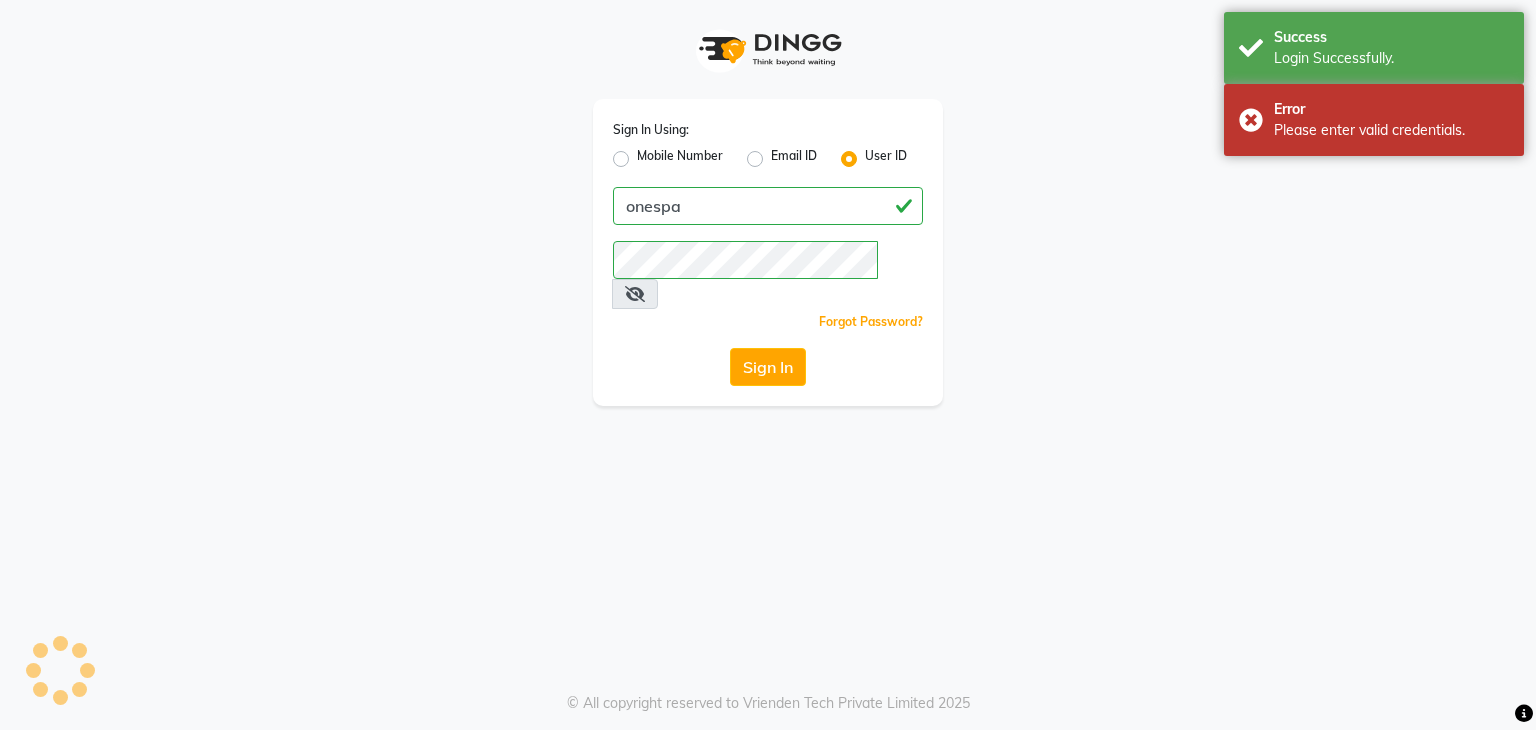 scroll, scrollTop: 0, scrollLeft: 0, axis: both 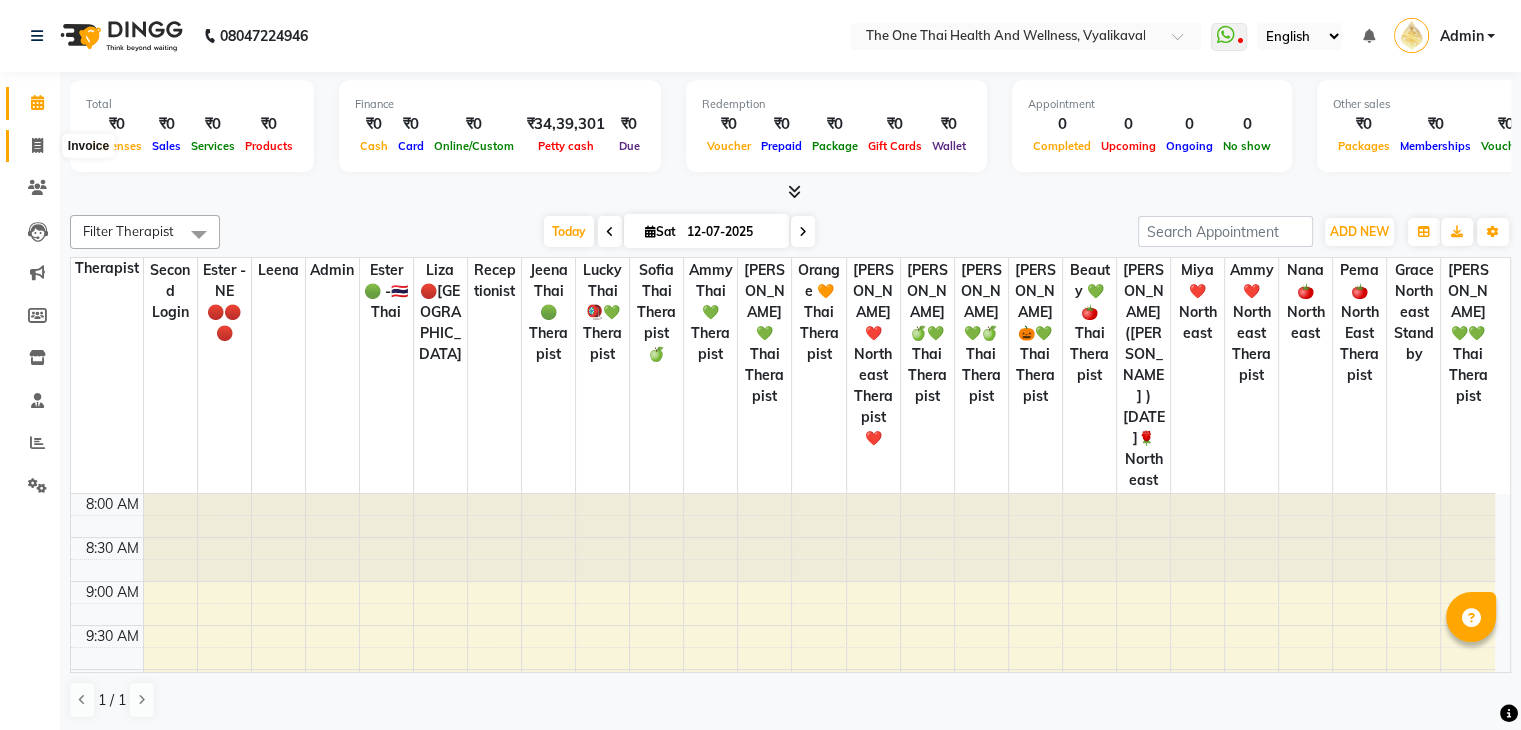 click 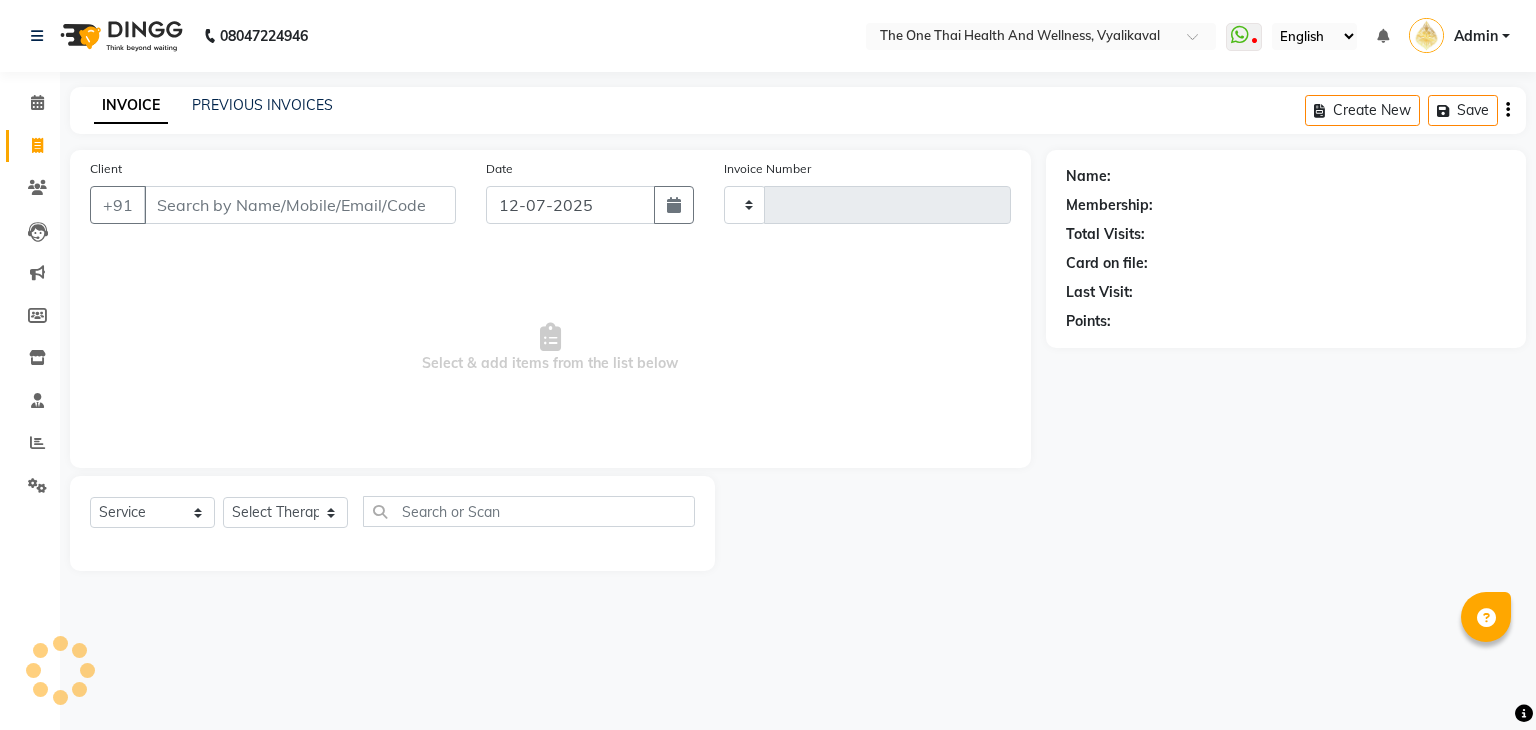 type on "1306" 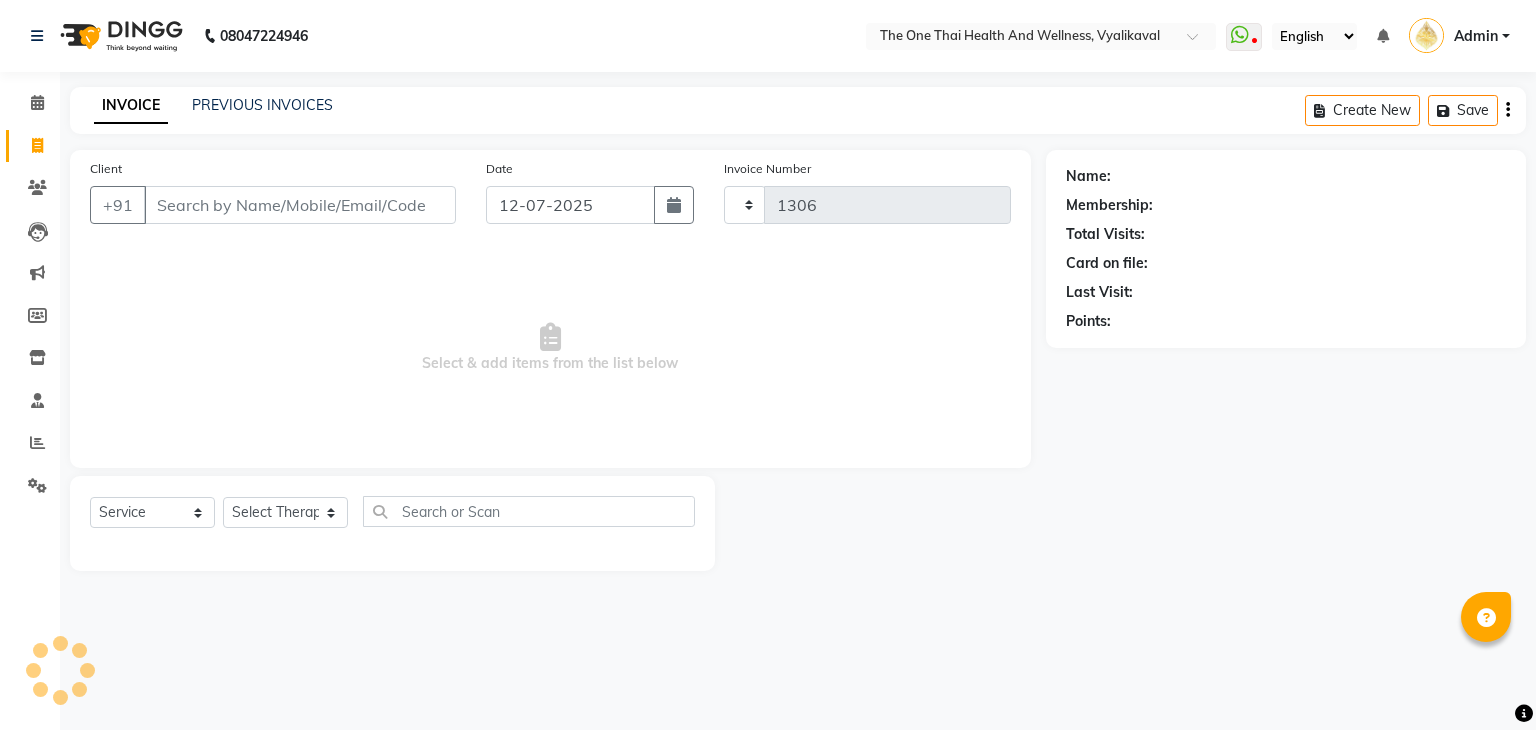 select on "5972" 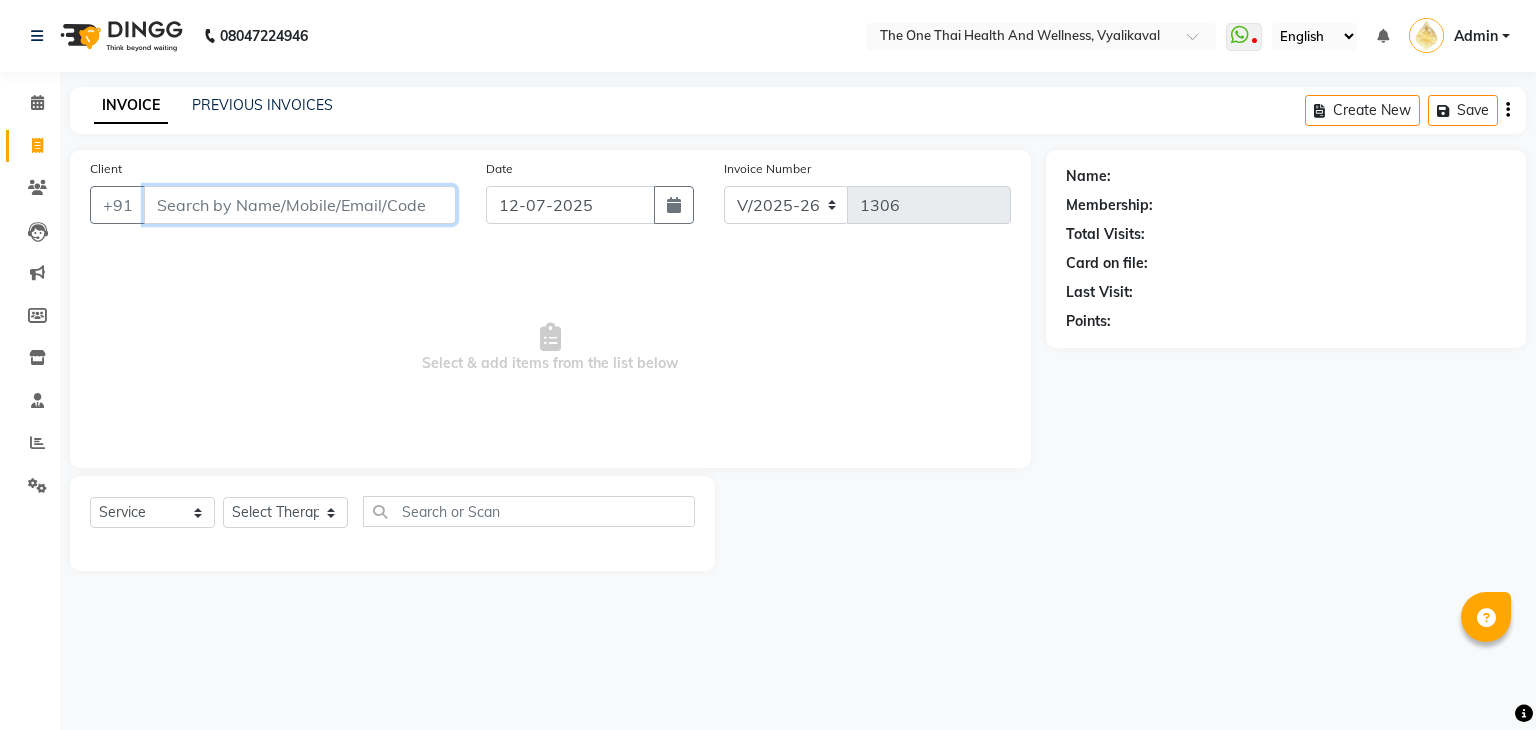 click on "Client" at bounding box center (300, 205) 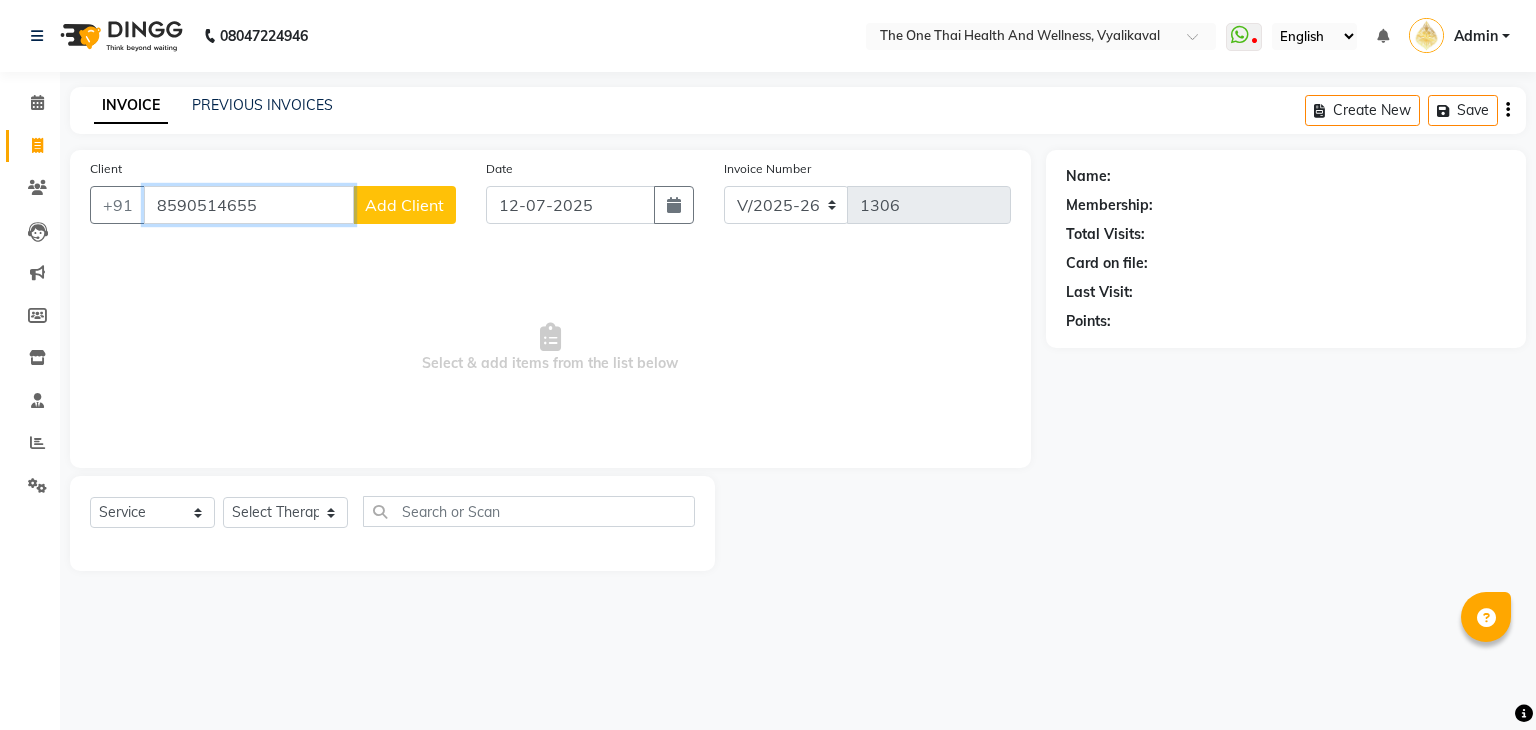 type on "8590514655" 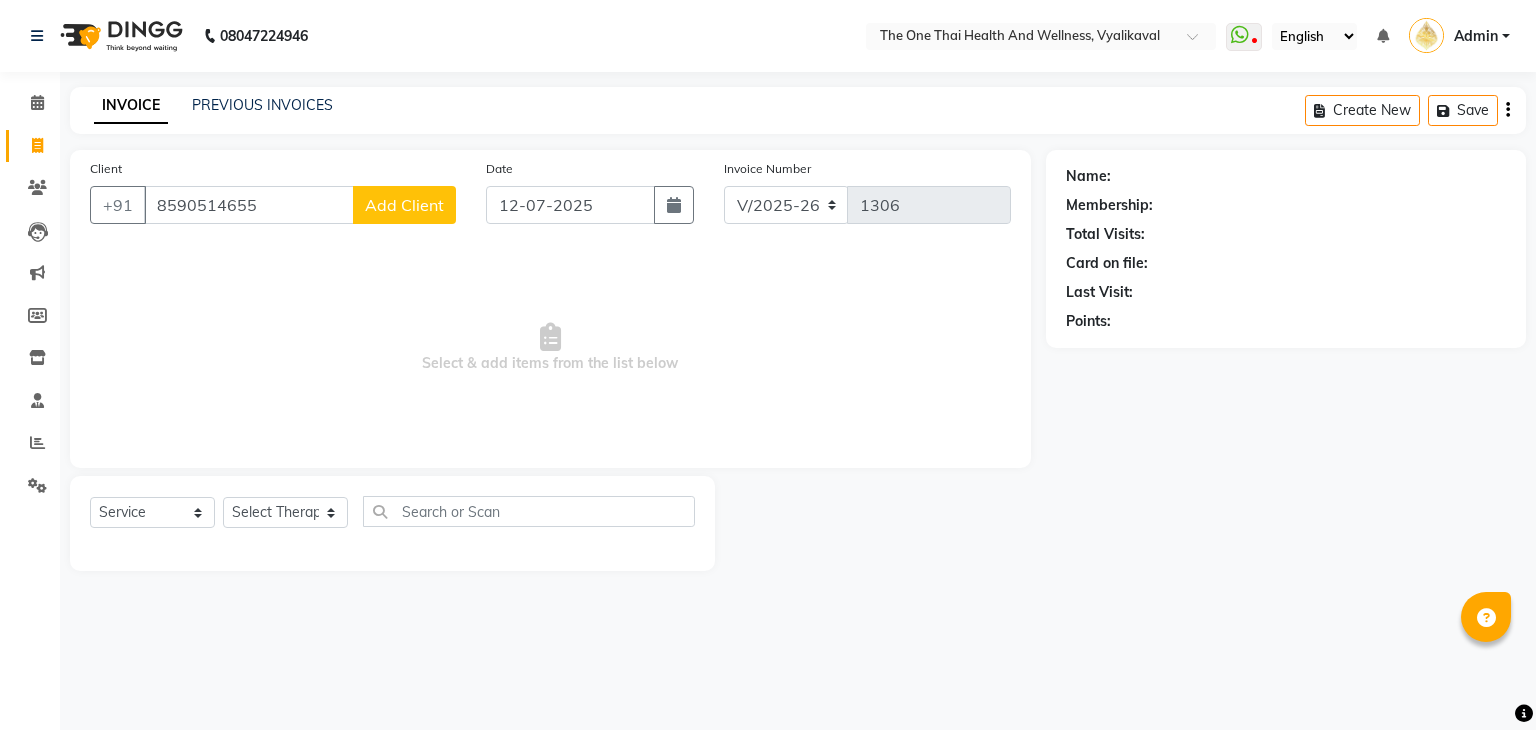 click on "Add Client" 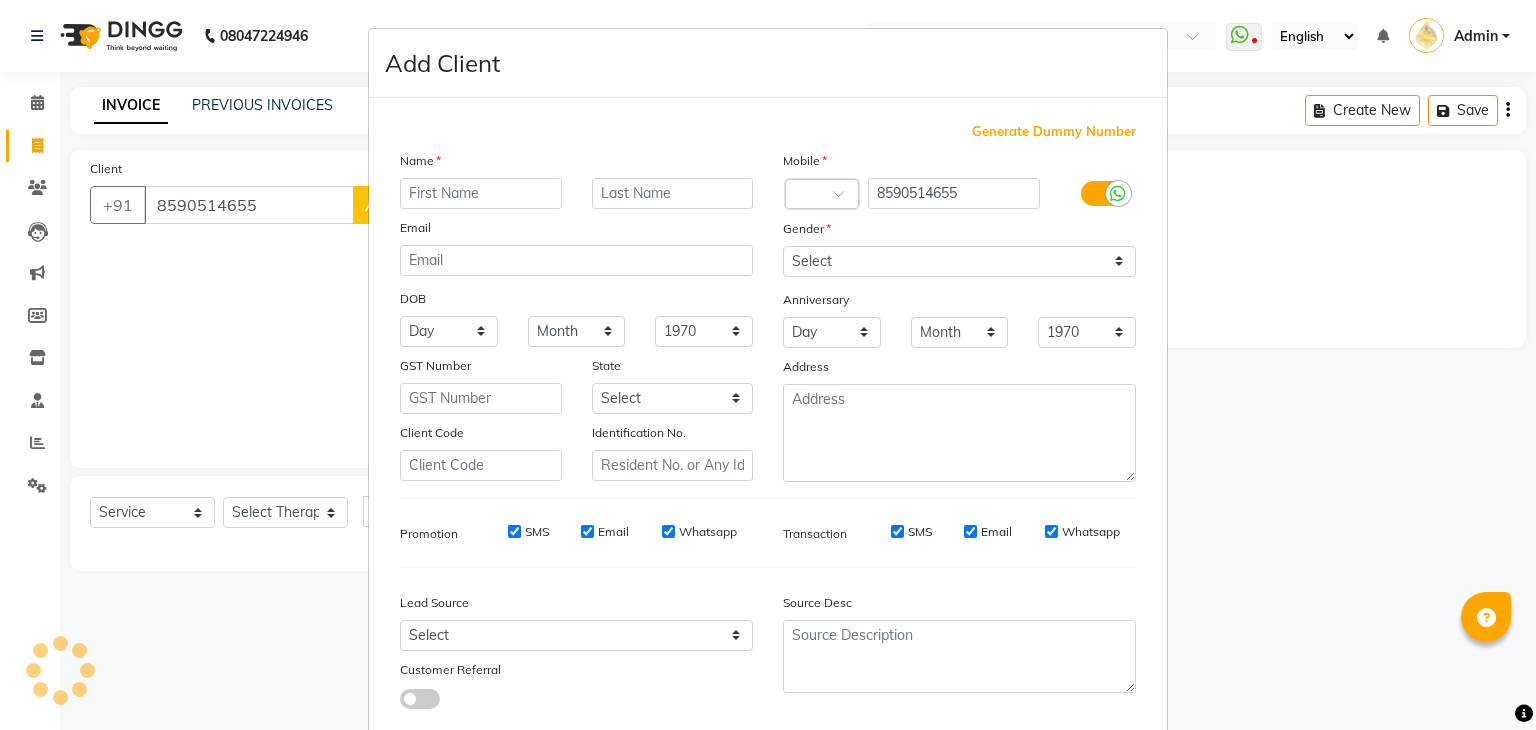 click at bounding box center (481, 193) 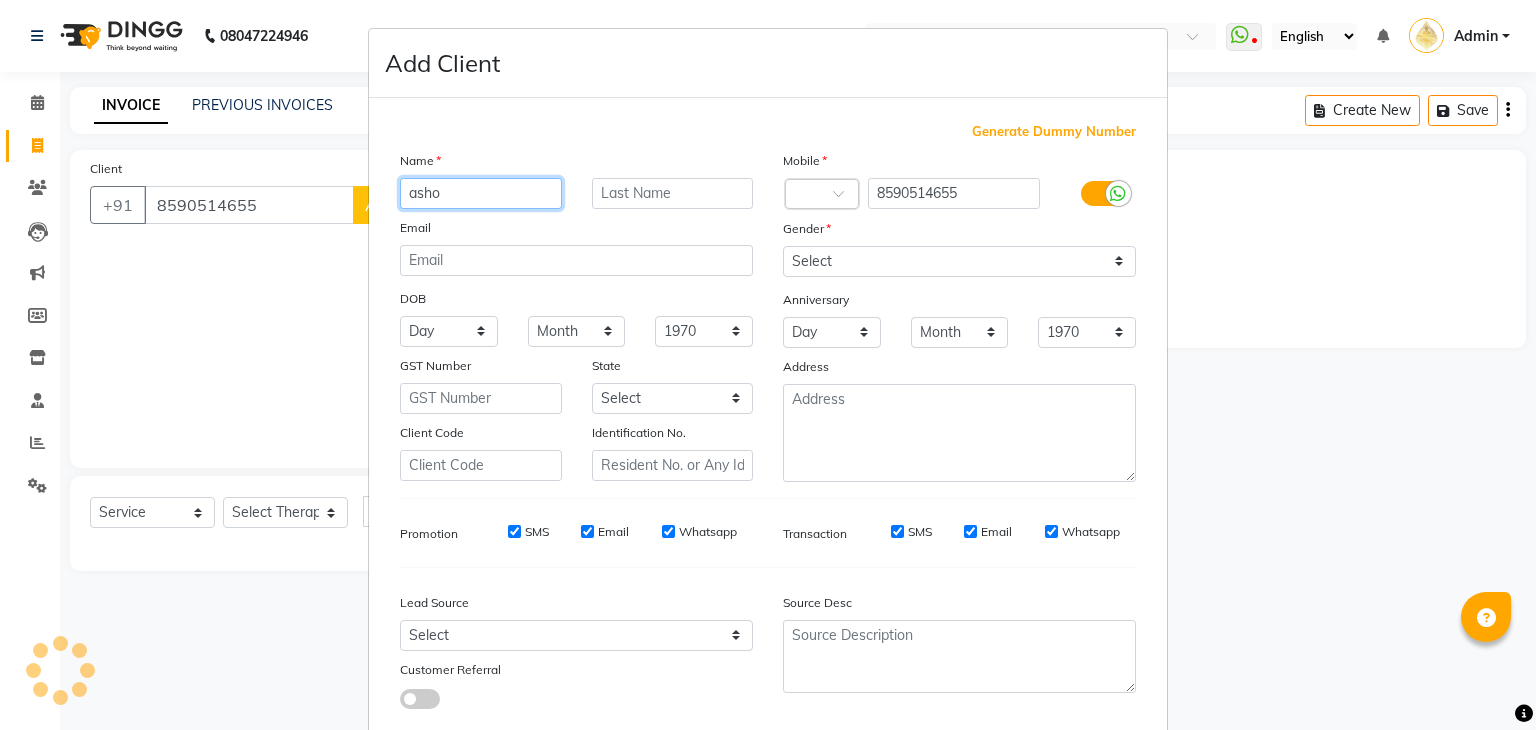 click on "asho" at bounding box center (481, 193) 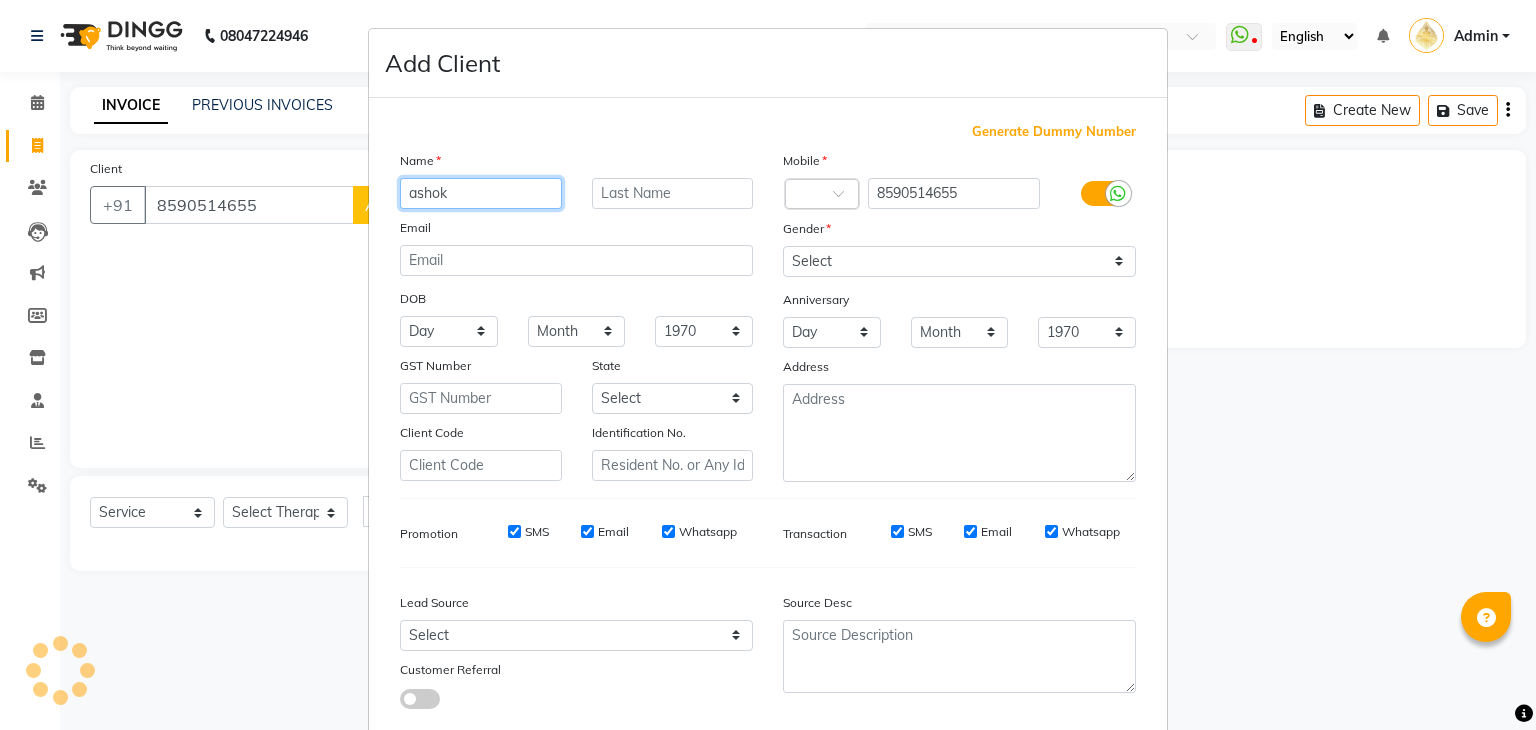 type on "ashok" 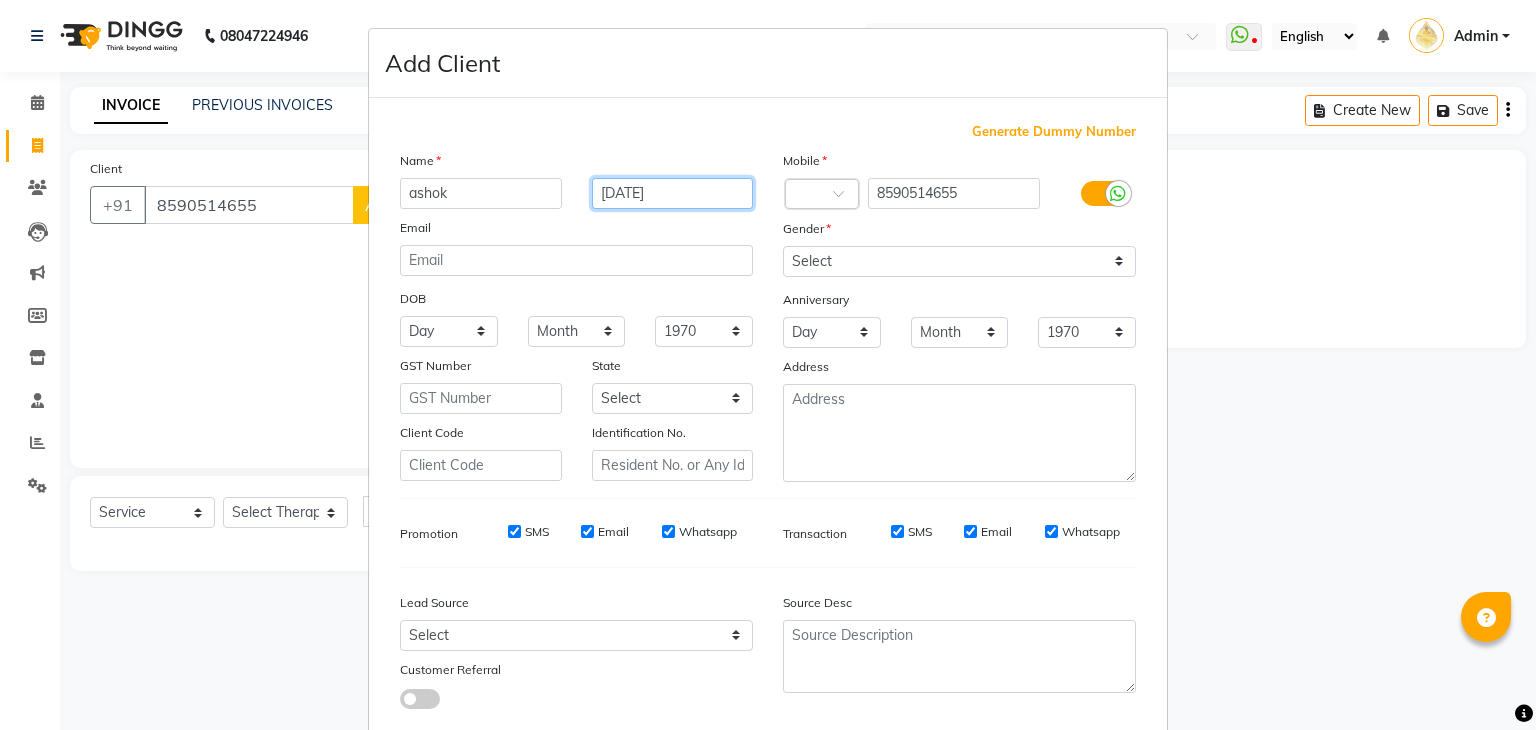 type on "[DATE]" 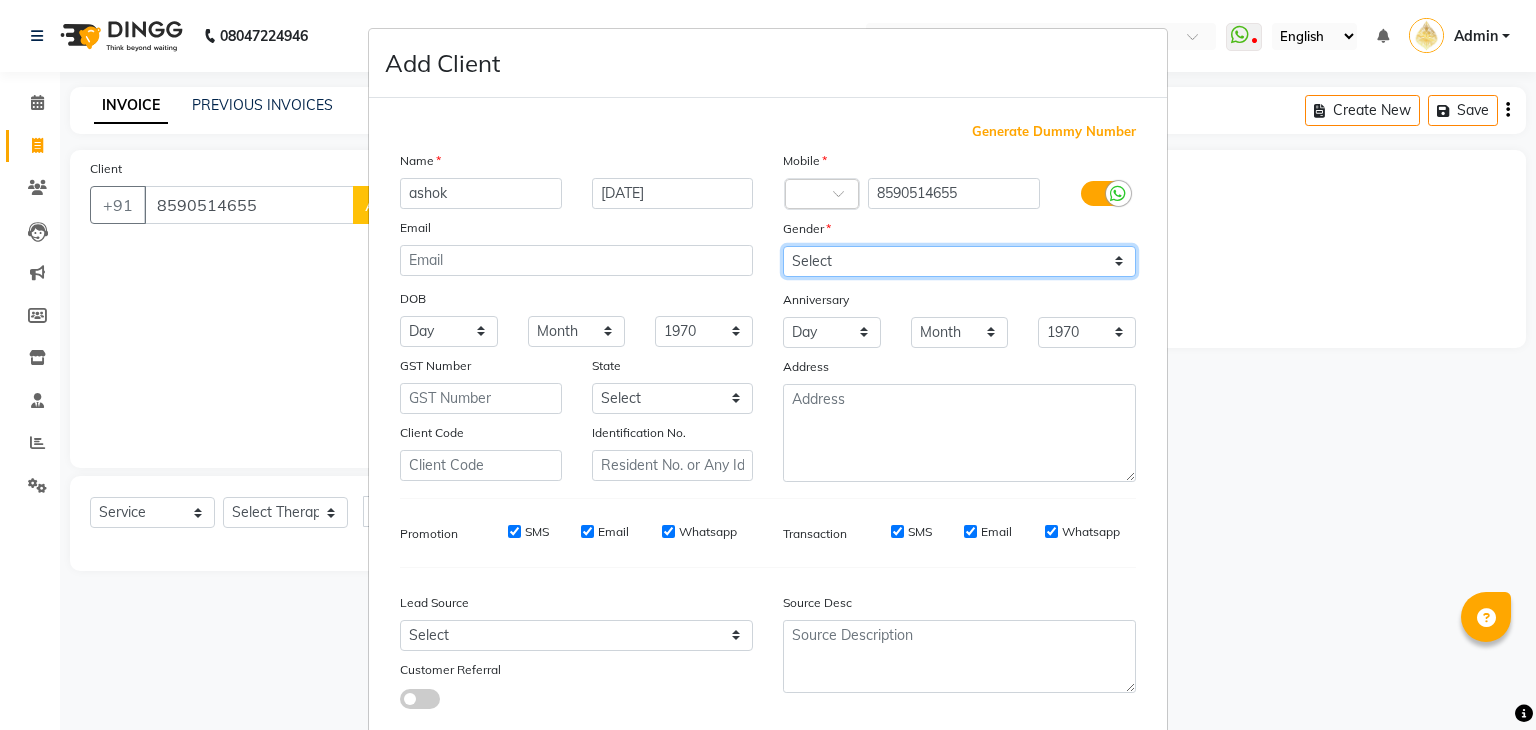 click on "Select [DEMOGRAPHIC_DATA] [DEMOGRAPHIC_DATA] Other Prefer Not To Say" at bounding box center [959, 261] 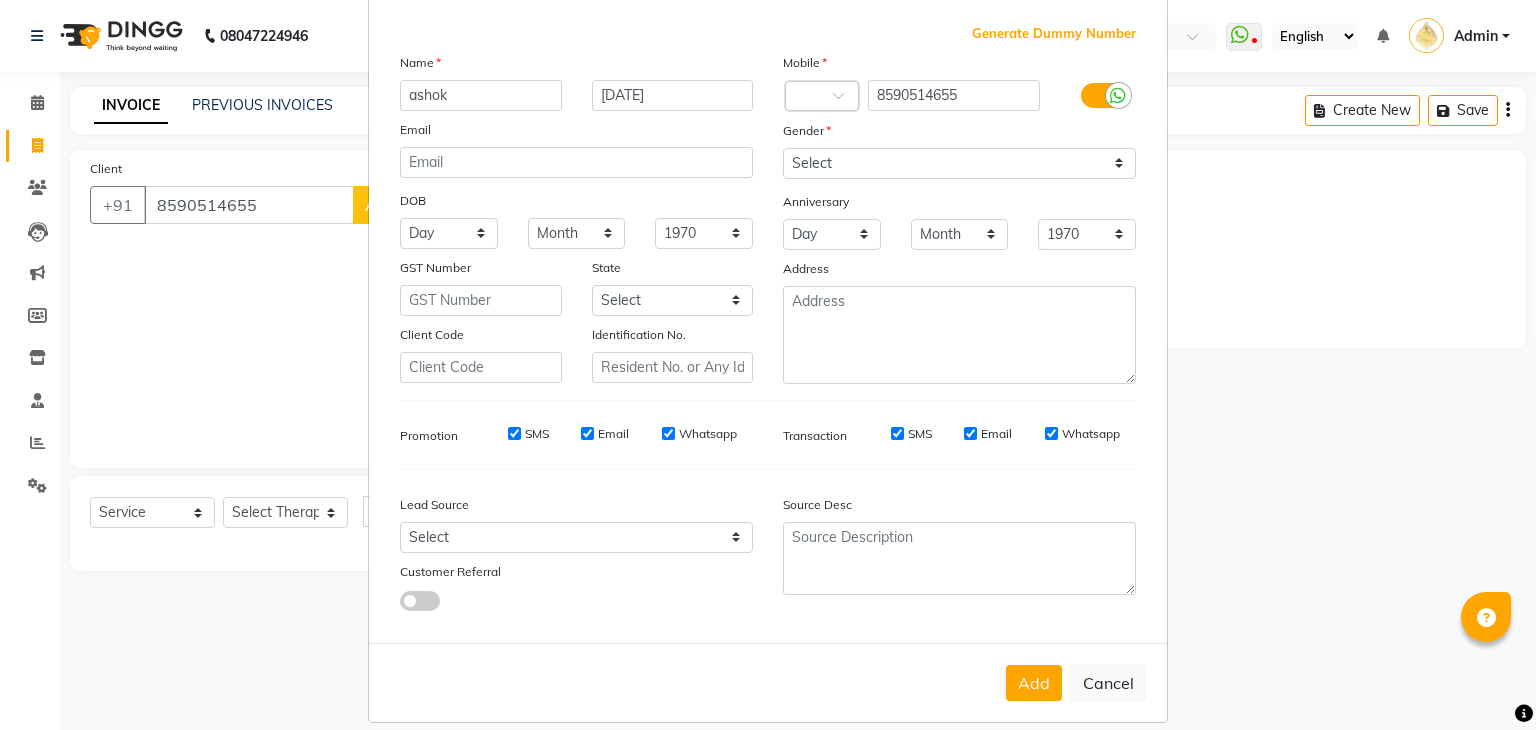 scroll, scrollTop: 127, scrollLeft: 0, axis: vertical 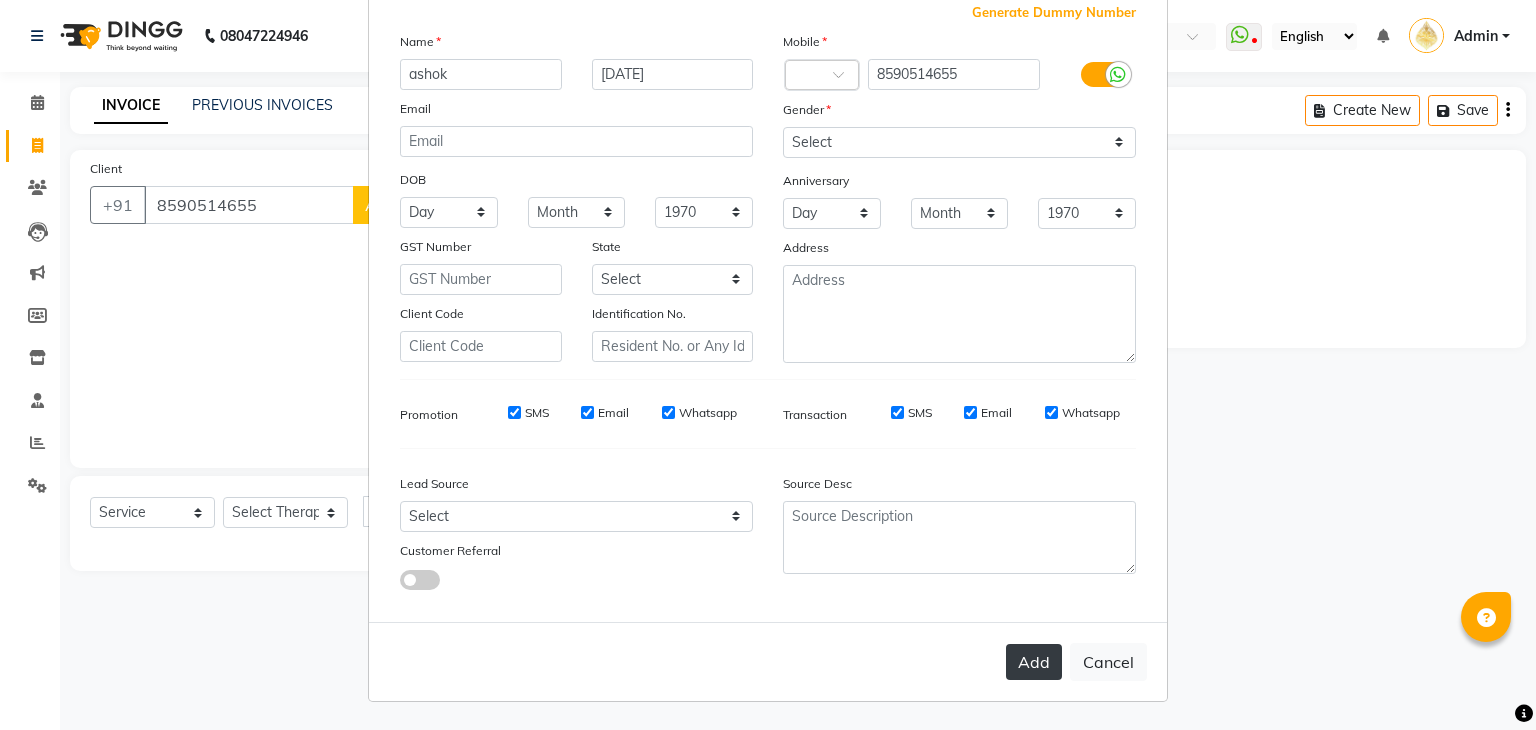 click on "Add" at bounding box center [1034, 662] 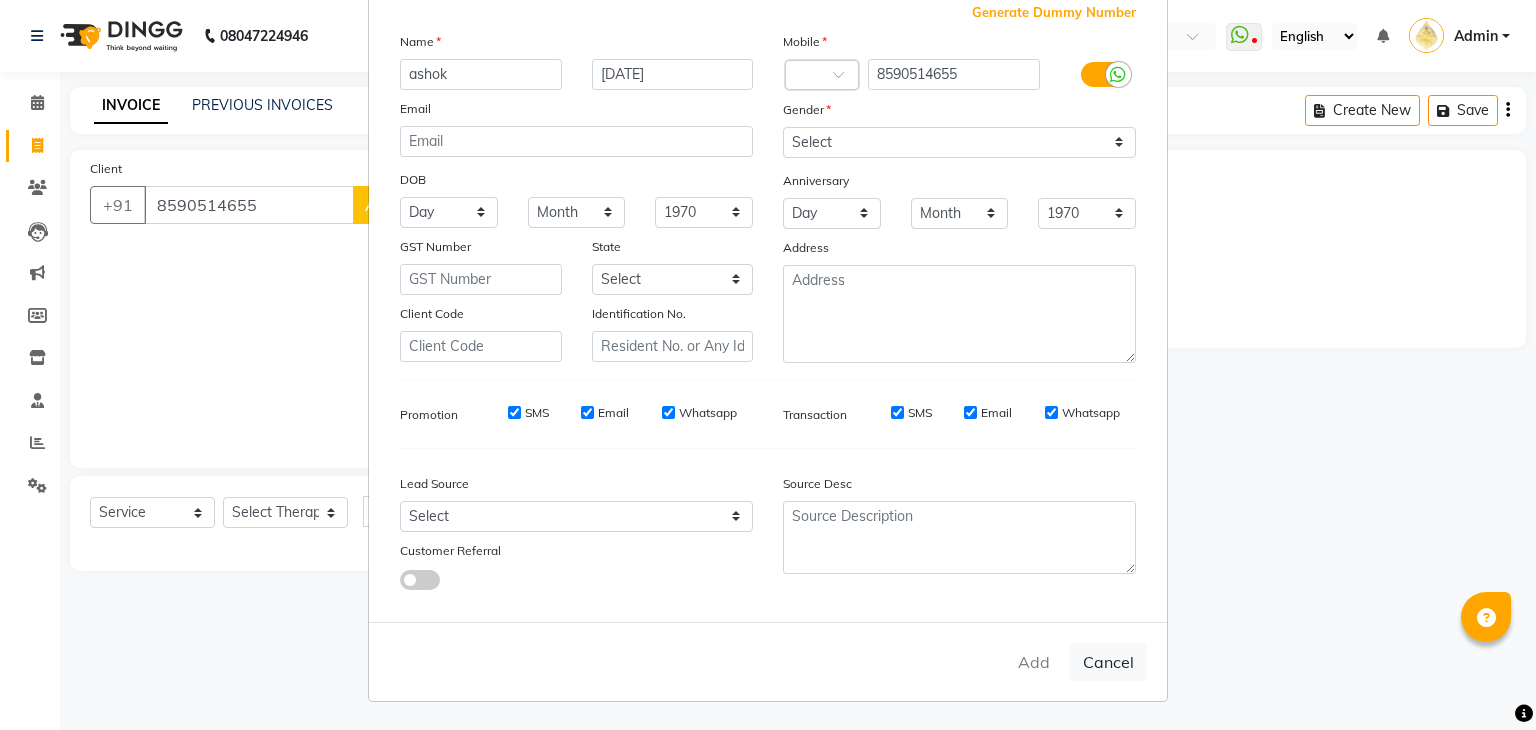 click on "Add   Cancel" at bounding box center [768, 661] 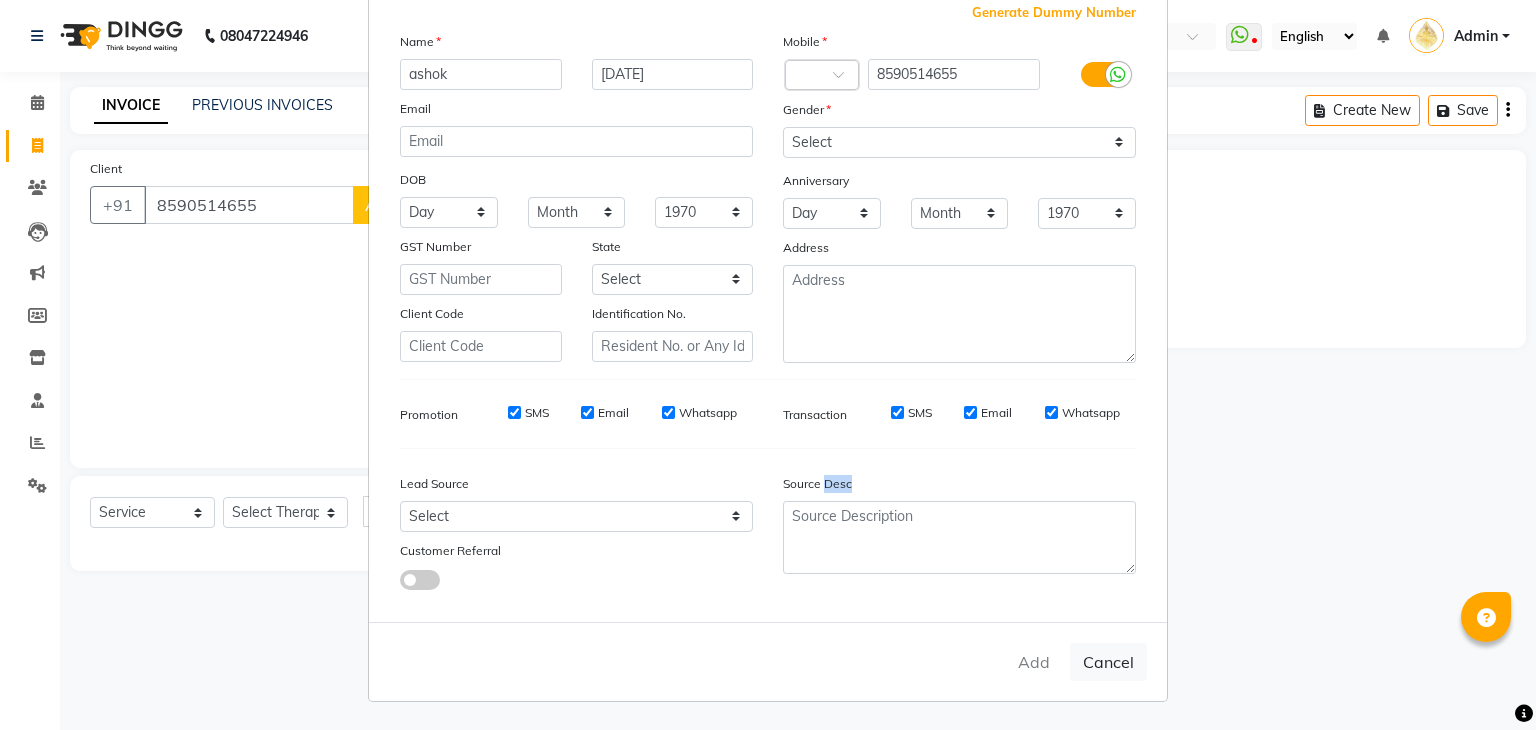 click on "Add   Cancel" at bounding box center (768, 661) 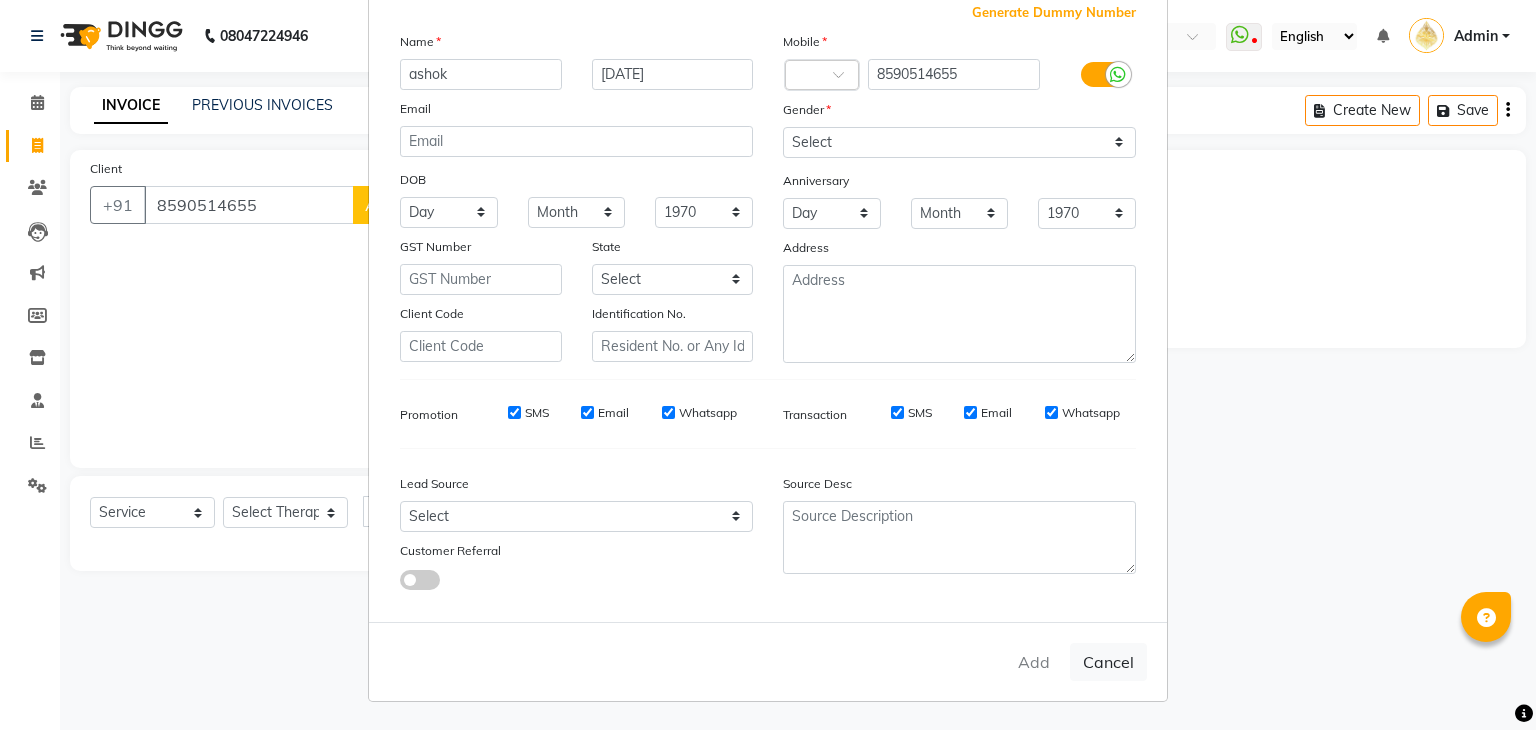 click on "Add Client Generate Dummy Number Name ashok 12 july 25 Email DOB Day 01 02 03 04 05 06 07 08 09 10 11 12 13 14 15 16 17 18 19 20 21 22 23 24 25 26 27 28 29 30 31 Month January February March April May June July August September October November December 1940 1941 1942 1943 1944 1945 1946 1947 1948 1949 1950 1951 1952 1953 1954 1955 1956 1957 1958 1959 1960 1961 1962 1963 1964 1965 1966 1967 1968 1969 1970 1971 1972 1973 1974 1975 1976 1977 1978 1979 1980 1981 1982 1983 1984 1985 1986 1987 1988 1989 1990 1991 1992 1993 1994 1995 1996 1997 1998 1999 2000 2001 2002 2003 2004 2005 2006 2007 2008 2009 2010 2011 2012 2013 2014 2015 2016 2017 2018 2019 2020 2021 2022 2023 2024 GST Number State Select Andaman and Nicobar Islands Andhra Pradesh Arunachal Pradesh Assam Bihar Chandigarh Chhattisgarh Dadra and Nagar Haveli Daman and Diu Delhi Goa Gujarat Haryana Himachal Pradesh Jammu and Kashmir Jharkhand Karnataka Kerala Lakshadweep Madhya Pradesh Maharashtra Manipur Meghalaya Mizoram Nagaland Odisha Pondicherry Punjab" at bounding box center (768, 365) 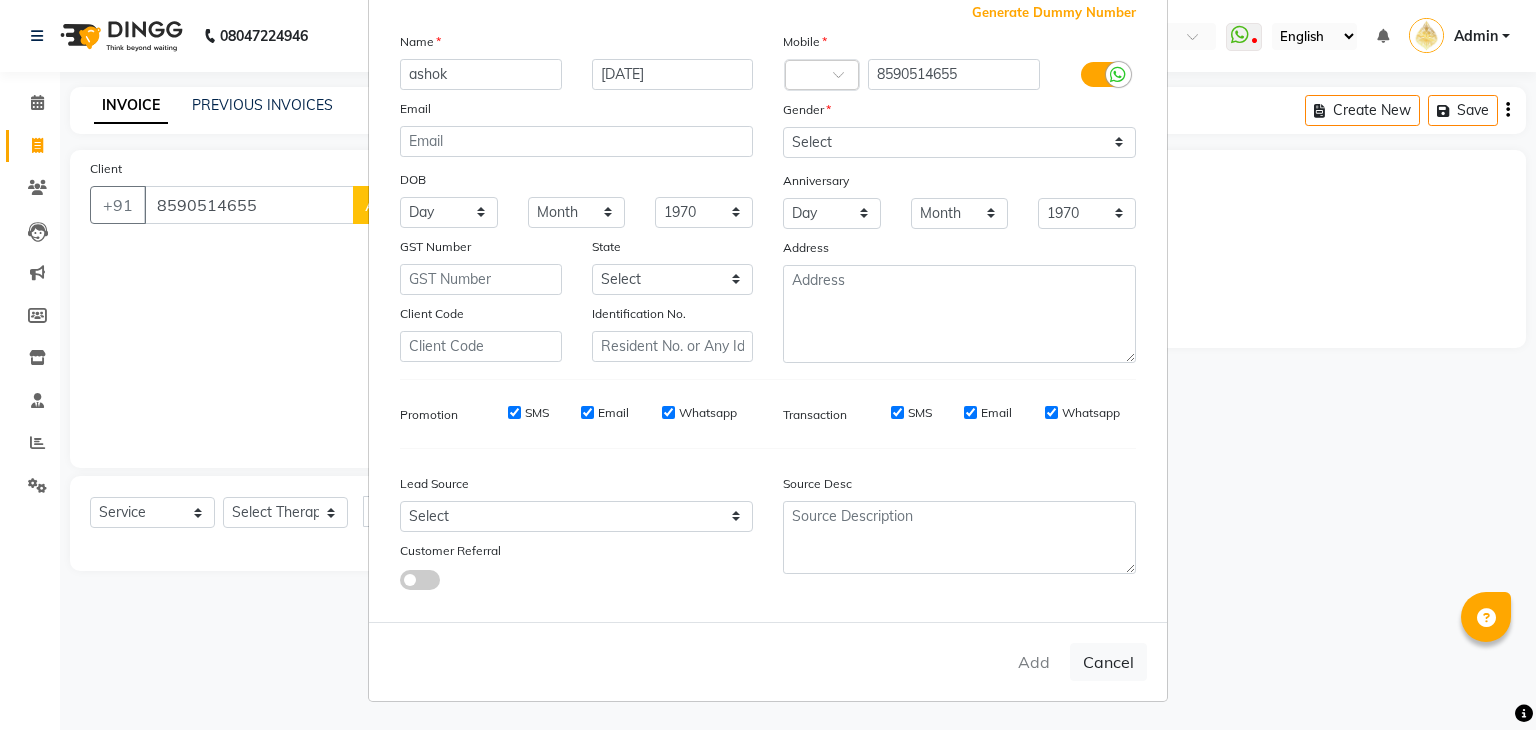 click on "Add   Cancel" at bounding box center [768, 661] 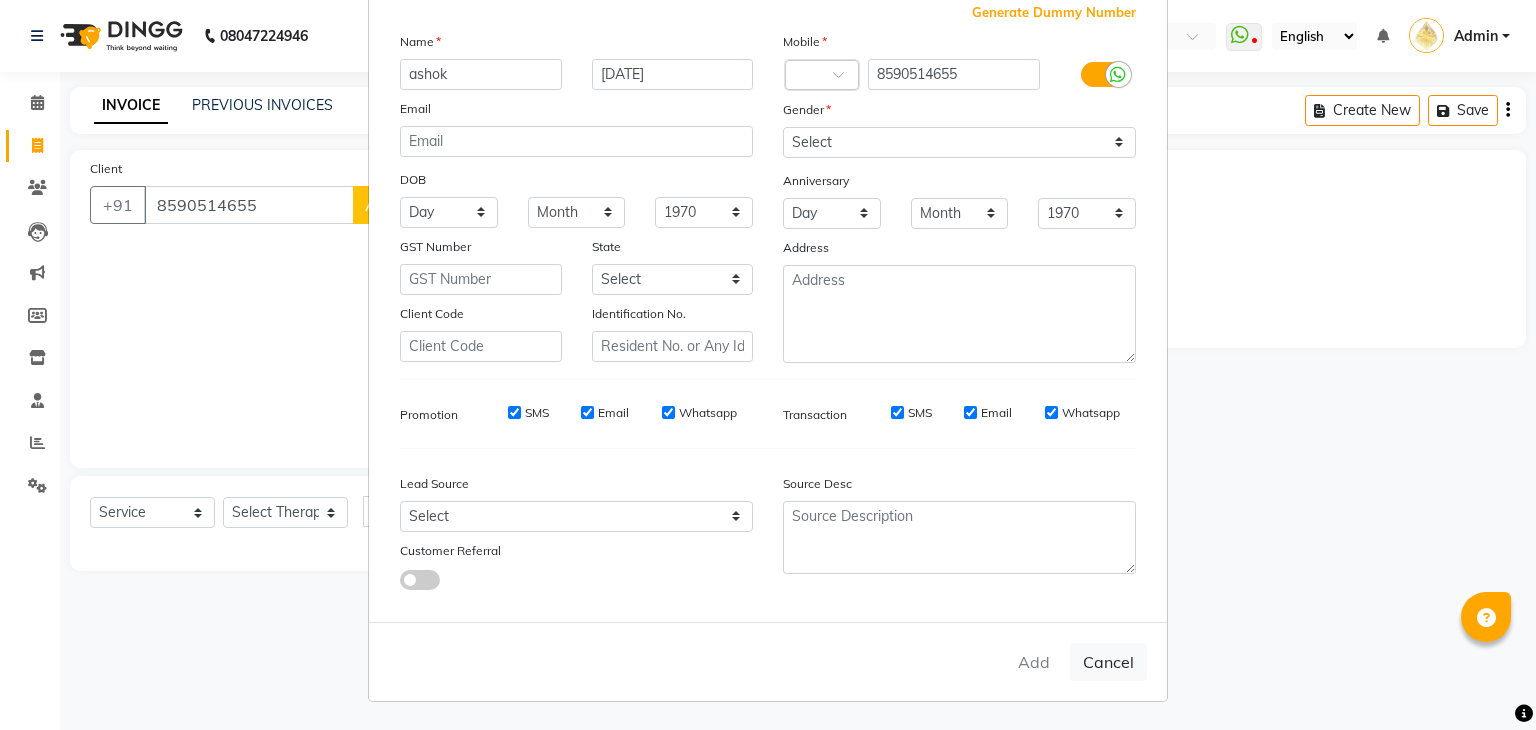 scroll, scrollTop: 27, scrollLeft: 0, axis: vertical 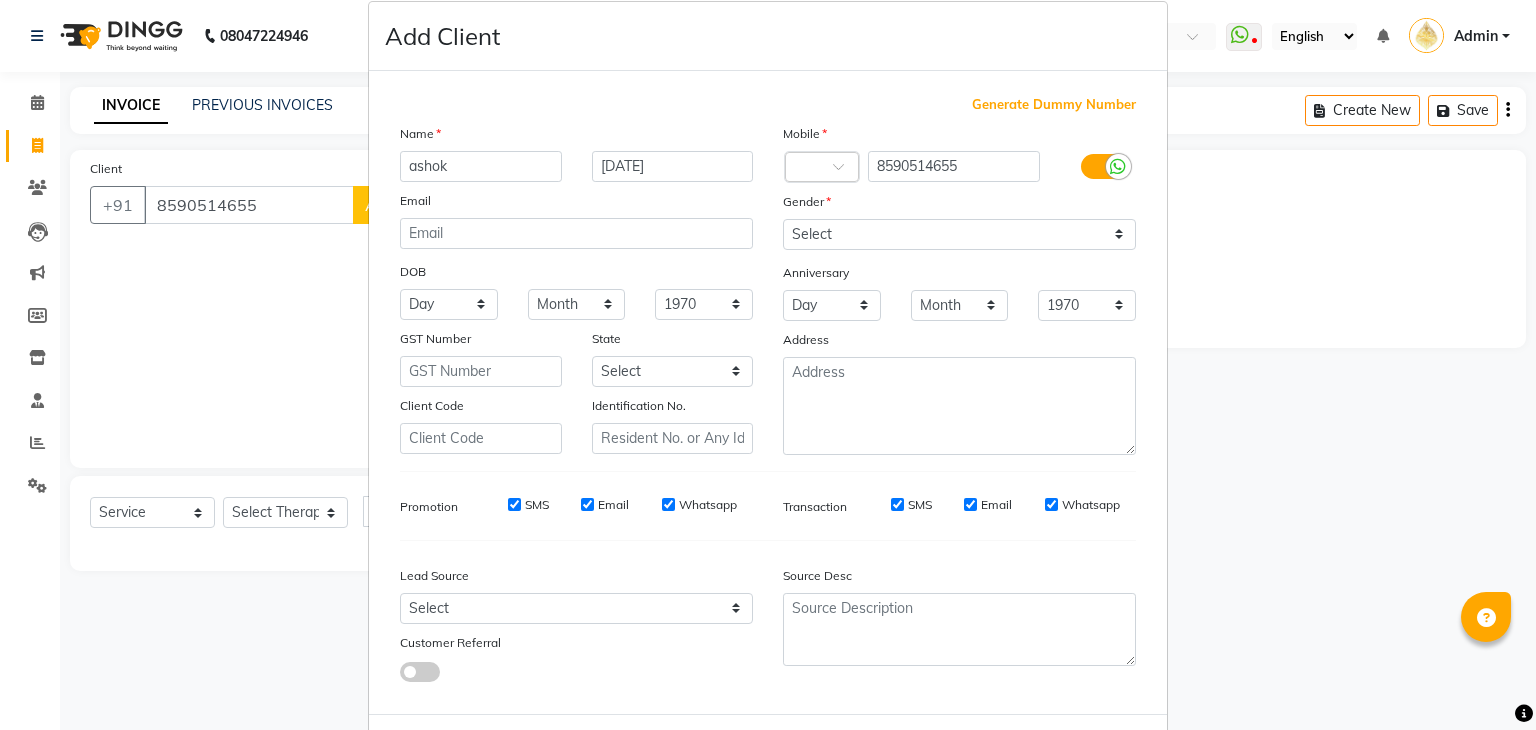 click on "Add Client Generate Dummy Number Name ashok 12 july 25 Email DOB Day 01 02 03 04 05 06 07 08 09 10 11 12 13 14 15 16 17 18 19 20 21 22 23 24 25 26 27 28 29 30 31 Month January February March April May June July August September October November December 1940 1941 1942 1943 1944 1945 1946 1947 1948 1949 1950 1951 1952 1953 1954 1955 1956 1957 1958 1959 1960 1961 1962 1963 1964 1965 1966 1967 1968 1969 1970 1971 1972 1973 1974 1975 1976 1977 1978 1979 1980 1981 1982 1983 1984 1985 1986 1987 1988 1989 1990 1991 1992 1993 1994 1995 1996 1997 1998 1999 2000 2001 2002 2003 2004 2005 2006 2007 2008 2009 2010 2011 2012 2013 2014 2015 2016 2017 2018 2019 2020 2021 2022 2023 2024 GST Number State Select Andaman and Nicobar Islands Andhra Pradesh Arunachal Pradesh Assam Bihar Chandigarh Chhattisgarh Dadra and Nagar Haveli Daman and Diu Delhi Goa Gujarat Haryana Himachal Pradesh Jammu and Kashmir Jharkhand Karnataka Kerala Lakshadweep Madhya Pradesh Maharashtra Manipur Meghalaya Mizoram Nagaland Odisha Pondicherry Punjab" at bounding box center (768, 365) 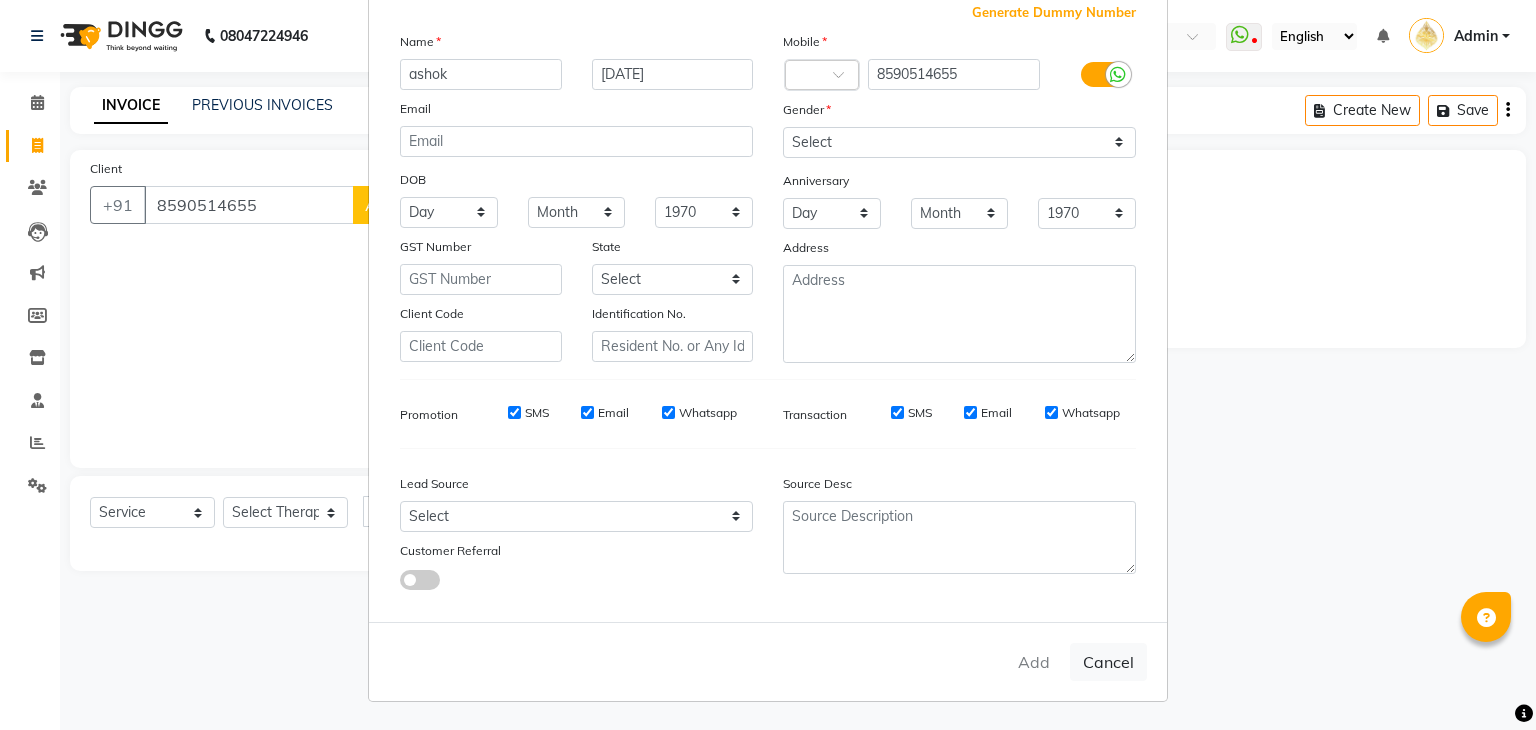 scroll, scrollTop: 100, scrollLeft: 0, axis: vertical 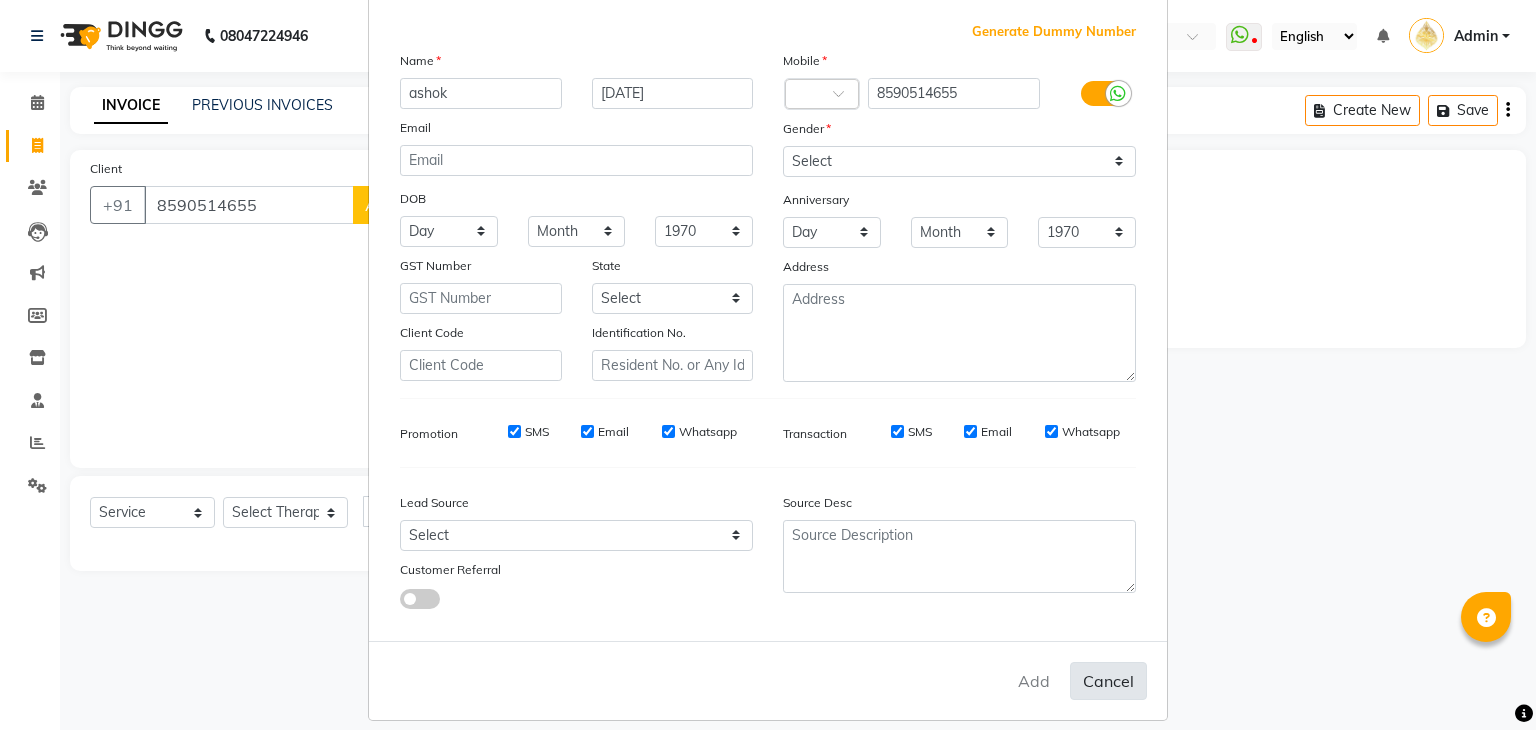 click on "Cancel" at bounding box center (1108, 681) 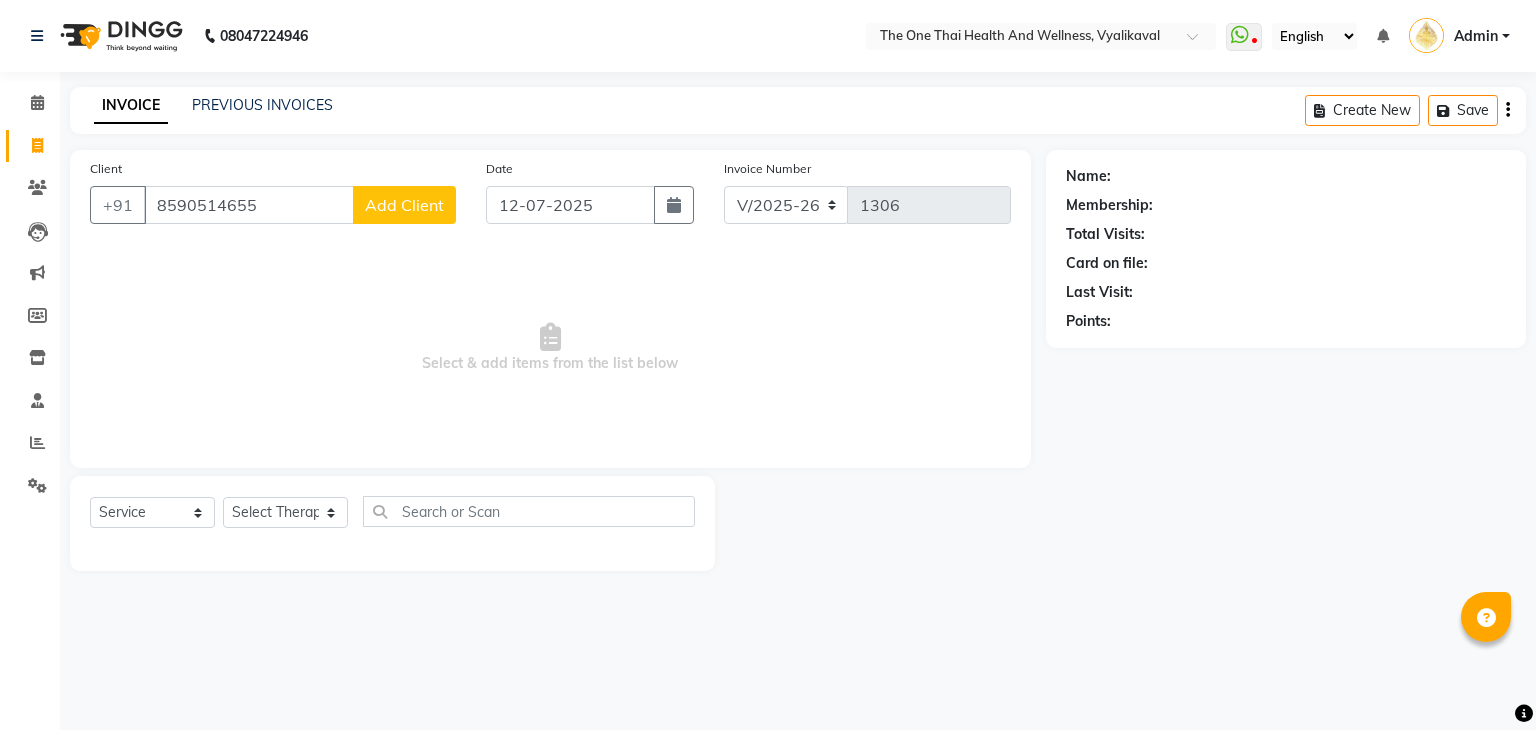 click on "Add Client" 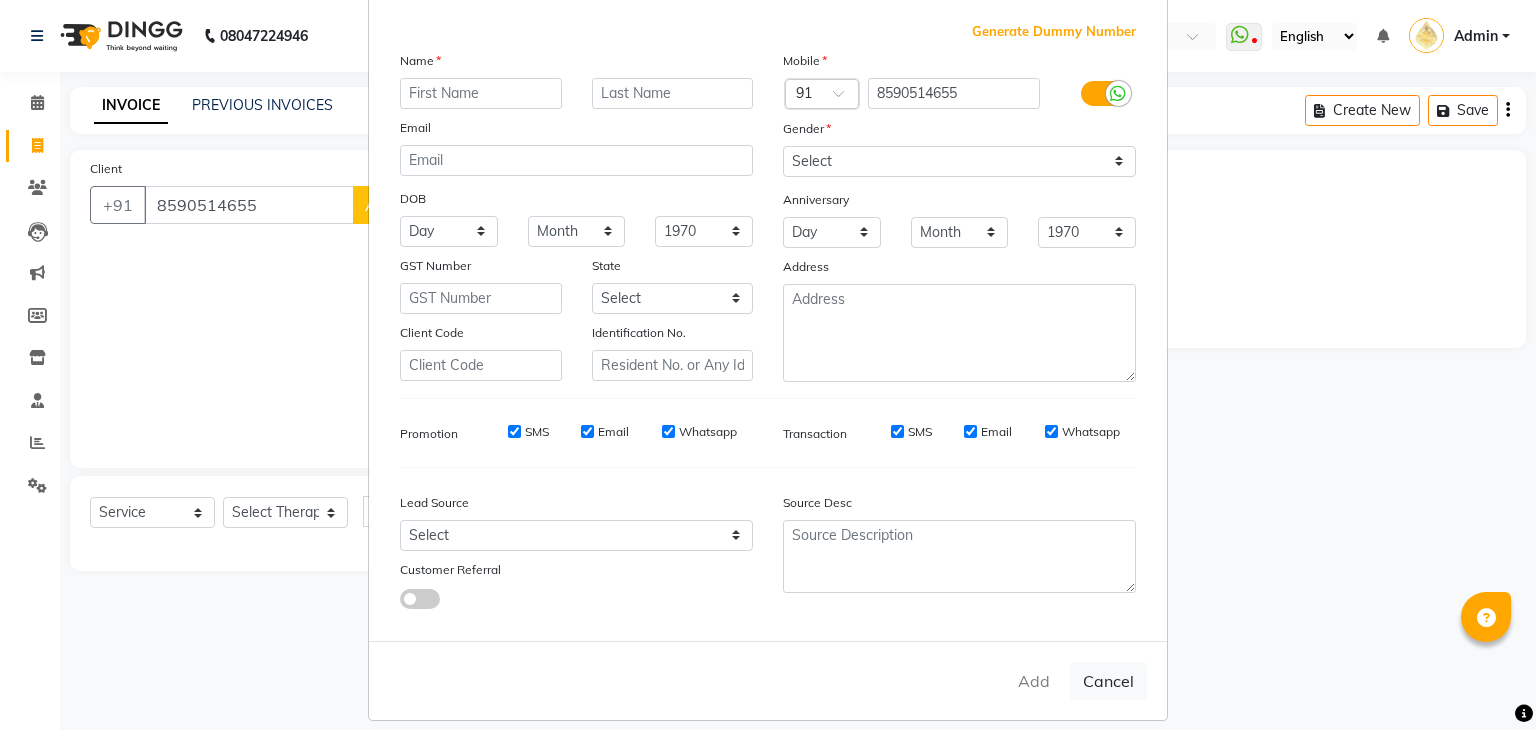 scroll, scrollTop: 0, scrollLeft: 0, axis: both 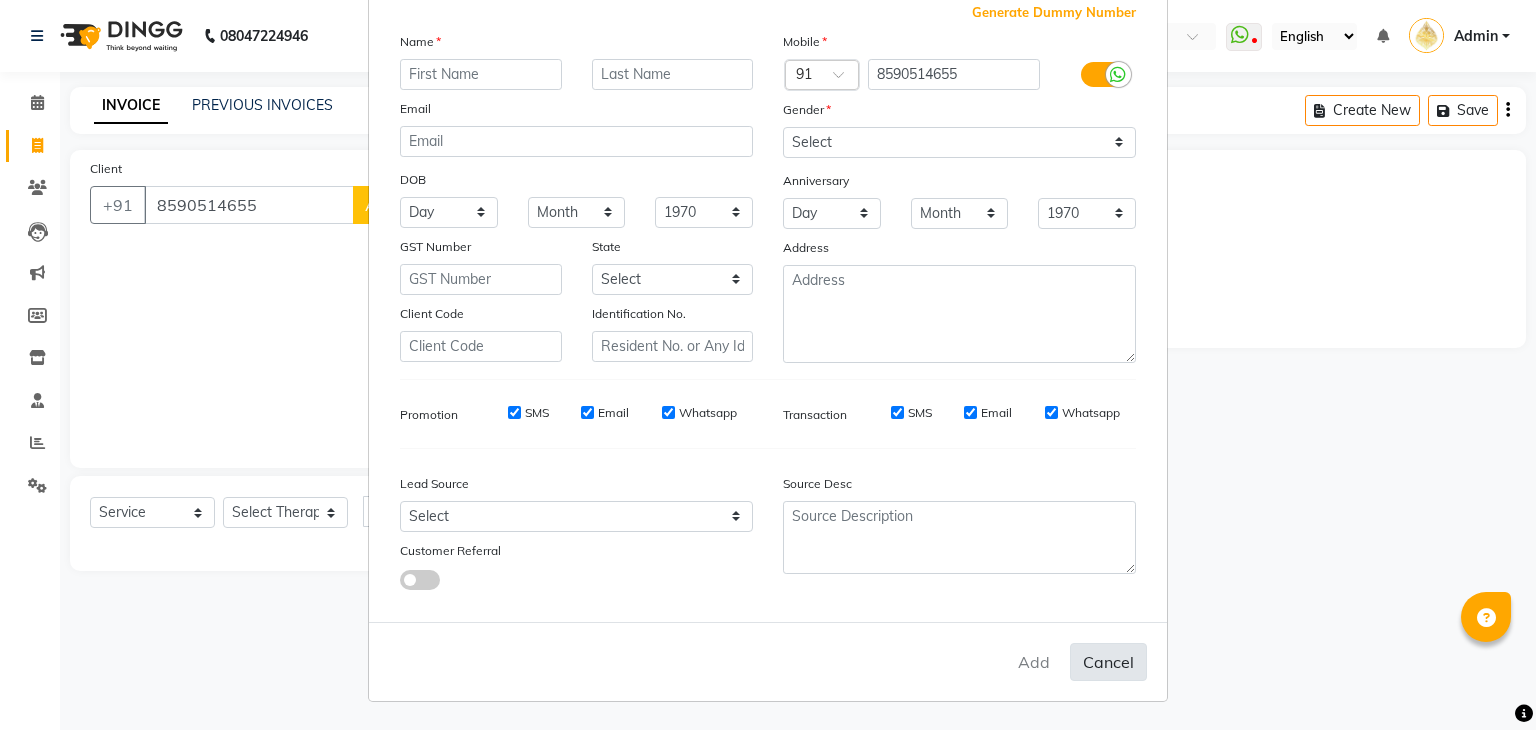 click on "Cancel" at bounding box center [1108, 662] 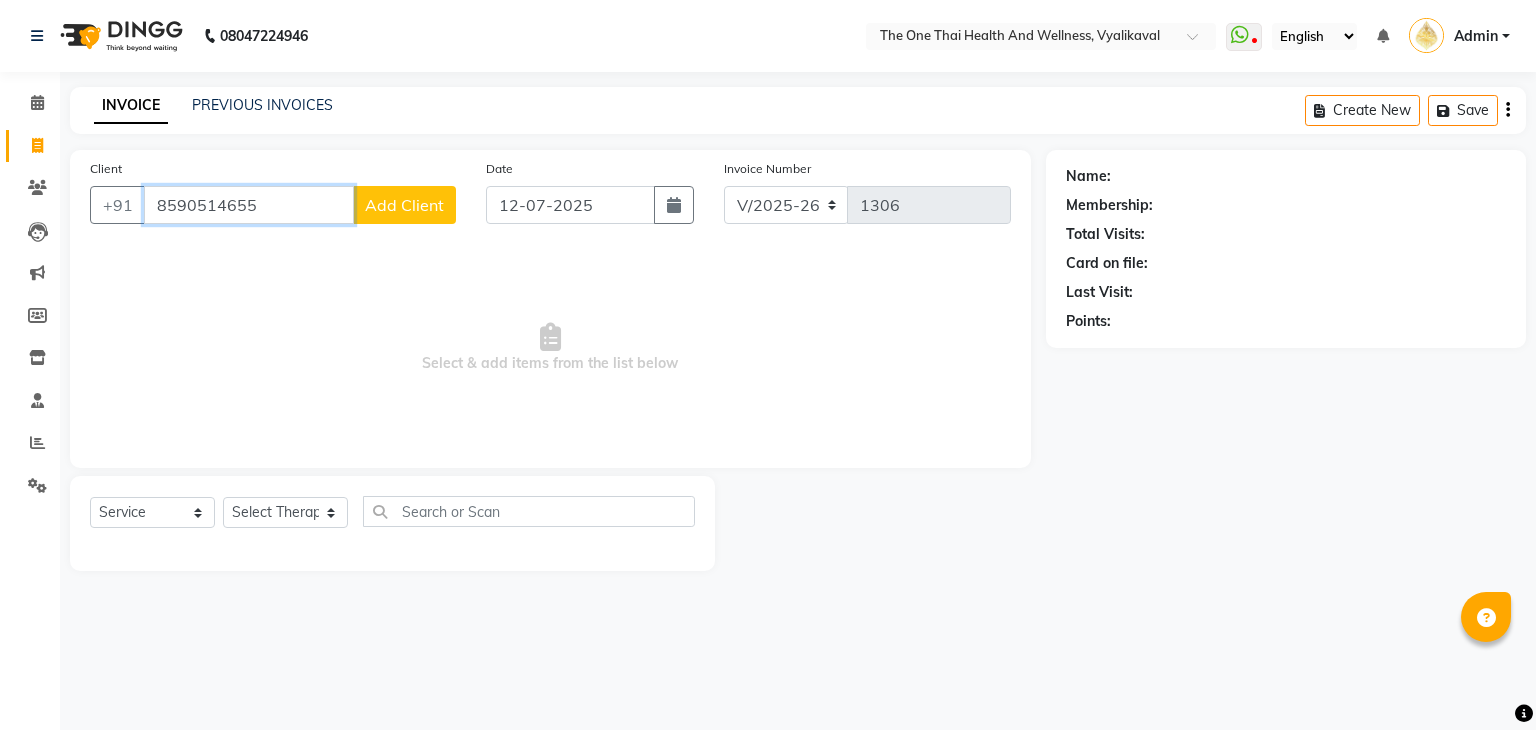 click on "8590514655" at bounding box center [249, 205] 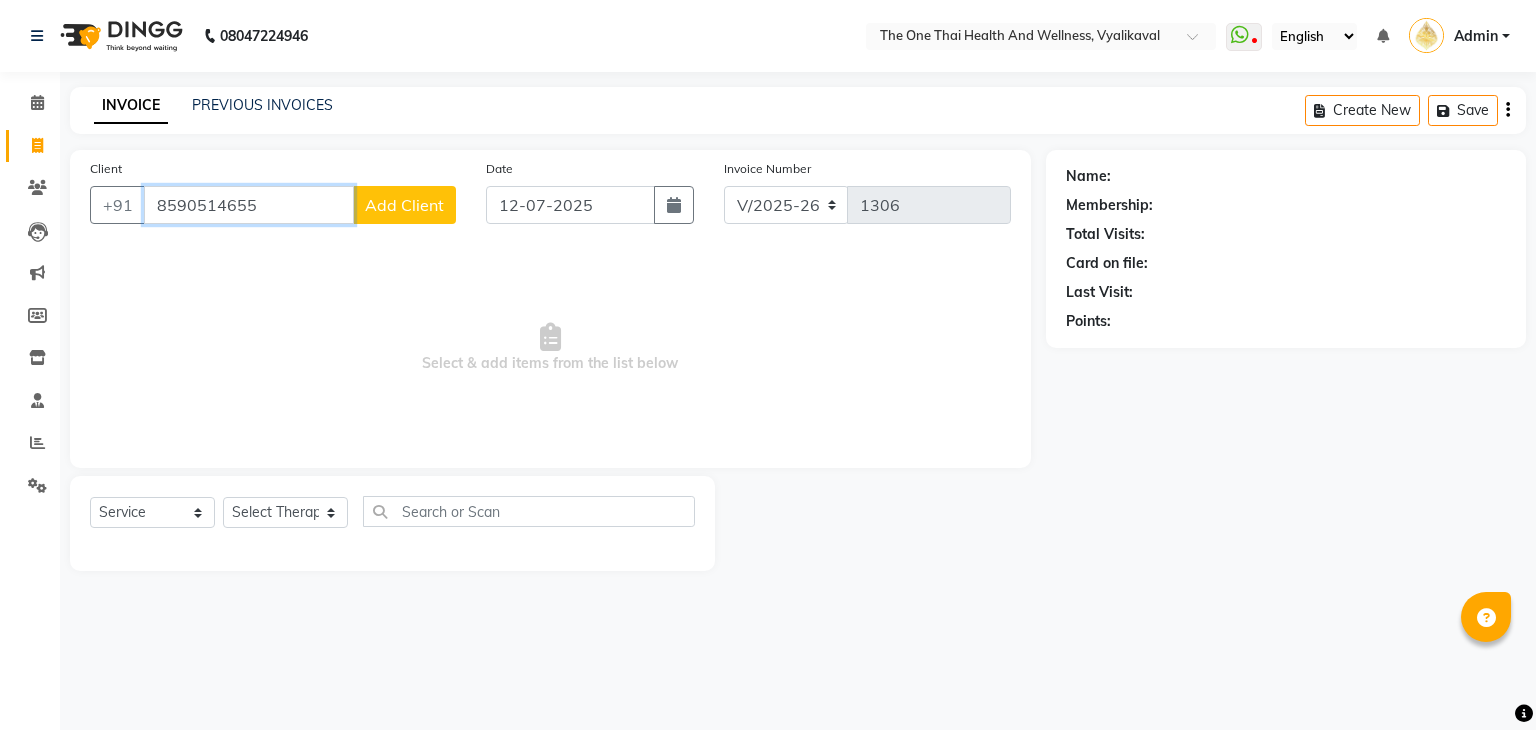 click on "8590514655" at bounding box center (249, 205) 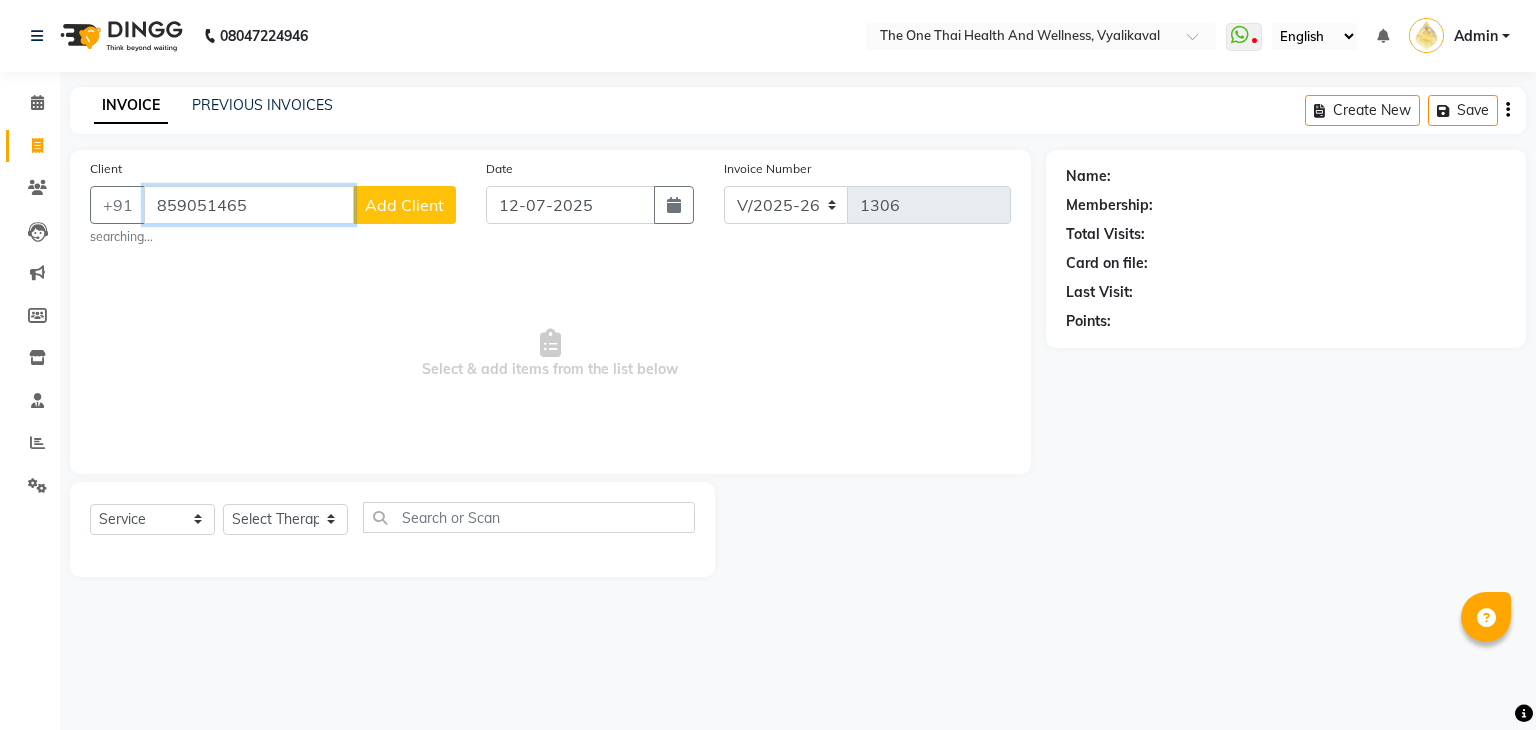 type on "8590514655" 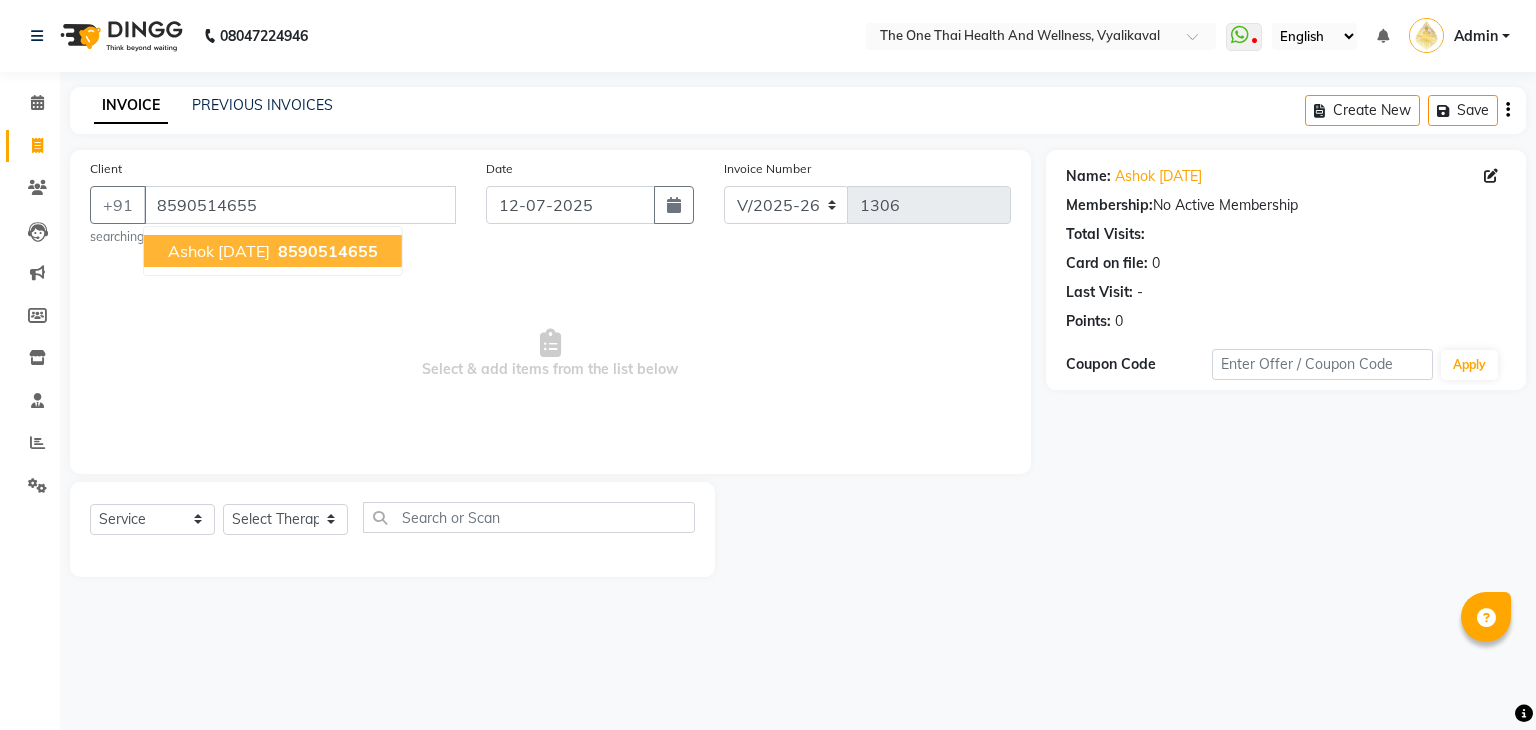 click on "ashok [DATE]" at bounding box center (219, 251) 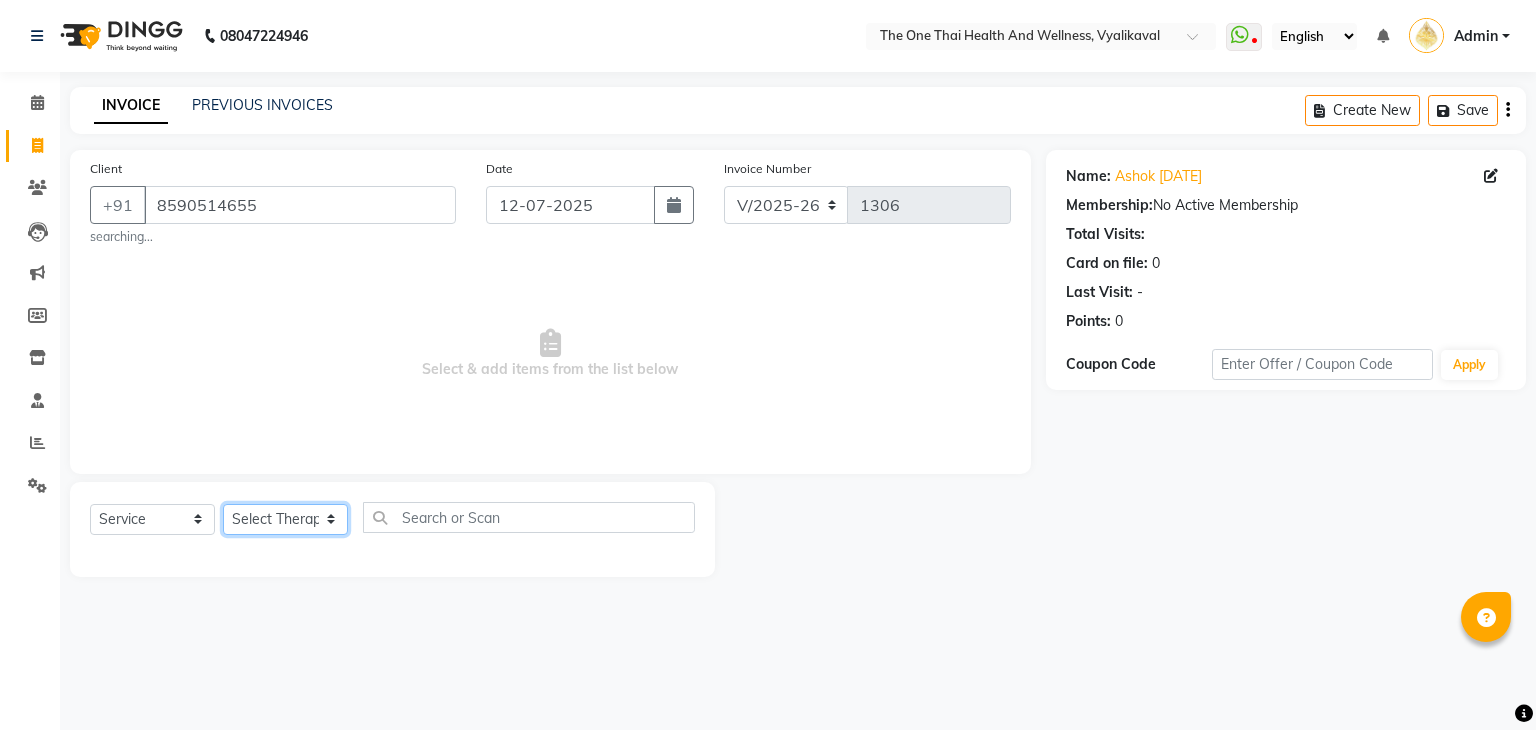click on "Select Therapist" 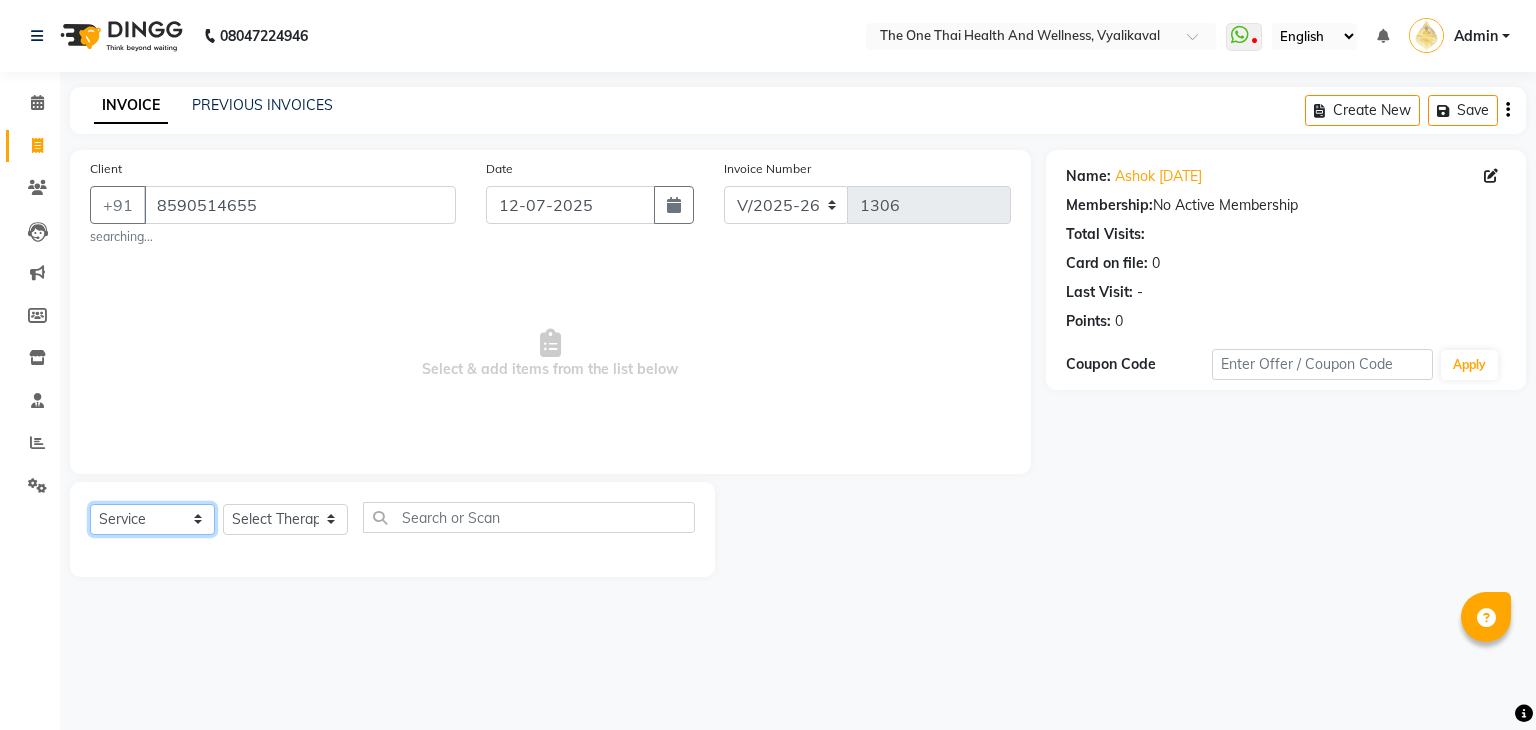 click on "Select  Service  Product  Membership  Package Voucher Prepaid Gift Card" 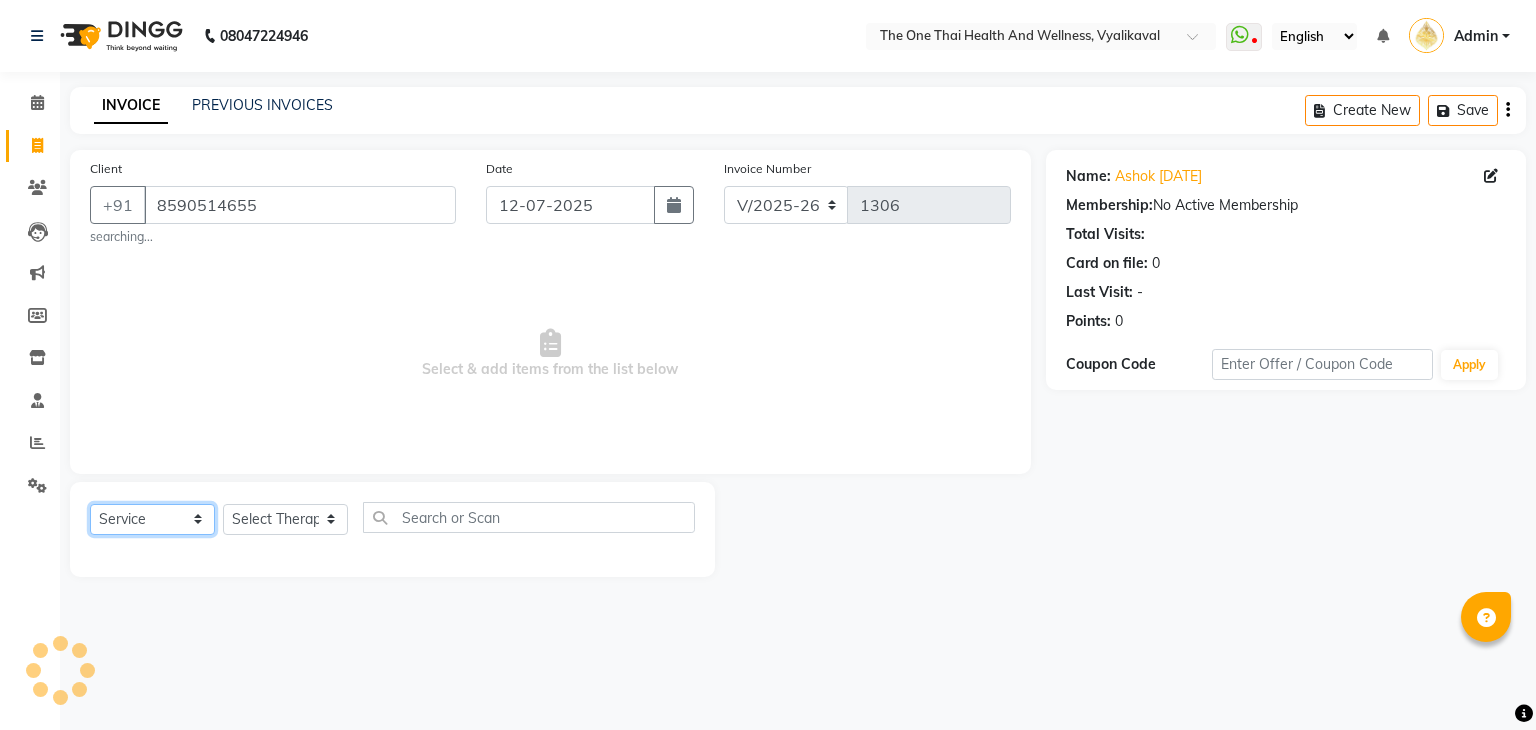click on "Select  Service  Product  Membership  Package Voucher Prepaid Gift Card" 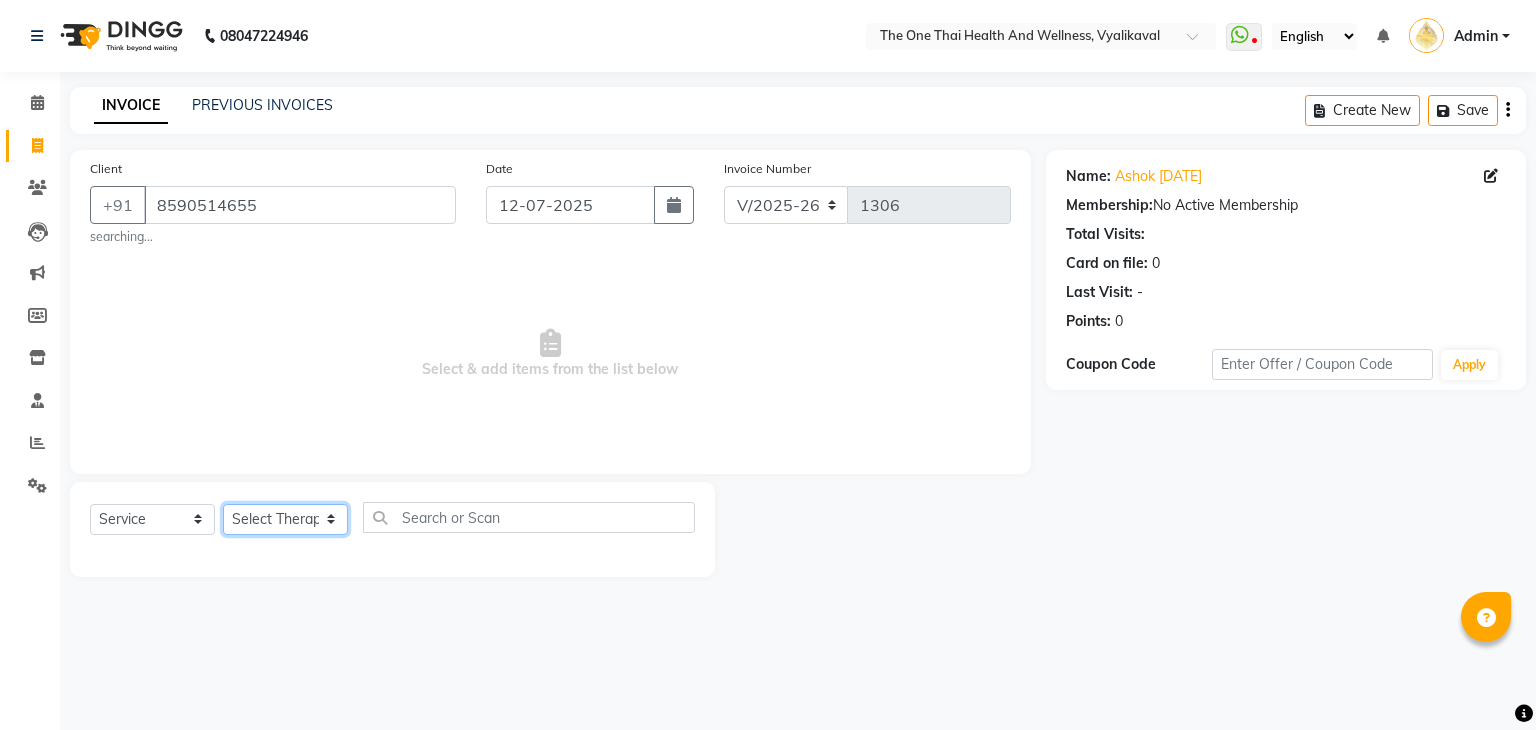 click on "Select Therapist" 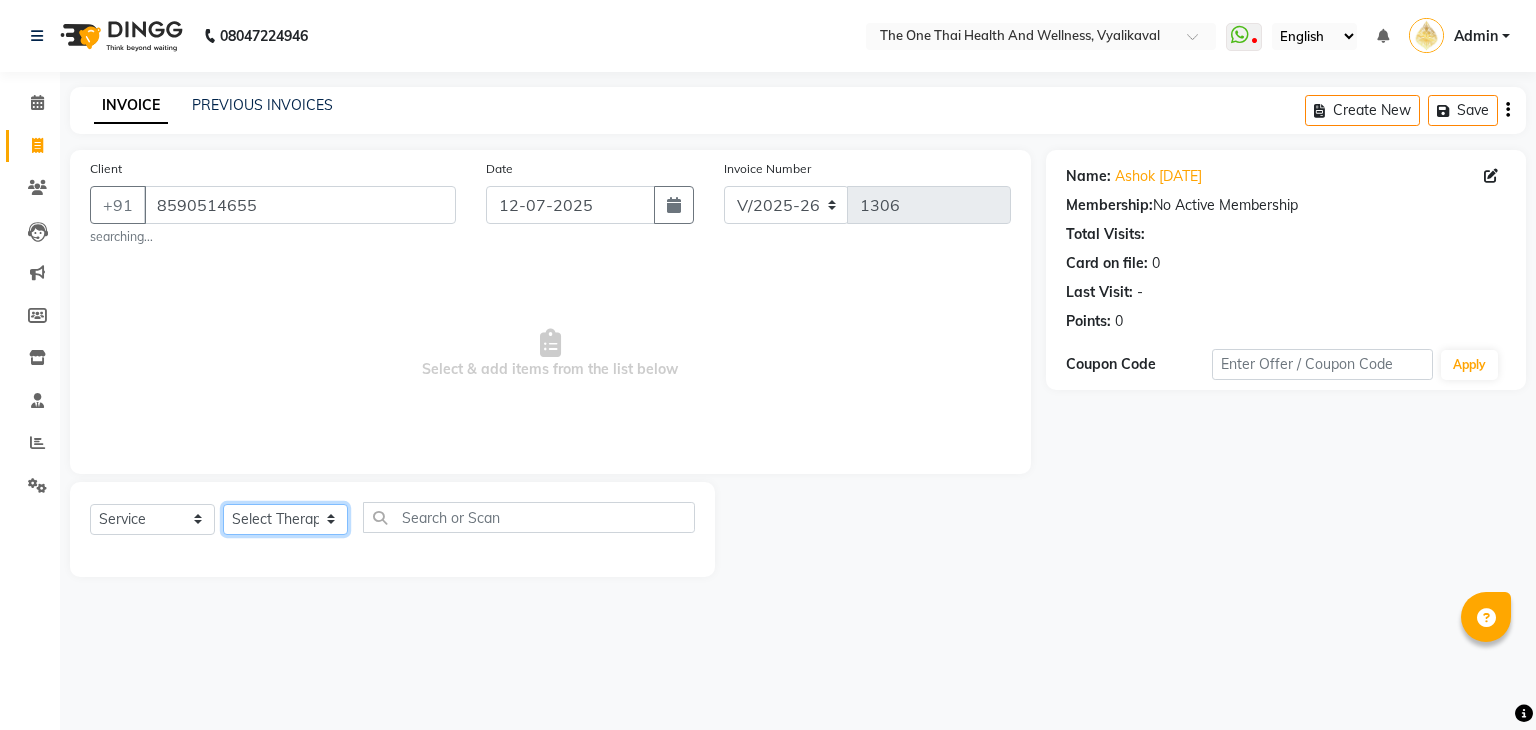 click on "Select Therapist" 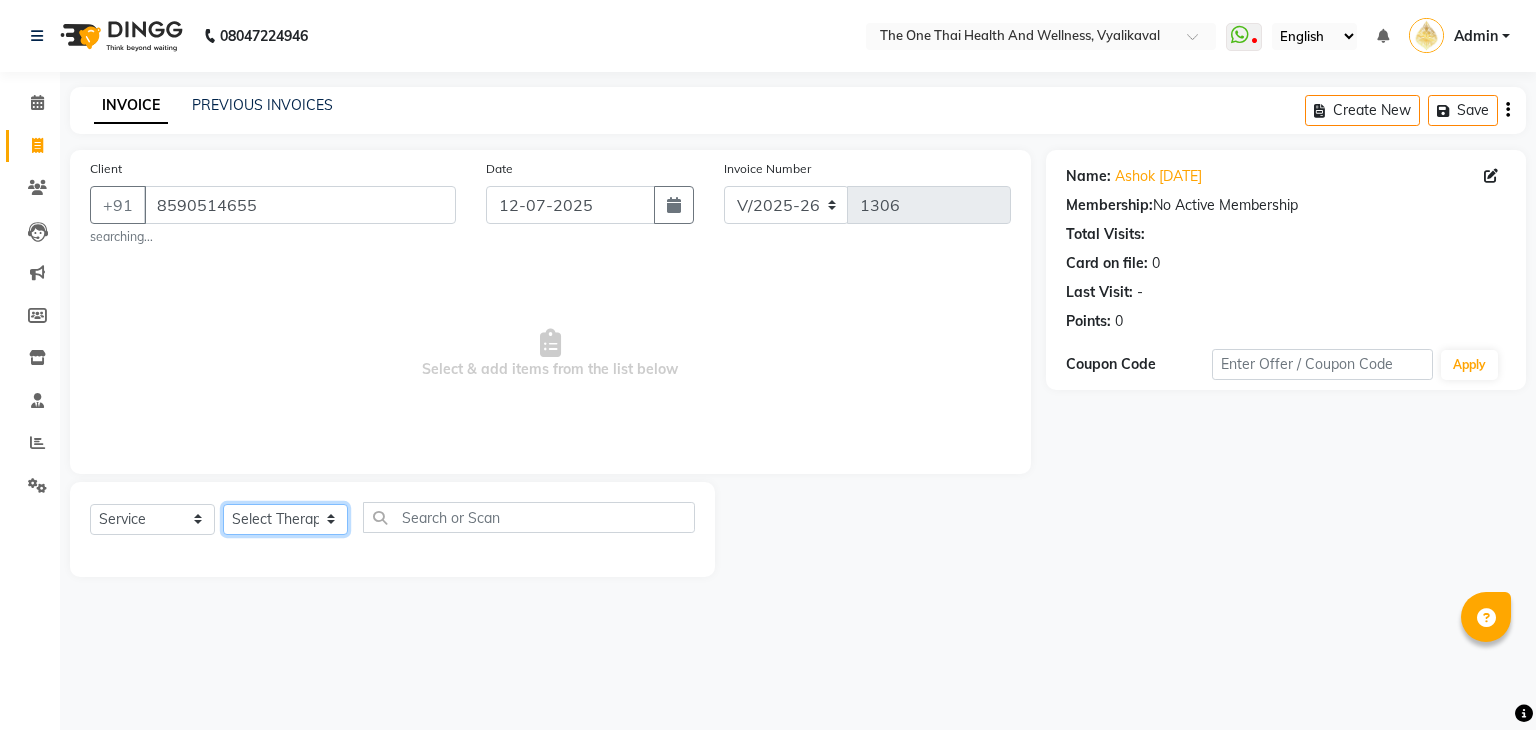 click on "Select Therapist" 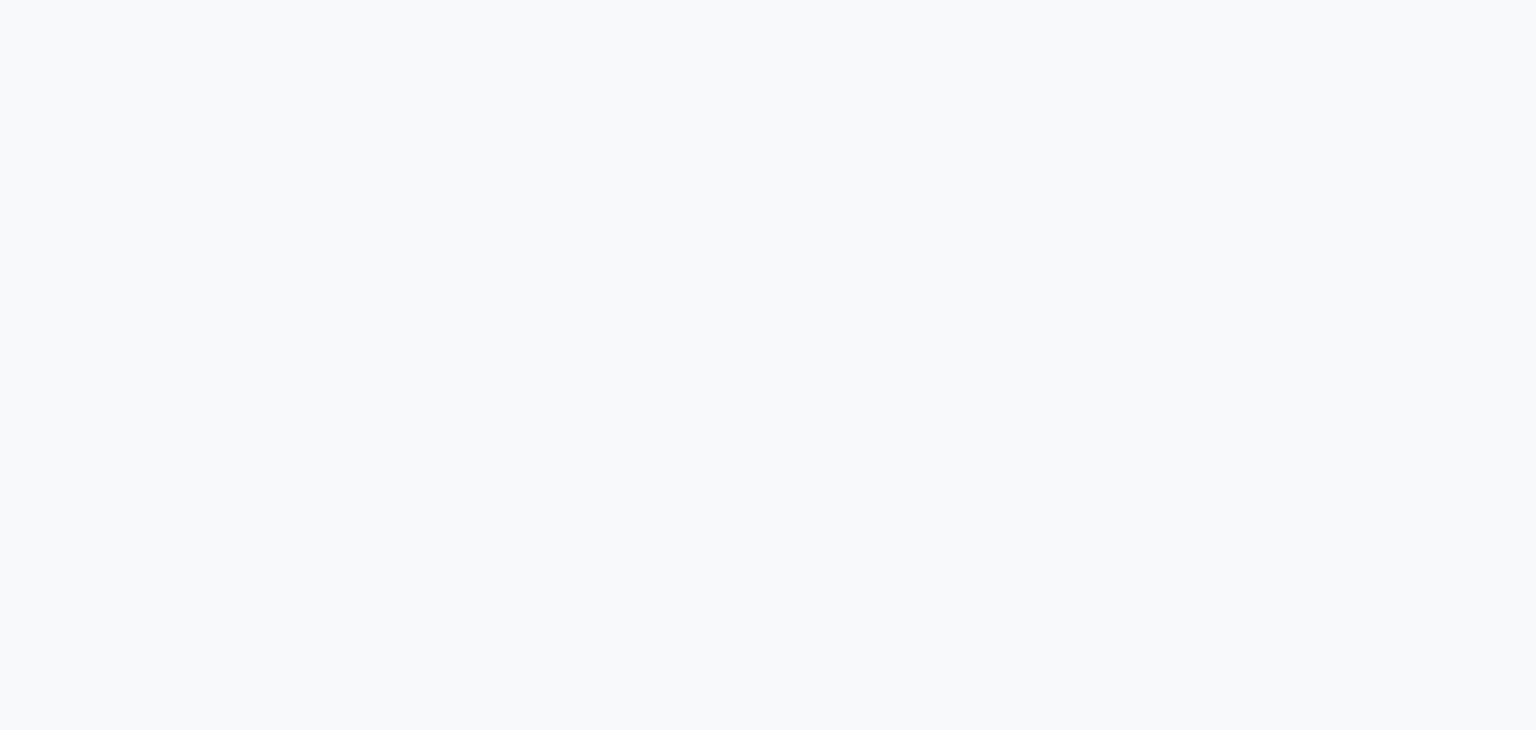 scroll, scrollTop: 0, scrollLeft: 0, axis: both 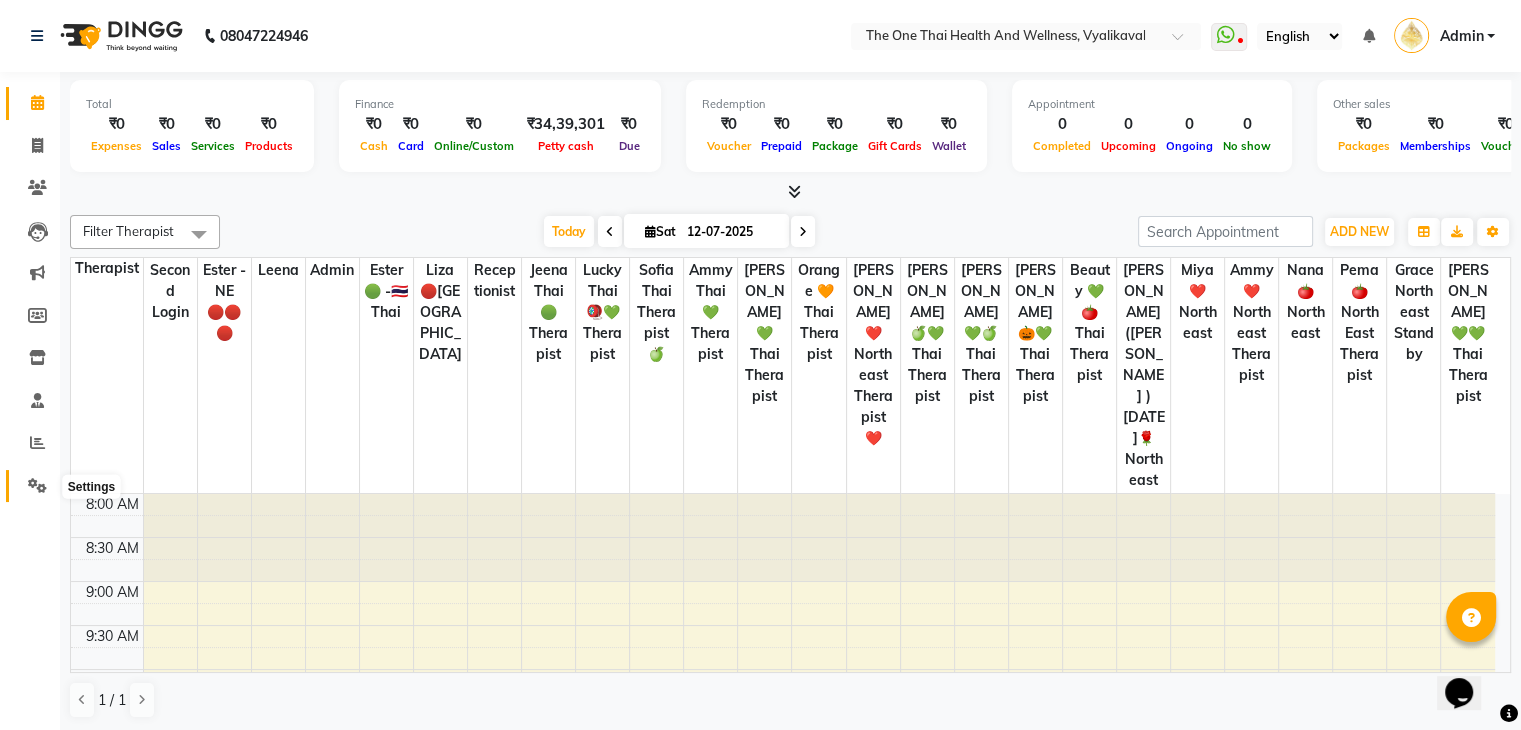 click 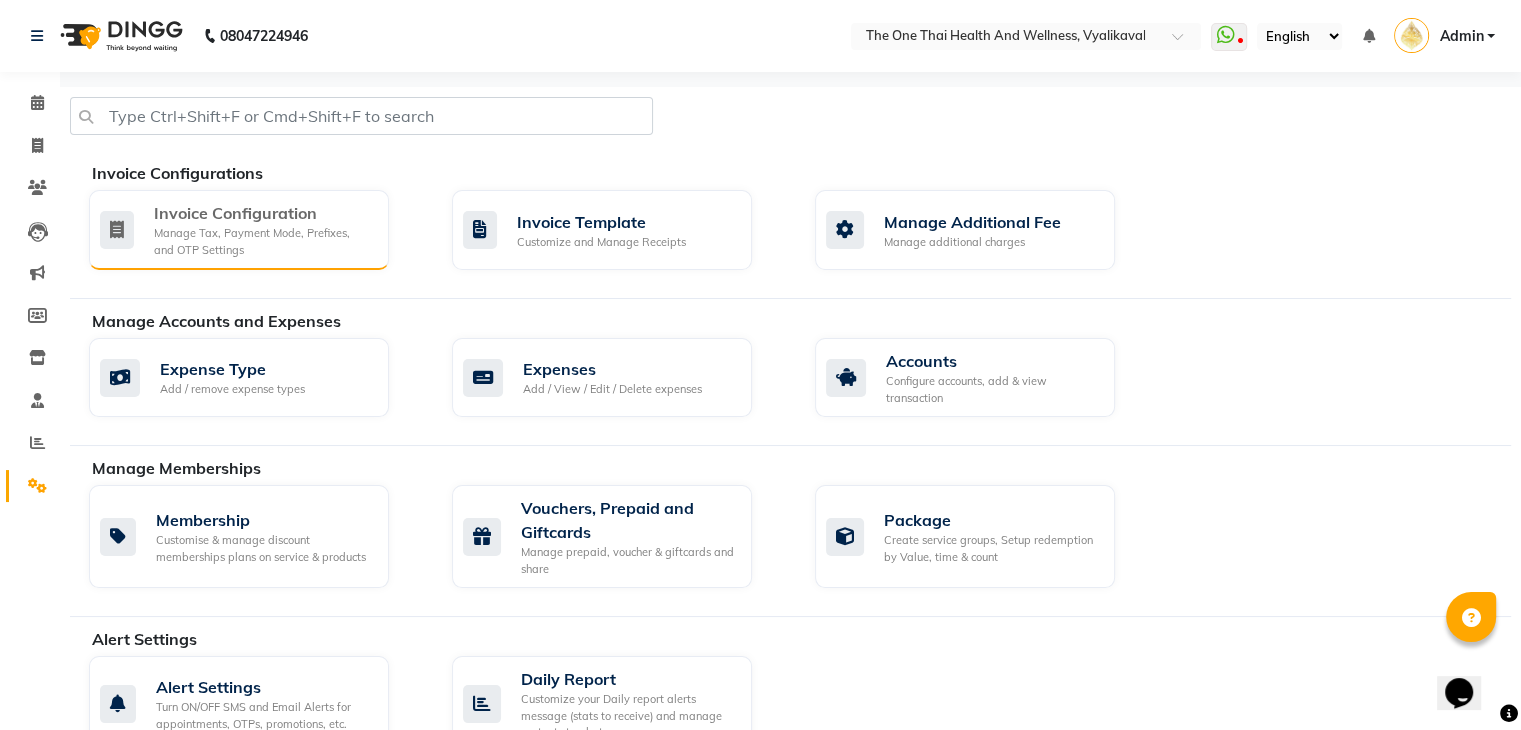 click on "Manage Tax, Payment Mode, Prefixes, and OTP Settings" 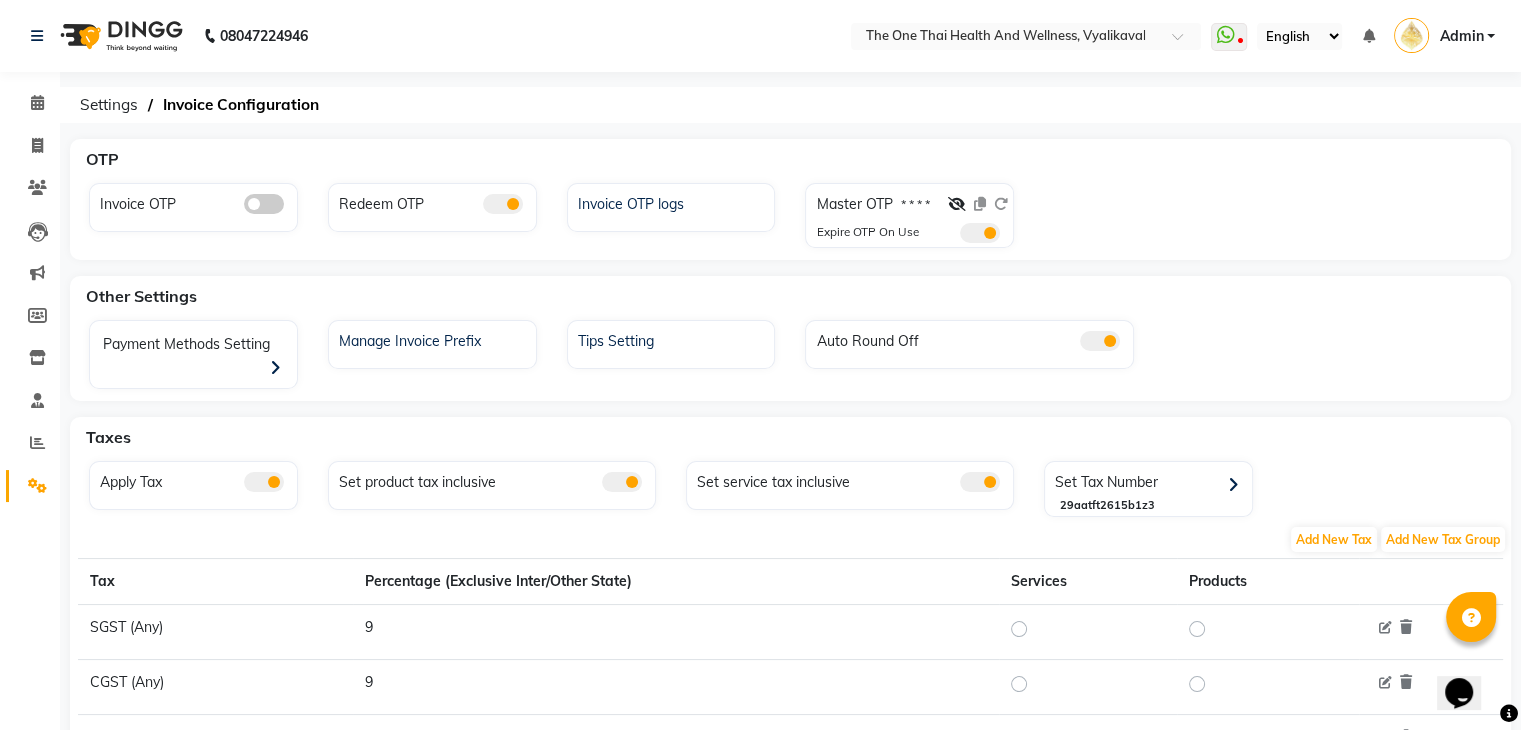click on "Master OTP * * * *" 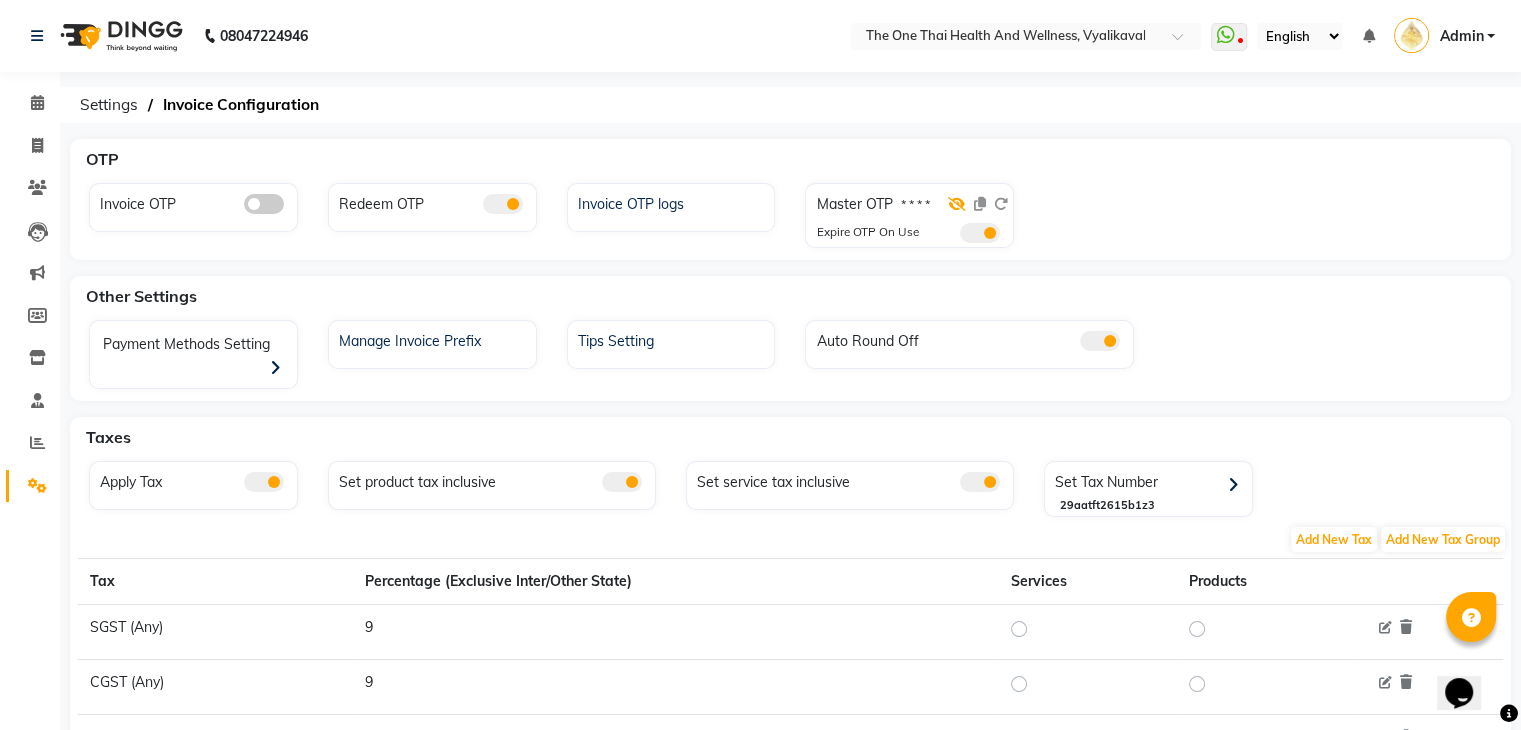 click 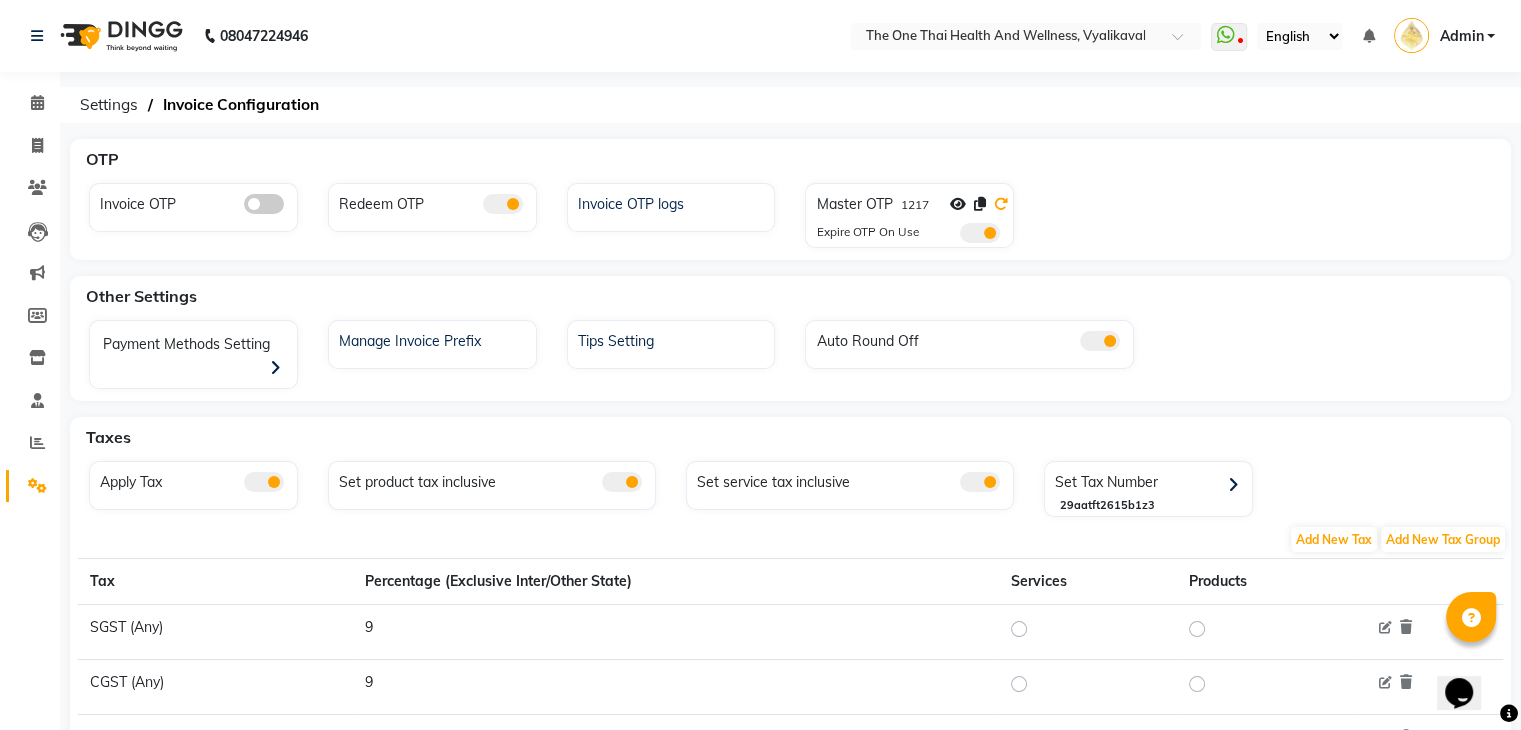 click 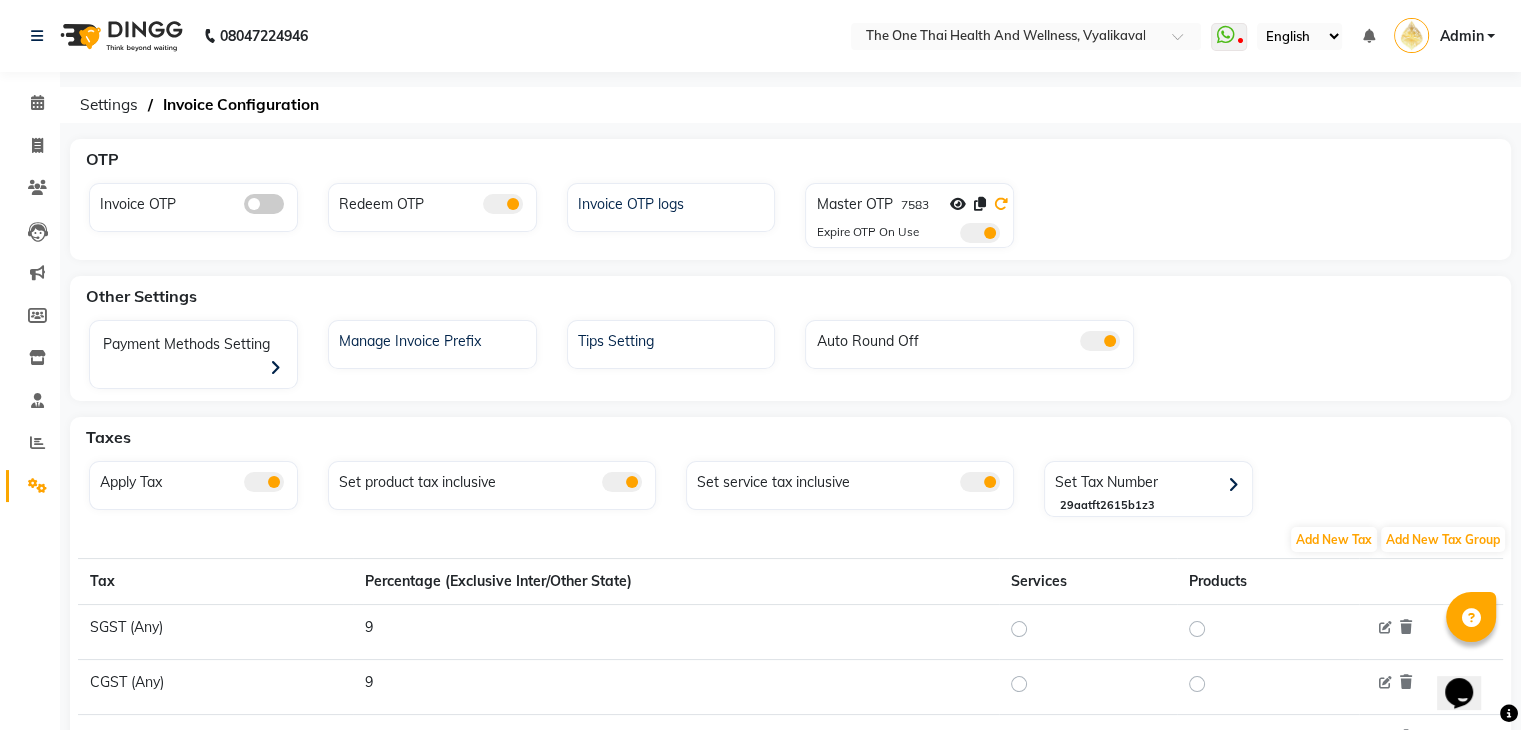 click 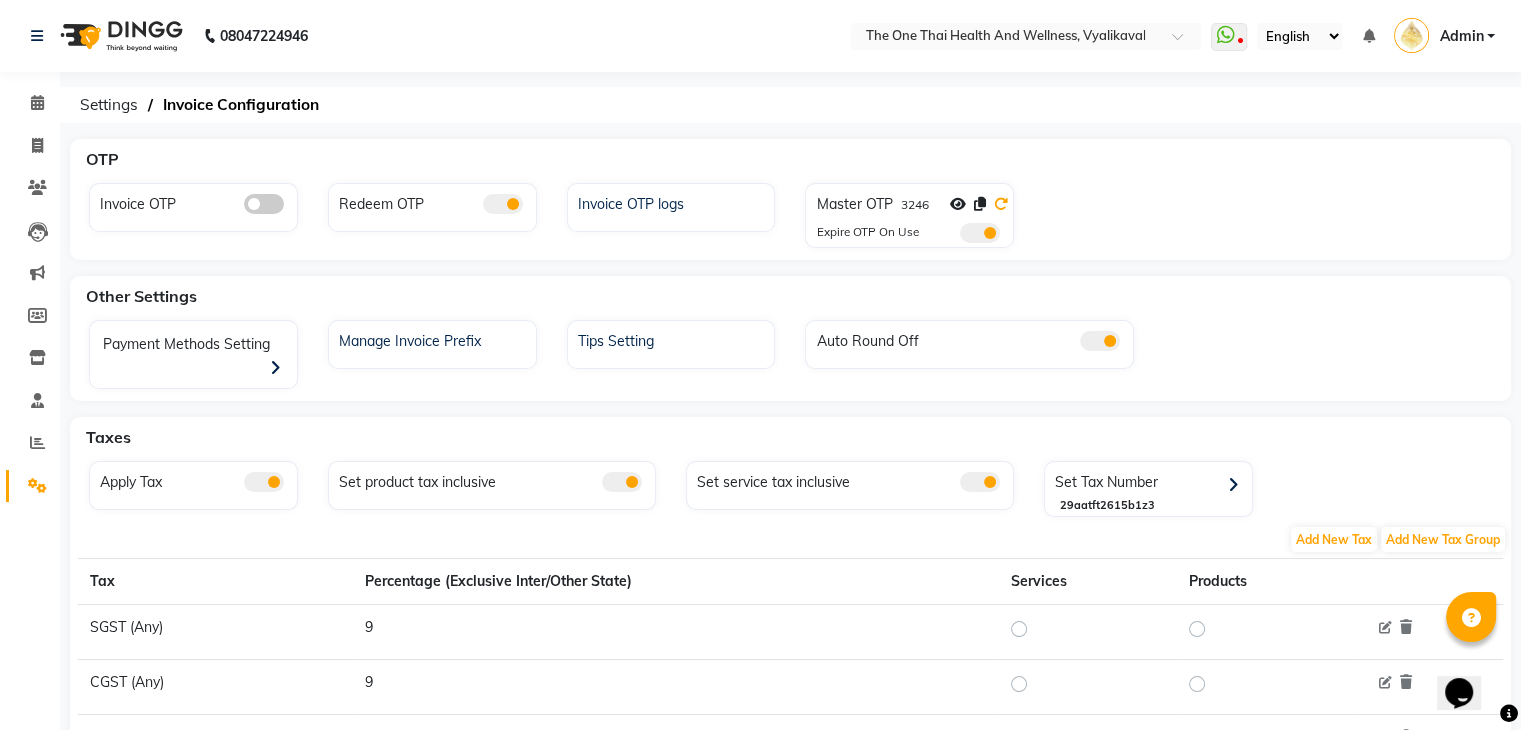 click 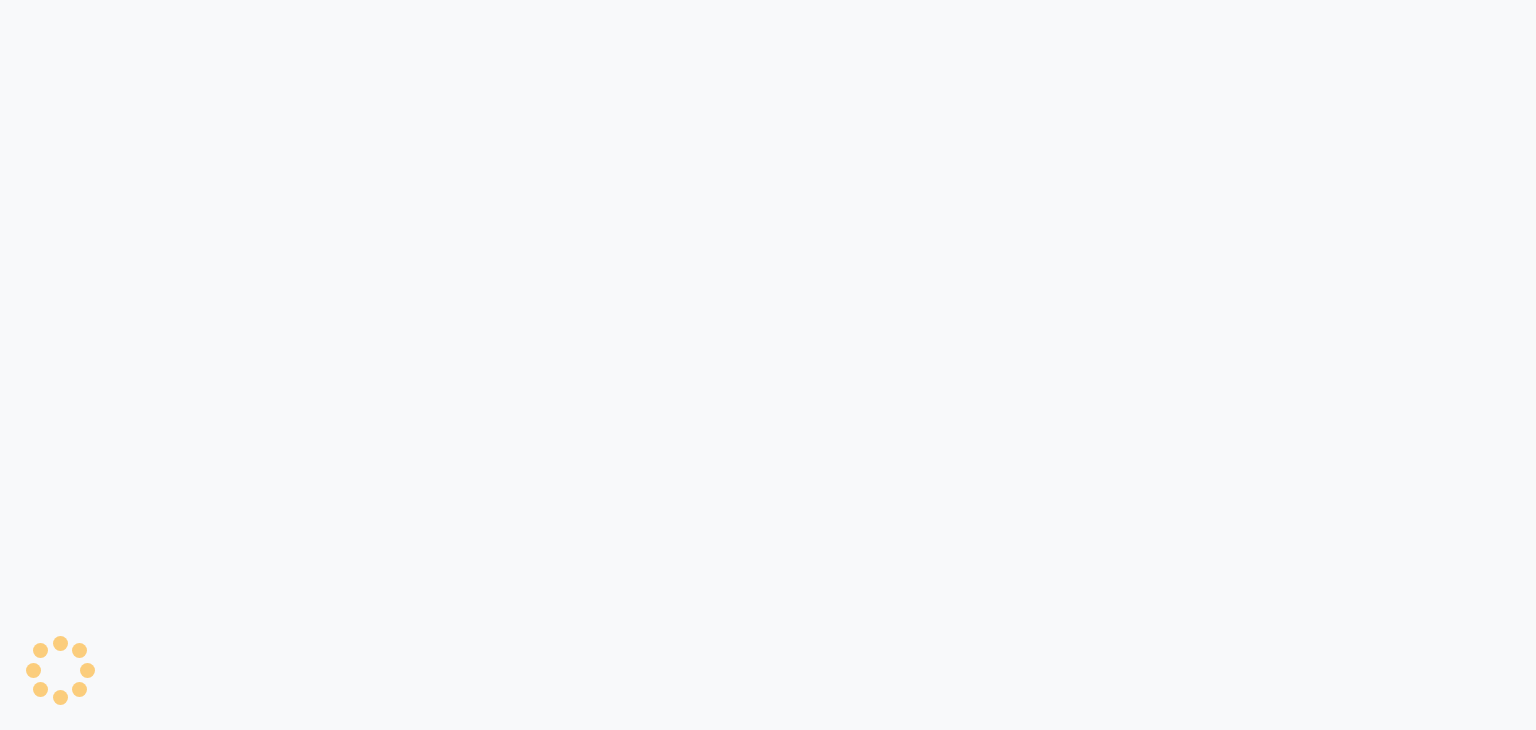 scroll, scrollTop: 0, scrollLeft: 0, axis: both 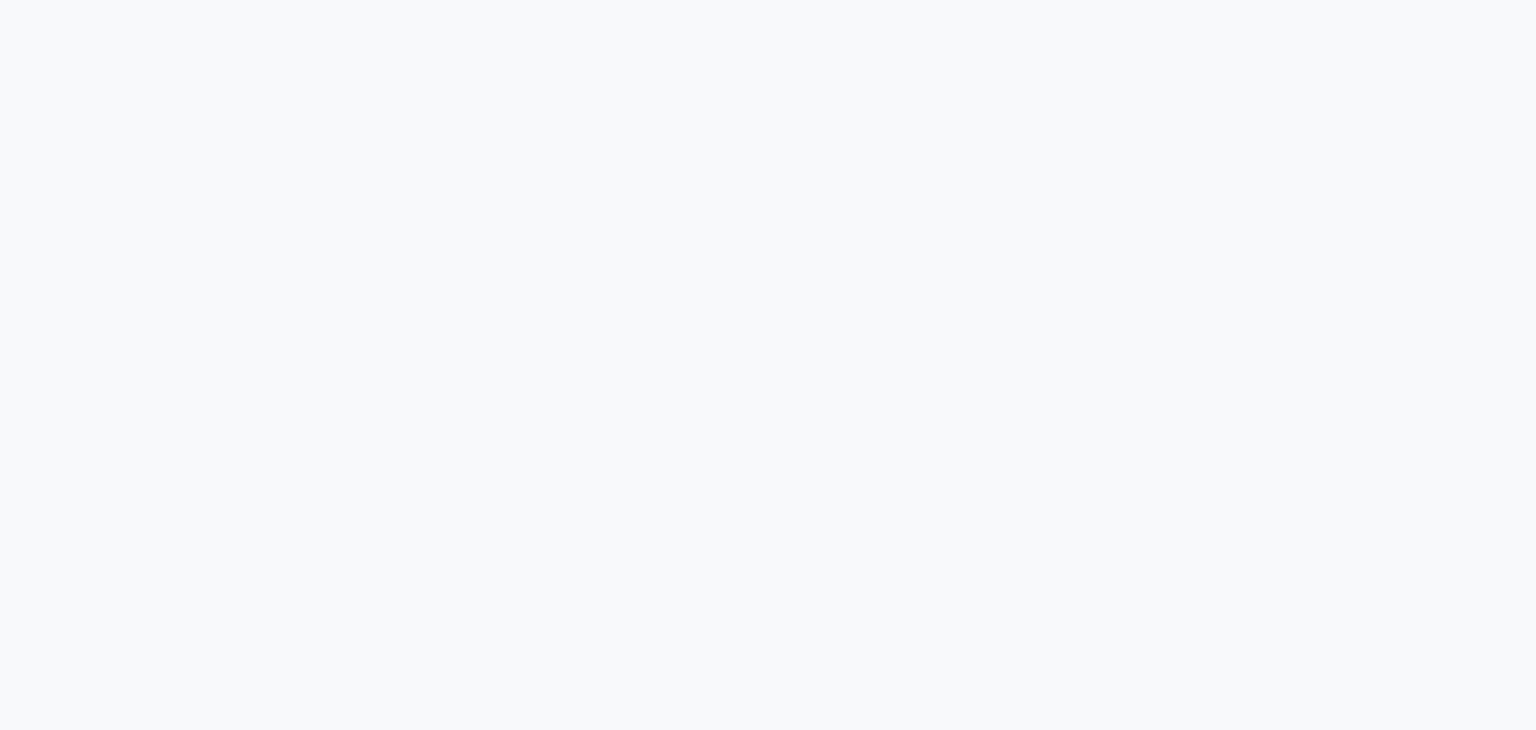 select on "service" 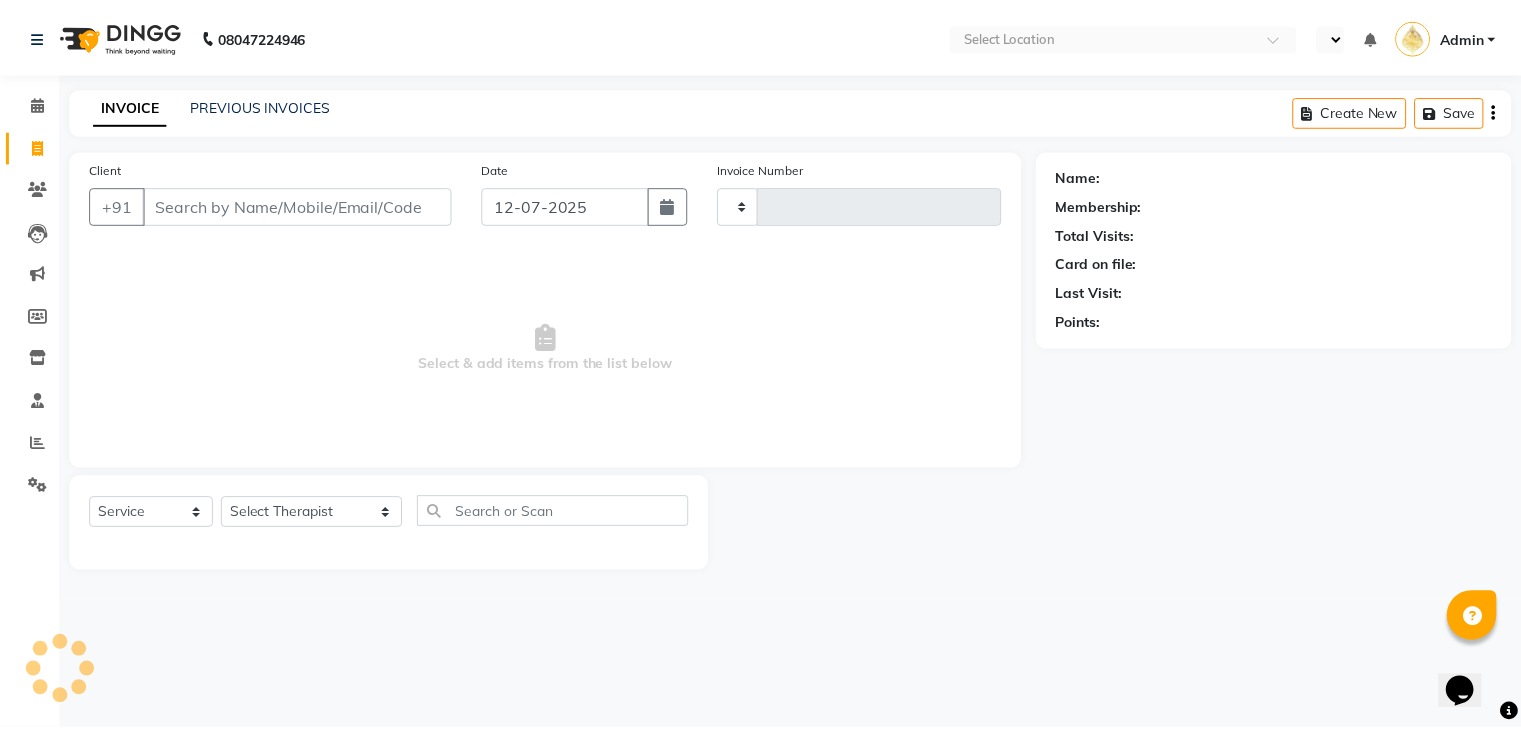 scroll, scrollTop: 0, scrollLeft: 0, axis: both 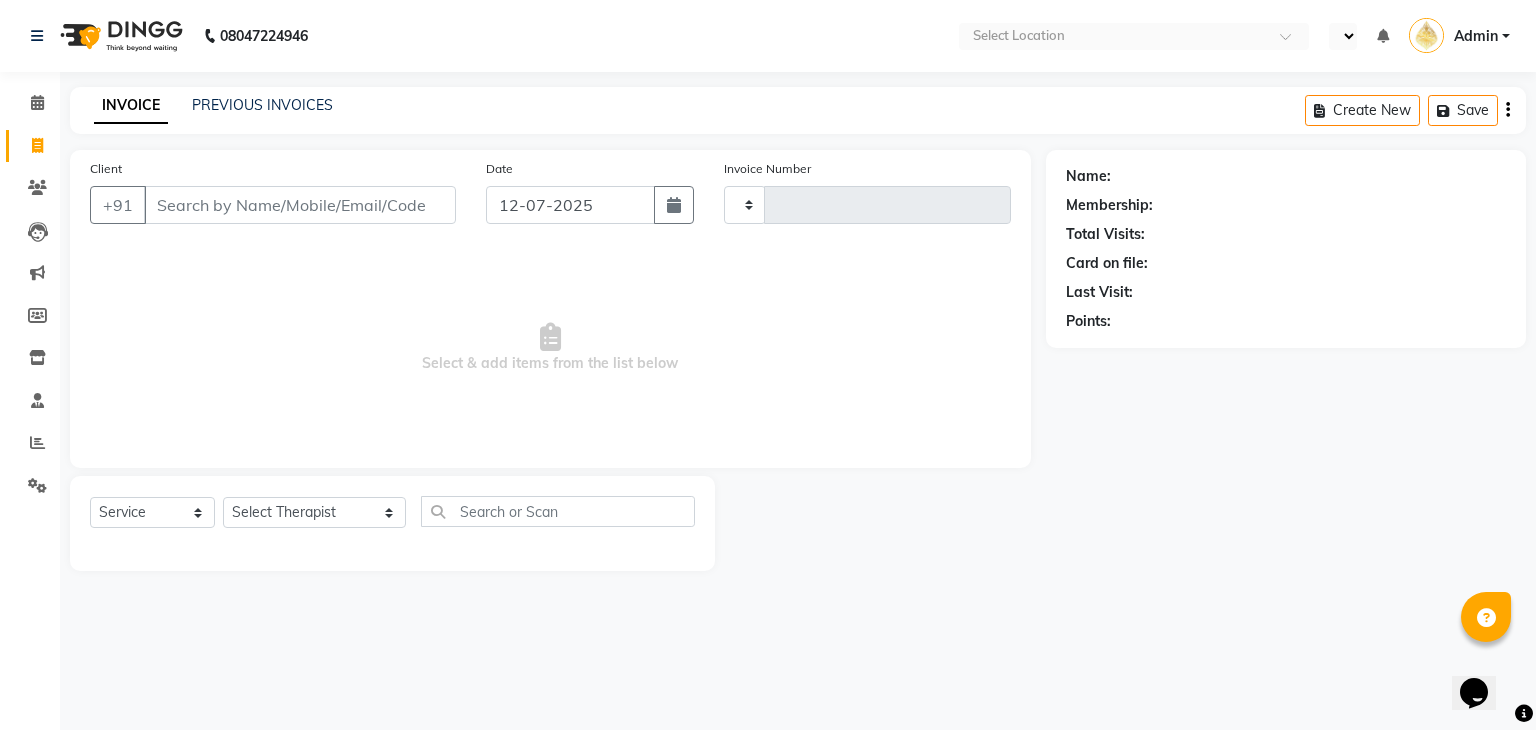 click on "Client" at bounding box center [300, 205] 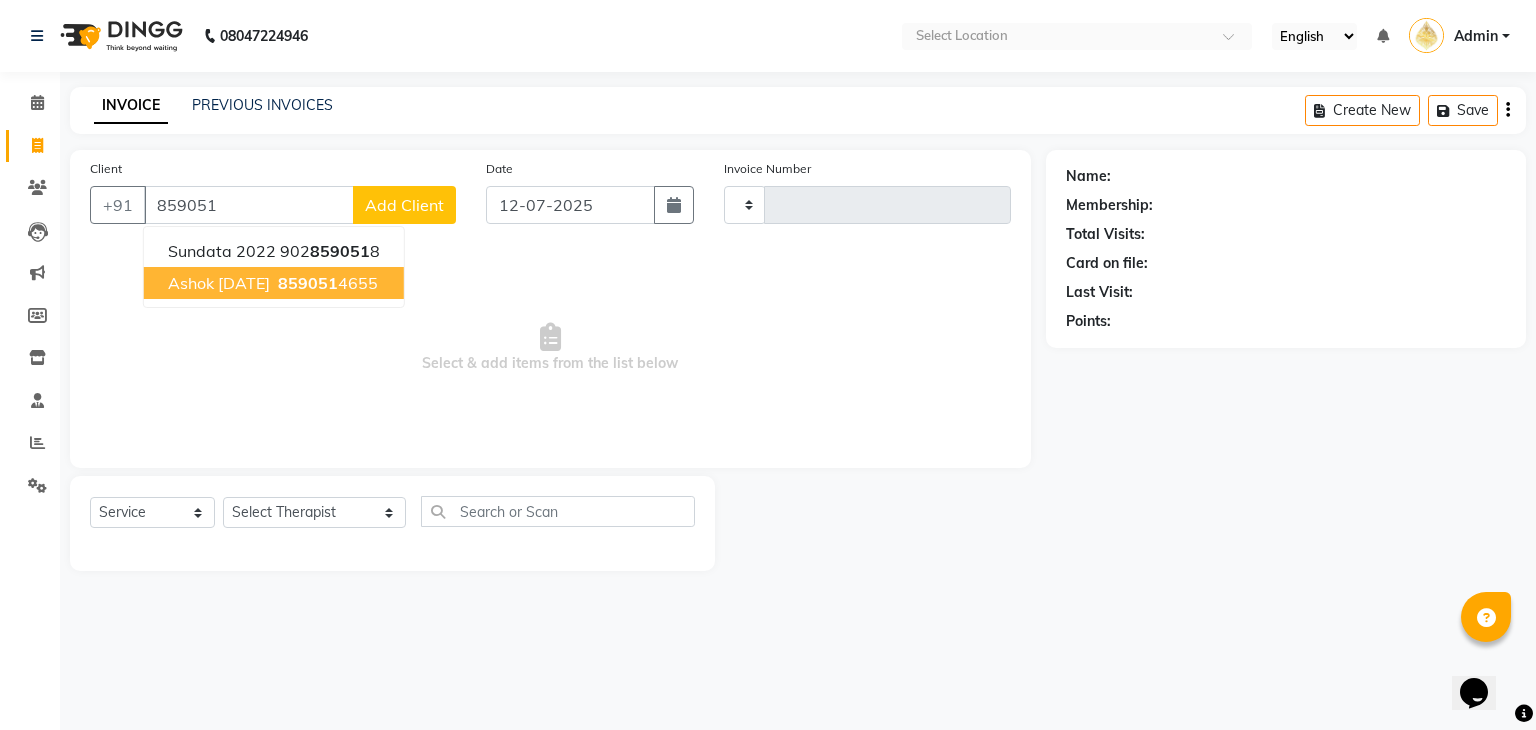 click on "ashok [DATE]" at bounding box center [219, 283] 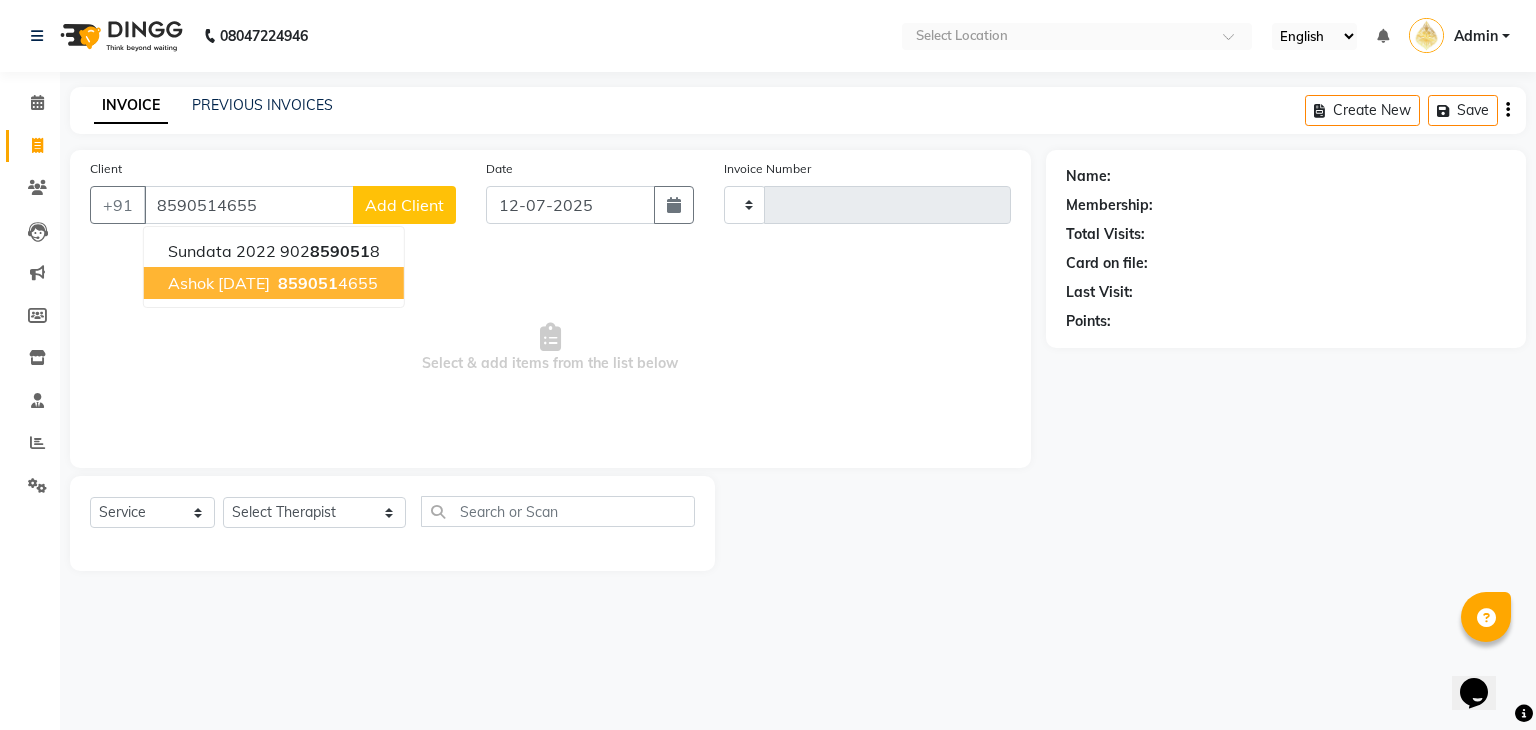 type on "8590514655" 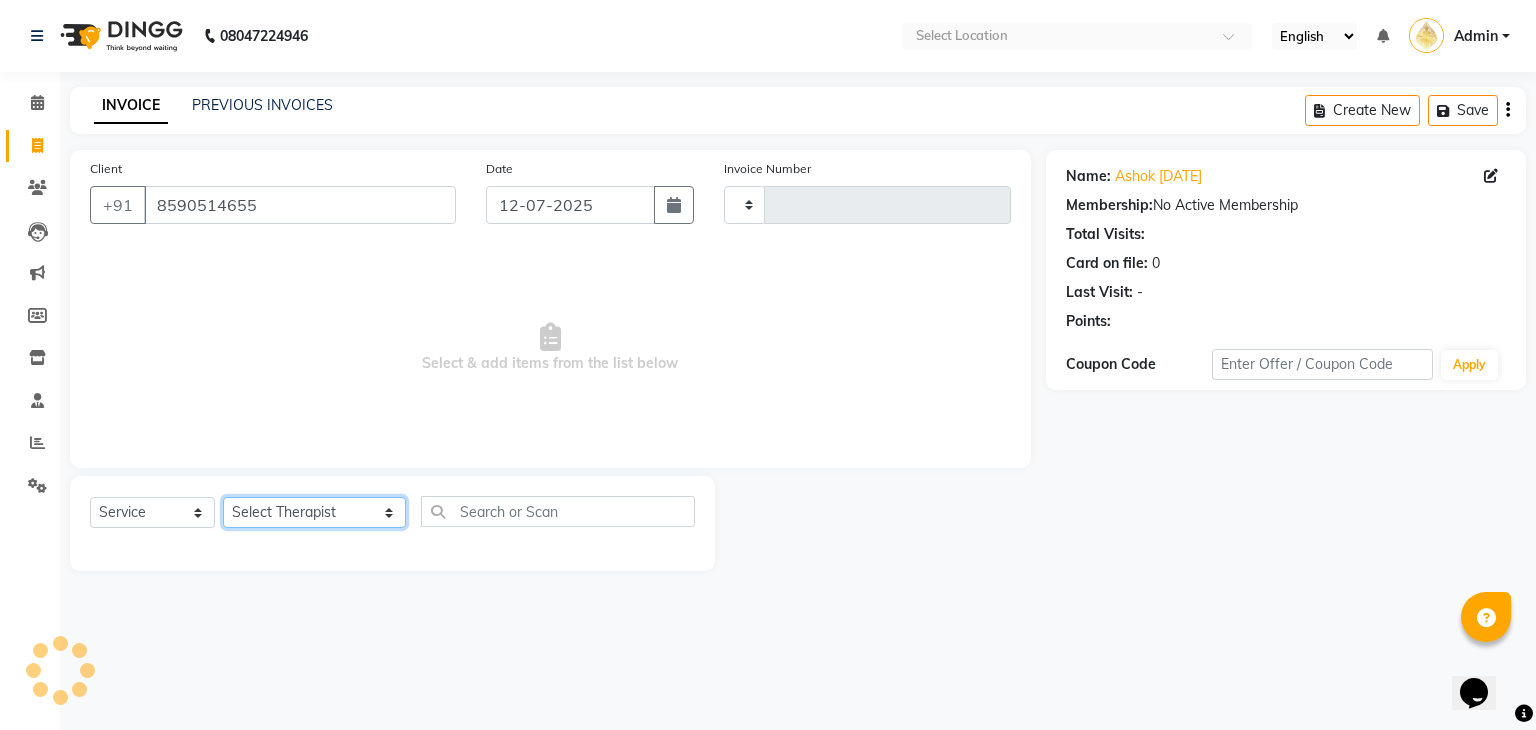 click on "Select Therapist [PERSON_NAME] 💚🍏thai therapist Ammy ❤️northeast therapist Ammy thai 💚therapist Beauty 💚🍅thai therapist Ester - NE 🔴🔴🔴 Ester 🟢 -🇹🇭thai  Grace northeast standby Jeena thai 🟢therapist [PERSON_NAME] ([PERSON_NAME] ) [DATE]🌹northeast  [PERSON_NAME] 💚thai therapist [PERSON_NAME]🎃💚thai therapist  [PERSON_NAME] 🔴north east  Lucky thai 🪀💚therapist  Miya ❤️ northeast  Nana 🍅 northeast  Nana 🍏💚thai therapist  Orange 🧡thai therapist  Pema 🍅north east therapist  receptionist  [PERSON_NAME] ❤️northeast therapist ❤️ [PERSON_NAME] 💚💚thai therapist second login  Sofia thai therapist 🍏" 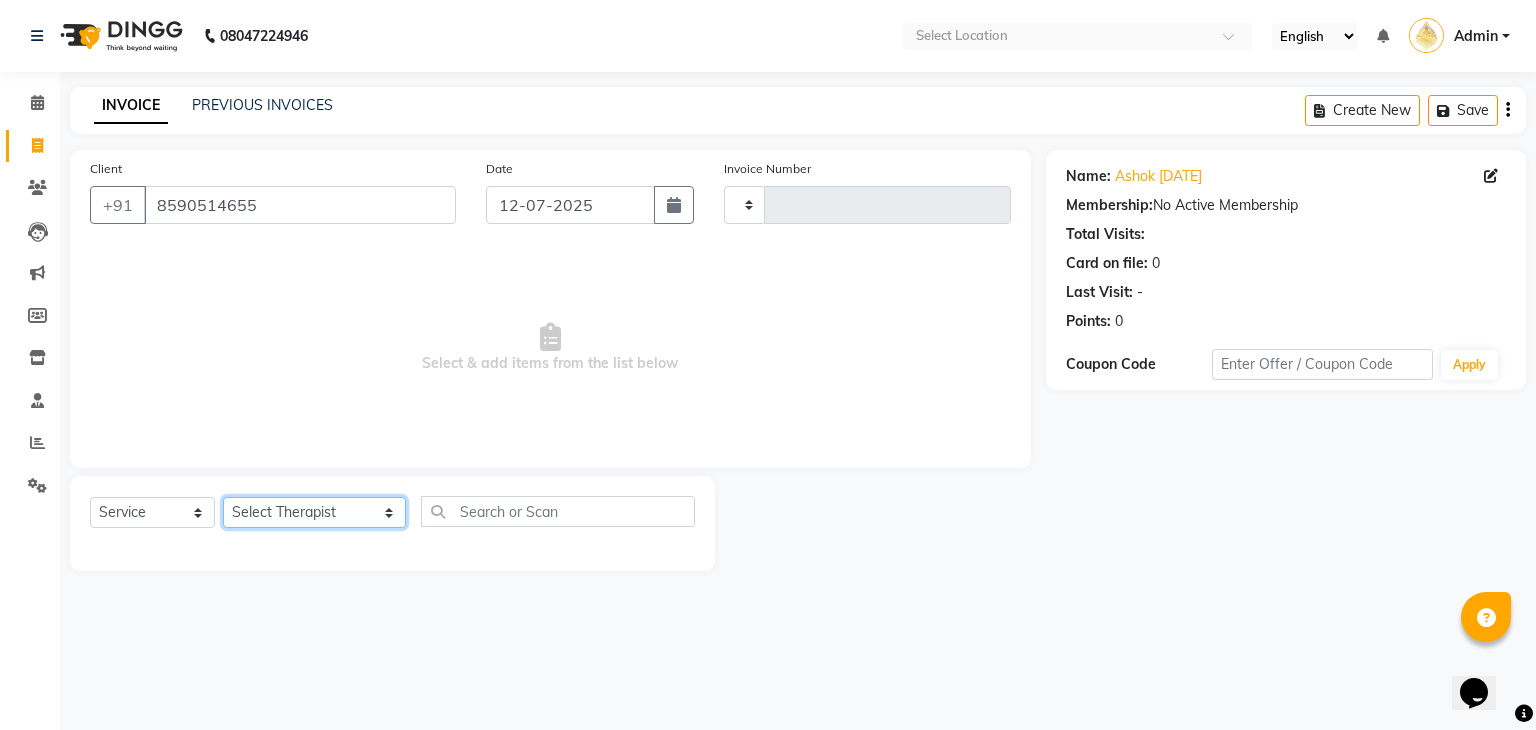 select on "74481" 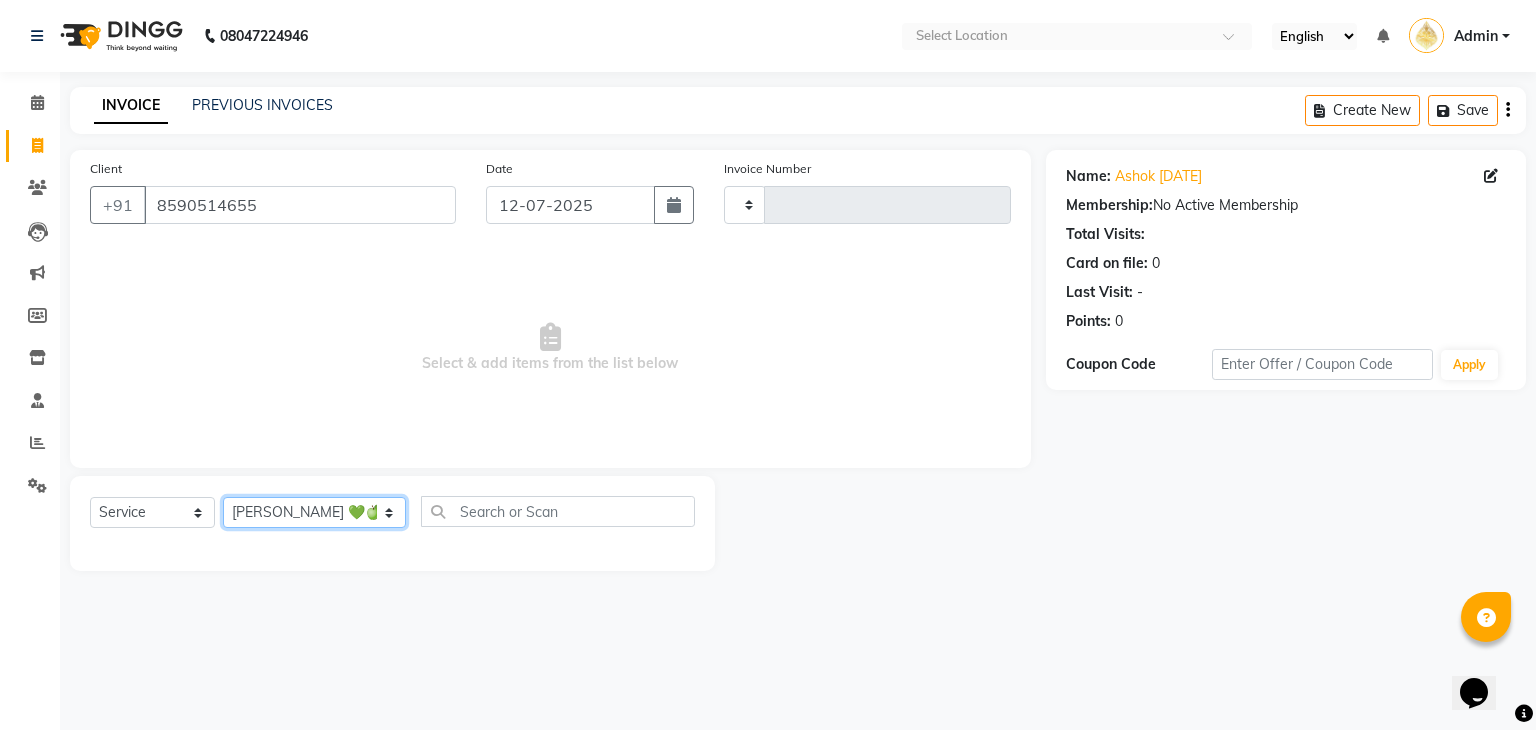 click on "Select Therapist [PERSON_NAME] 💚🍏thai therapist Ammy ❤️northeast therapist Ammy thai 💚therapist Beauty 💚🍅thai therapist Ester - NE 🔴🔴🔴 Ester 🟢 -🇹🇭thai  Grace northeast standby Jeena thai 🟢therapist [PERSON_NAME] ([PERSON_NAME] ) [DATE]🌹northeast  [PERSON_NAME] 💚thai therapist [PERSON_NAME]🎃💚thai therapist  [PERSON_NAME] 🔴north east  Lucky thai 🪀💚therapist  Miya ❤️ northeast  Nana 🍅 northeast  Nana 🍏💚thai therapist  Orange 🧡thai therapist  Pema 🍅north east therapist  receptionist  [PERSON_NAME] ❤️northeast therapist ❤️ [PERSON_NAME] 💚💚thai therapist second login  Sofia thai therapist 🍏" 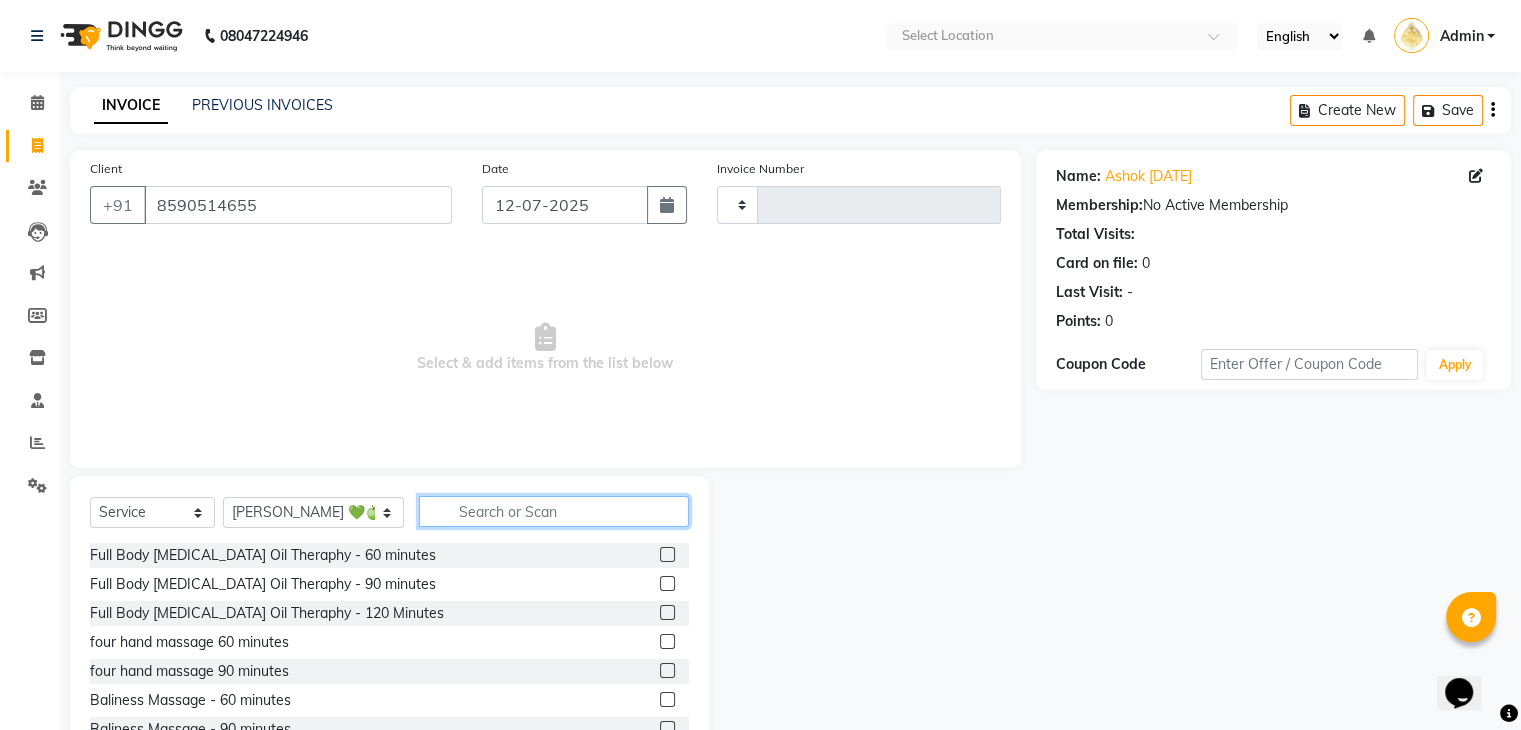 click 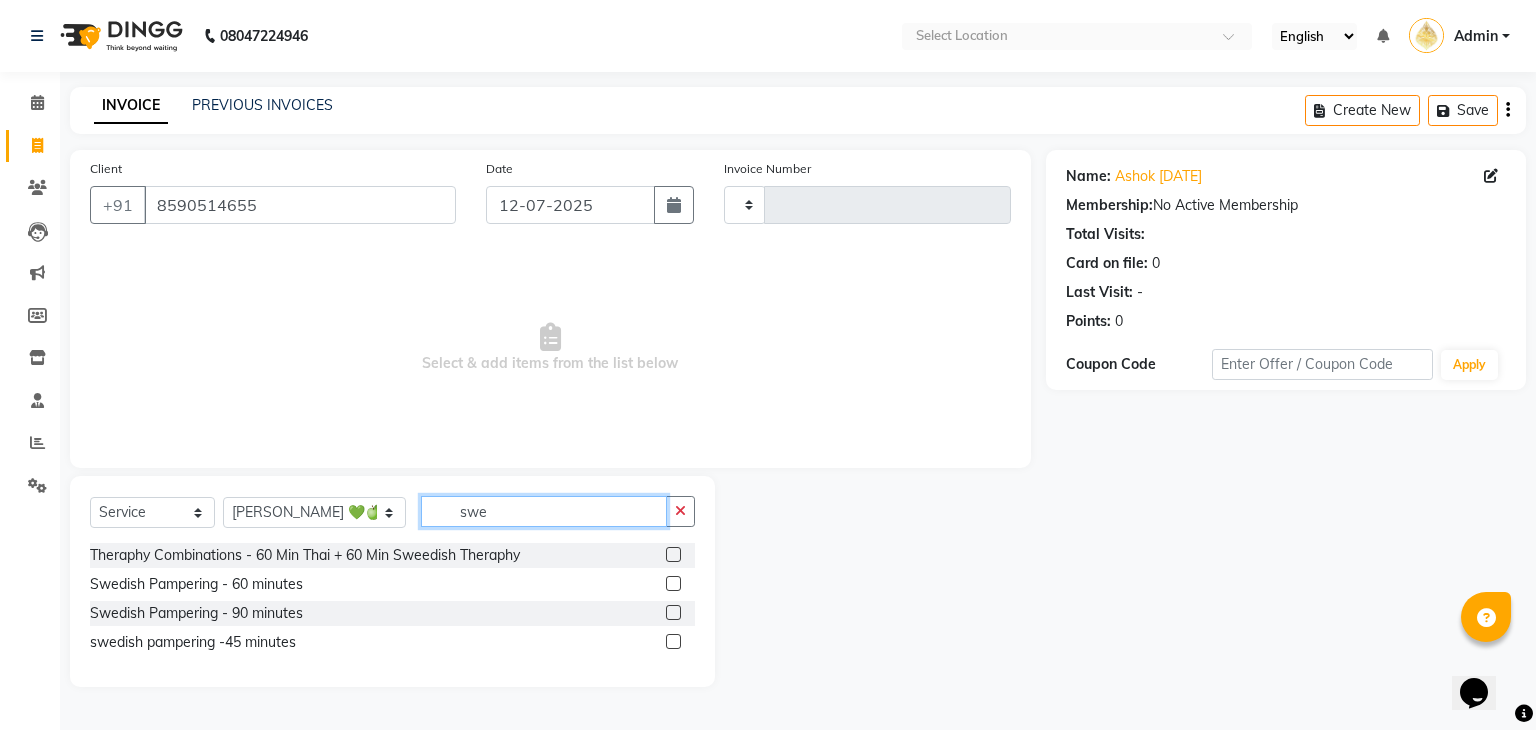 type on "swe" 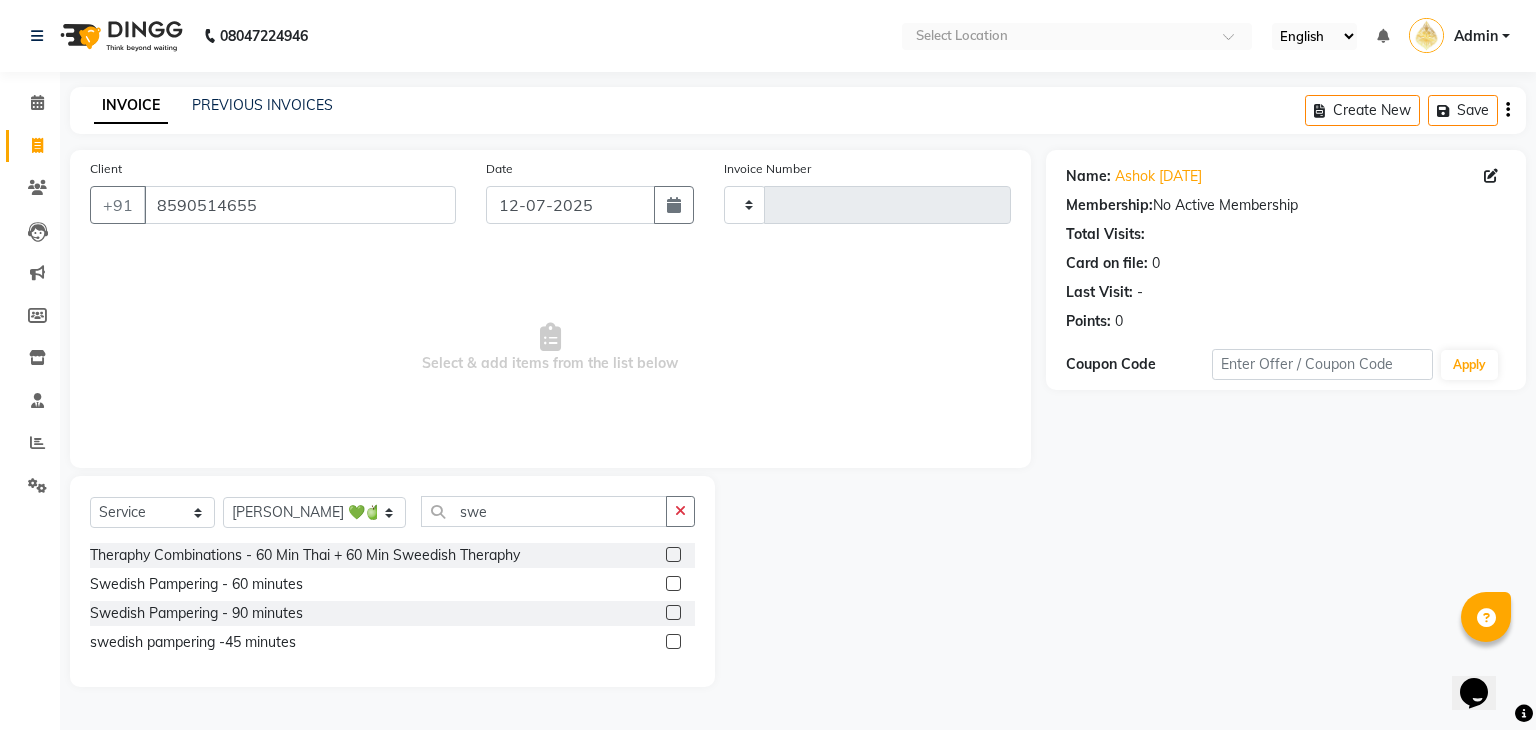 click 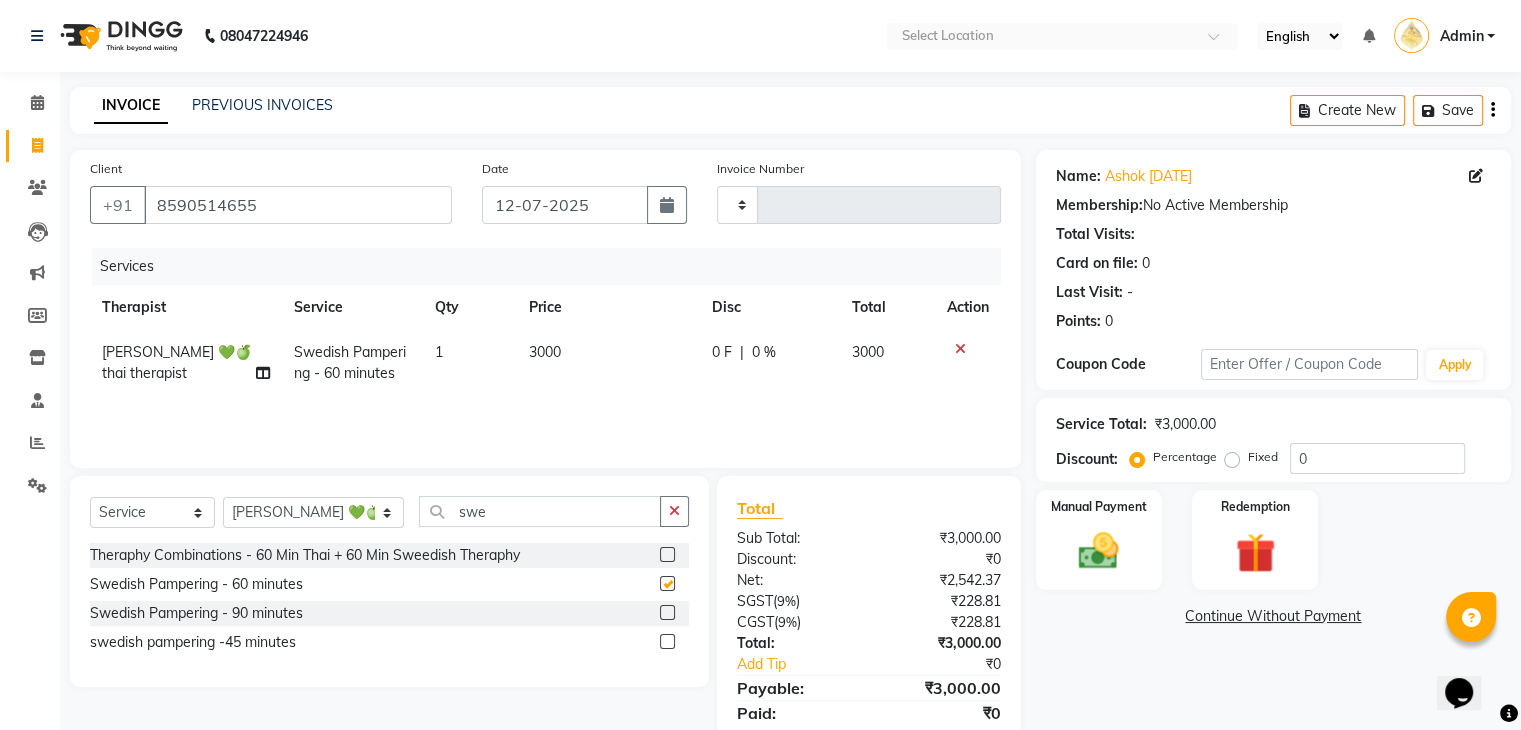 checkbox on "false" 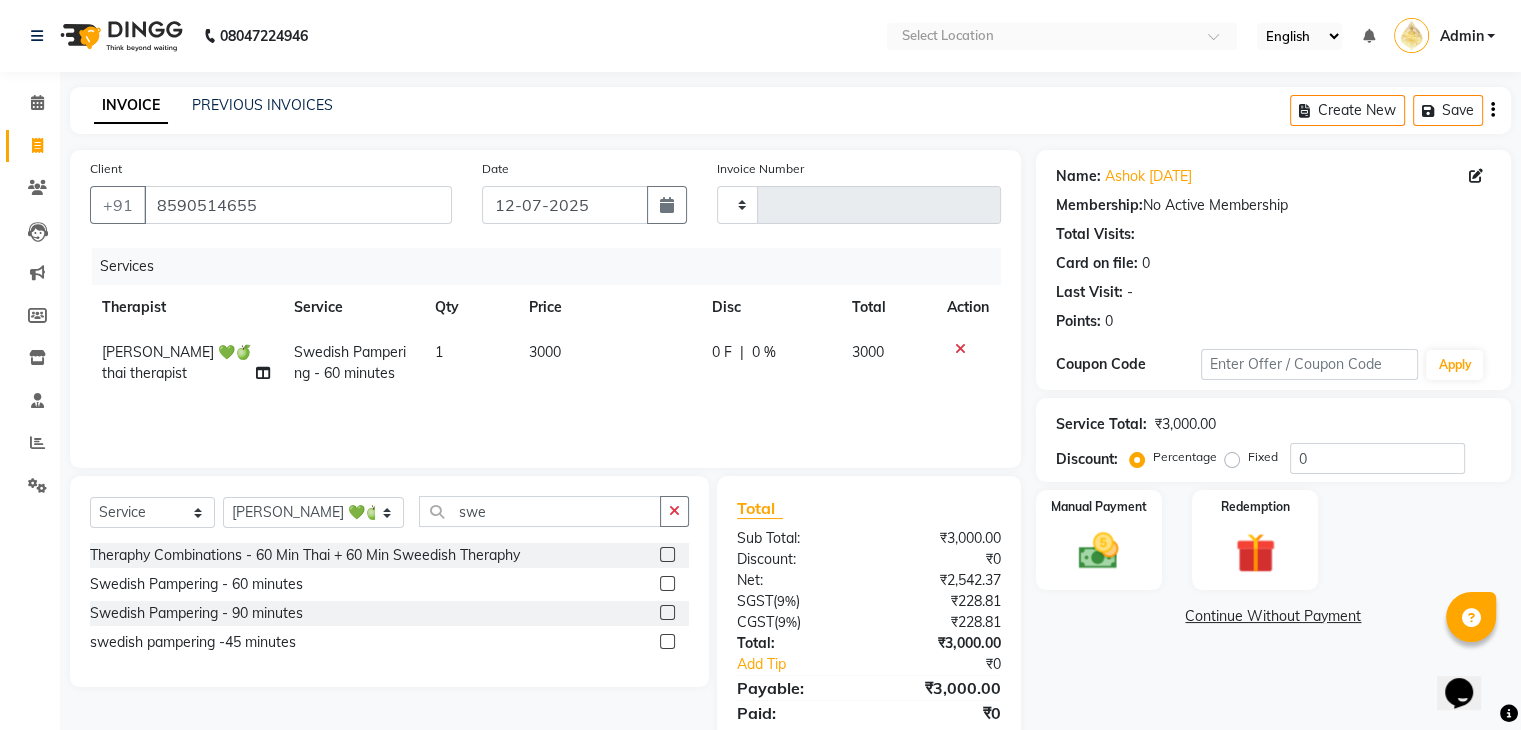click on "0 %" 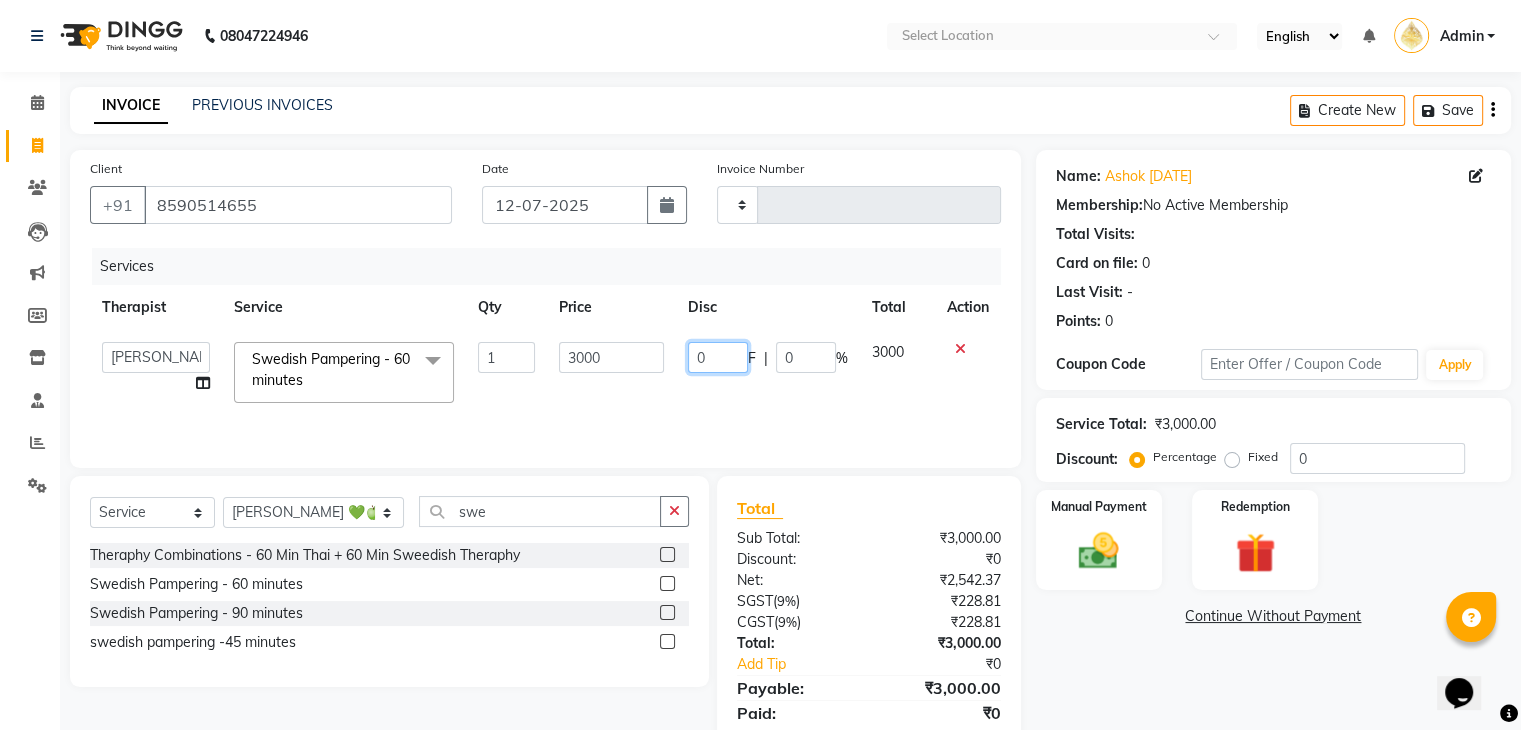 click on "0" 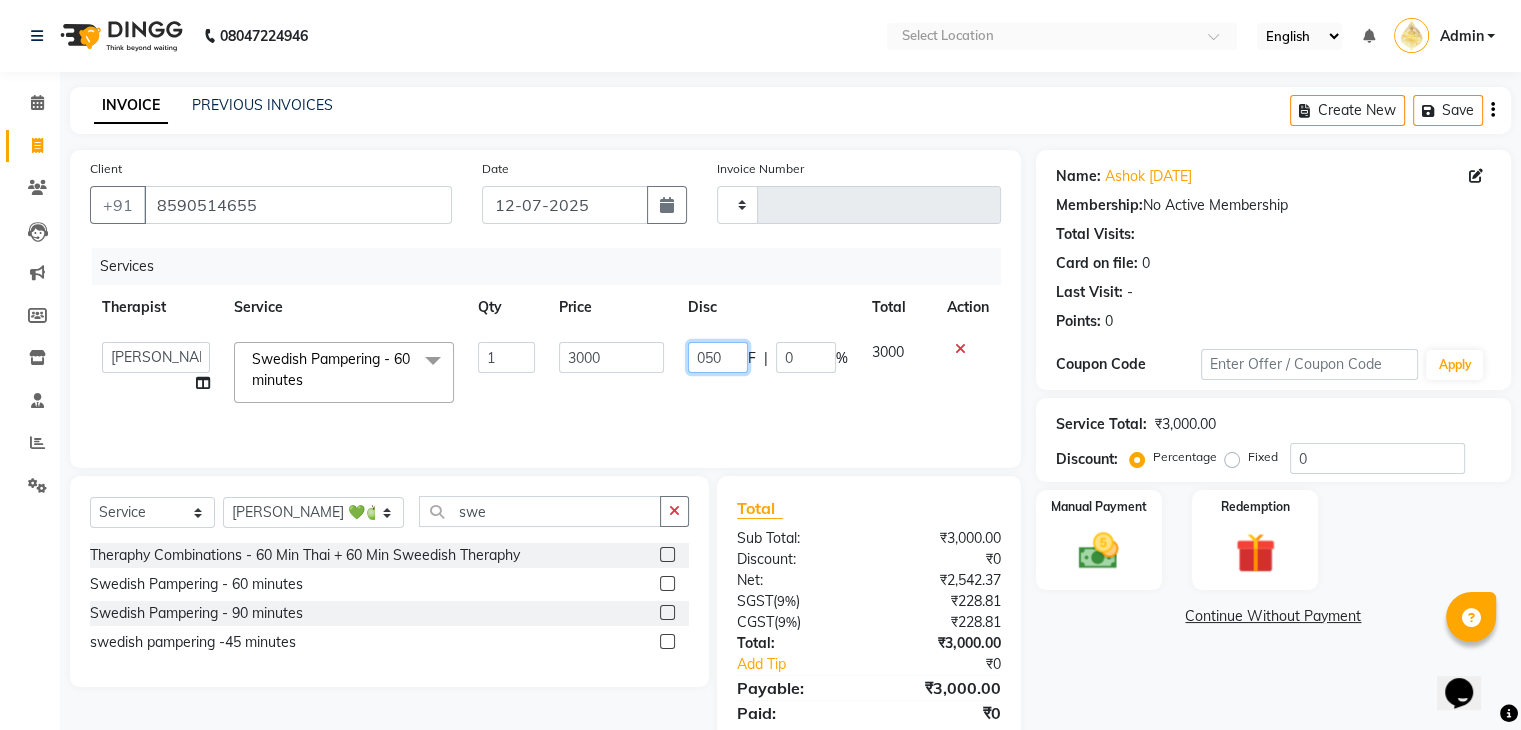 type on "0500" 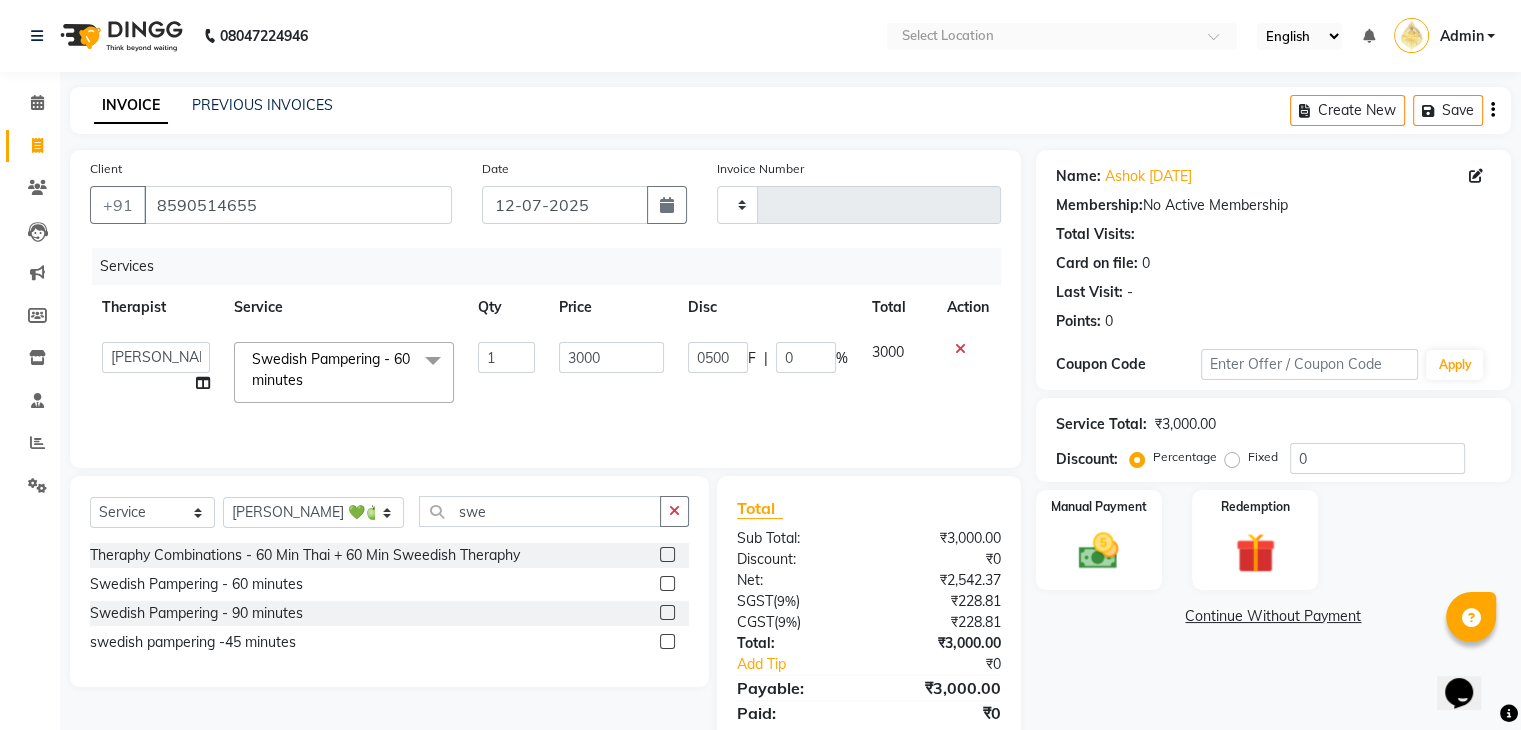 click on "0500 F | 0 %" 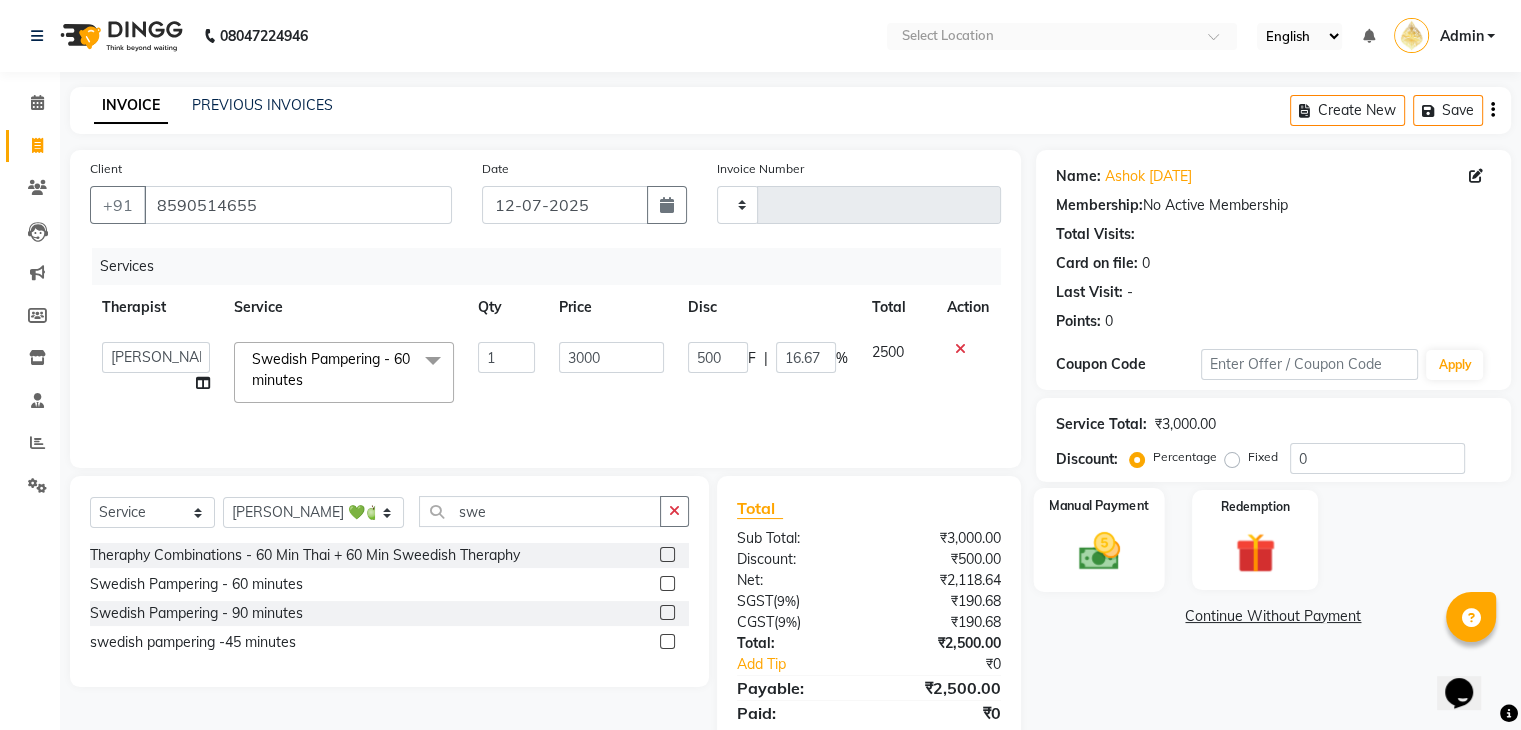 click on "Manual Payment" 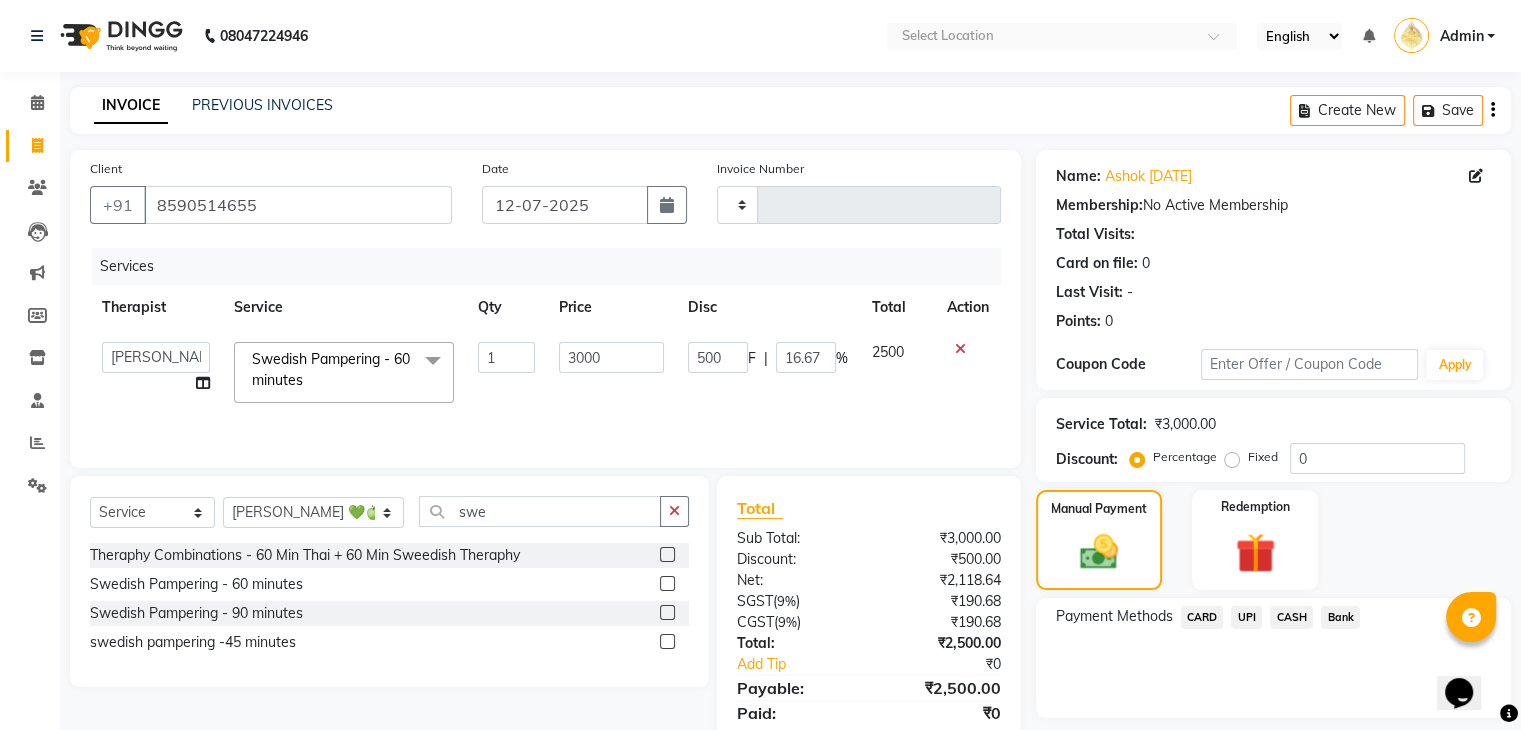 click on "CASH" 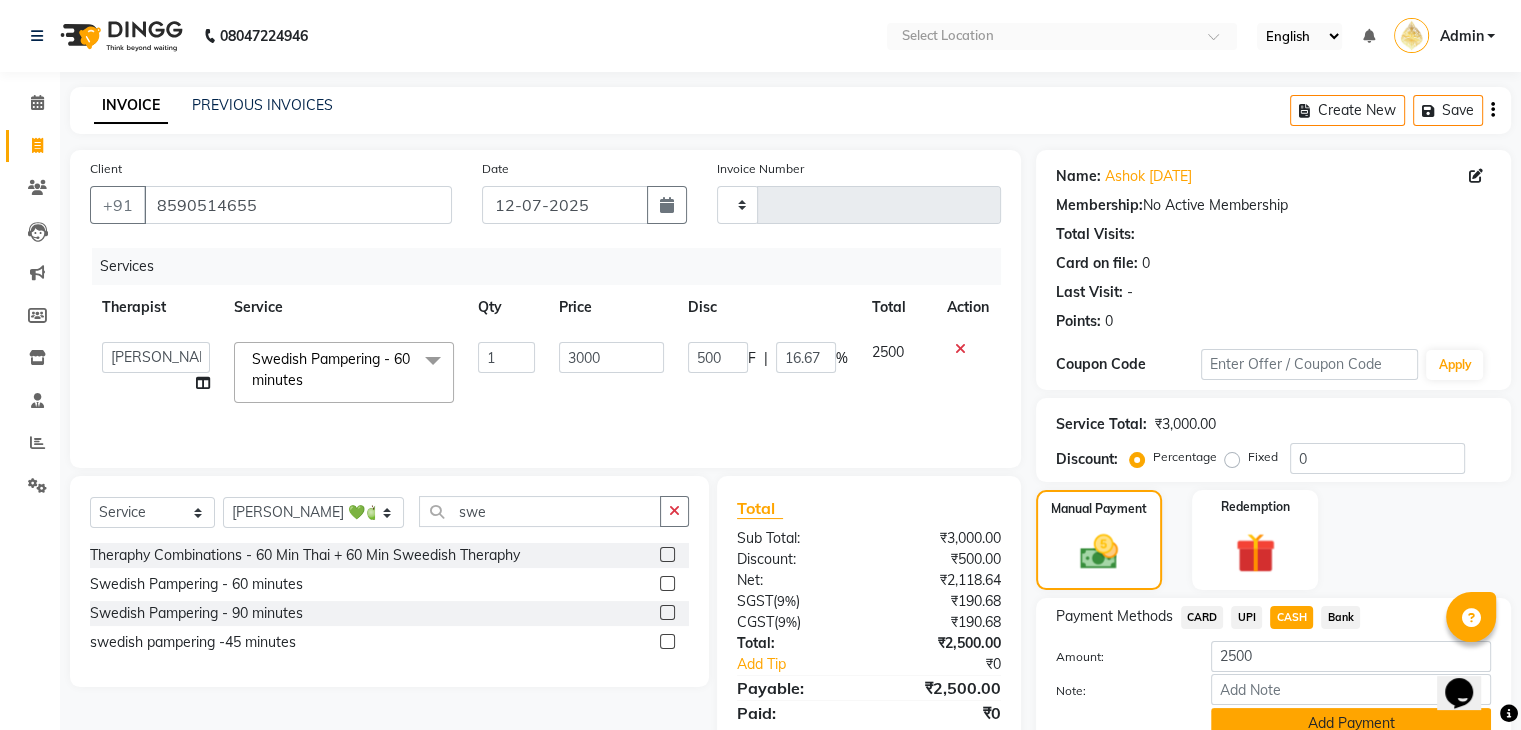 click on "Add Payment" 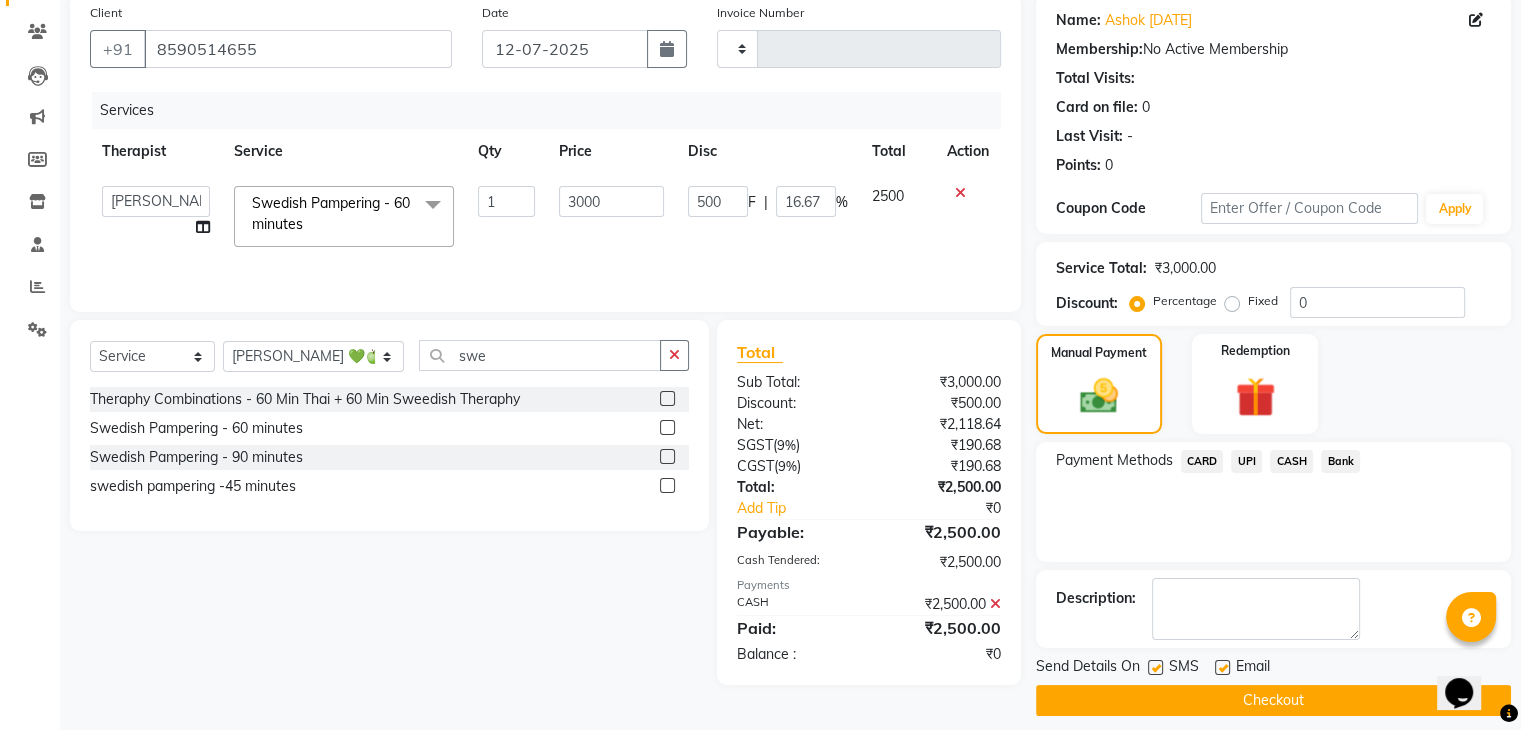scroll, scrollTop: 162, scrollLeft: 0, axis: vertical 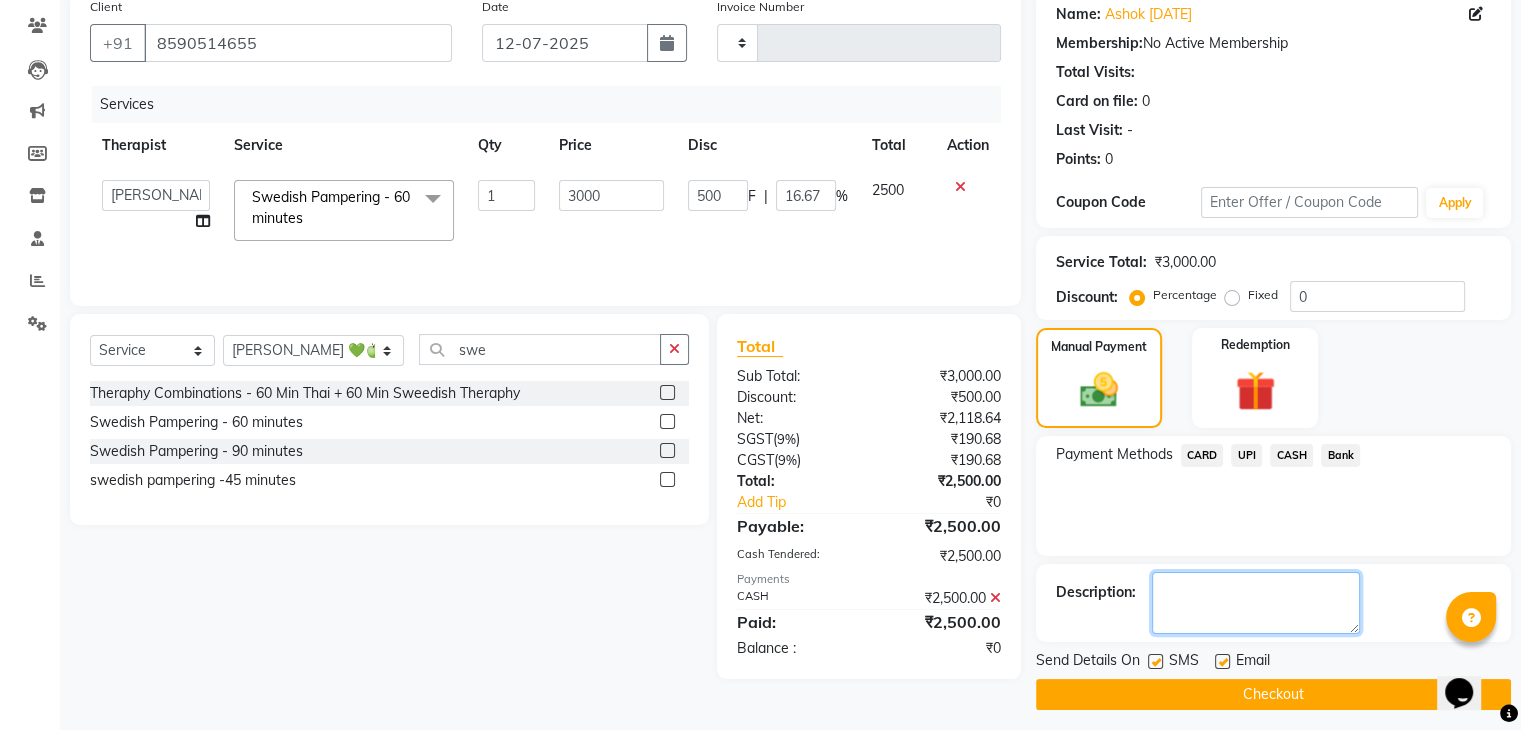 click 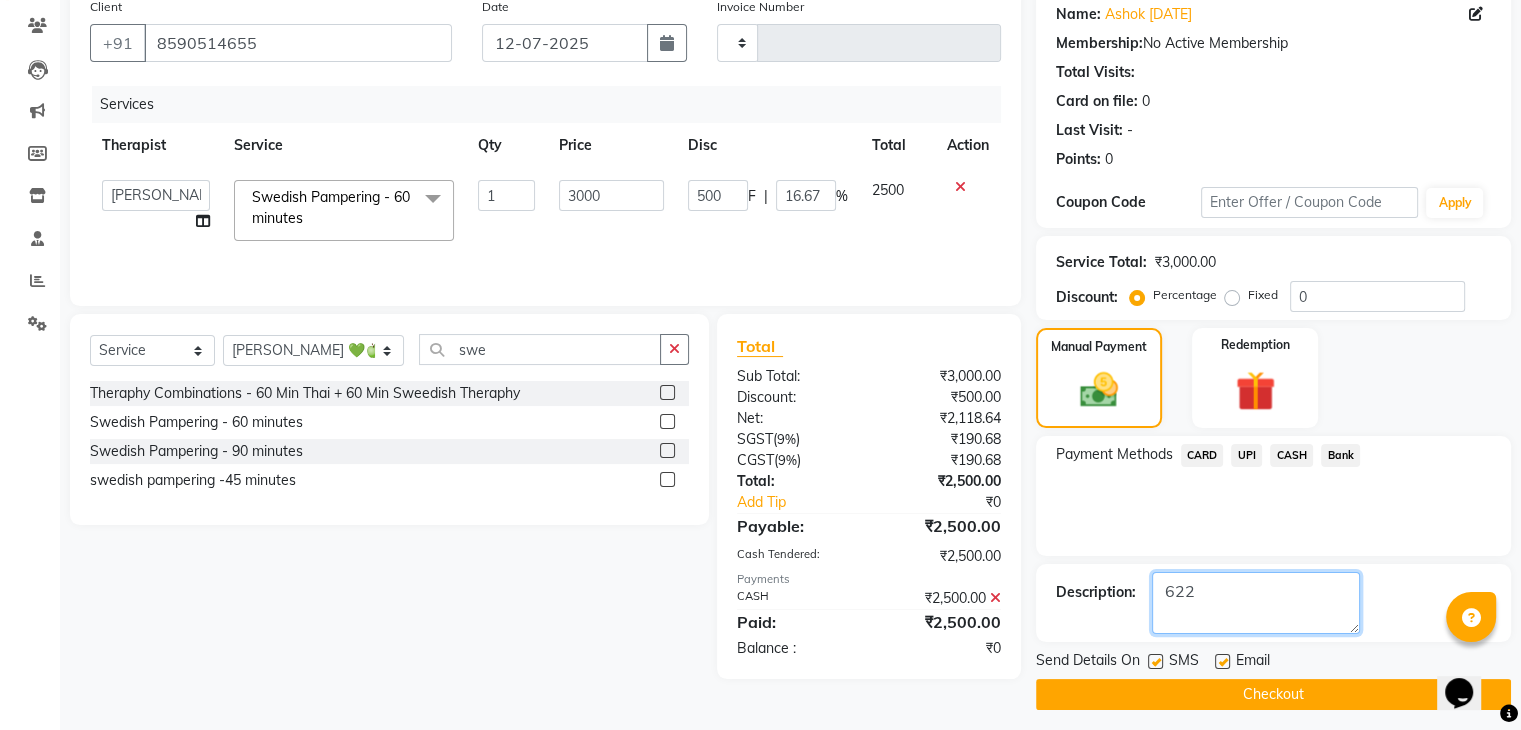 type on "622" 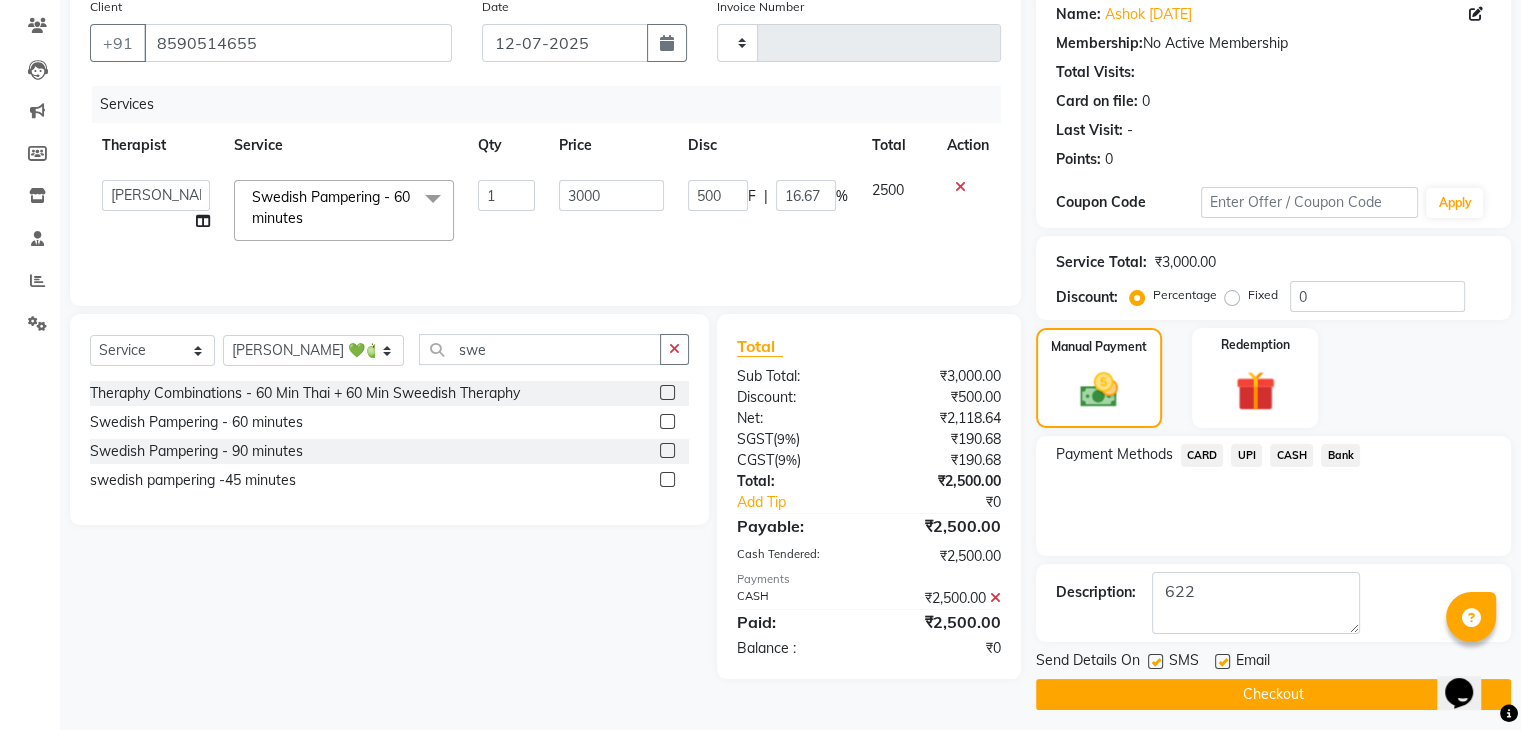 click 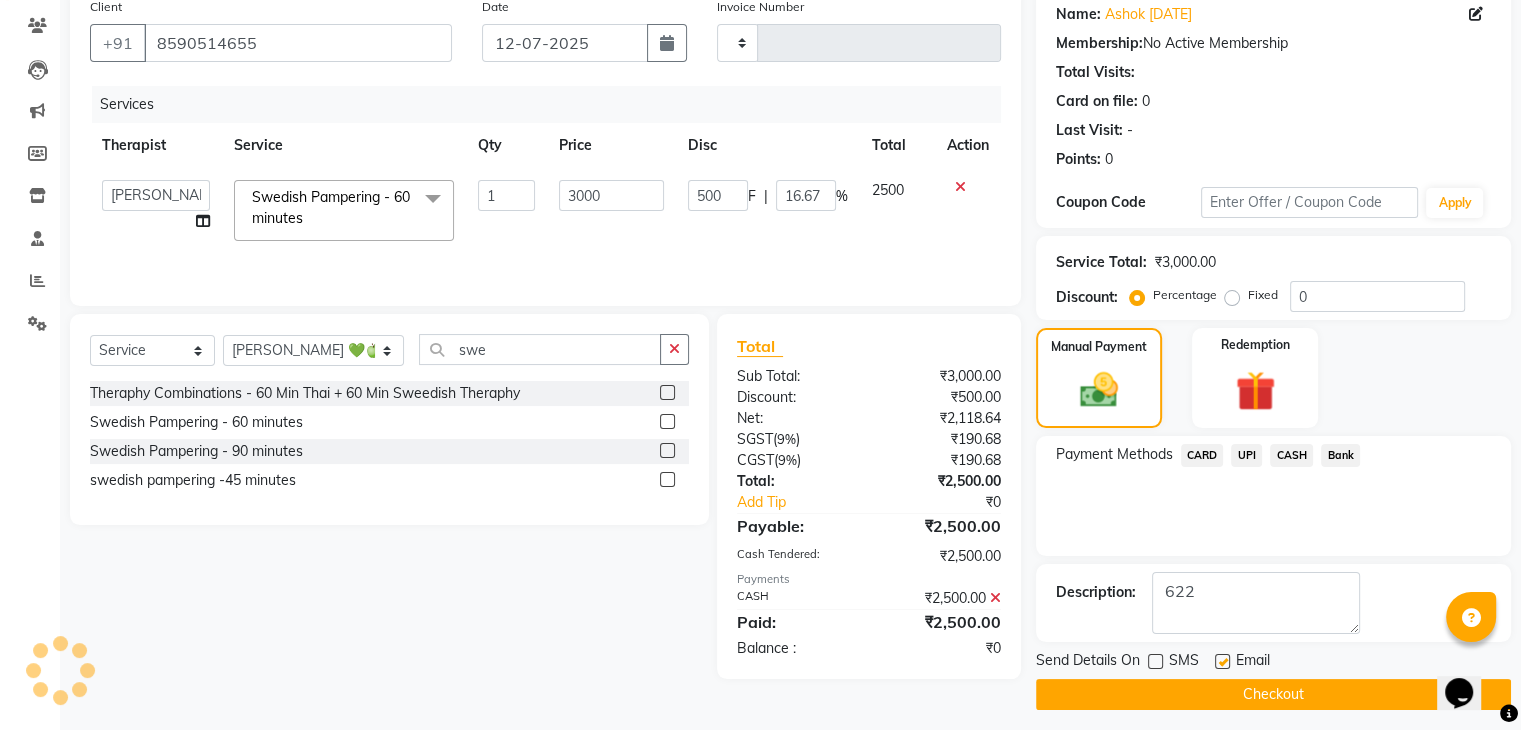 click on "Checkout" 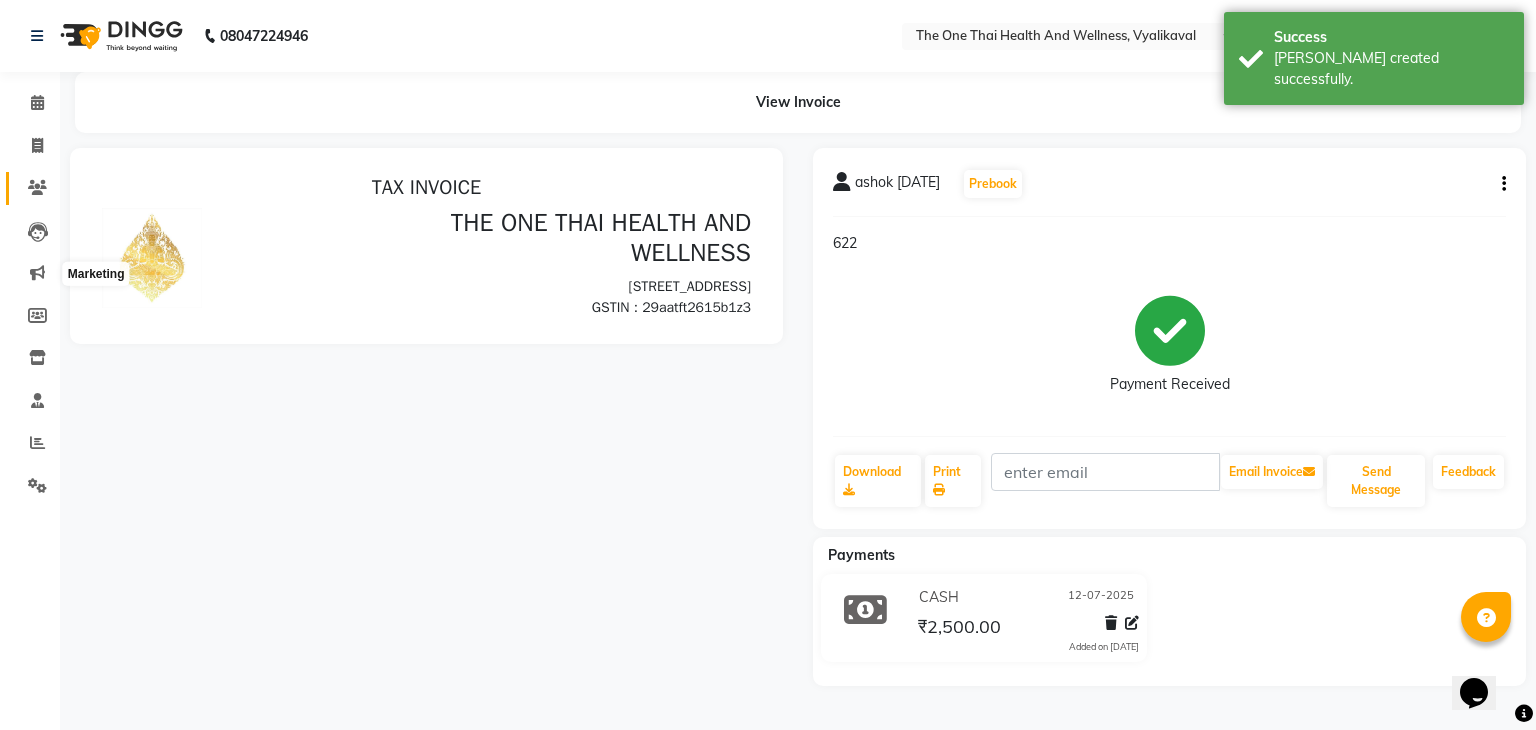 scroll, scrollTop: 0, scrollLeft: 0, axis: both 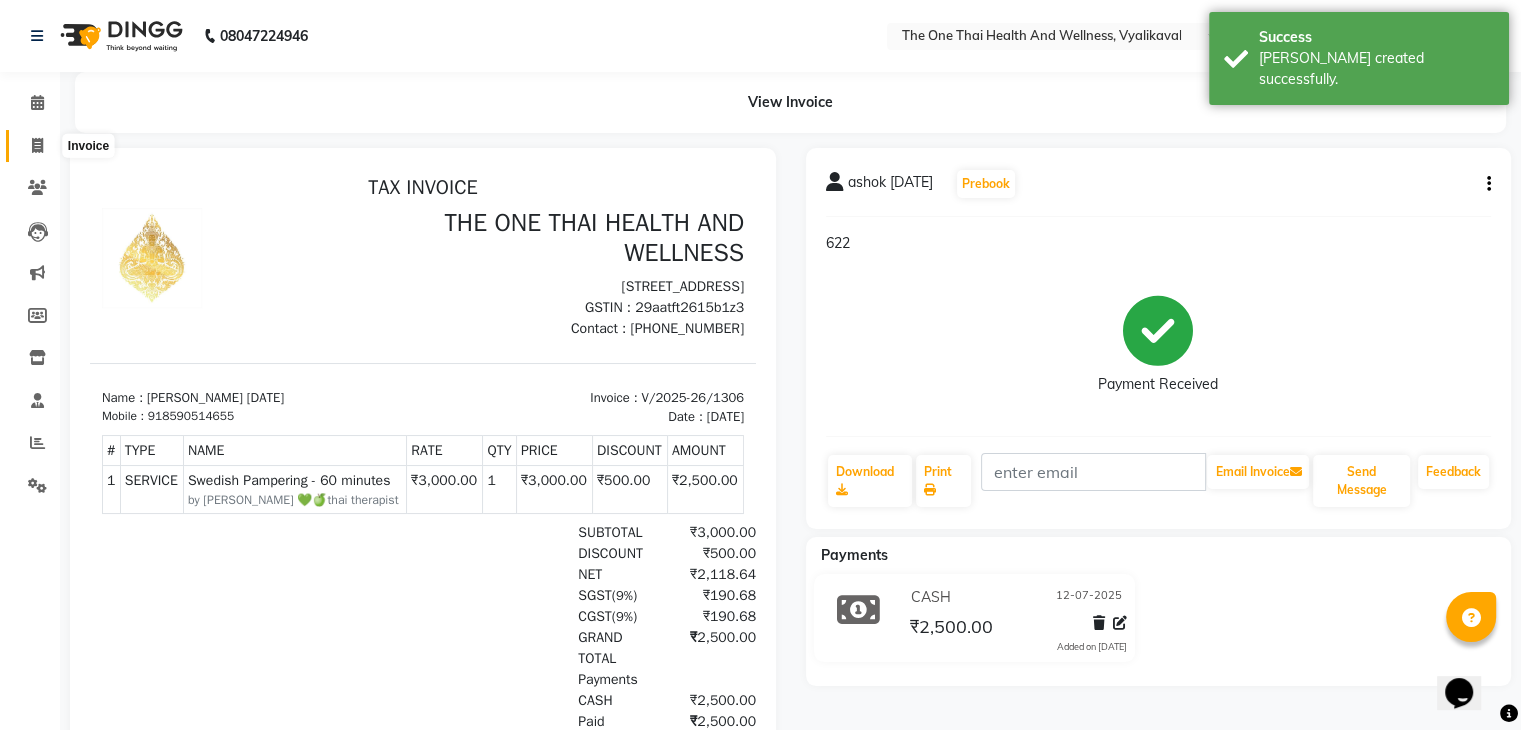 click 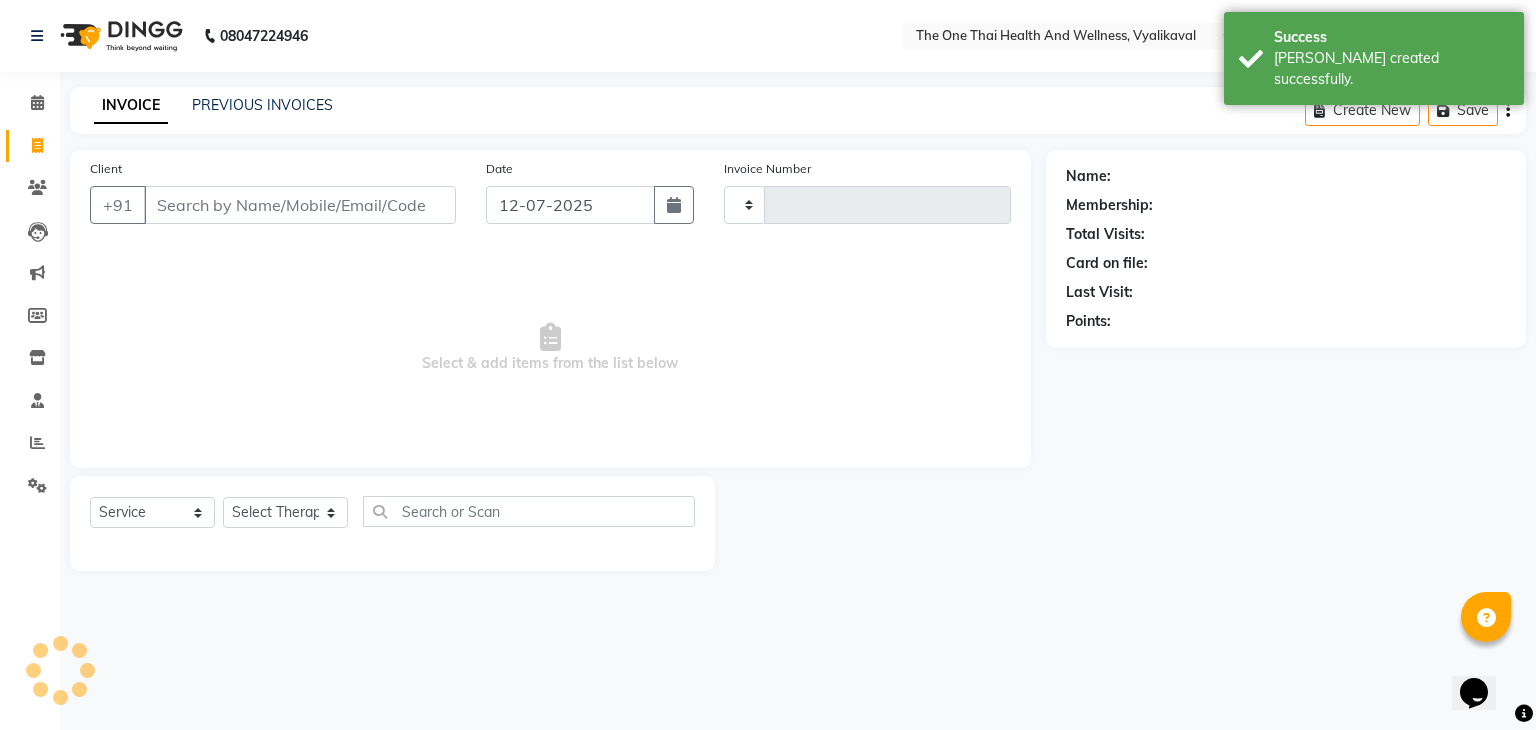 type on "1307" 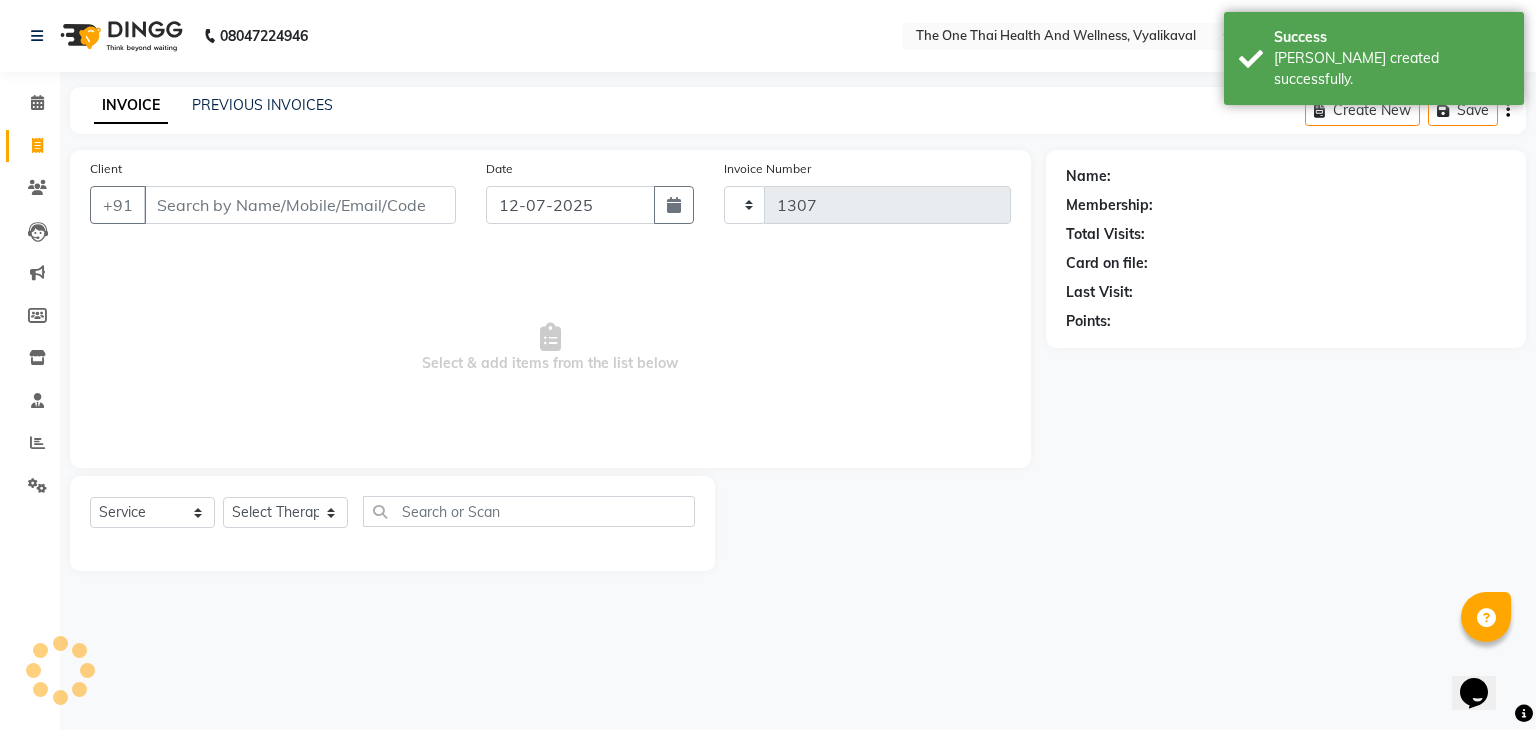 select on "5972" 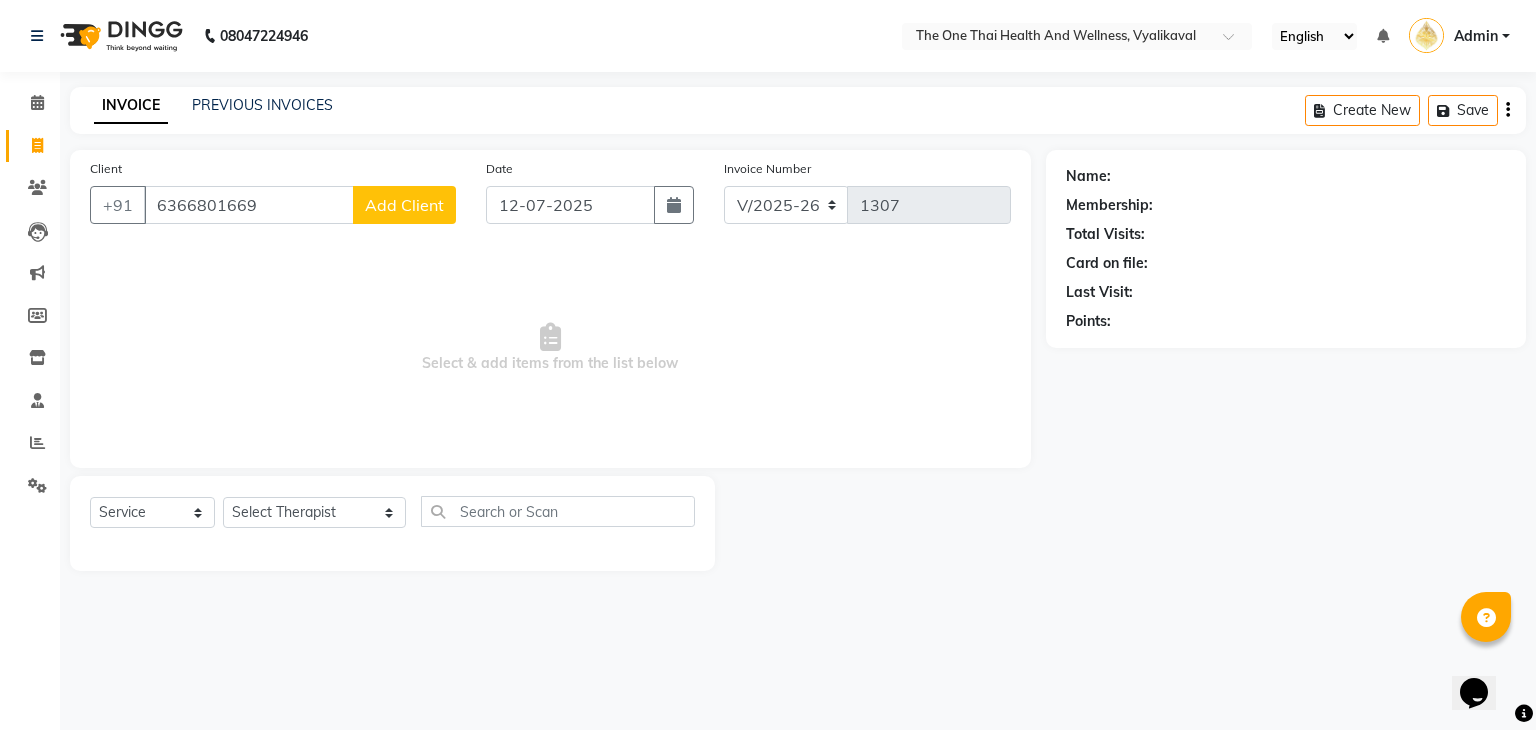 type on "6366801669" 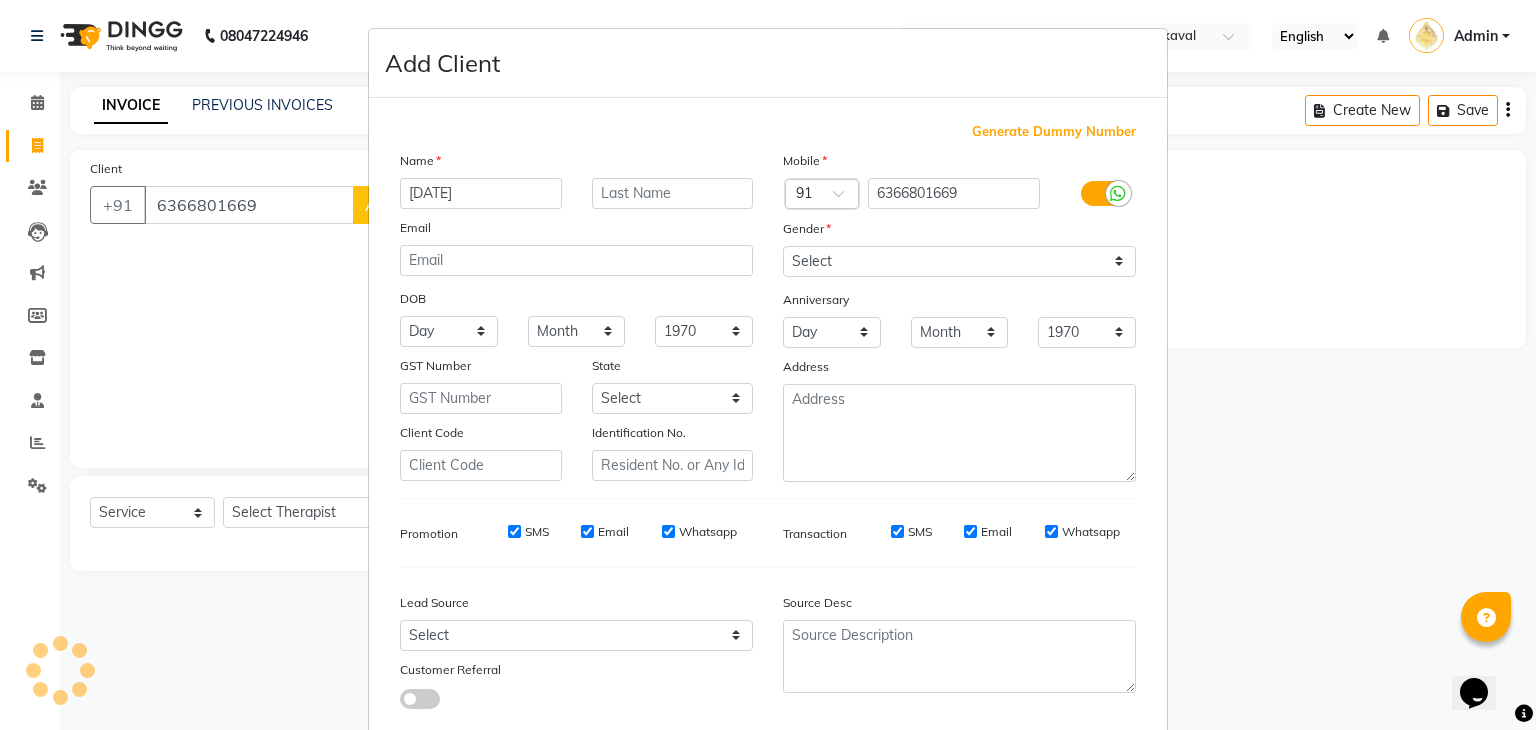 type on "[DATE]" 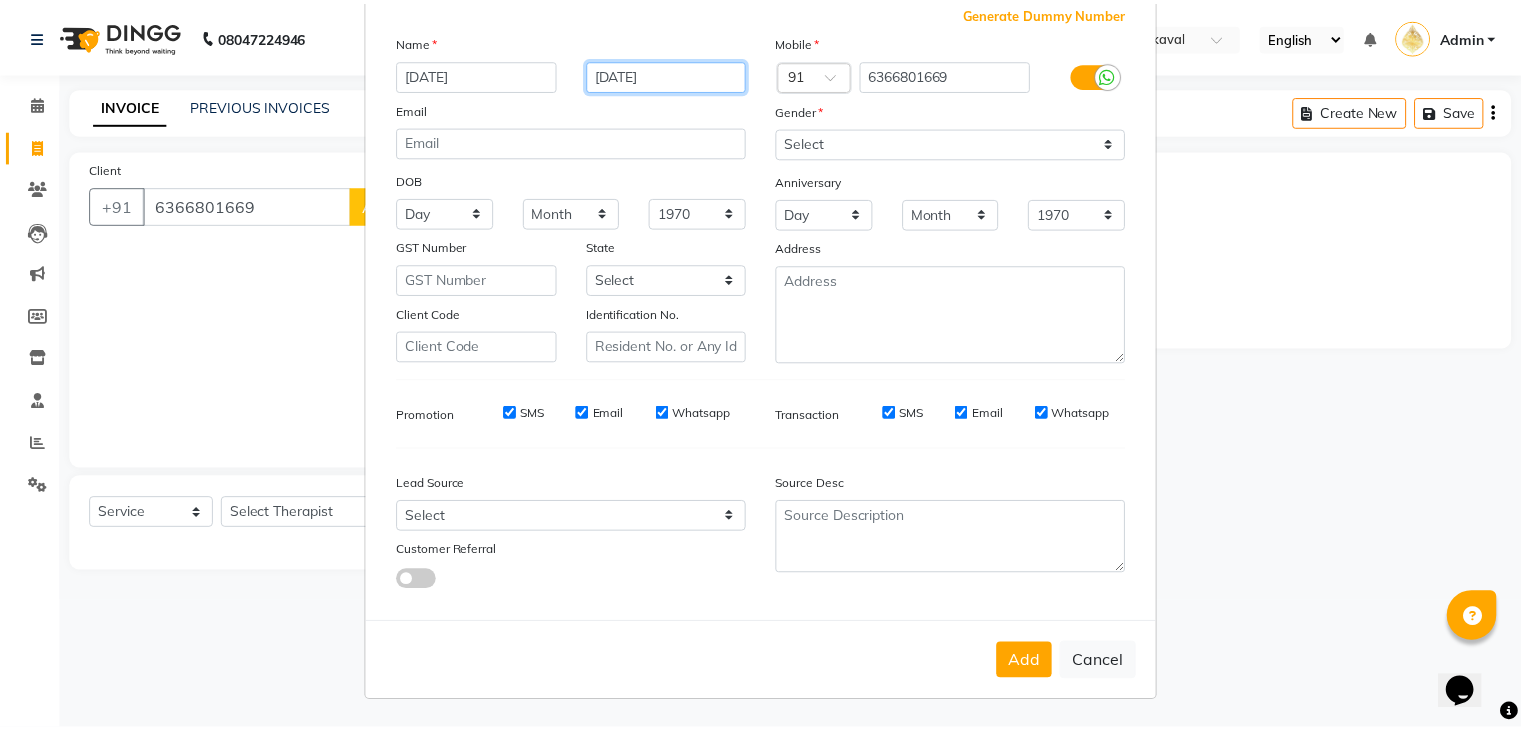 scroll, scrollTop: 127, scrollLeft: 0, axis: vertical 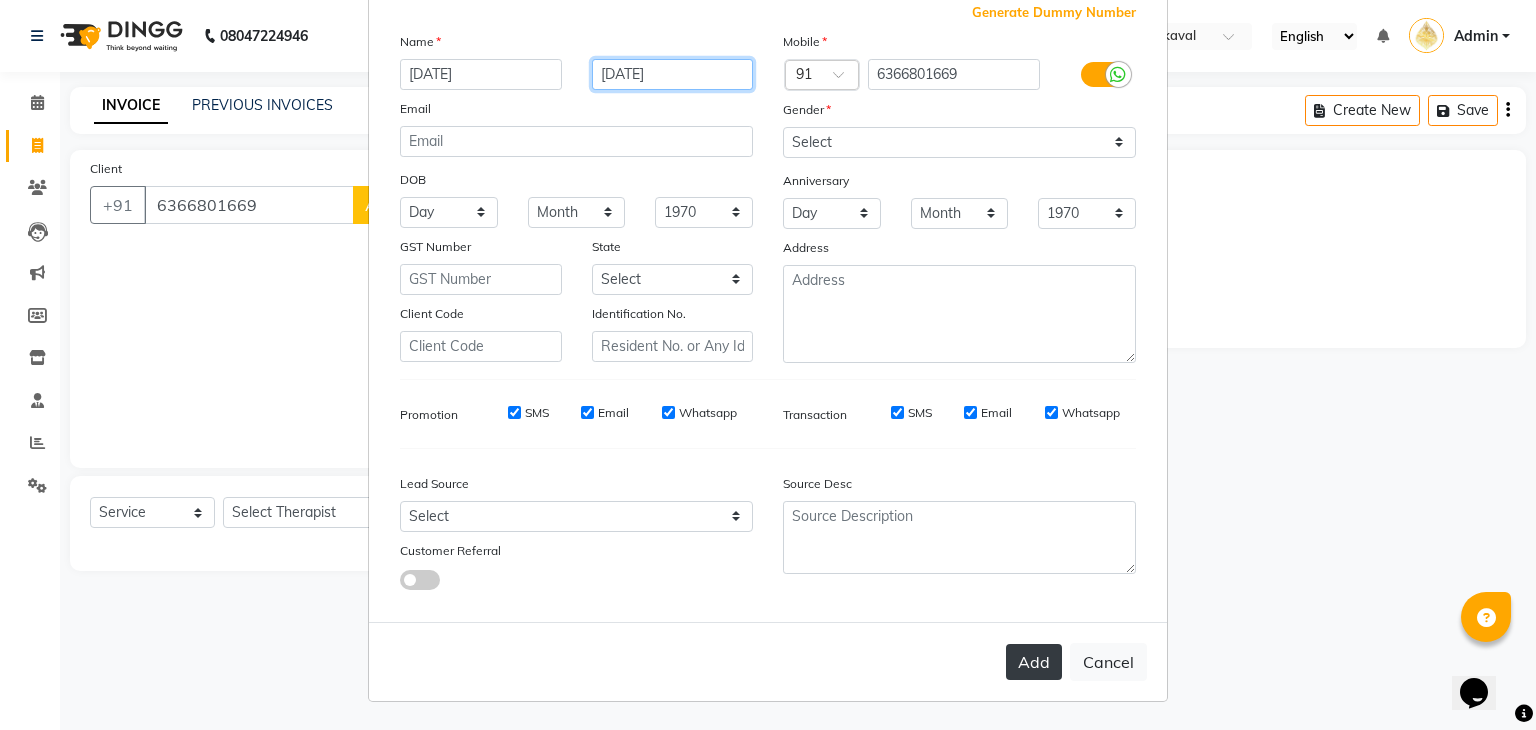 type on "[DATE]" 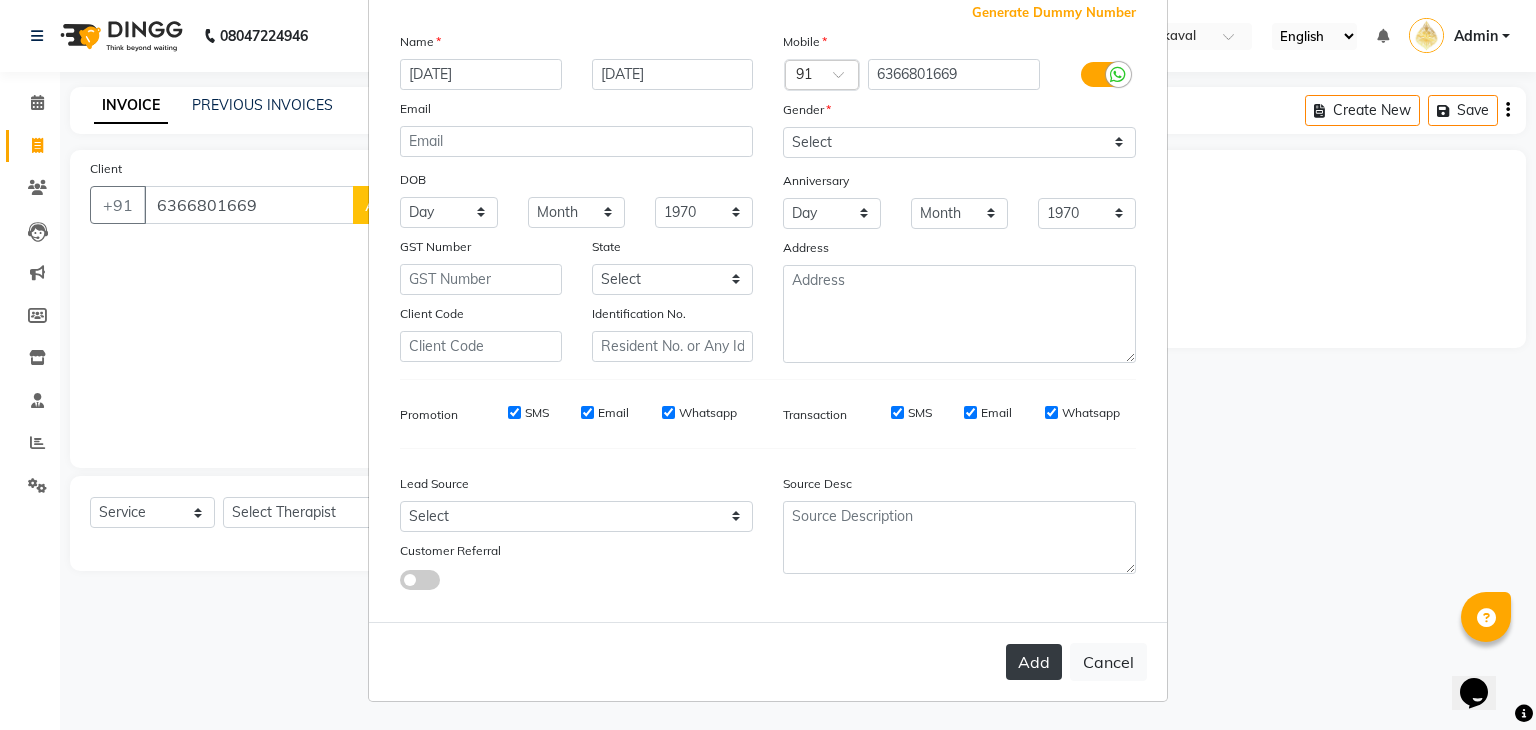 click on "Add" at bounding box center (1034, 662) 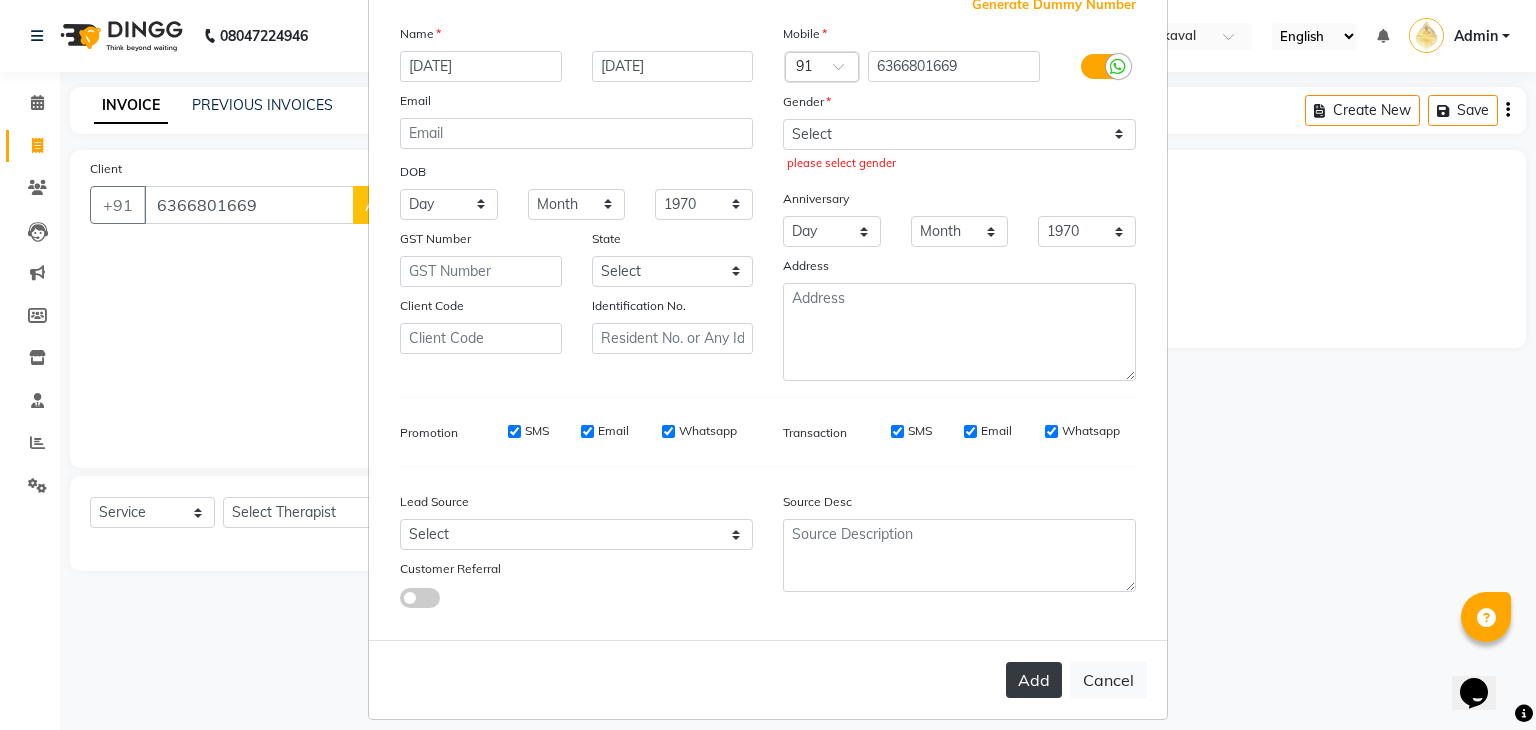 click on "Add" at bounding box center (1034, 680) 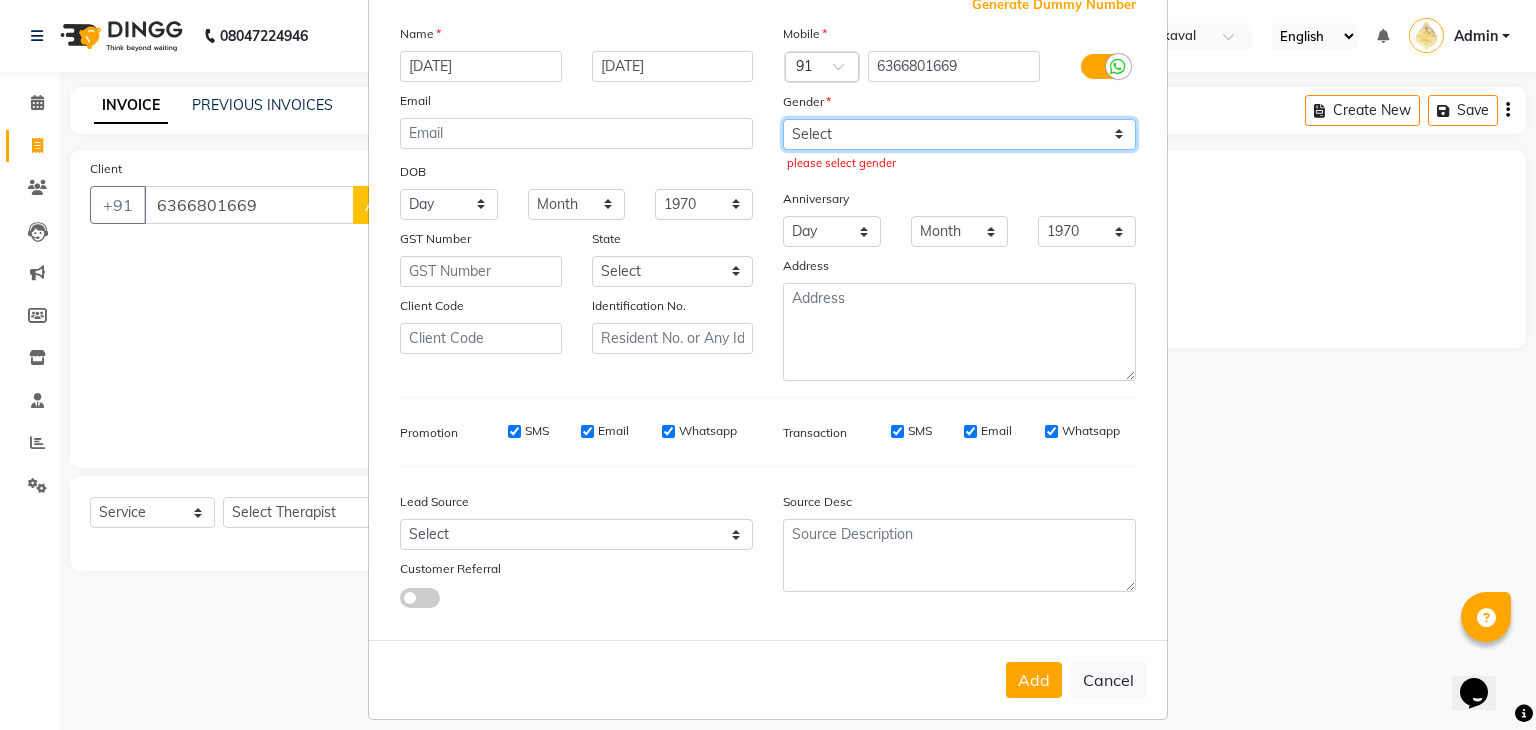 click on "Select [DEMOGRAPHIC_DATA] [DEMOGRAPHIC_DATA] Other Prefer Not To Say" at bounding box center [959, 134] 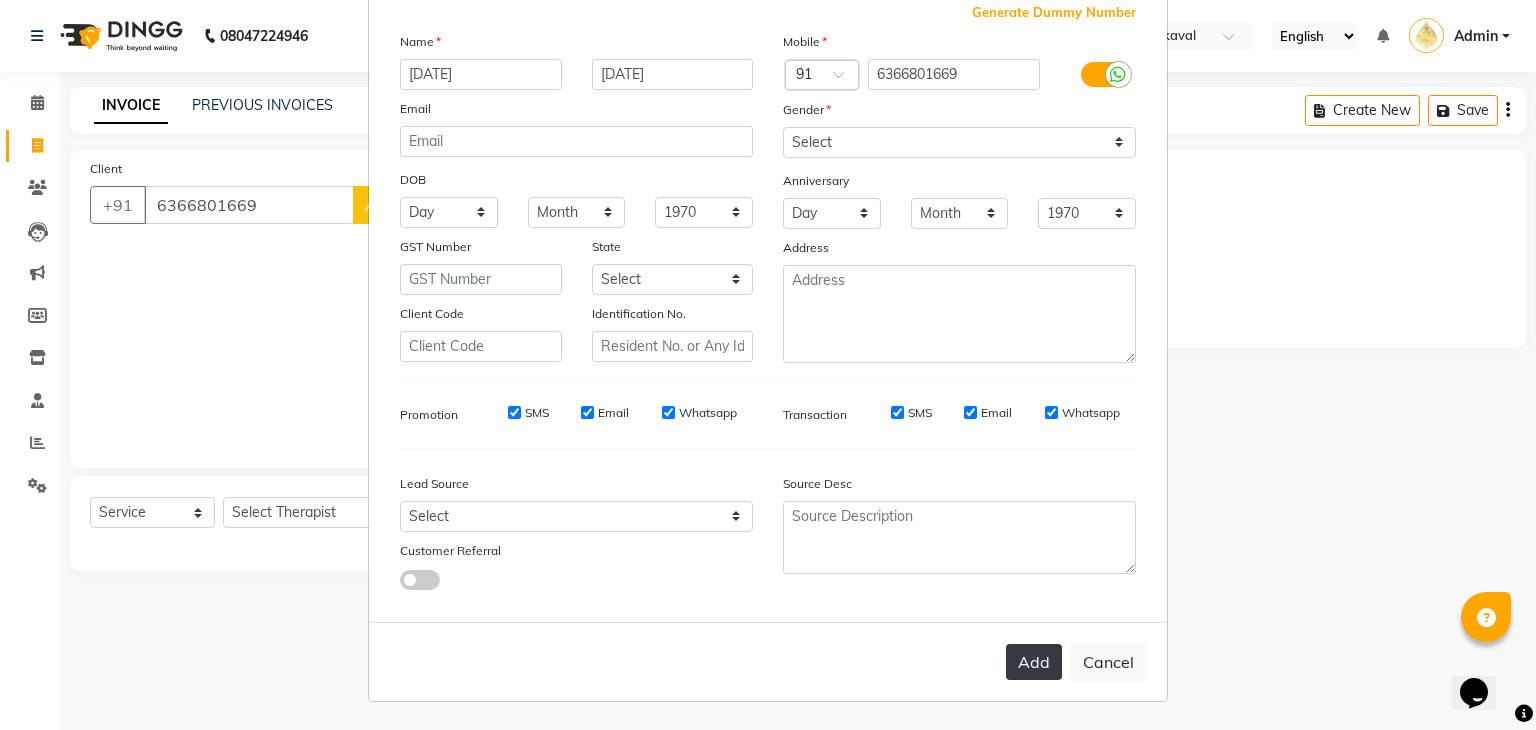 click on "Add" at bounding box center [1034, 662] 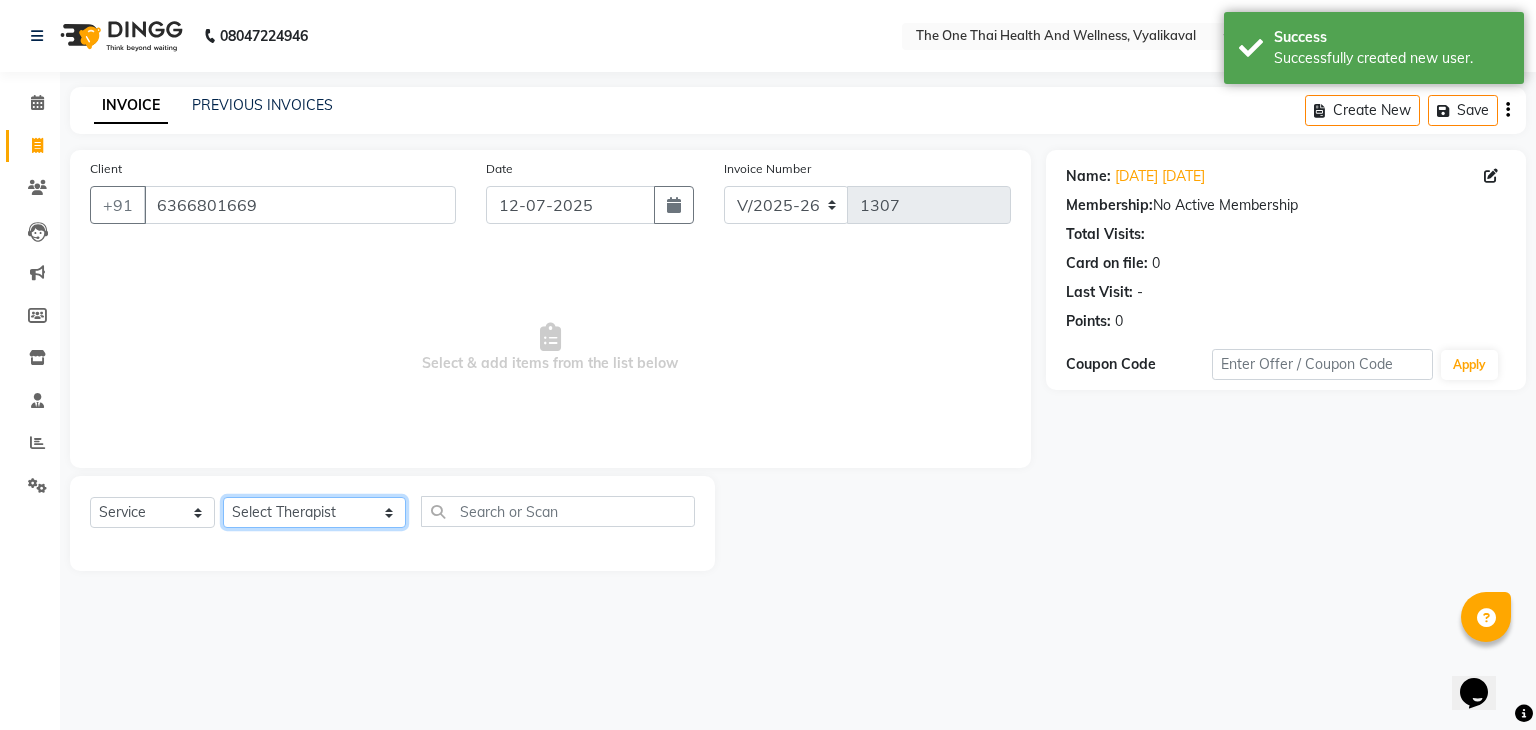 click on "Select Therapist [PERSON_NAME] 💚🍏thai therapist Ammy ❤️northeast therapist Ammy thai 💚therapist Beauty 💚🍅thai therapist Ester - NE 🔴🔴🔴 Ester 🟢 -🇹🇭thai  Grace northeast standby Jeena thai 🟢therapist [PERSON_NAME] ([PERSON_NAME] ) [DATE]🌹northeast  [PERSON_NAME] 💚thai therapist [PERSON_NAME]🎃💚thai therapist  [PERSON_NAME] 🔴north east  Lucky thai 🪀💚therapist  Miya ❤️ northeast  Nana 🍅 northeast  Nana 🍏💚thai therapist  Orange 🧡thai therapist  Pema 🍅north east therapist  receptionist  [PERSON_NAME] ❤️northeast therapist ❤️ [PERSON_NAME] 💚💚thai therapist second login  Sofia thai therapist 🍏" 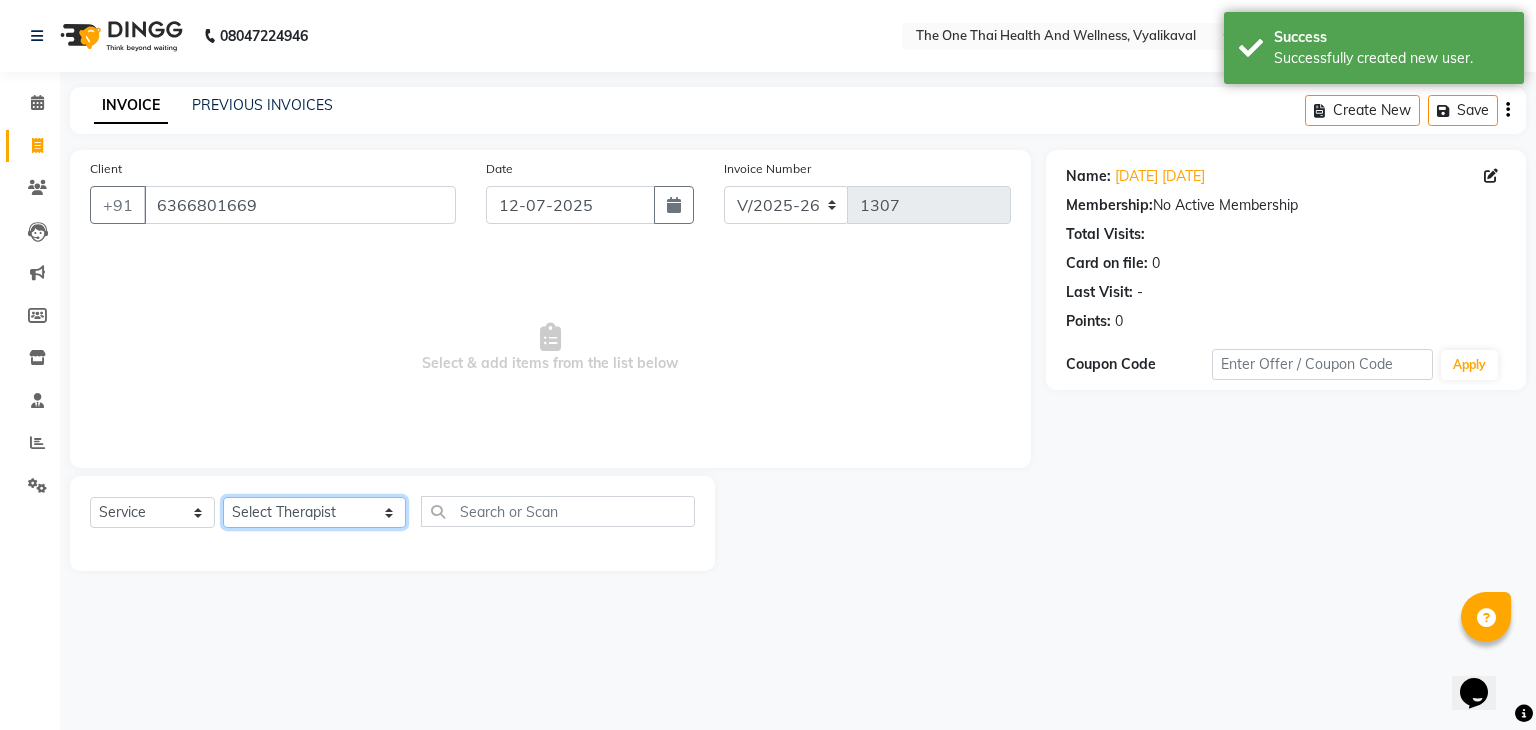 select on "60154" 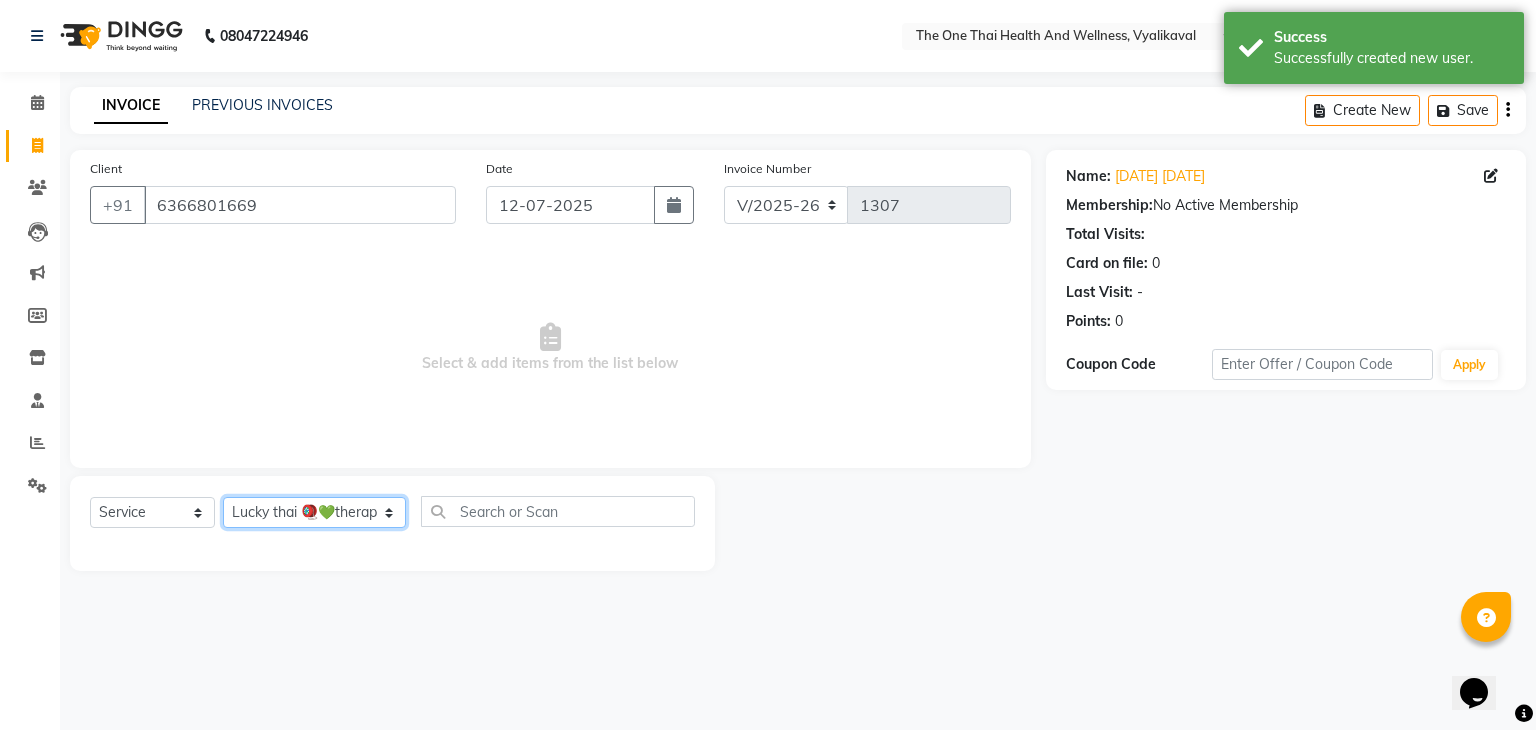 click on "Select Therapist [PERSON_NAME] 💚🍏thai therapist Ammy ❤️northeast therapist Ammy thai 💚therapist Beauty 💚🍅thai therapist Ester - NE 🔴🔴🔴 Ester 🟢 -🇹🇭thai  Grace northeast standby Jeena thai 🟢therapist [PERSON_NAME] ([PERSON_NAME] ) [DATE]🌹northeast  [PERSON_NAME] 💚thai therapist [PERSON_NAME]🎃💚thai therapist  [PERSON_NAME] 🔴north east  Lucky thai 🪀💚therapist  Miya ❤️ northeast  Nana 🍅 northeast  Nana 🍏💚thai therapist  Orange 🧡thai therapist  Pema 🍅north east therapist  receptionist  [PERSON_NAME] ❤️northeast therapist ❤️ [PERSON_NAME] 💚💚thai therapist second login  Sofia thai therapist 🍏" 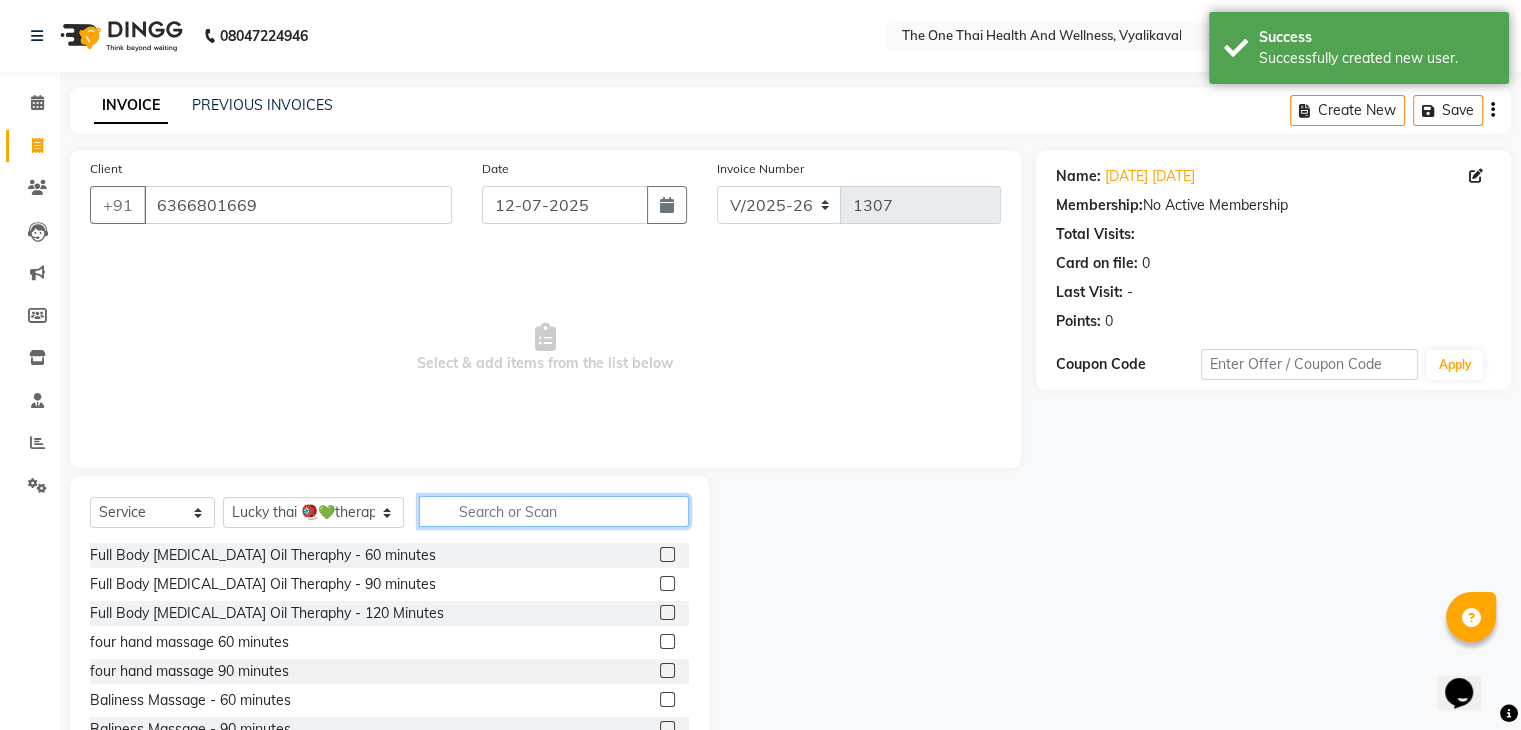 click 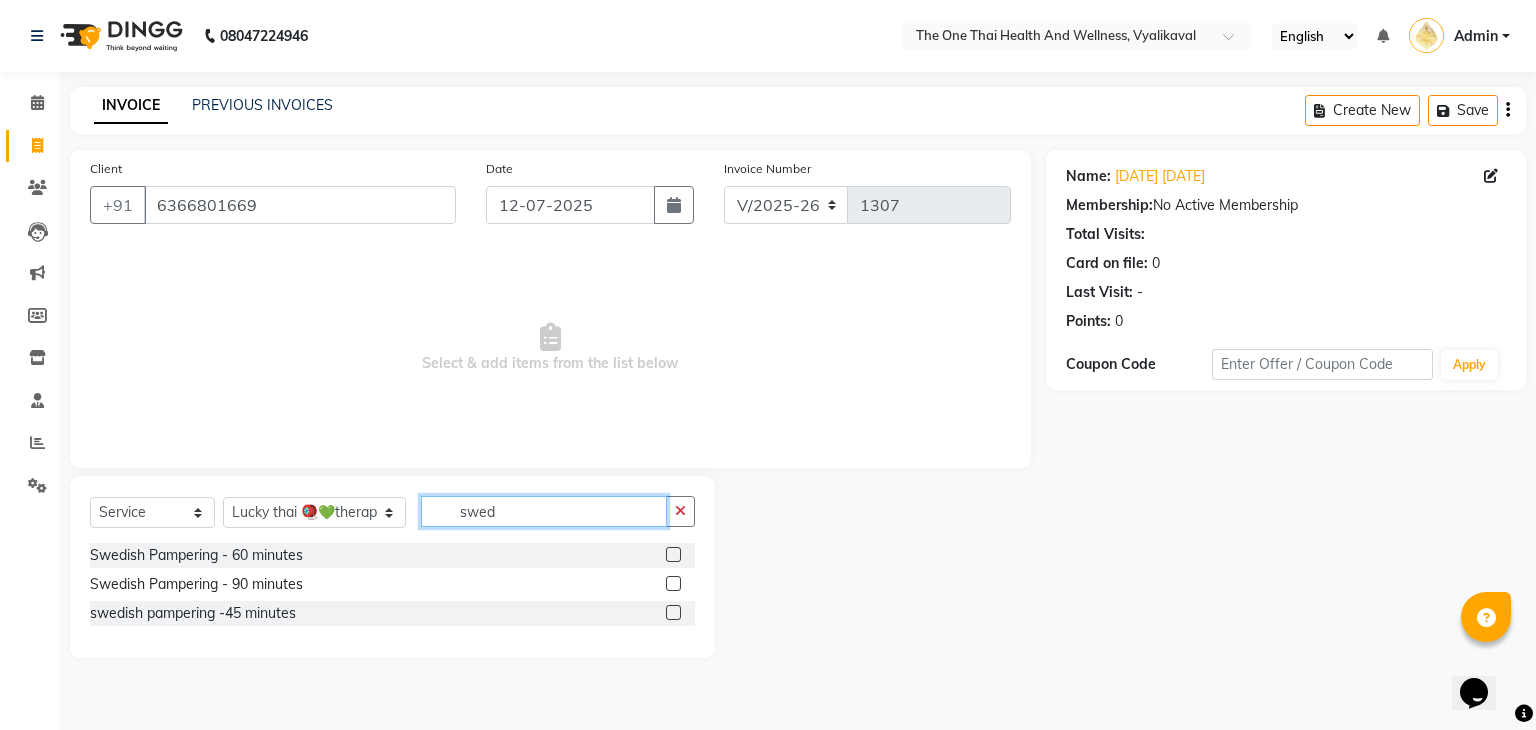 type on "swed" 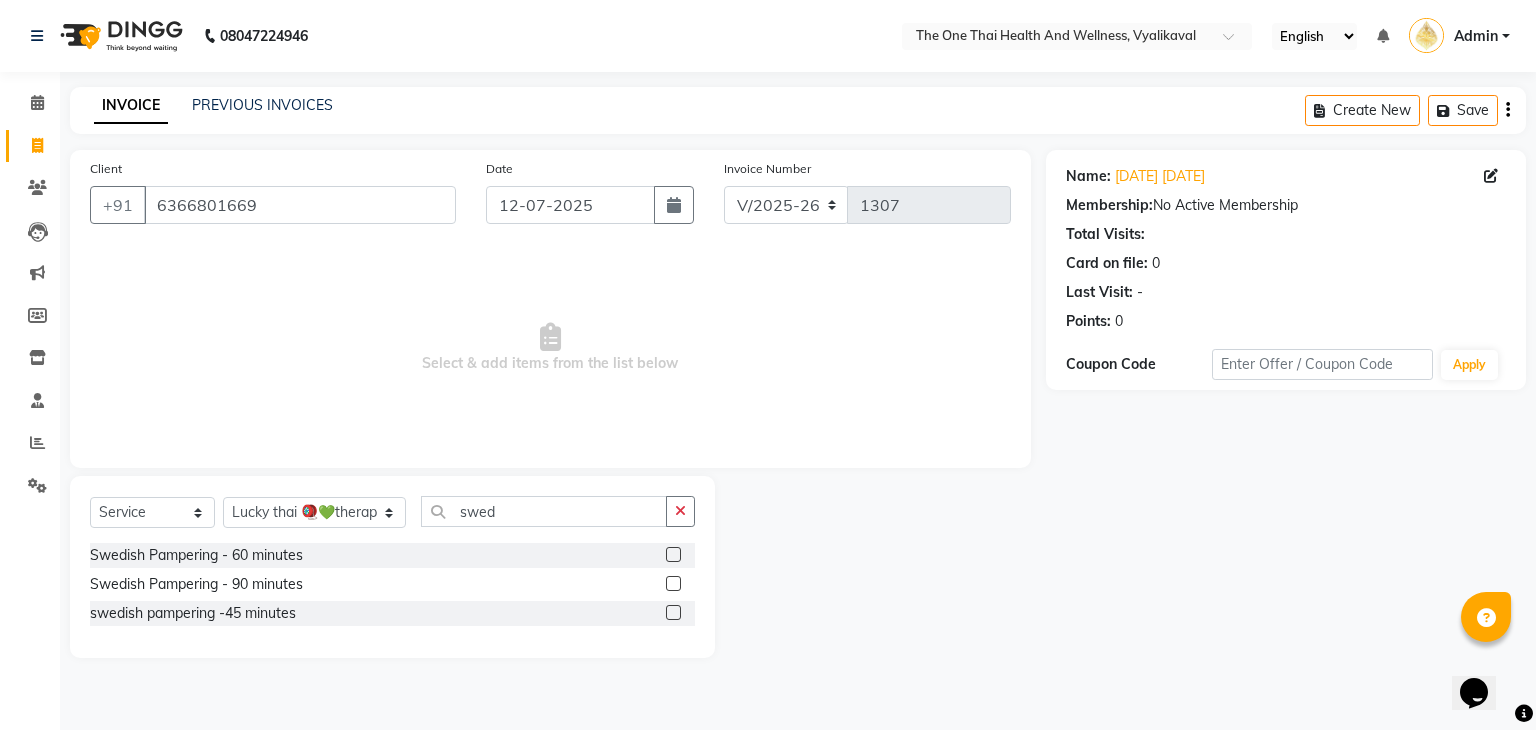 click 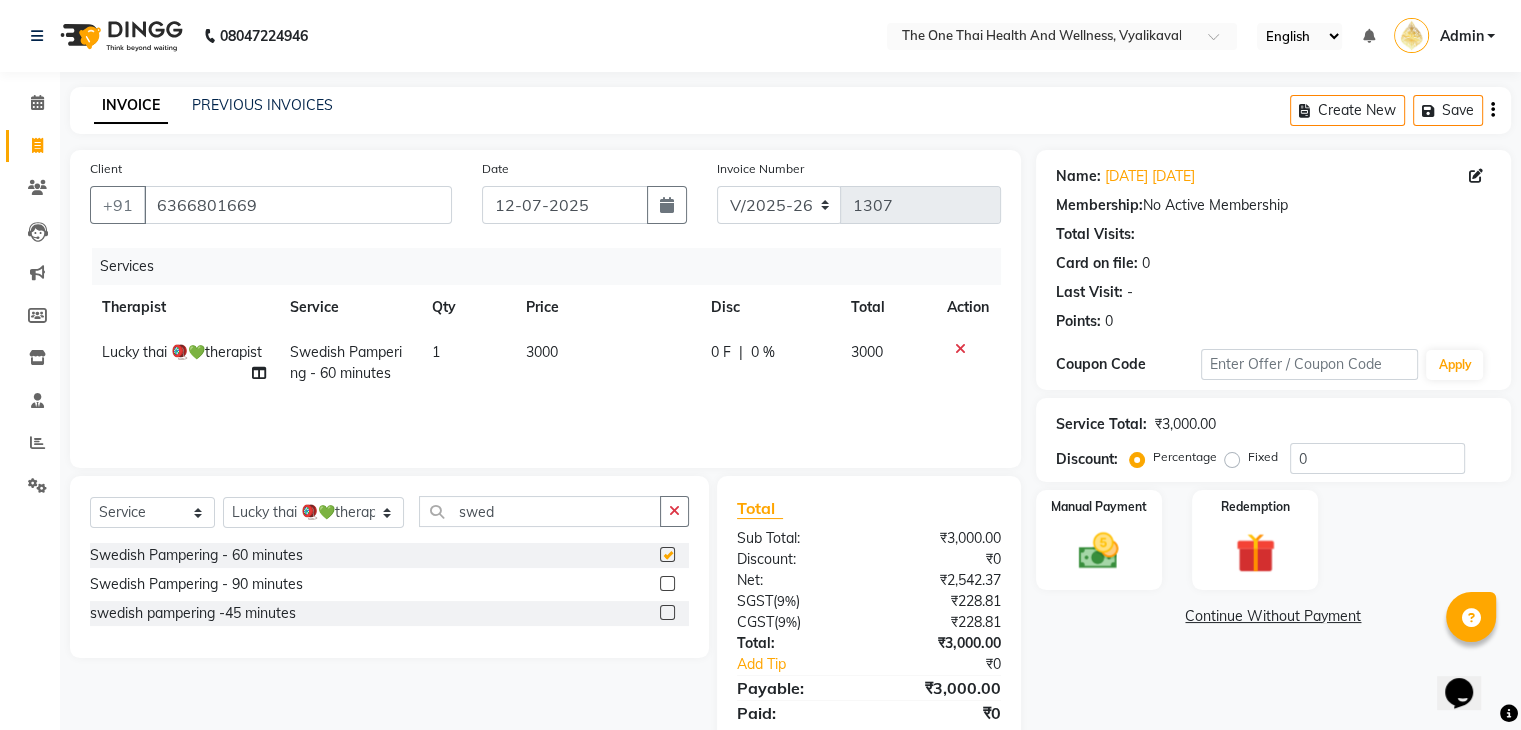 checkbox on "false" 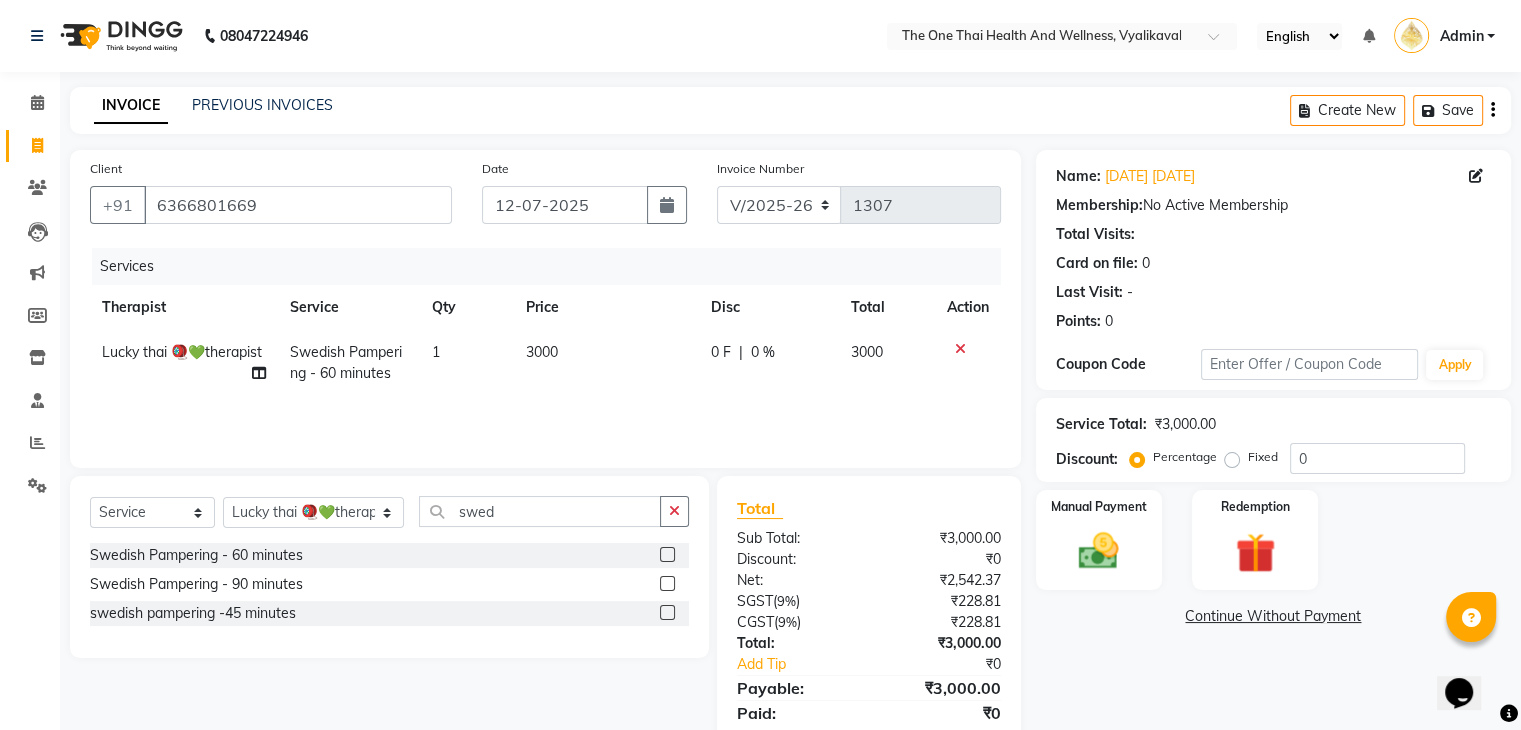 click on "0 F" 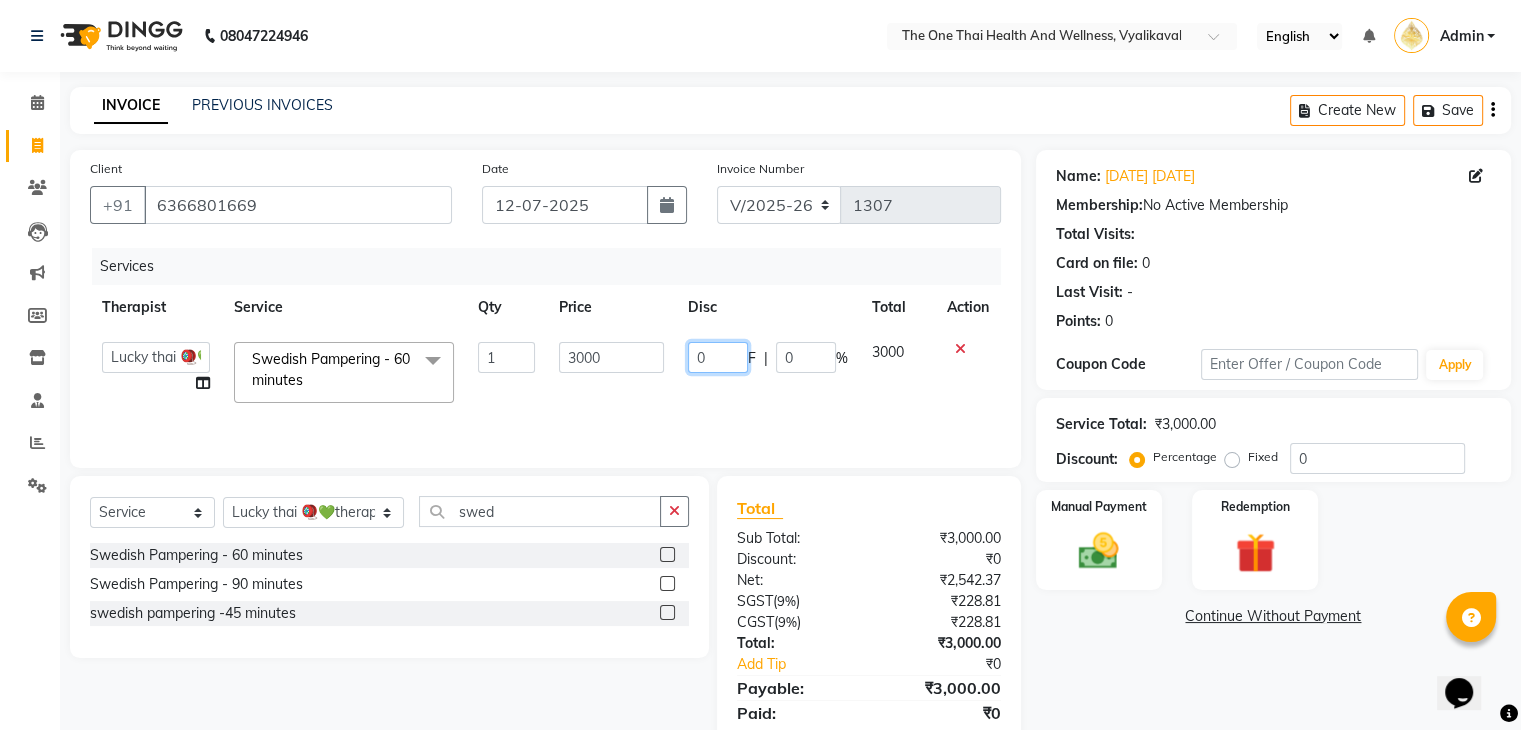 click on "0" 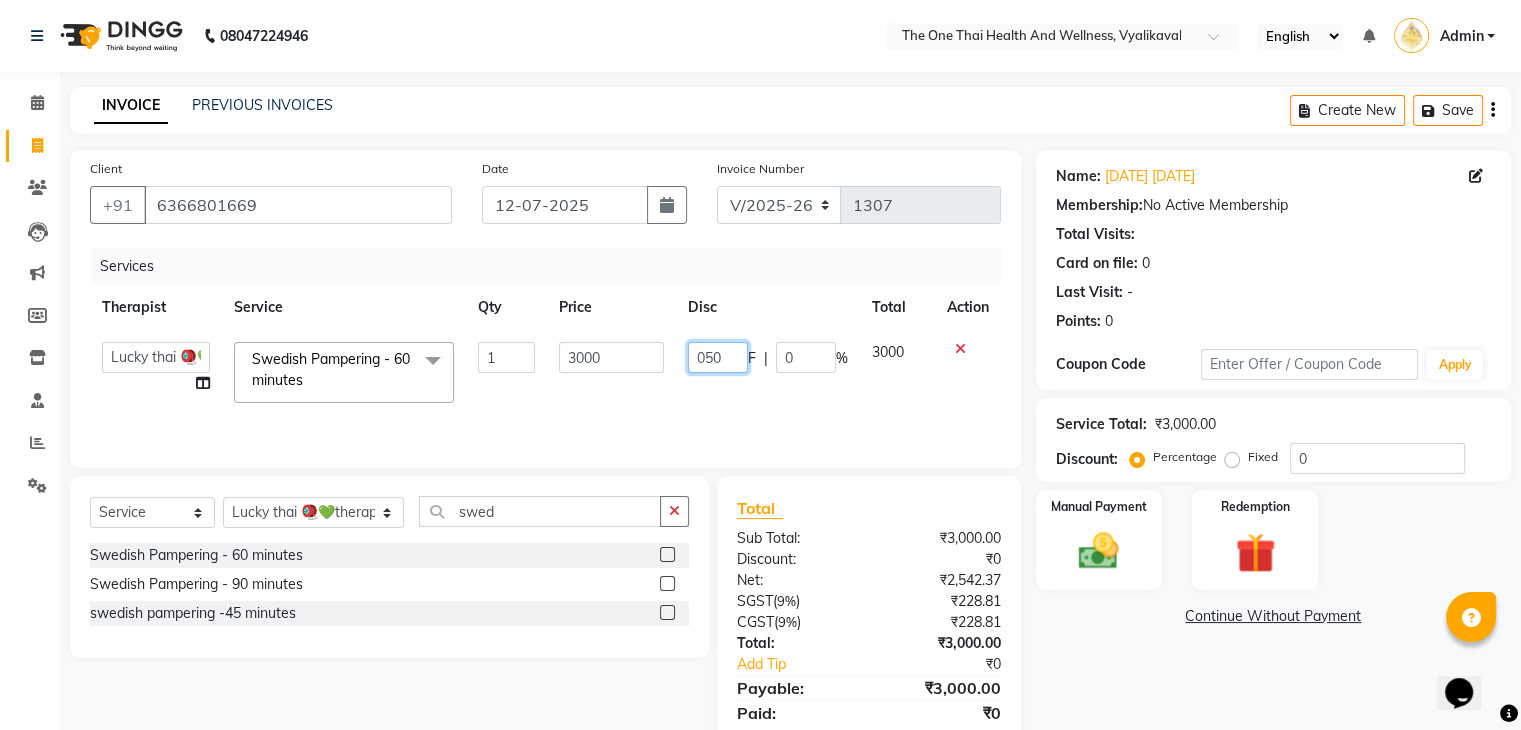 type on "0500" 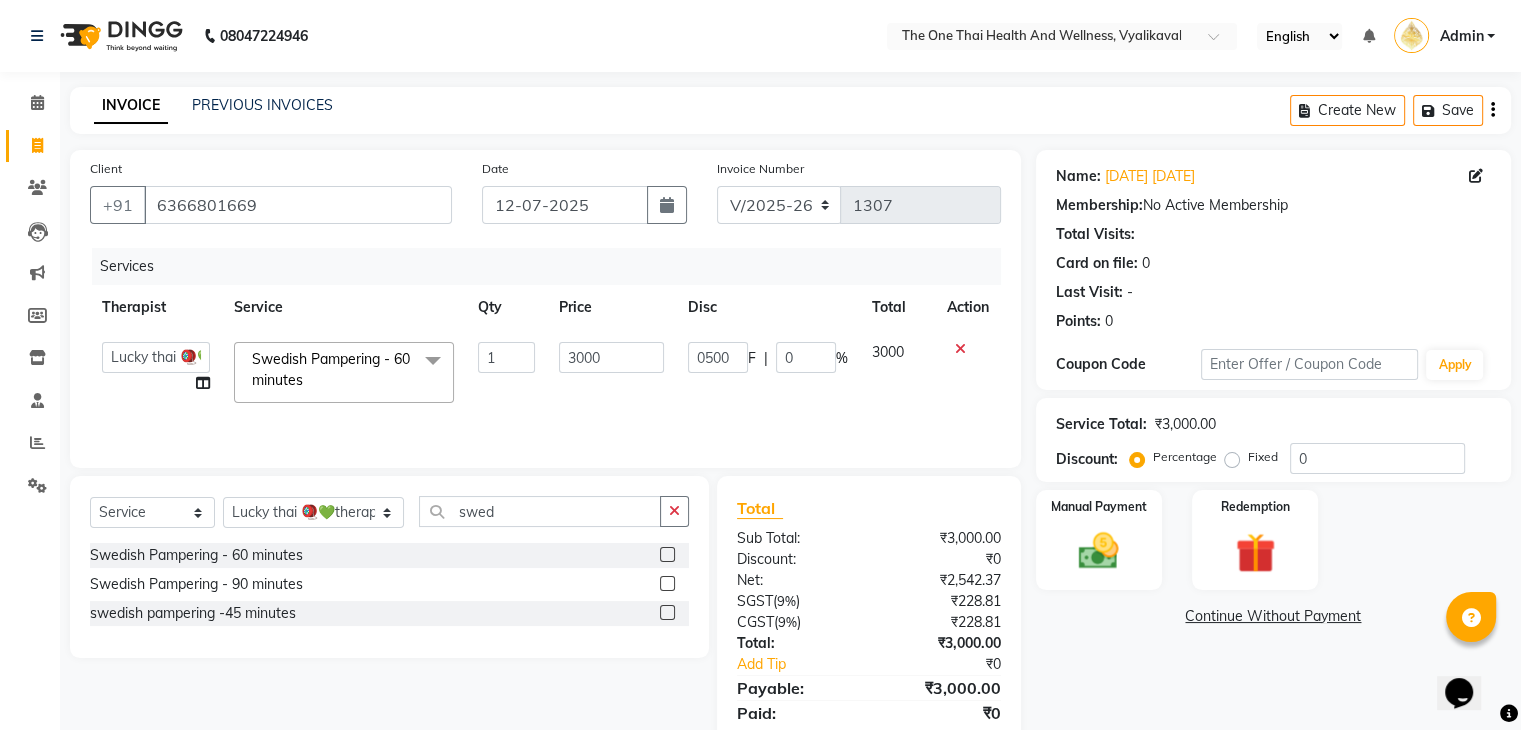 click on "Services Therapist Service Qty Price Disc Total Action  Admin   [PERSON_NAME] 💚🍏thai therapist   Ammy ❤️northeast therapist   Ammy thai 💚therapist   Beauty 💚🍅thai therapist   Ester - NE 🔴🔴🔴   Ester 🟢 -🇹🇭thai    Grace northeast standby   Jeena thai 🟢therapist   [PERSON_NAME] ([PERSON_NAME] ) [DATE]🌹northeast    [PERSON_NAME] 💚thai therapist   [PERSON_NAME]🎃💚thai therapist    [PERSON_NAME] 🔴north east    Lucky thai 🪀💚therapist    Miya ❤️ northeast    Nana 🍅 northeast    Nana 🍏💚thai therapist    Orange 🧡thai therapist    Pema 🍅north east therapist    receptionist    [PERSON_NAME] ❤️northeast therapist ❤️   [PERSON_NAME] 💚💚thai therapist   second login    Sofia thai therapist 🍏  Swedish Pampering  - 60 minutes  x Full Body [MEDICAL_DATA] Oil Theraphy  - 60 minutes Full Body [MEDICAL_DATA] Oil Theraphy  - 90 minutes Full Body [MEDICAL_DATA] Oil Theraphy  - 120 Minutes four hand massage 60 minutes four hand massage 90 minutes  Baliness Massage  - 60 minutes Baliness Massage  - 90 minutes" 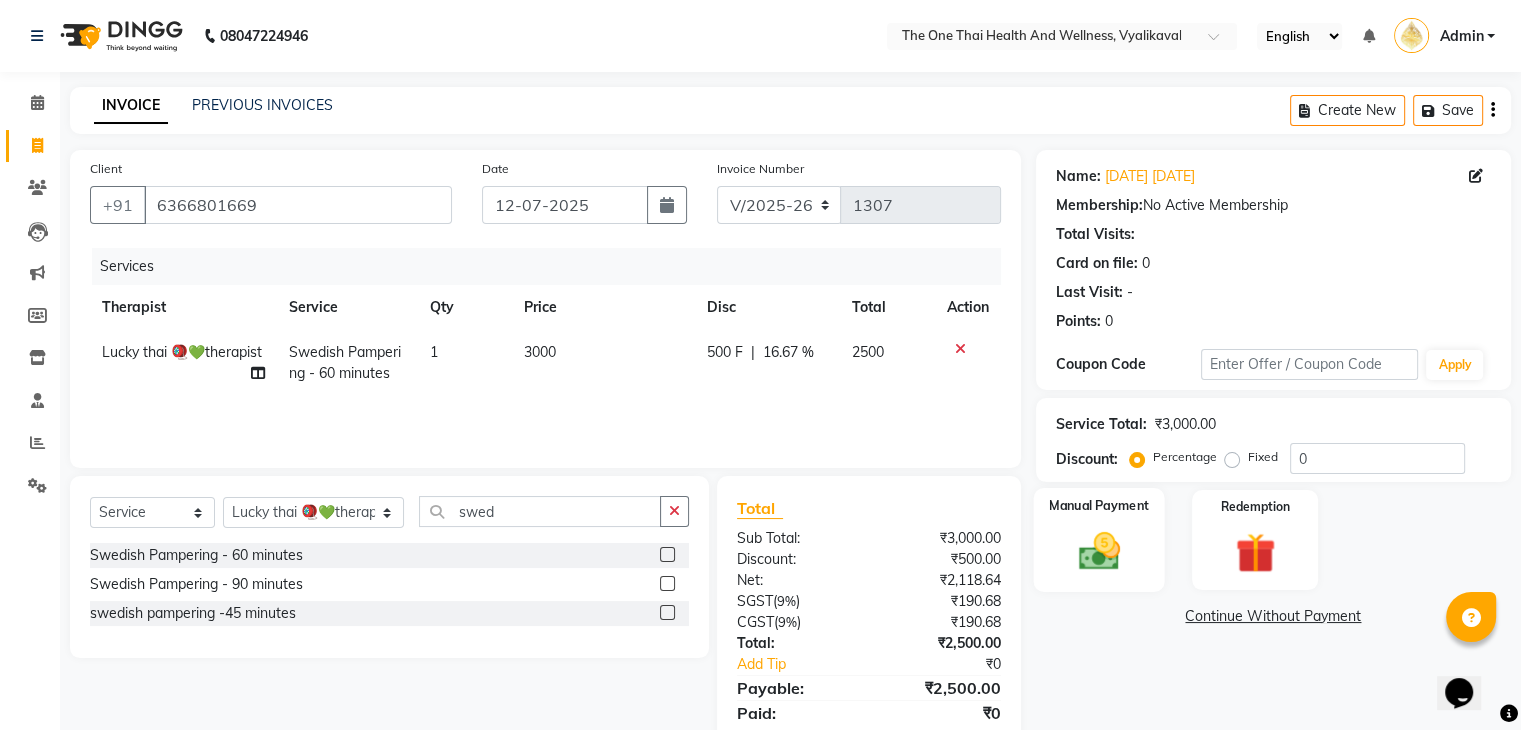 click 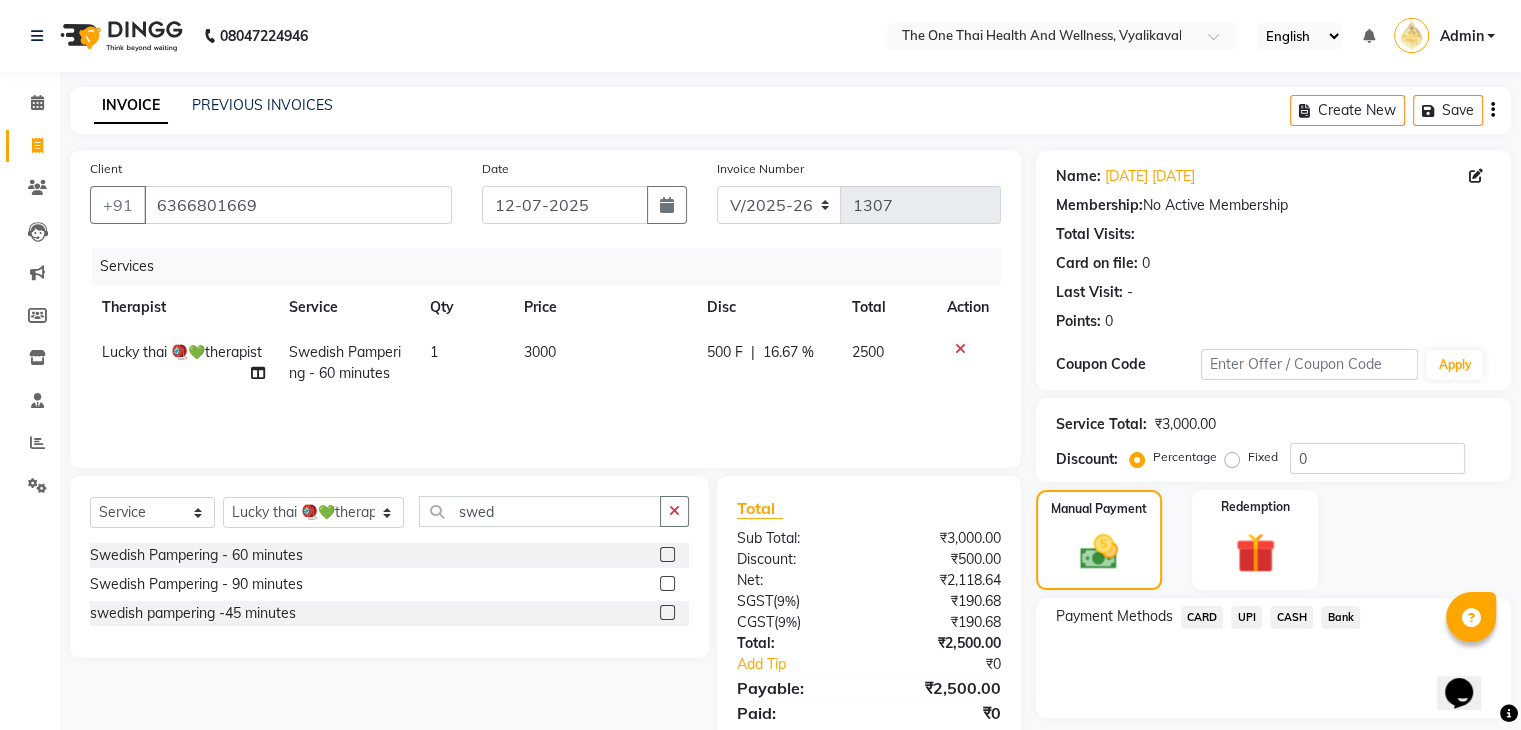 click on "UPI" 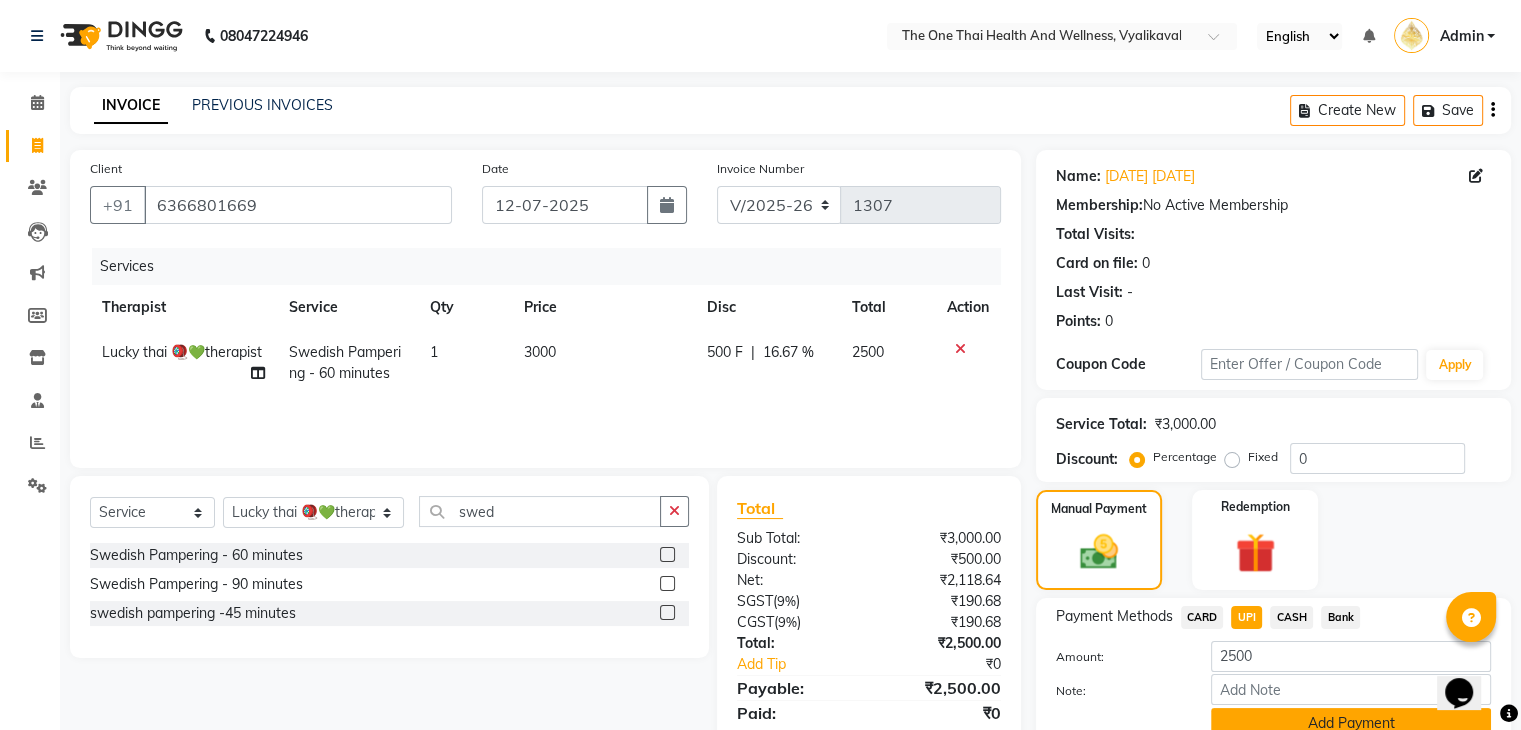 click on "Add Payment" 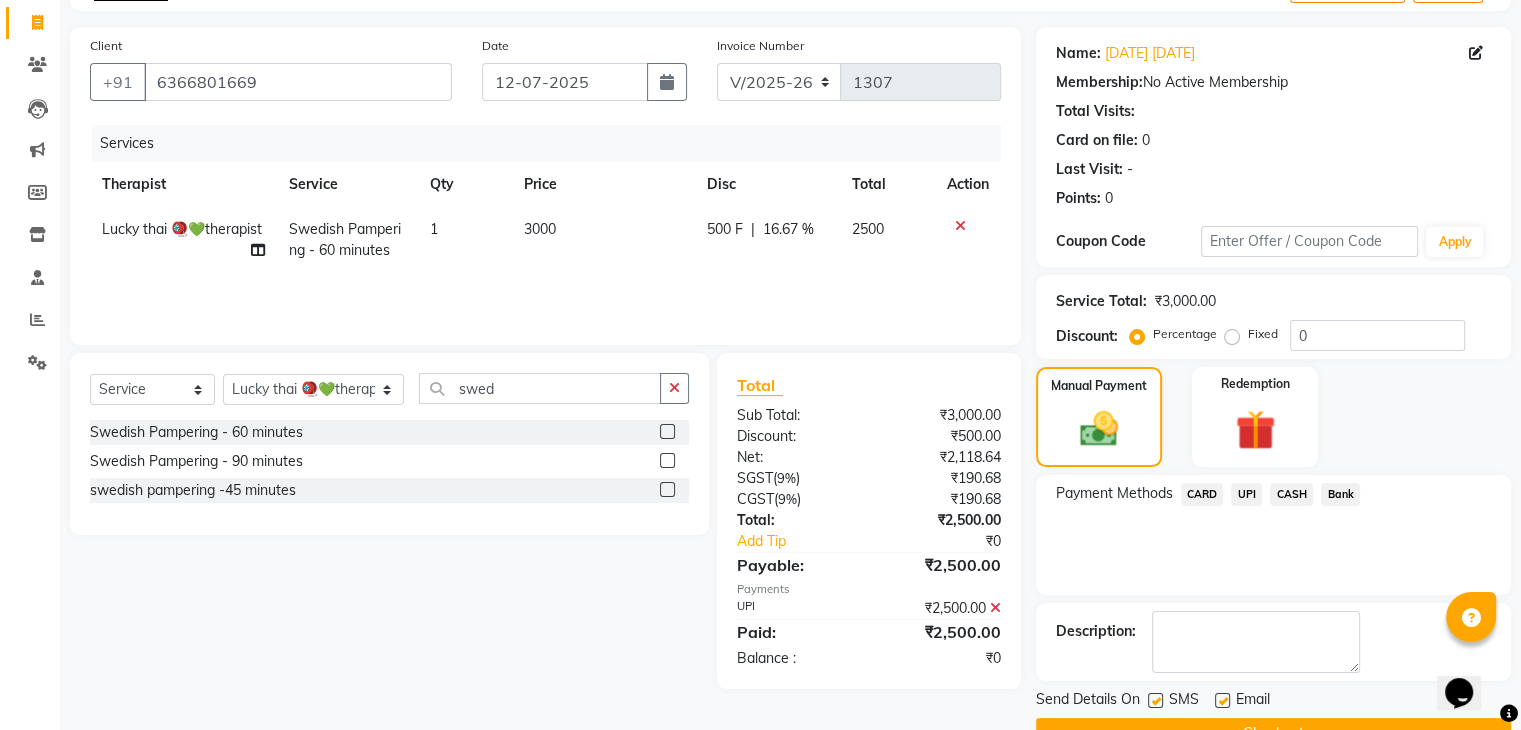 scroll, scrollTop: 140, scrollLeft: 0, axis: vertical 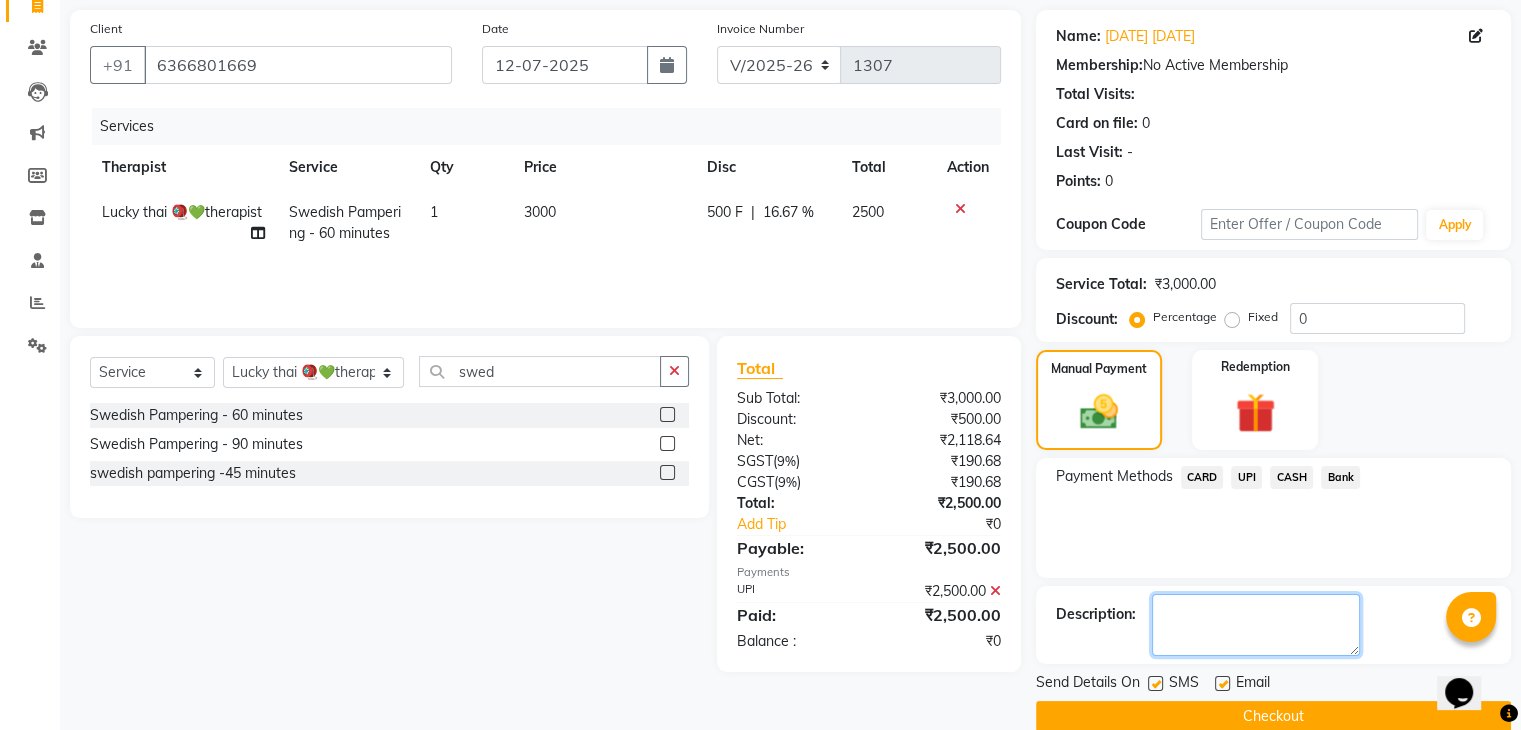 click 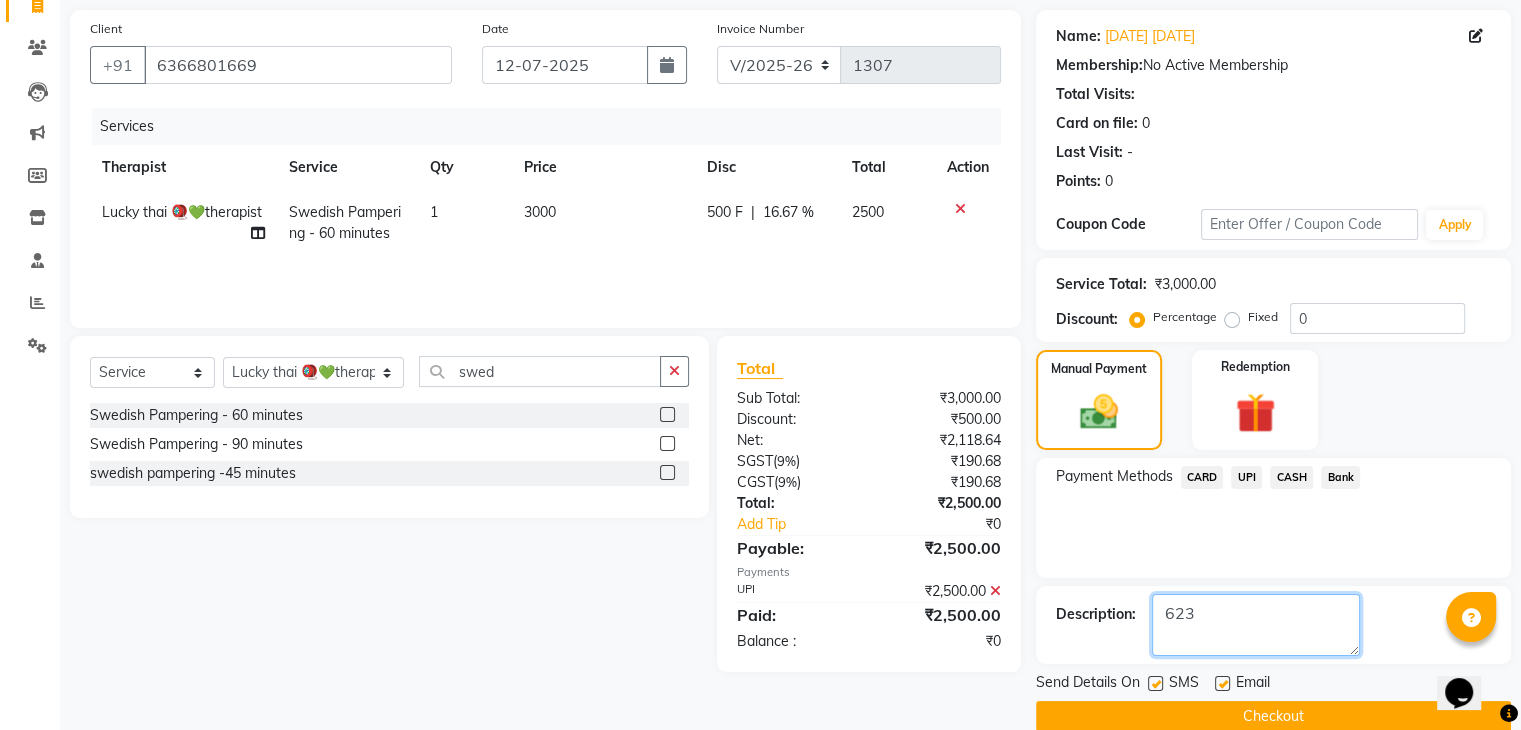 type on "623" 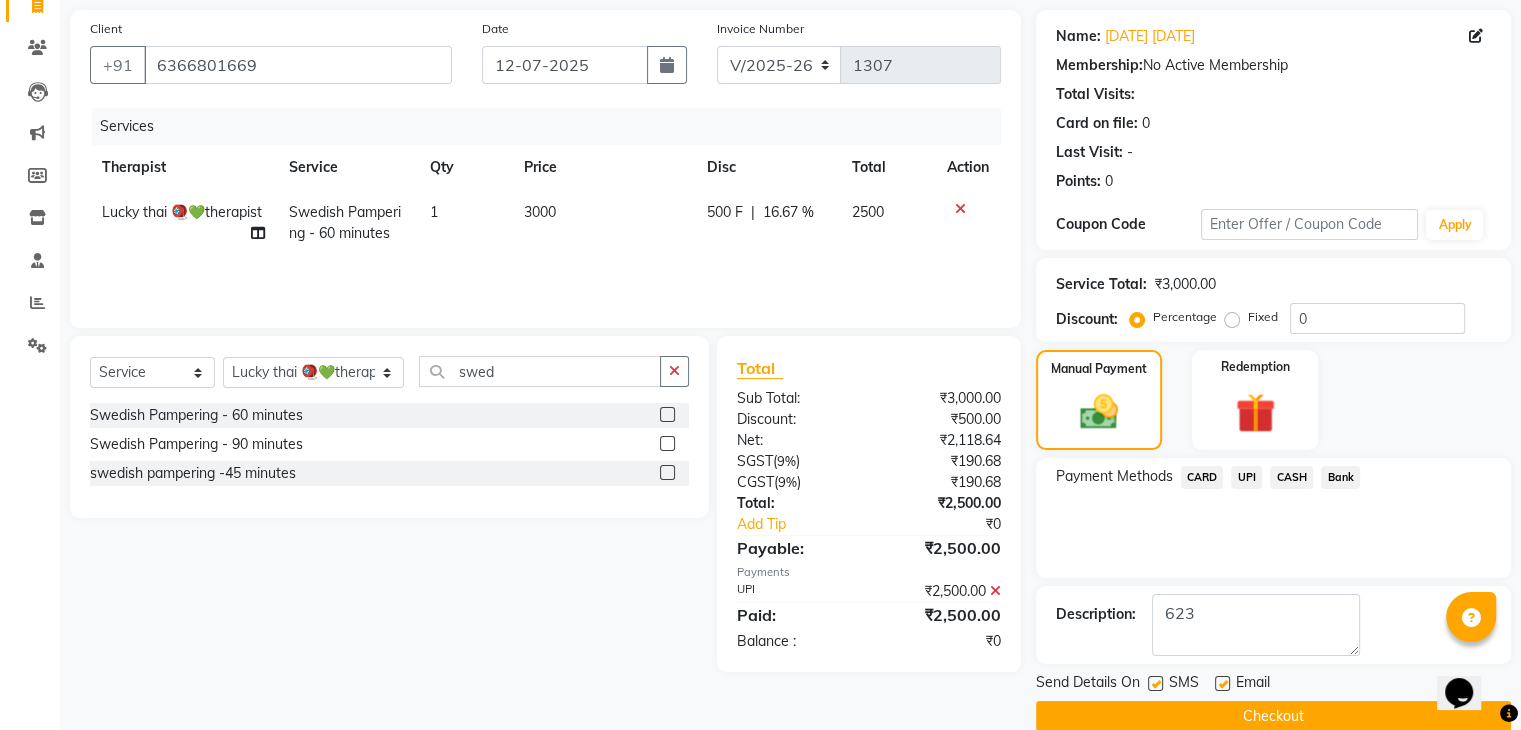 click 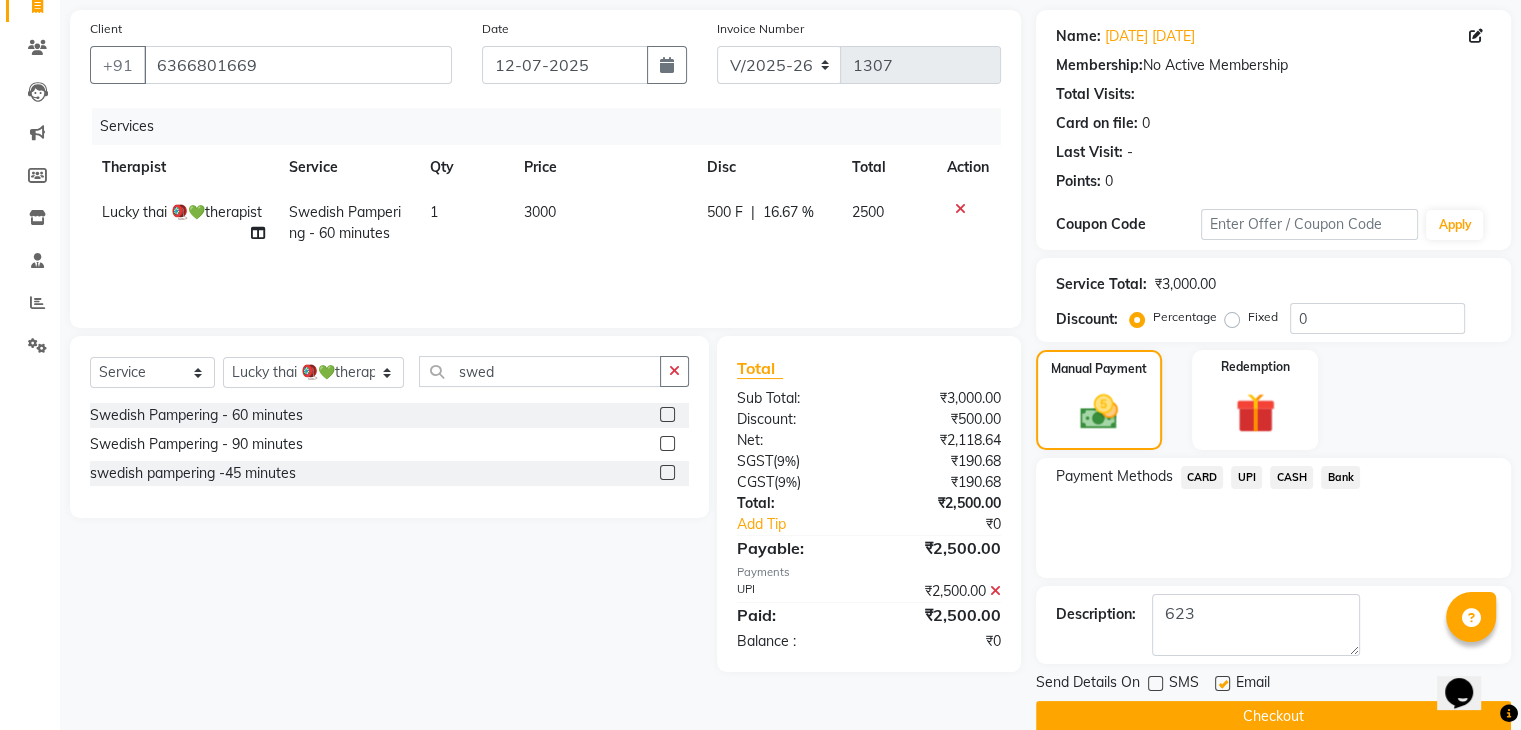 click on "Checkout" 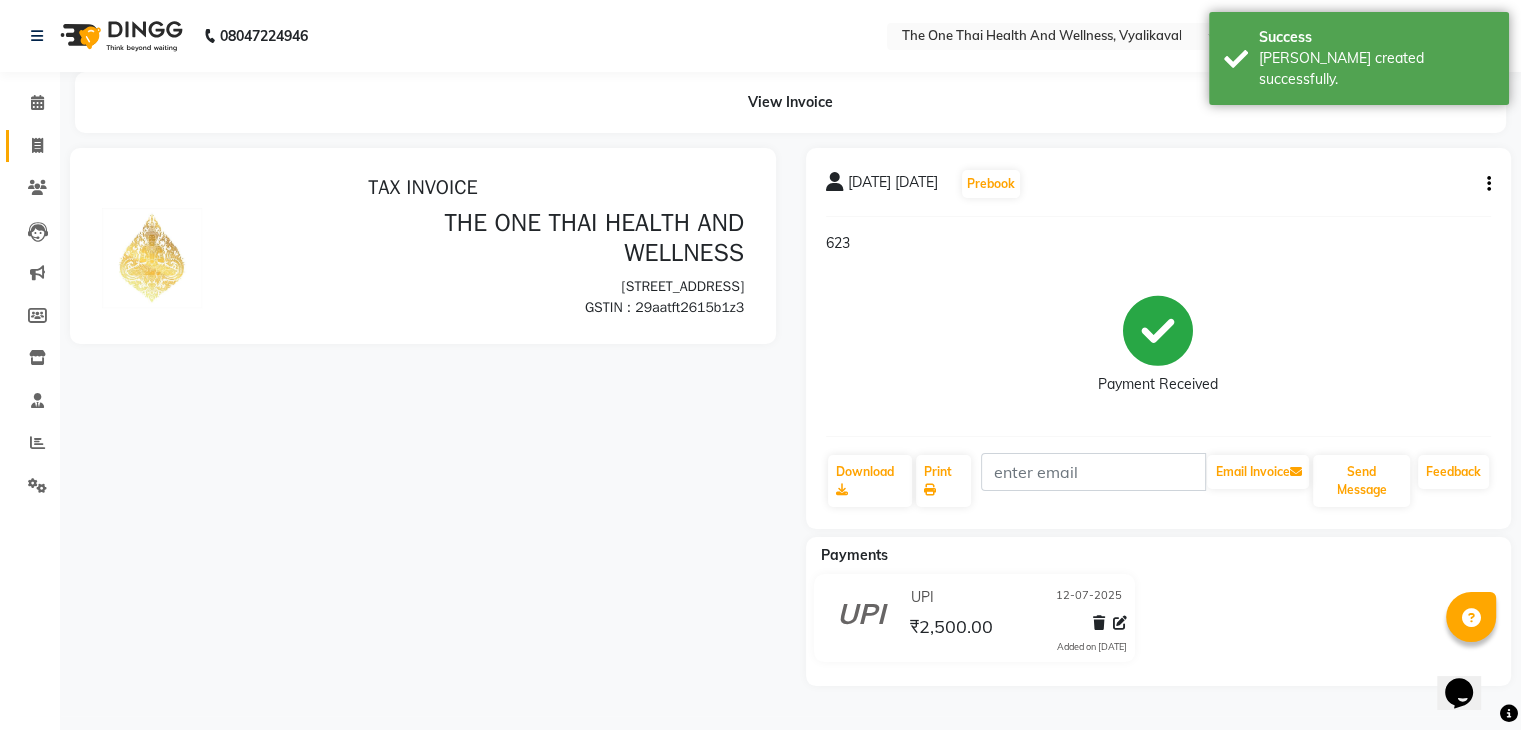 scroll, scrollTop: 0, scrollLeft: 0, axis: both 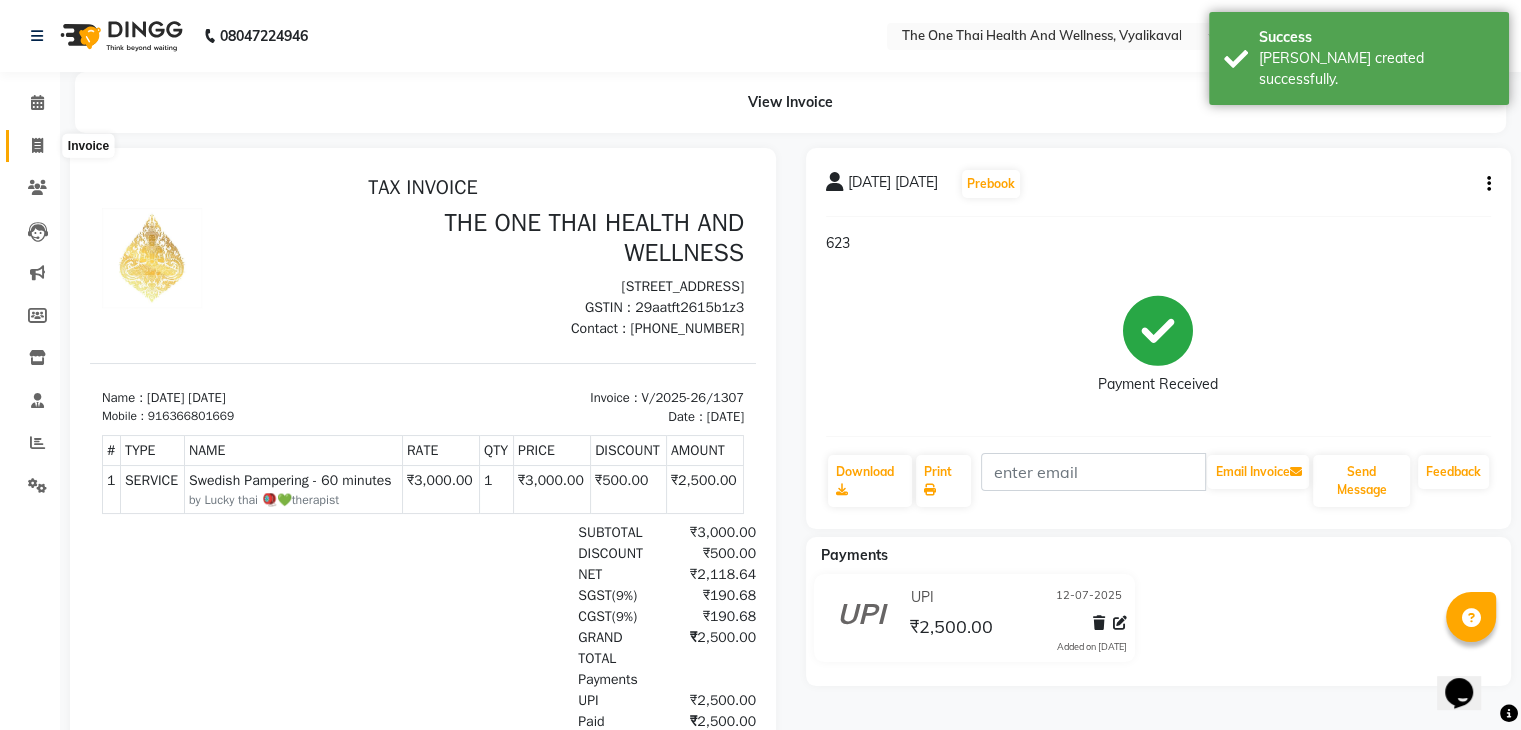 click 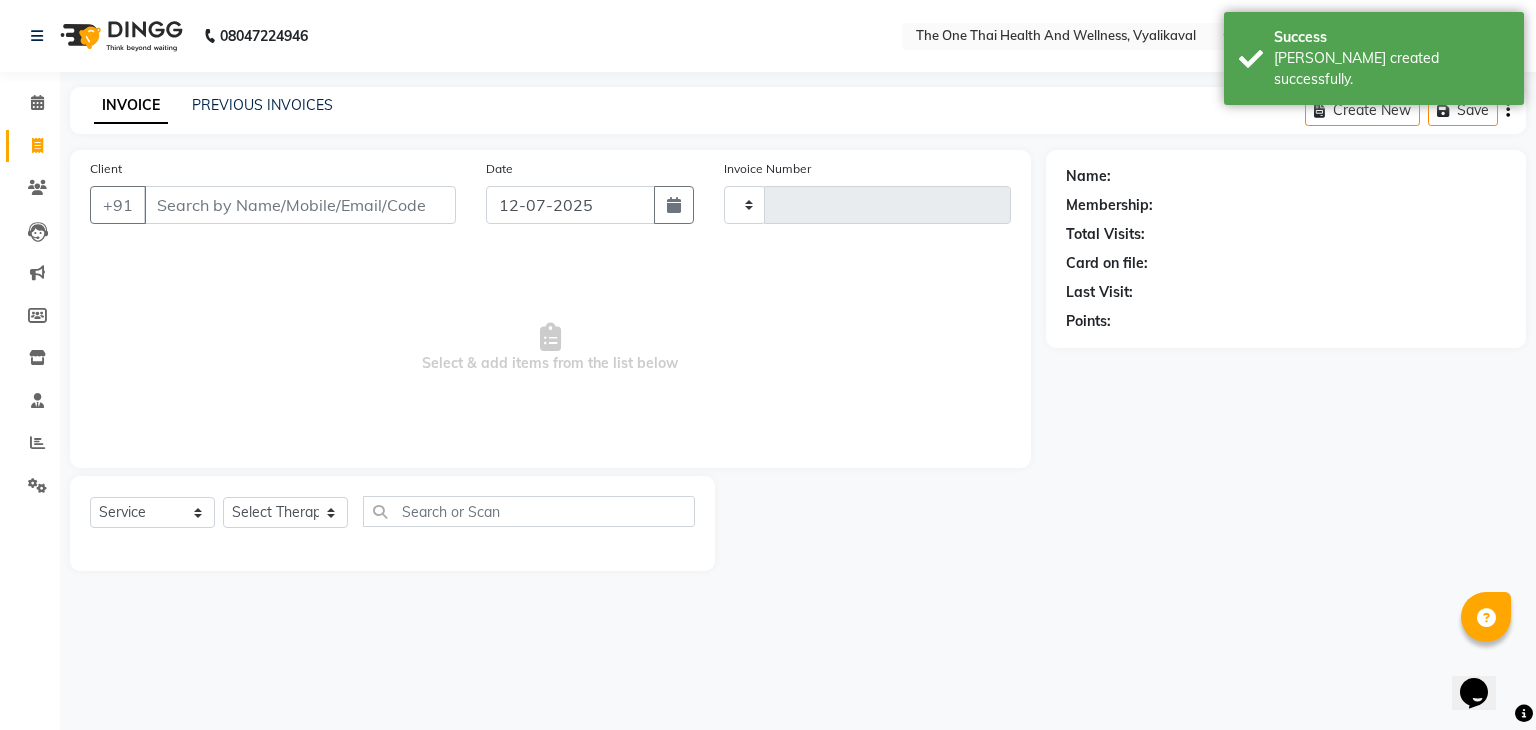 type on "1308" 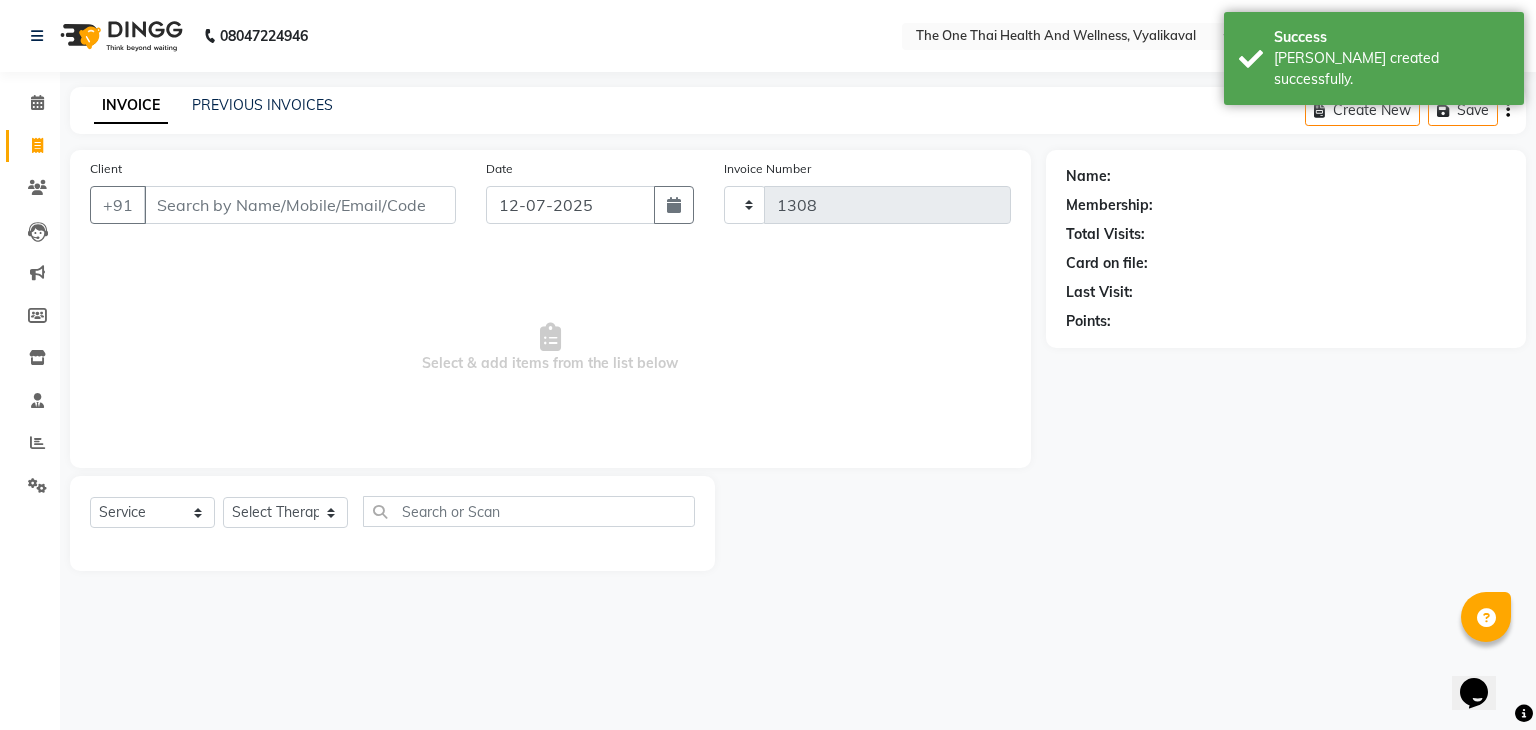select on "5972" 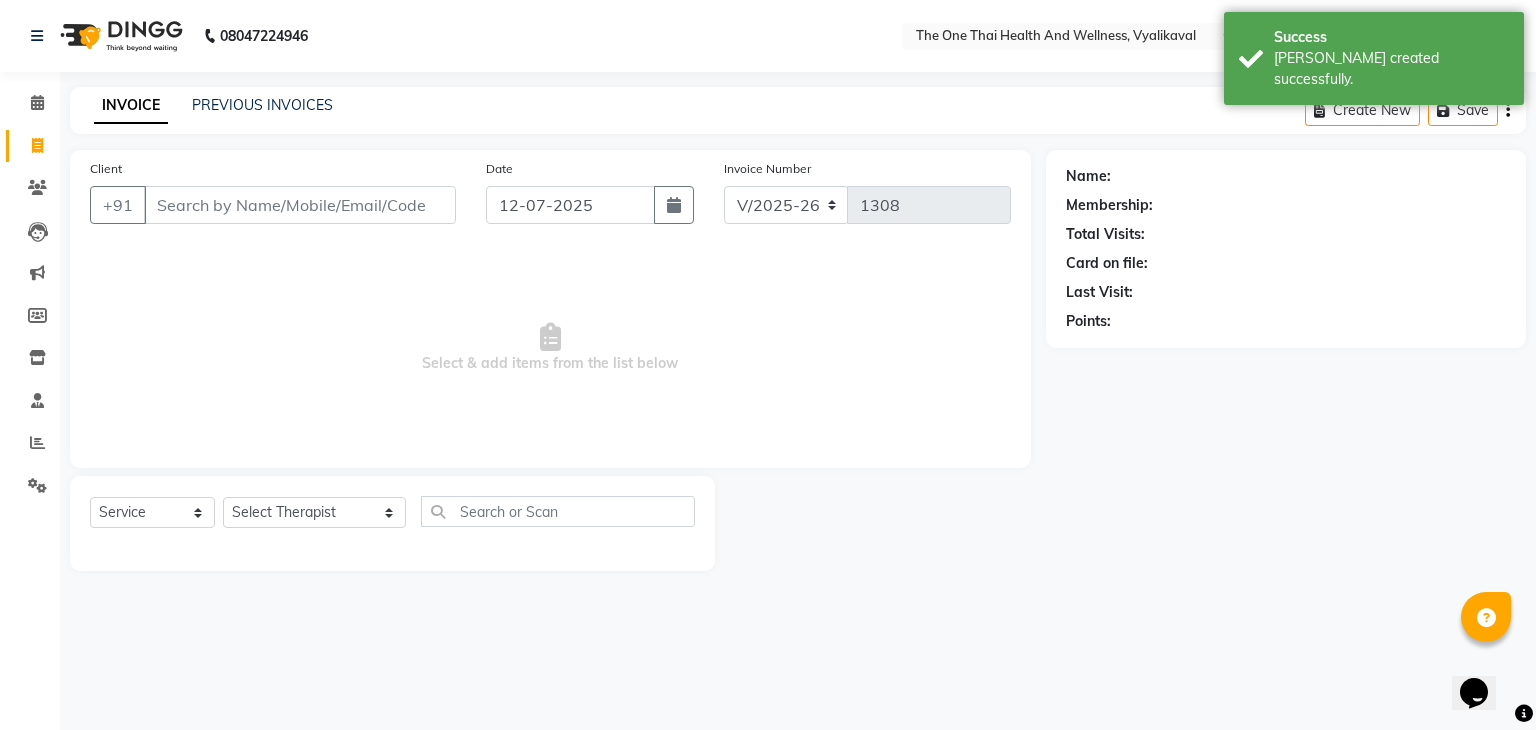 click on "Client" at bounding box center (300, 205) 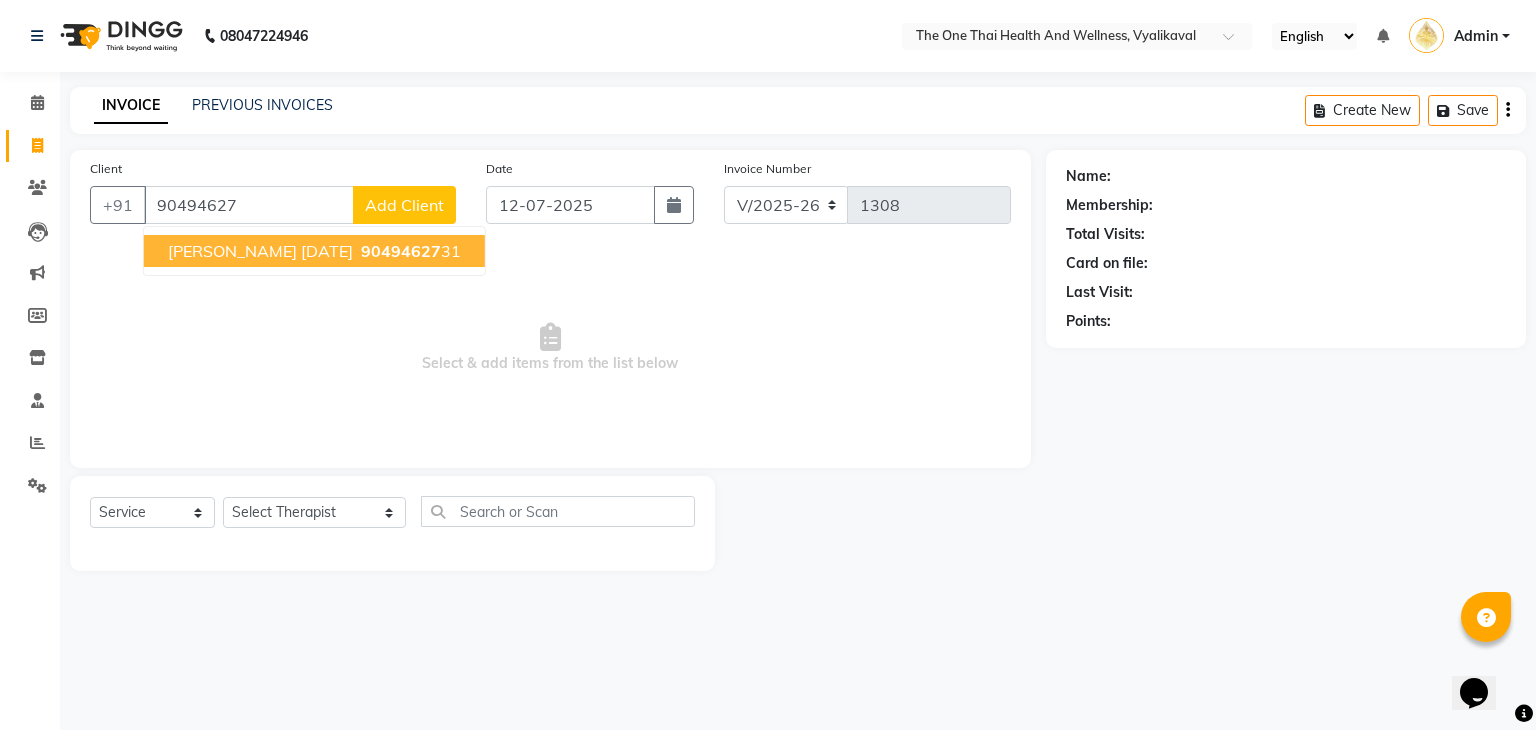 click on "[PERSON_NAME] [DATE]" at bounding box center [260, 251] 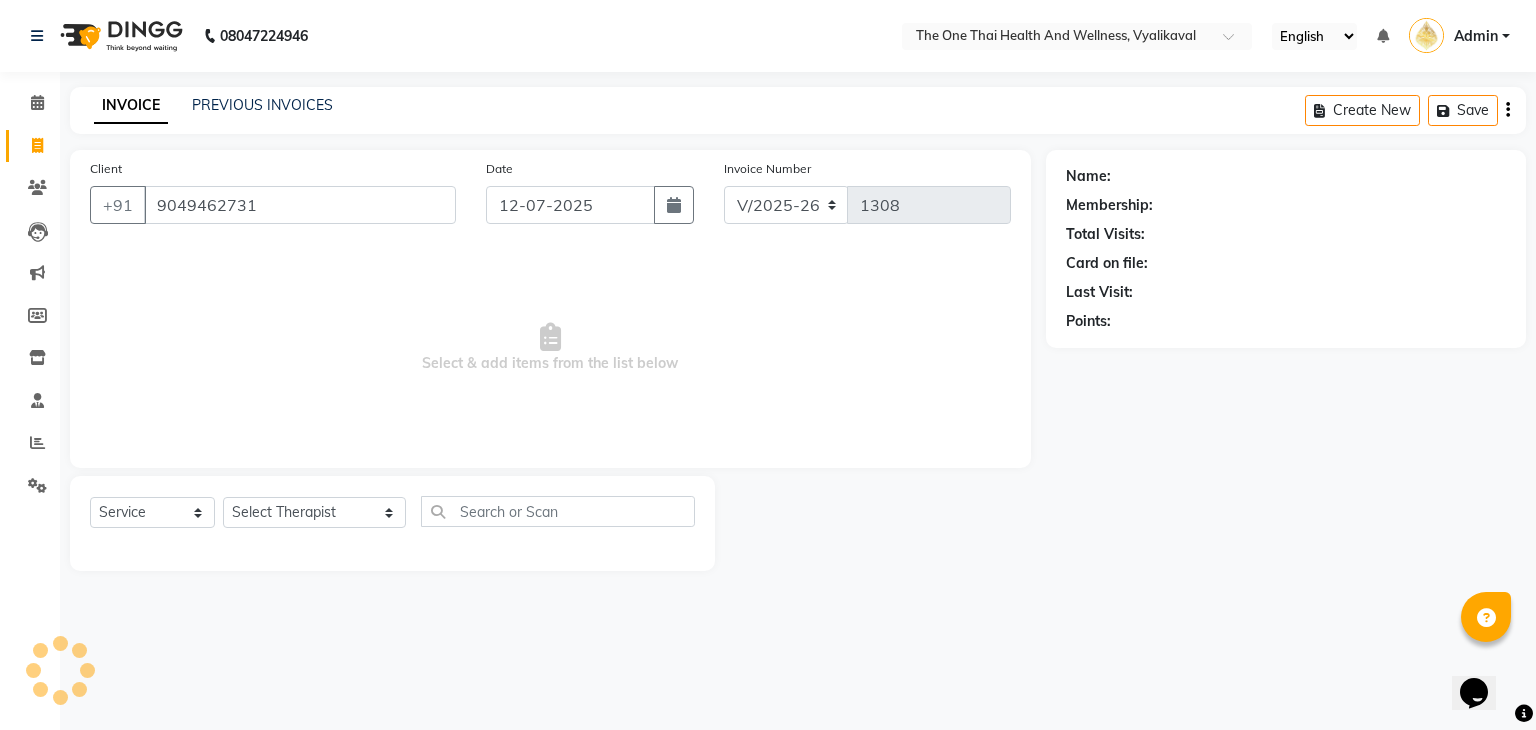 type on "9049462731" 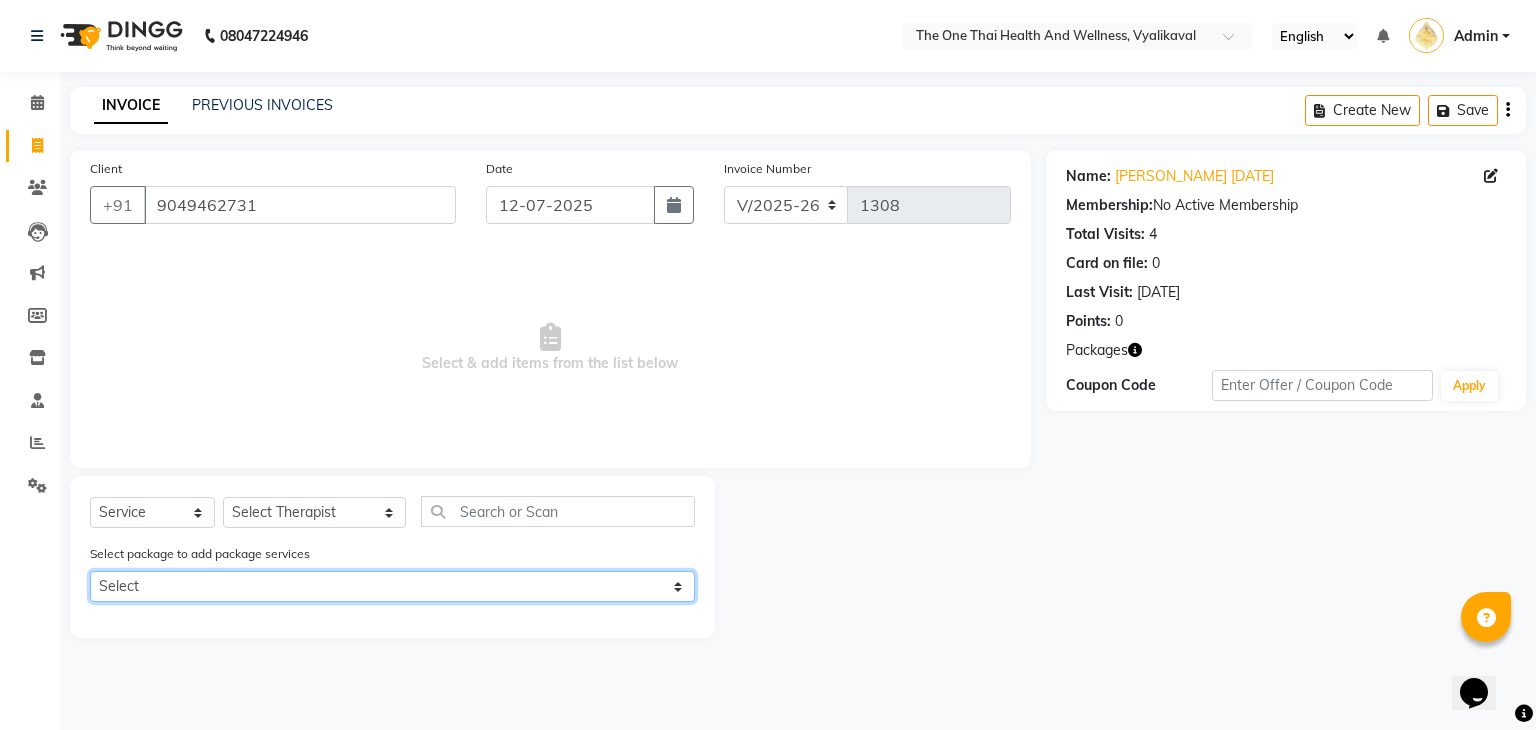 click on "Select 10k package -7 hours ONLY 4 months" 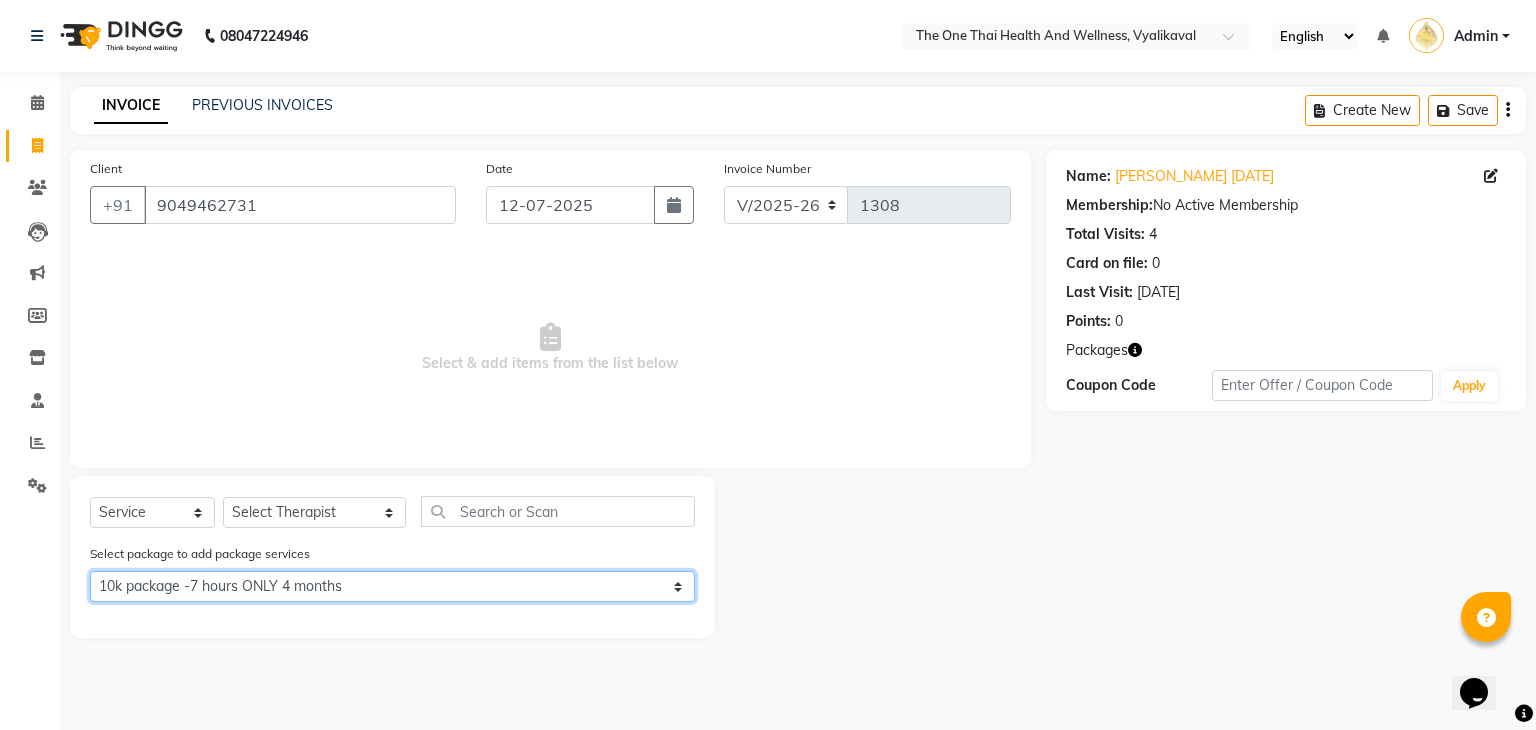 click on "Select 10k package -7 hours ONLY 4 months" 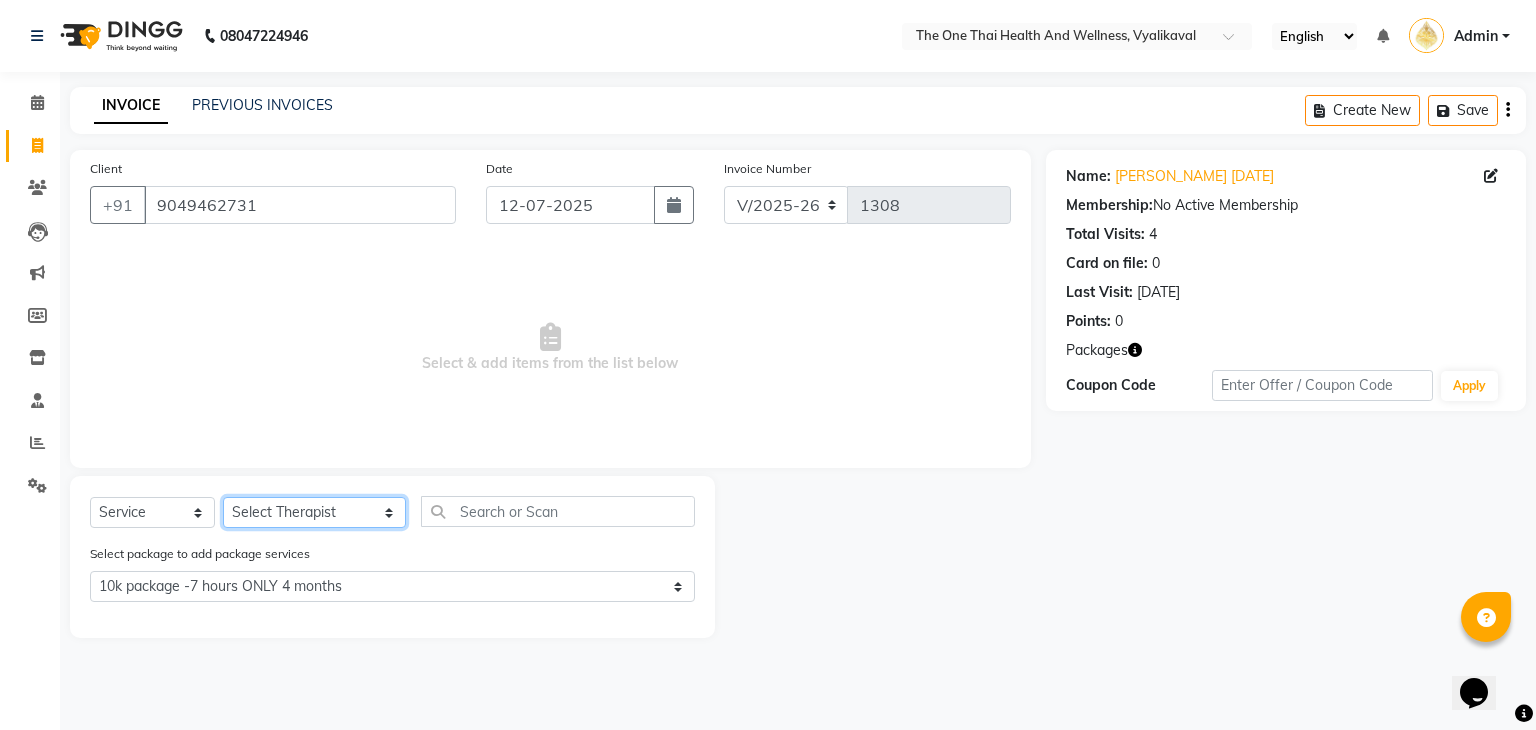 click on "Select Therapist [PERSON_NAME] 💚🍏thai therapist Ammy ❤️northeast therapist Ammy thai 💚therapist Beauty 💚🍅thai therapist Ester - NE 🔴🔴🔴 Ester 🟢 -🇹🇭thai  Grace northeast standby Jeena thai 🟢therapist [PERSON_NAME] ([PERSON_NAME] ) [DATE]🌹northeast  [PERSON_NAME] 💚thai therapist [PERSON_NAME]🎃💚thai therapist  [PERSON_NAME] 🔴north east  Lucky thai 🪀💚therapist  Miya ❤️ northeast  Nana 🍅 northeast  Nana 🍏💚thai therapist  Orange 🧡thai therapist  Pema 🍅north east therapist  receptionist  [PERSON_NAME] ❤️northeast therapist ❤️ [PERSON_NAME] 💚💚thai therapist second login  Sofia thai therapist 🍏" 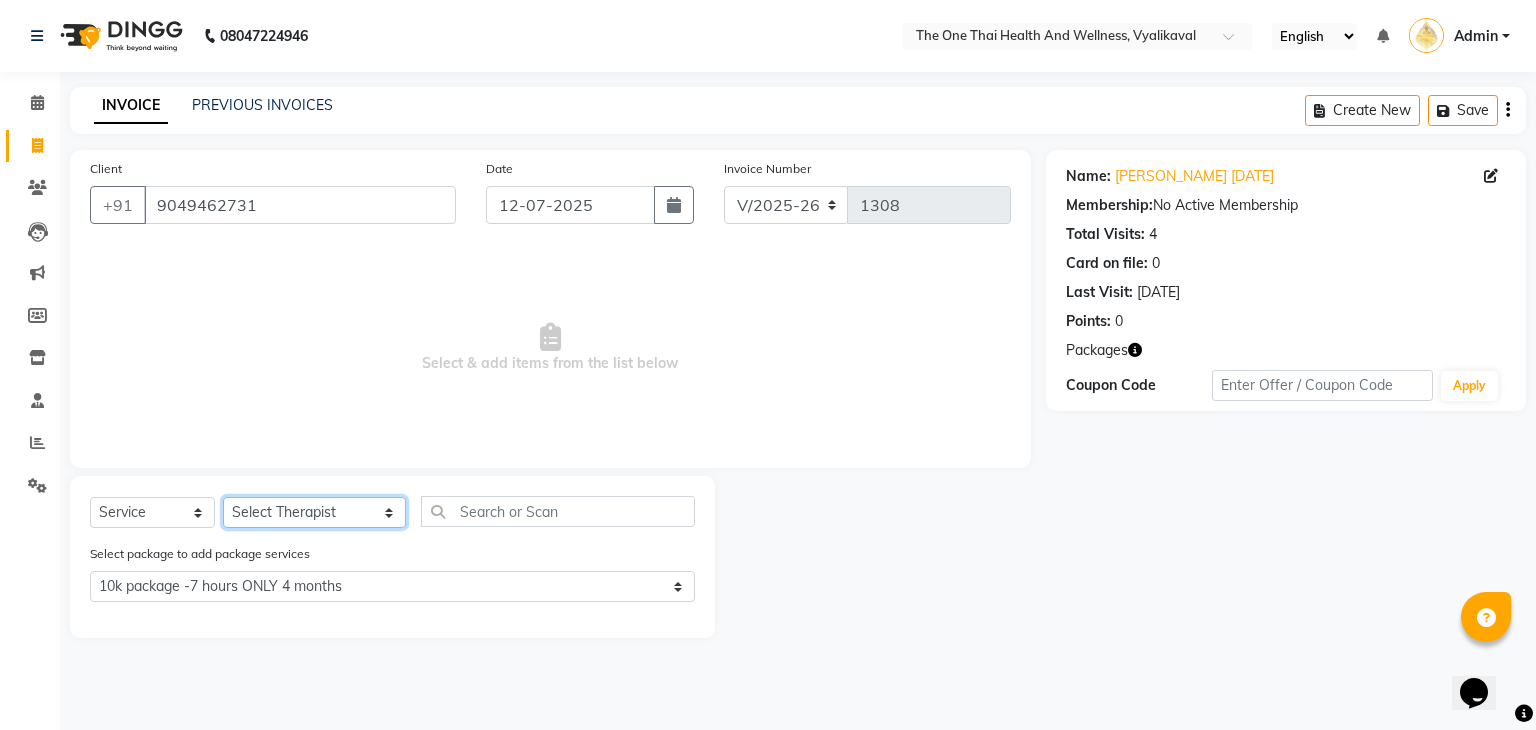 select on "81011" 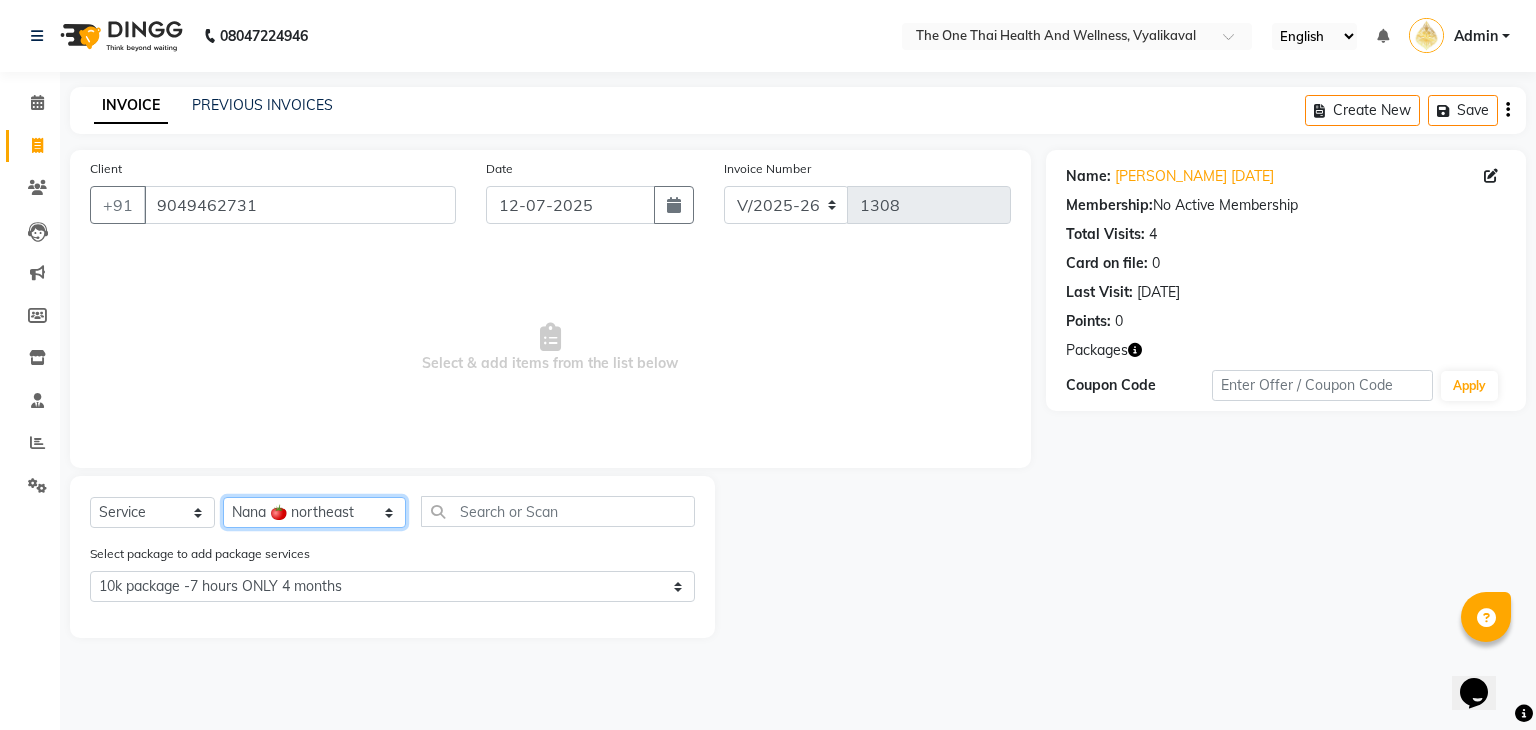 click on "Select Therapist [PERSON_NAME] 💚🍏thai therapist Ammy ❤️northeast therapist Ammy thai 💚therapist Beauty 💚🍅thai therapist Ester - NE 🔴🔴🔴 Ester 🟢 -🇹🇭thai  Grace northeast standby Jeena thai 🟢therapist [PERSON_NAME] ([PERSON_NAME] ) [DATE]🌹northeast  [PERSON_NAME] 💚thai therapist [PERSON_NAME]🎃💚thai therapist  [PERSON_NAME] 🔴north east  Lucky thai 🪀💚therapist  Miya ❤️ northeast  Nana 🍅 northeast  Nana 🍏💚thai therapist  Orange 🧡thai therapist  Pema 🍅north east therapist  receptionist  [PERSON_NAME] ❤️northeast therapist ❤️ [PERSON_NAME] 💚💚thai therapist second login  Sofia thai therapist 🍏" 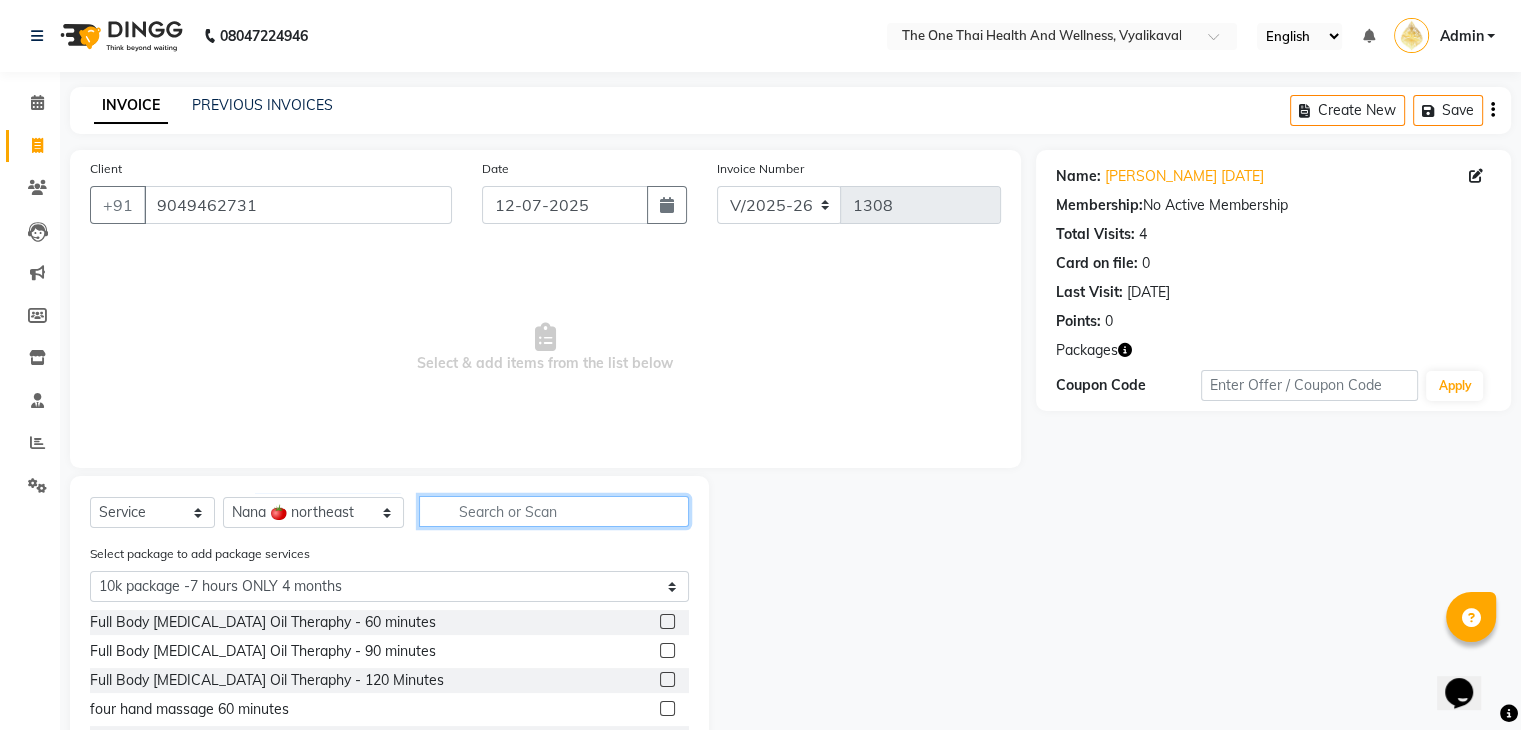 click 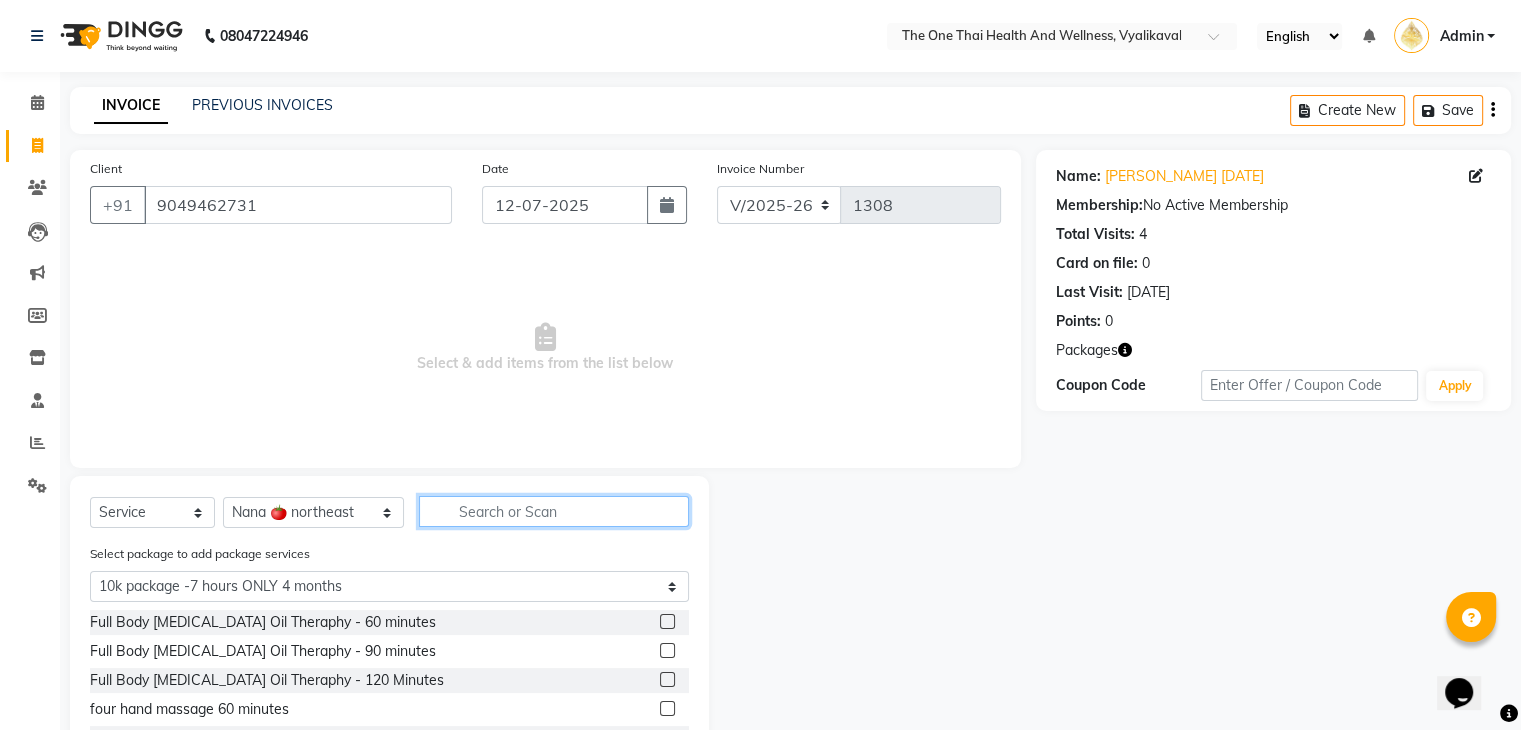 type on "d" 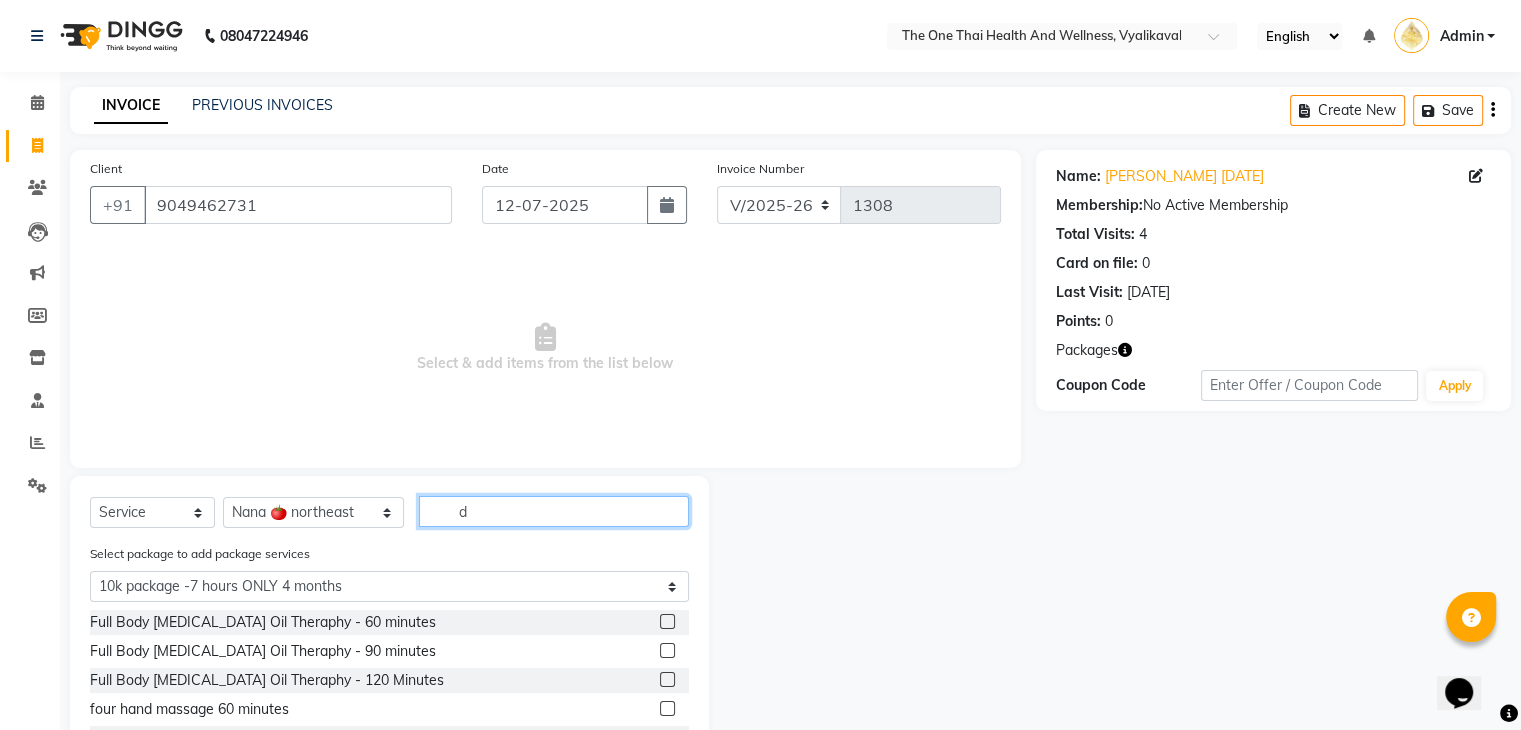 select on "0: undefined" 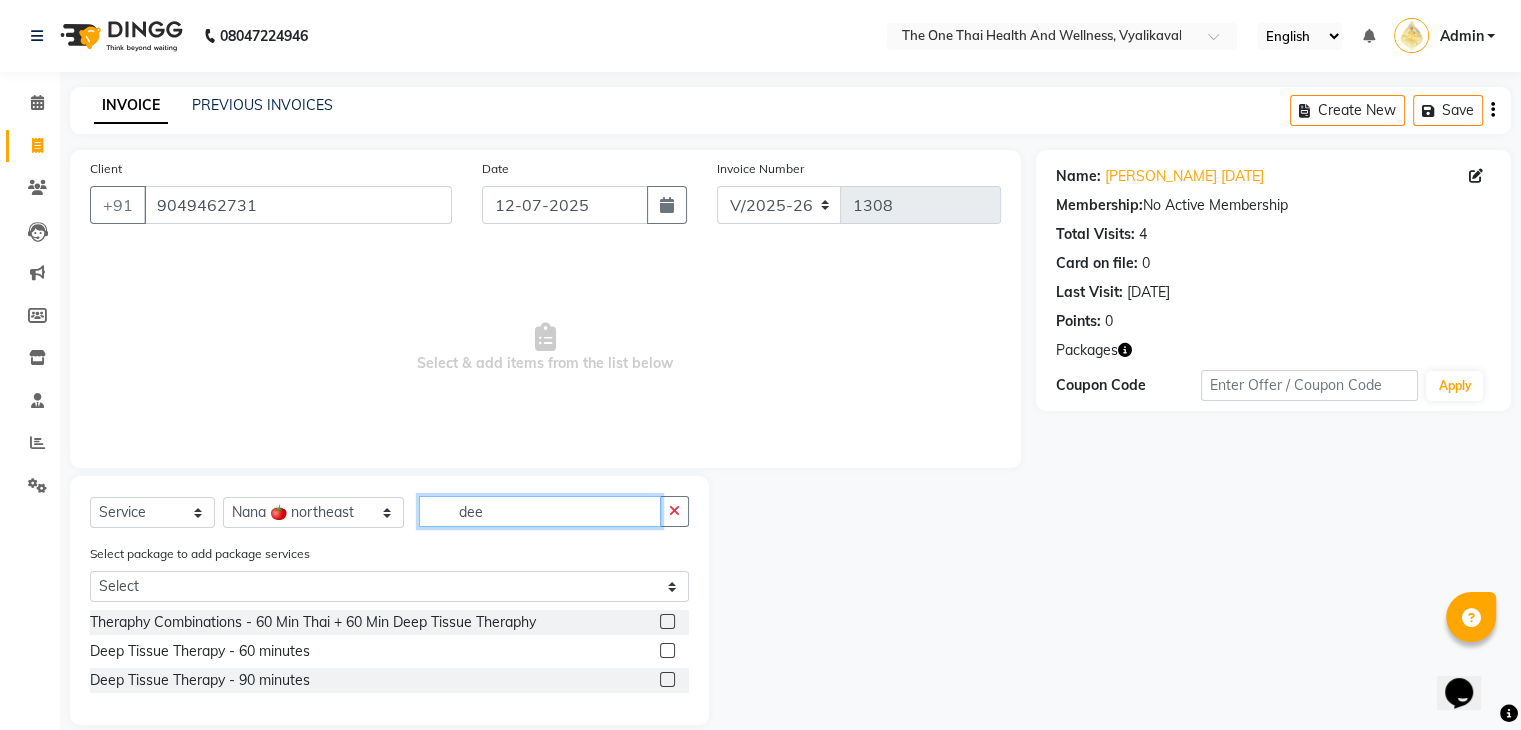 type on "dee" 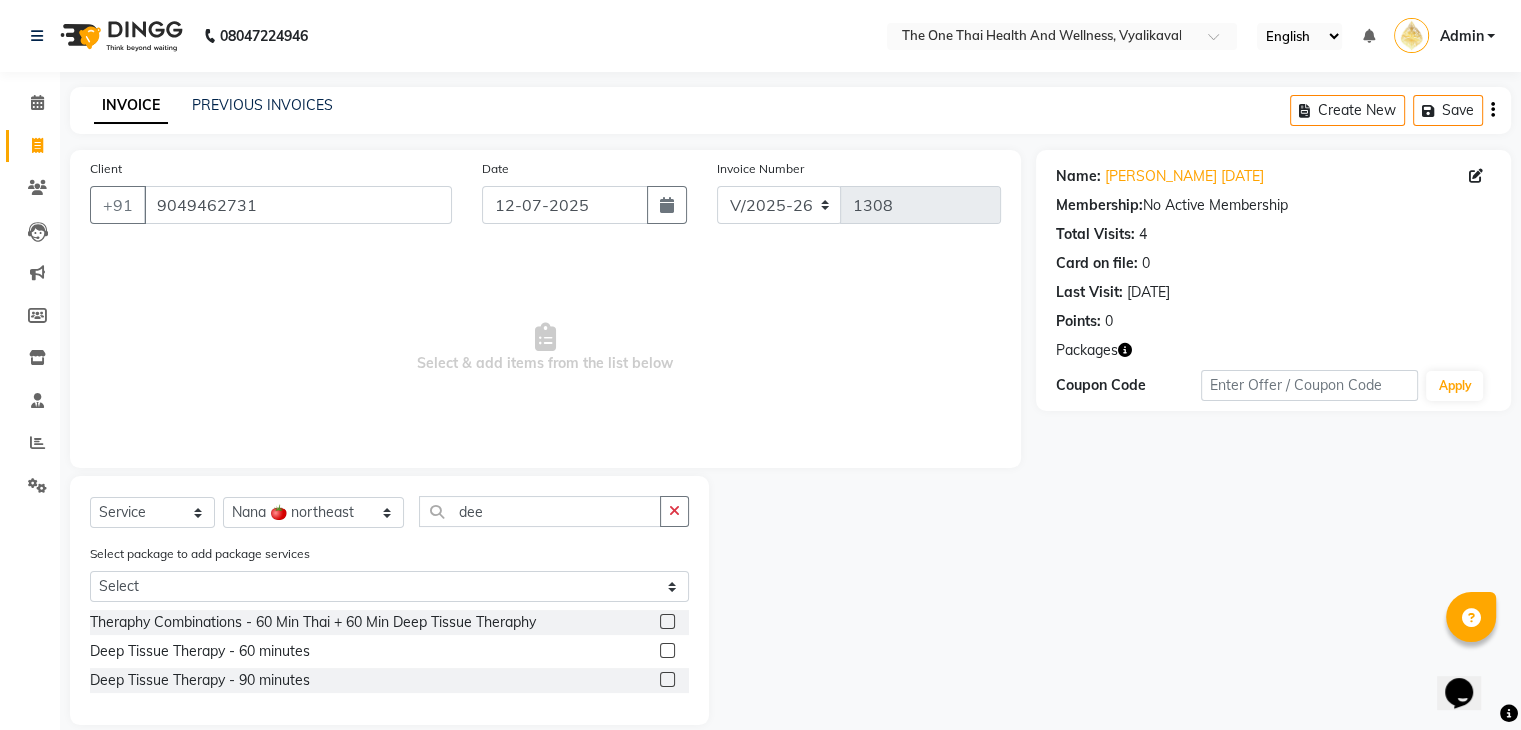 click 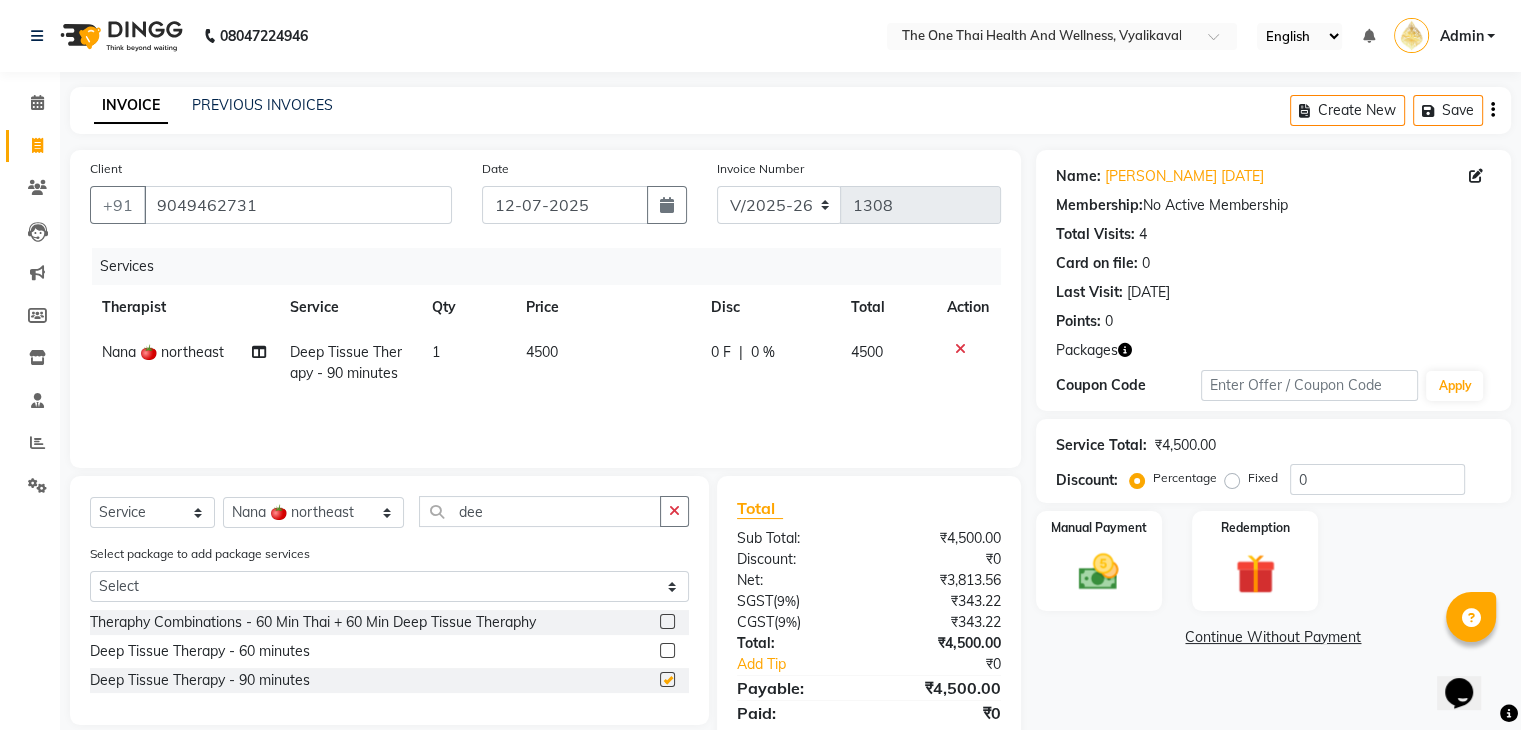 checkbox on "false" 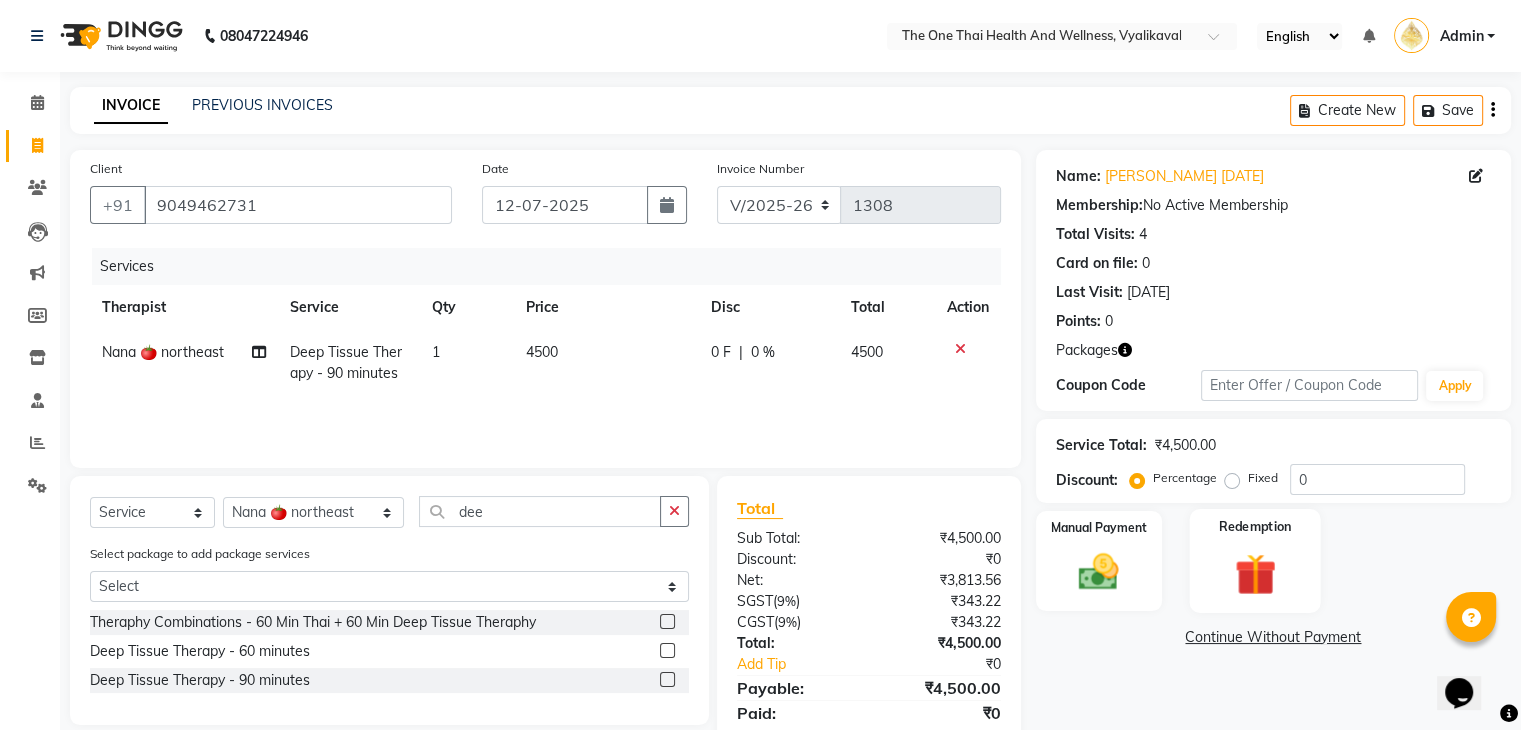 click 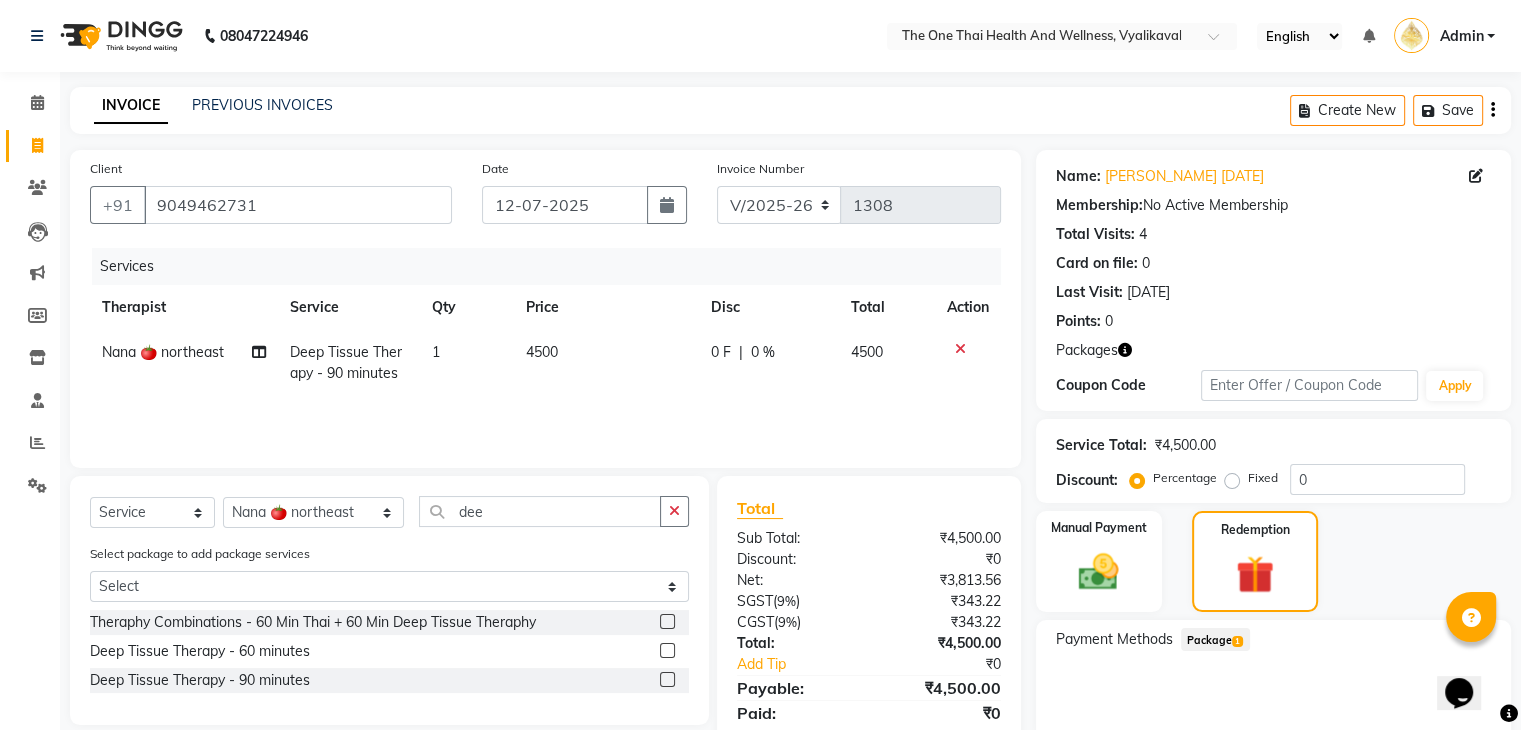 click on "1" 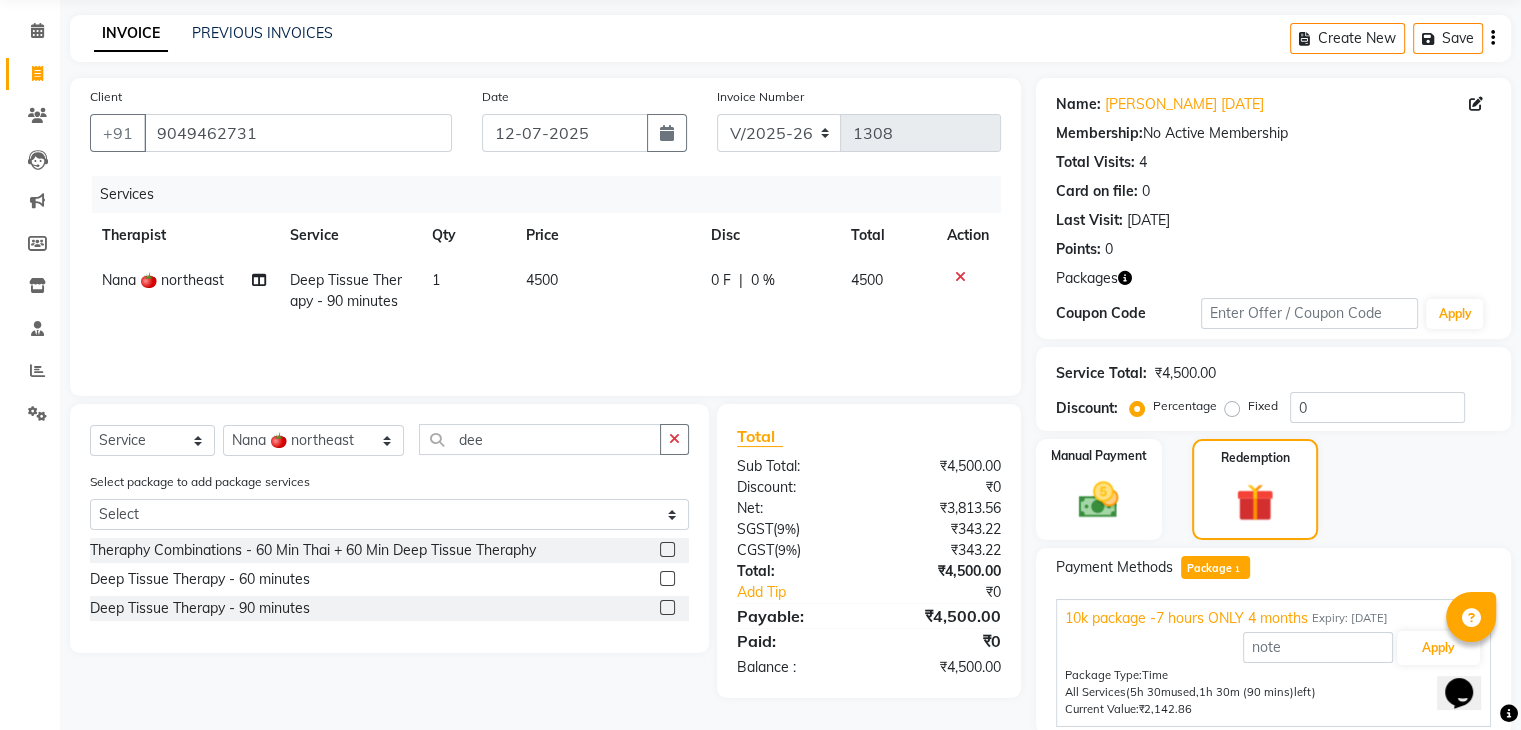 scroll, scrollTop: 79, scrollLeft: 0, axis: vertical 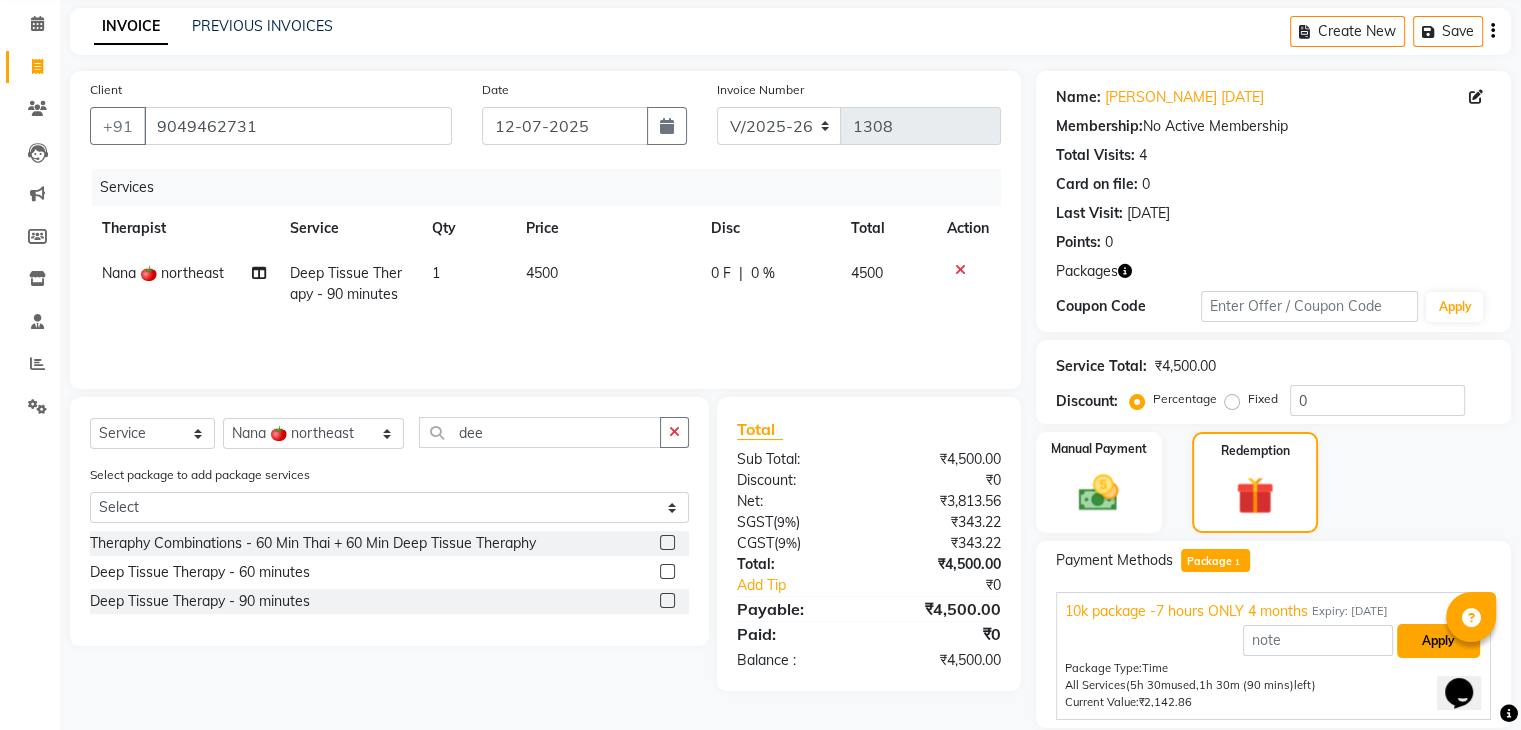 click on "Apply" at bounding box center [1438, 641] 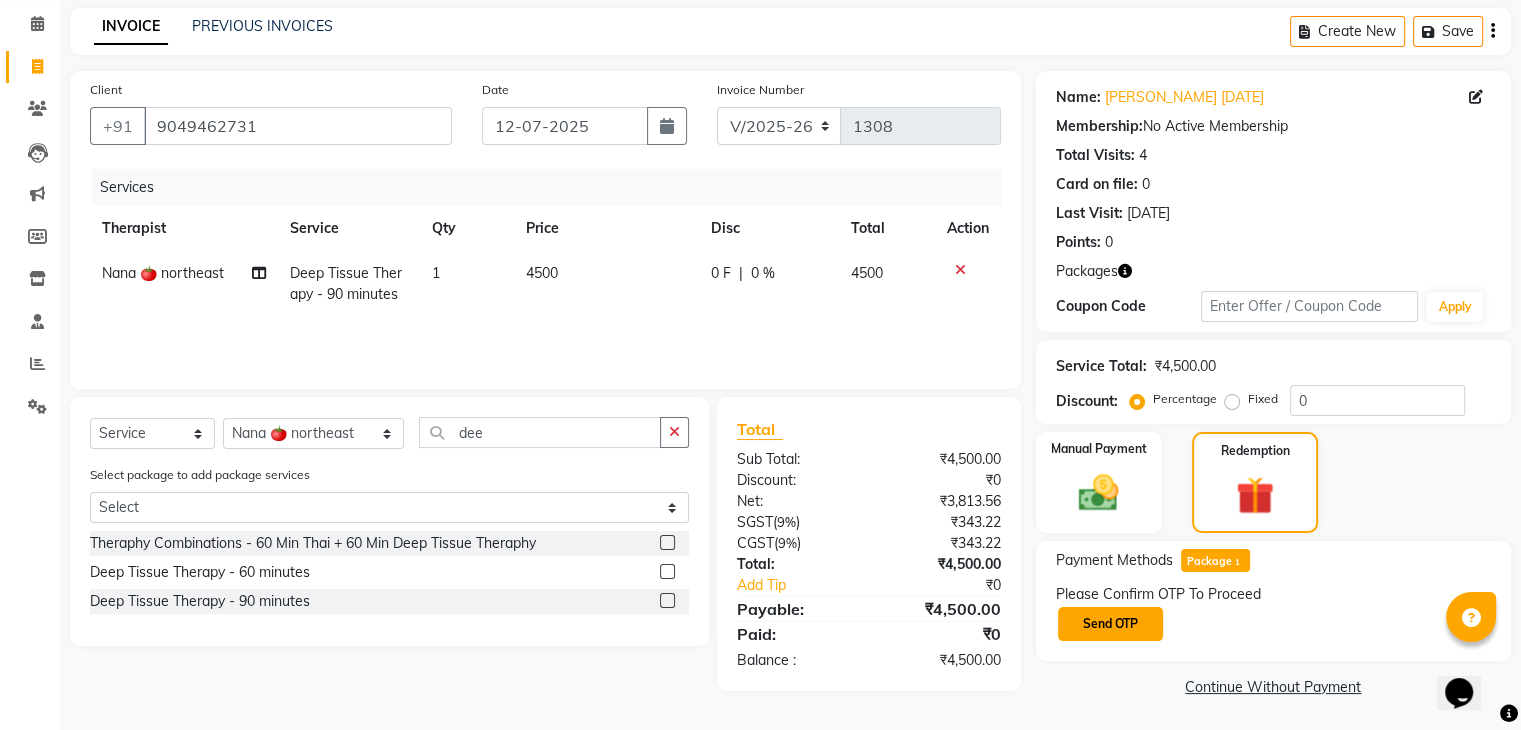 click on "Send OTP" 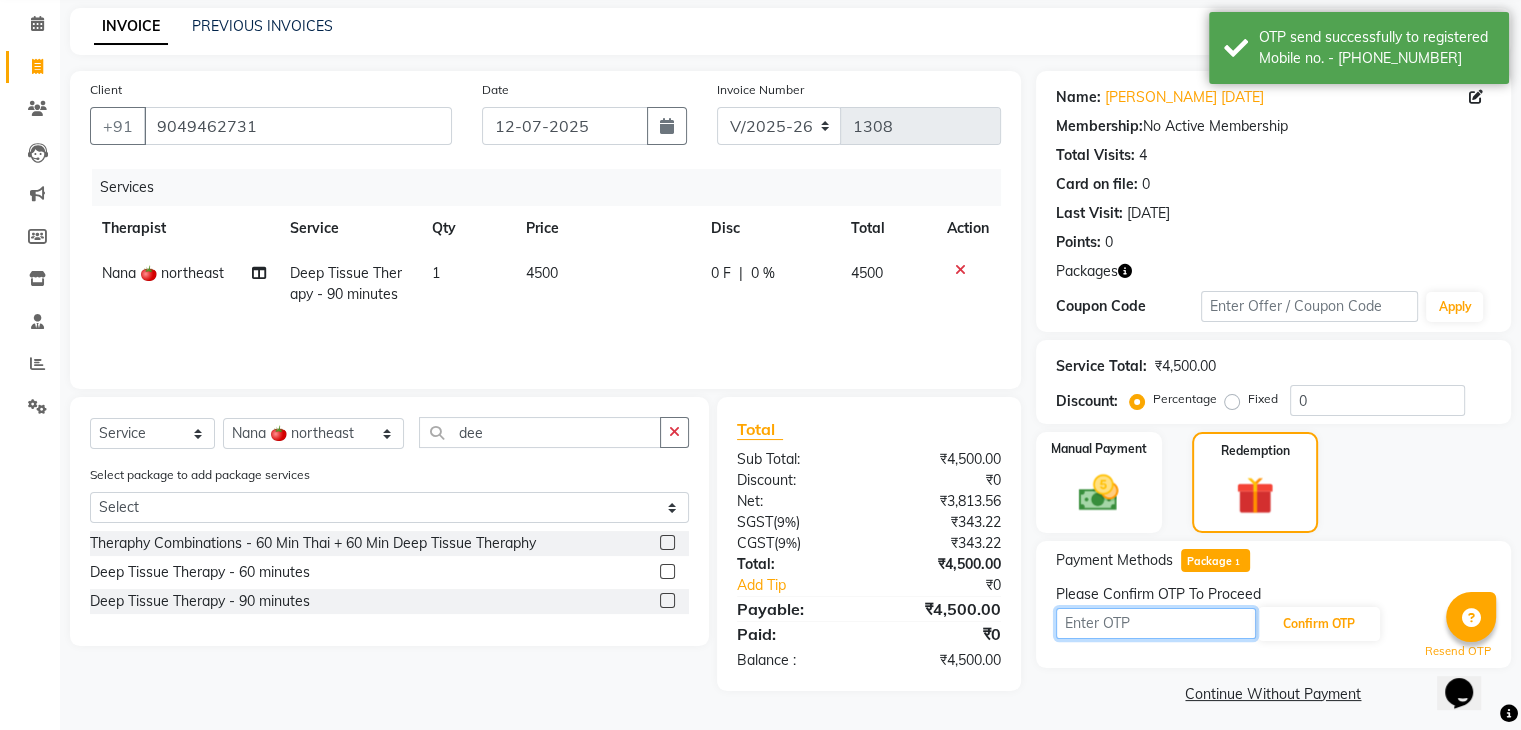 click at bounding box center [1156, 623] 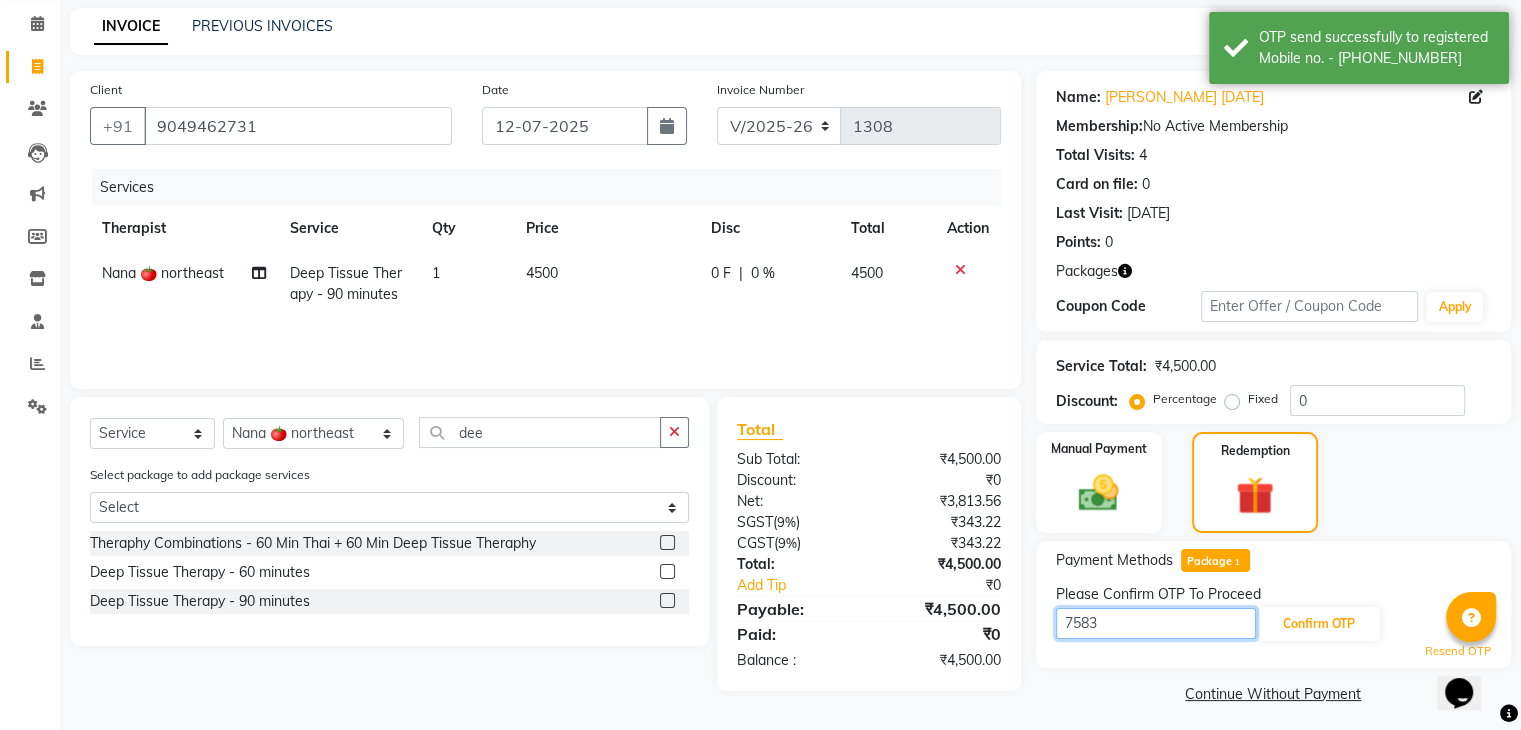 scroll, scrollTop: 88, scrollLeft: 0, axis: vertical 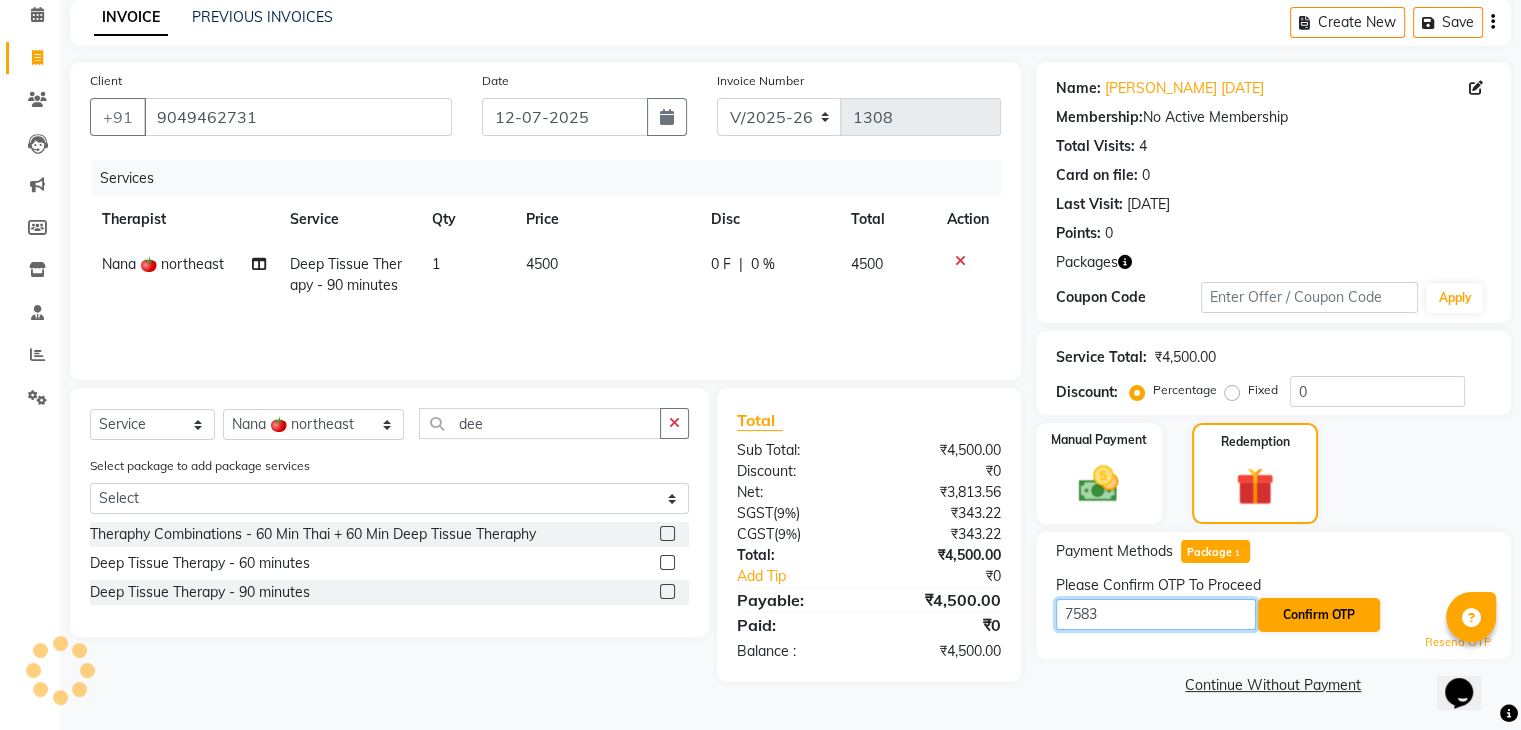 type on "7583" 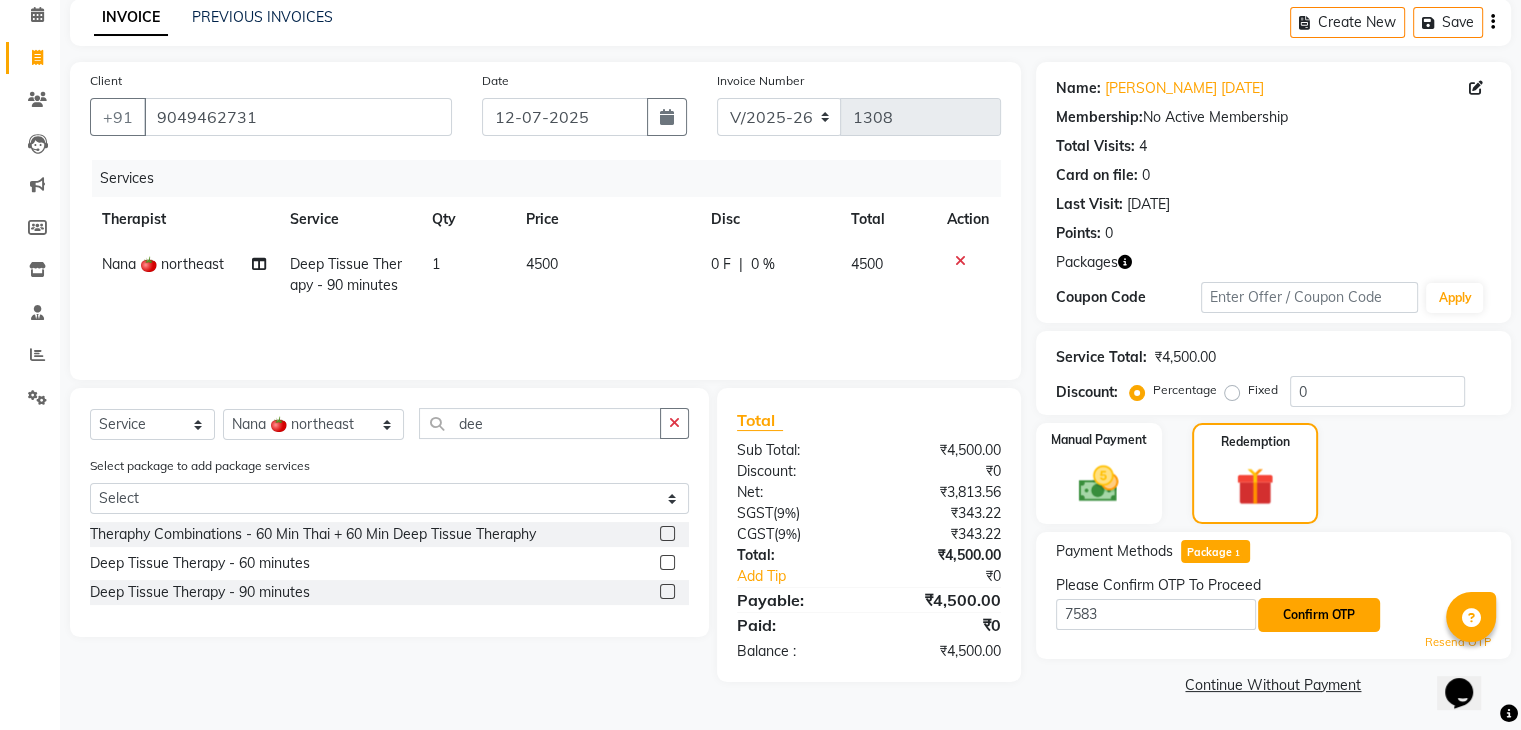 click on "Confirm OTP" 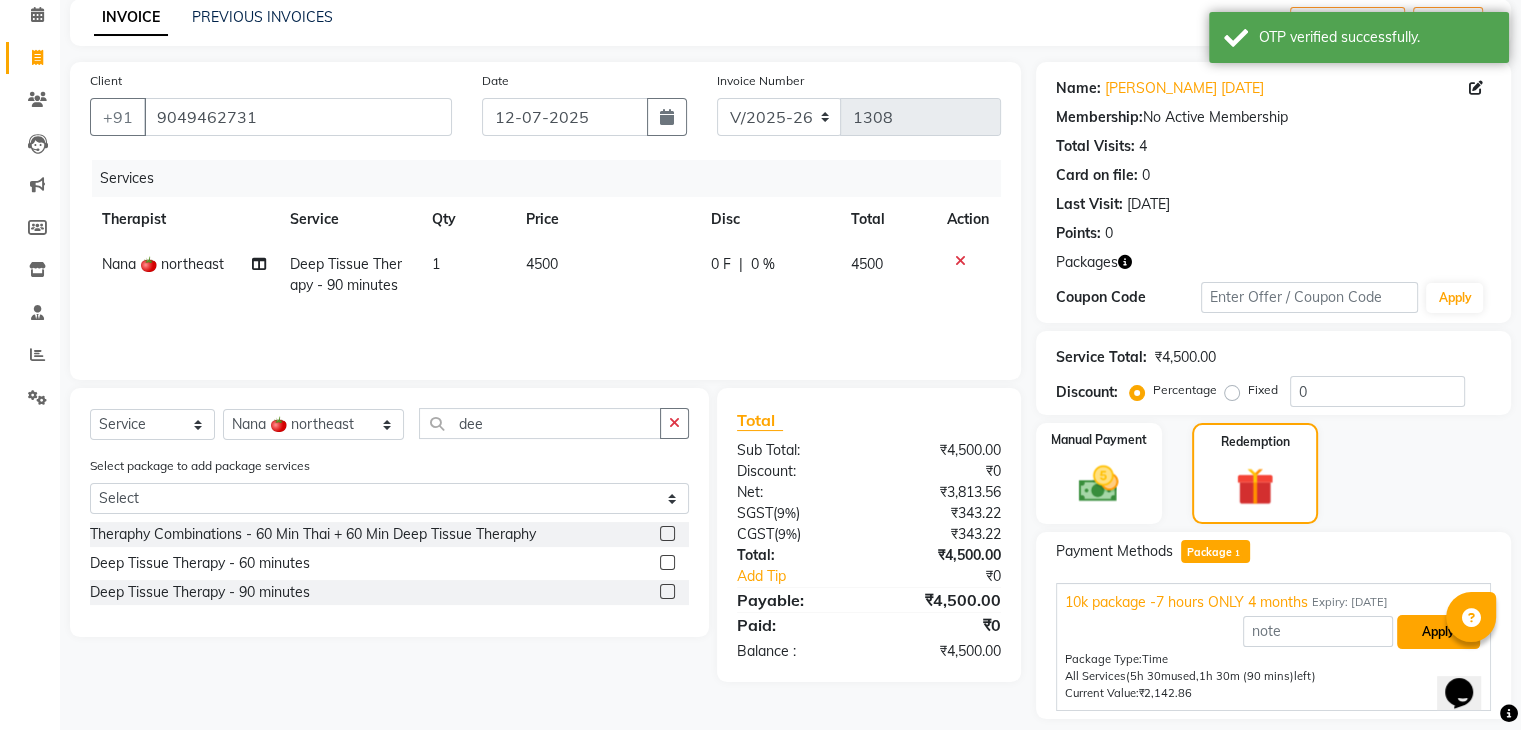 click on "Apply" at bounding box center [1438, 632] 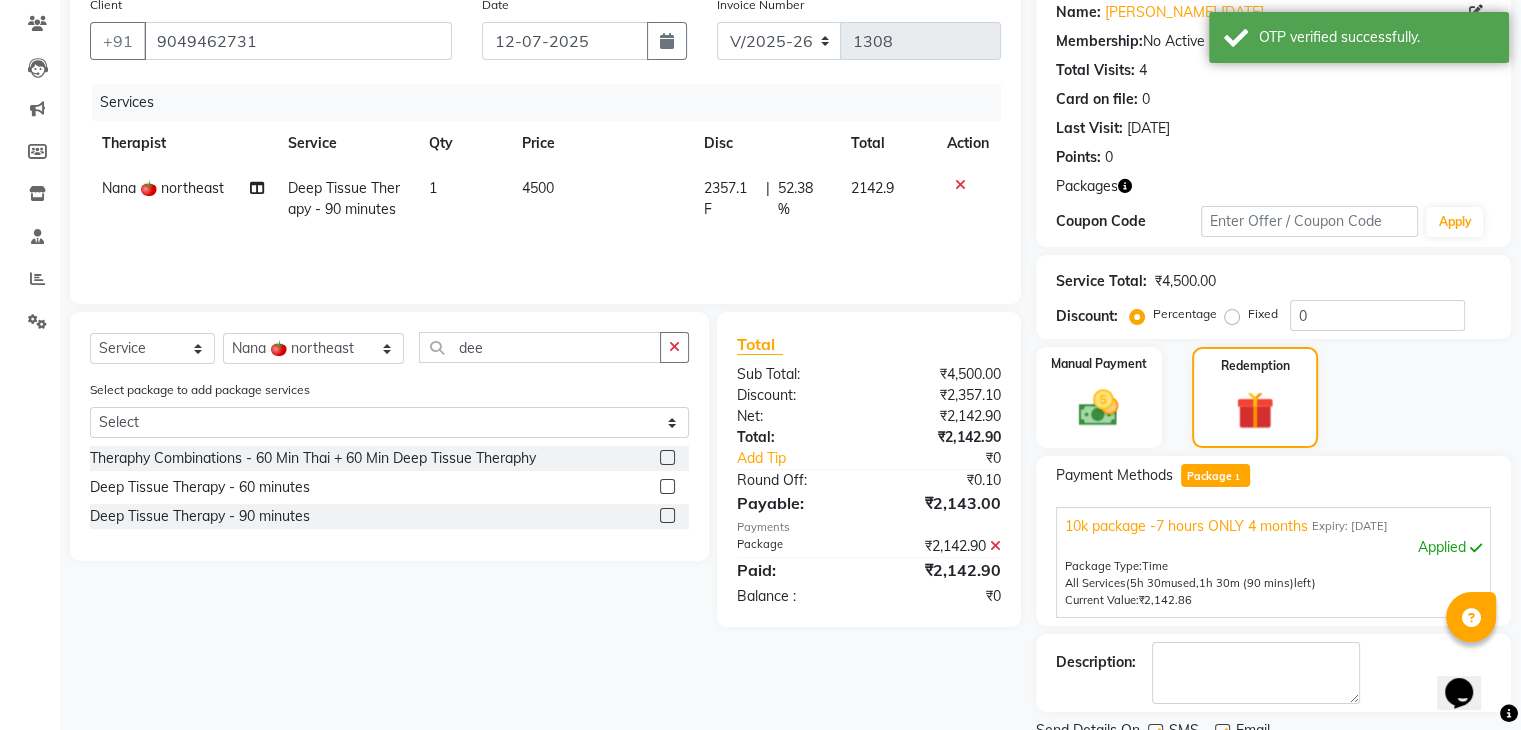 scroll, scrollTop: 166, scrollLeft: 0, axis: vertical 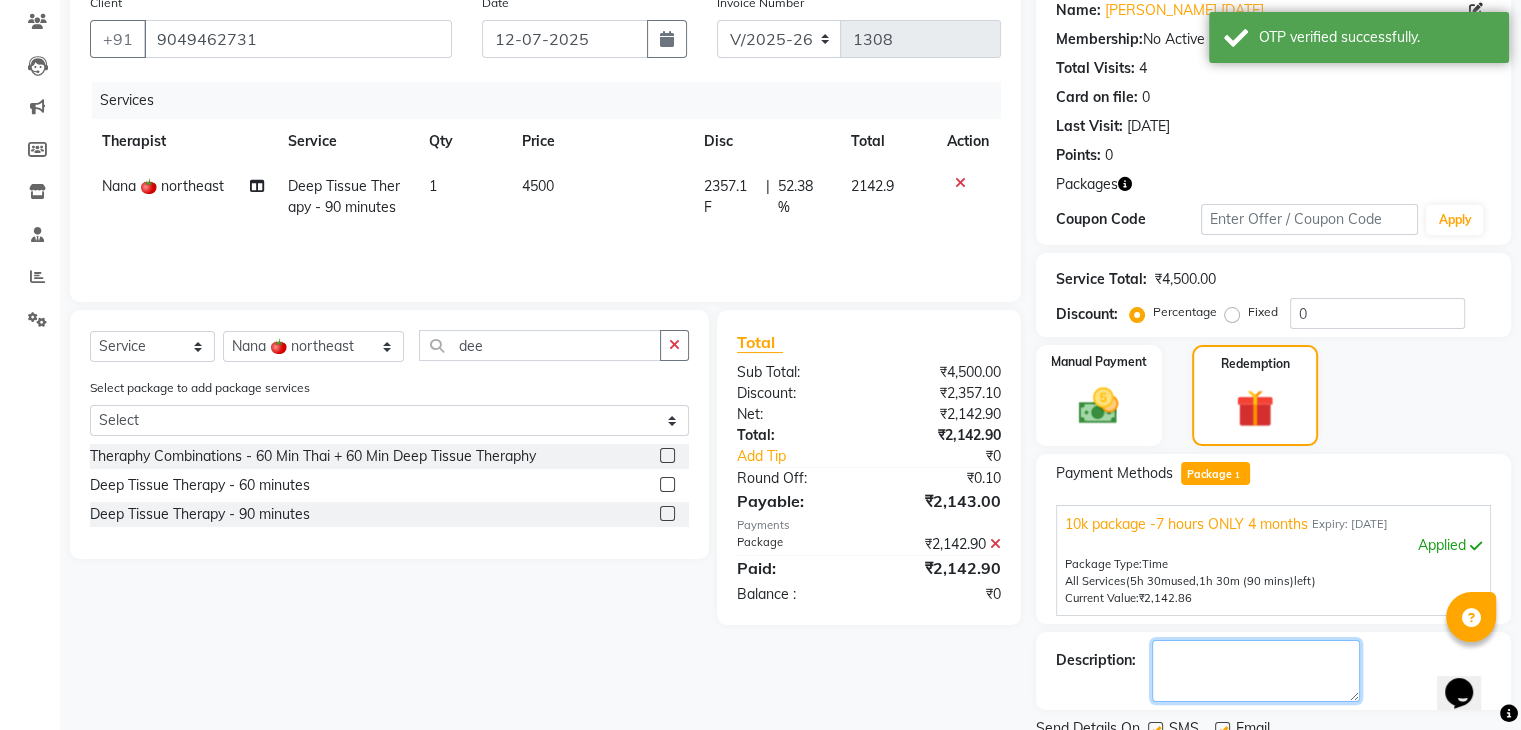 click 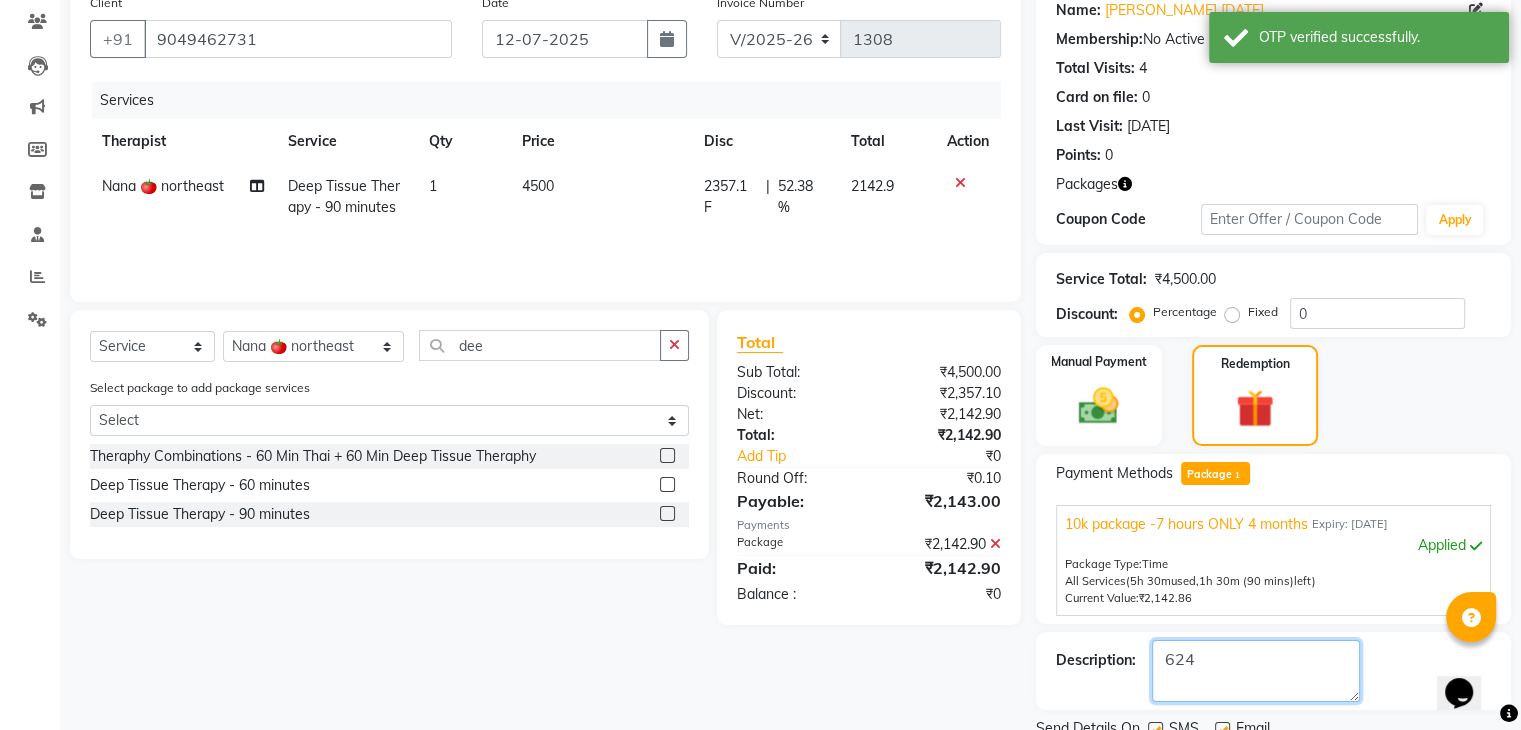 scroll, scrollTop: 243, scrollLeft: 0, axis: vertical 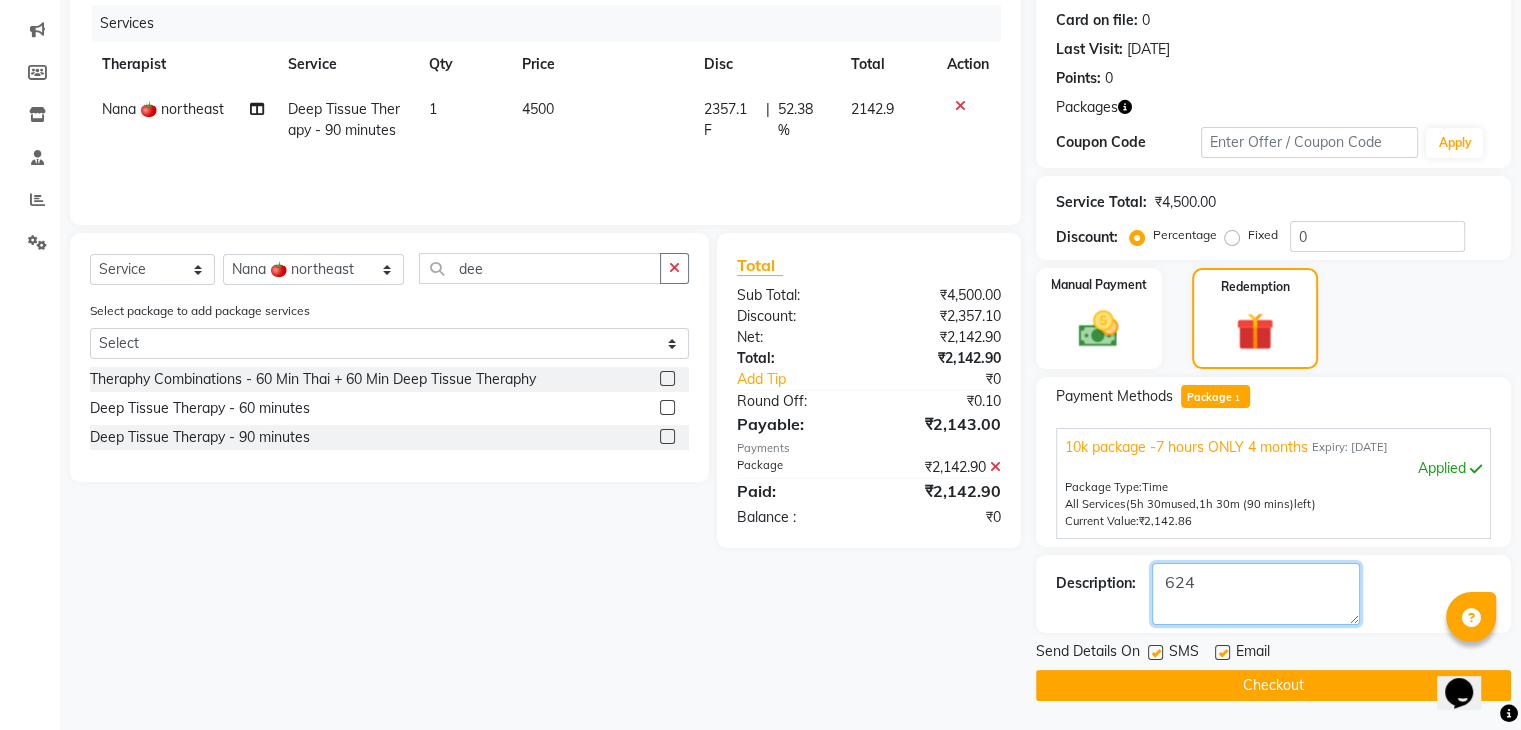 type on "624" 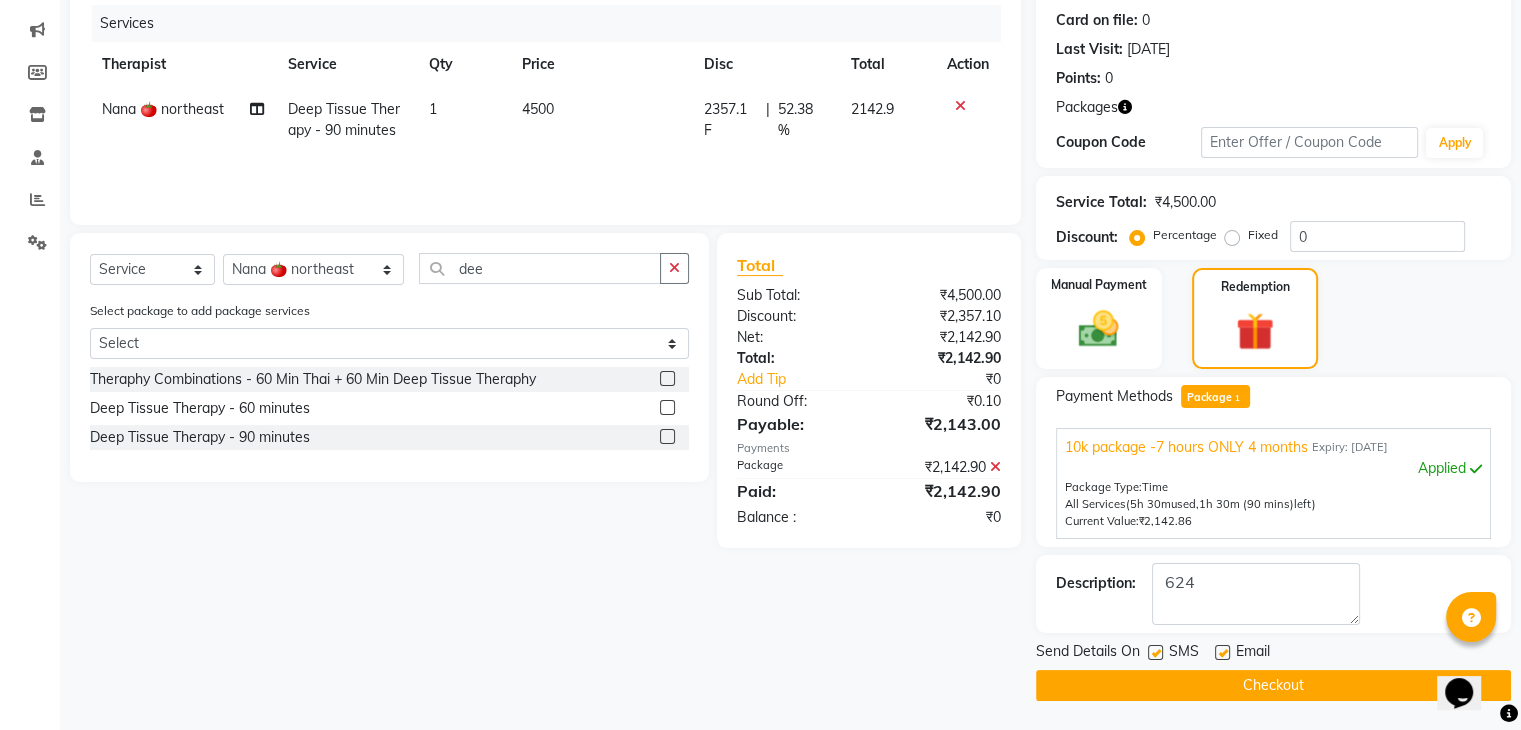 click 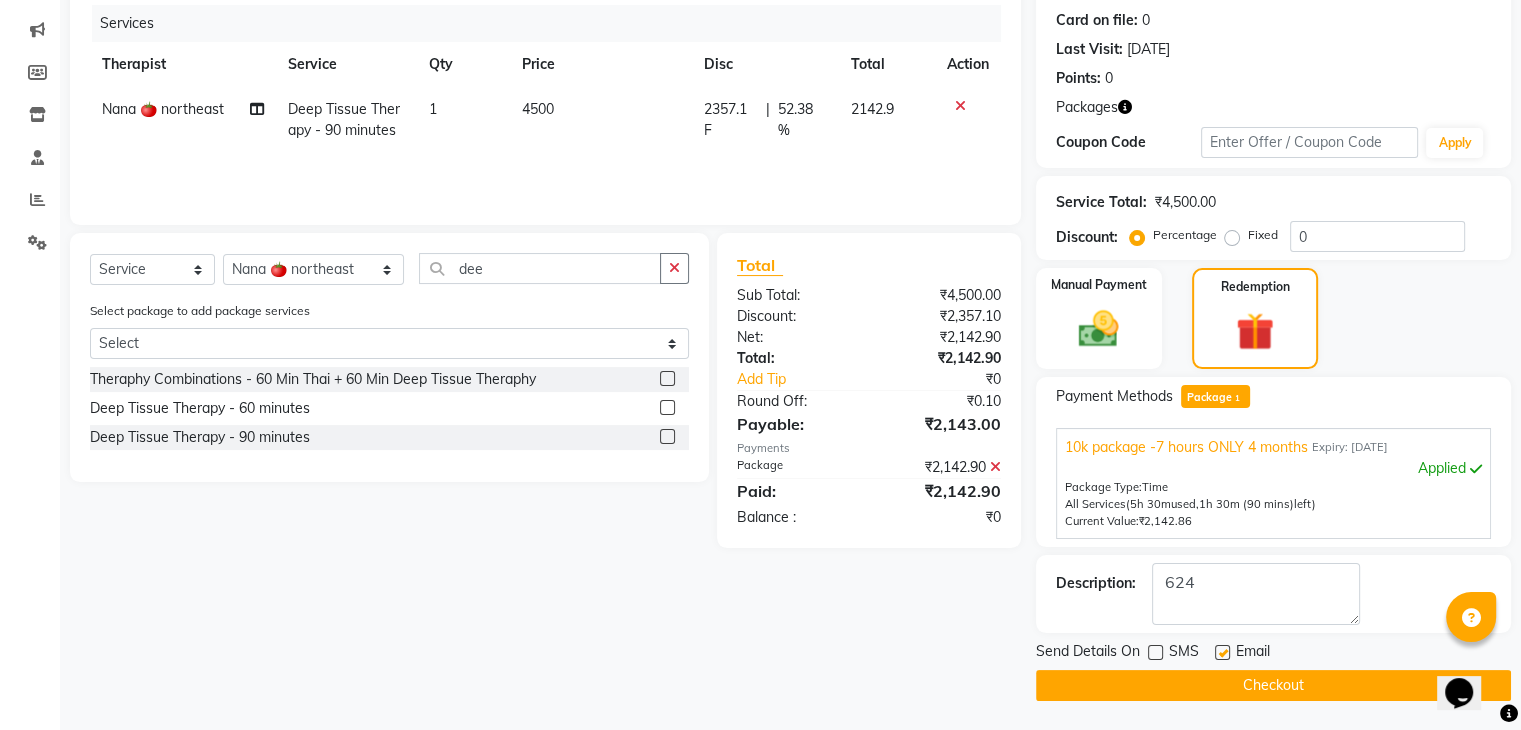 click on "Checkout" 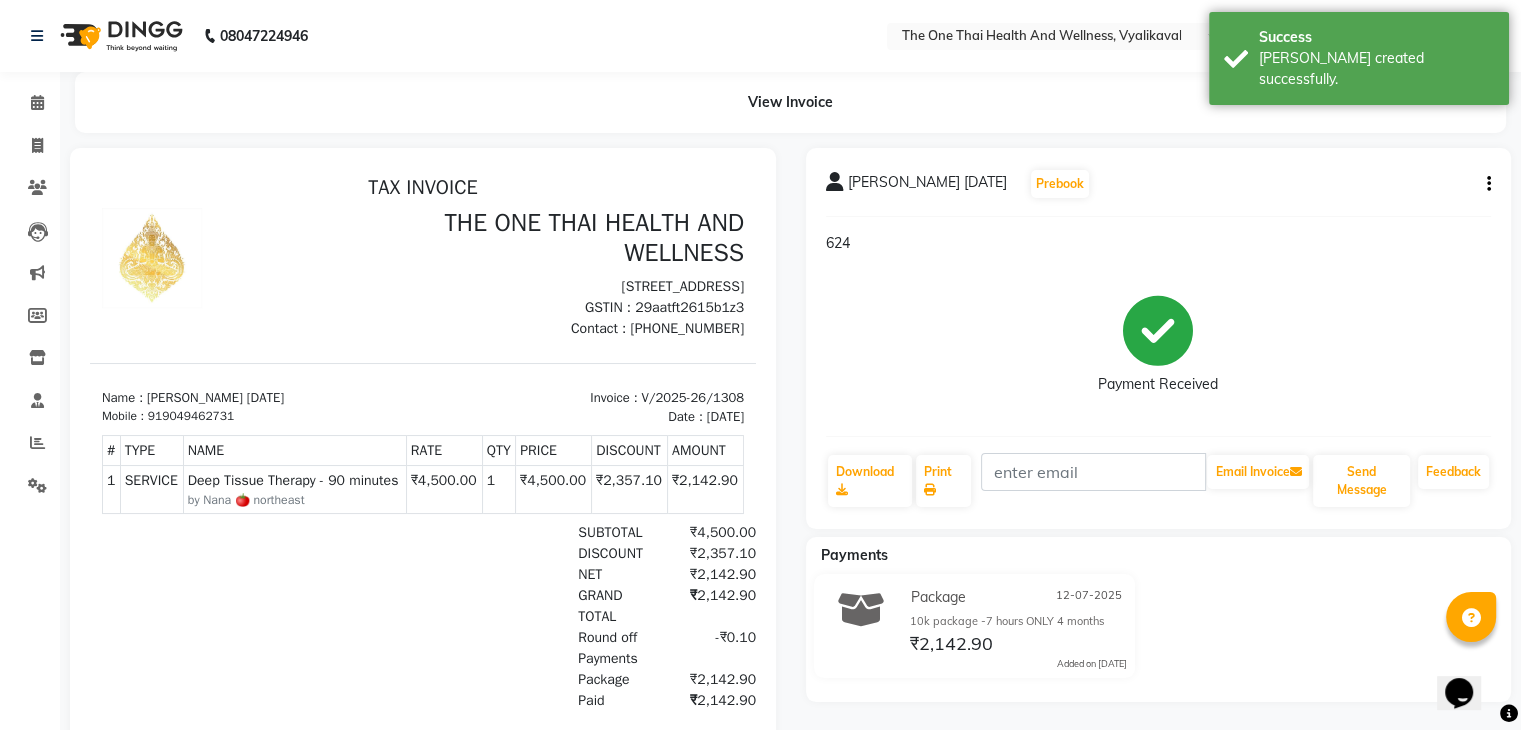 scroll, scrollTop: 0, scrollLeft: 0, axis: both 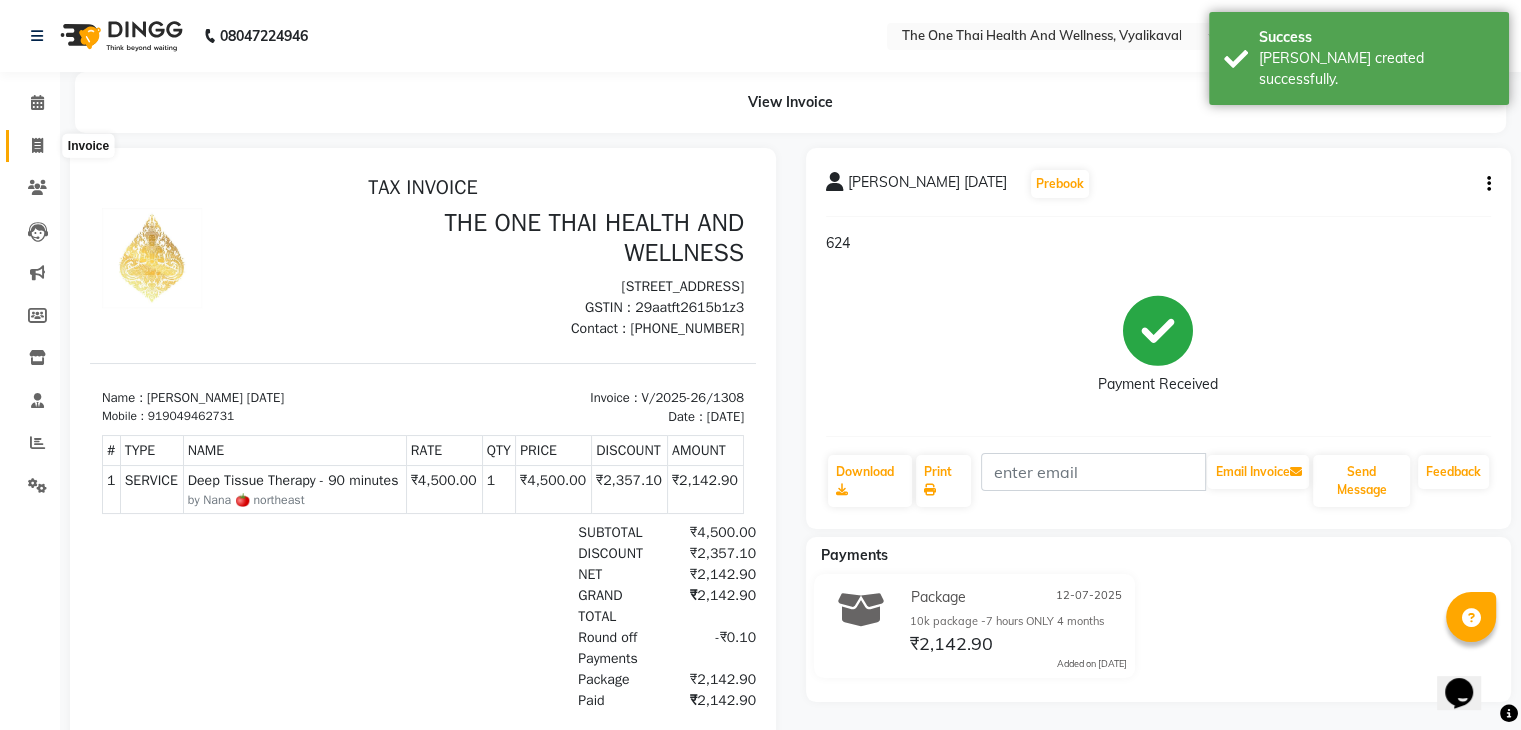 click 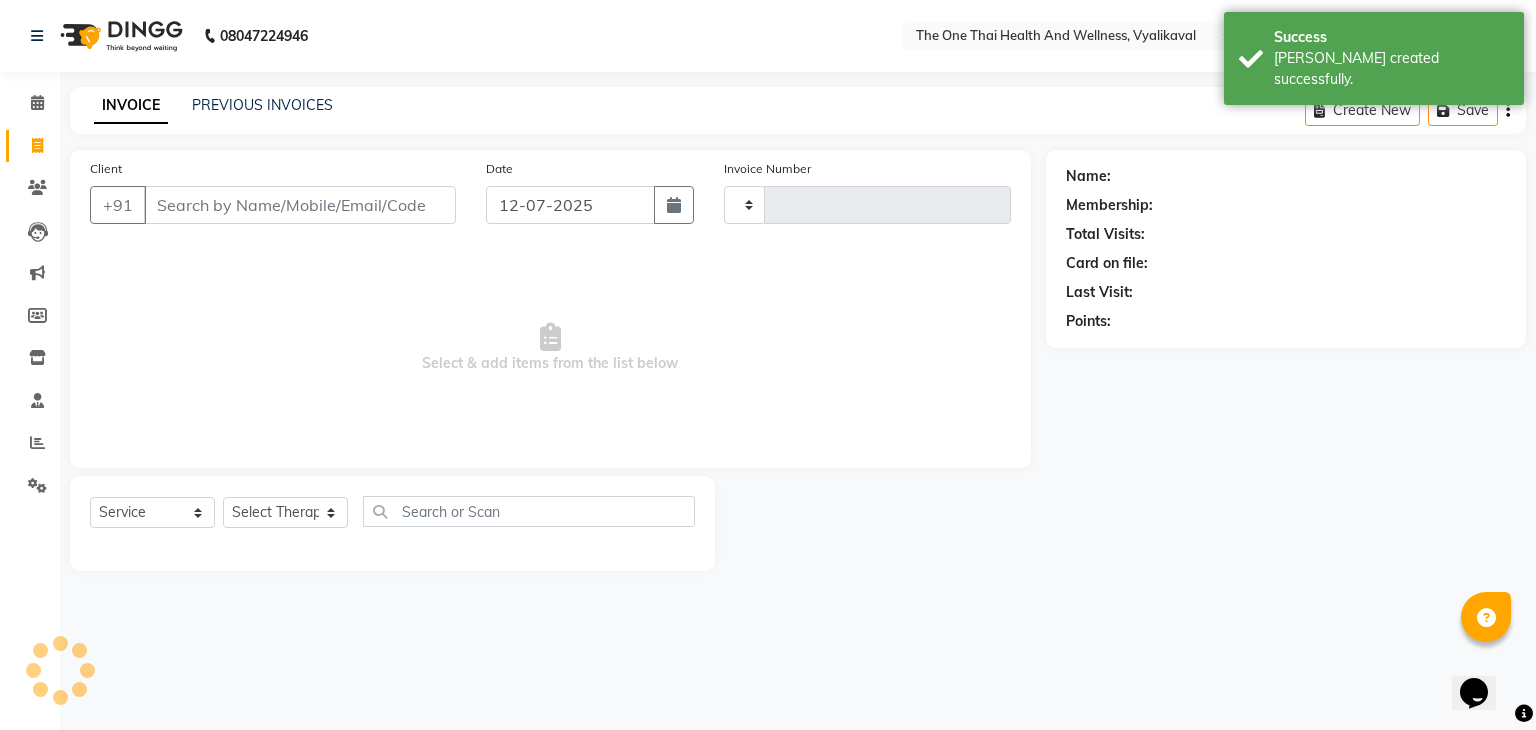 type on "1309" 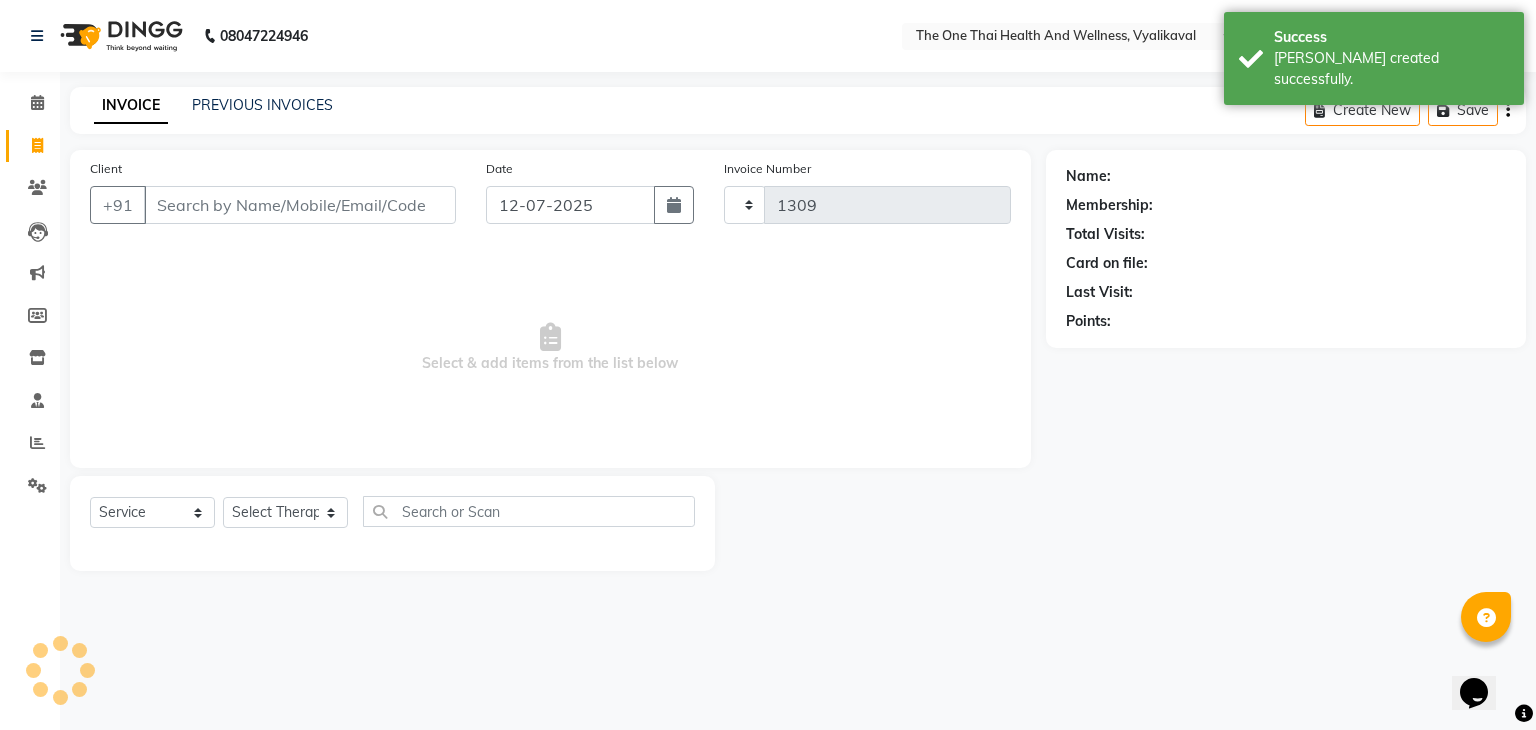 select on "5972" 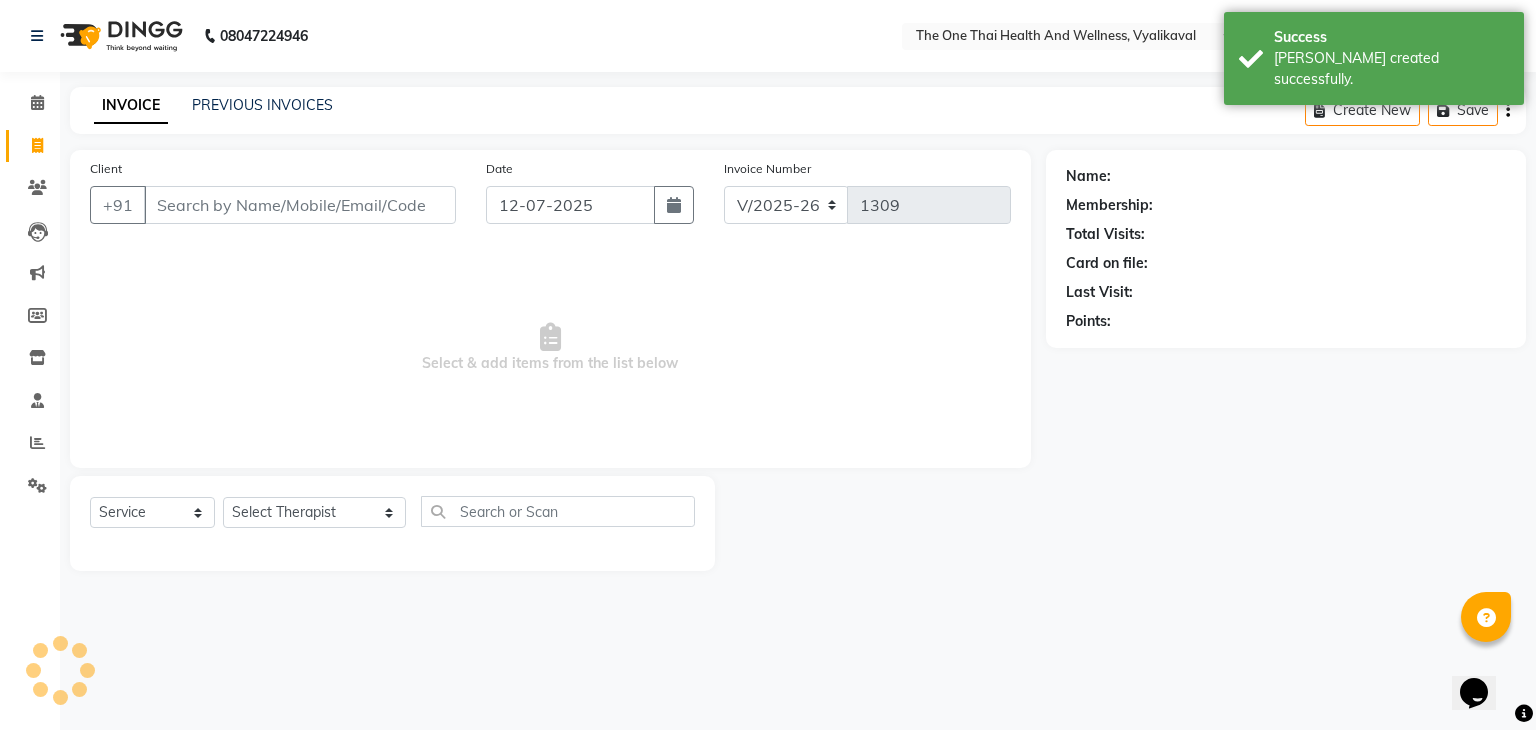 click on "Client" at bounding box center [300, 205] 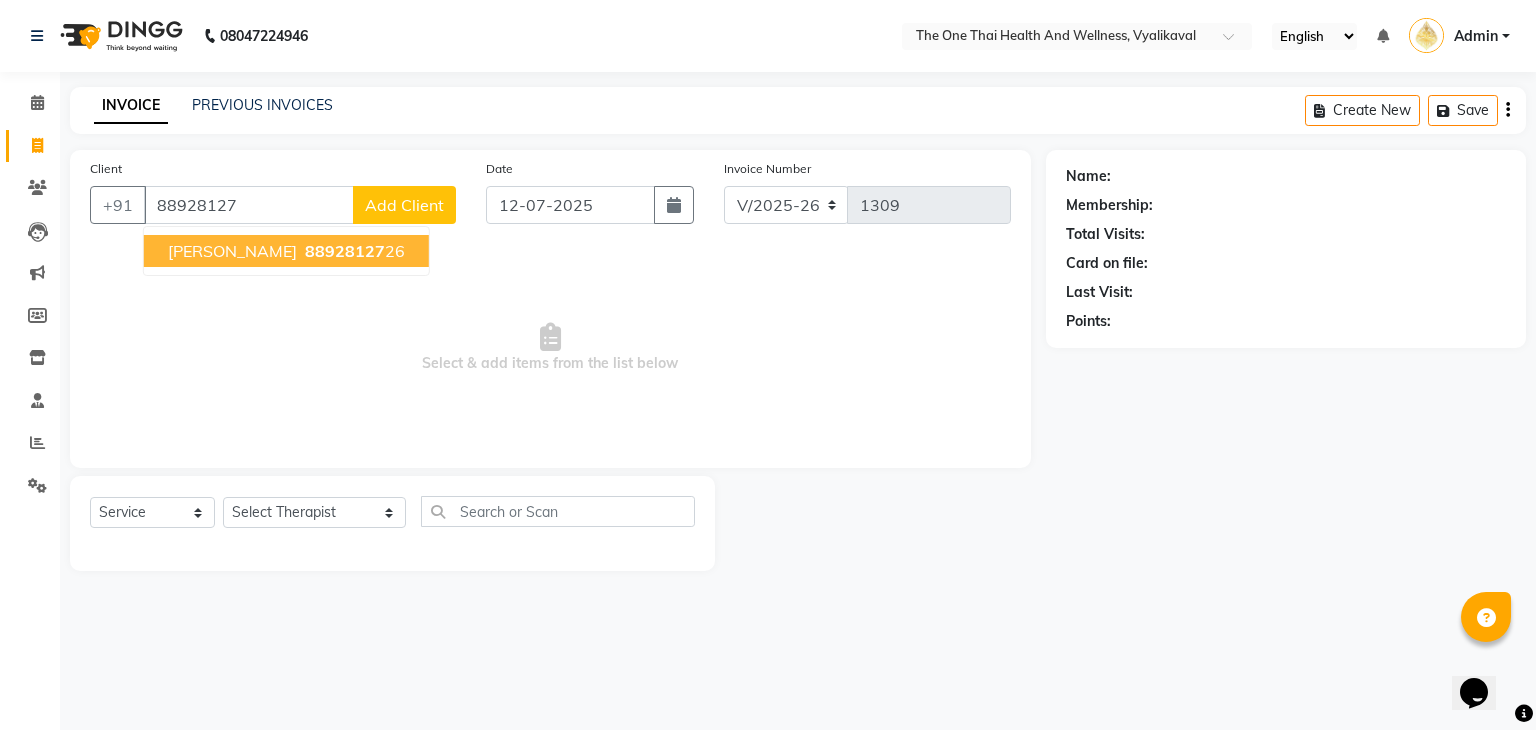 click on "Raj   88928127 26" at bounding box center (286, 251) 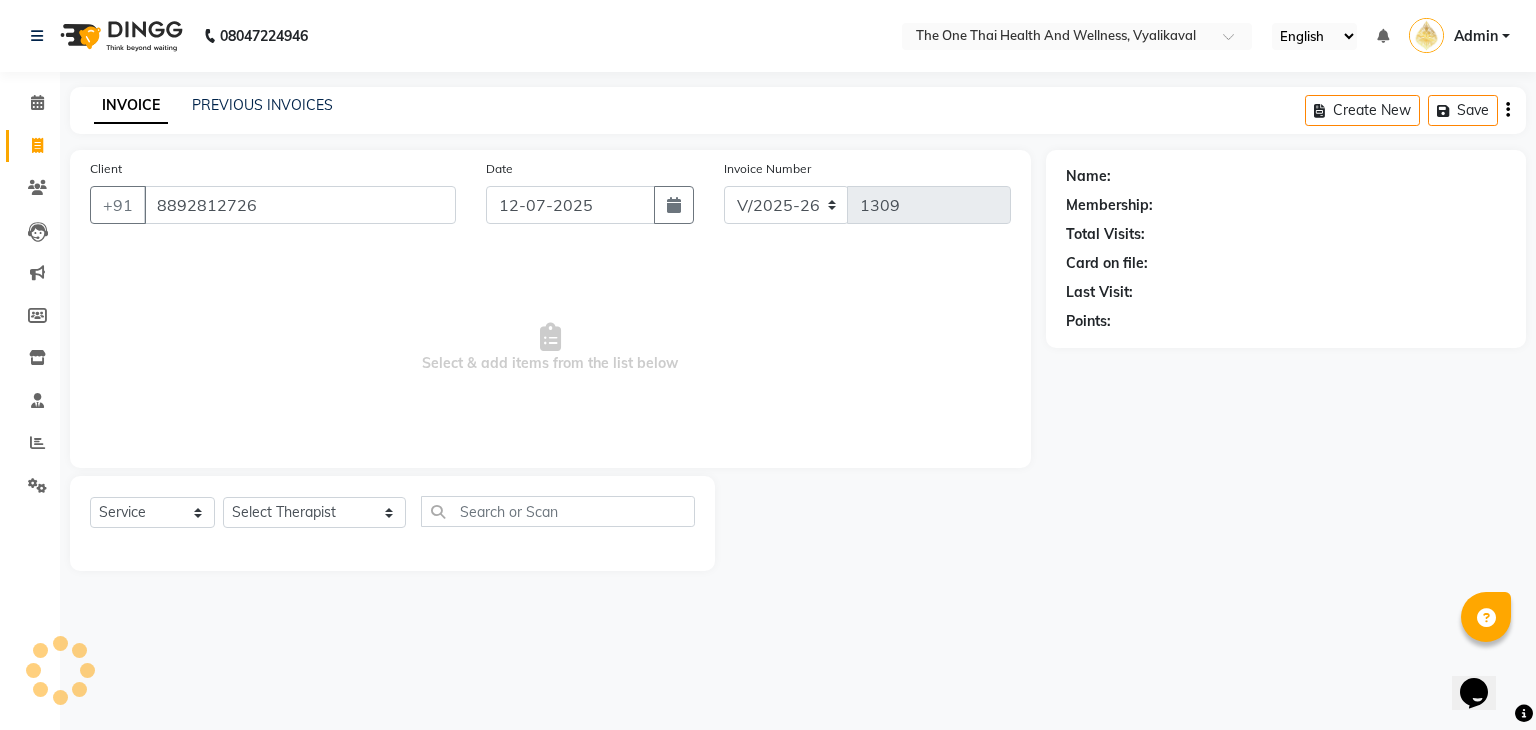 type on "8892812726" 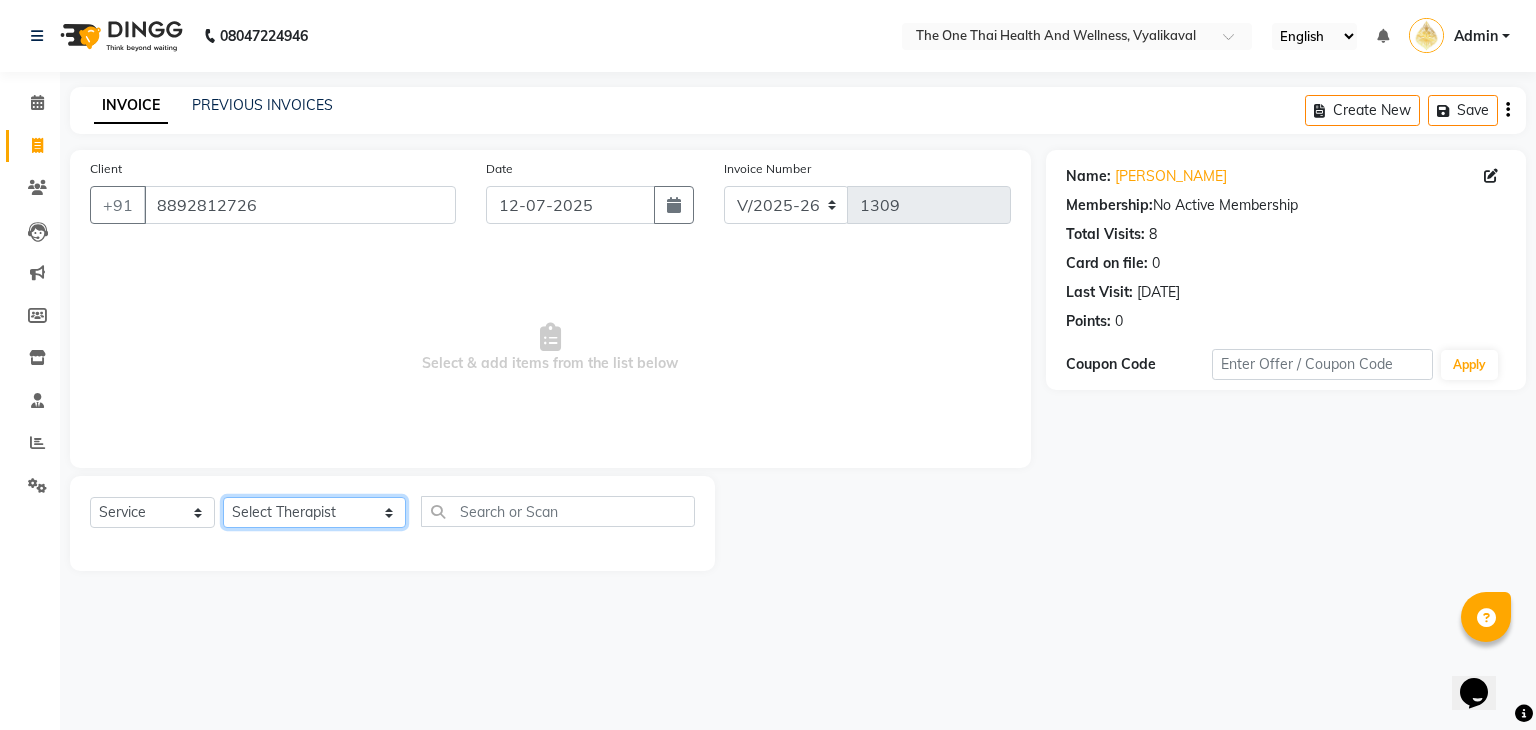 click on "Select Therapist [PERSON_NAME] 💚🍏thai therapist Ammy ❤️northeast therapist Ammy thai 💚therapist Beauty 💚🍅thai therapist Ester - NE 🔴🔴🔴 Ester 🟢 -🇹🇭thai  Grace northeast standby Jeena thai 🟢therapist [PERSON_NAME] ([PERSON_NAME] ) [DATE]🌹northeast  [PERSON_NAME] 💚thai therapist [PERSON_NAME]🎃💚thai therapist  [PERSON_NAME] 🔴north east  Lucky thai 🪀💚therapist  Miya ❤️ northeast  Nana 🍅 northeast  Nana 🍏💚thai therapist  Orange 🧡thai therapist  Pema 🍅north east therapist  receptionist  [PERSON_NAME] ❤️northeast therapist ❤️ [PERSON_NAME] 💚💚thai therapist second login  Sofia thai therapist 🍏" 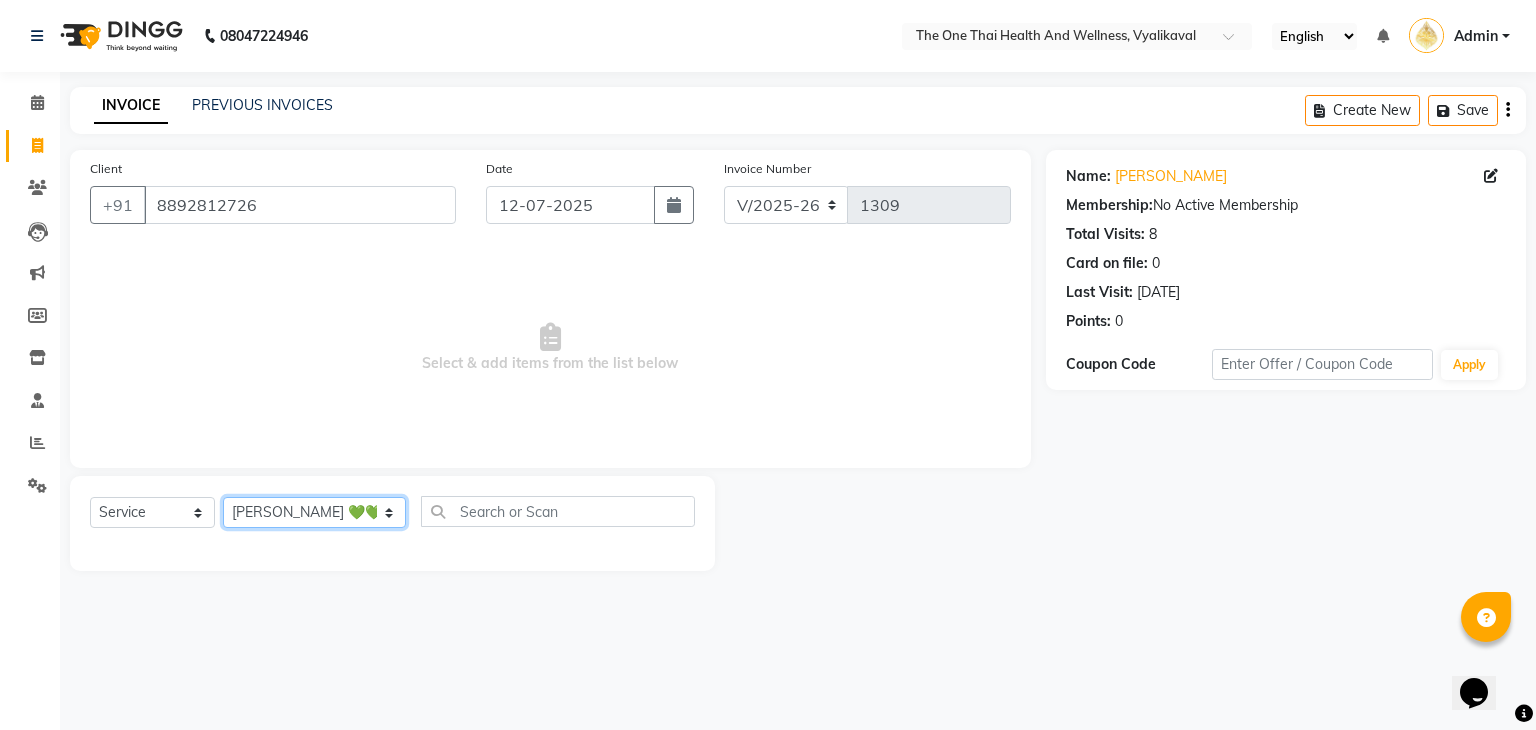 click on "Select Therapist [PERSON_NAME] 💚🍏thai therapist Ammy ❤️northeast therapist Ammy thai 💚therapist Beauty 💚🍅thai therapist Ester - NE 🔴🔴🔴 Ester 🟢 -🇹🇭thai  Grace northeast standby Jeena thai 🟢therapist [PERSON_NAME] ([PERSON_NAME] ) [DATE]🌹northeast  [PERSON_NAME] 💚thai therapist [PERSON_NAME]🎃💚thai therapist  [PERSON_NAME] 🔴north east  Lucky thai 🪀💚therapist  Miya ❤️ northeast  Nana 🍅 northeast  Nana 🍏💚thai therapist  Orange 🧡thai therapist  Pema 🍅north east therapist  receptionist  [PERSON_NAME] ❤️northeast therapist ❤️ [PERSON_NAME] 💚💚thai therapist second login  Sofia thai therapist 🍏" 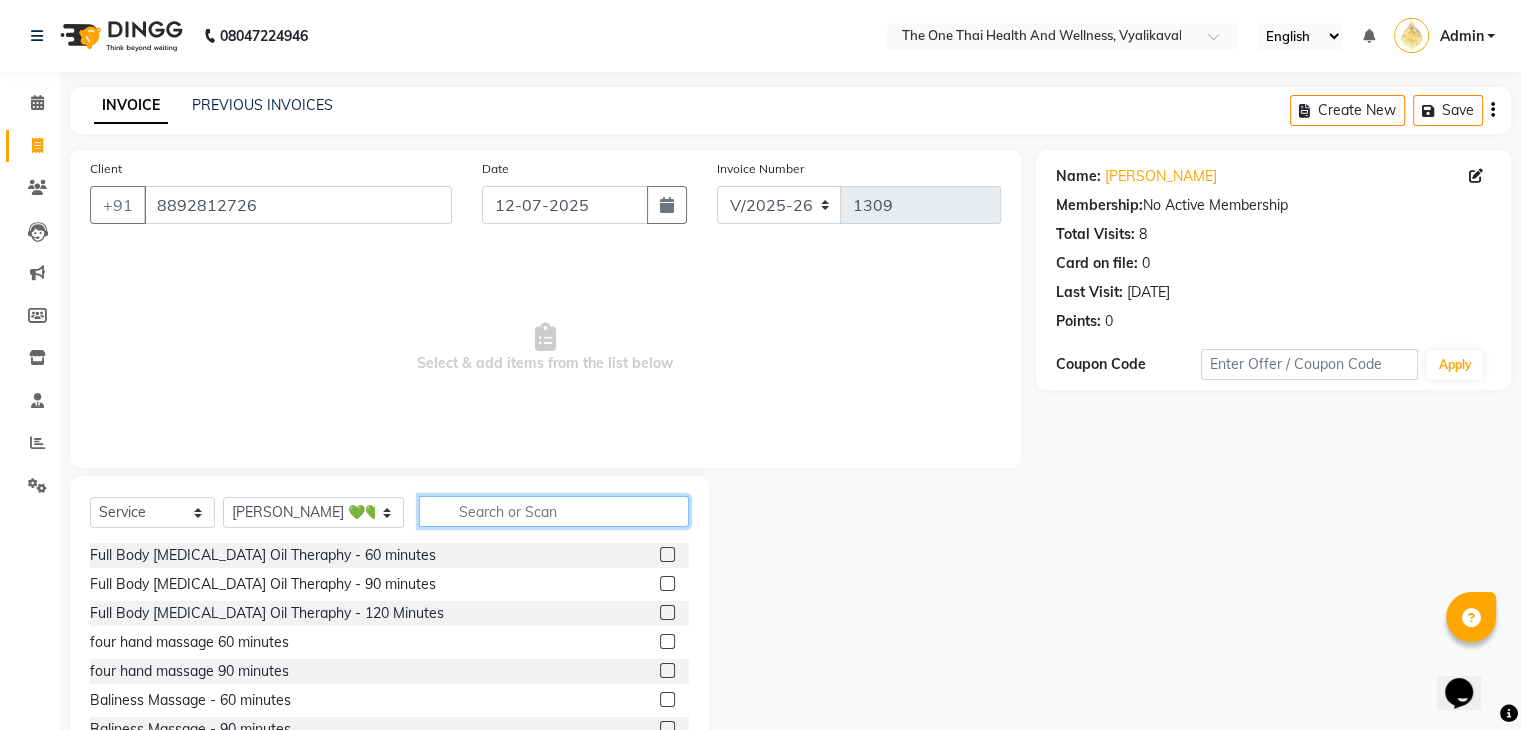 click 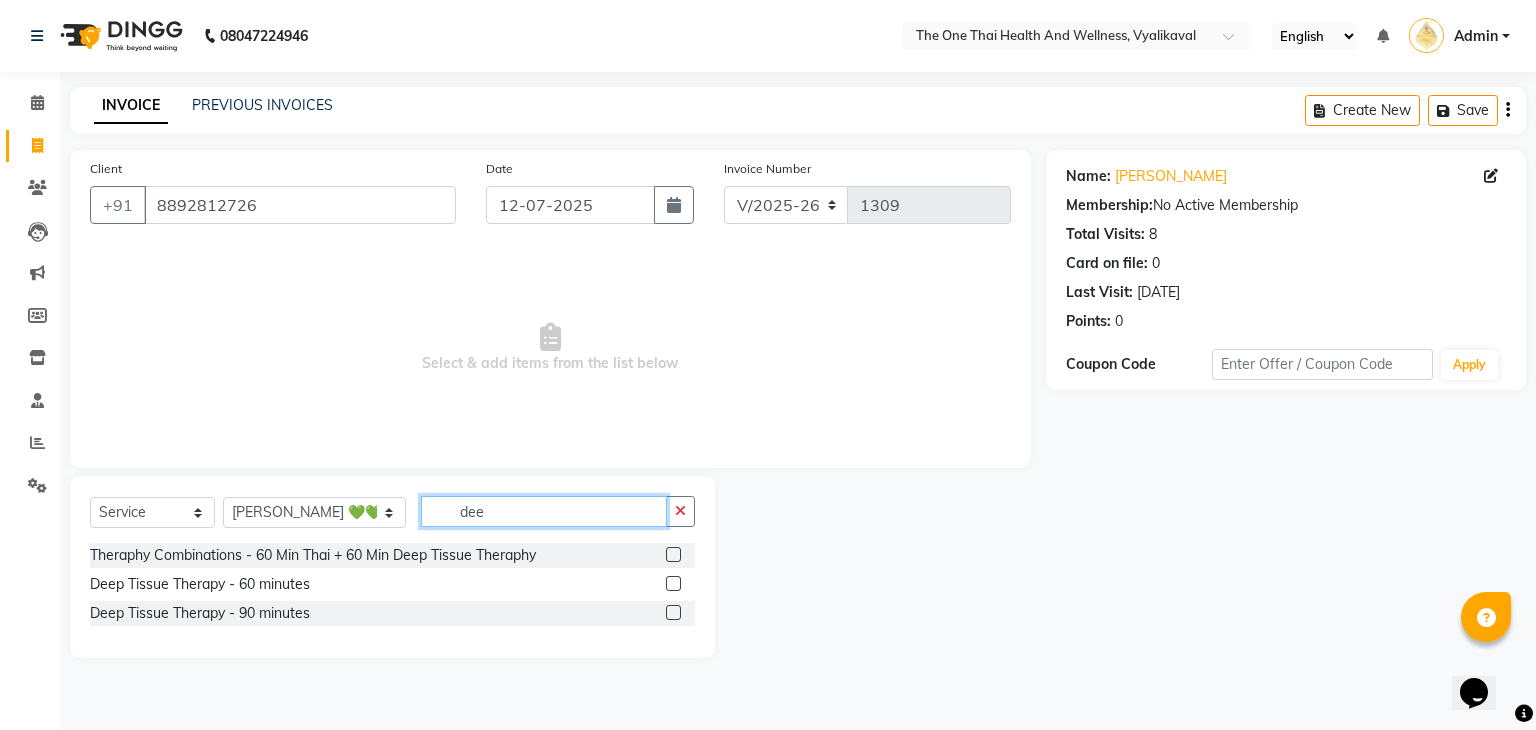 type on "dee" 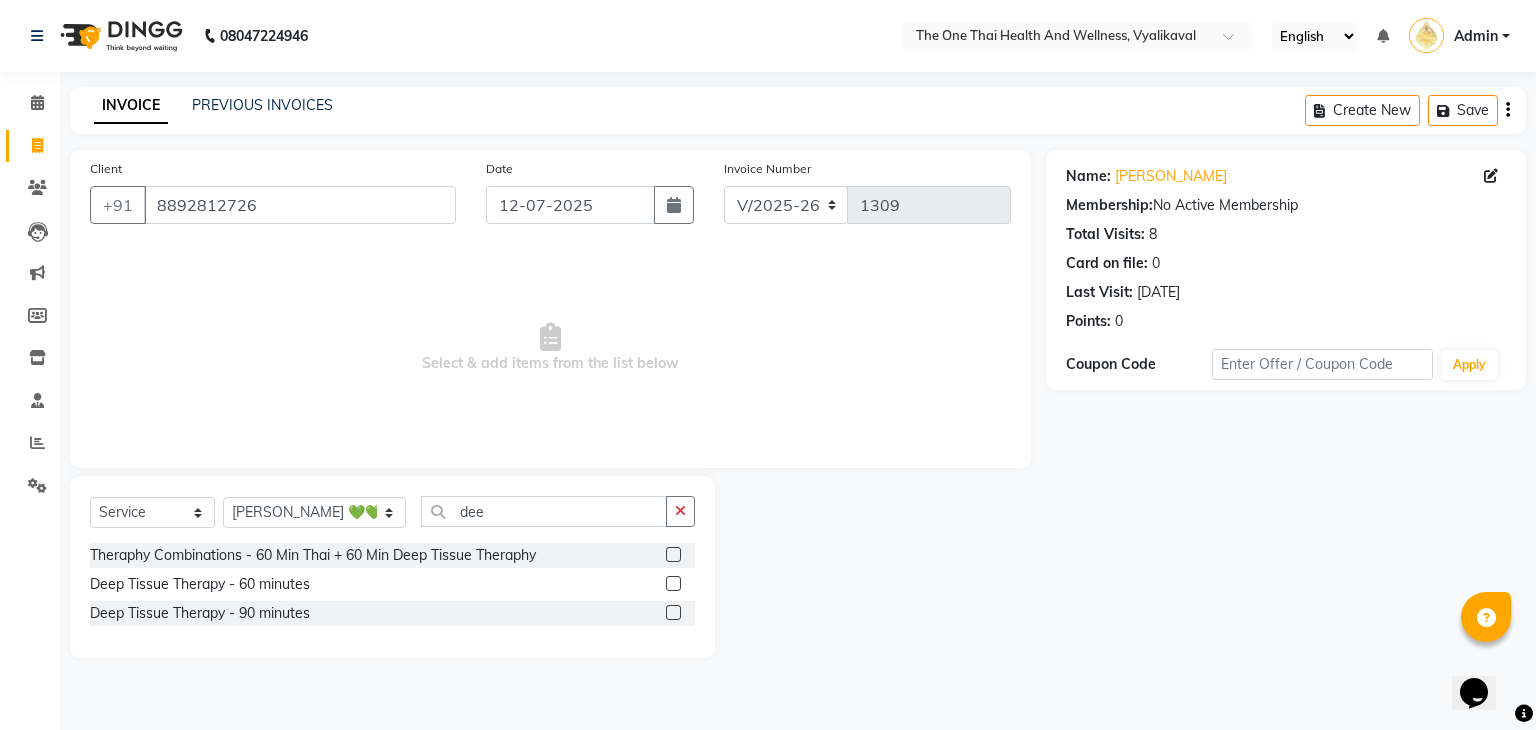 click 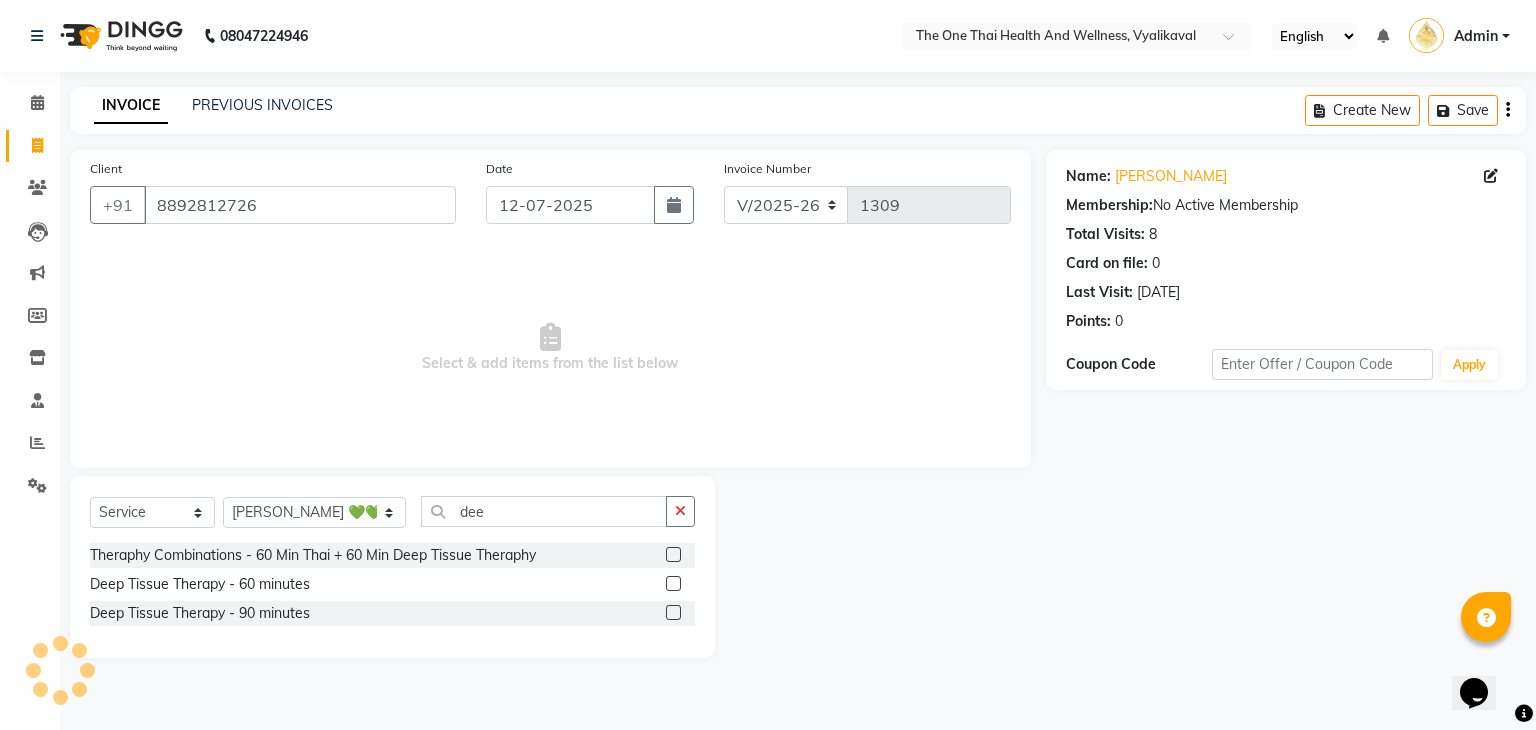 click 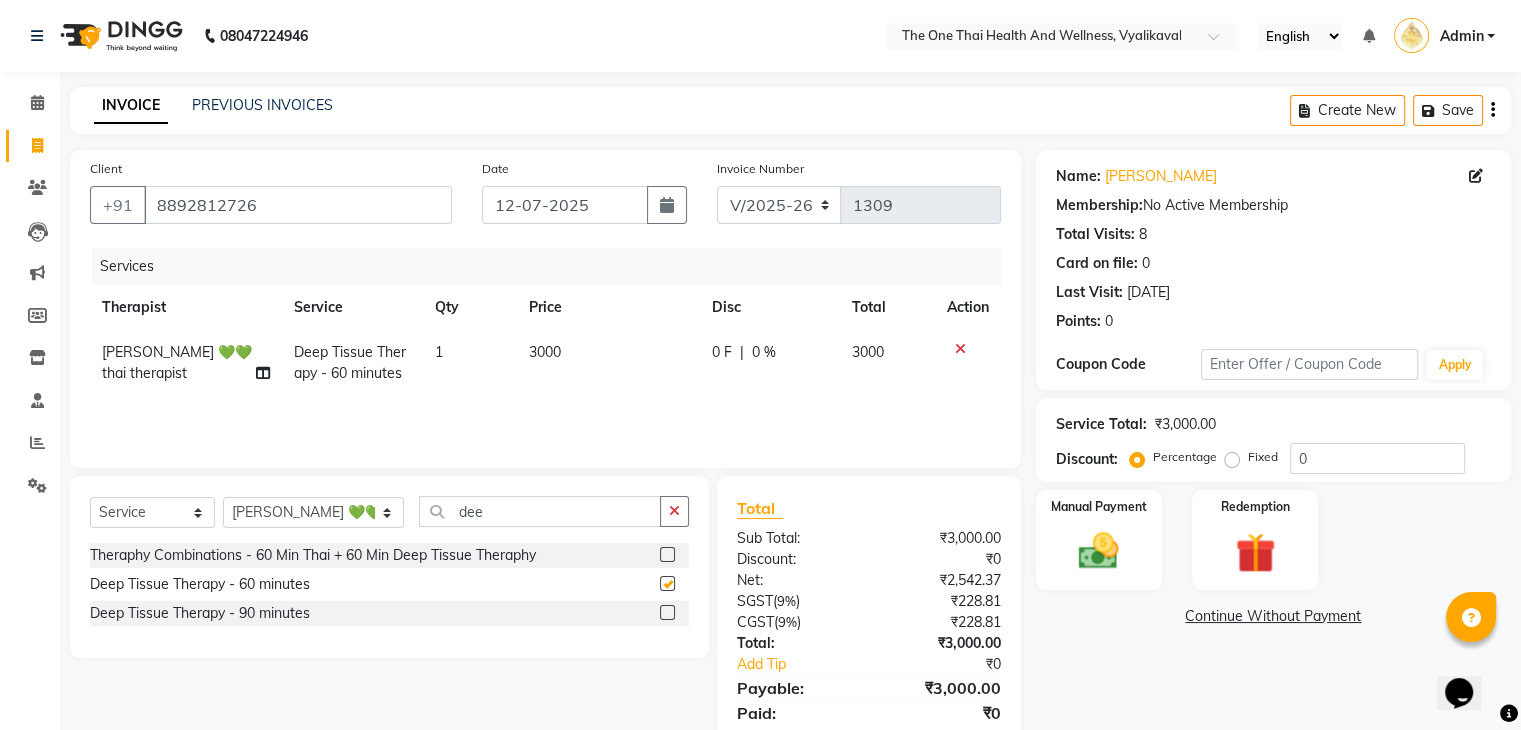 checkbox on "false" 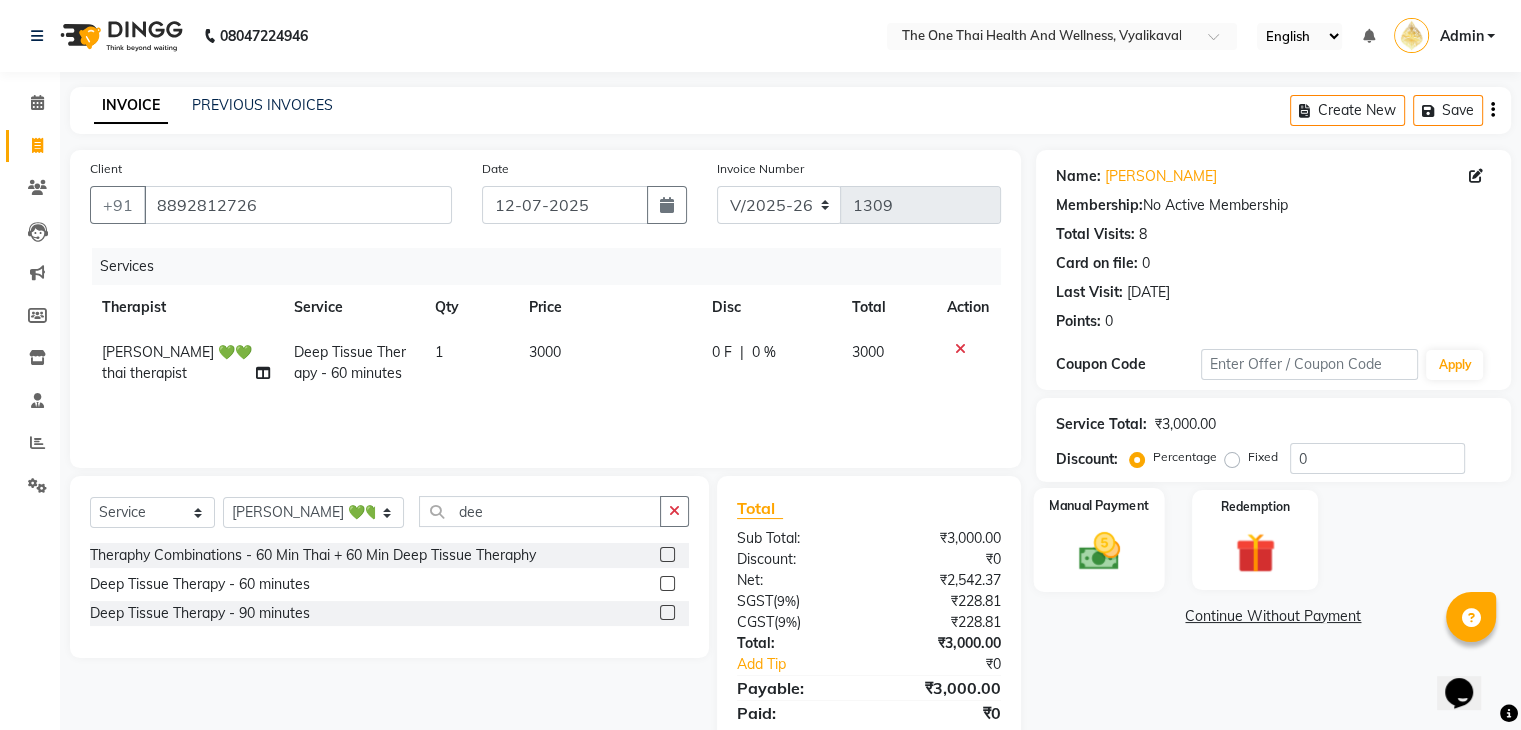 click on "Manual Payment" 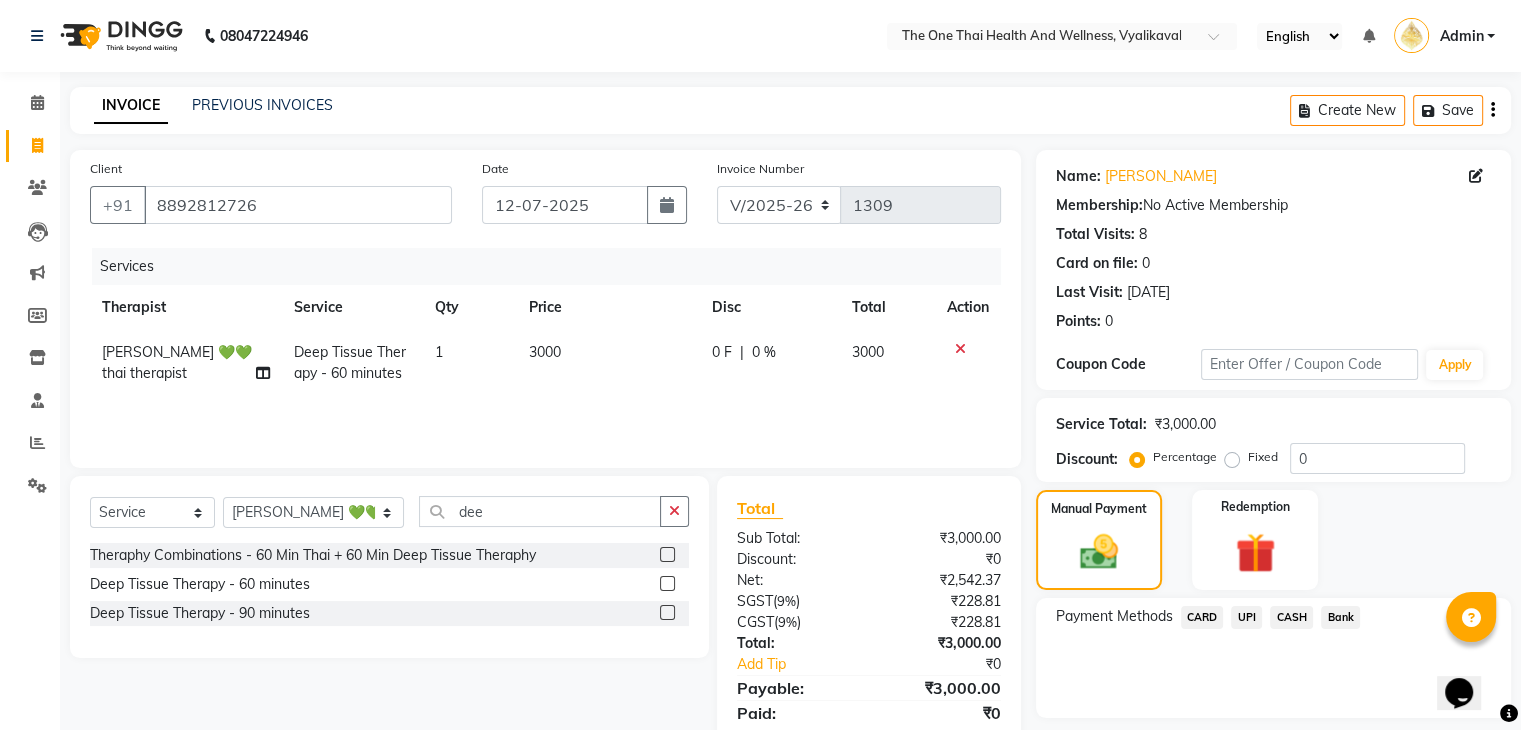 click on "CASH" 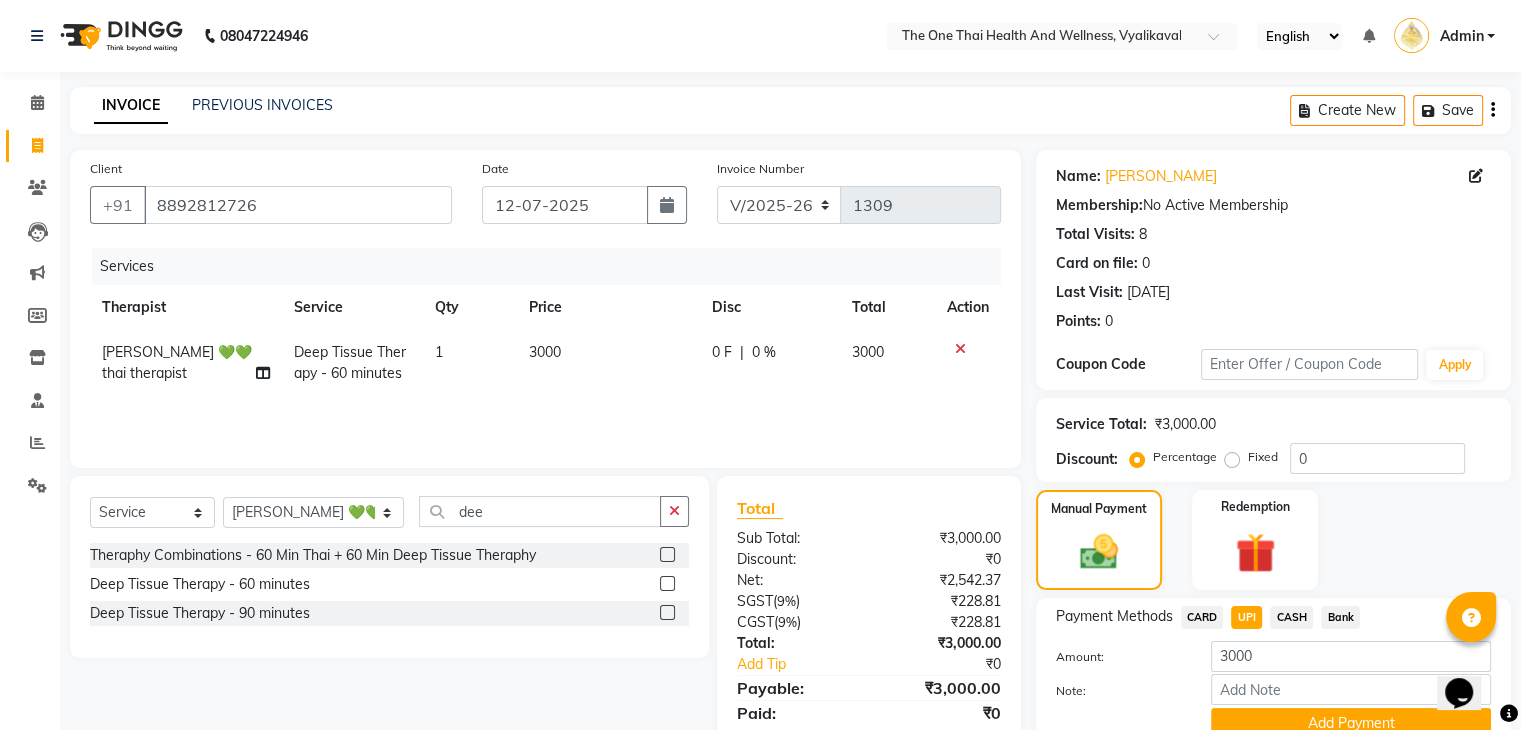 scroll, scrollTop: 89, scrollLeft: 0, axis: vertical 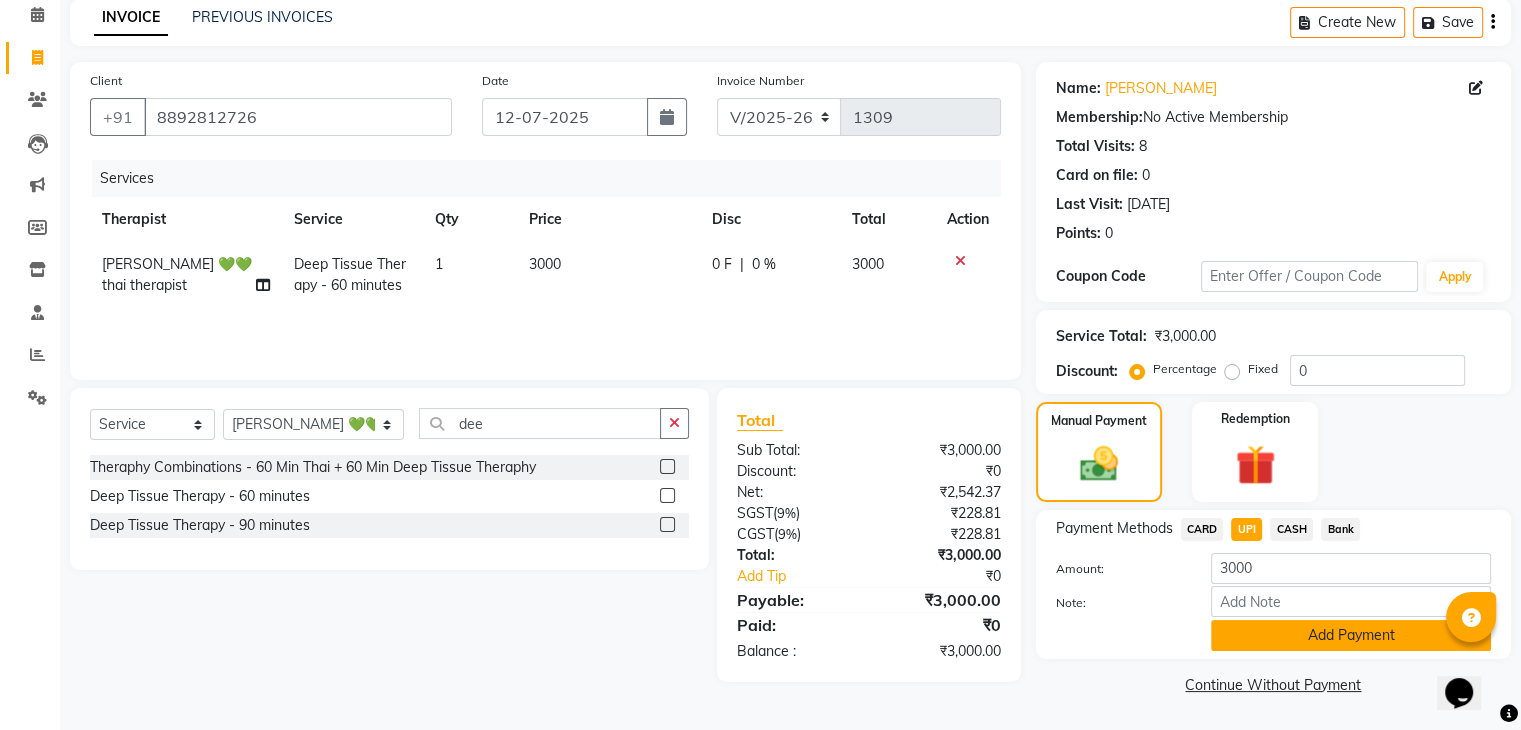 click on "Add Payment" 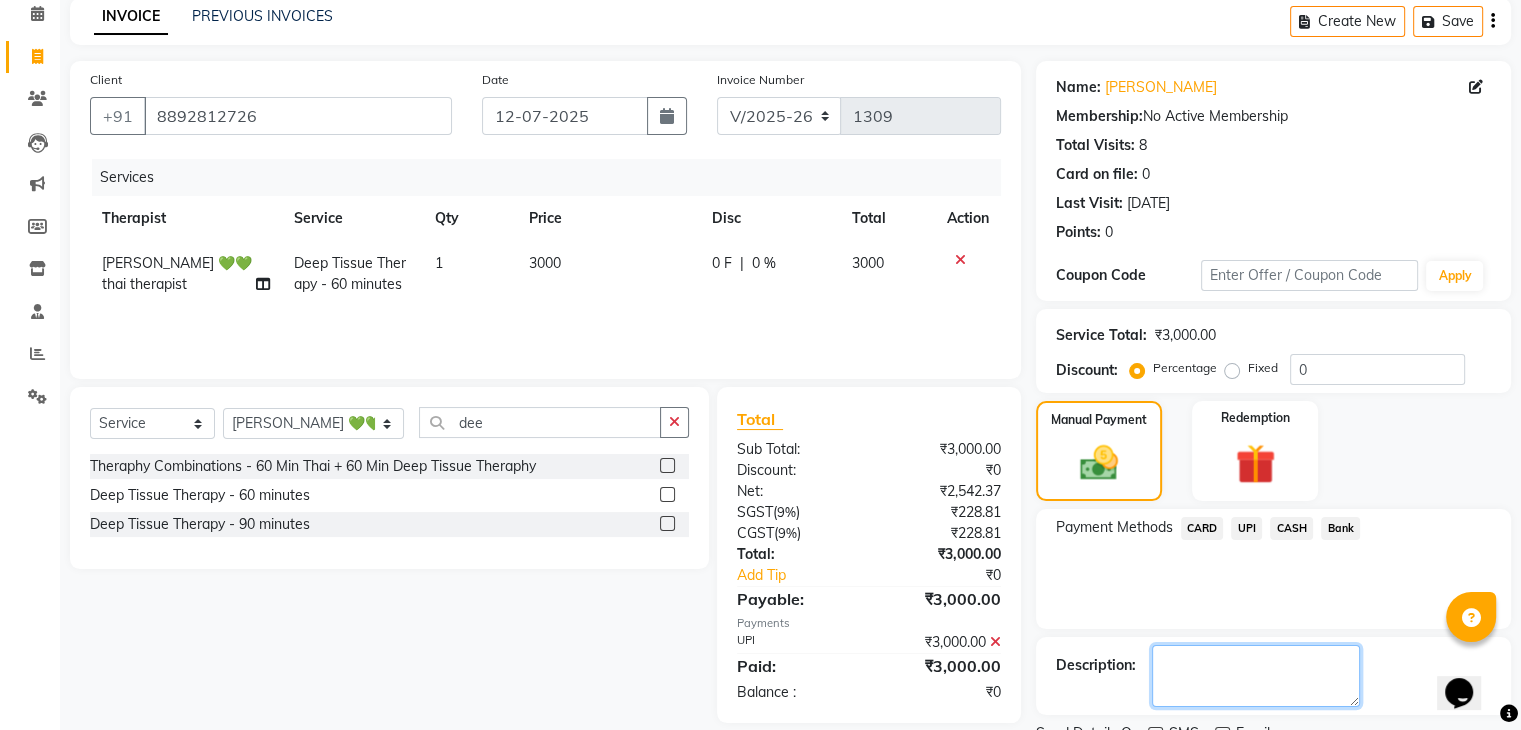 click 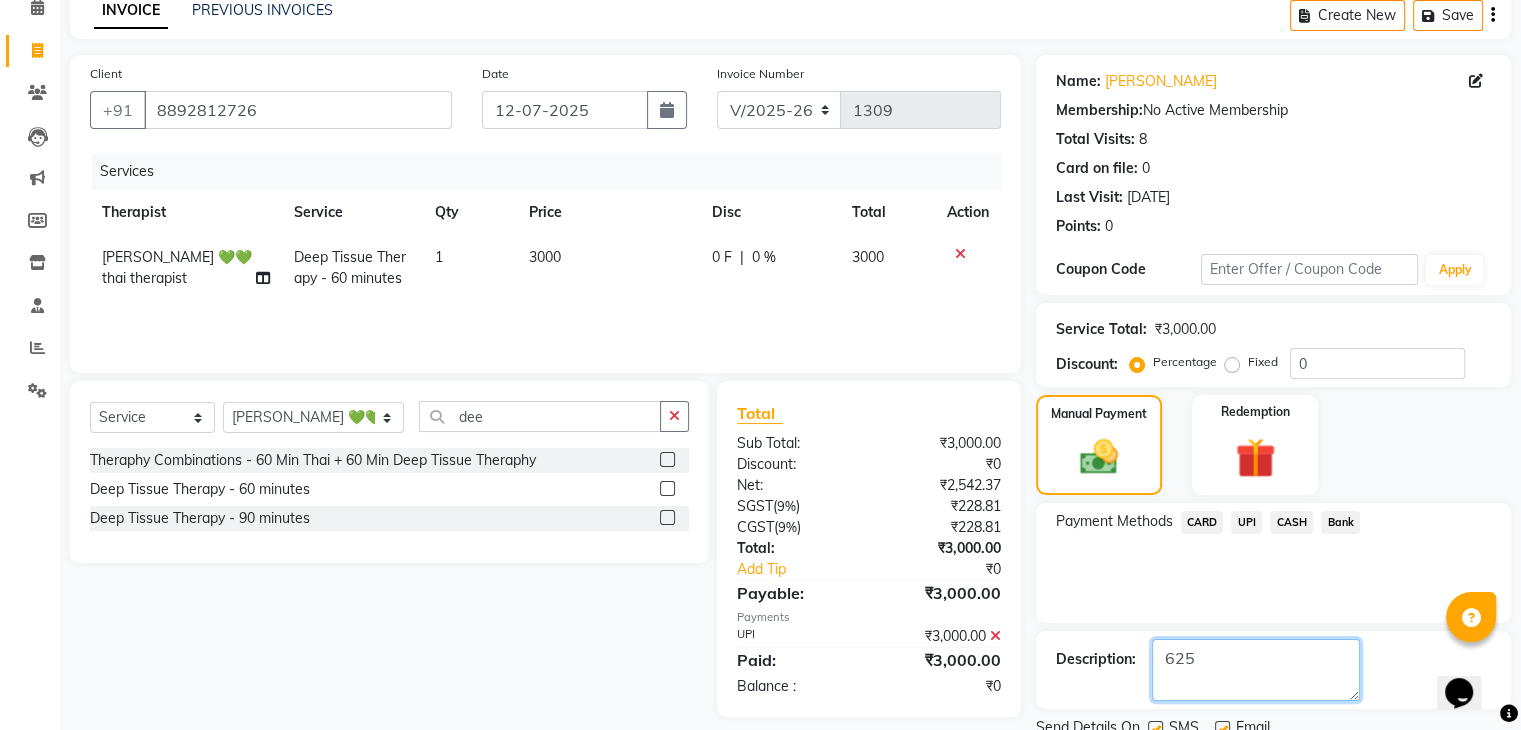 scroll, scrollTop: 171, scrollLeft: 0, axis: vertical 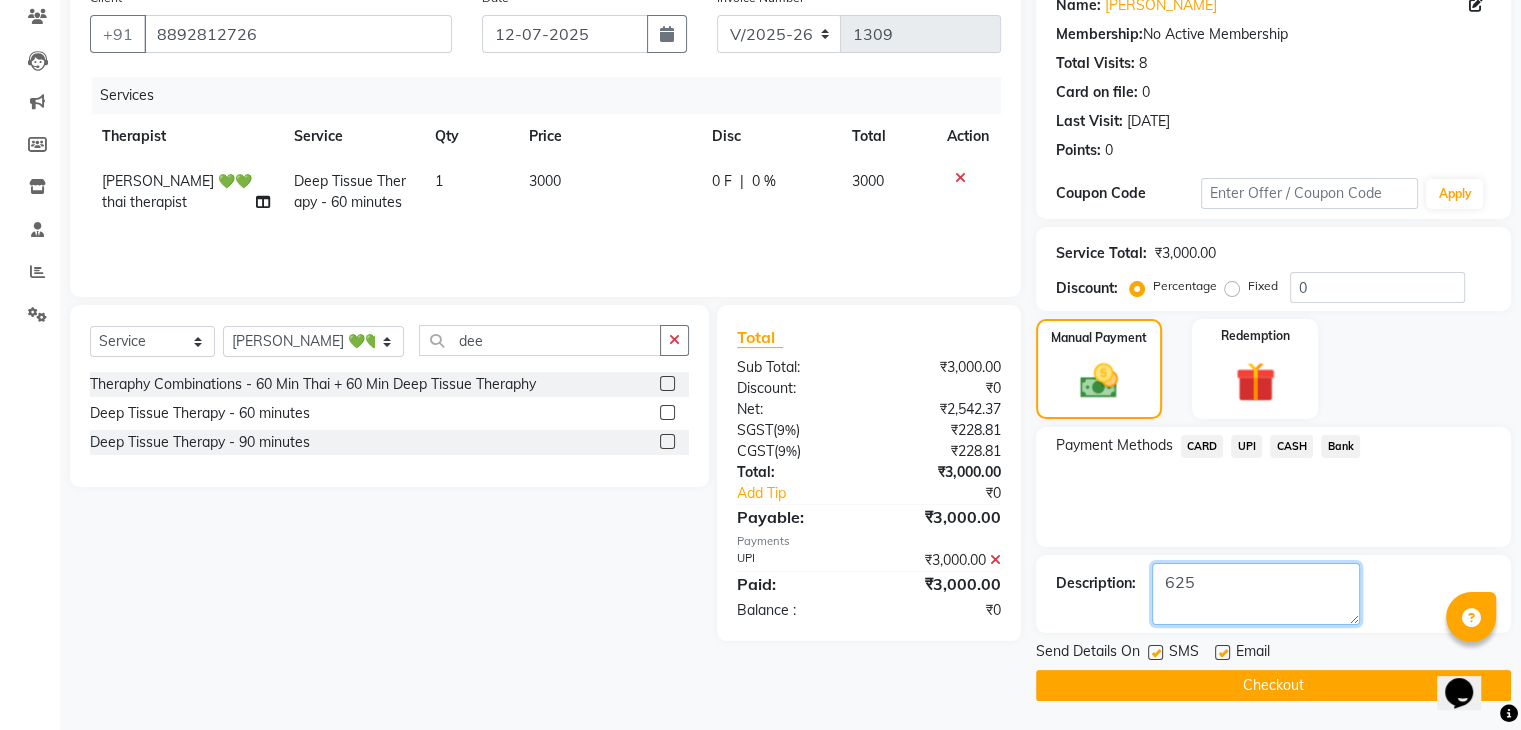 type on "625" 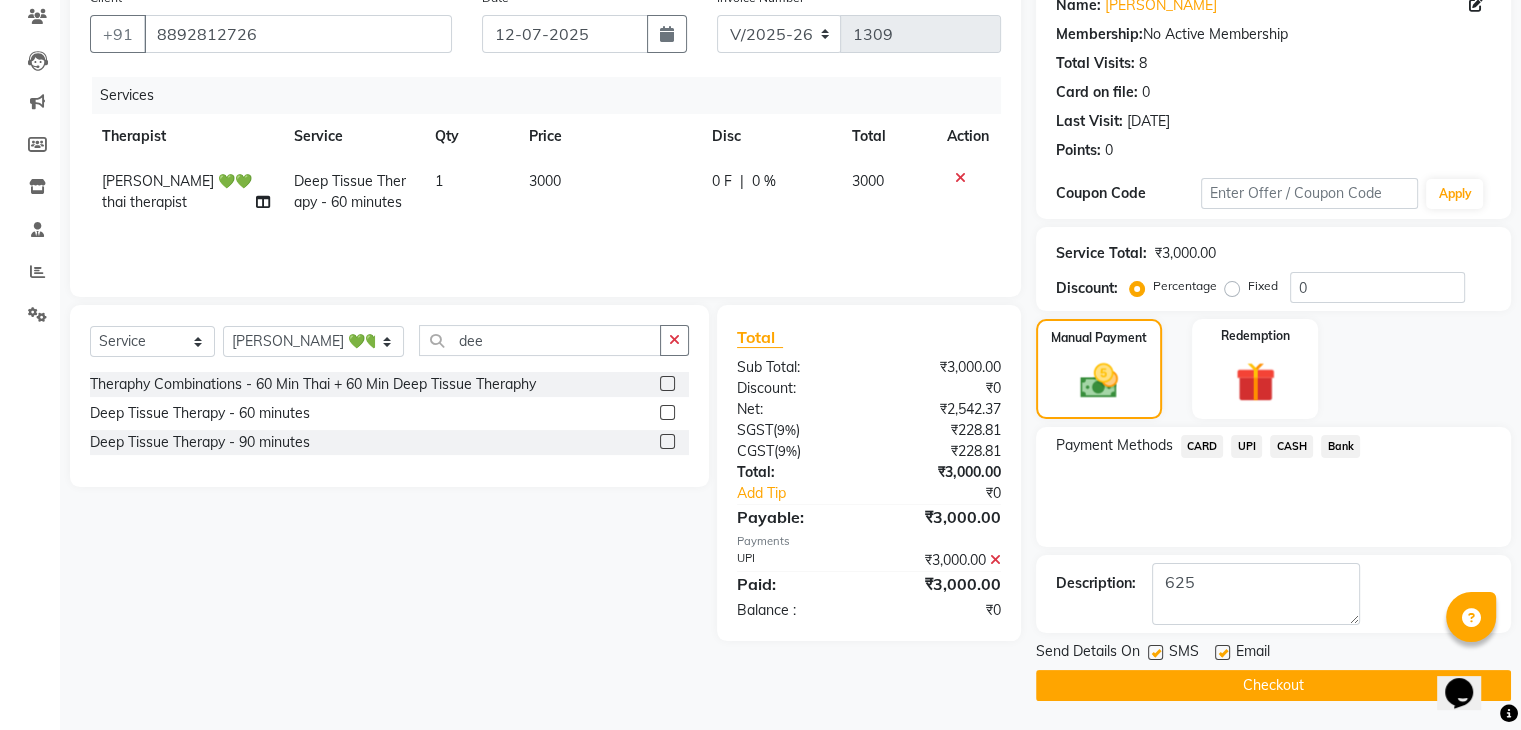 click 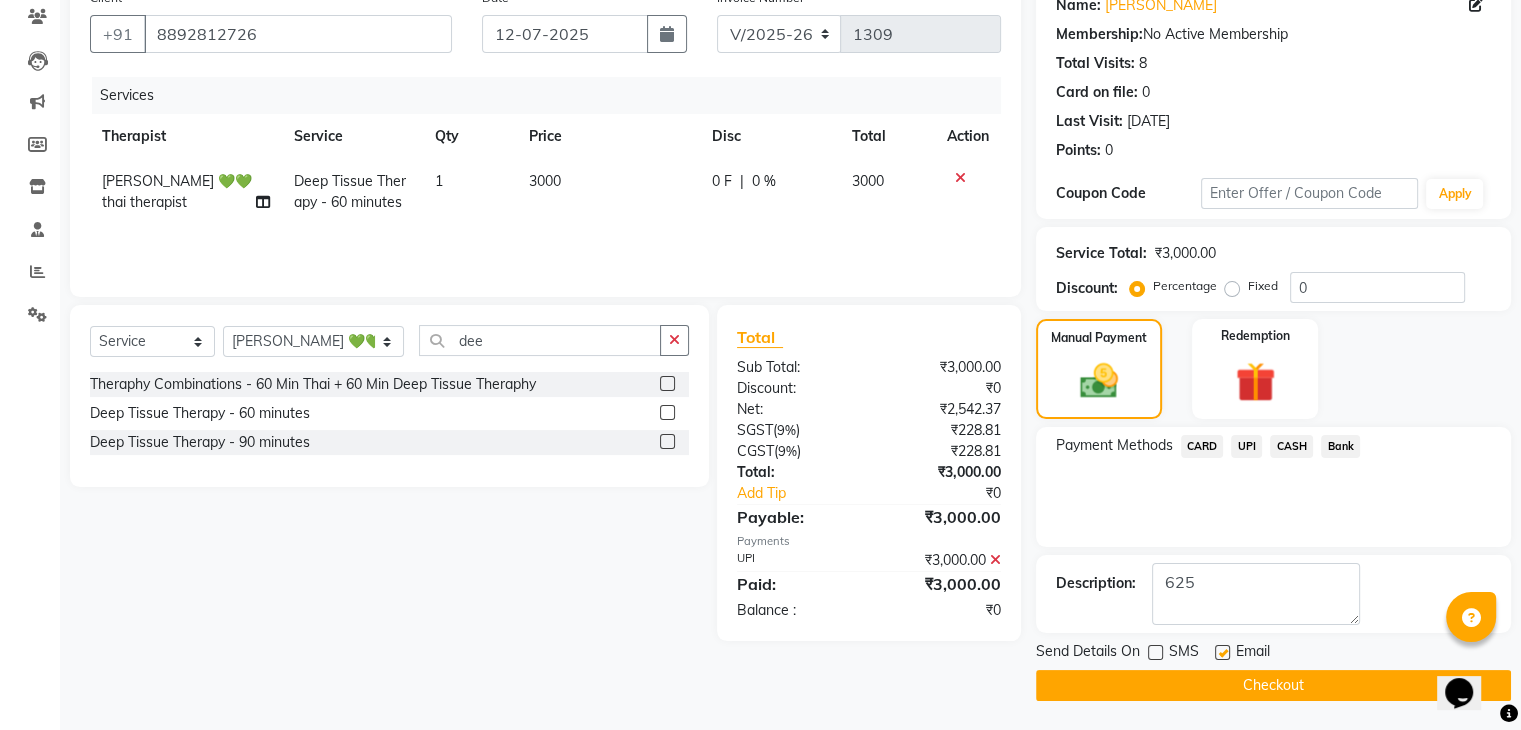 click on "Checkout" 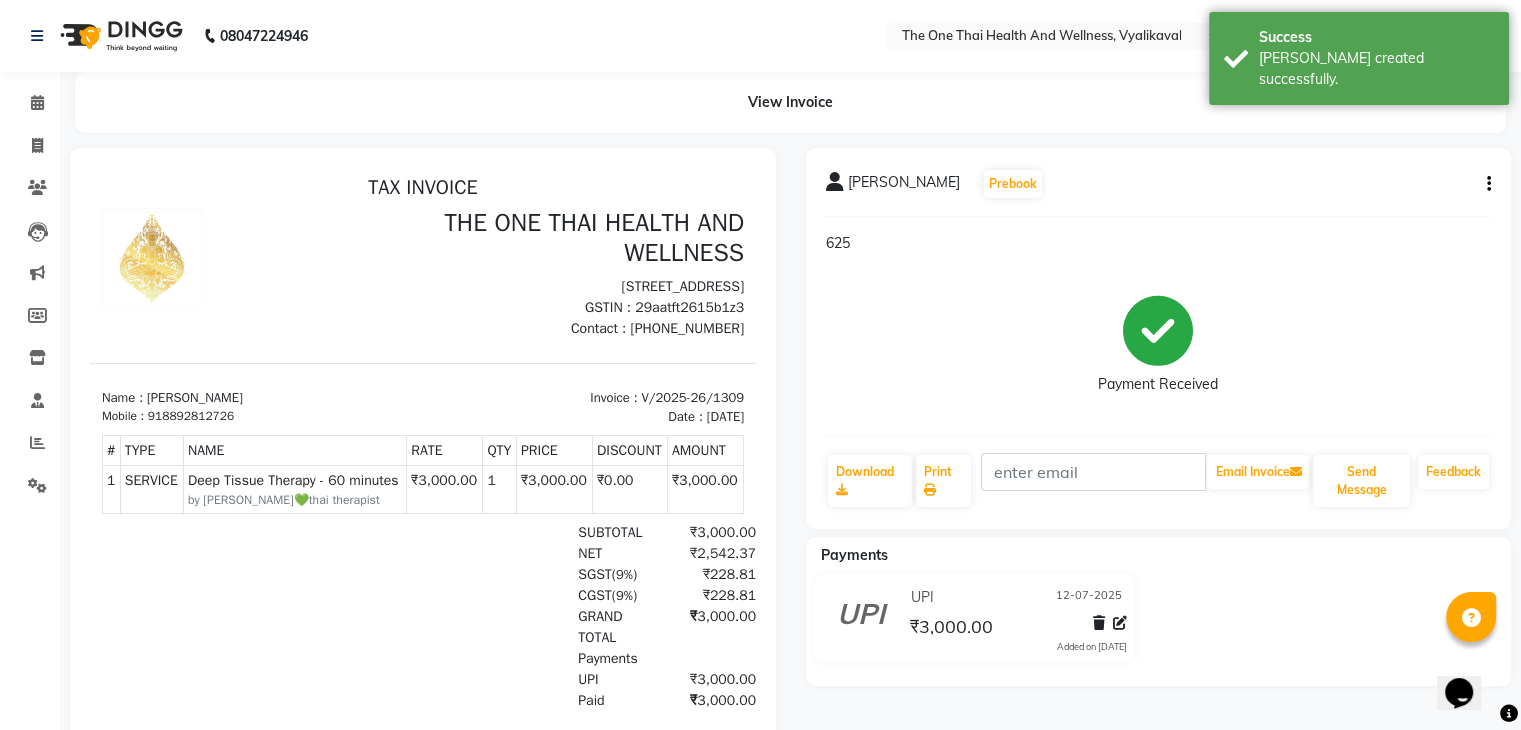 scroll, scrollTop: 0, scrollLeft: 0, axis: both 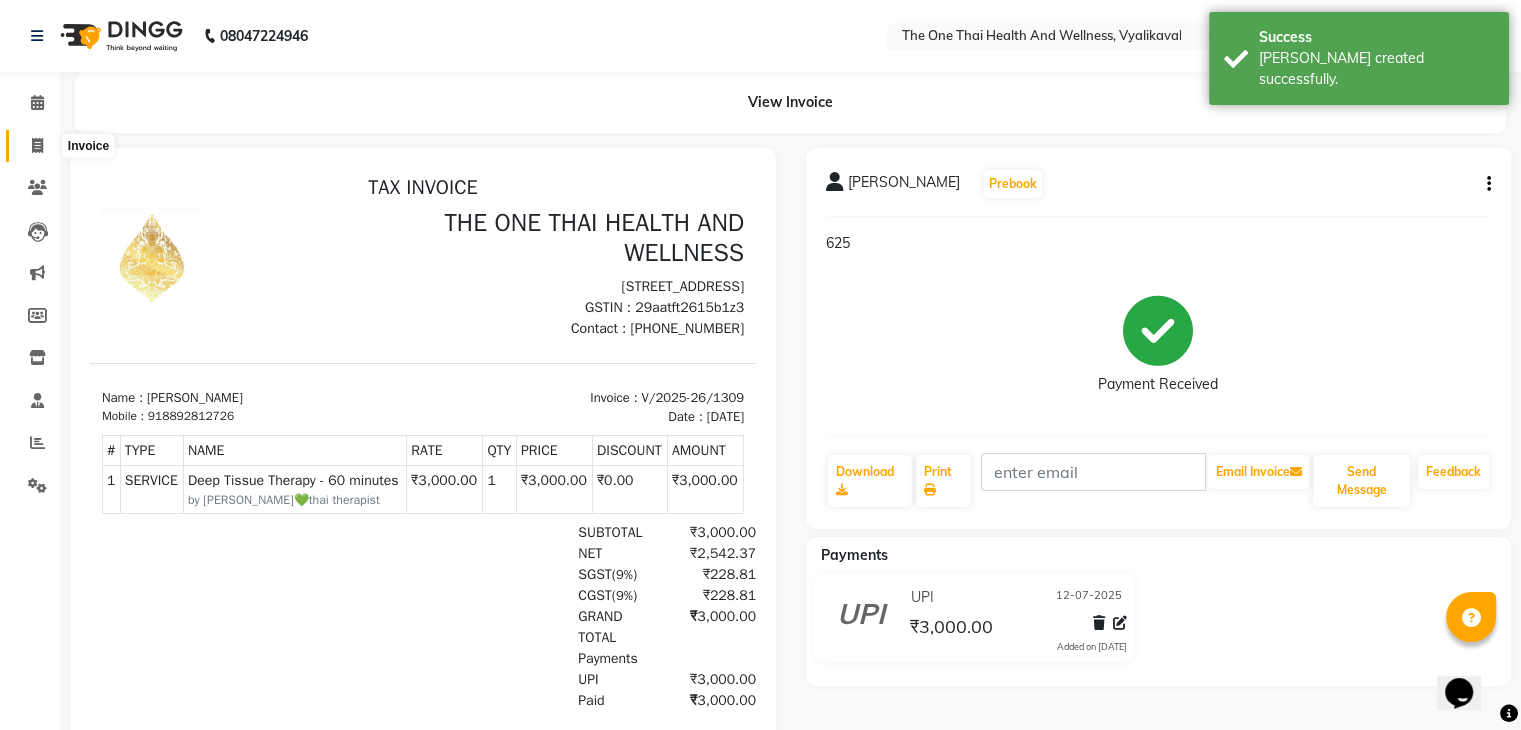 click 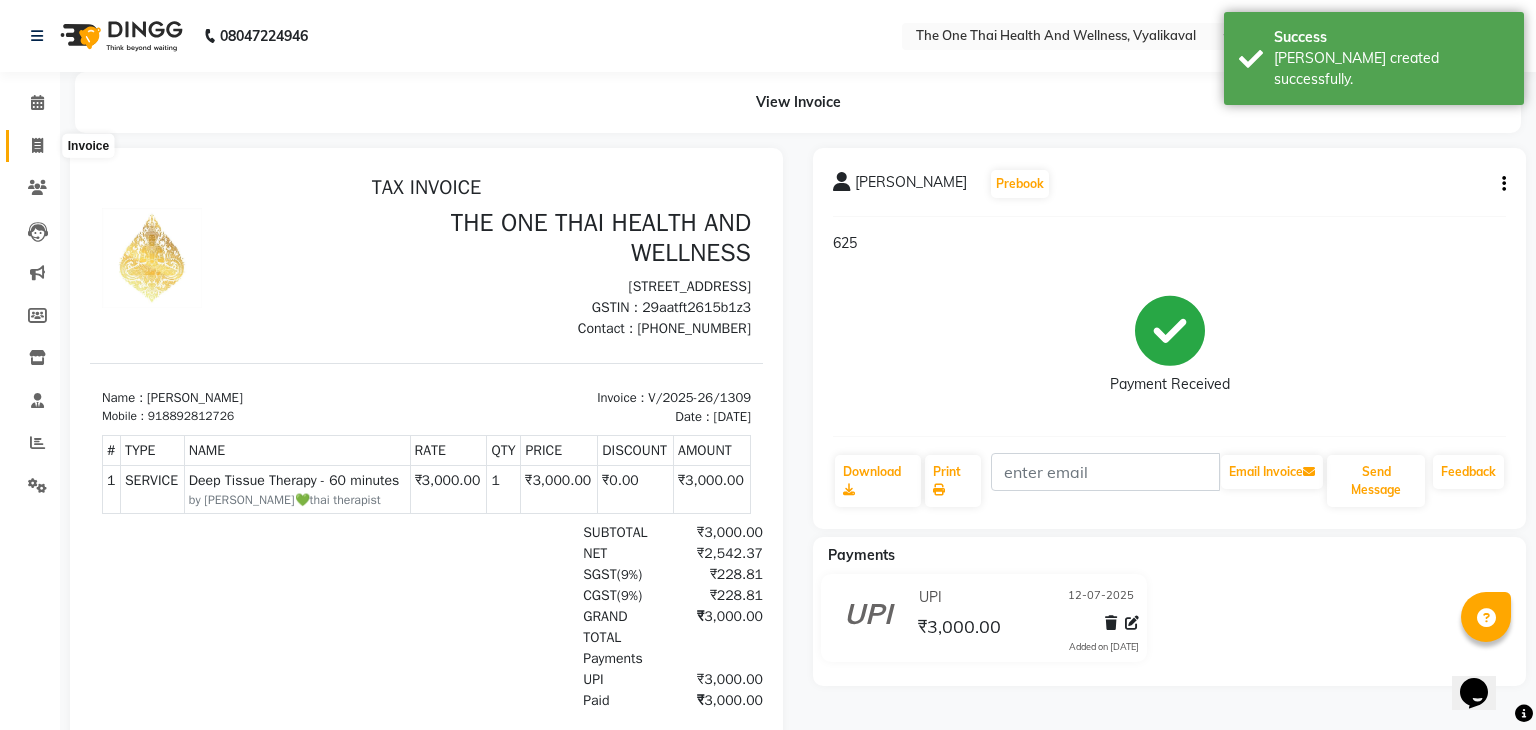 select on "5972" 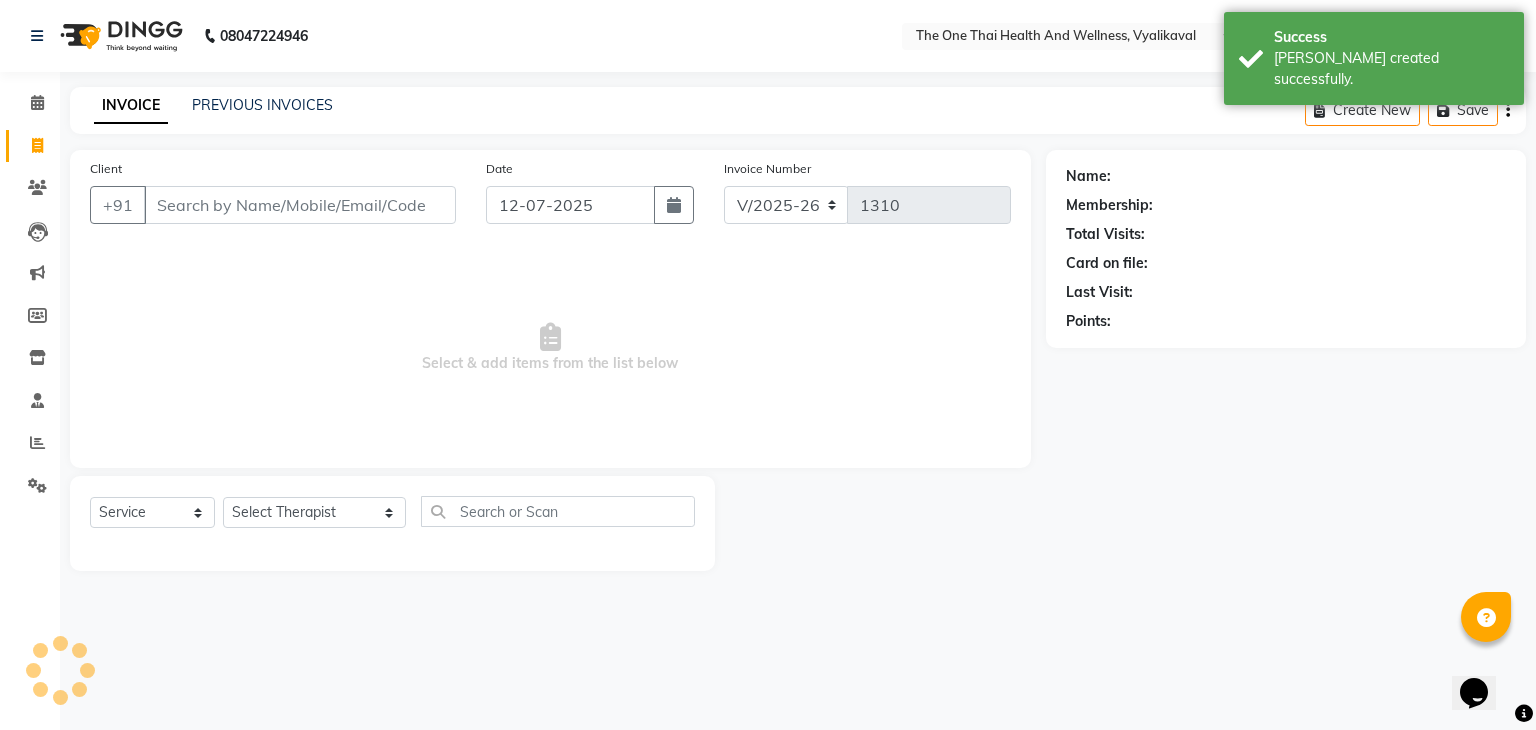 click on "Client" at bounding box center [300, 205] 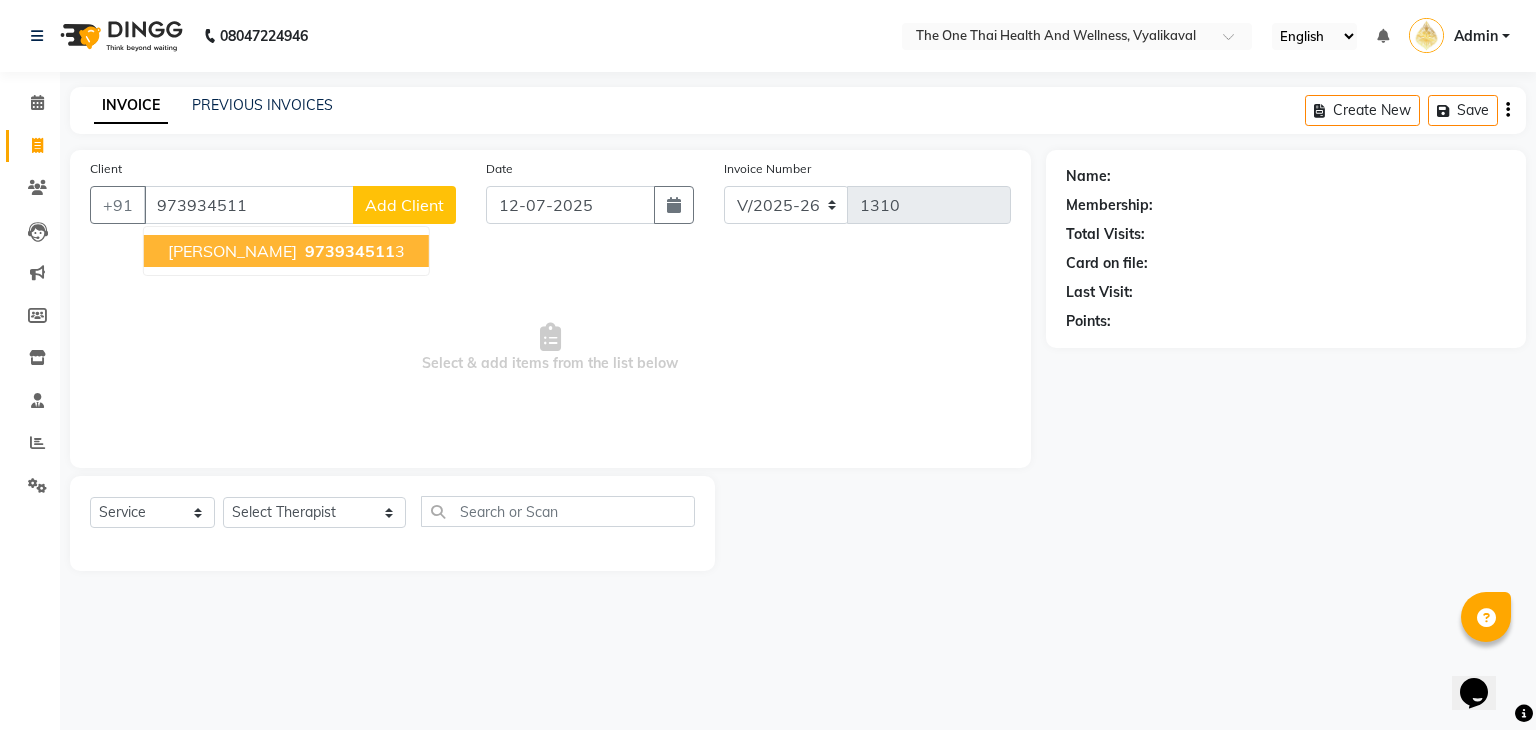click on "[PERSON_NAME]" at bounding box center [232, 251] 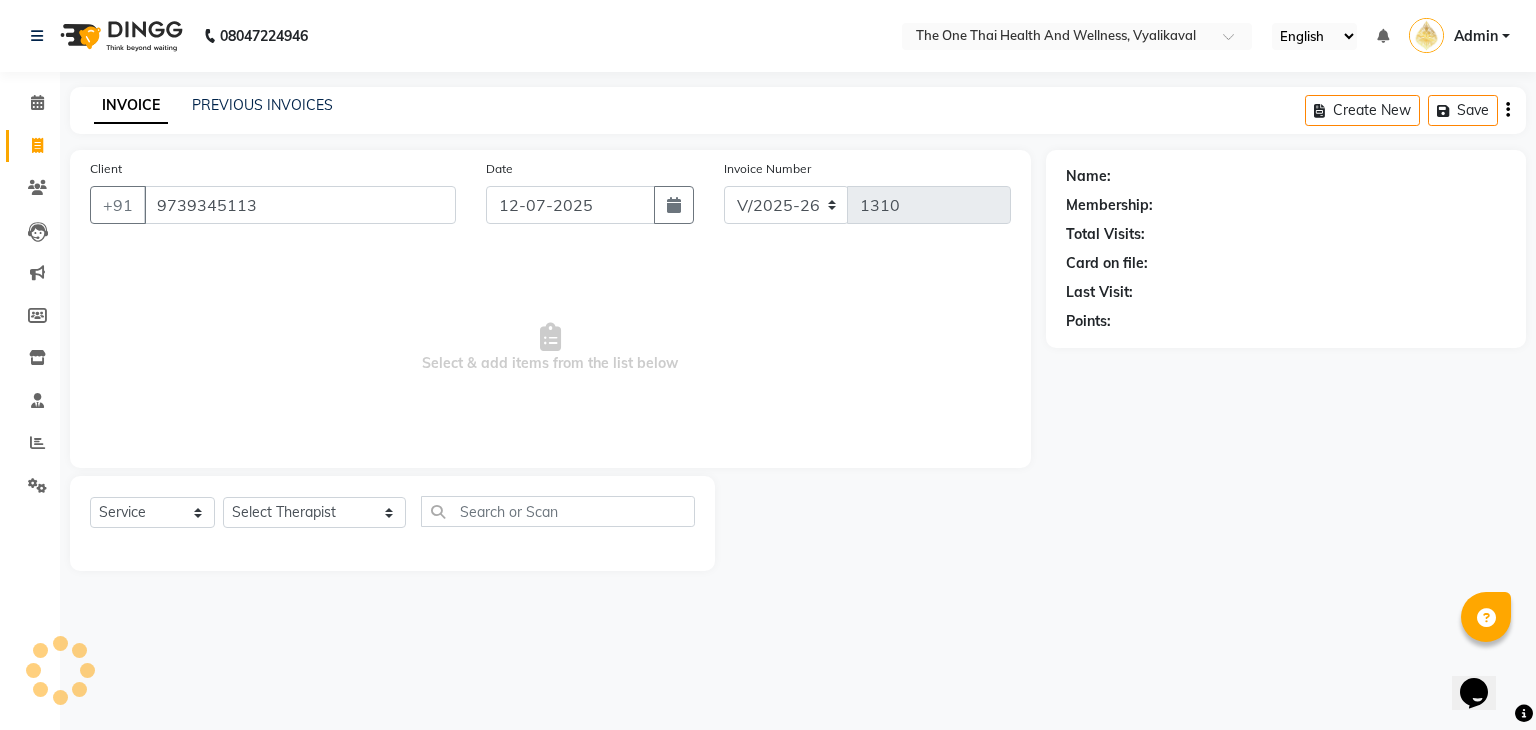 type on "9739345113" 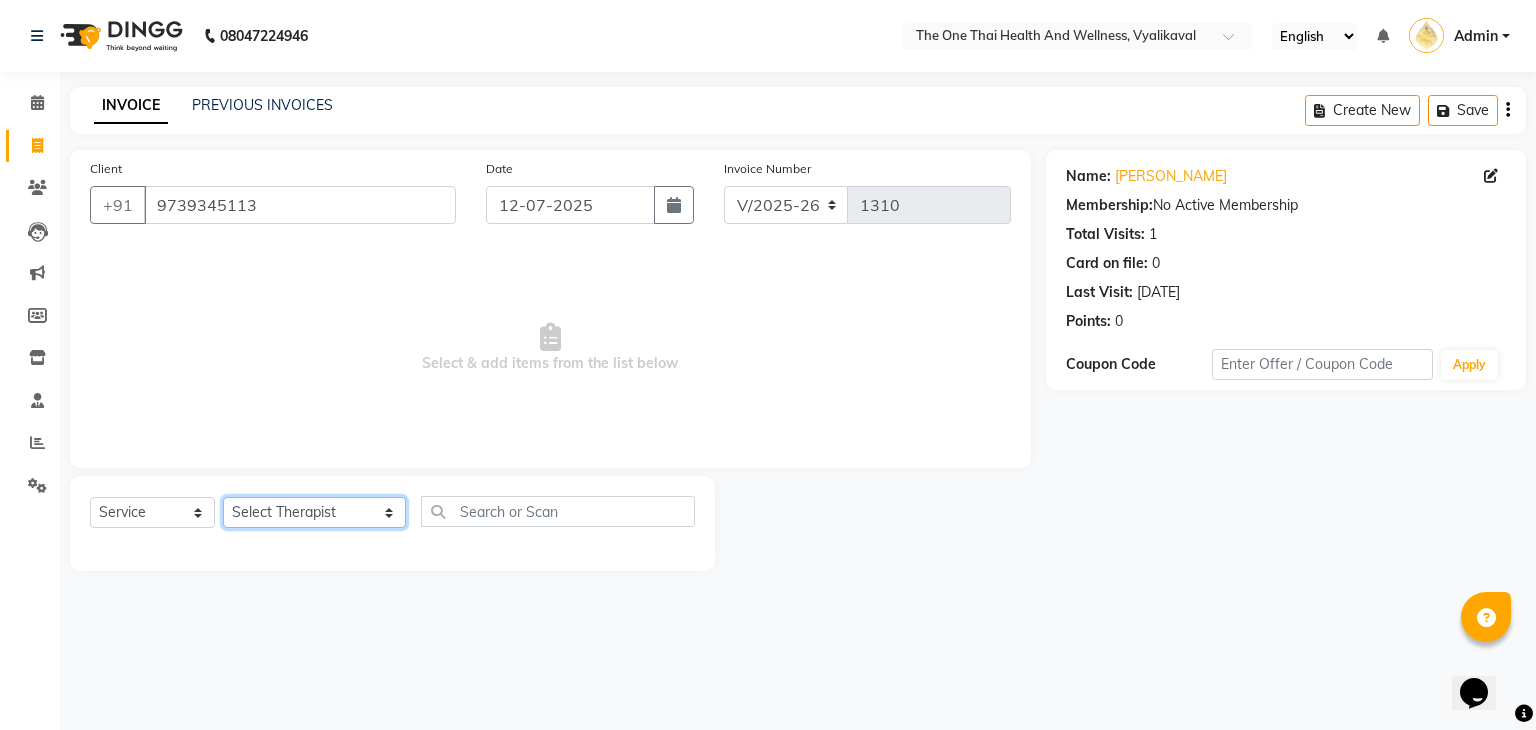 click on "Select Therapist [PERSON_NAME] 💚🍏thai therapist Ammy ❤️northeast therapist Ammy thai 💚therapist Beauty 💚🍅thai therapist Ester - NE 🔴🔴🔴 Ester 🟢 -🇹🇭thai  Grace northeast standby Jeena thai 🟢therapist [PERSON_NAME] ([PERSON_NAME] ) [DATE]🌹northeast  [PERSON_NAME] 💚thai therapist [PERSON_NAME]🎃💚thai therapist  [PERSON_NAME] 🔴north east  Lucky thai 🪀💚therapist  Miya ❤️ northeast  Nana 🍅 northeast  Nana 🍏💚thai therapist  Orange 🧡thai therapist  Pema 🍅north east therapist  receptionist  [PERSON_NAME] ❤️northeast therapist ❤️ [PERSON_NAME] 💚💚thai therapist second login  Sofia thai therapist 🍏" 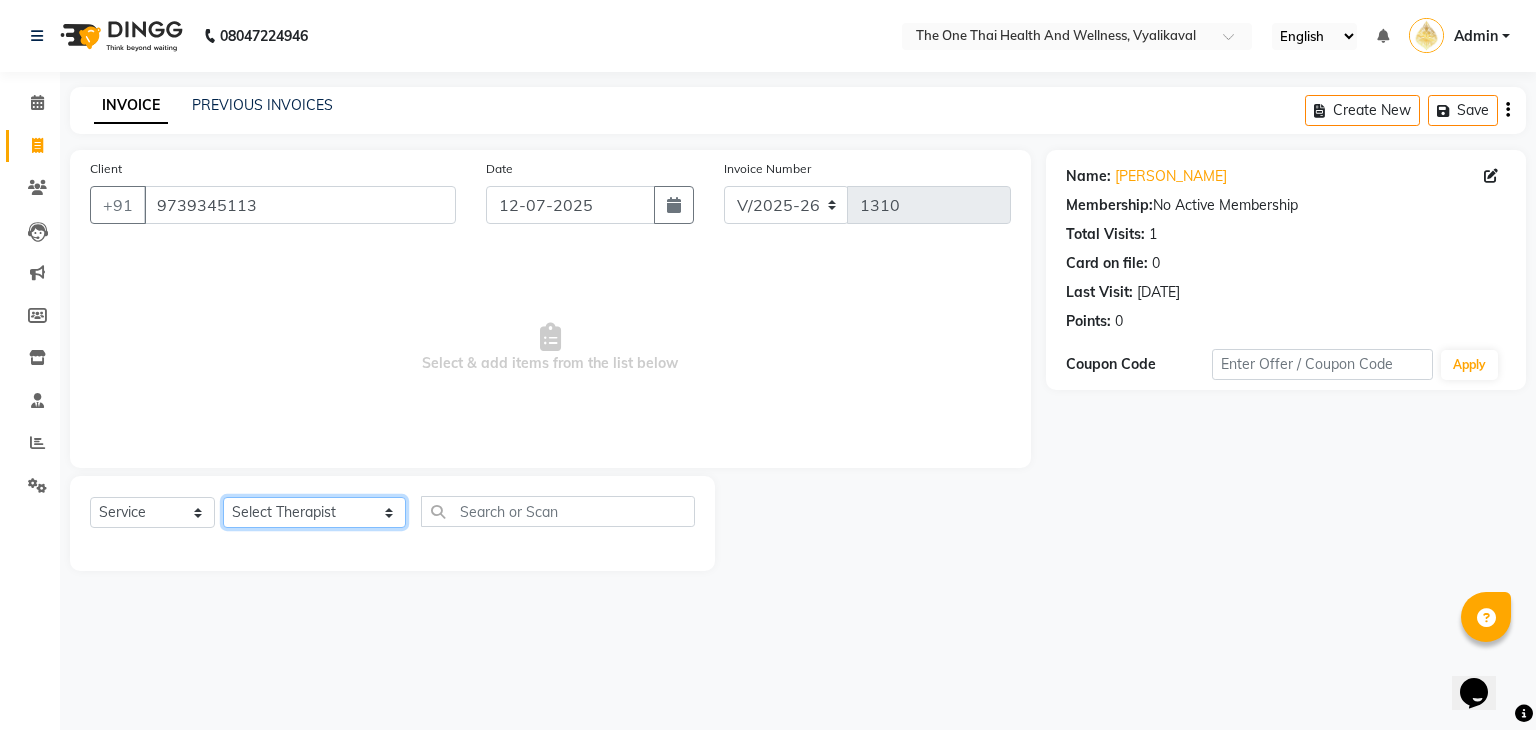 select on "83204" 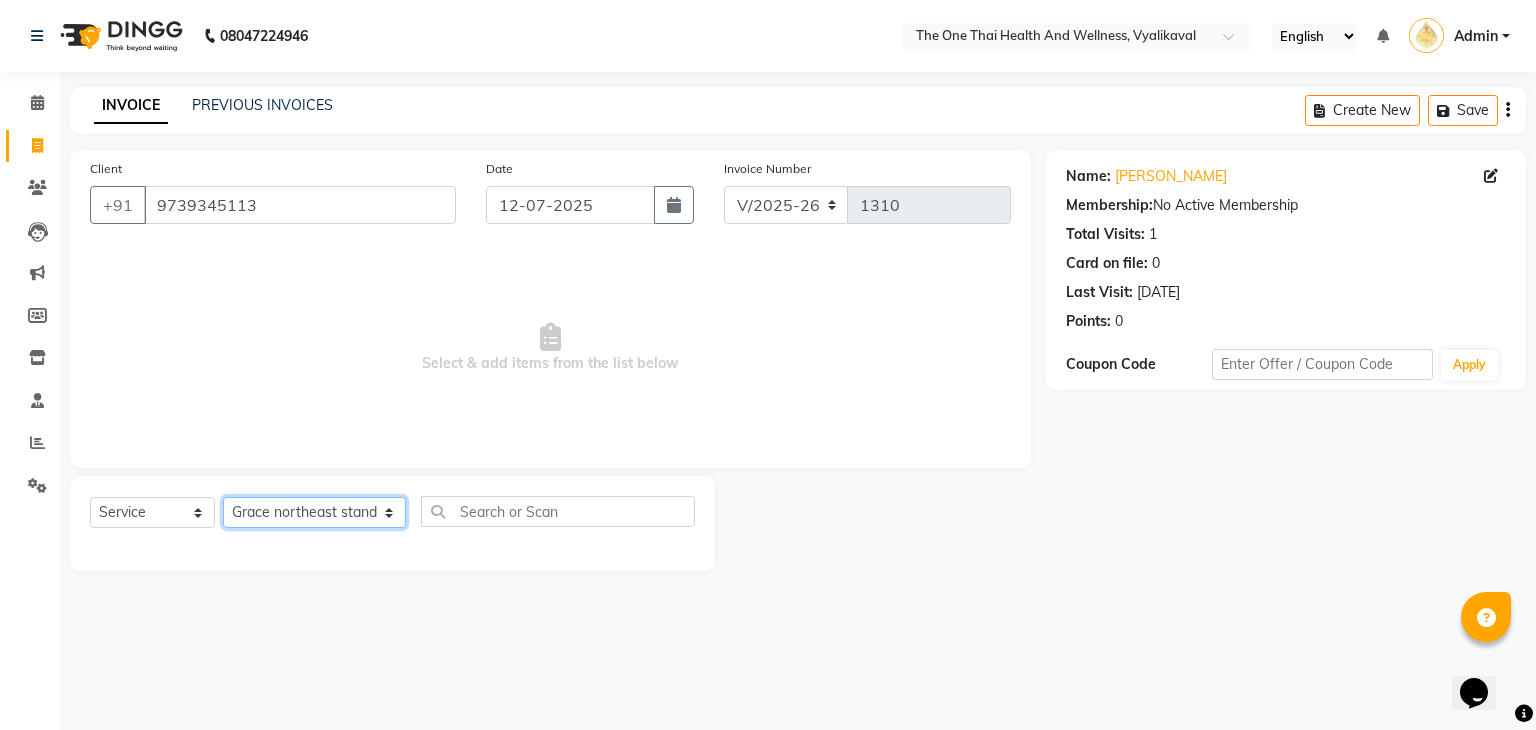 click on "Select Therapist [PERSON_NAME] 💚🍏thai therapist Ammy ❤️northeast therapist Ammy thai 💚therapist Beauty 💚🍅thai therapist Ester - NE 🔴🔴🔴 Ester 🟢 -🇹🇭thai  Grace northeast standby Jeena thai 🟢therapist [PERSON_NAME] ([PERSON_NAME] ) [DATE]🌹northeast  [PERSON_NAME] 💚thai therapist [PERSON_NAME]🎃💚thai therapist  [PERSON_NAME] 🔴north east  Lucky thai 🪀💚therapist  Miya ❤️ northeast  Nana 🍅 northeast  Nana 🍏💚thai therapist  Orange 🧡thai therapist  Pema 🍅north east therapist  receptionist  [PERSON_NAME] ❤️northeast therapist ❤️ [PERSON_NAME] 💚💚thai therapist second login  Sofia thai therapist 🍏" 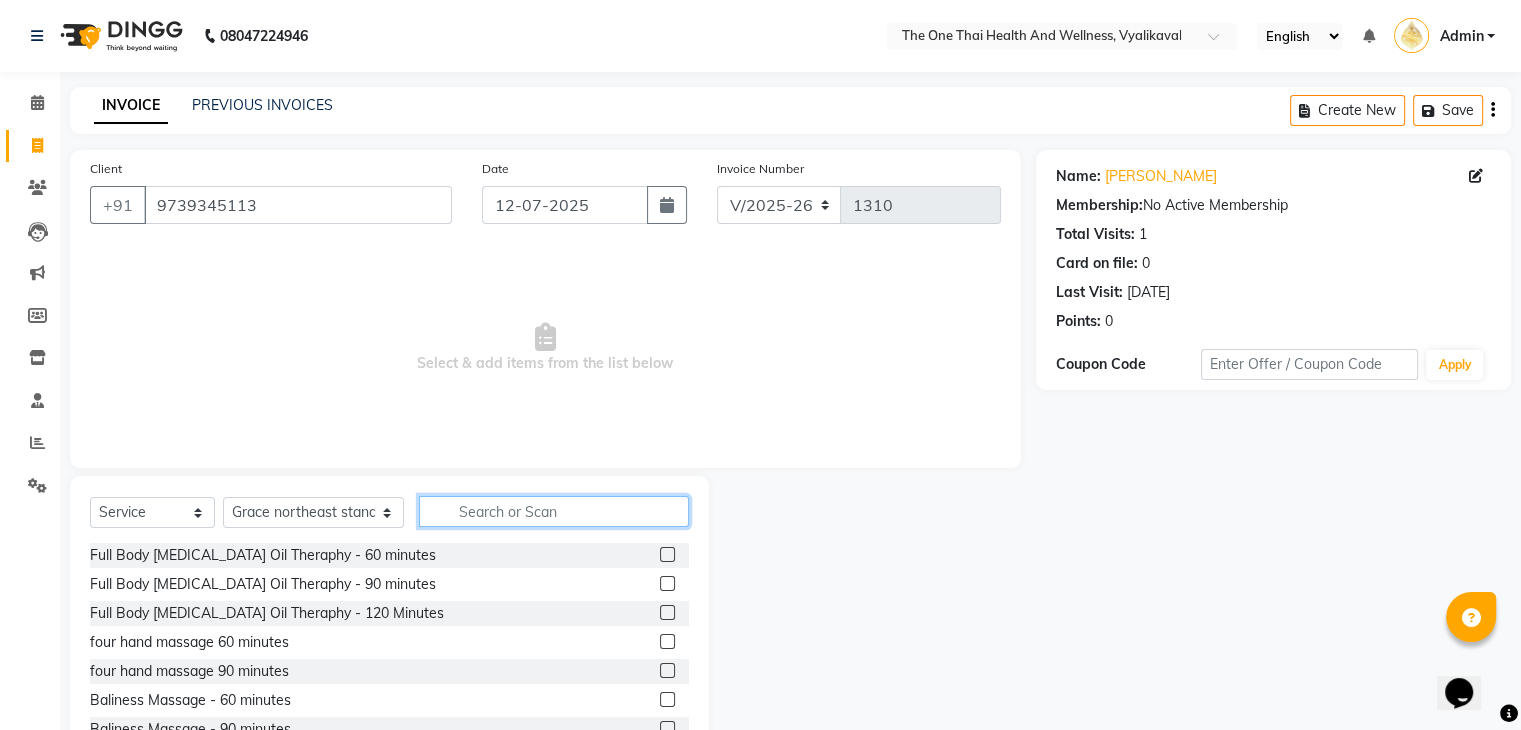 click 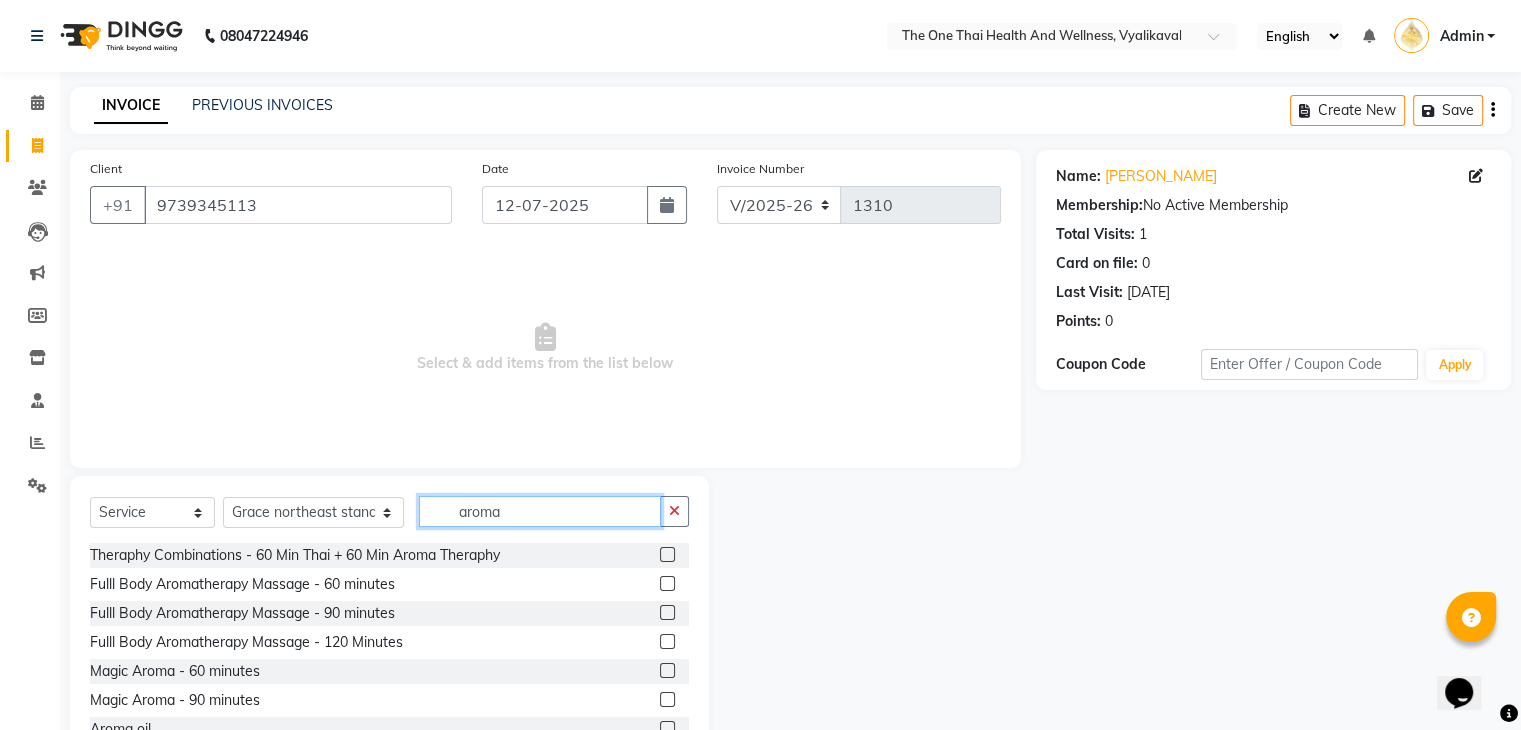 type on "aroma" 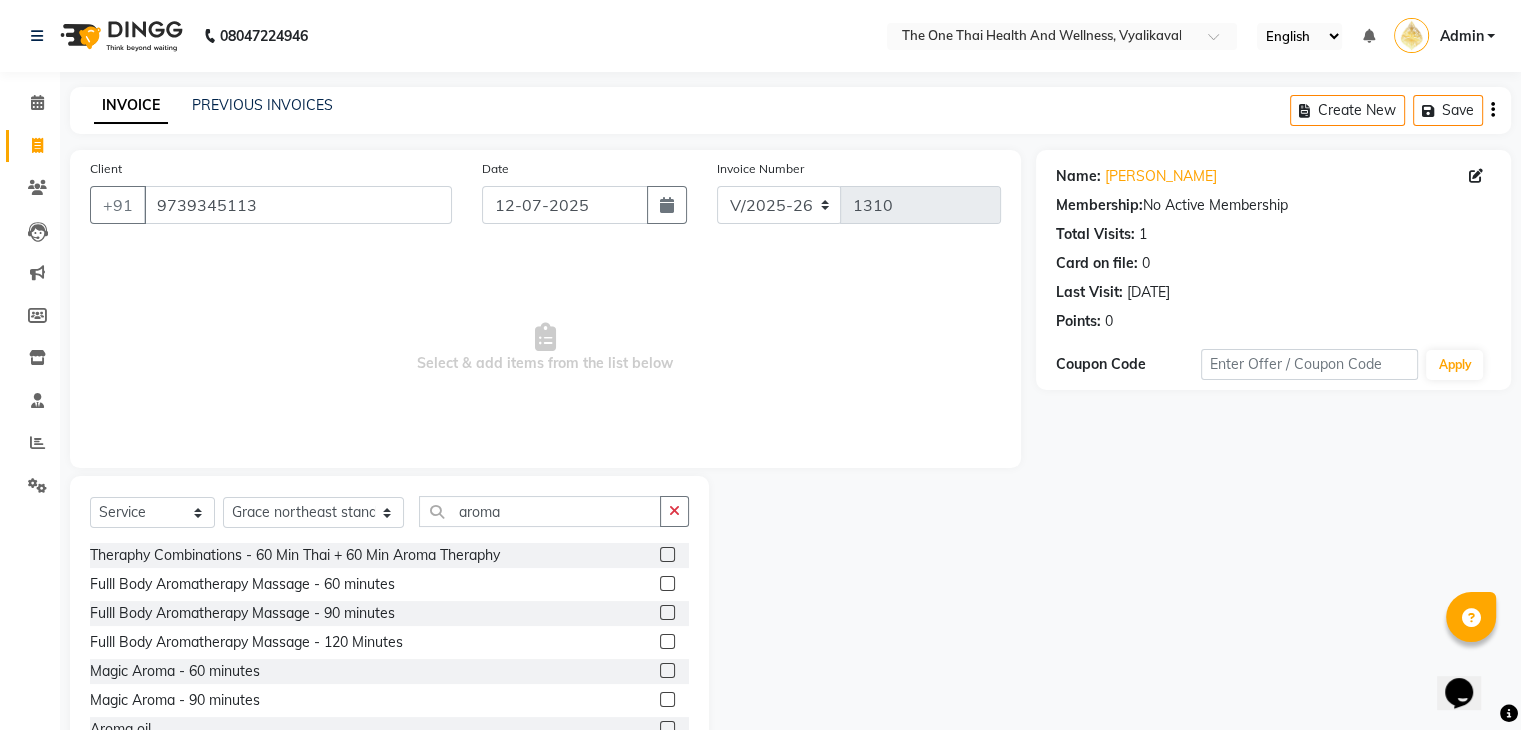 click 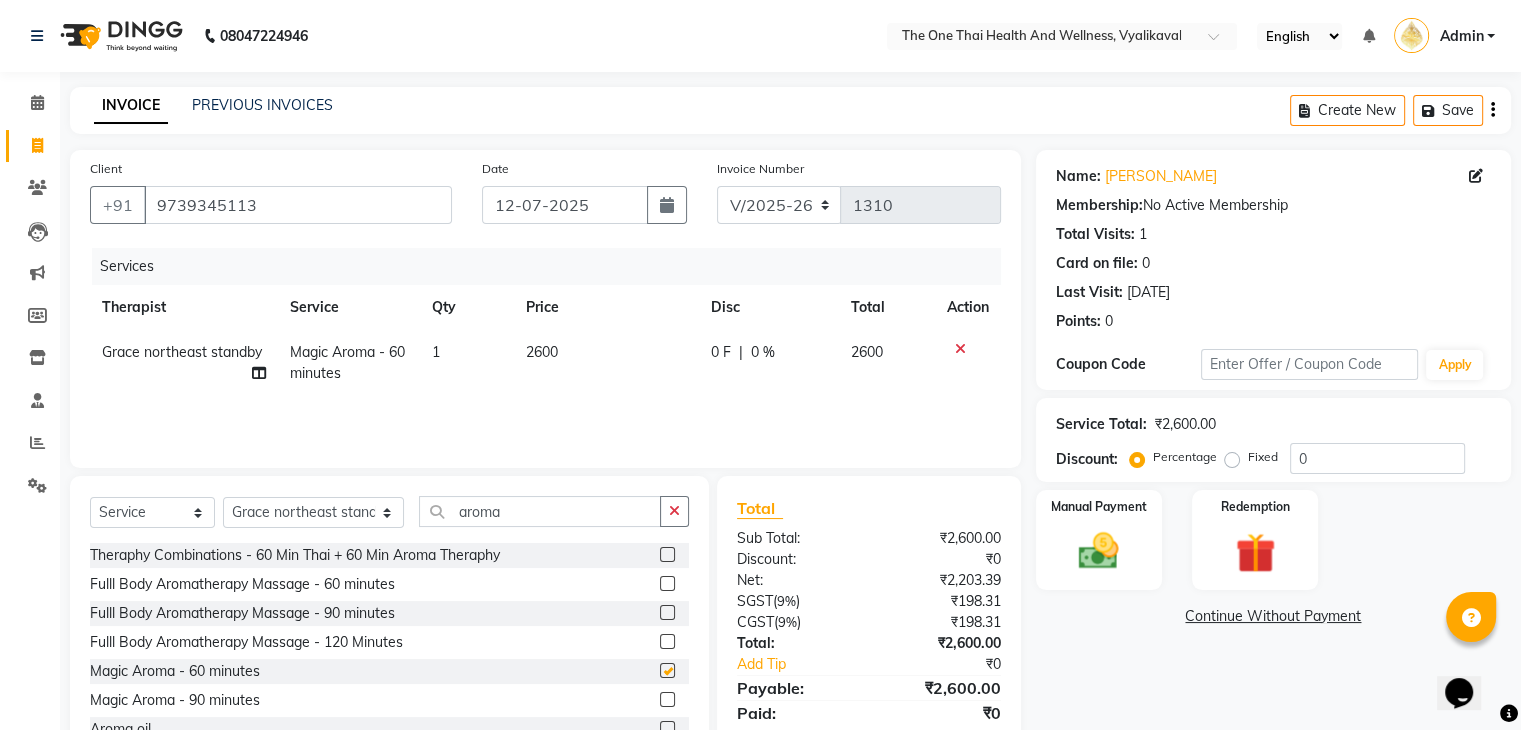 checkbox on "false" 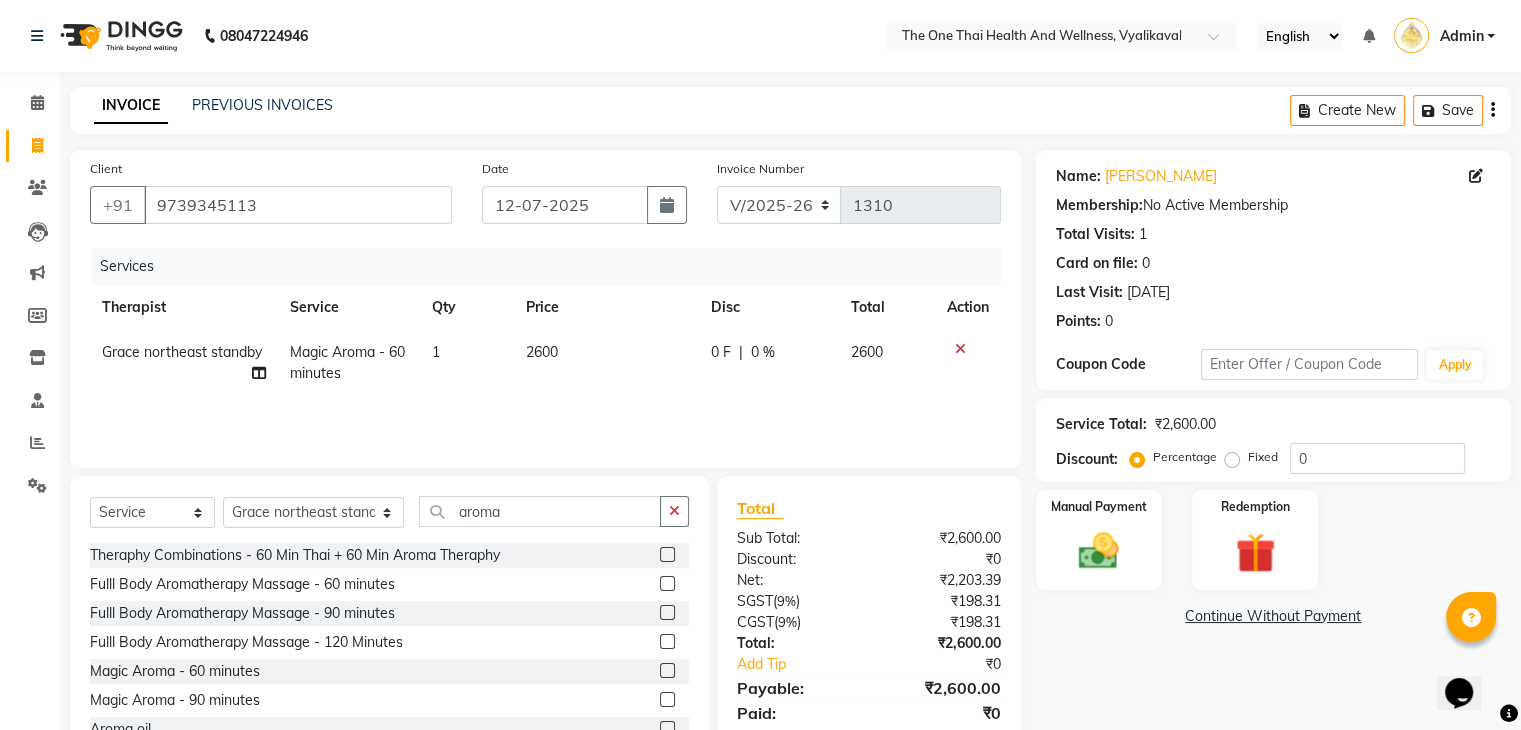 click on "0 F" 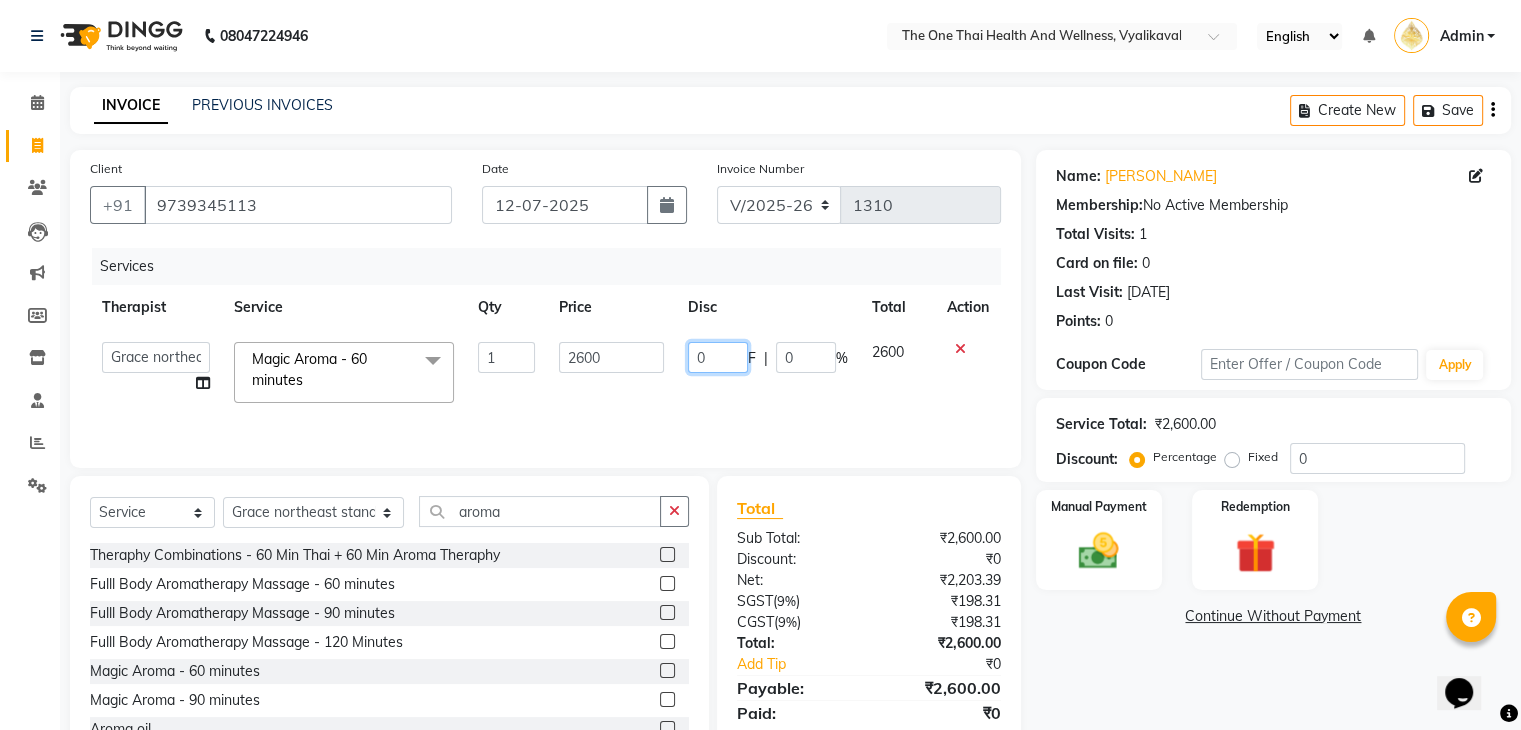 click on "0" 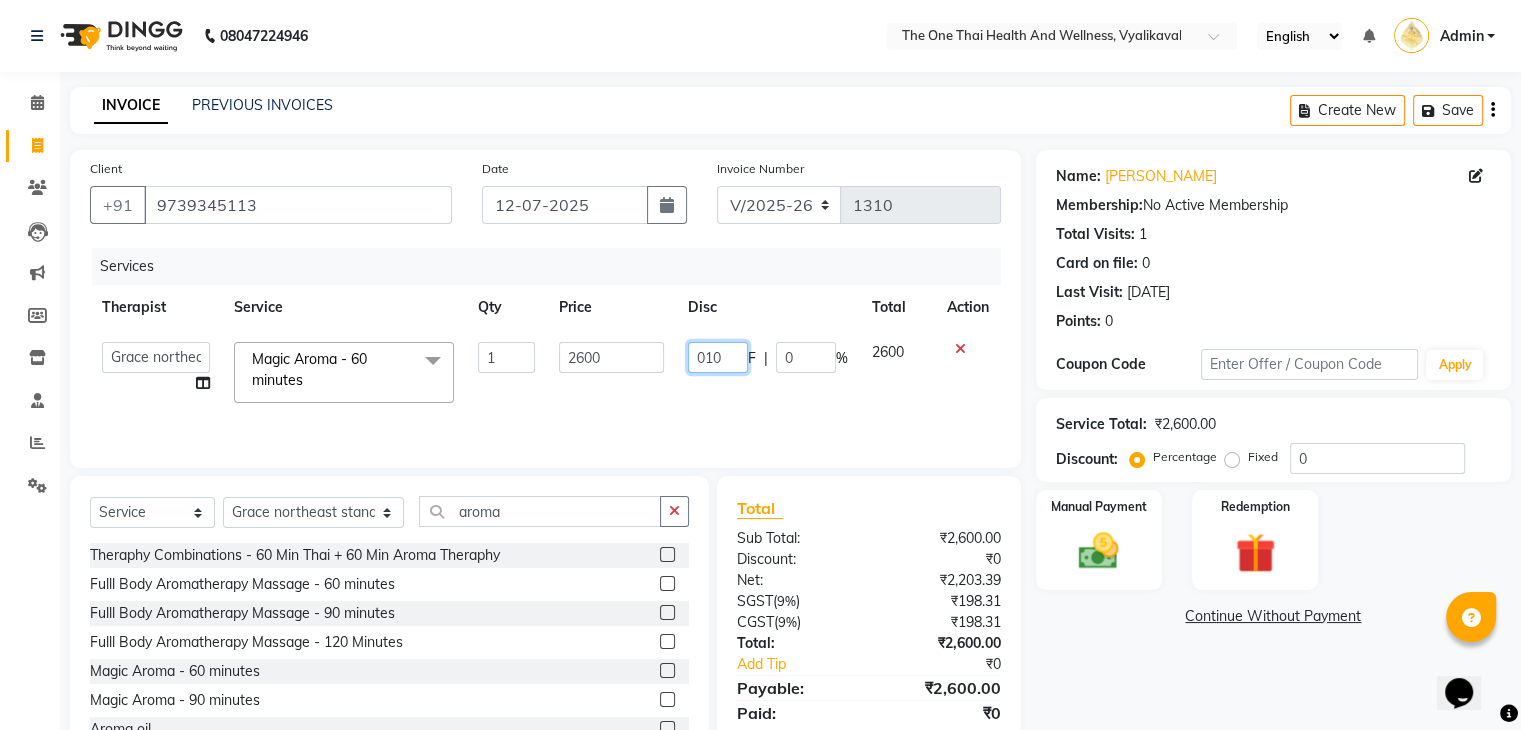 type on "0100" 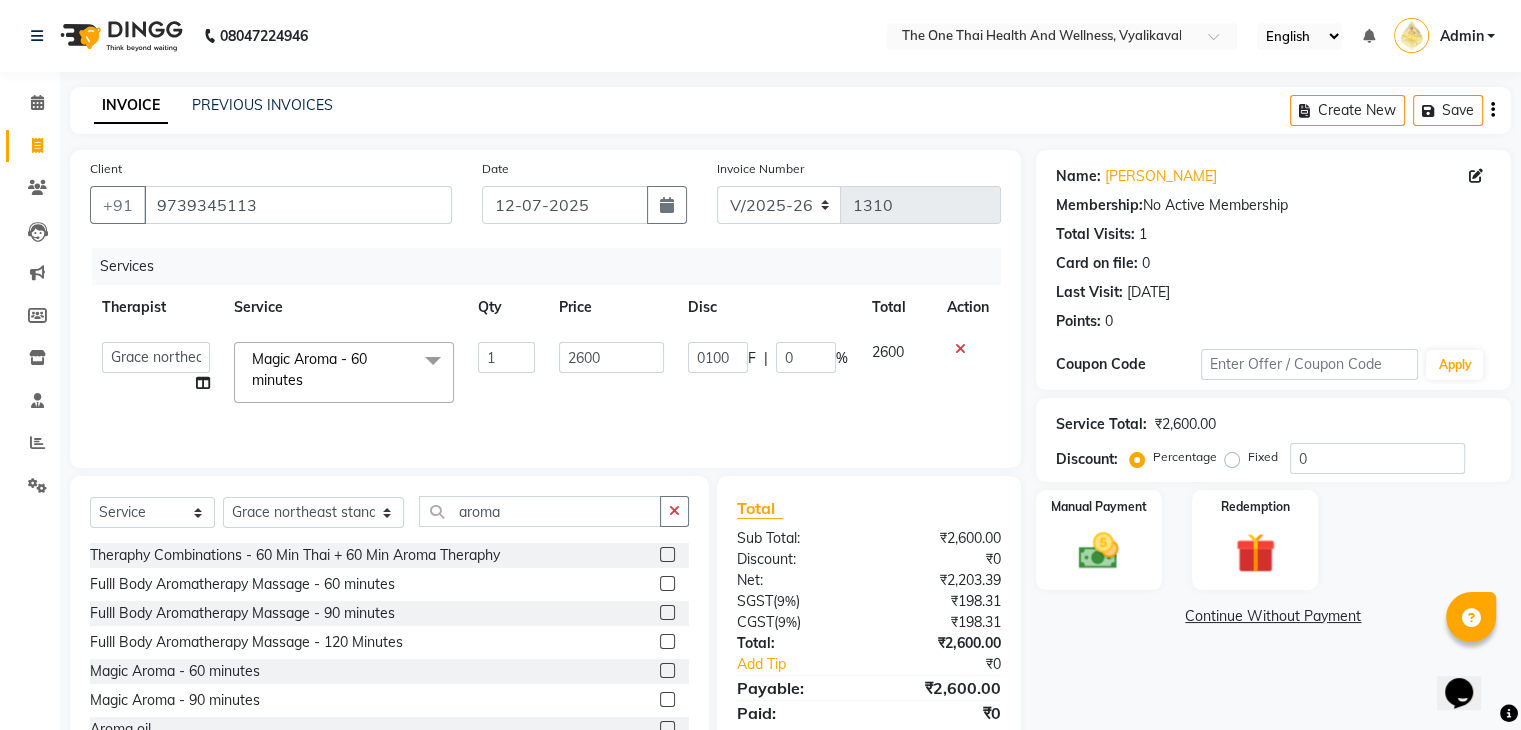 click on "Services Therapist Service Qty Price Disc Total Action  Admin   [PERSON_NAME] 💚🍏thai therapist   Ammy ❤️northeast therapist   Ammy thai 💚therapist   Beauty 💚🍅thai therapist   Ester - NE 🔴🔴🔴   Ester 🟢 -🇹🇭thai    Grace northeast standby   Jeena thai 🟢therapist   [PERSON_NAME] ([PERSON_NAME] ) [DATE]🌹northeast    [PERSON_NAME] 💚thai therapist   [PERSON_NAME]🎃💚thai therapist    [PERSON_NAME] 🔴north east    Lucky thai 🪀💚therapist    Miya ❤️ northeast    Nana 🍅 northeast    Nana 🍏💚thai therapist    Orange 🧡thai therapist    Pema 🍅north east therapist    receptionist    [PERSON_NAME] ❤️northeast therapist ❤️   [PERSON_NAME] 💚💚thai therapist   second login    Sofia thai therapist 🍏  Magic Aroma  - 60 minutes  x Full Body [MEDICAL_DATA] Oil Theraphy  - 60 minutes Full Body [MEDICAL_DATA] Oil Theraphy  - 90 minutes Full Body [MEDICAL_DATA] Oil Theraphy  - 120 Minutes four hand massage 60 minutes four hand massage 90 minutes  Baliness Massage  - 60 minutes Baliness Massage  - 90 minutes 1 2600" 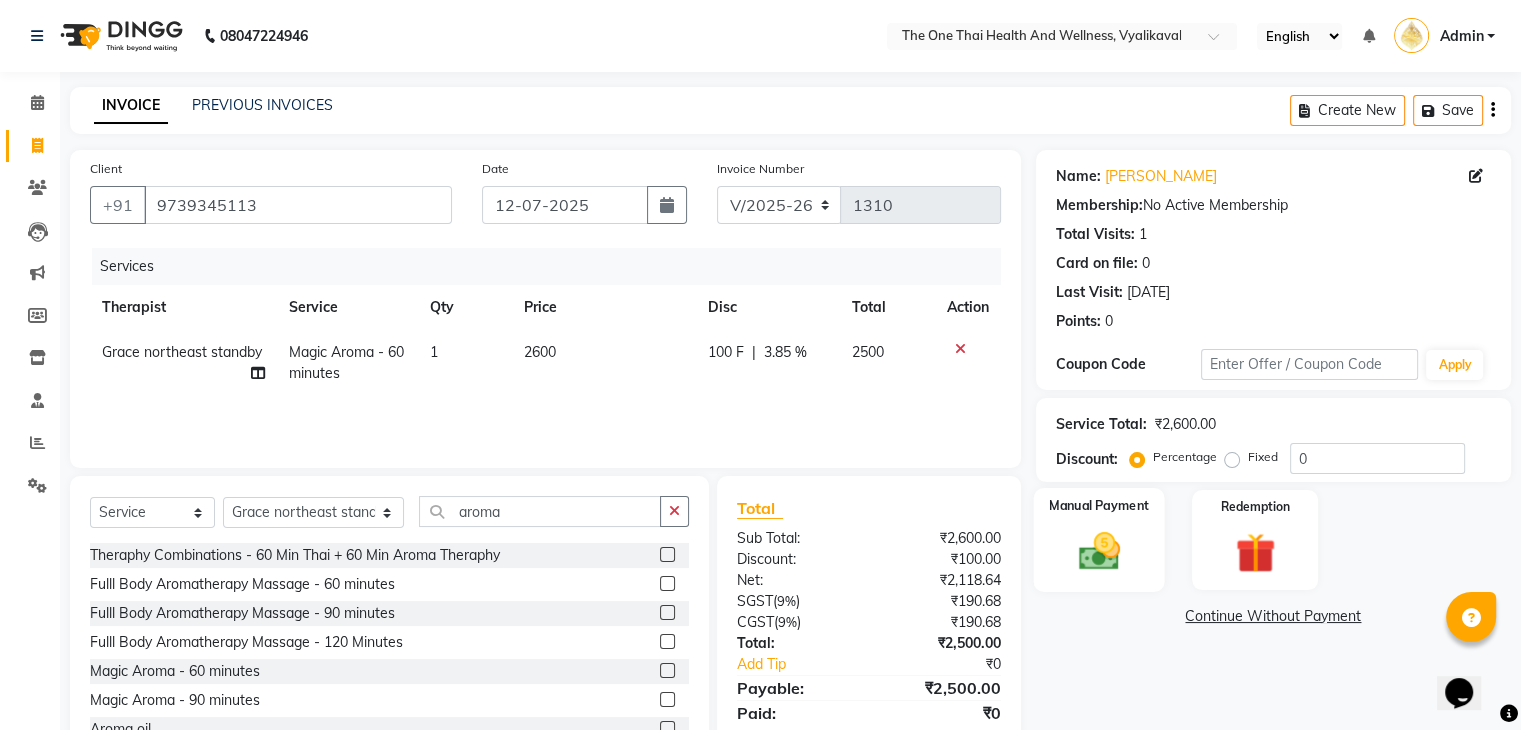 click 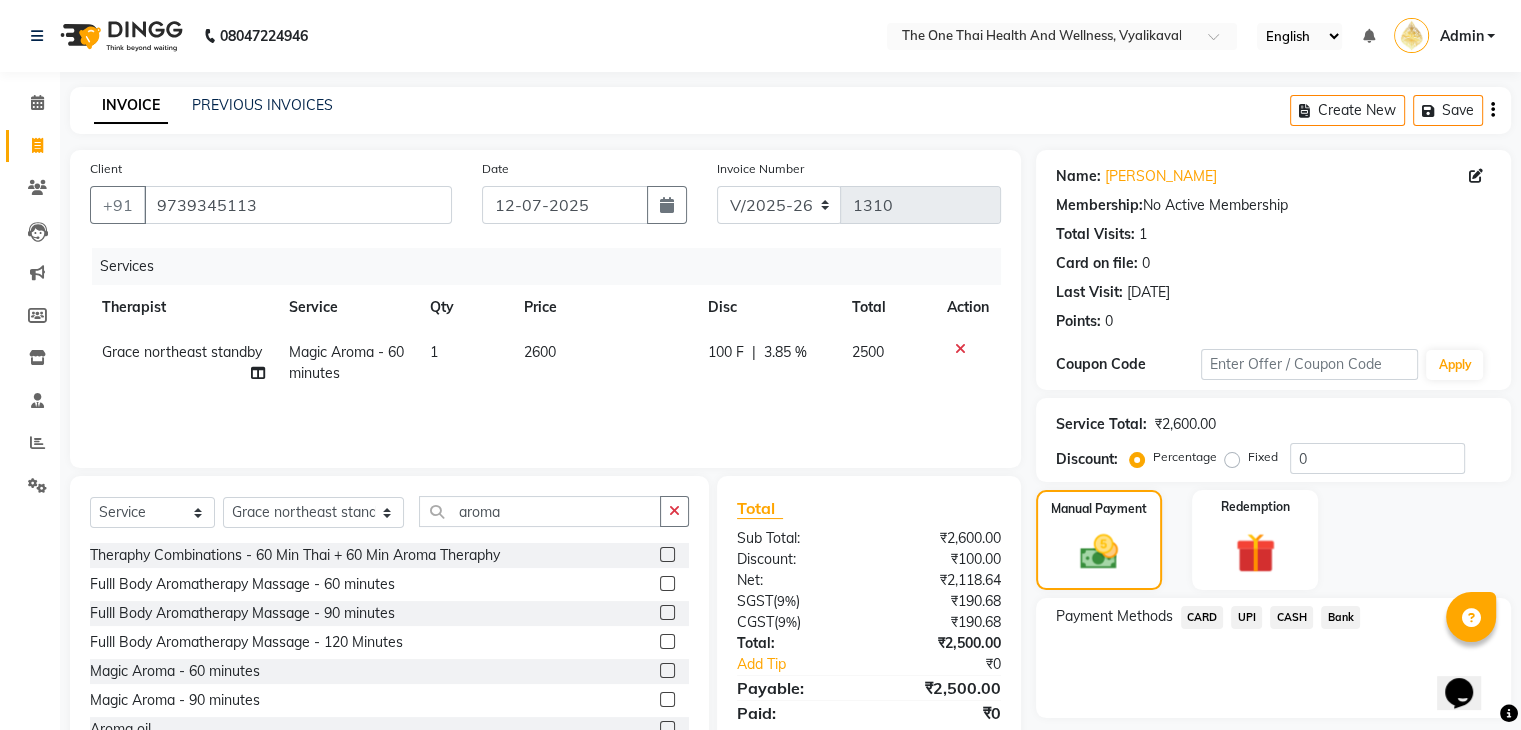 click on "CARD" 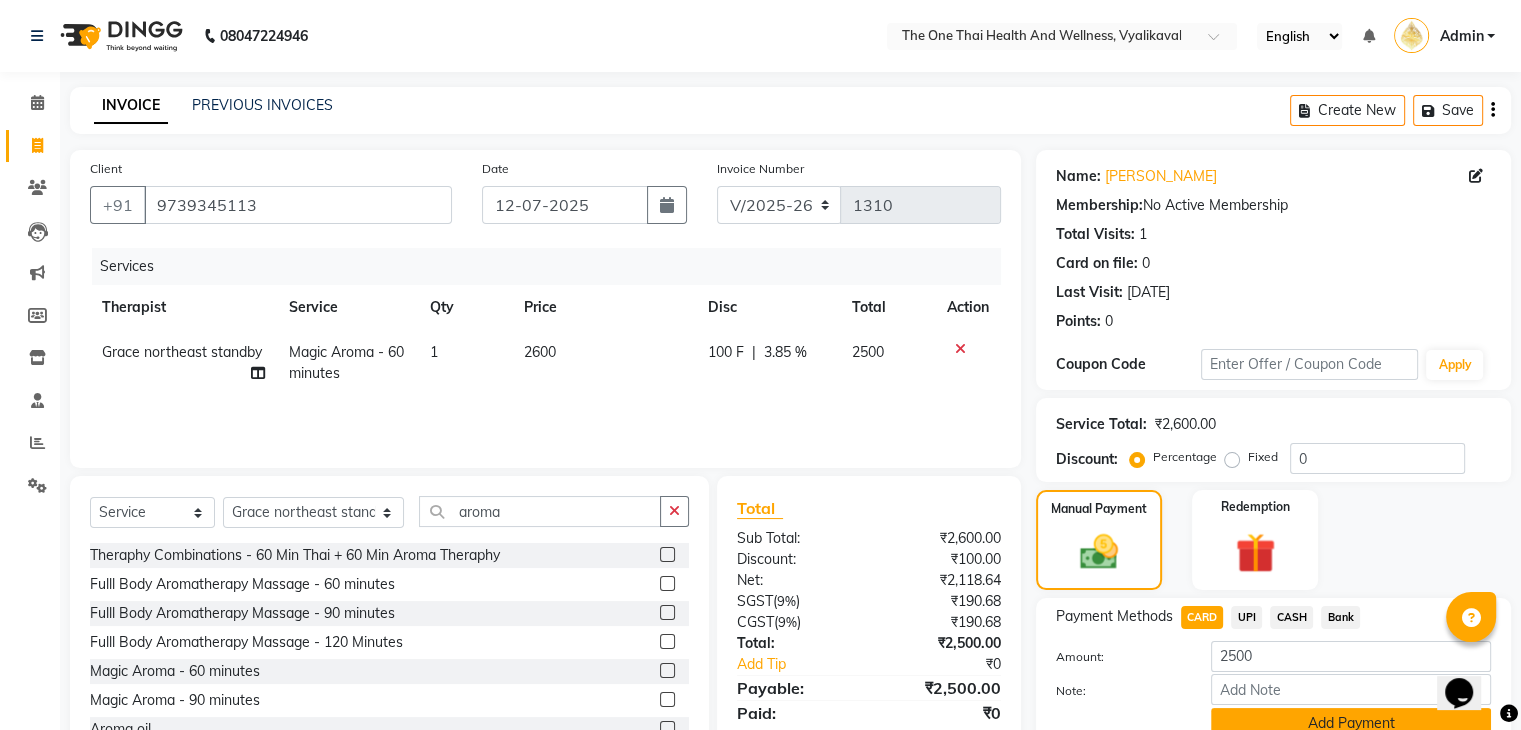 click on "Add Payment" 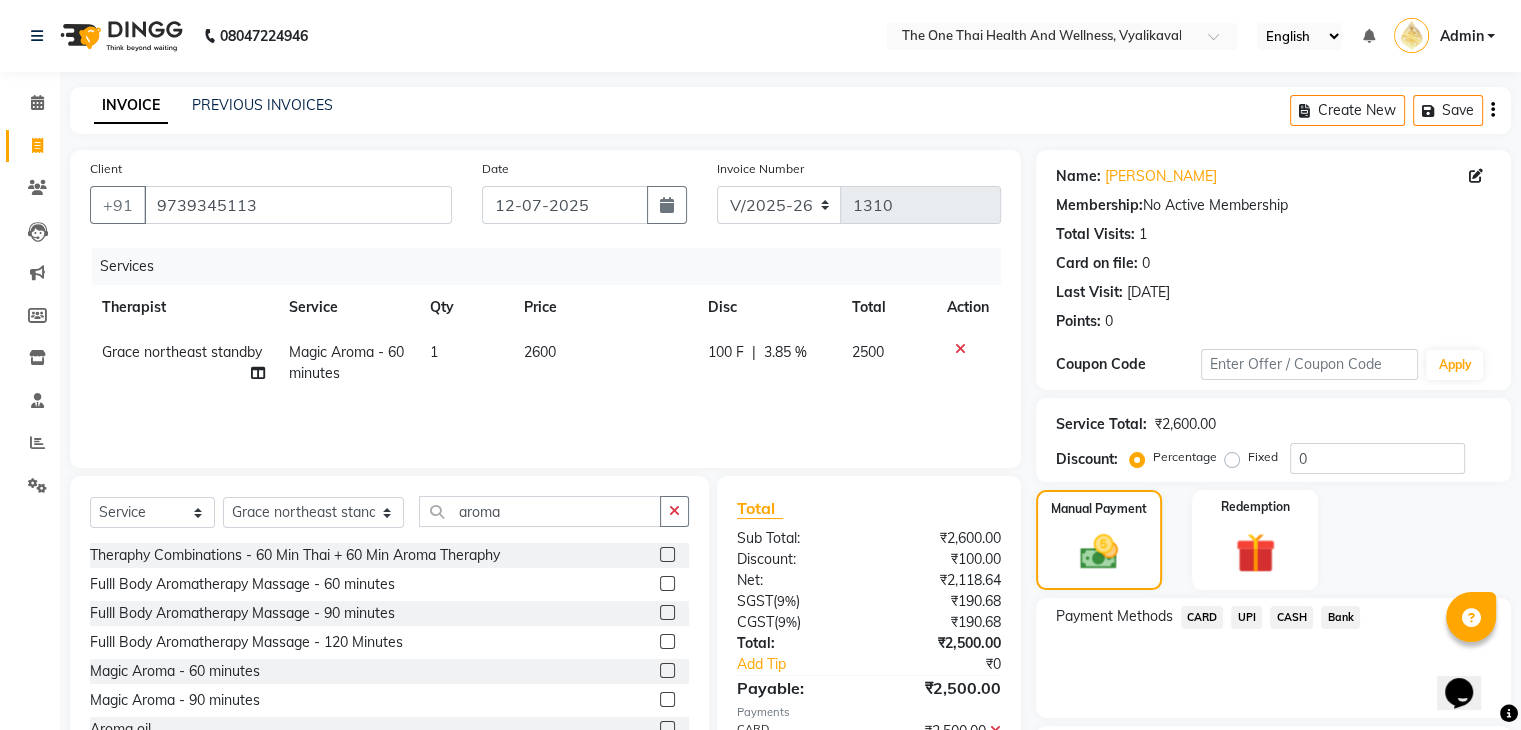 drag, startPoint x: 1530, startPoint y: 462, endPoint x: 1533, endPoint y: 485, distance: 23.194826 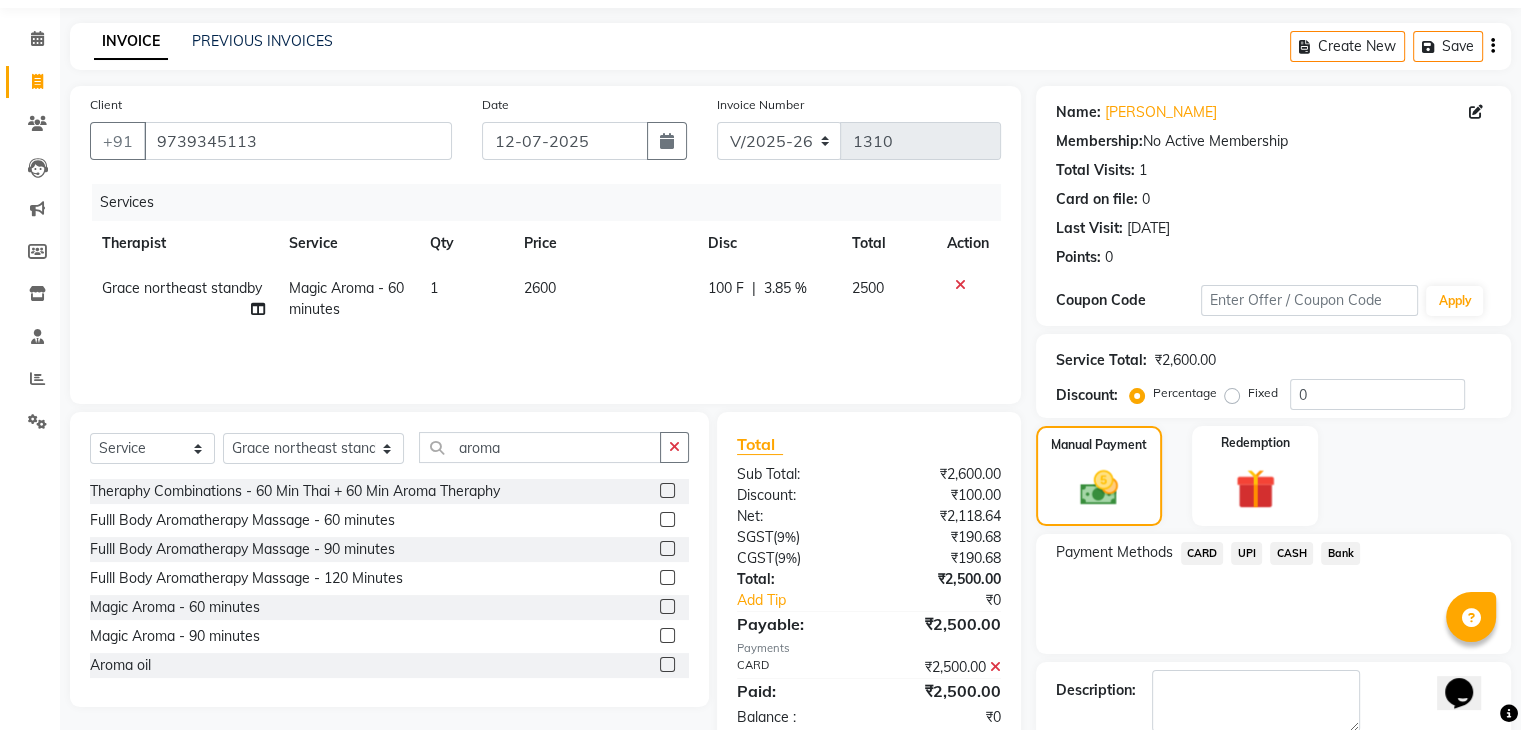scroll, scrollTop: 82, scrollLeft: 0, axis: vertical 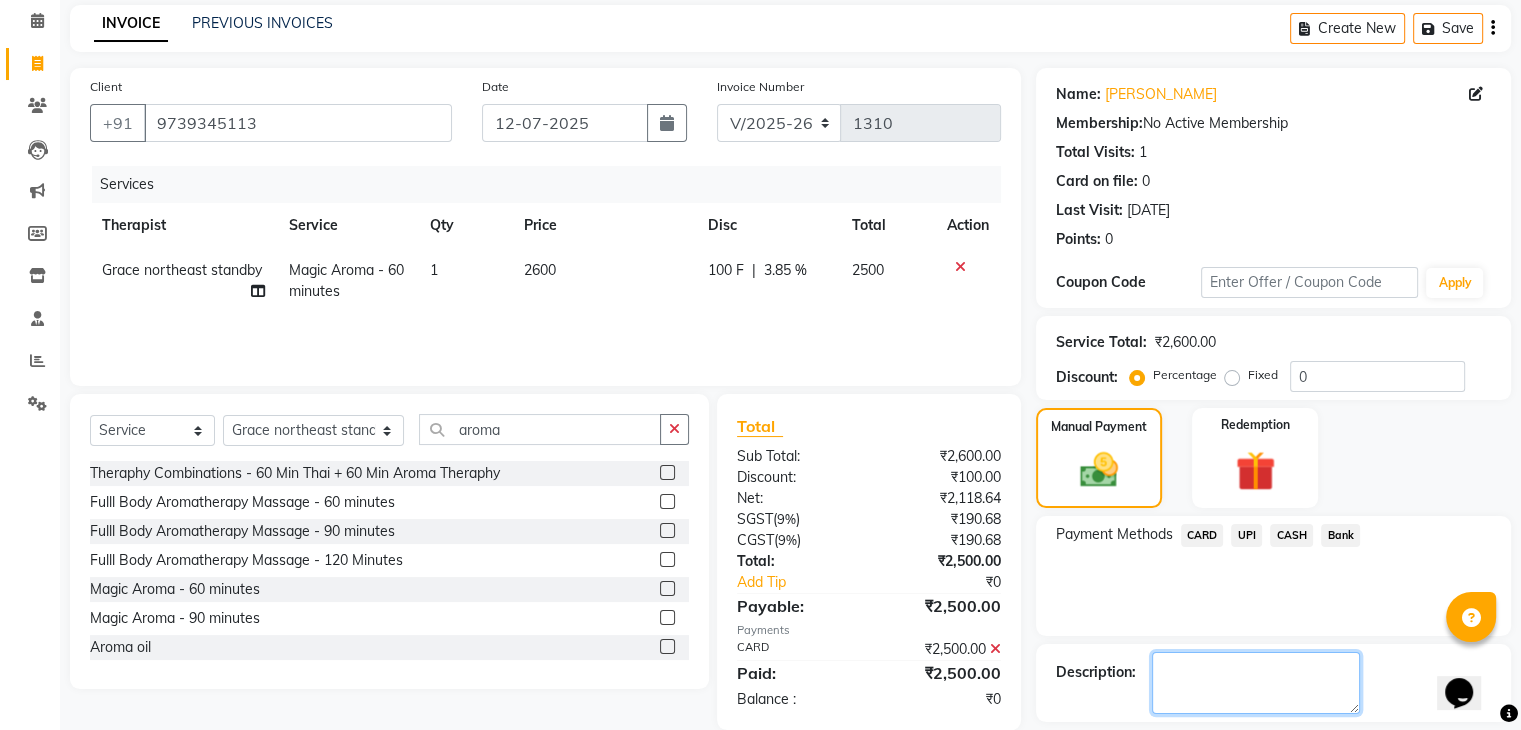 click 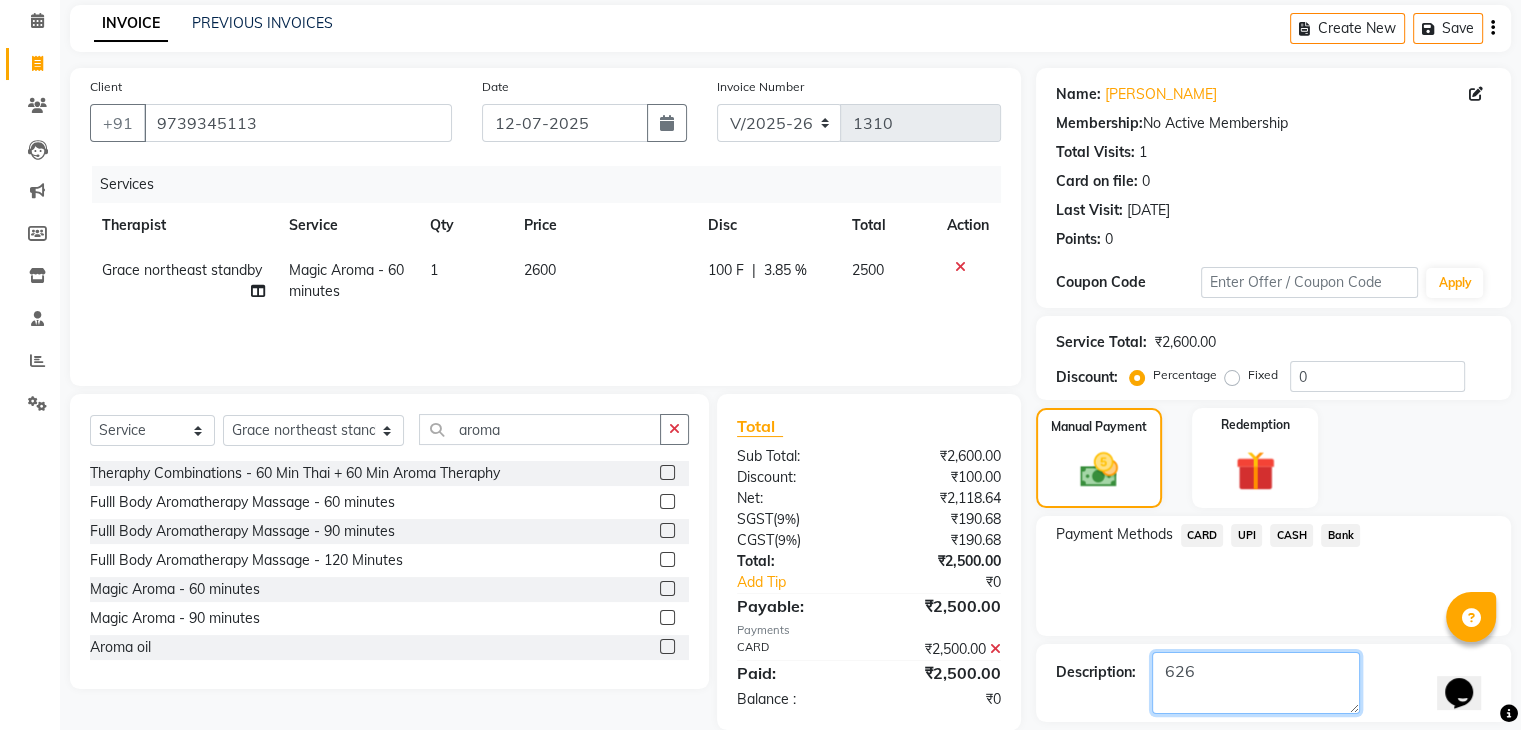scroll, scrollTop: 171, scrollLeft: 0, axis: vertical 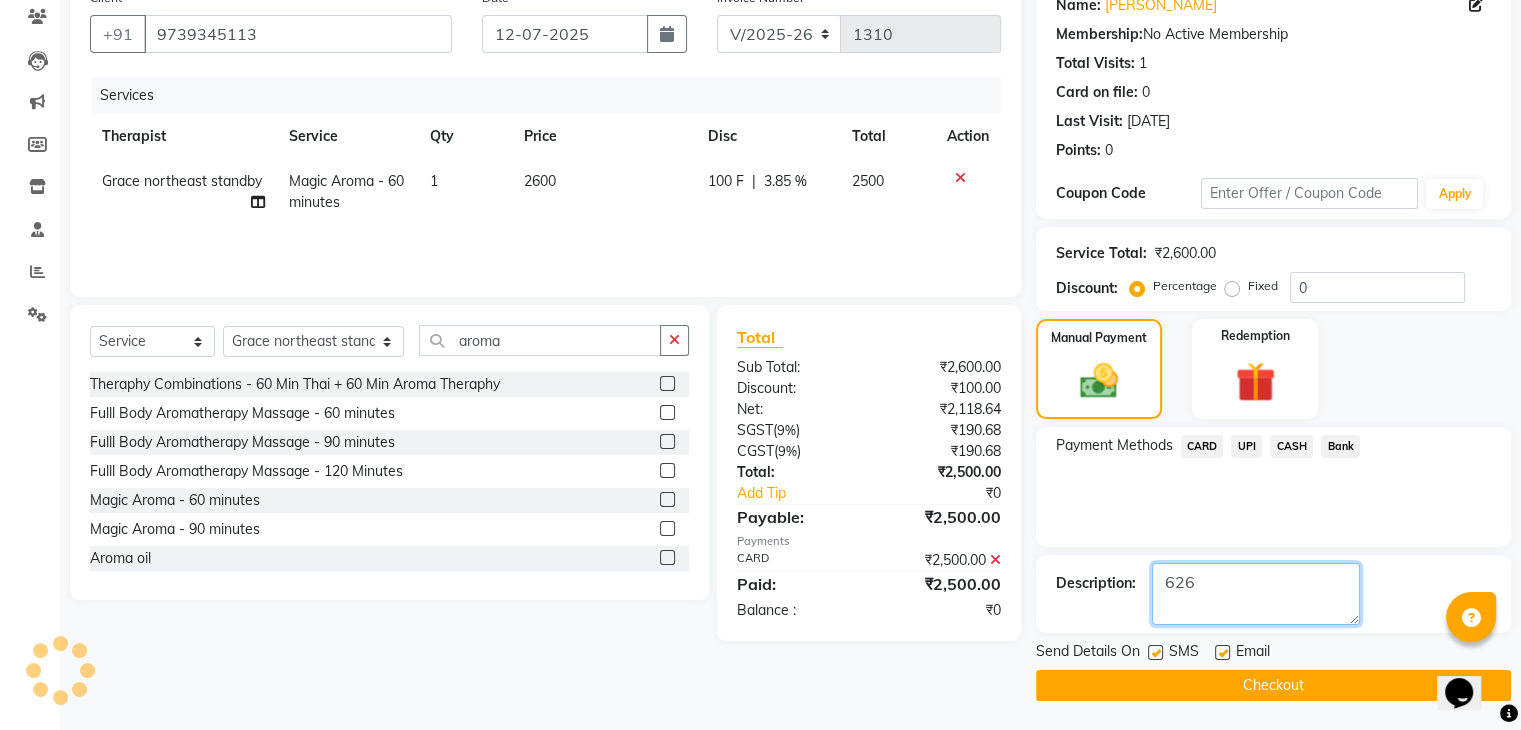 type on "626" 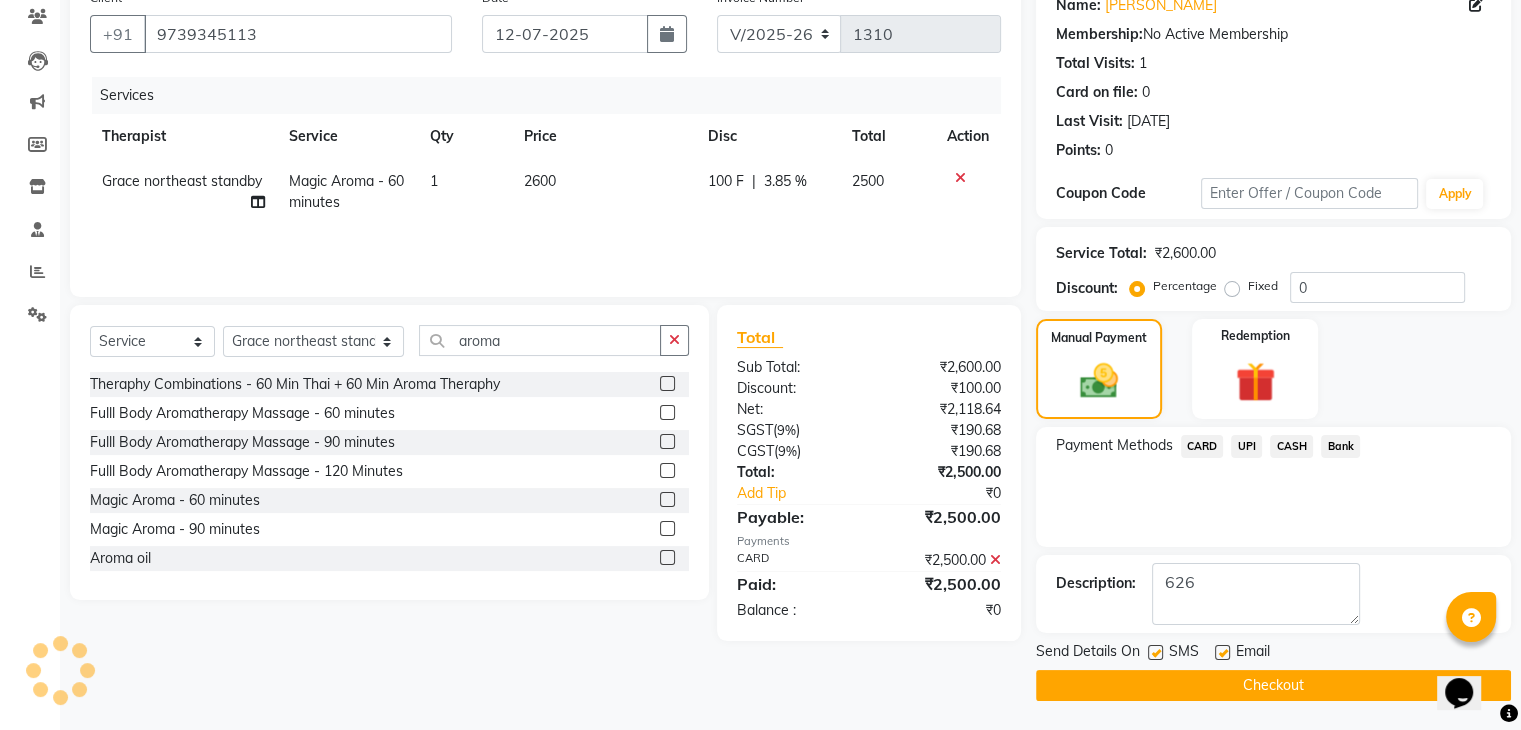 click 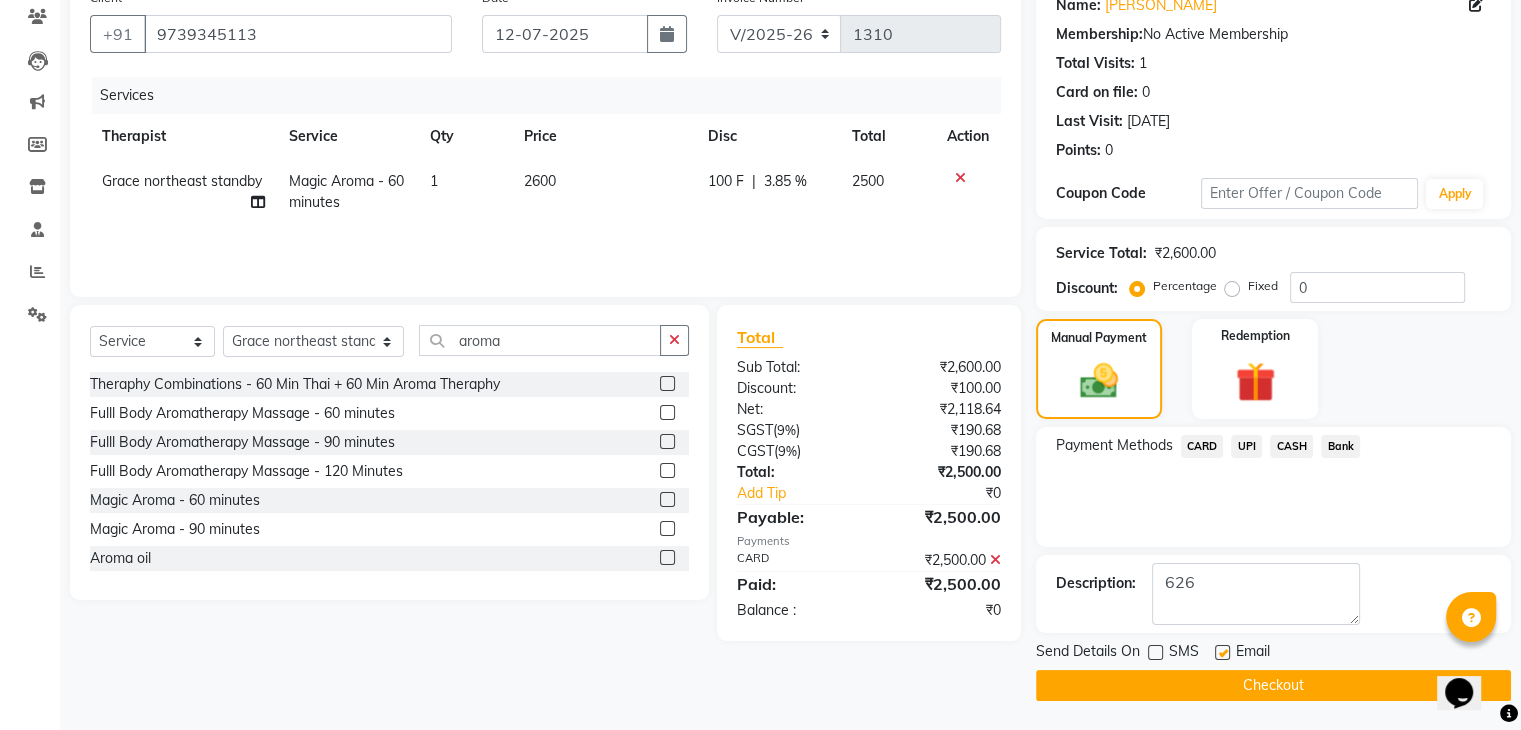 click on "Checkout" 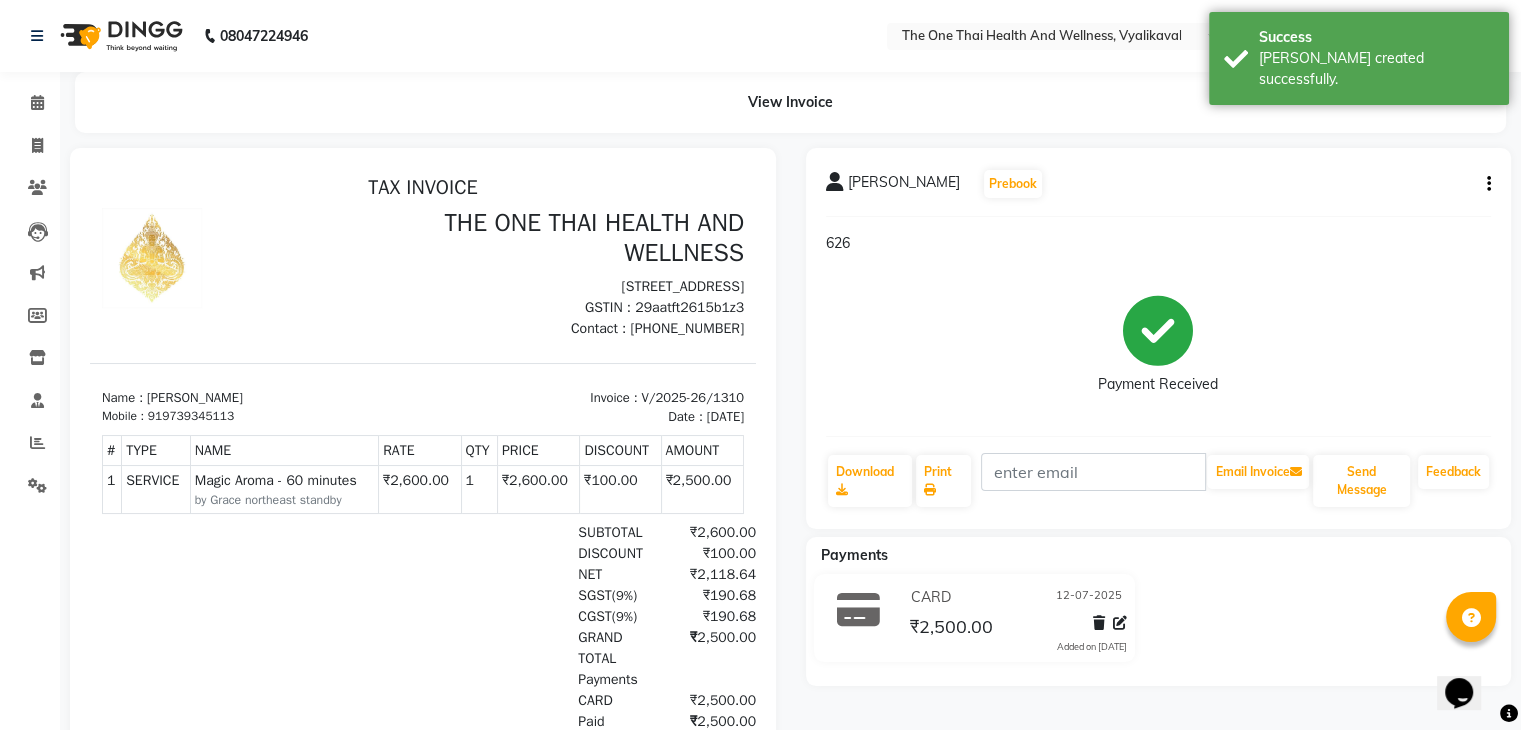 scroll, scrollTop: 0, scrollLeft: 0, axis: both 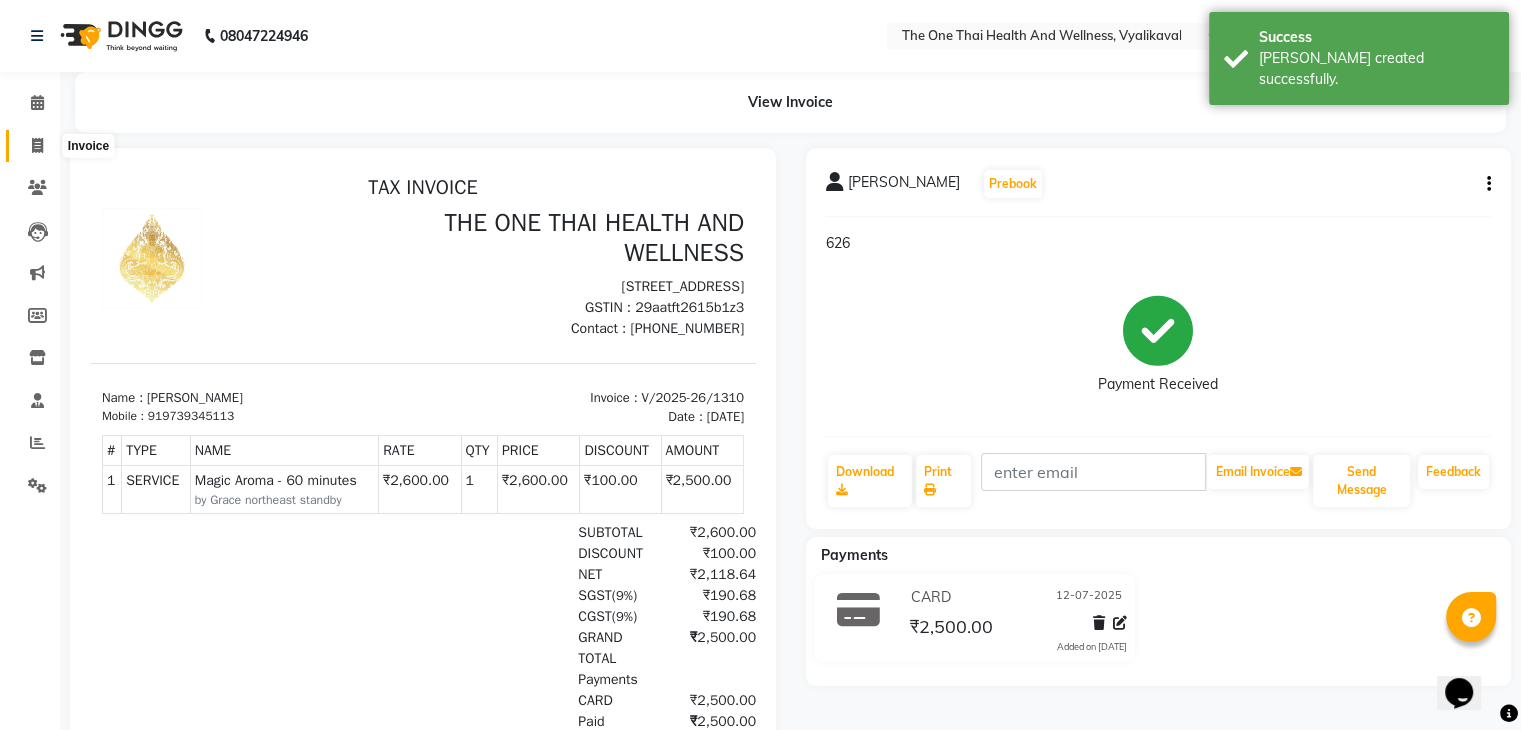 click 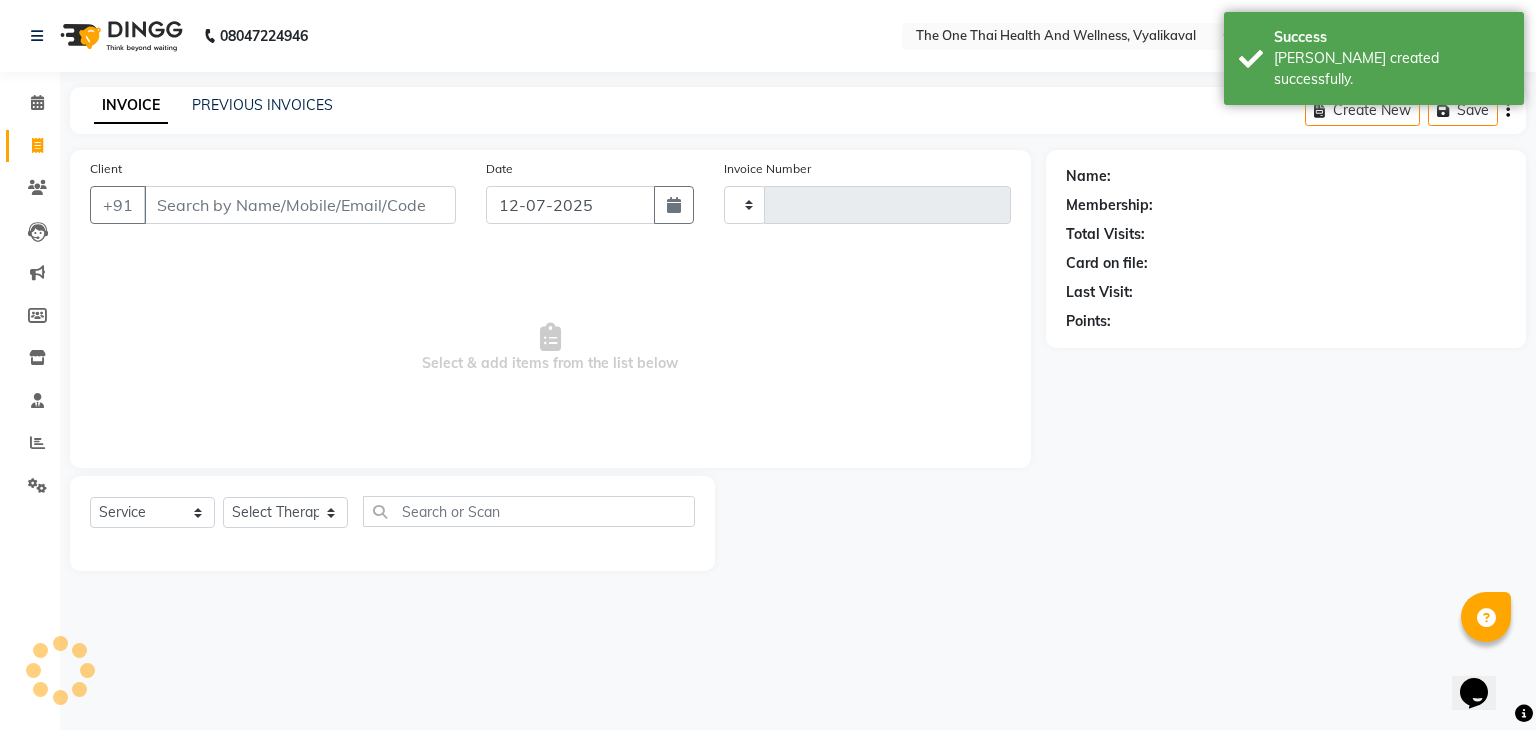 type on "1311" 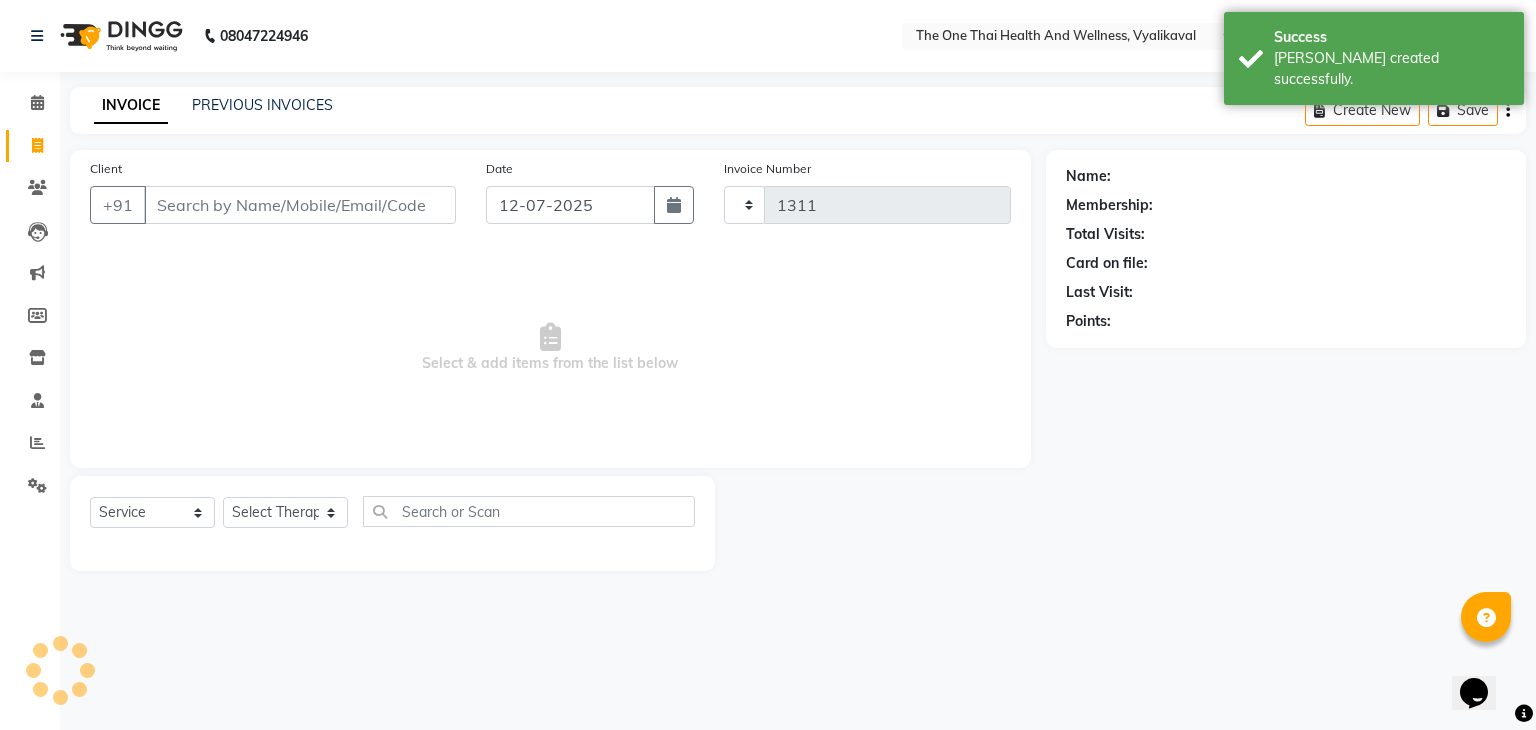 select on "5972" 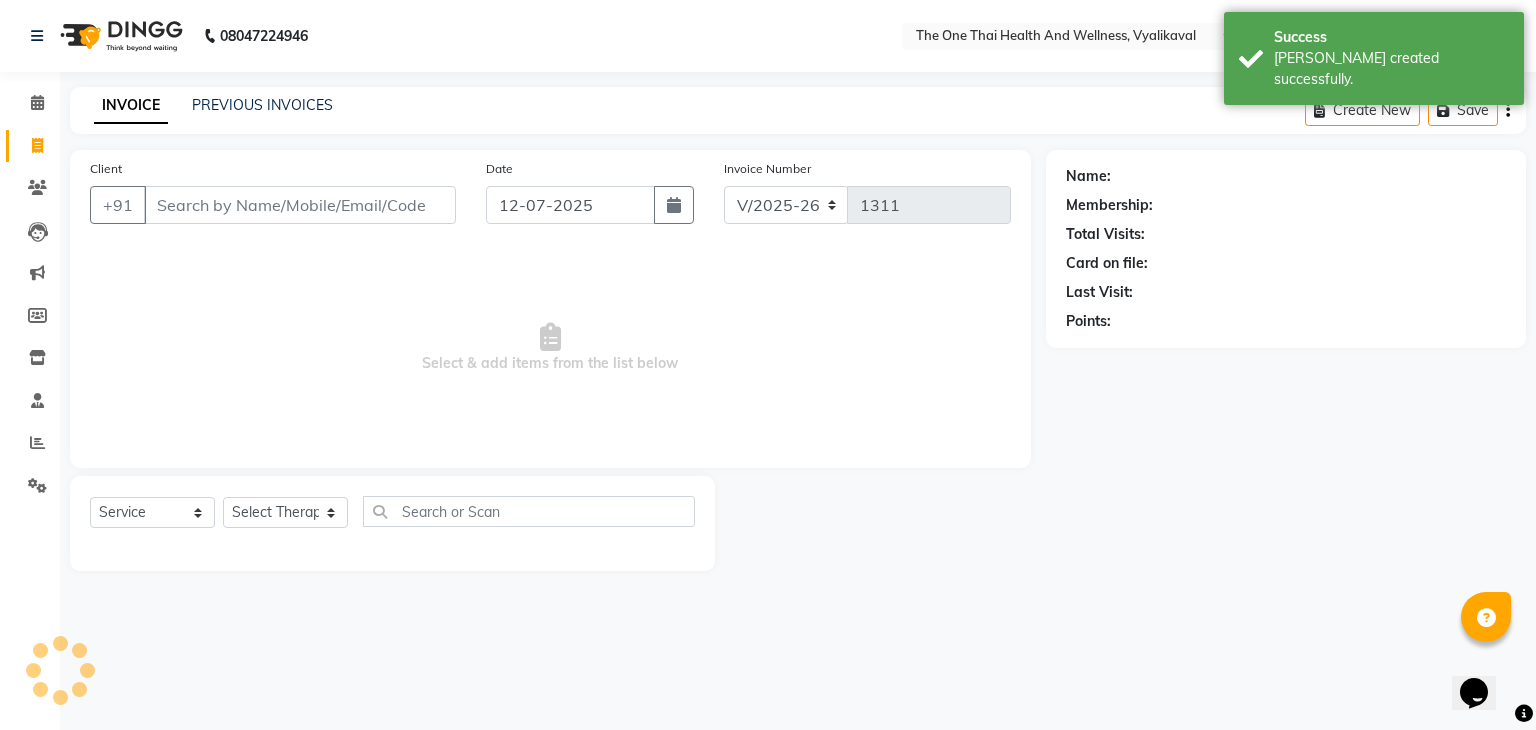click on "Client" at bounding box center [300, 205] 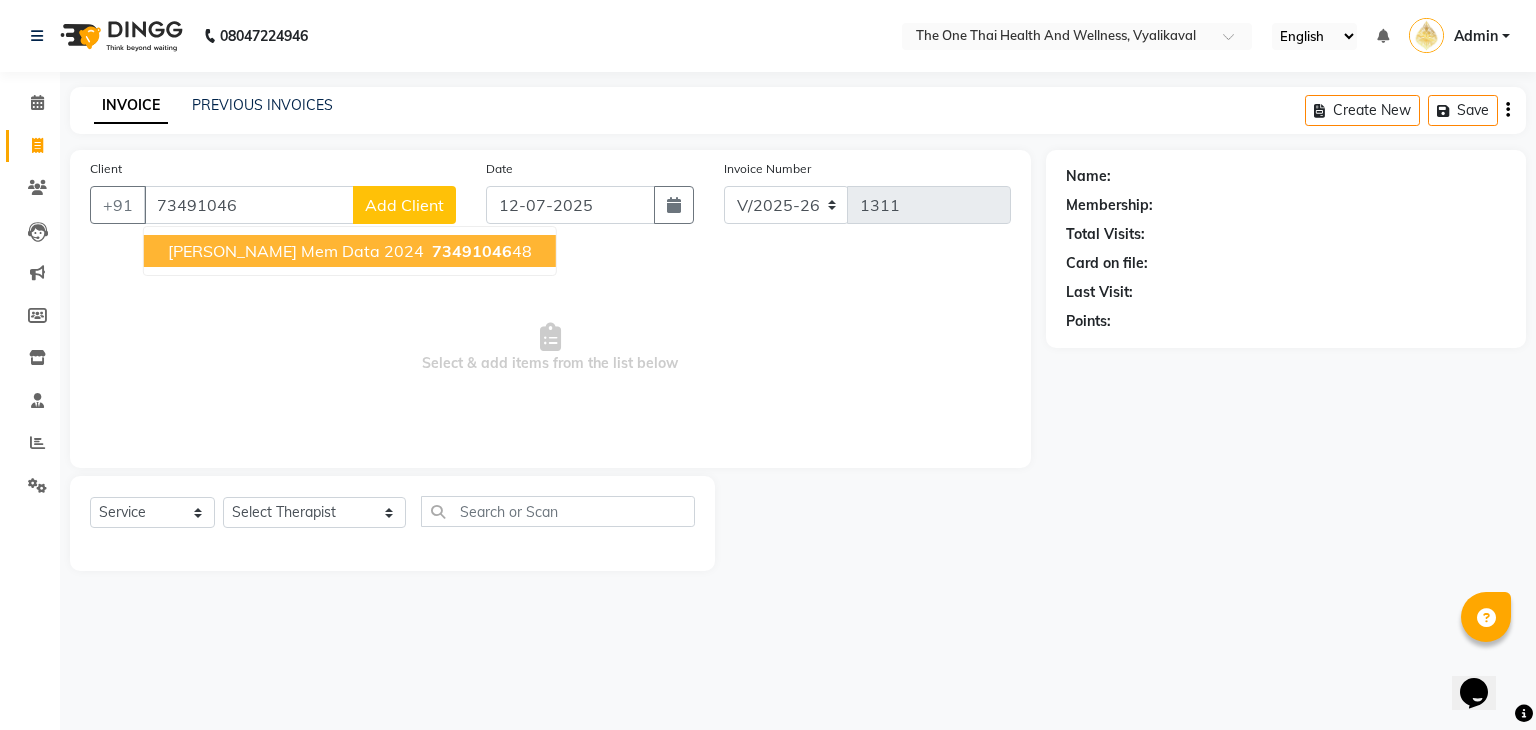 click on "[PERSON_NAME] mem data 2024" at bounding box center [296, 251] 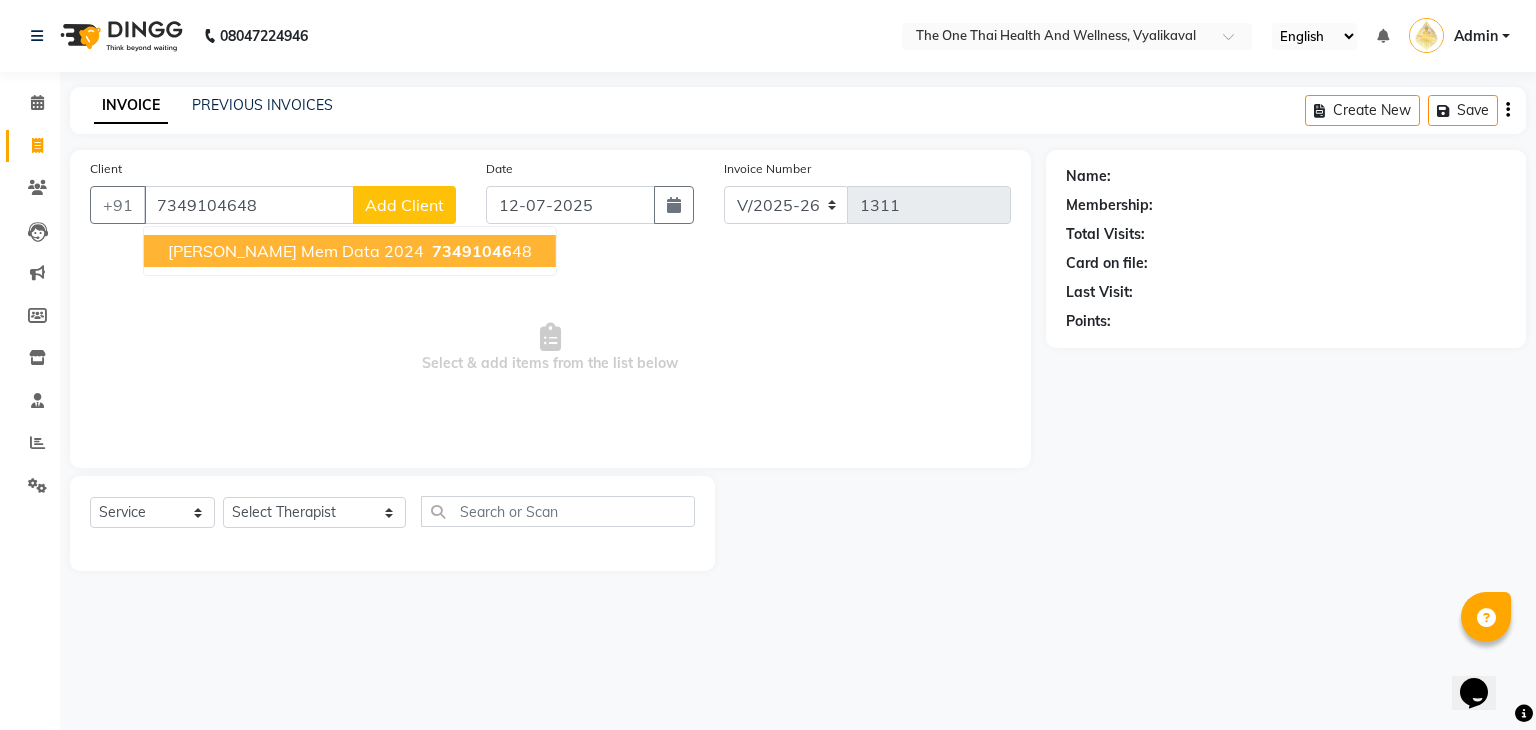 type on "7349104648" 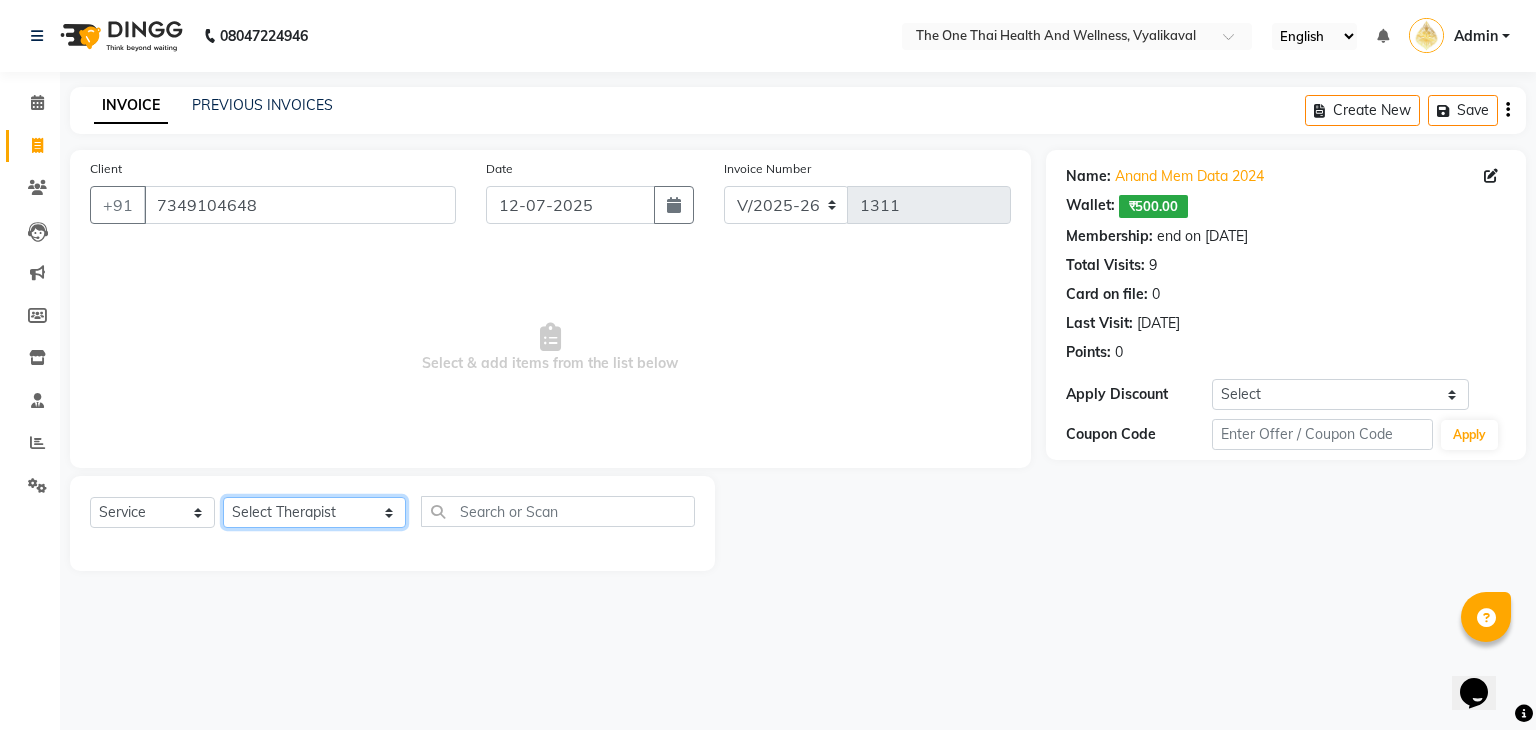 click on "Select Therapist [PERSON_NAME] 💚🍏thai therapist Ammy ❤️northeast therapist Ammy thai 💚therapist Beauty 💚🍅thai therapist Ester - NE 🔴🔴🔴 Ester 🟢 -🇹🇭thai  Grace northeast standby Jeena thai 🟢therapist [PERSON_NAME] ([PERSON_NAME])🍏🍏 thai therapist [PERSON_NAME] (nana ) [DATE]🌹northeast  [PERSON_NAME] 💚thai therapist [PERSON_NAME]🎃💚thai therapist  [PERSON_NAME] 🔴north east  Lucky thai 🪀💚therapist  Miya ❤️ northeast  Nana 🍅 northeast  Nana 🍏💚thai therapist  Orange 🧡thai therapist  Pema 🍅north east therapist  receptionist  [PERSON_NAME] ❤️northeast therapist ❤️ [PERSON_NAME] (nana) 🍏🍏thai therapist [PERSON_NAME] 💚💚thai therapist second login  Sofia thai therapist 🍏" 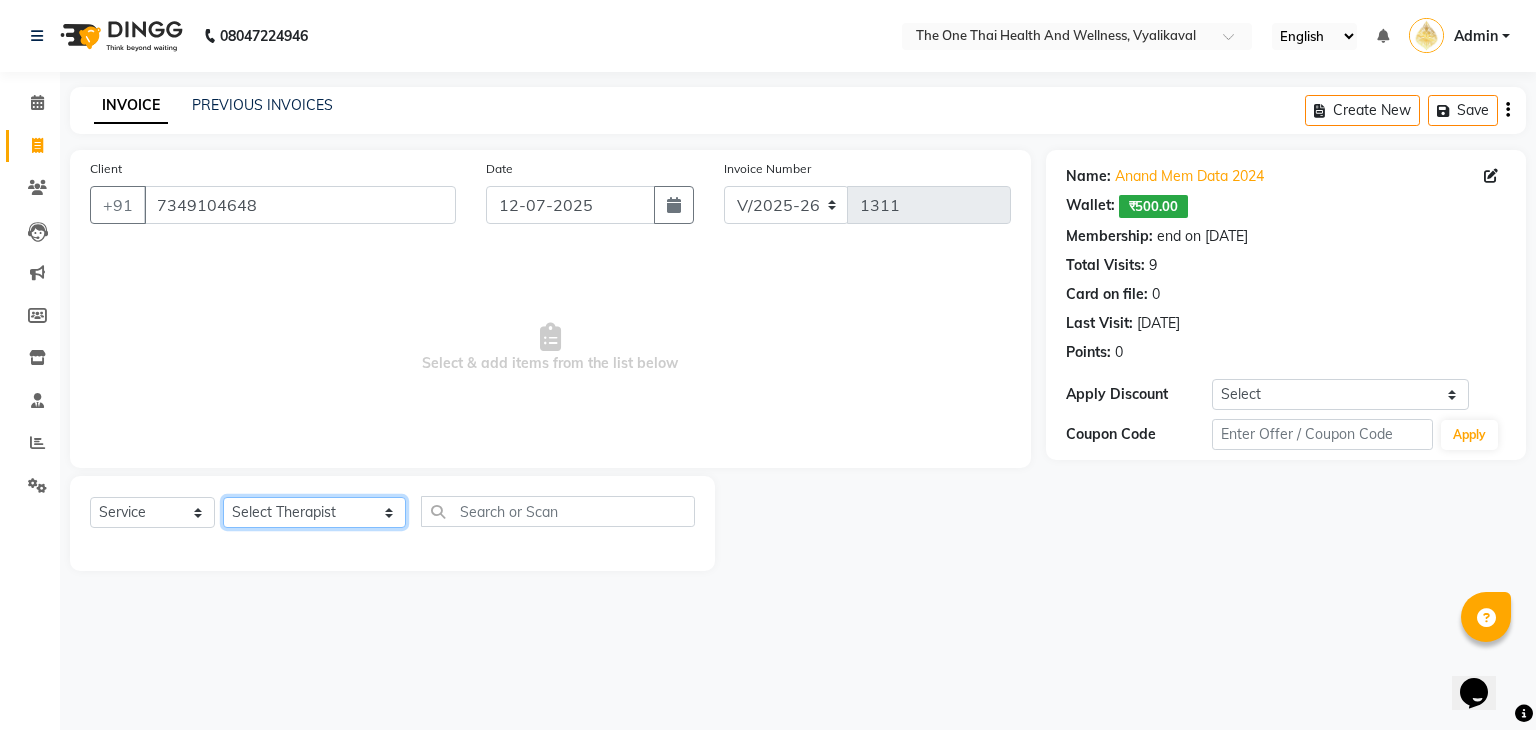 select on "86062" 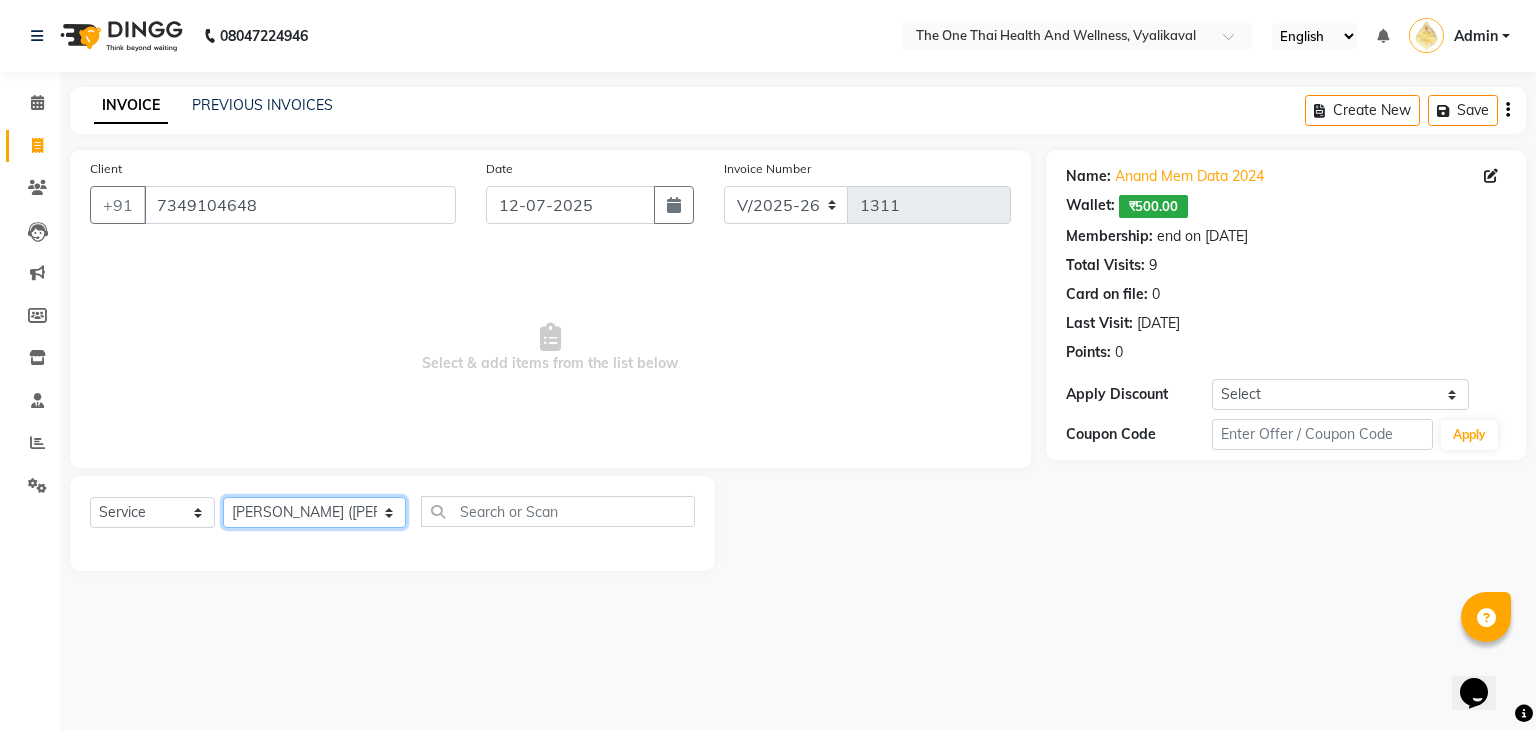 click on "Select Therapist [PERSON_NAME] 💚🍏thai therapist Ammy ❤️northeast therapist Ammy thai 💚therapist Beauty 💚🍅thai therapist Ester - NE 🔴🔴🔴 Ester 🟢 -🇹🇭thai  Grace northeast standby Jeena thai 🟢therapist [PERSON_NAME] ([PERSON_NAME])🍏🍏 thai therapist [PERSON_NAME] (nana ) [DATE]🌹northeast  [PERSON_NAME] 💚thai therapist [PERSON_NAME]🎃💚thai therapist  [PERSON_NAME] 🔴north east  Lucky thai 🪀💚therapist  Miya ❤️ northeast  Nana 🍅 northeast  Nana 🍏💚thai therapist  Orange 🧡thai therapist  Pema 🍅north east therapist  receptionist  [PERSON_NAME] ❤️northeast therapist ❤️ [PERSON_NAME] (nana) 🍏🍏thai therapist [PERSON_NAME] 💚💚thai therapist second login  Sofia thai therapist 🍏" 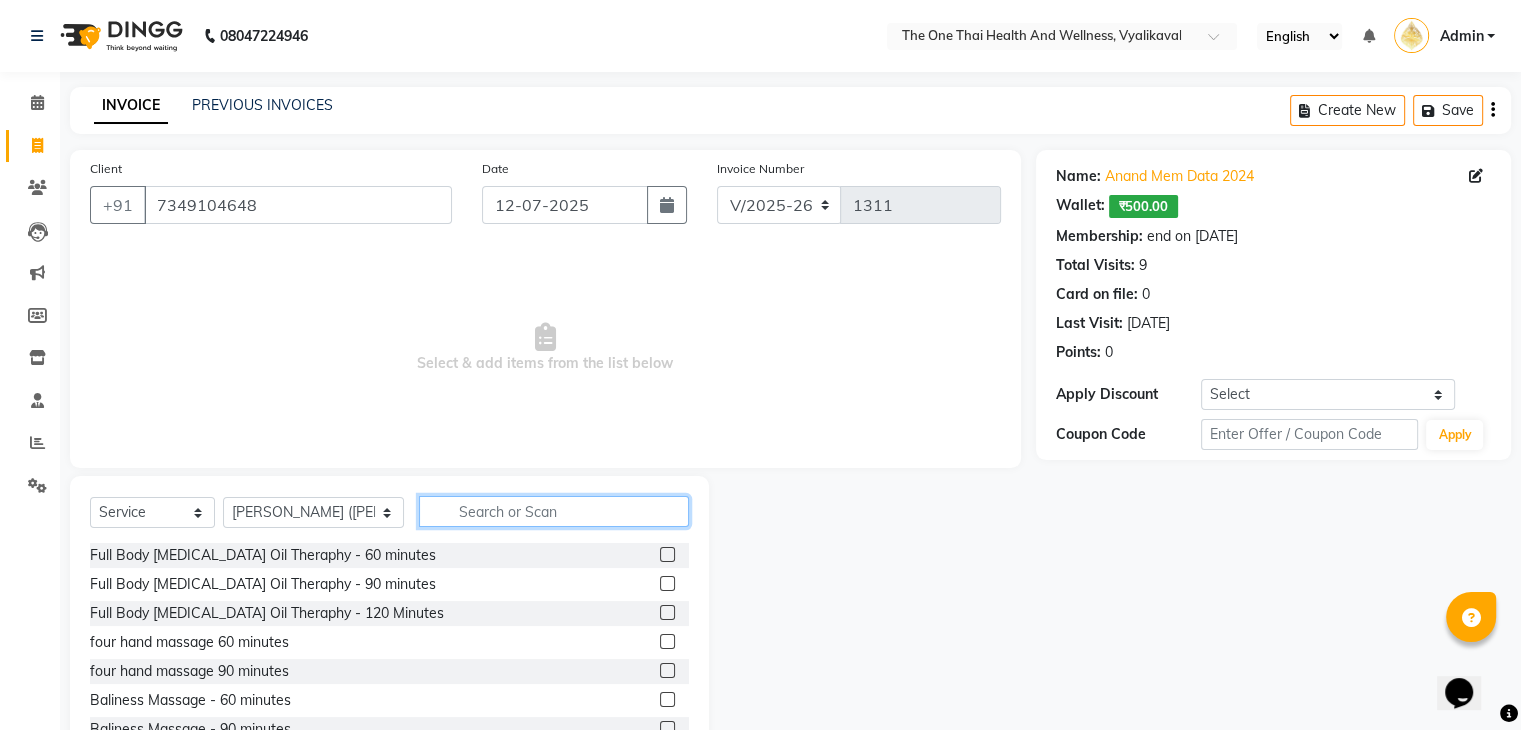 click 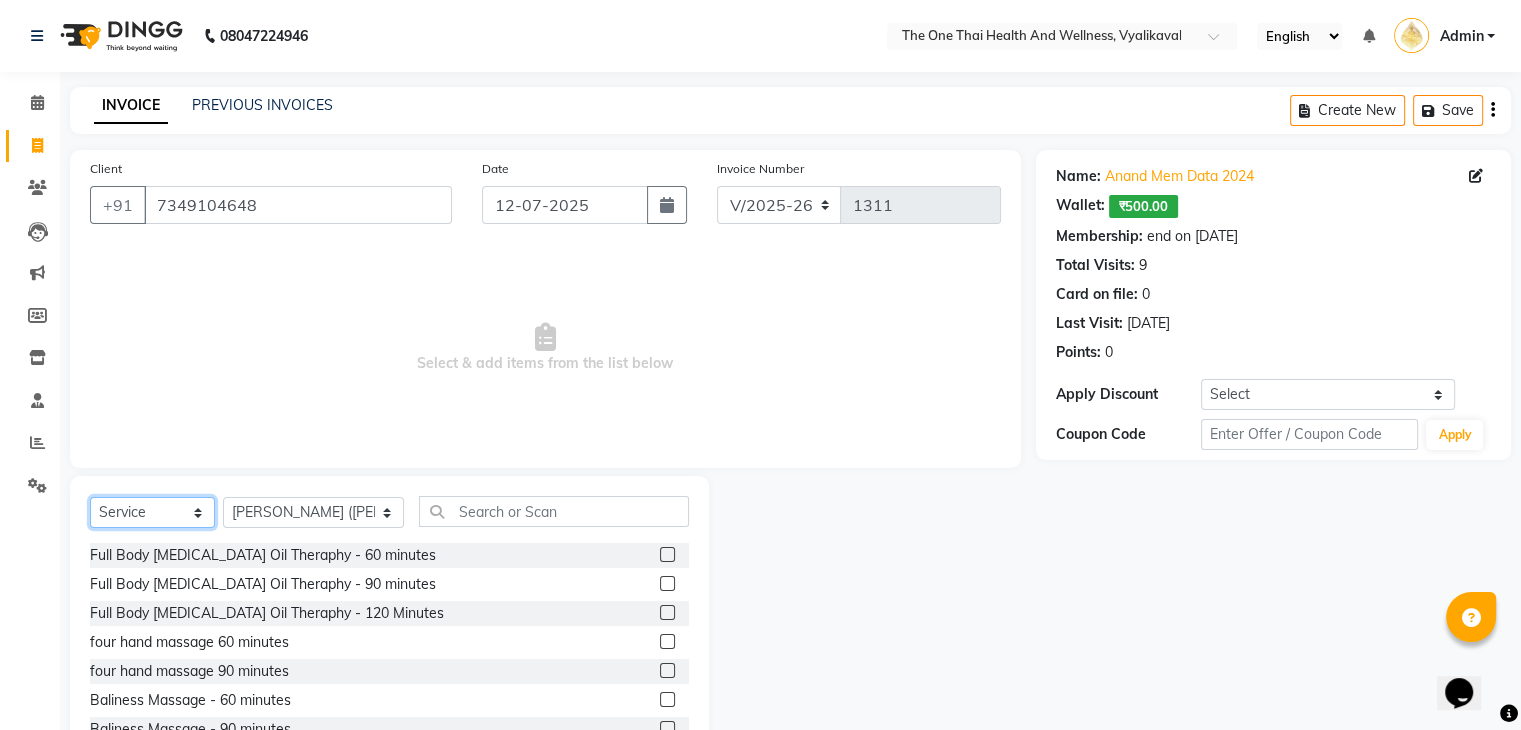click on "Select  Service  Product  Membership  Package Voucher Prepaid Gift Card" 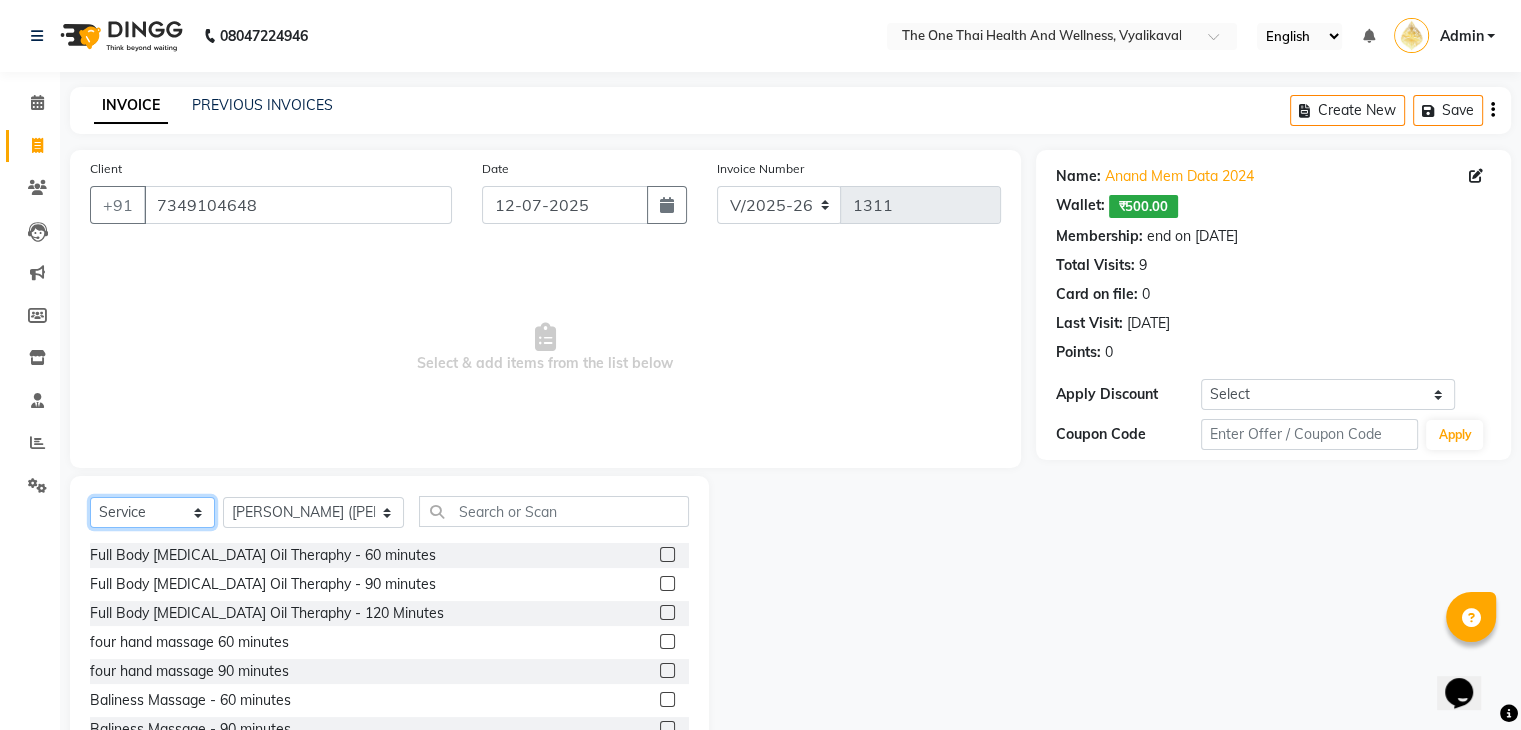 select on "package" 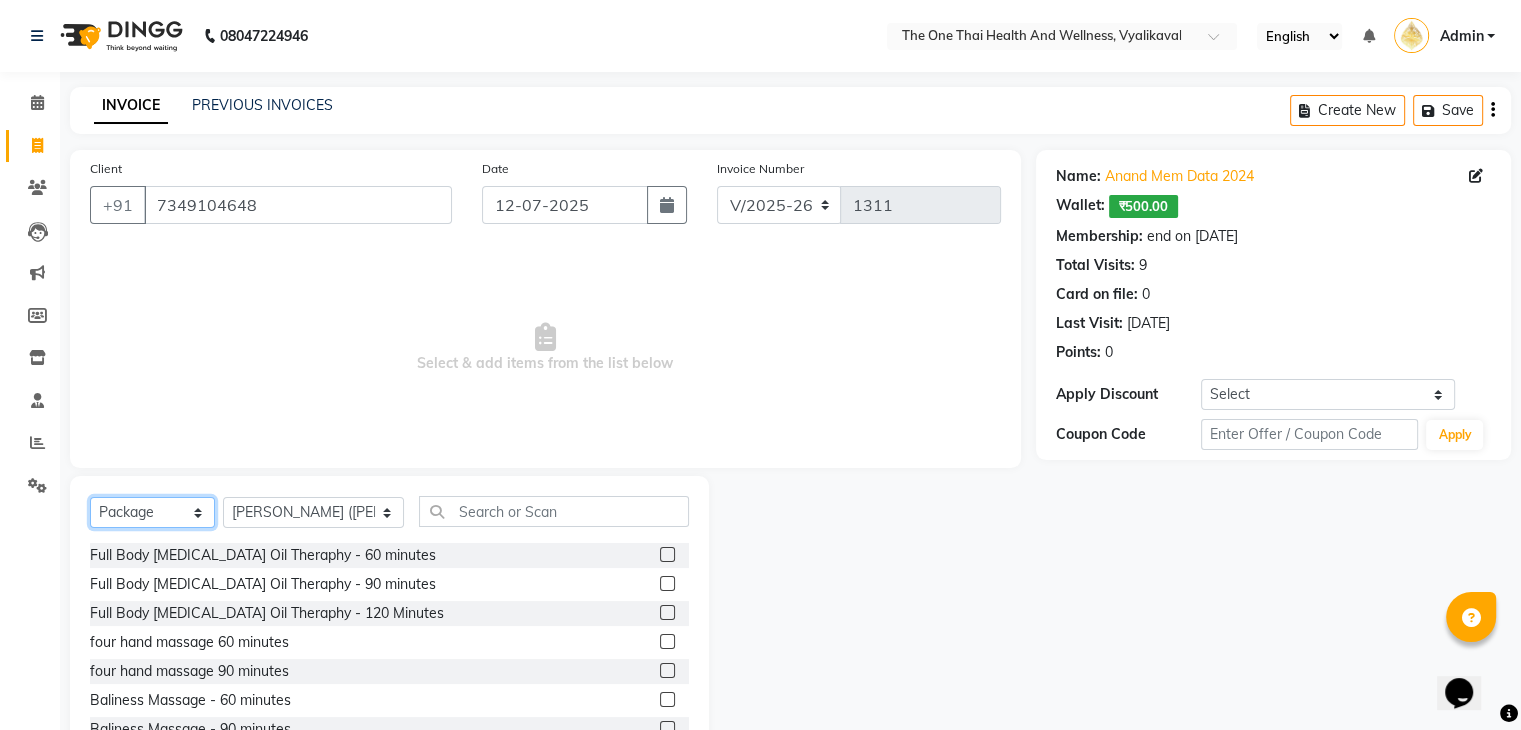 click on "Select  Service  Product  Membership  Package Voucher Prepaid Gift Card" 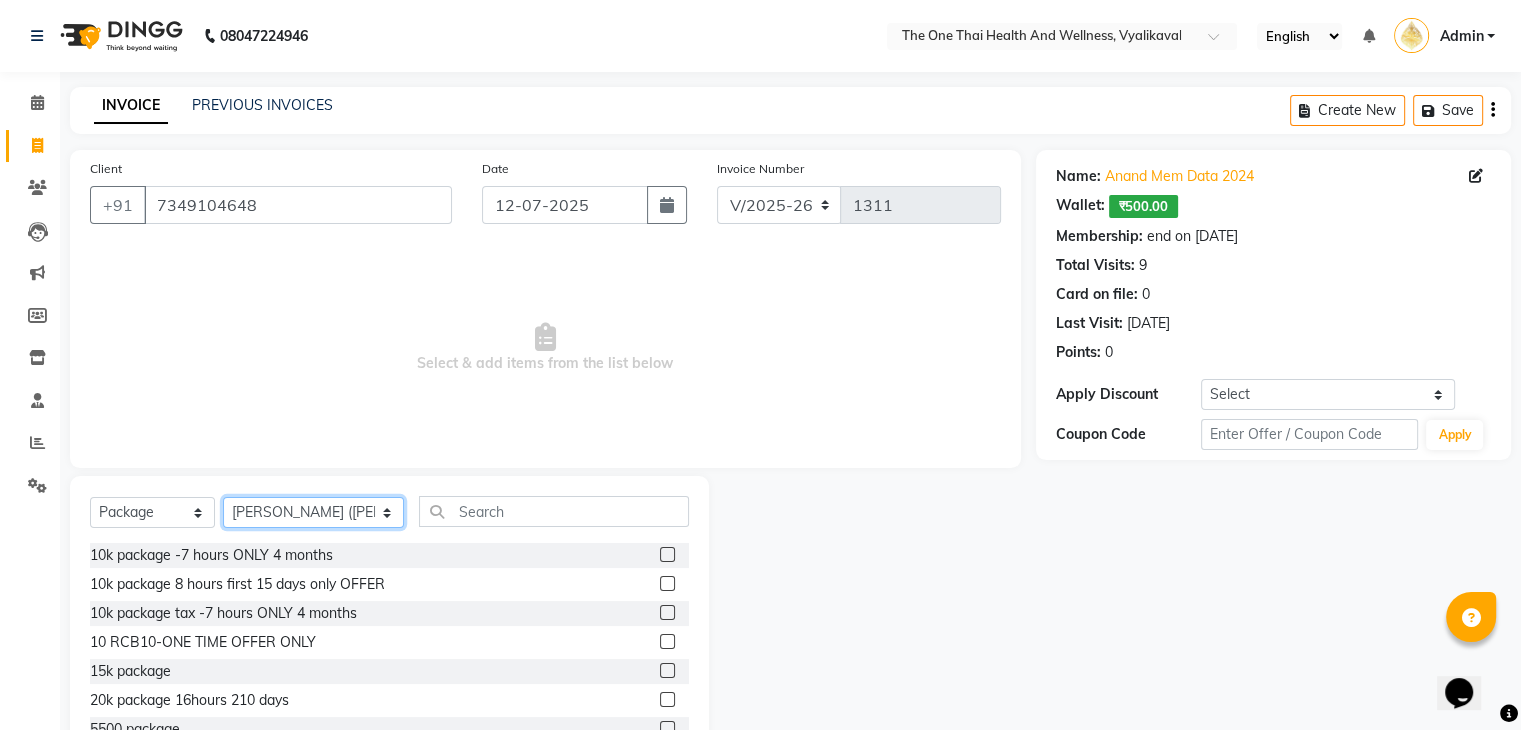 click on "Select Therapist [PERSON_NAME] 💚🍏thai therapist Ammy ❤️northeast therapist Ammy thai 💚therapist Beauty 💚🍅thai therapist Ester - NE 🔴🔴🔴 Ester 🟢 -🇹🇭thai  Grace northeast standby Jeena thai 🟢therapist [PERSON_NAME] ([PERSON_NAME])🍏🍏 thai therapist [PERSON_NAME] (nana ) [DATE]🌹northeast  [PERSON_NAME] 💚thai therapist [PERSON_NAME]🎃💚thai therapist  [PERSON_NAME] 🔴north east  Lucky thai 🪀💚therapist  Miya ❤️ northeast  Nana 🍅 northeast  Nana 🍏💚thai therapist  Orange 🧡thai therapist  Pema 🍅north east therapist  receptionist  [PERSON_NAME] ❤️northeast therapist ❤️ [PERSON_NAME] (nana) 🍏🍏thai therapist [PERSON_NAME] 💚💚thai therapist second login  Sofia thai therapist 🍏" 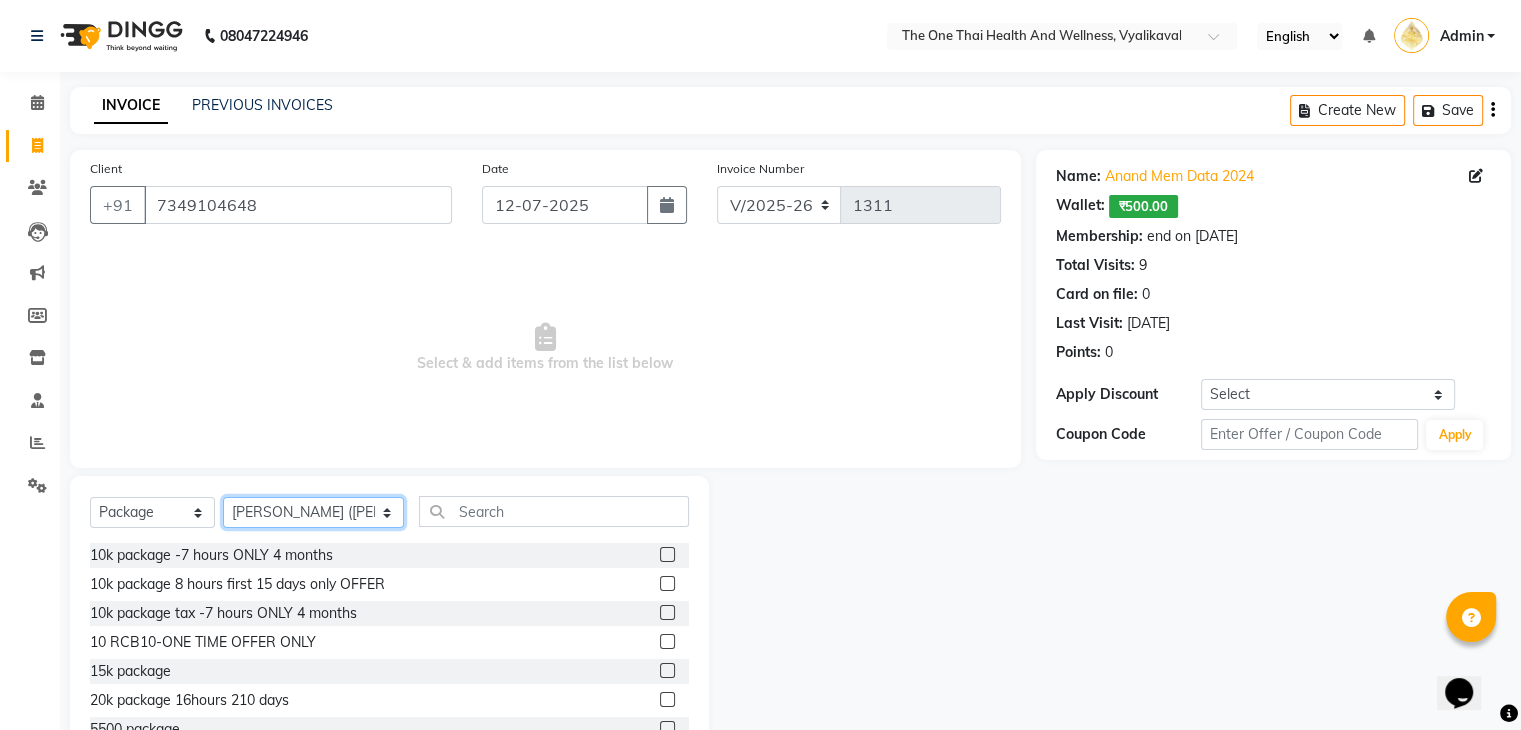 select on "46939" 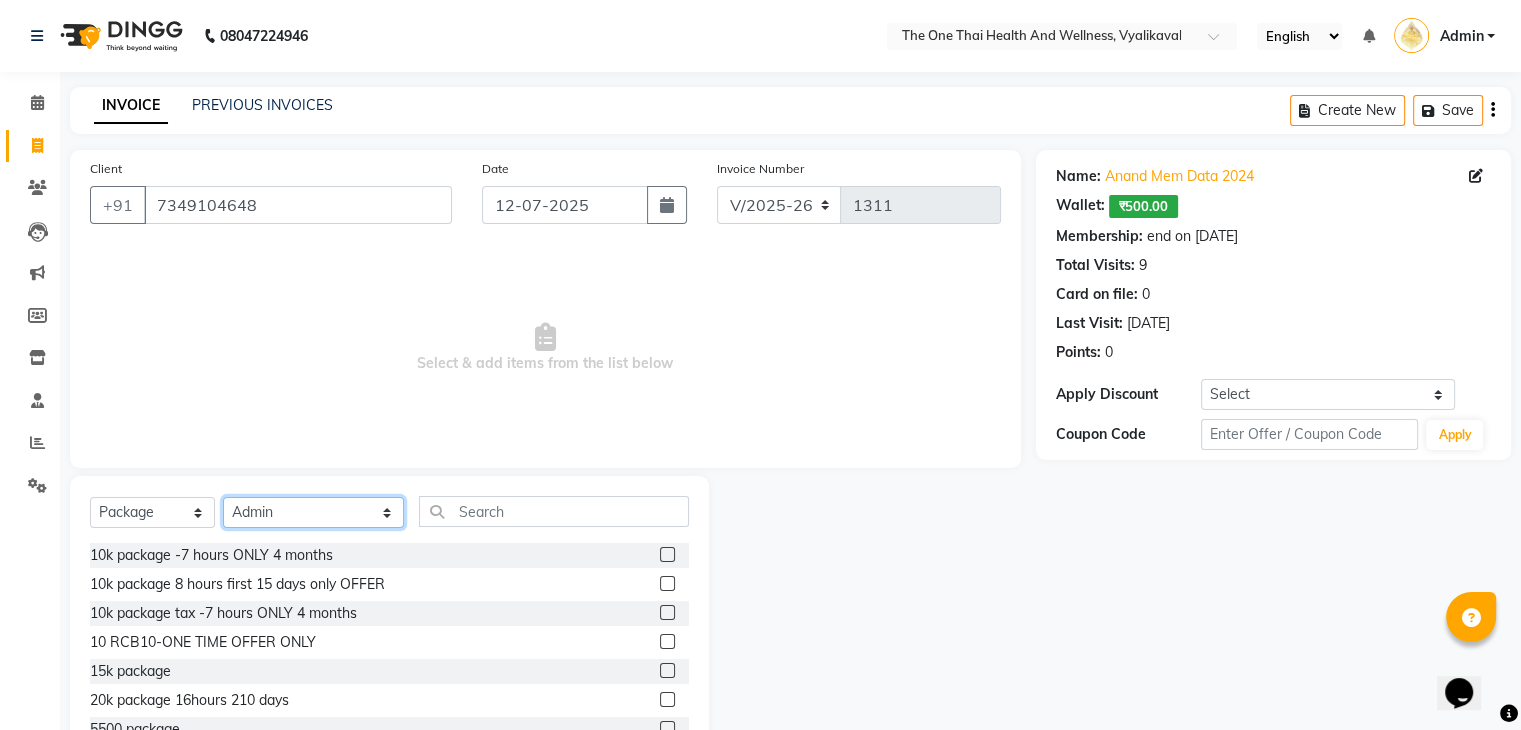 click on "Select Therapist [PERSON_NAME] 💚🍏thai therapist Ammy ❤️northeast therapist Ammy thai 💚therapist Beauty 💚🍅thai therapist Ester - NE 🔴🔴🔴 Ester 🟢 -🇹🇭thai  Grace northeast standby Jeena thai 🟢therapist [PERSON_NAME] ([PERSON_NAME])🍏🍏 thai therapist [PERSON_NAME] (nana ) [DATE]🌹northeast  [PERSON_NAME] 💚thai therapist [PERSON_NAME]🎃💚thai therapist  [PERSON_NAME] 🔴north east  Lucky thai 🪀💚therapist  Miya ❤️ northeast  Nana 🍅 northeast  Nana 🍏💚thai therapist  Orange 🧡thai therapist  Pema 🍅north east therapist  receptionist  [PERSON_NAME] ❤️northeast therapist ❤️ [PERSON_NAME] (nana) 🍏🍏thai therapist [PERSON_NAME] 💚💚thai therapist second login  Sofia thai therapist 🍏" 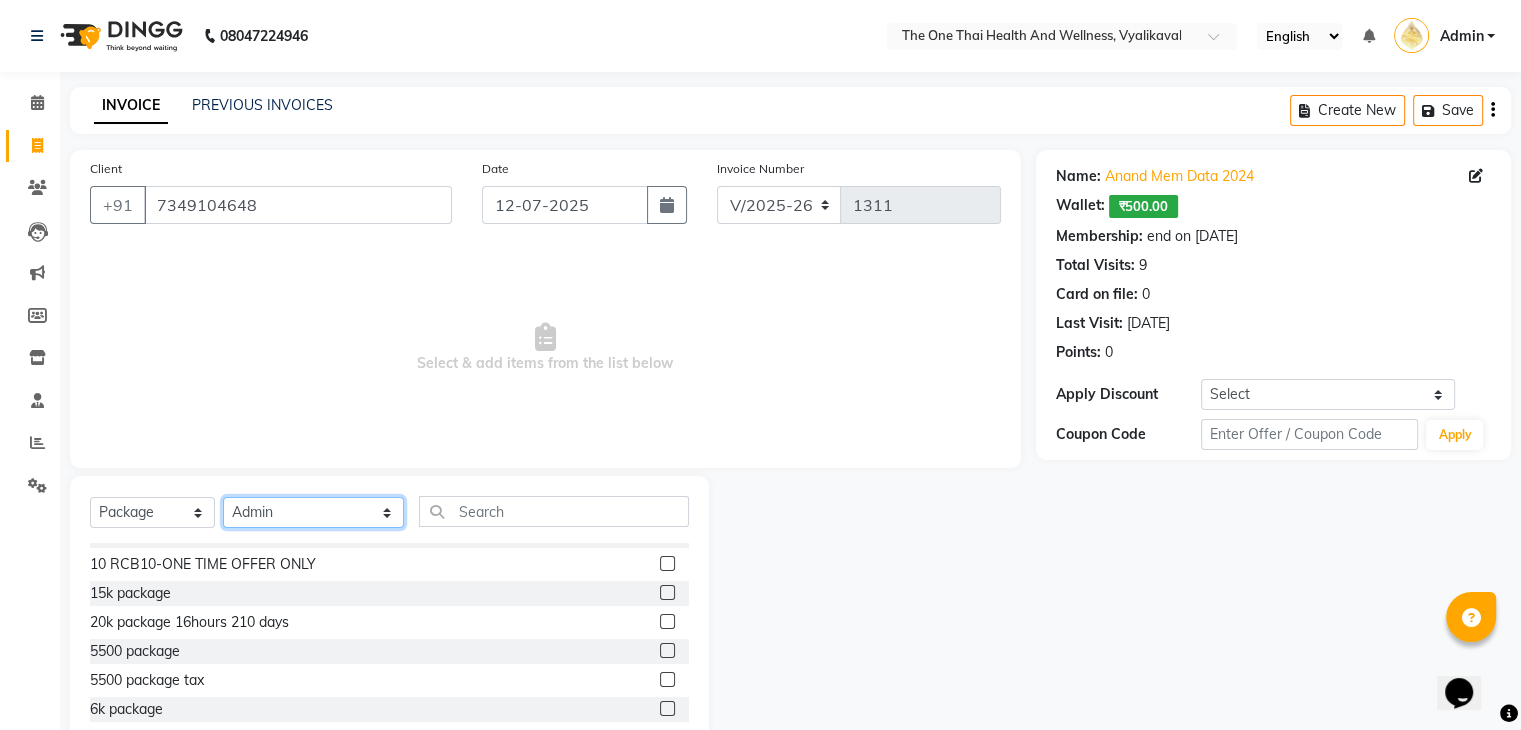 scroll, scrollTop: 89, scrollLeft: 0, axis: vertical 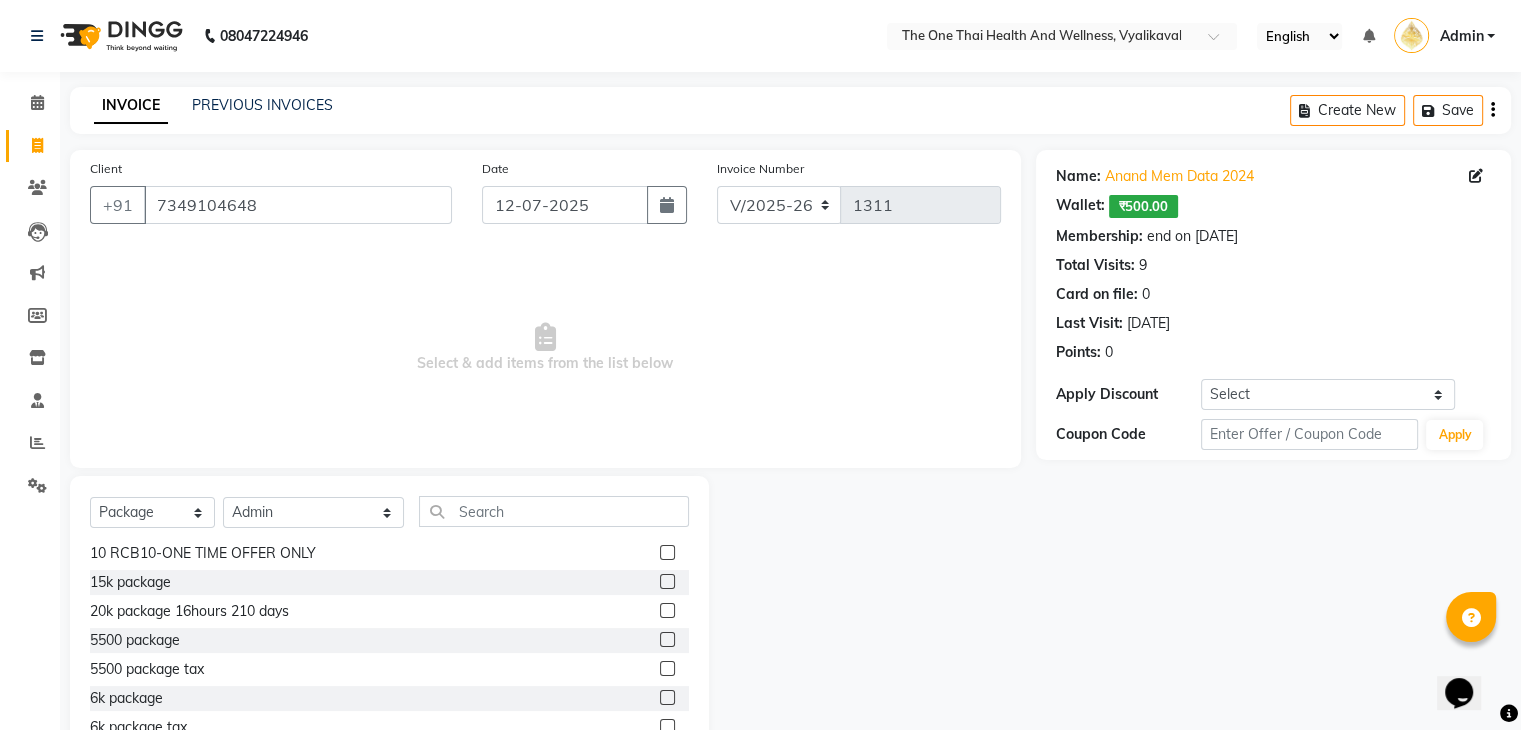 click 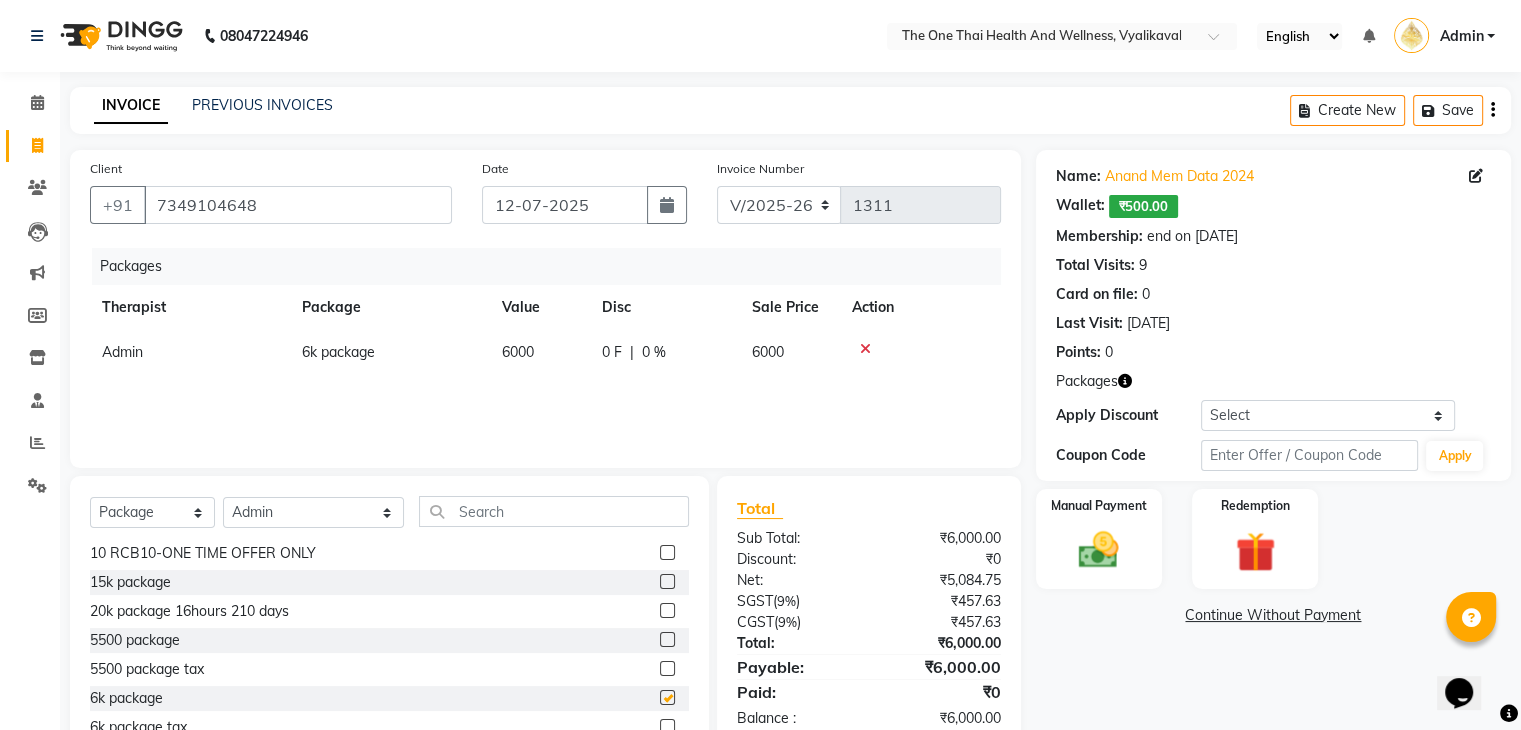 checkbox on "false" 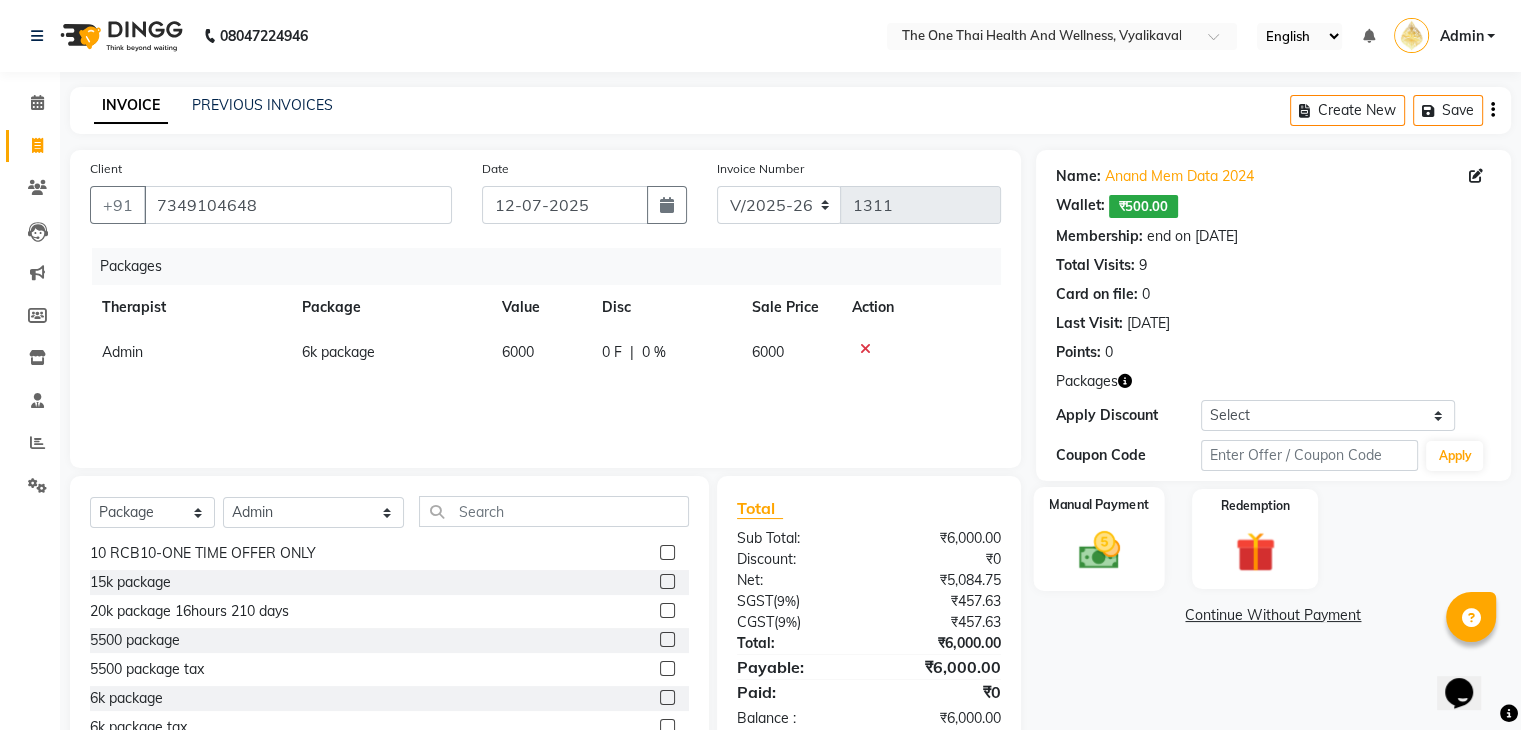 click on "Manual Payment" 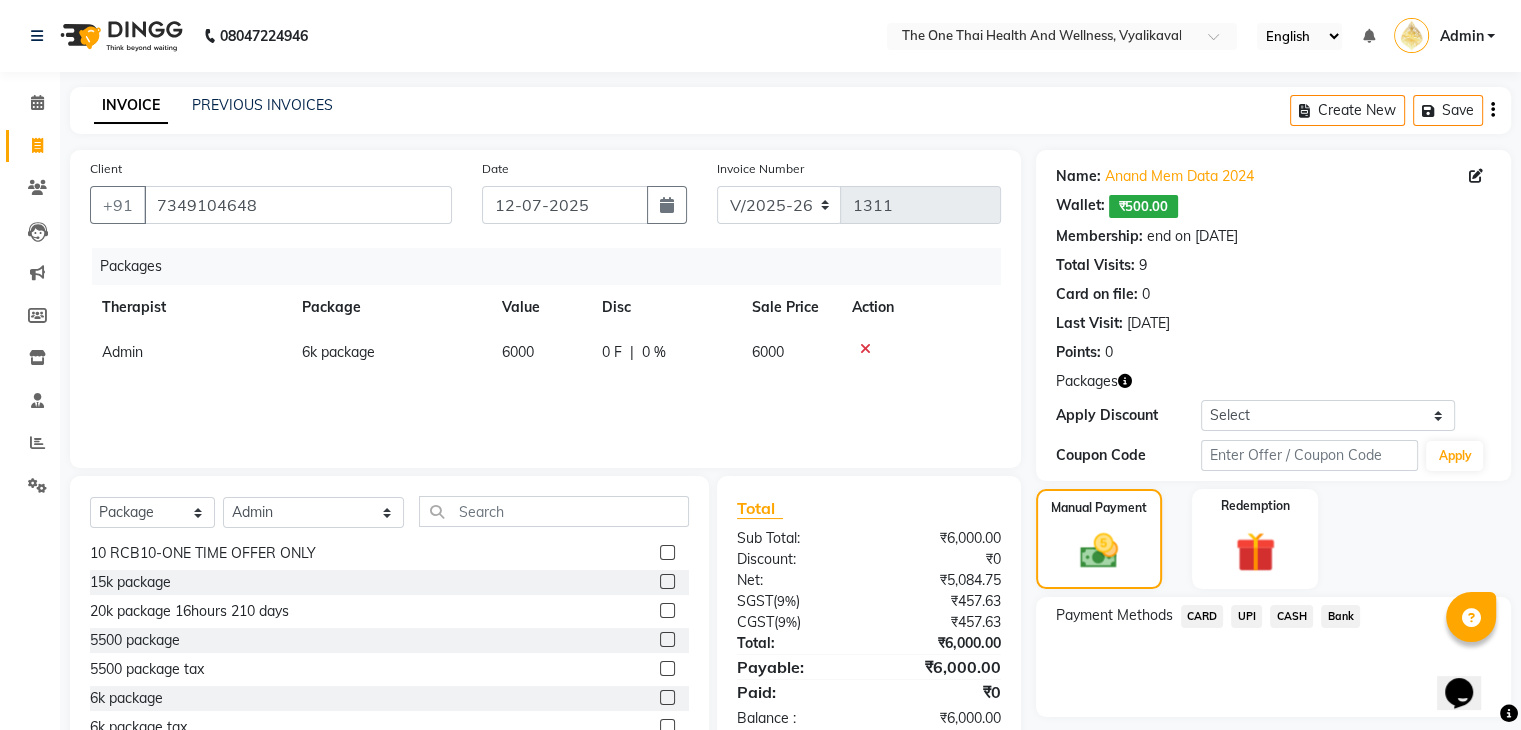click on "CARD" 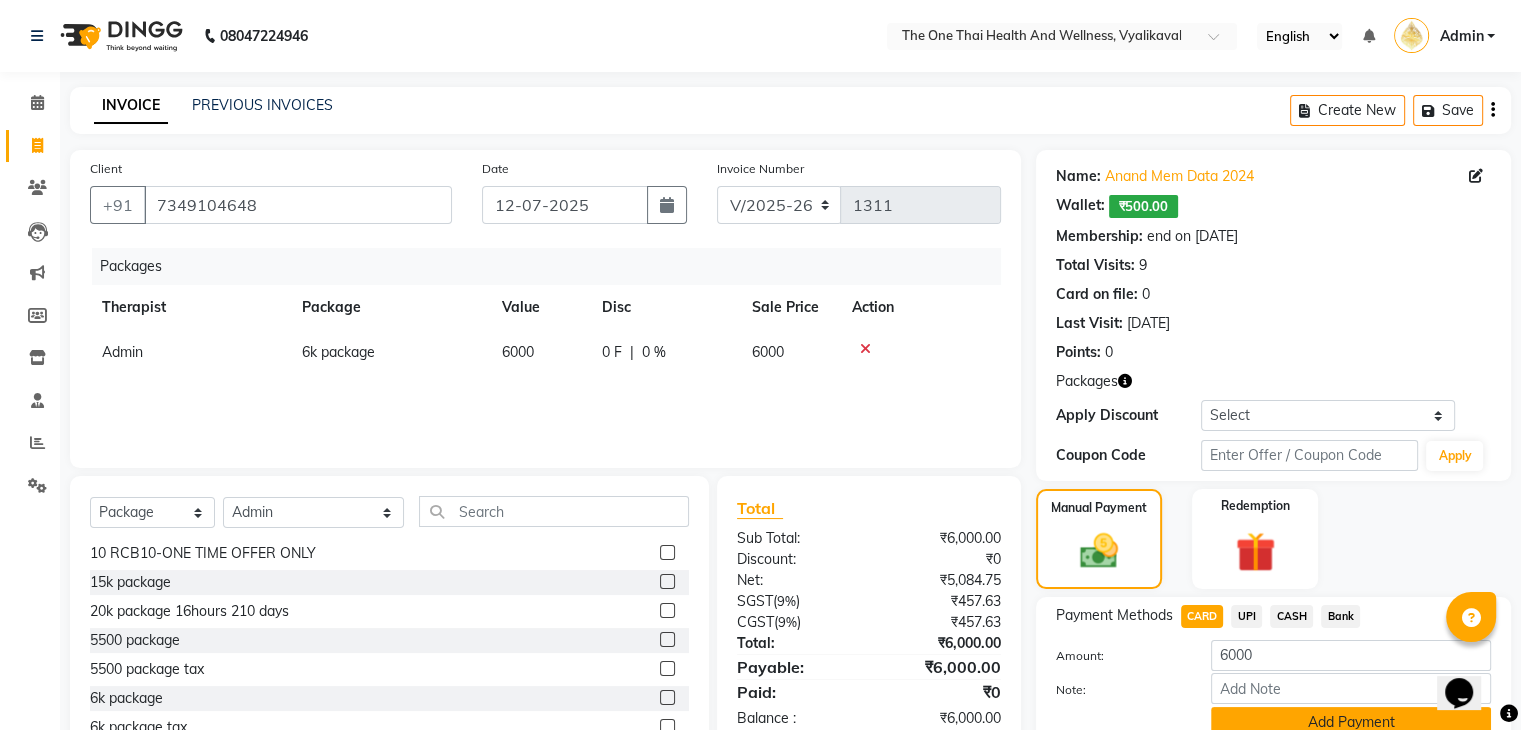 click on "Add Payment" 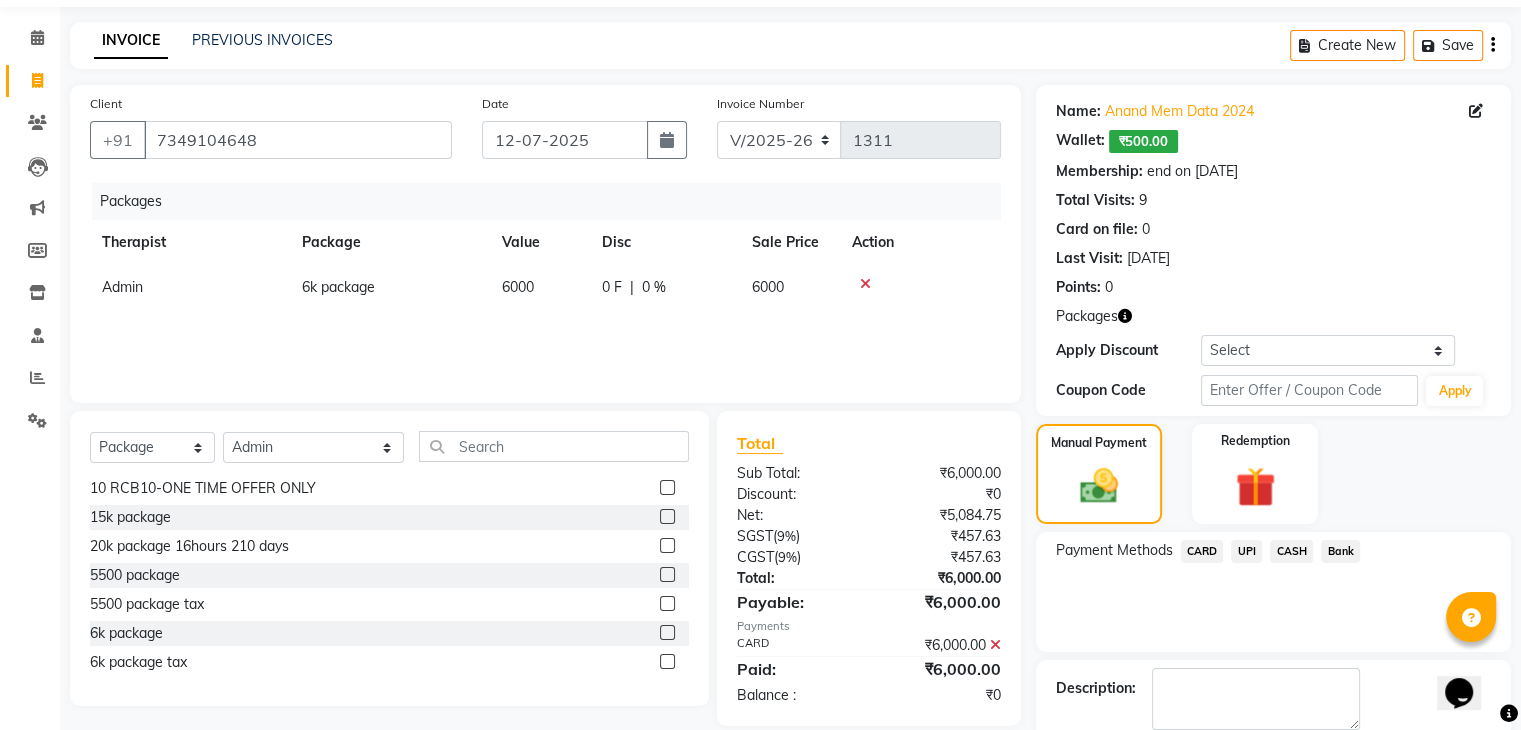 scroll, scrollTop: 104, scrollLeft: 0, axis: vertical 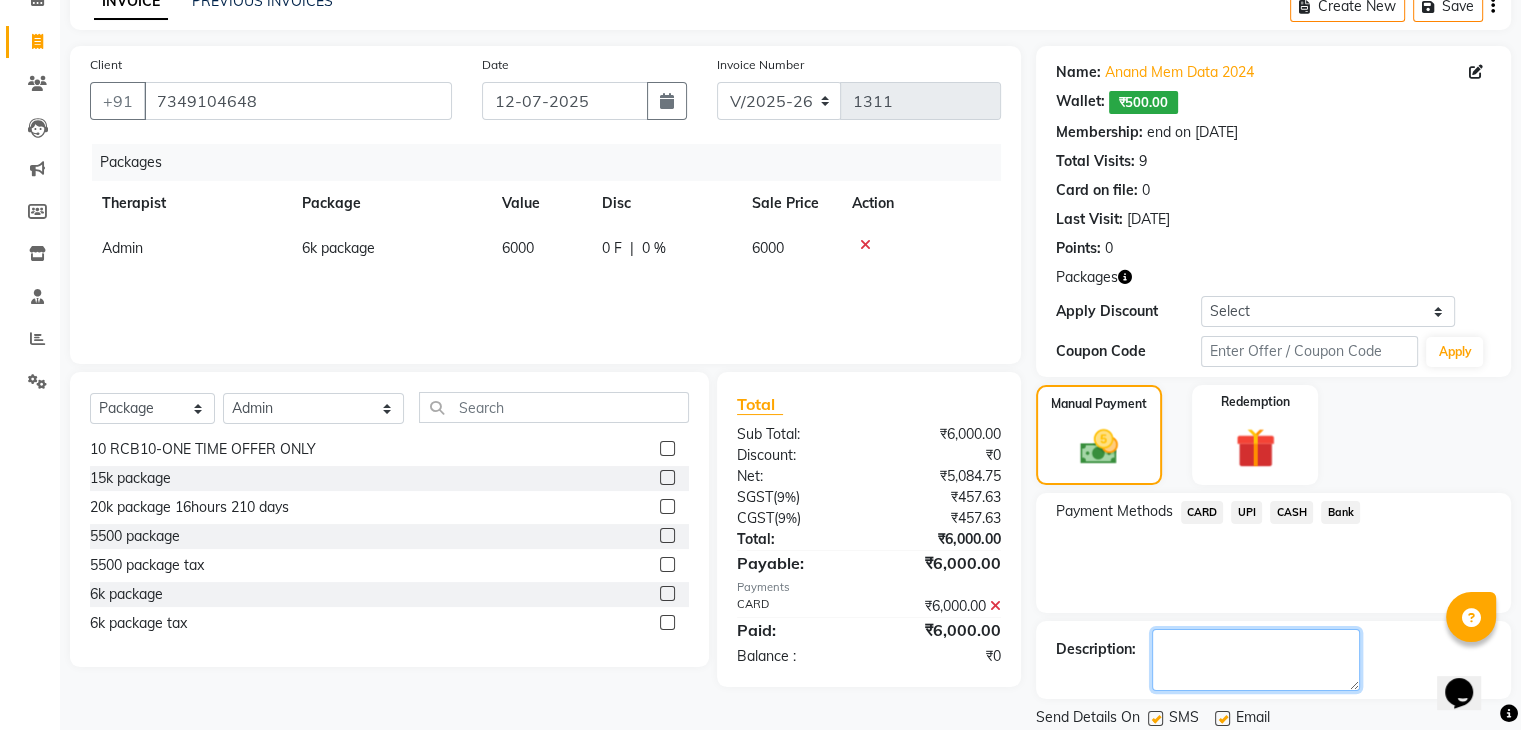 click 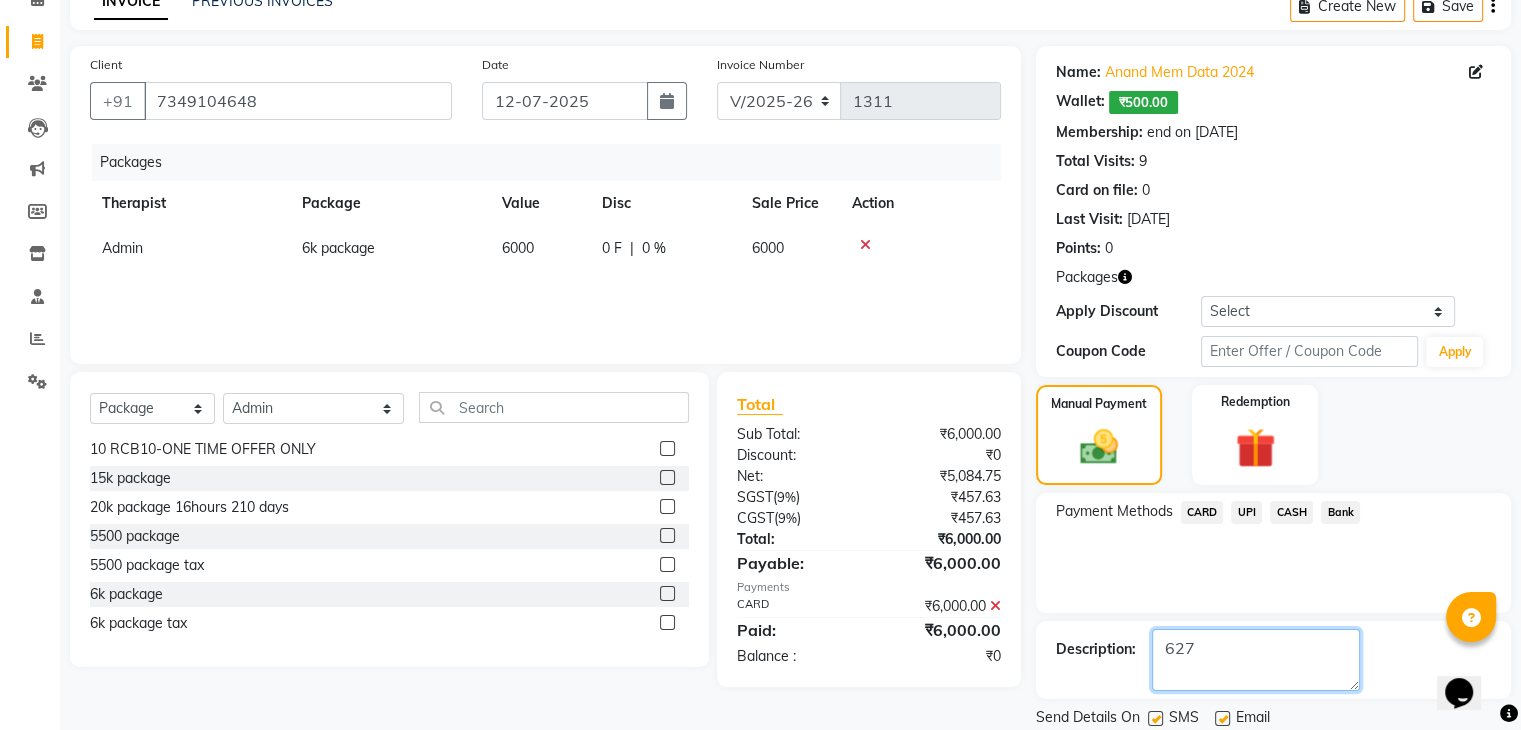 type on "627" 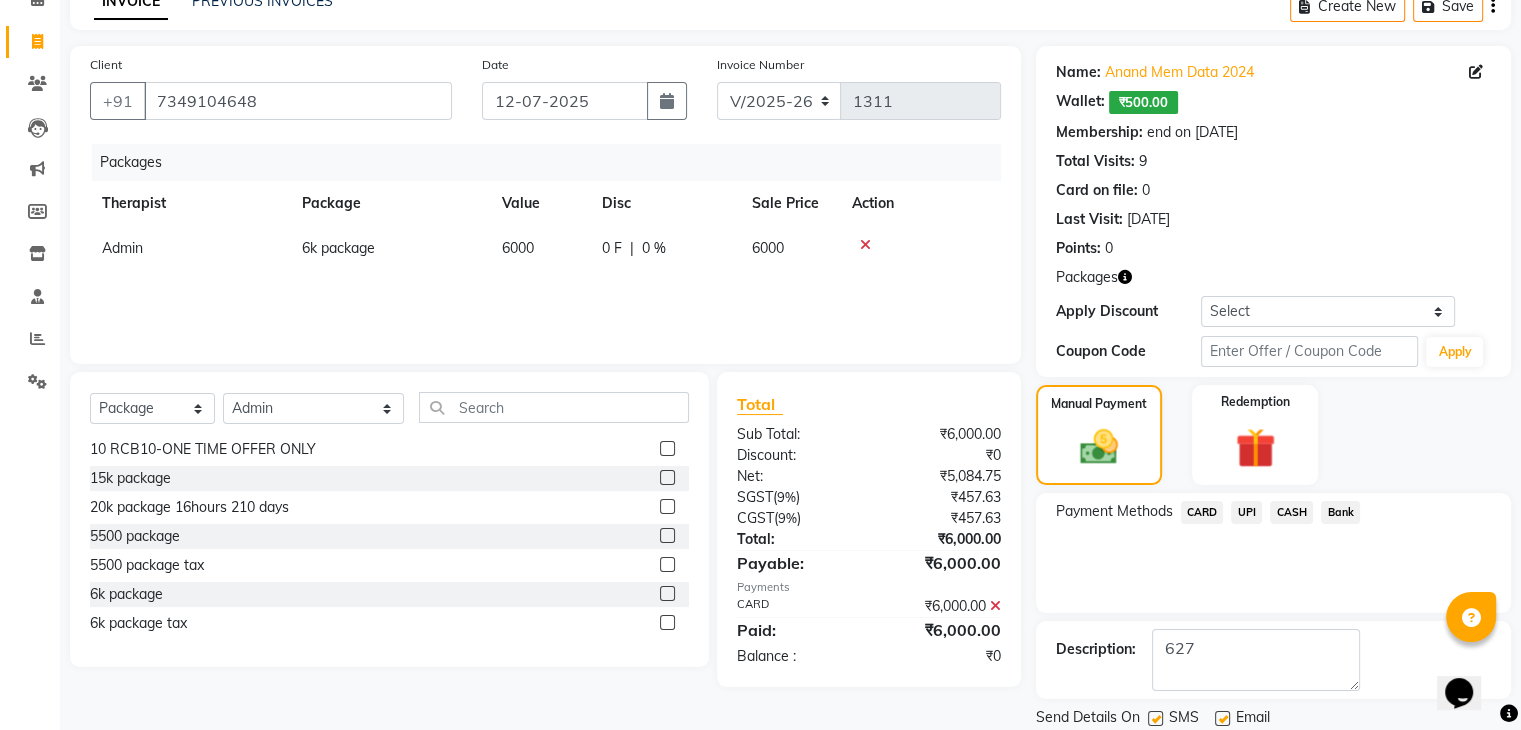 click 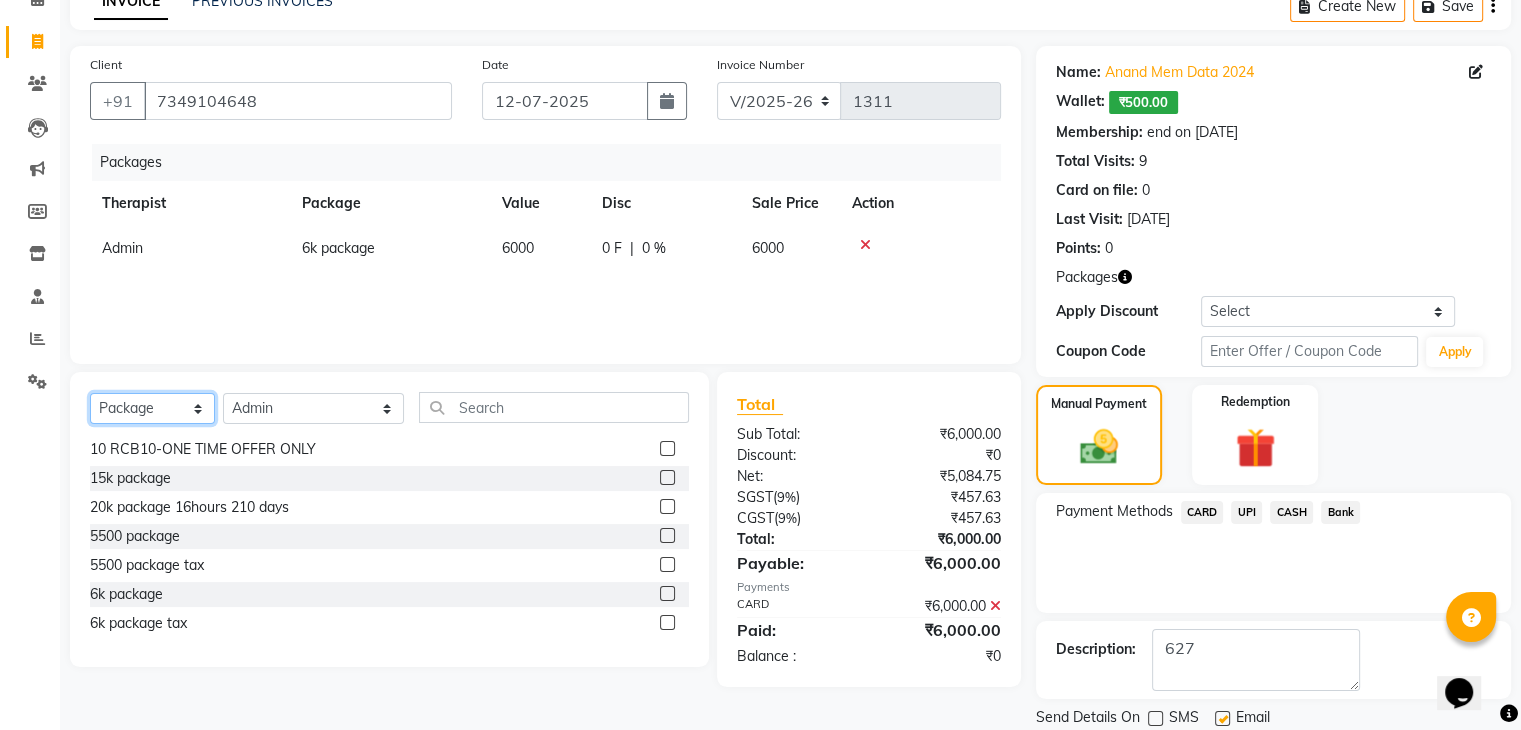 click on "Select  Service  Product  Membership  Package Voucher Prepaid Gift Card" 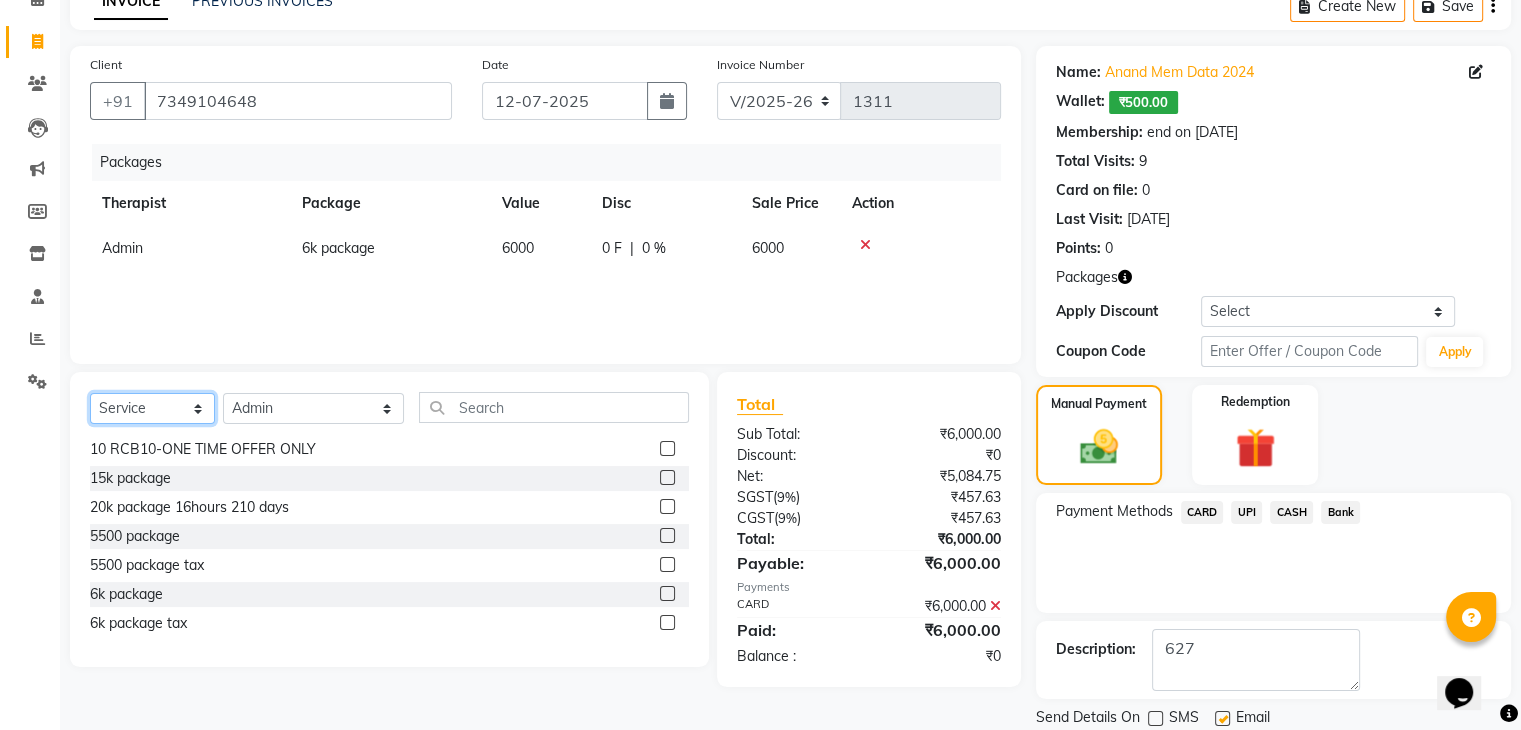 click on "Select  Service  Product  Membership  Package Voucher Prepaid Gift Card" 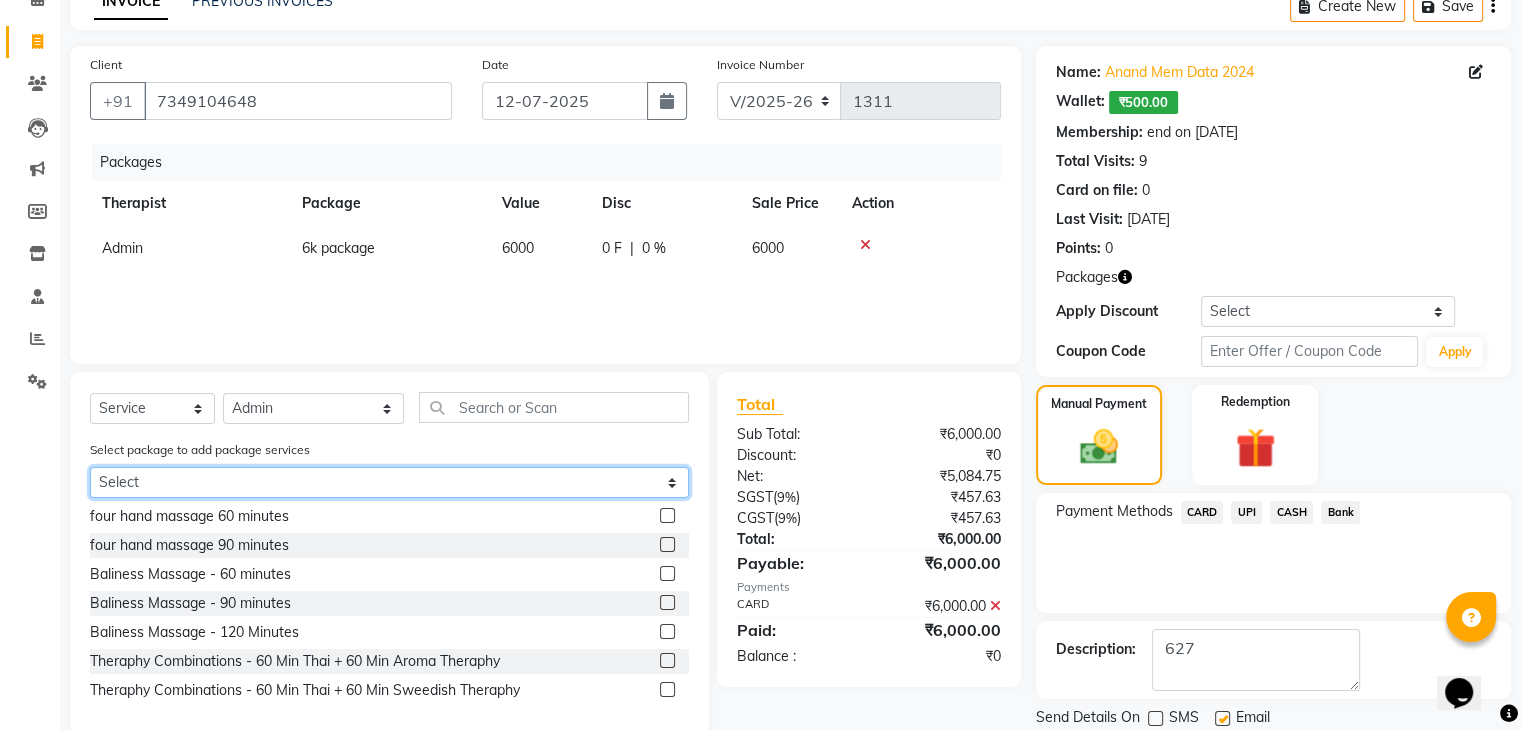 click on "Select 6k package" 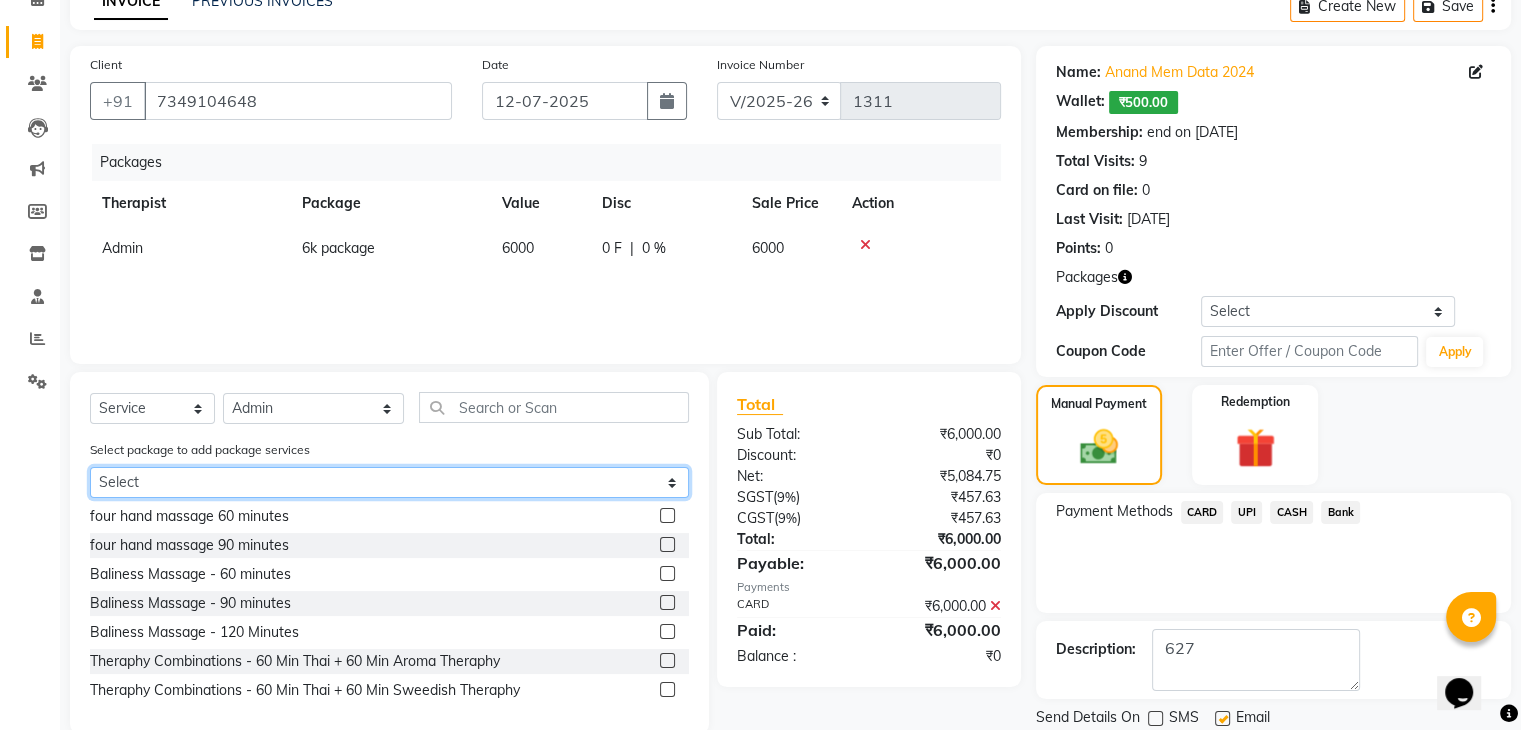 select on "1: Object" 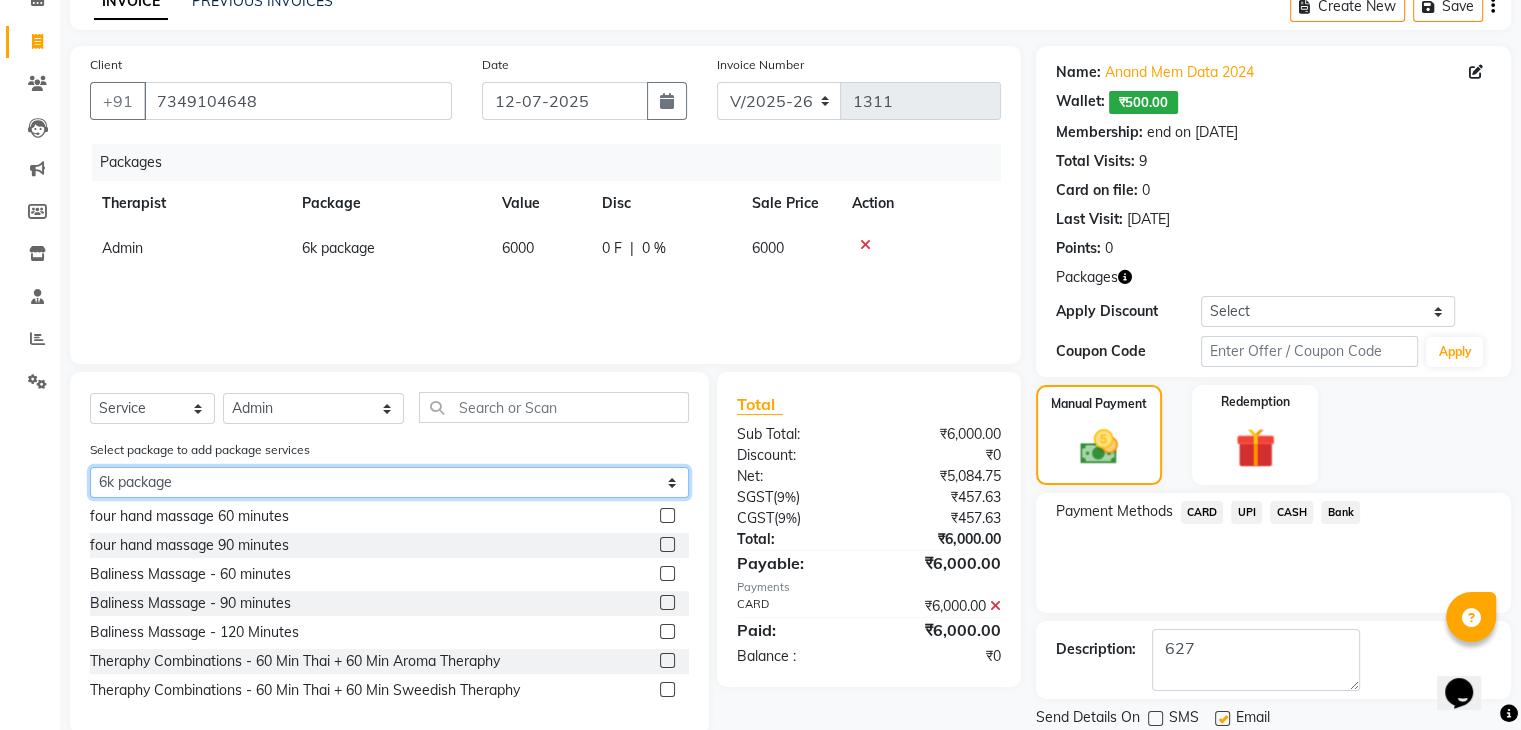 click on "Select 6k package" 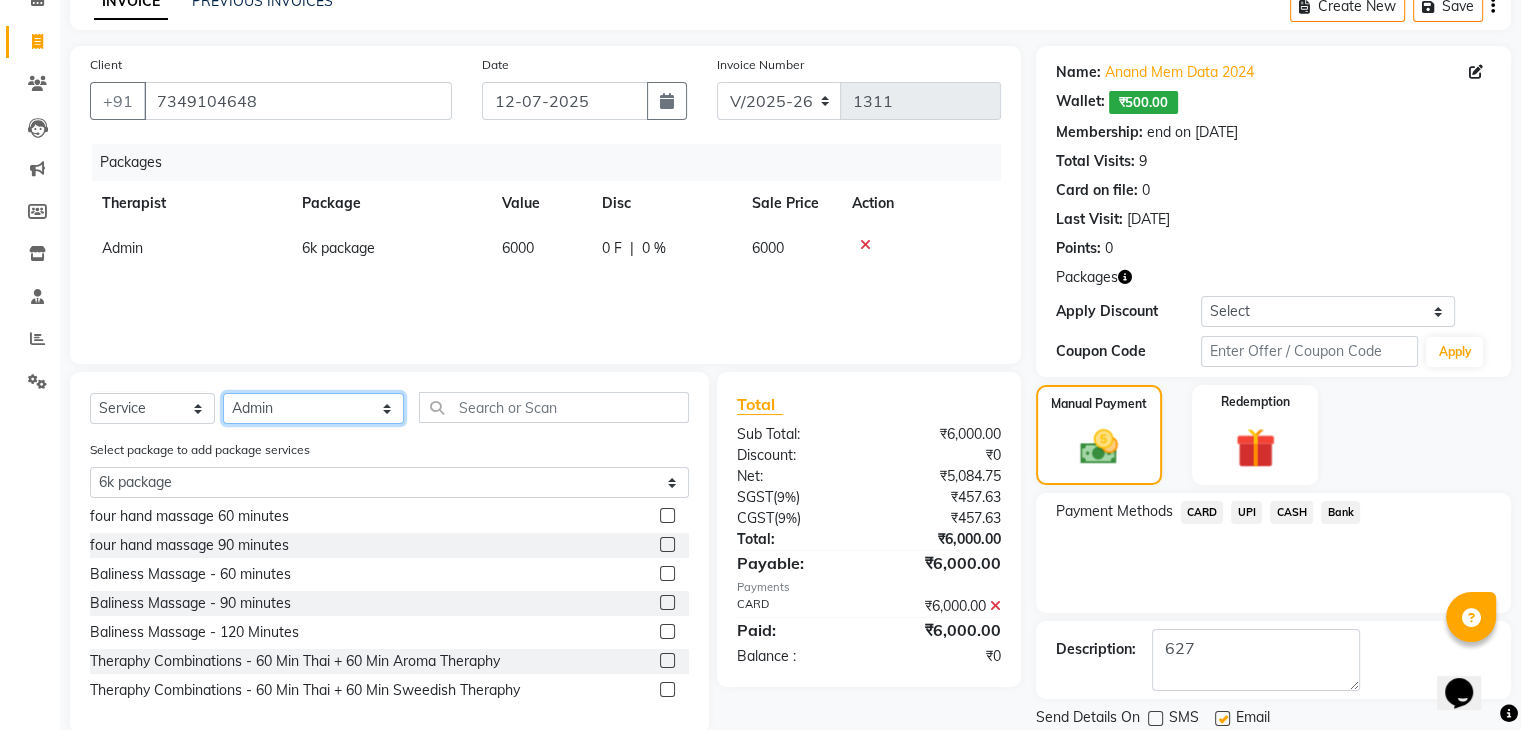 click on "Select Therapist [PERSON_NAME] 💚🍏thai therapist Ammy ❤️northeast therapist Ammy thai 💚therapist Beauty 💚🍅thai therapist Ester - NE 🔴🔴🔴 Ester 🟢 -🇹🇭thai  Grace northeast standby Jeena thai 🟢therapist [PERSON_NAME] ([PERSON_NAME])🍏🍏 thai therapist [PERSON_NAME] (nana ) [DATE]🌹northeast  [PERSON_NAME] 💚thai therapist [PERSON_NAME]🎃💚thai therapist  [PERSON_NAME] 🔴north east  Lucky thai 🪀💚therapist  Miya ❤️ northeast  Nana 🍅 northeast  Nana 🍏💚thai therapist  Orange 🧡thai therapist  Pema 🍅north east therapist  receptionist  [PERSON_NAME] ❤️northeast therapist ❤️ [PERSON_NAME] (nana) 🍏🍏thai therapist [PERSON_NAME] 💚💚thai therapist second login  Sofia thai therapist 🍏" 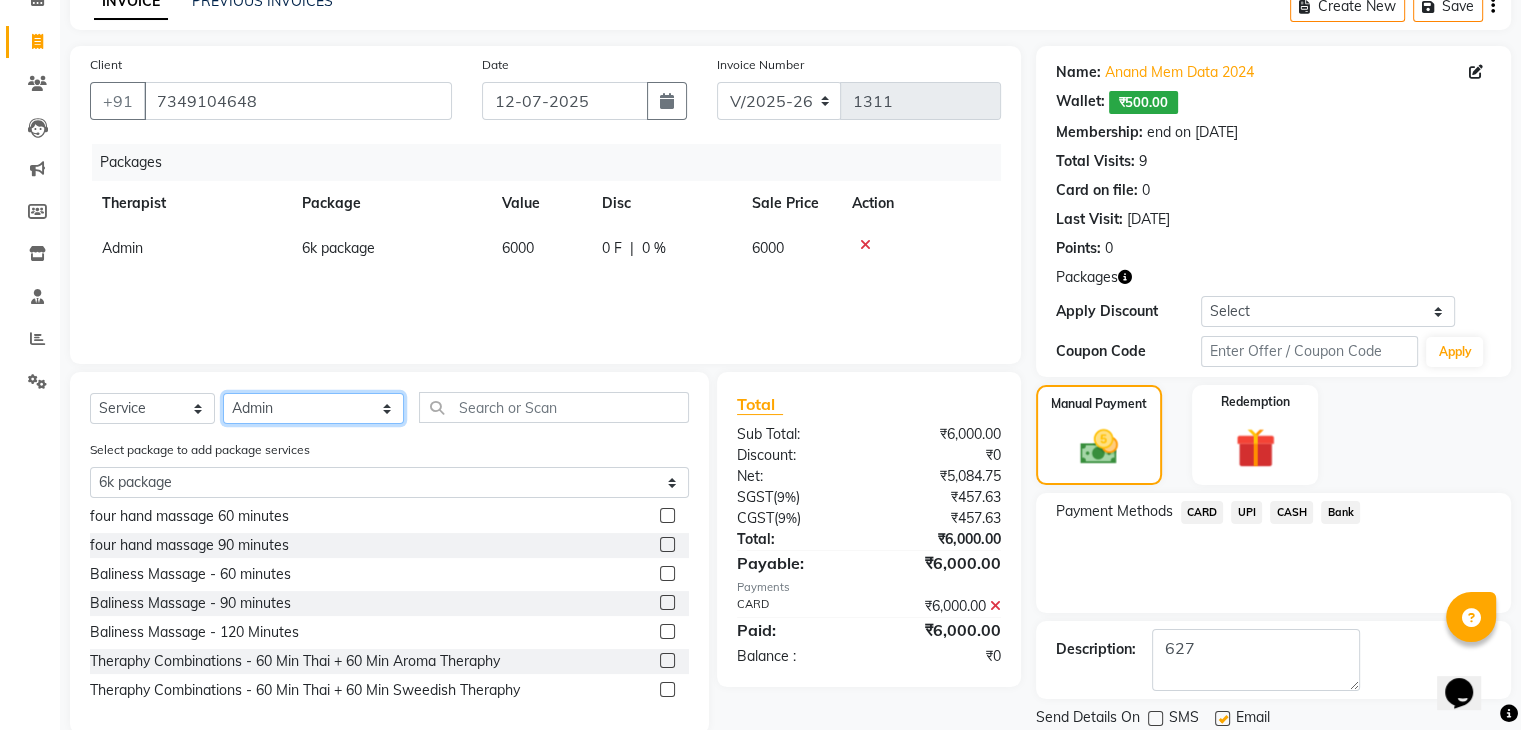 select on "86062" 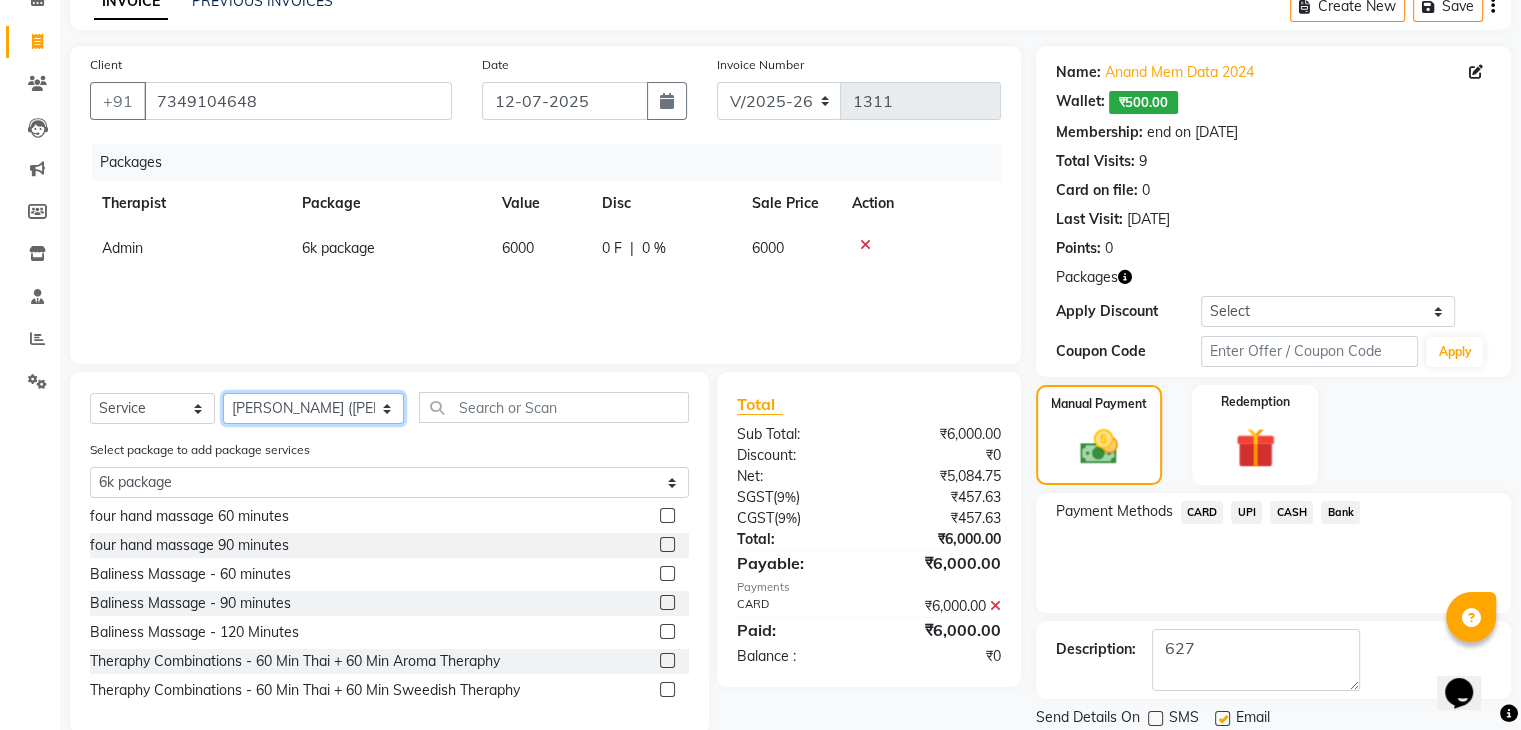 click on "Select Therapist [PERSON_NAME] 💚🍏thai therapist Ammy ❤️northeast therapist Ammy thai 💚therapist Beauty 💚🍅thai therapist Ester - NE 🔴🔴🔴 Ester 🟢 -🇹🇭thai  Grace northeast standby Jeena thai 🟢therapist [PERSON_NAME] ([PERSON_NAME])🍏🍏 thai therapist [PERSON_NAME] (nana ) [DATE]🌹northeast  [PERSON_NAME] 💚thai therapist [PERSON_NAME]🎃💚thai therapist  [PERSON_NAME] 🔴north east  Lucky thai 🪀💚therapist  Miya ❤️ northeast  Nana 🍅 northeast  Nana 🍏💚thai therapist  Orange 🧡thai therapist  Pema 🍅north east therapist  receptionist  [PERSON_NAME] ❤️northeast therapist ❤️ [PERSON_NAME] (nana) 🍏🍏thai therapist [PERSON_NAME] 💚💚thai therapist second login  Sofia thai therapist 🍏" 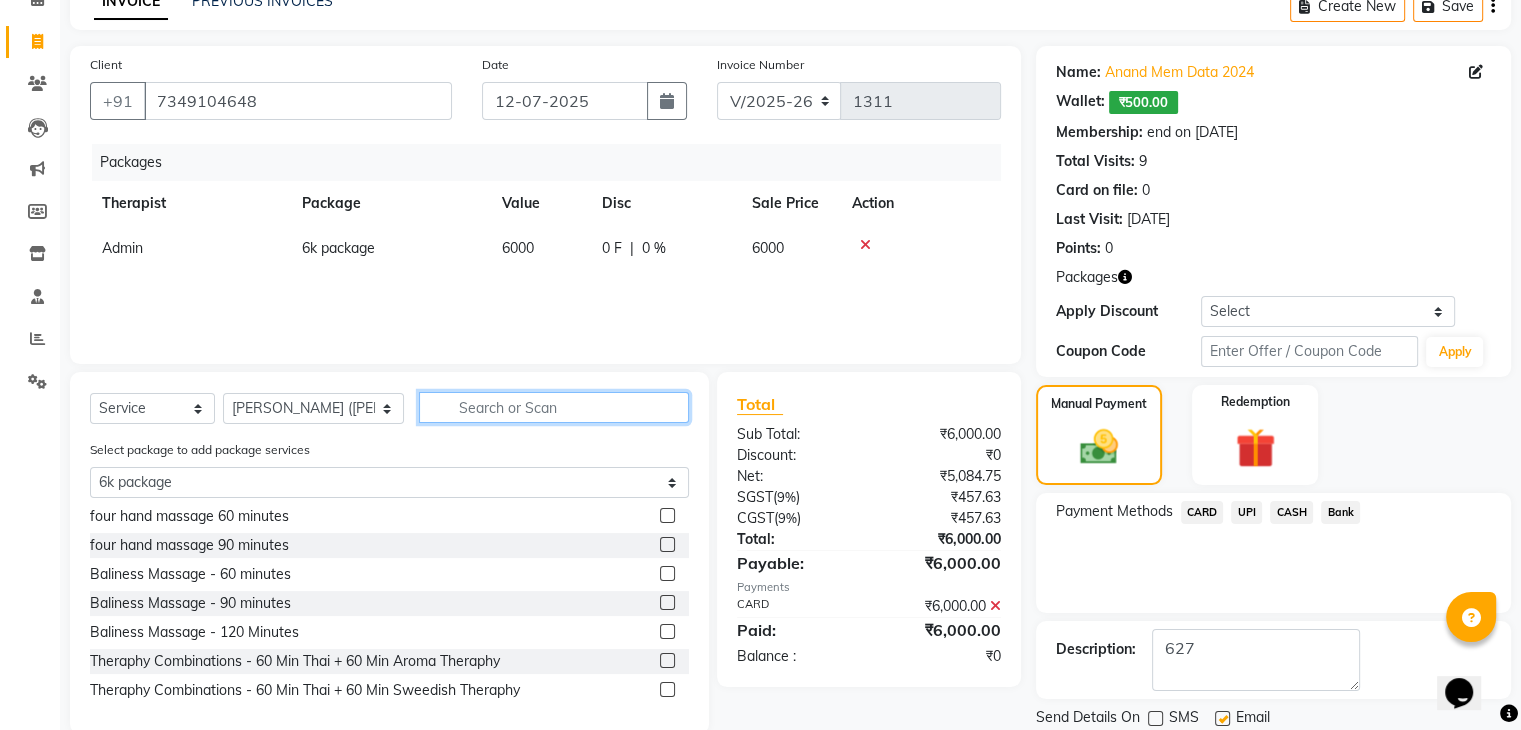 click 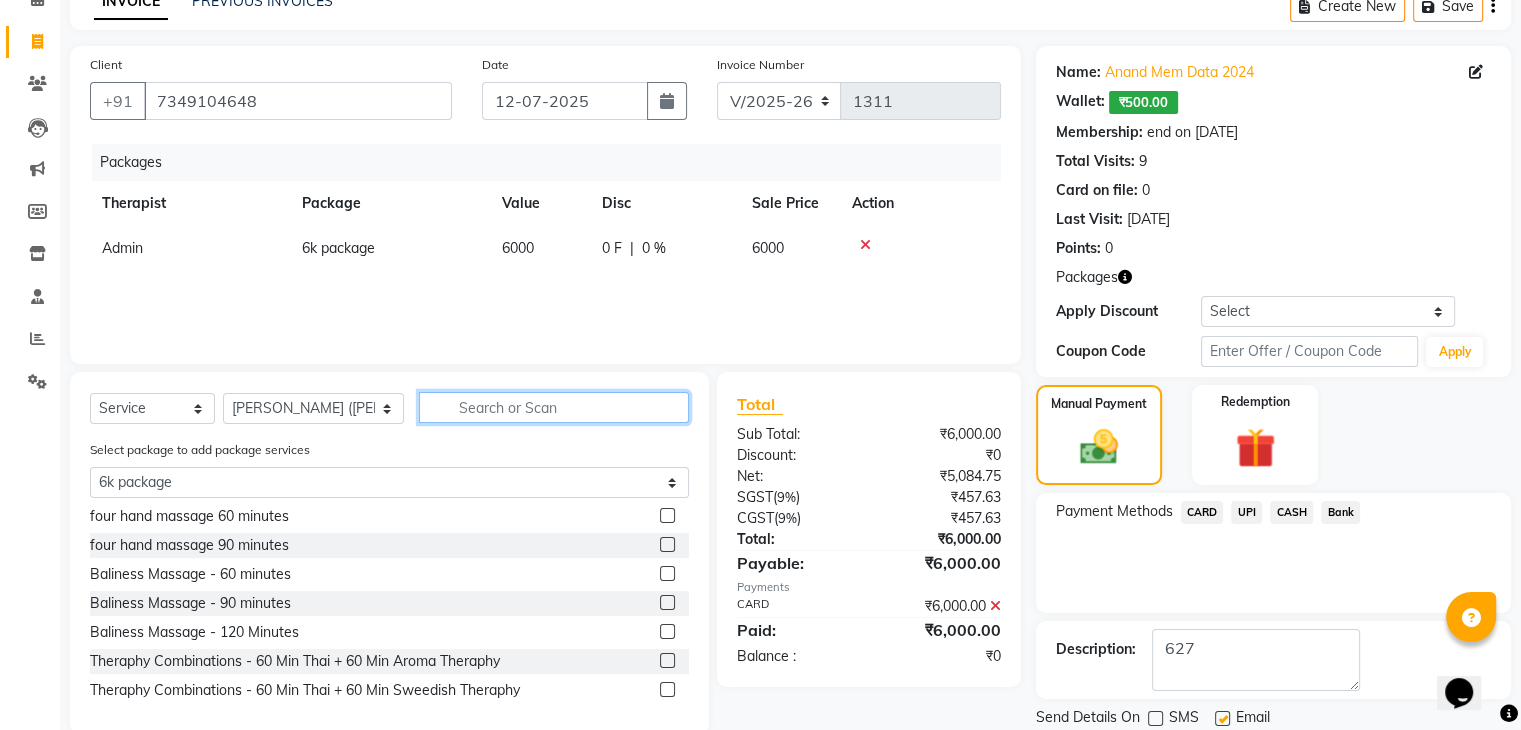 type on "d" 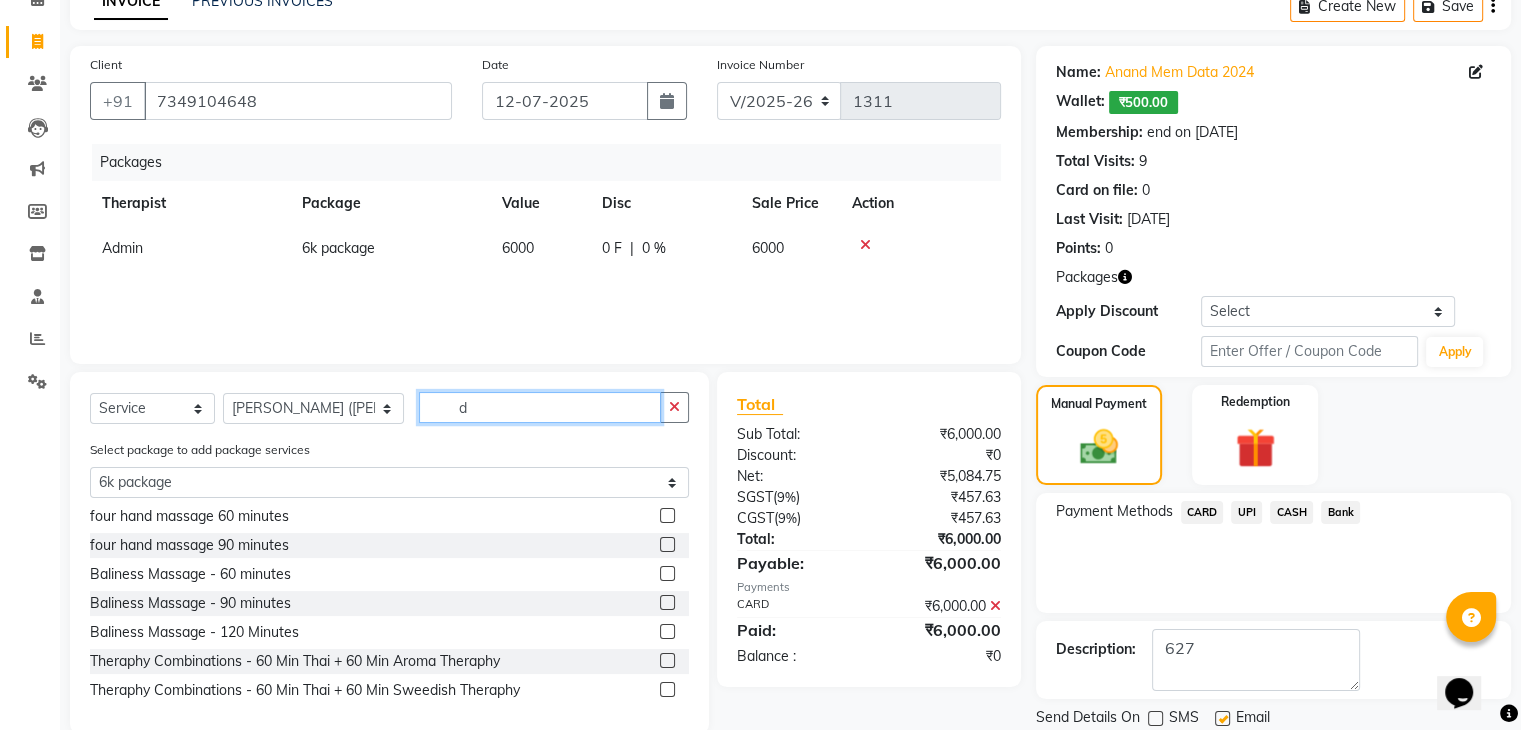 select on "0: undefined" 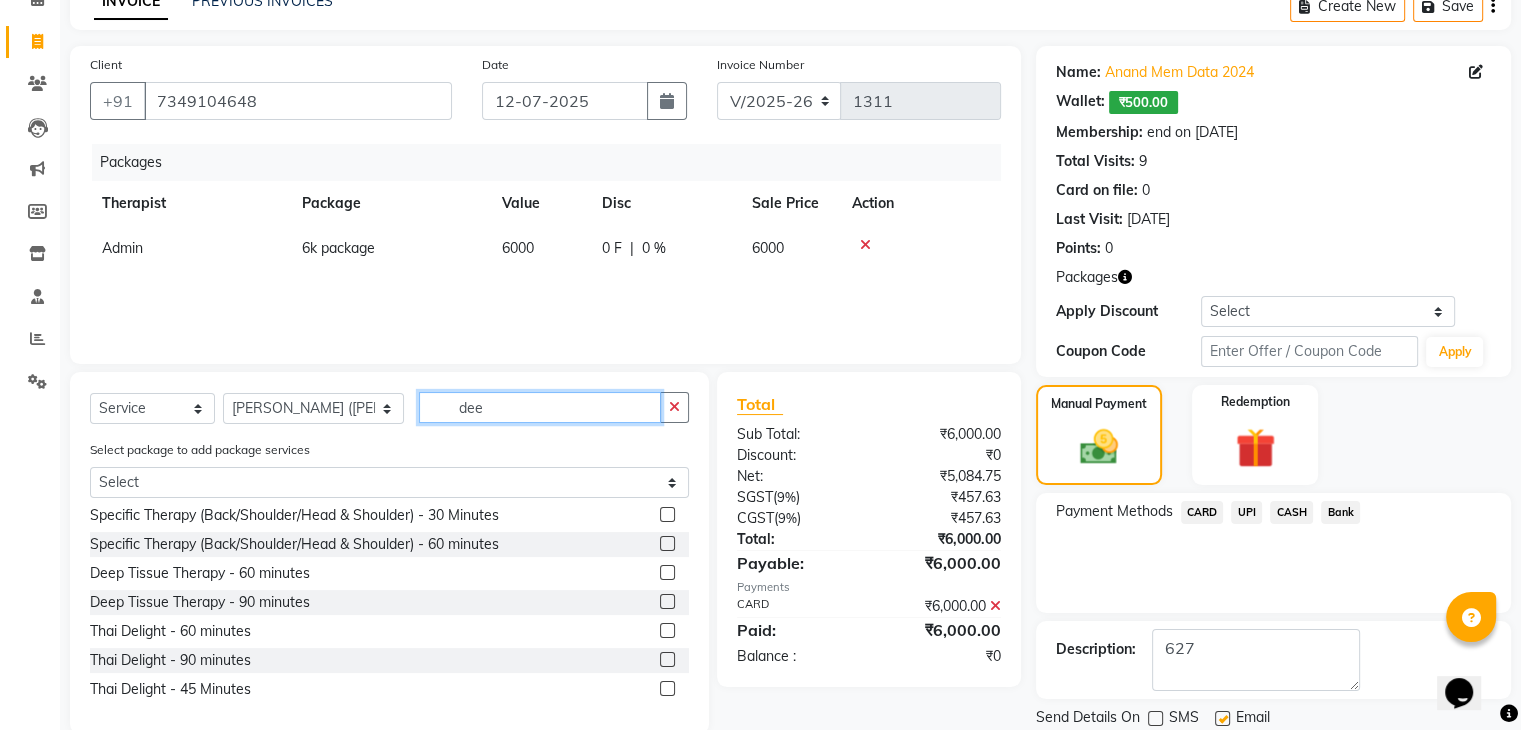 scroll, scrollTop: 0, scrollLeft: 0, axis: both 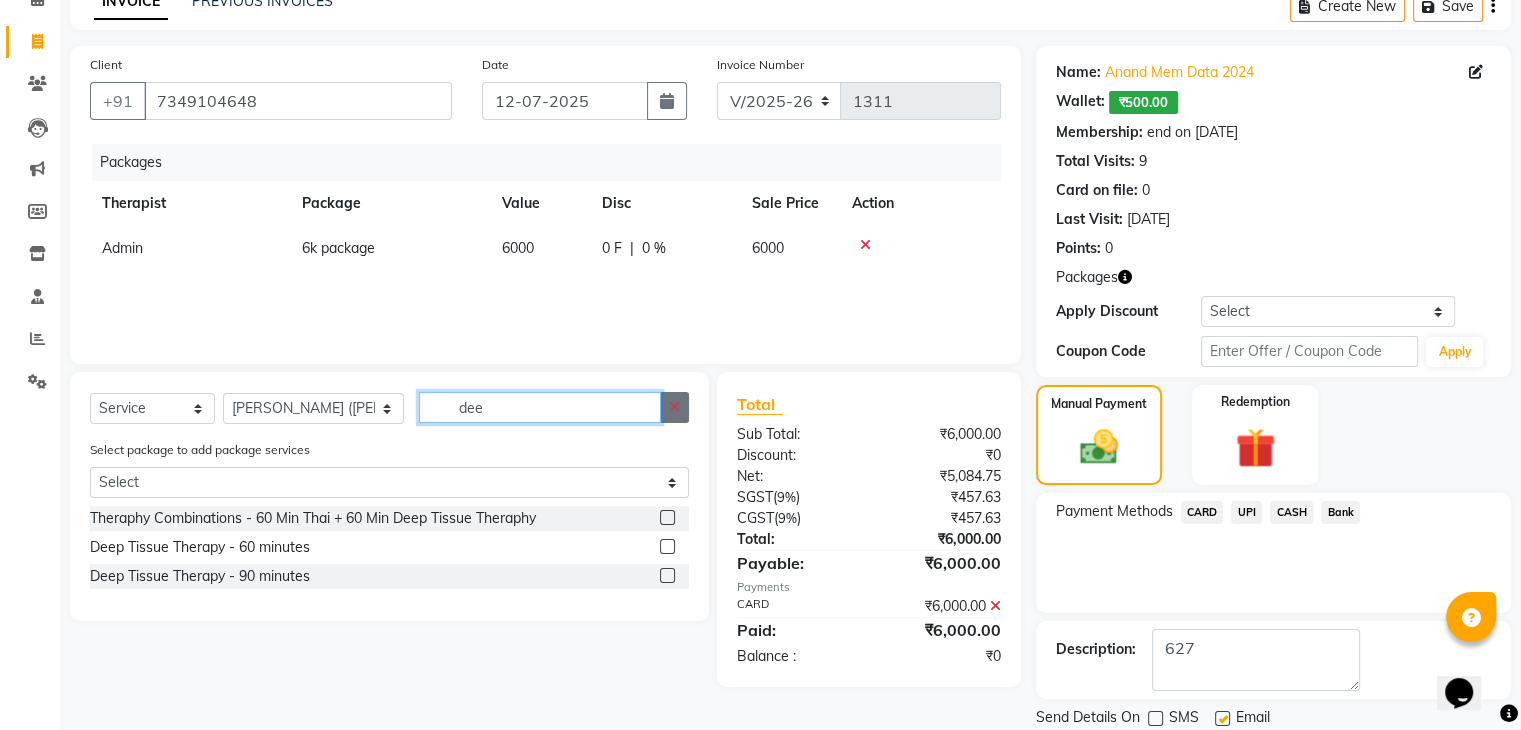 type on "dee" 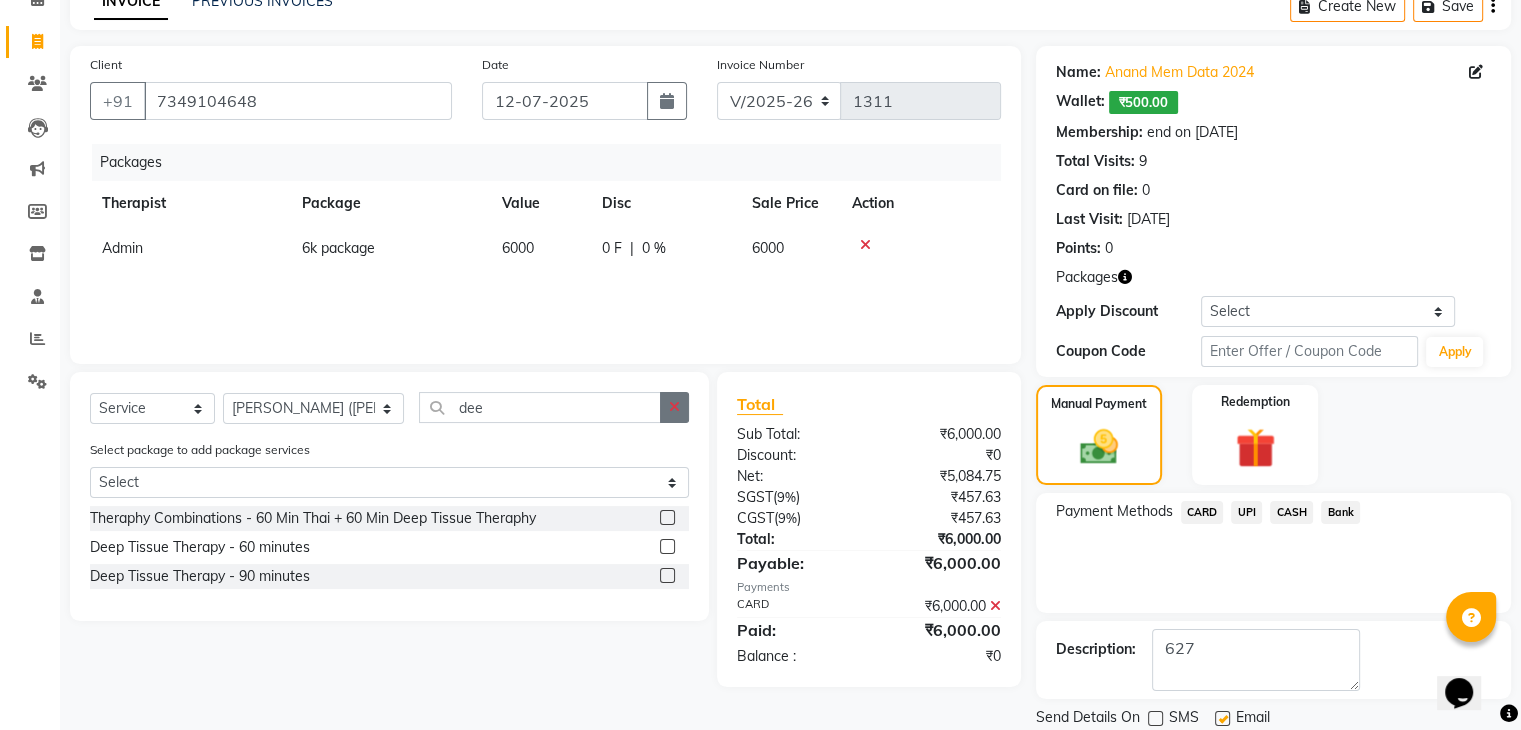 click 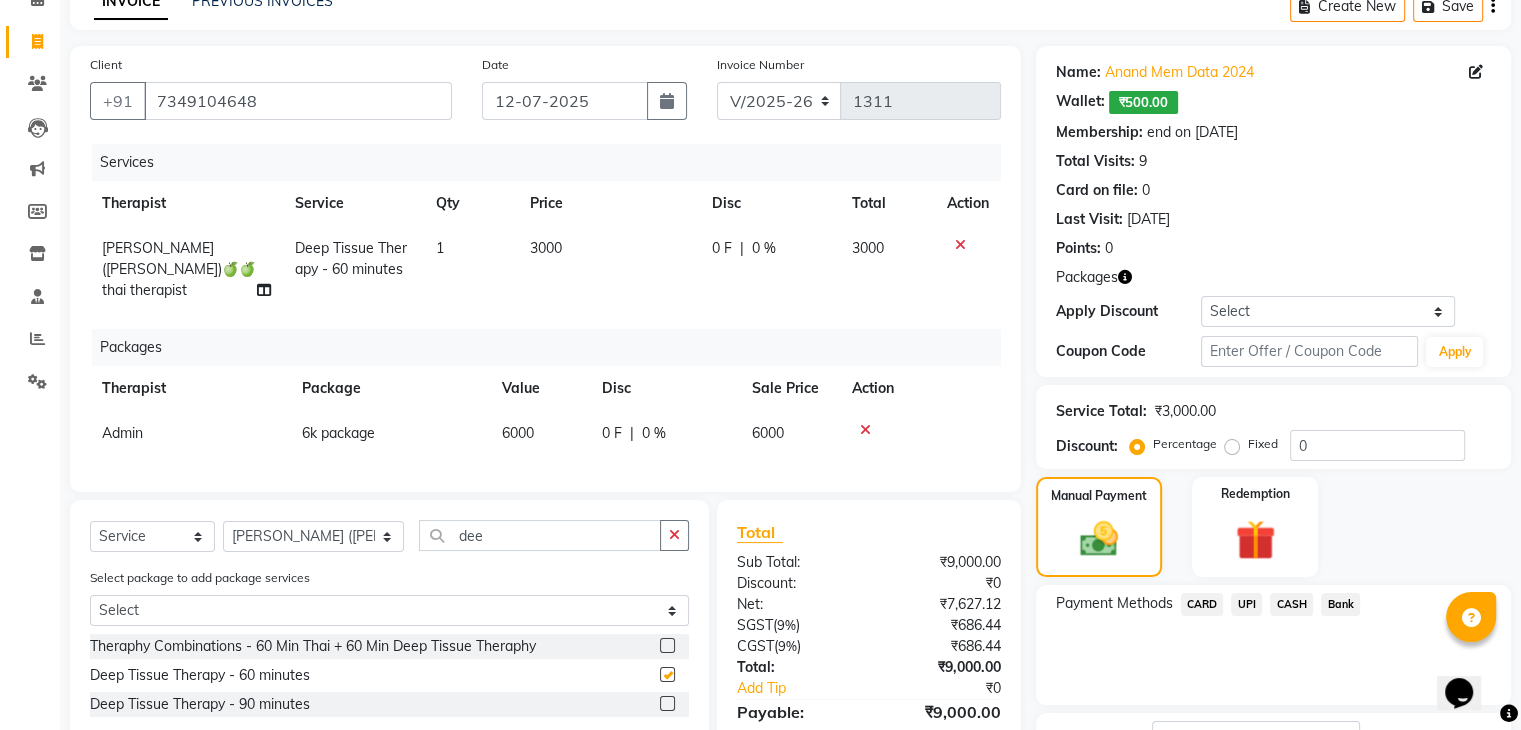 checkbox on "false" 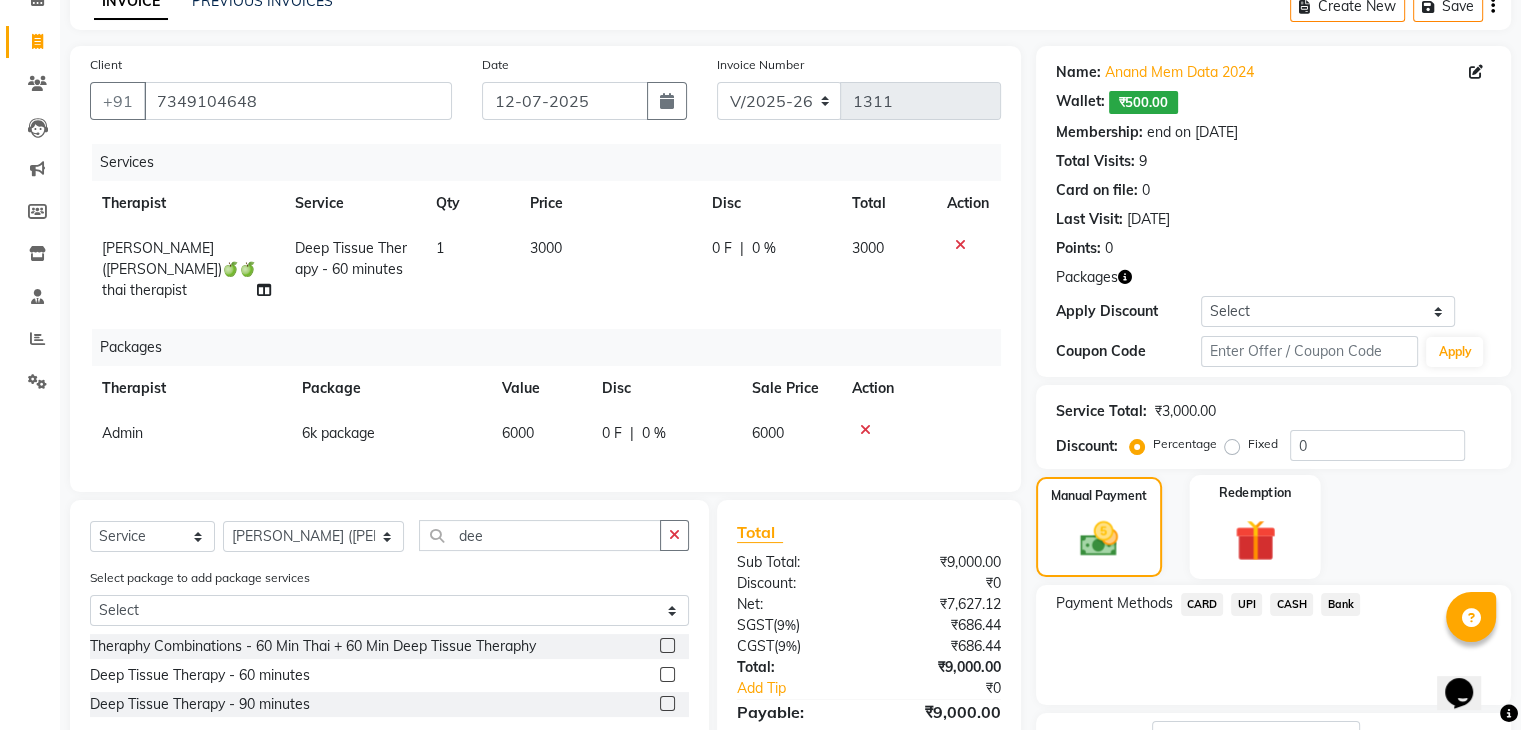 click on "Redemption" 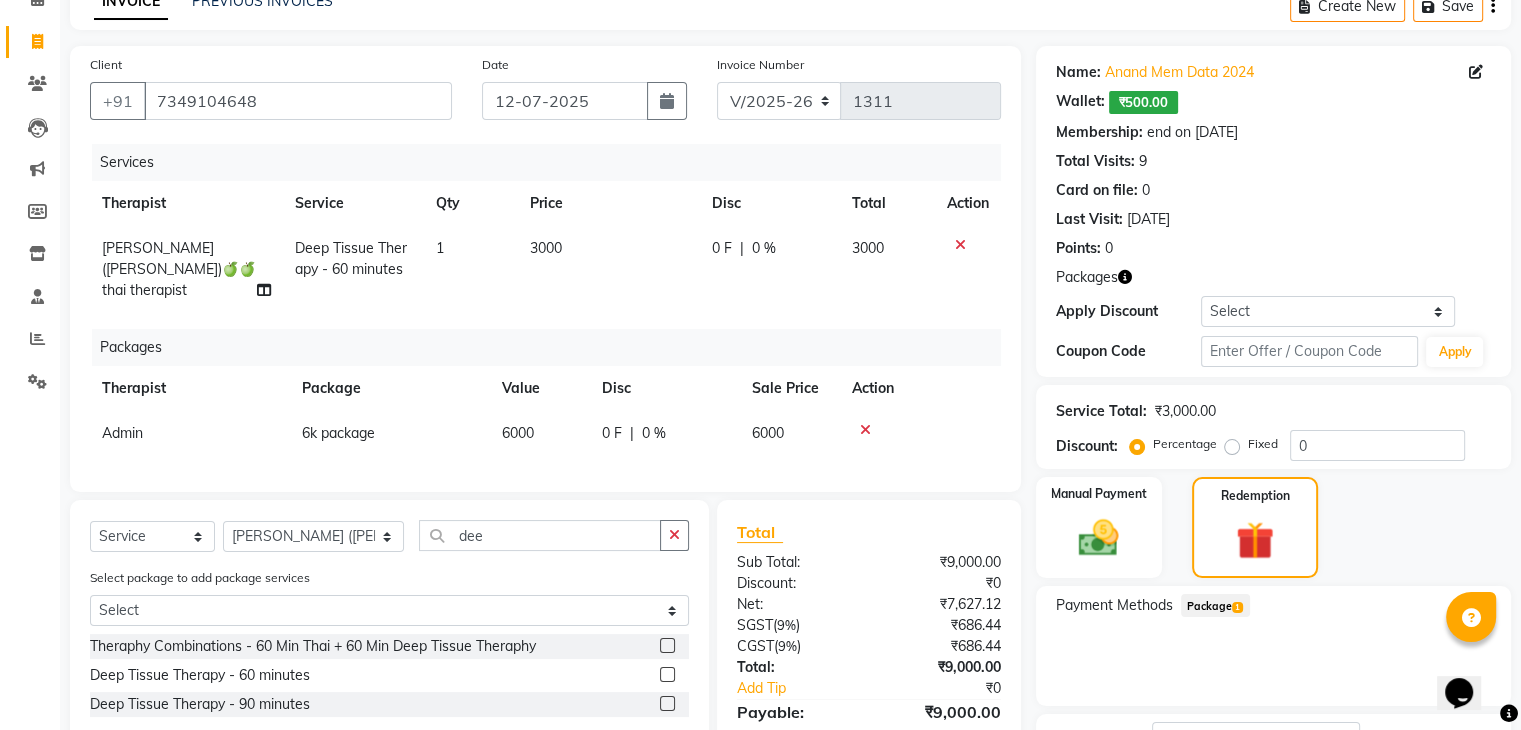 click on "Package  1" 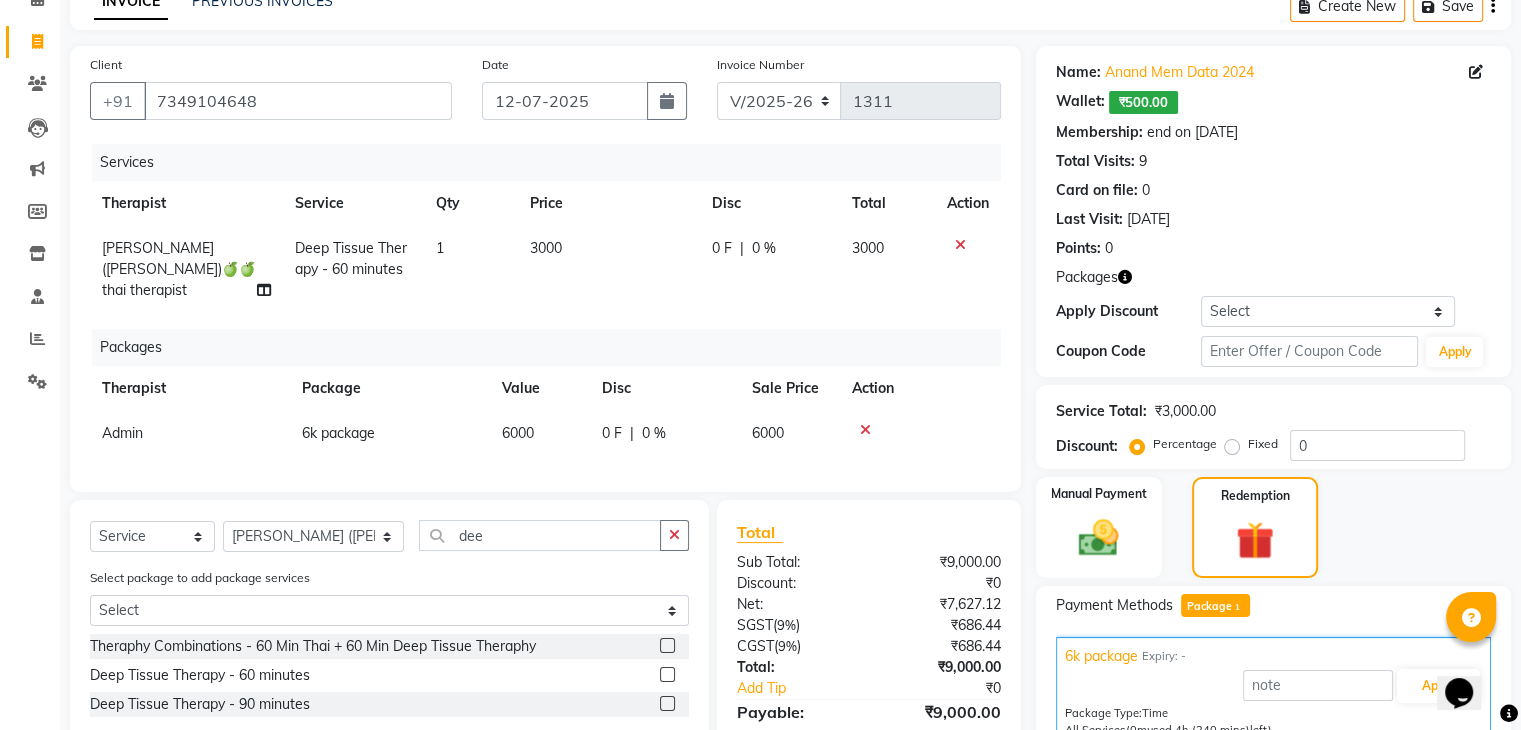 scroll, scrollTop: 228, scrollLeft: 0, axis: vertical 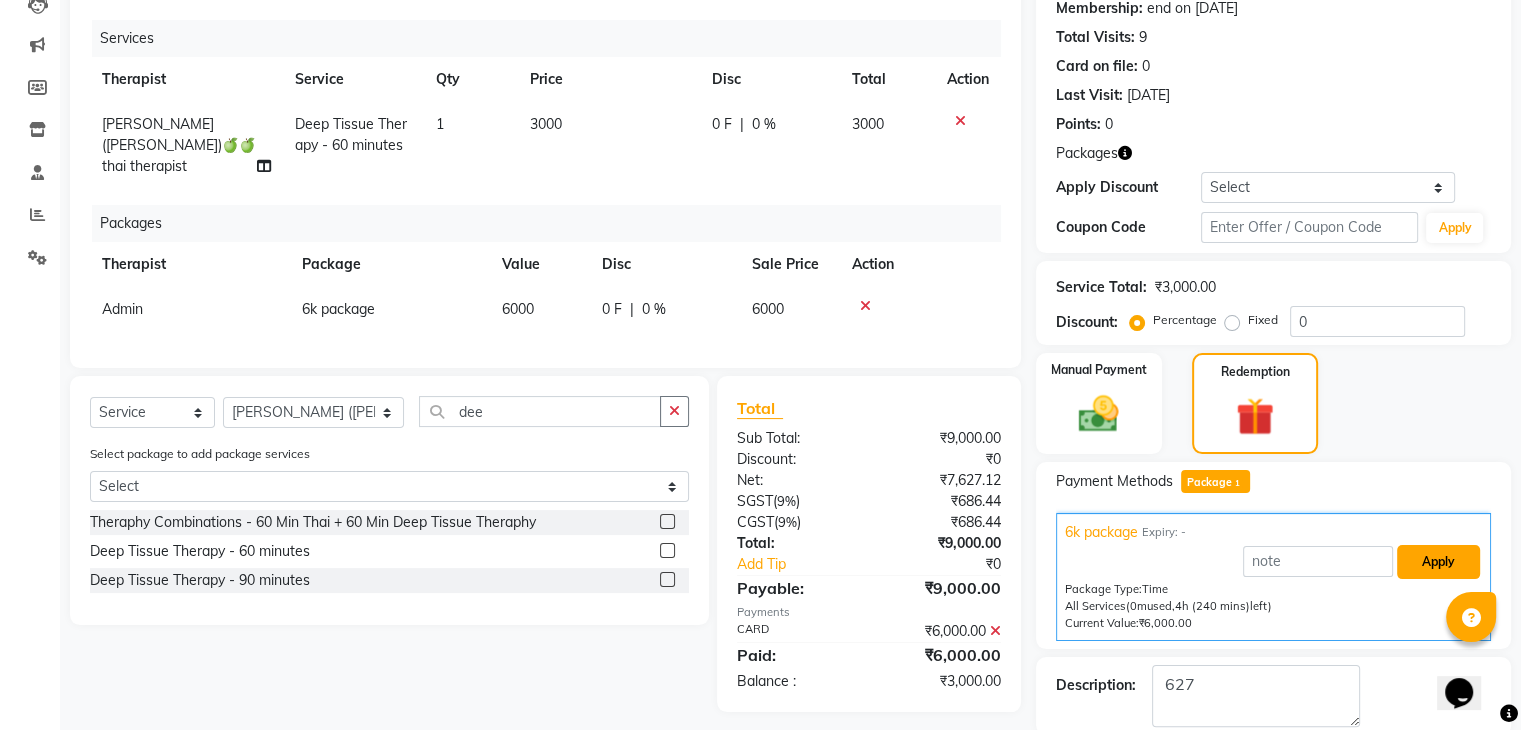 click on "Apply" at bounding box center [1438, 562] 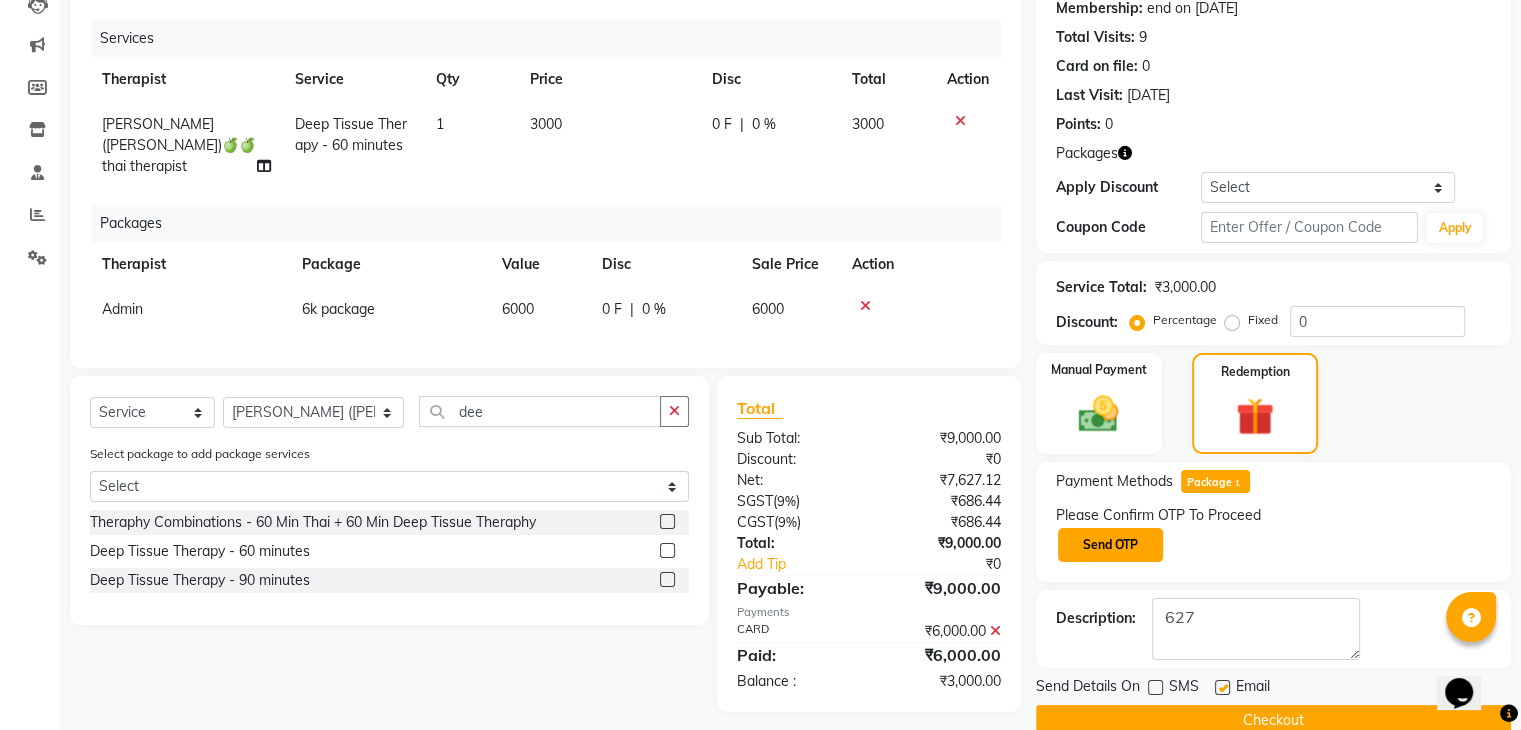 click on "Send OTP" 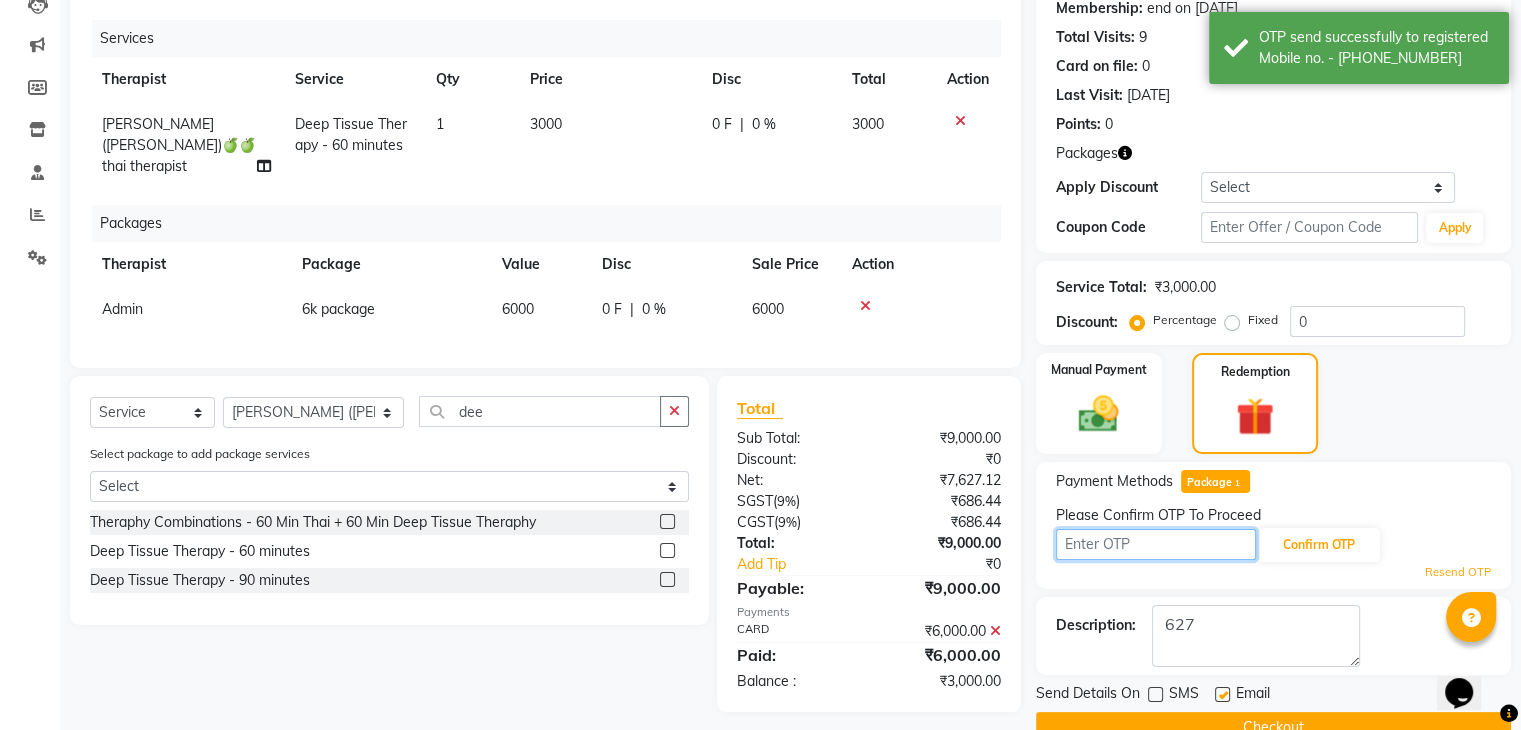 click at bounding box center (1156, 544) 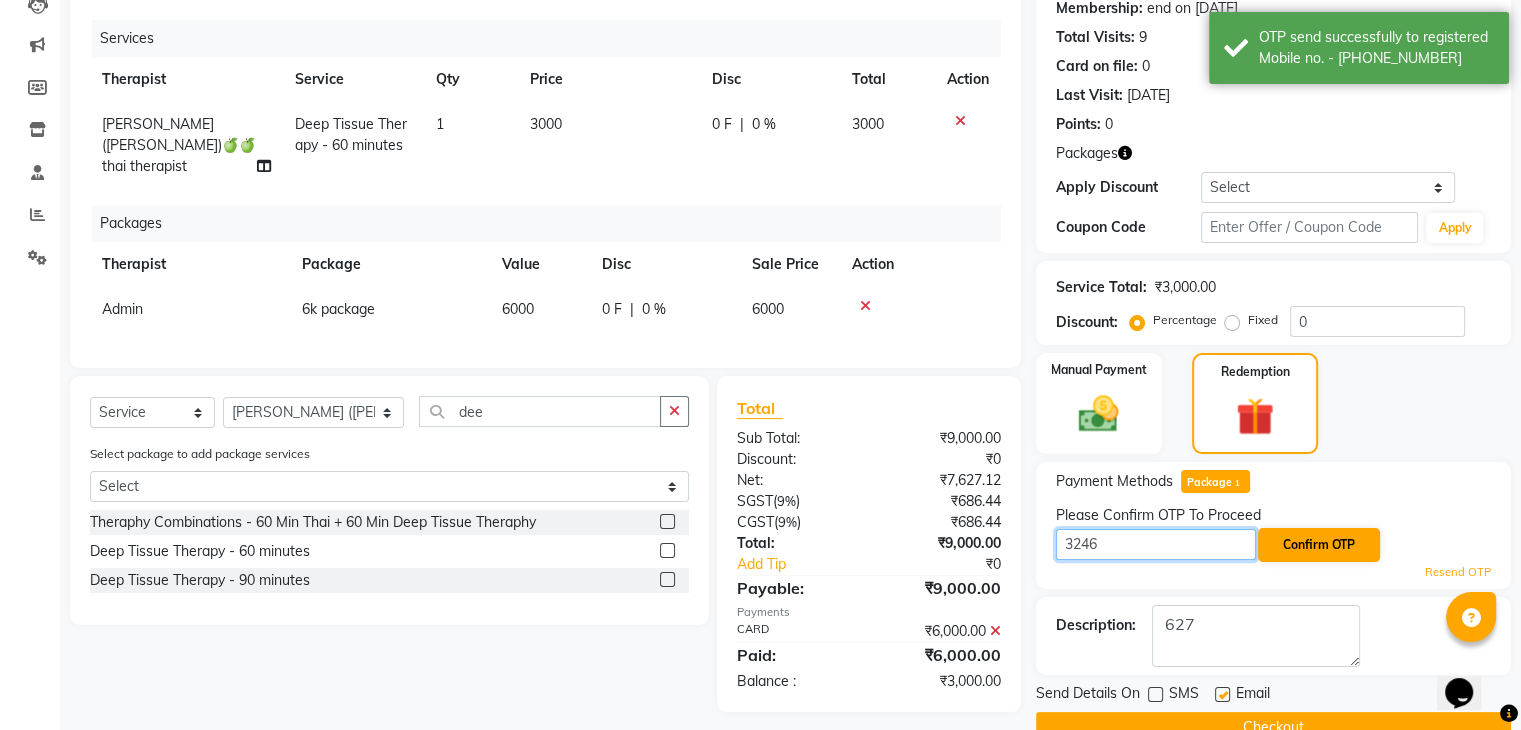 type on "3246" 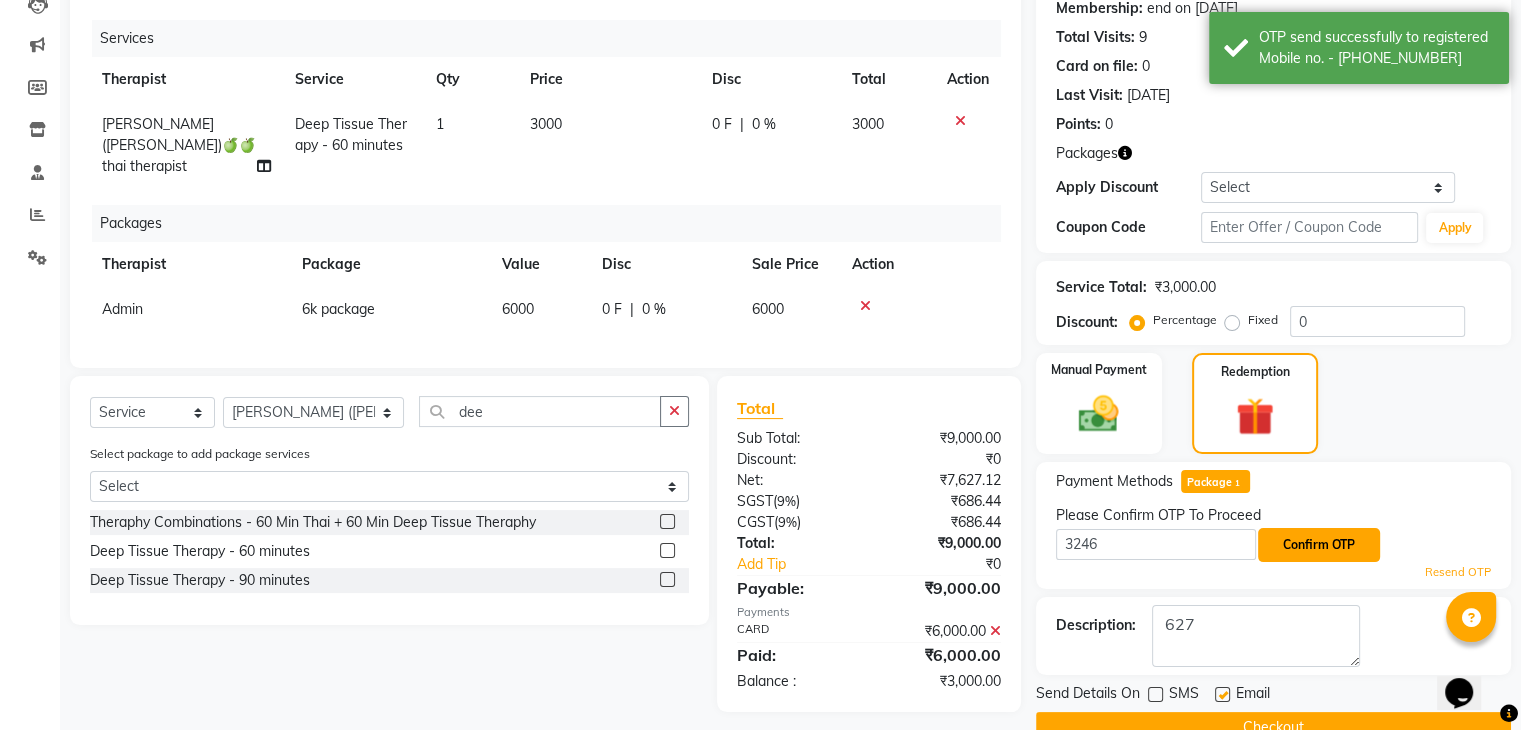 click on "Confirm OTP" 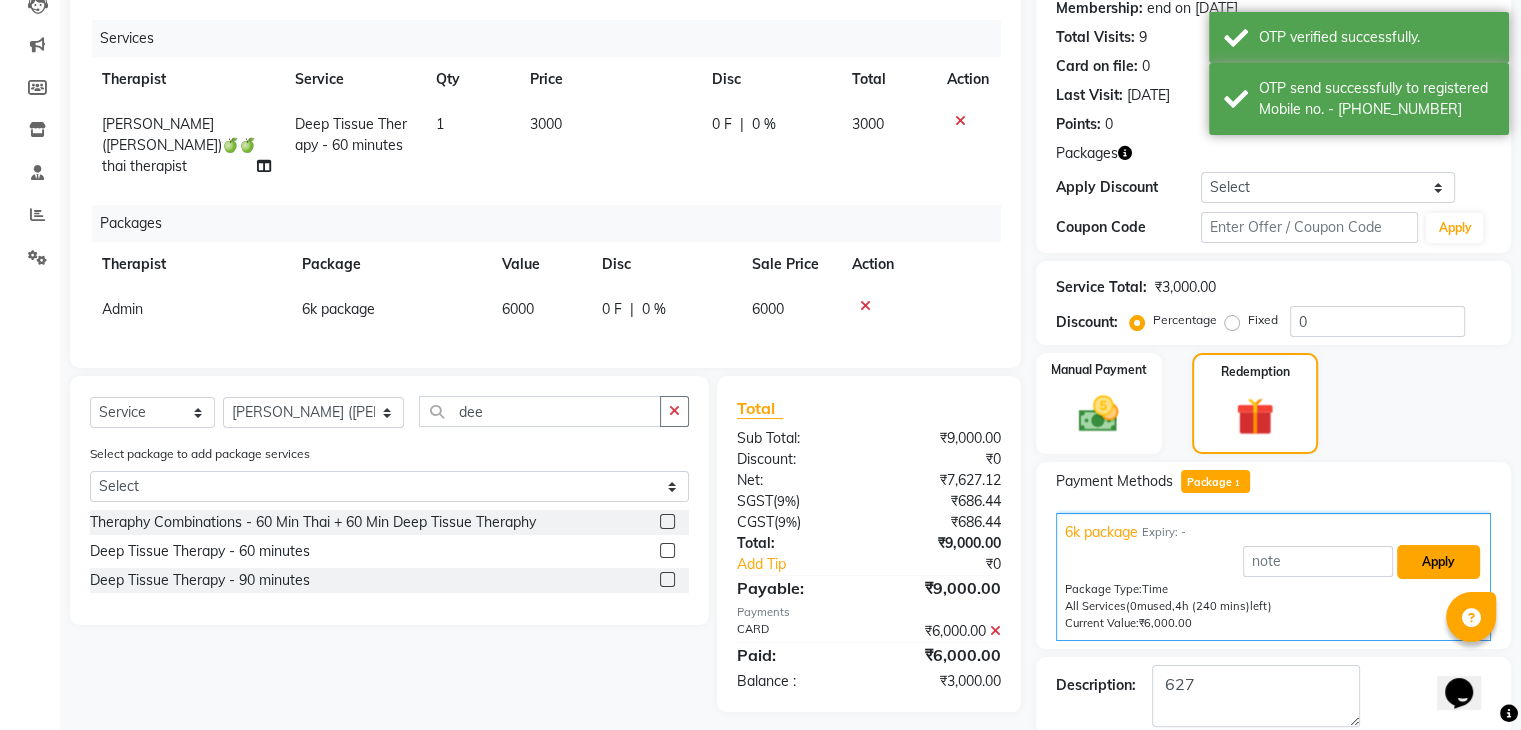 click on "Apply" at bounding box center [1438, 562] 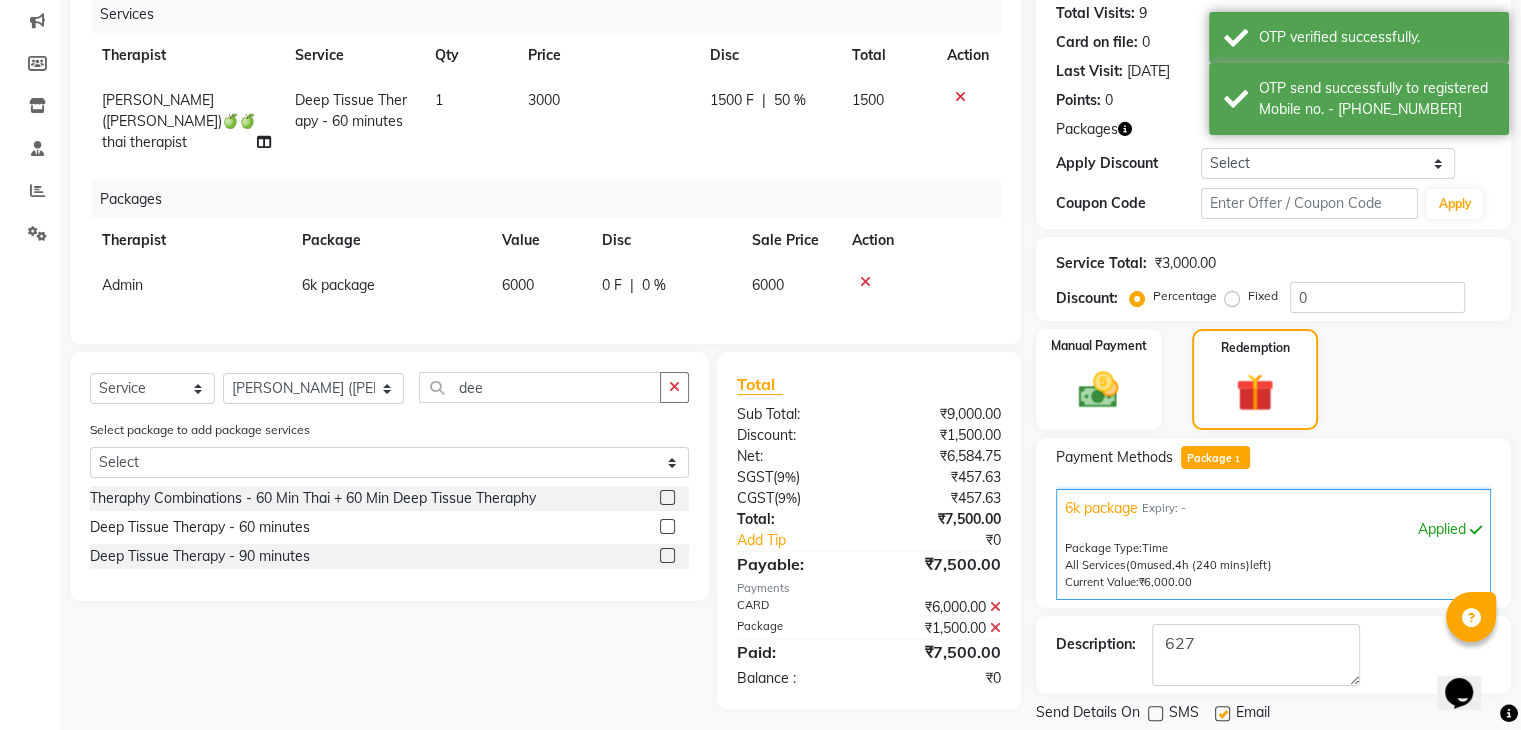 scroll, scrollTop: 312, scrollLeft: 0, axis: vertical 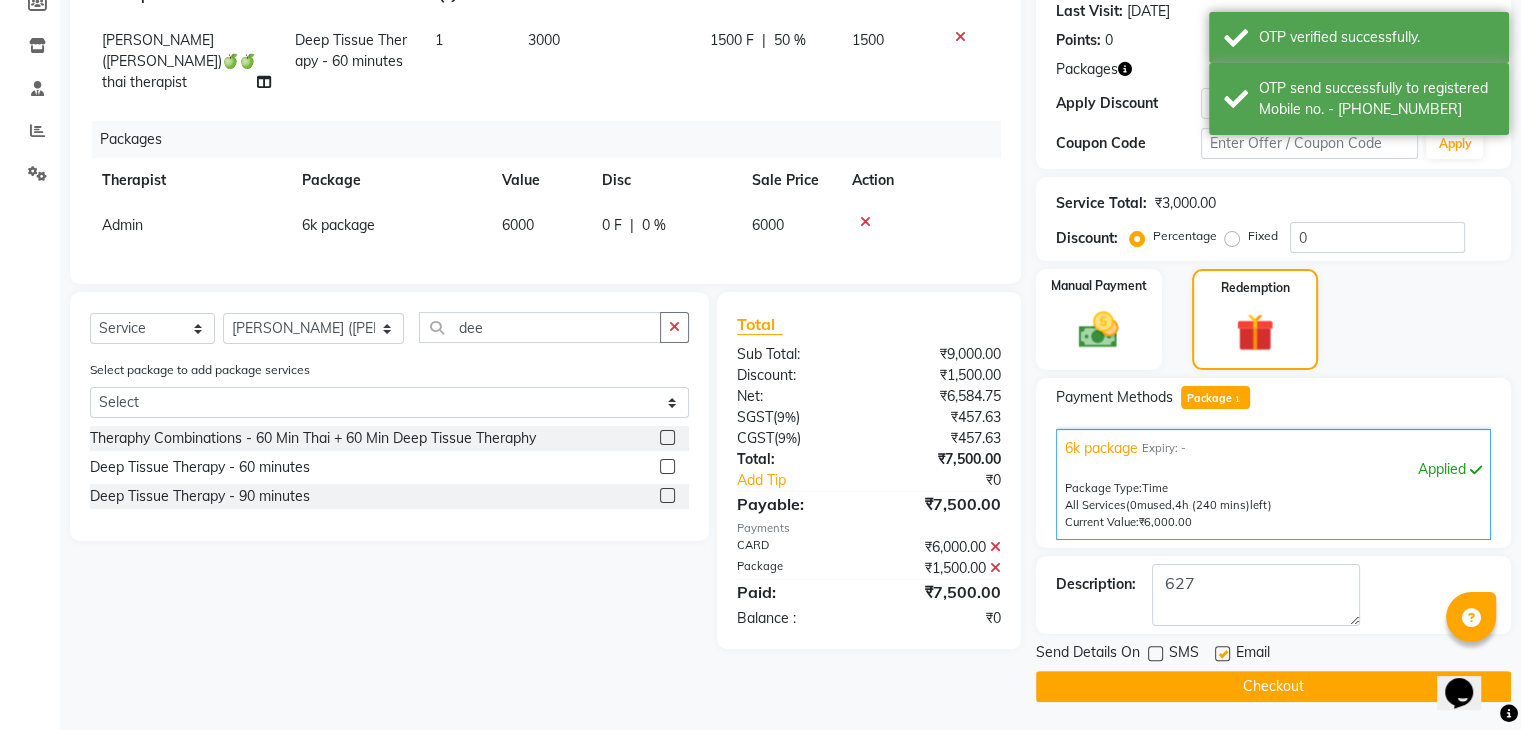 click on "Checkout" 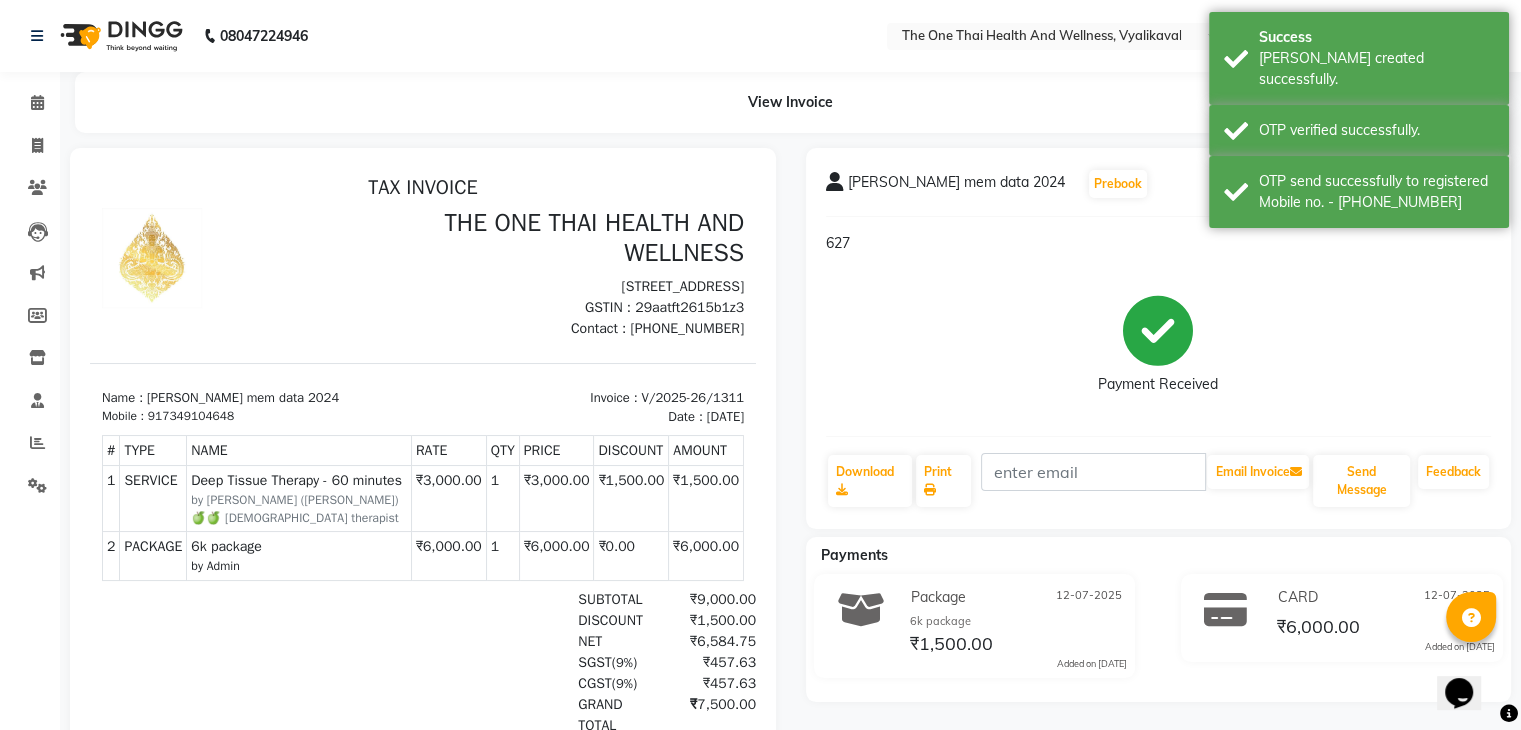 scroll, scrollTop: 0, scrollLeft: 0, axis: both 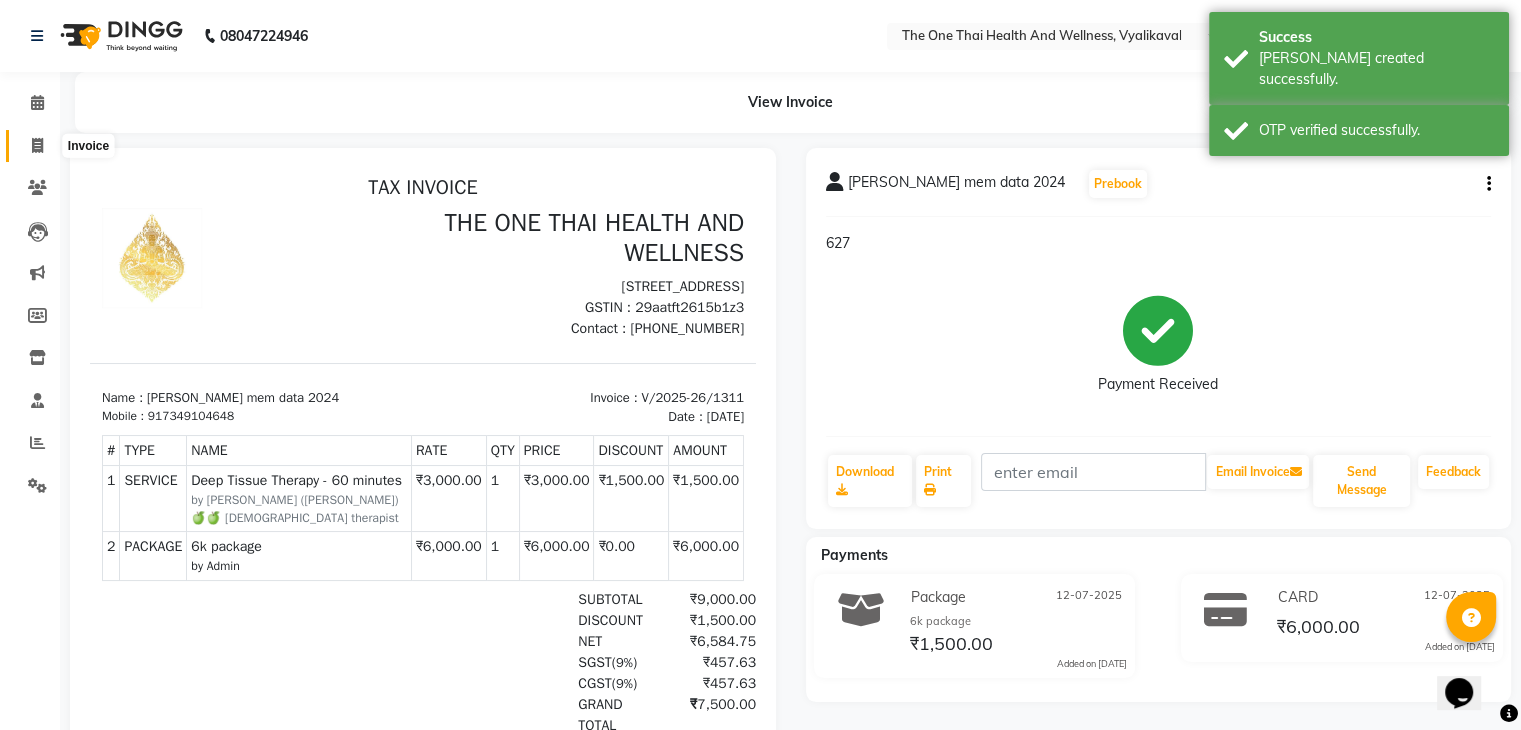 click 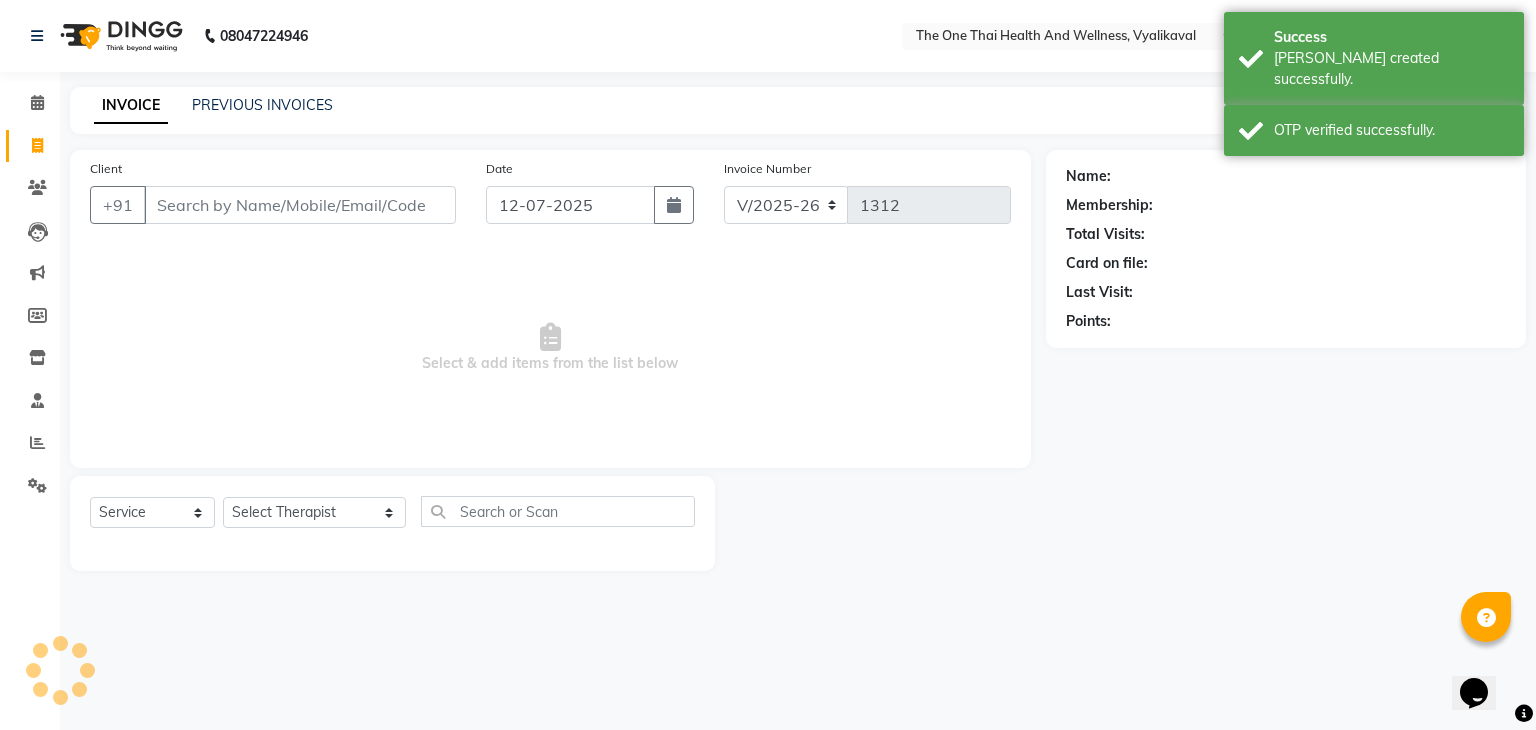 click on "Client" at bounding box center [300, 205] 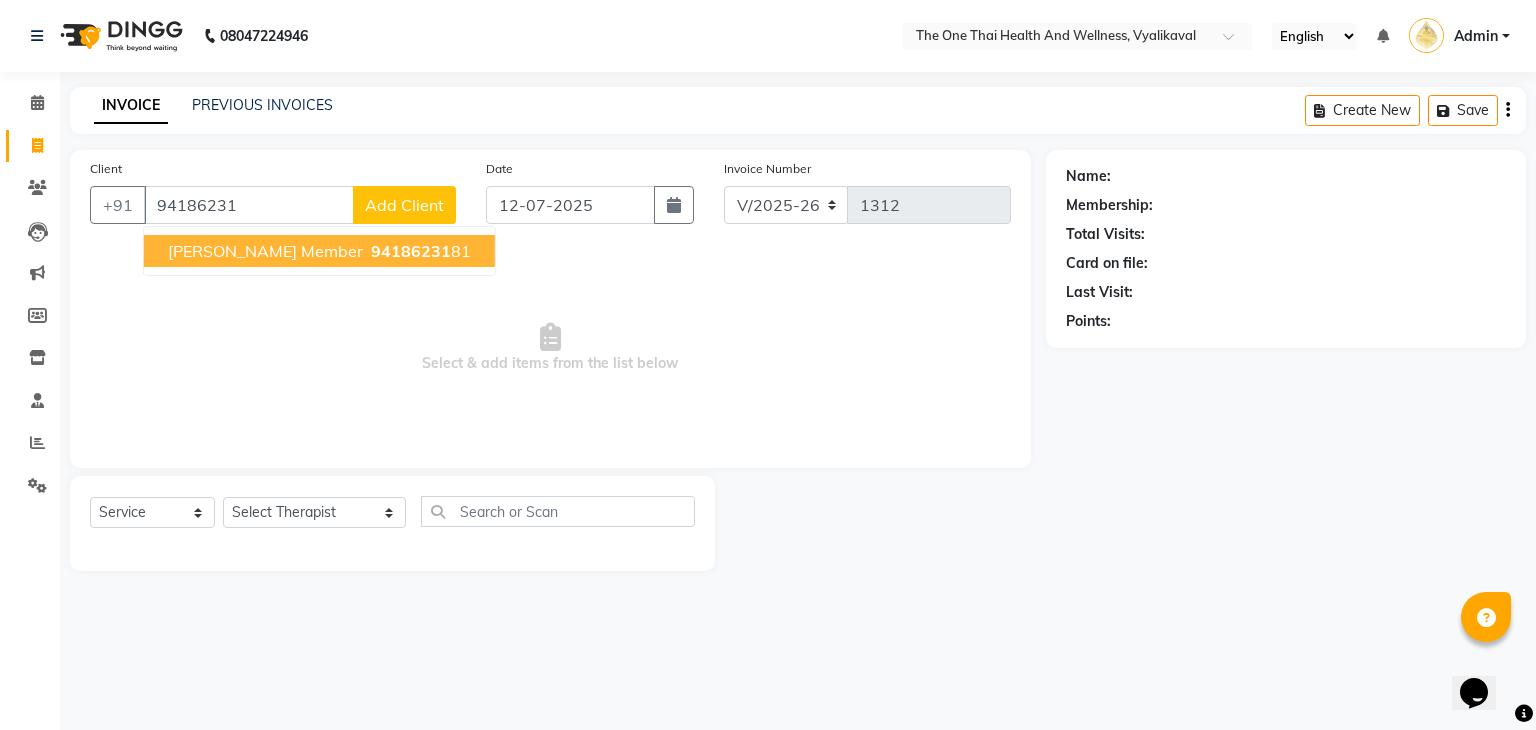click on "[PERSON_NAME] member" at bounding box center (265, 251) 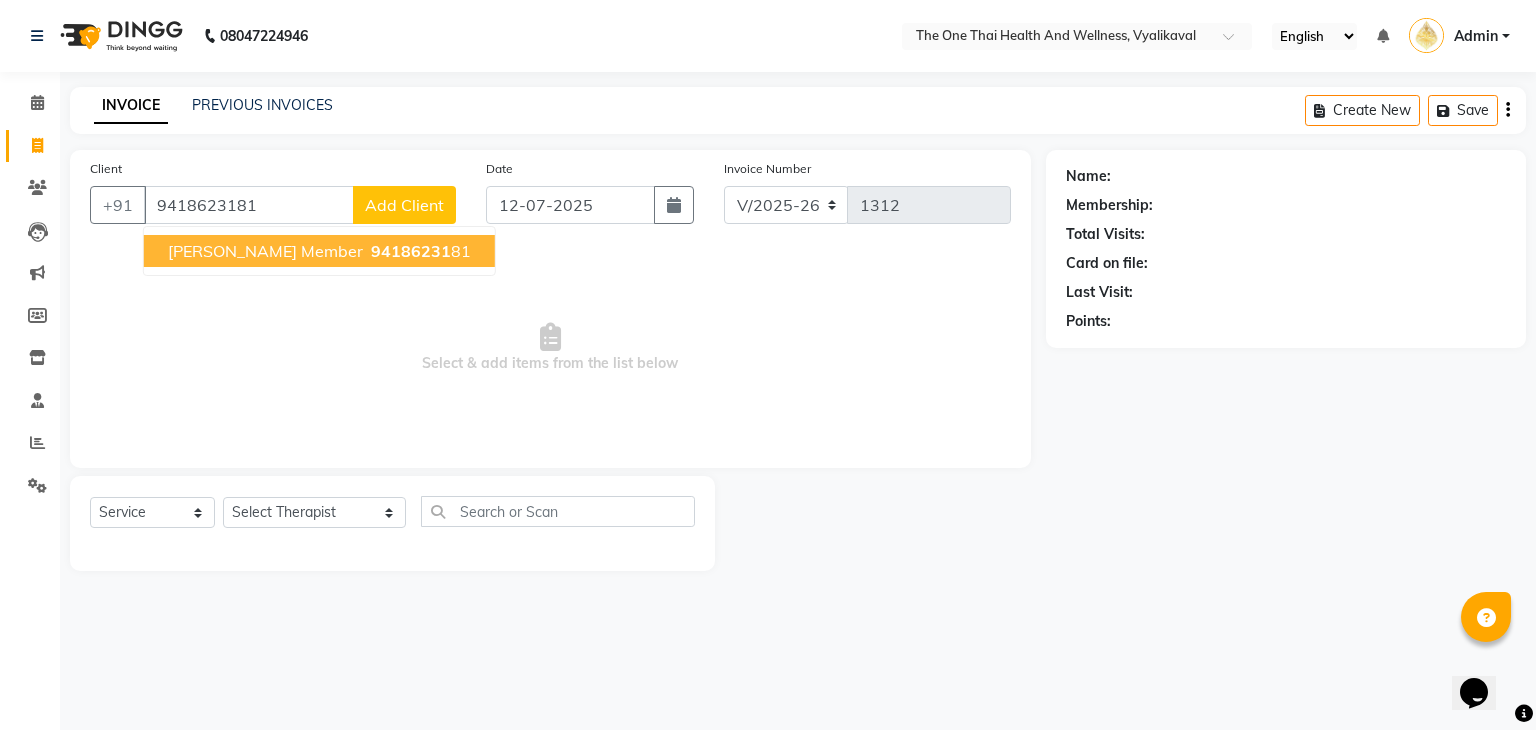 type on "9418623181" 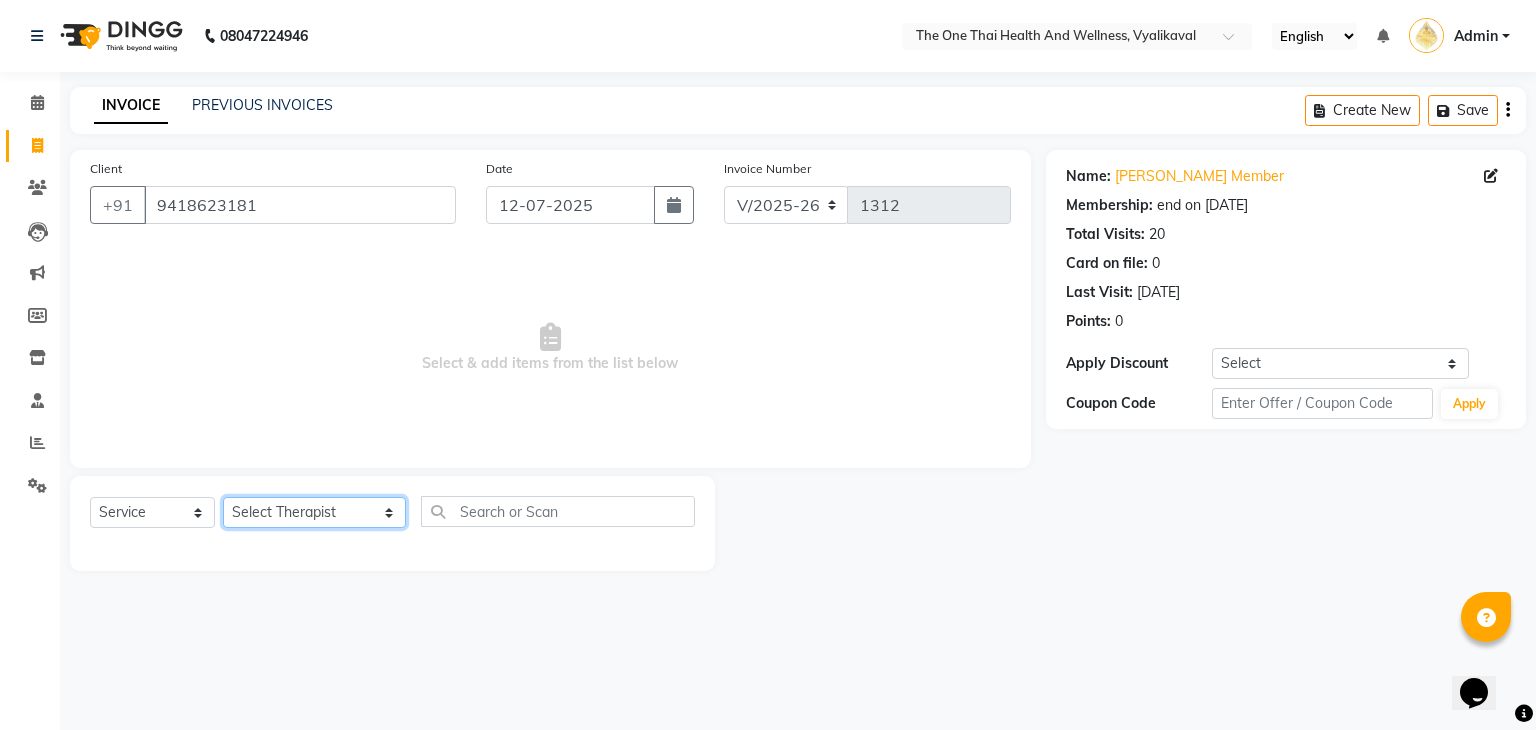 click on "Select Therapist [PERSON_NAME] 💚🍏thai therapist Ammy ❤️northeast therapist Ammy thai 💚therapist Beauty 💚🍅thai therapist Ester - NE 🔴🔴🔴 Ester 🟢 -🇹🇭thai  Grace northeast standby Jeena thai 🟢therapist [PERSON_NAME] ([PERSON_NAME])🍏🍏 thai therapist [PERSON_NAME] (nana ) [DATE]🌹northeast  [PERSON_NAME] 💚thai therapist [PERSON_NAME]🎃💚thai therapist  [PERSON_NAME] 🔴north east  Lucky thai 🪀💚therapist  Miya ❤️ northeast  Nana 🍅 northeast  Nana 🍏💚thai therapist  Orange 🧡thai therapist  Pema 🍅north east therapist  receptionist  [PERSON_NAME] ❤️northeast therapist ❤️ [PERSON_NAME] (nana) 🍏🍏thai therapist [PERSON_NAME] 💚💚thai therapist second login  Sofia thai therapist 🍏" 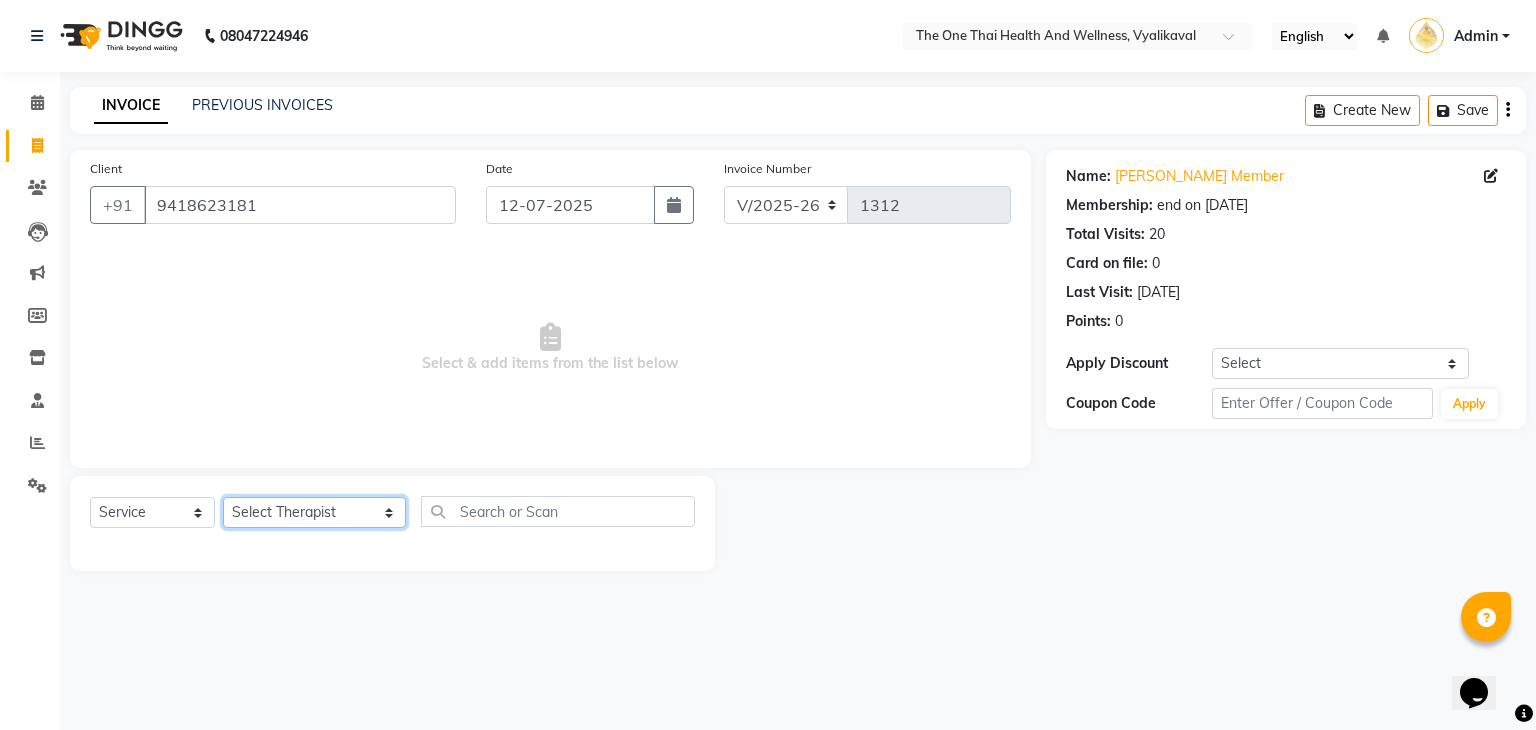 select on "82979" 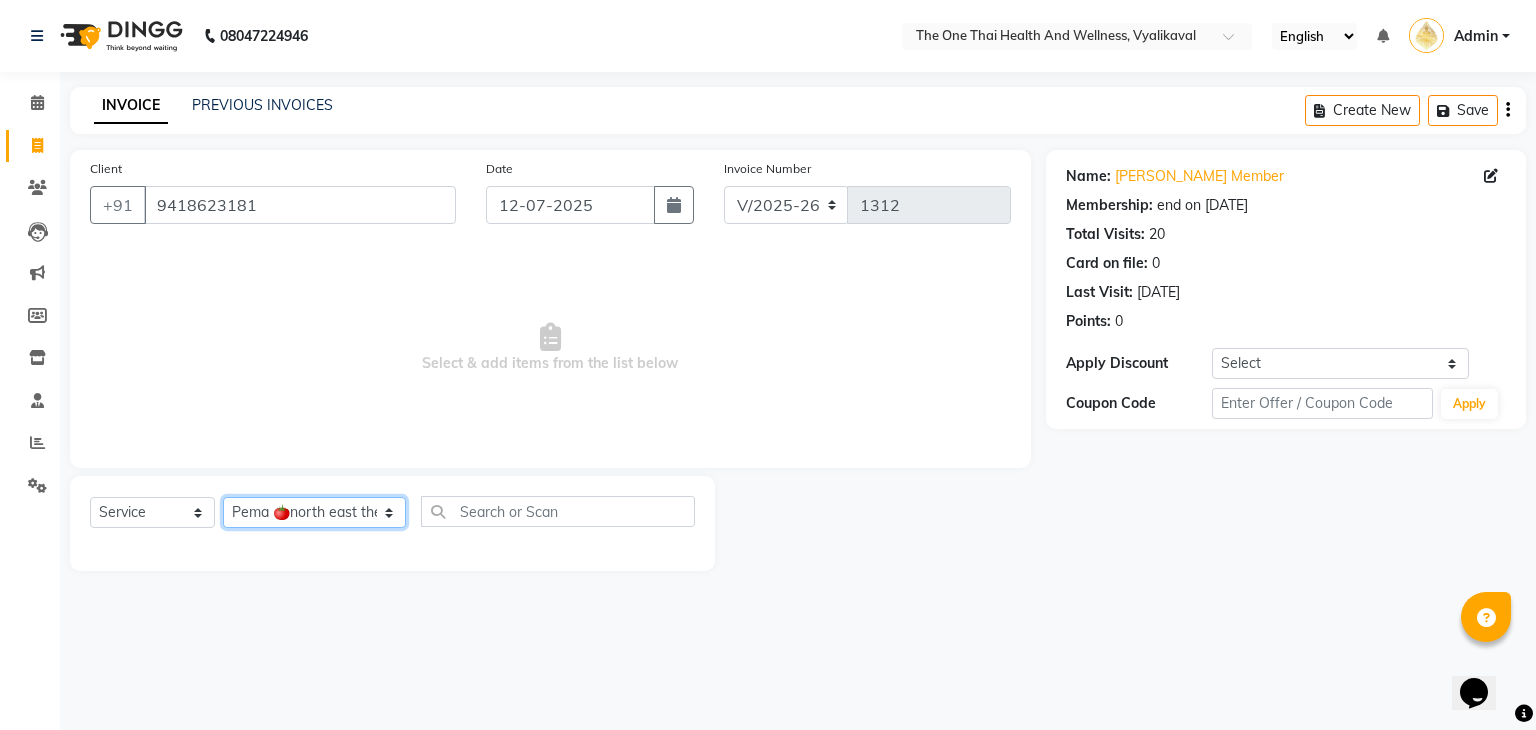 click on "Select Therapist [PERSON_NAME] 💚🍏thai therapist Ammy ❤️northeast therapist Ammy thai 💚therapist Beauty 💚🍅thai therapist Ester - NE 🔴🔴🔴 Ester 🟢 -🇹🇭thai  Grace northeast standby Jeena thai 🟢therapist [PERSON_NAME] ([PERSON_NAME])🍏🍏 thai therapist [PERSON_NAME] (nana ) [DATE]🌹northeast  [PERSON_NAME] 💚thai therapist [PERSON_NAME]🎃💚thai therapist  [PERSON_NAME] 🔴north east  Lucky thai 🪀💚therapist  Miya ❤️ northeast  Nana 🍅 northeast  Nana 🍏💚thai therapist  Orange 🧡thai therapist  Pema 🍅north east therapist  receptionist  [PERSON_NAME] ❤️northeast therapist ❤️ [PERSON_NAME] (nana) 🍏🍏thai therapist [PERSON_NAME] 💚💚thai therapist second login  Sofia thai therapist 🍏" 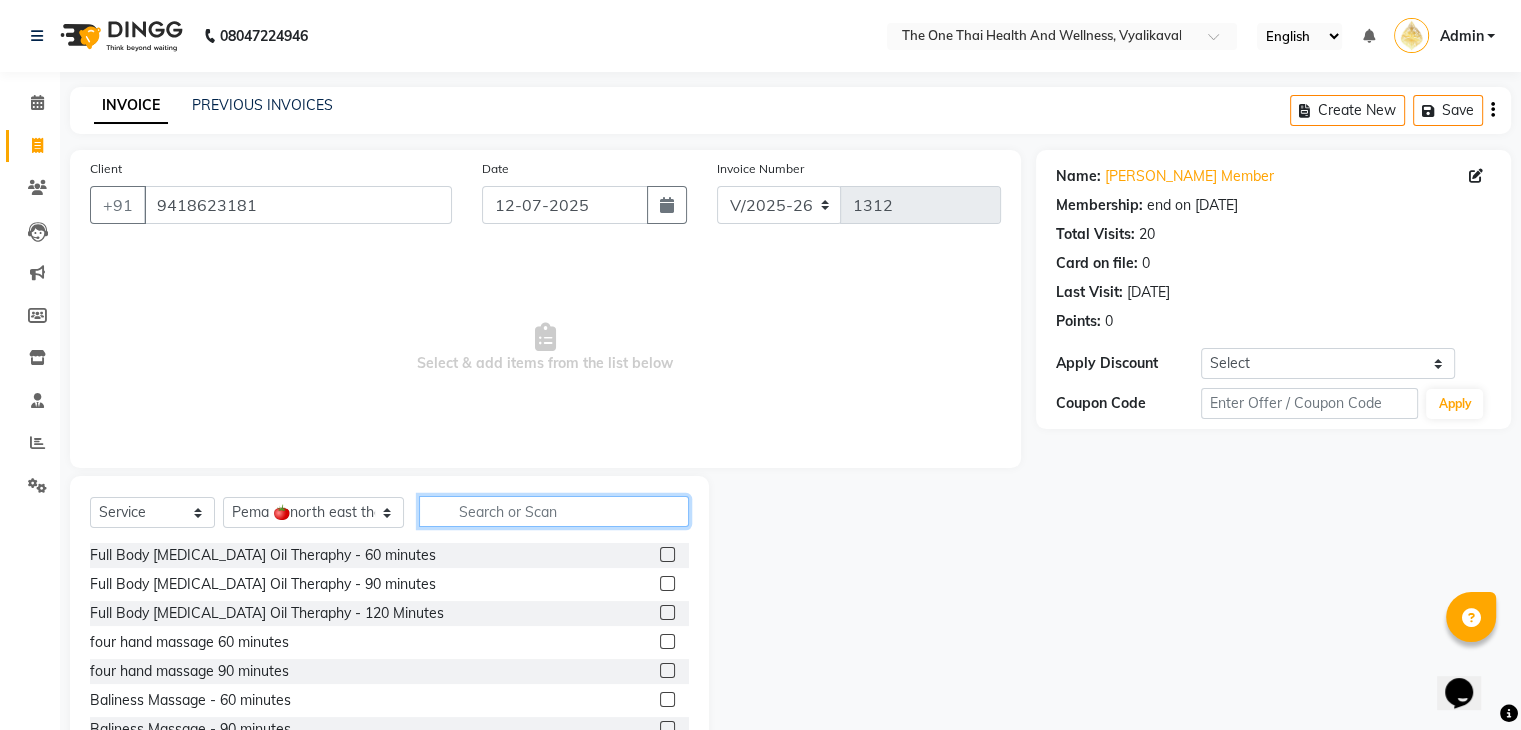 click 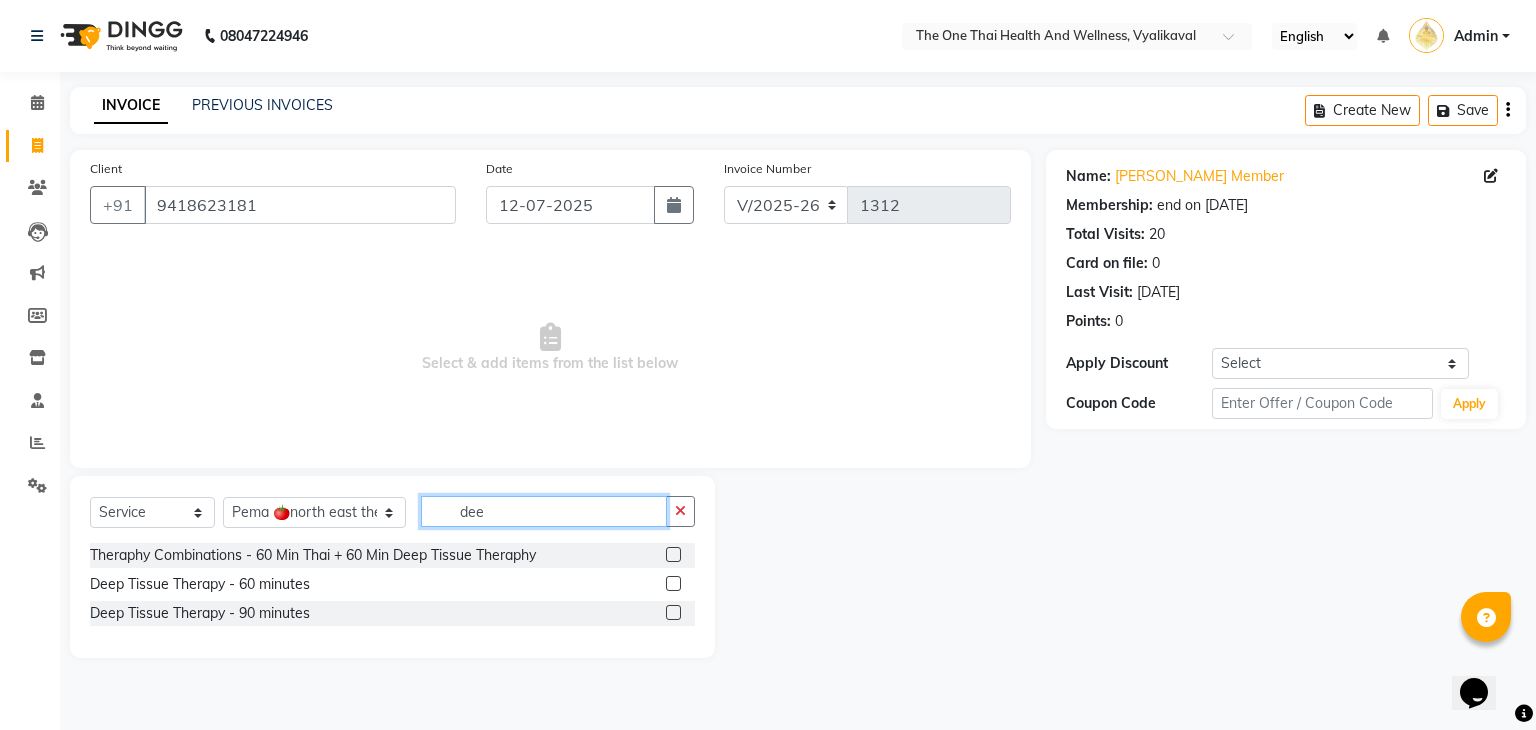type on "dee" 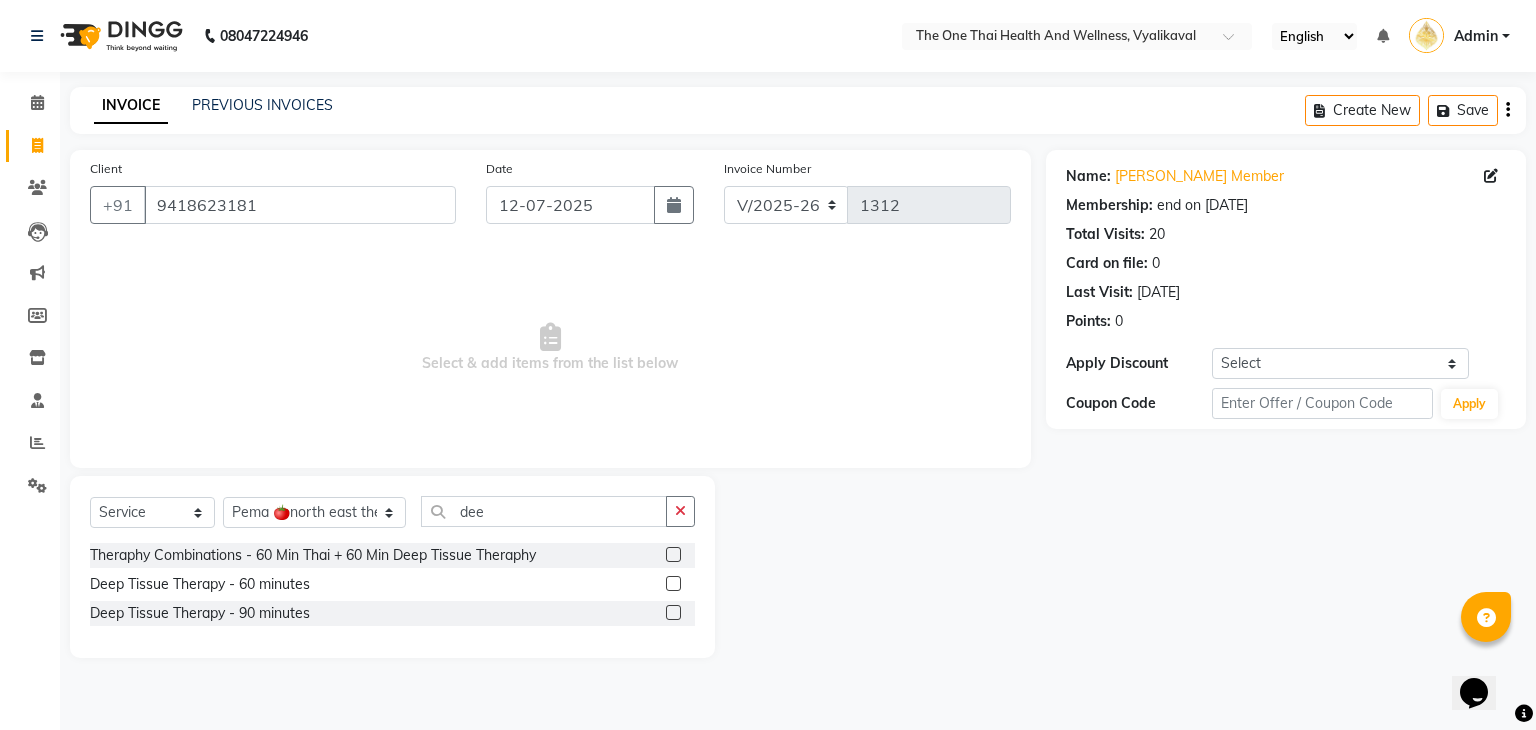 click 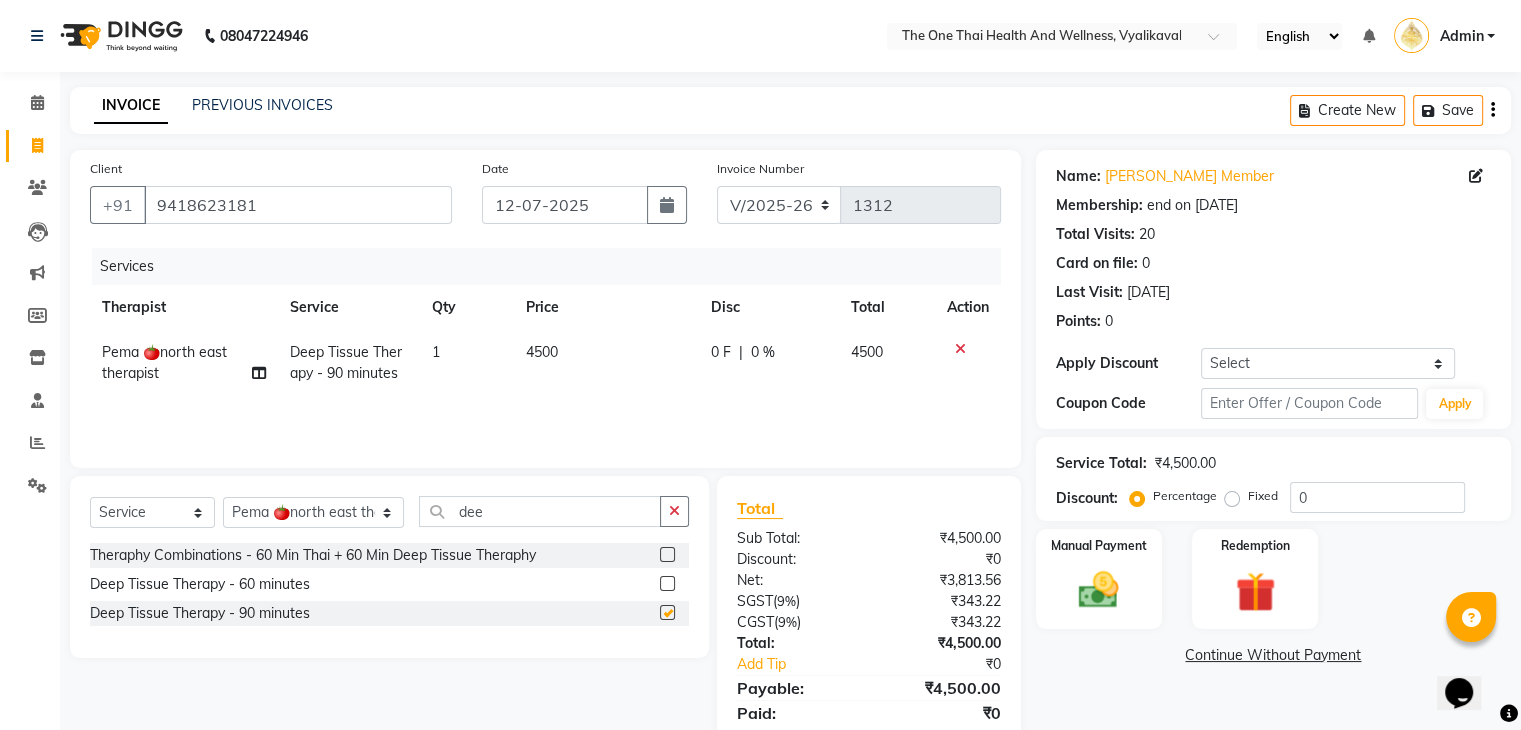 checkbox on "false" 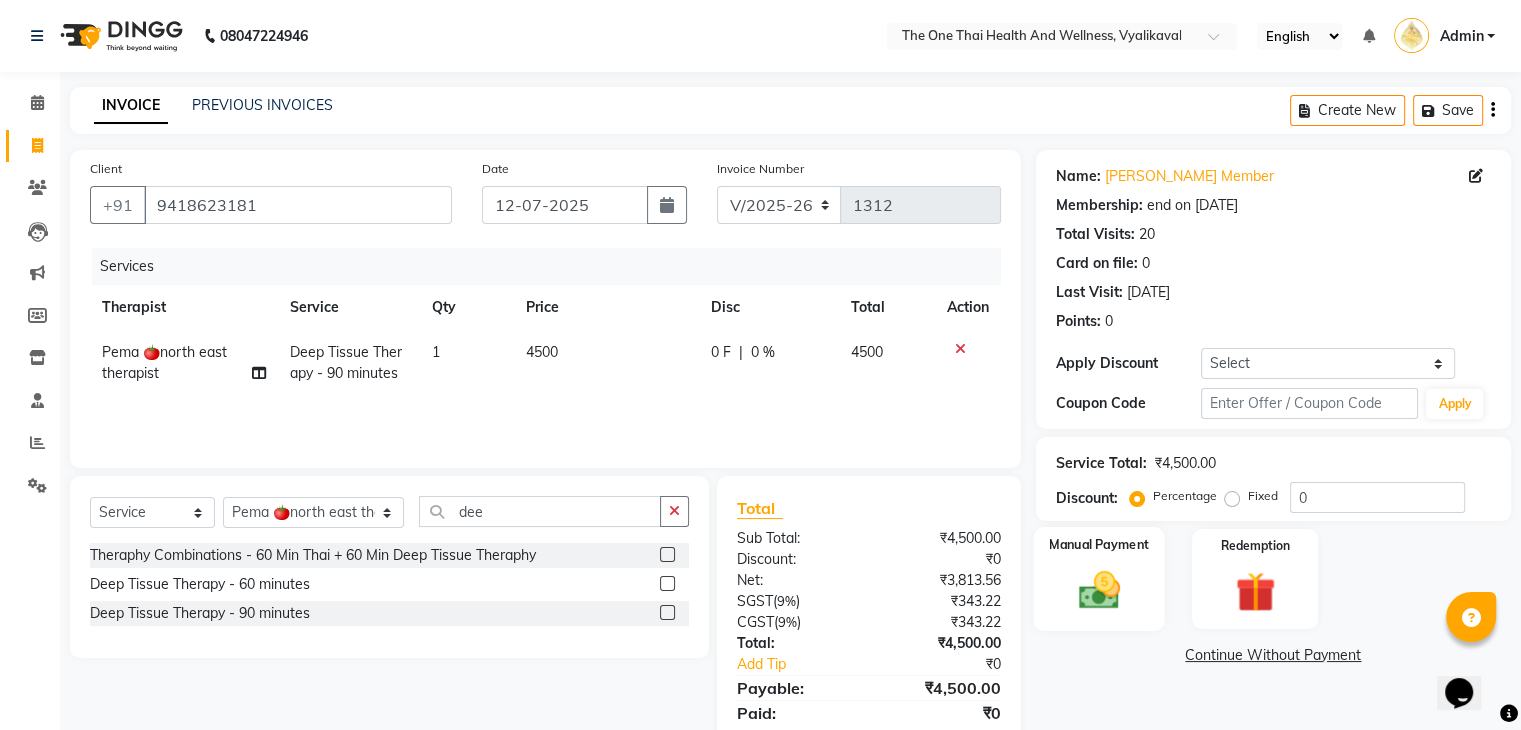 click 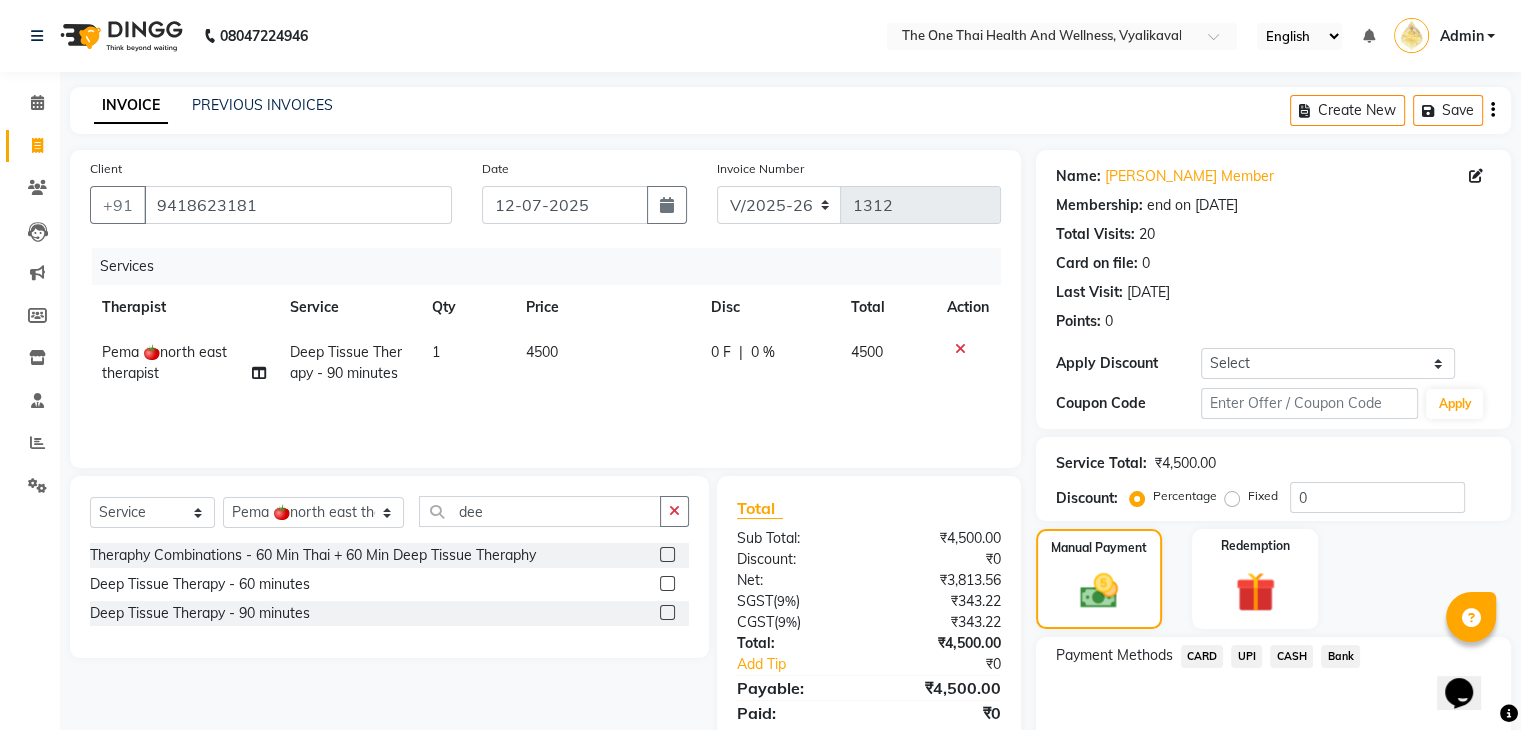 click on "CASH" 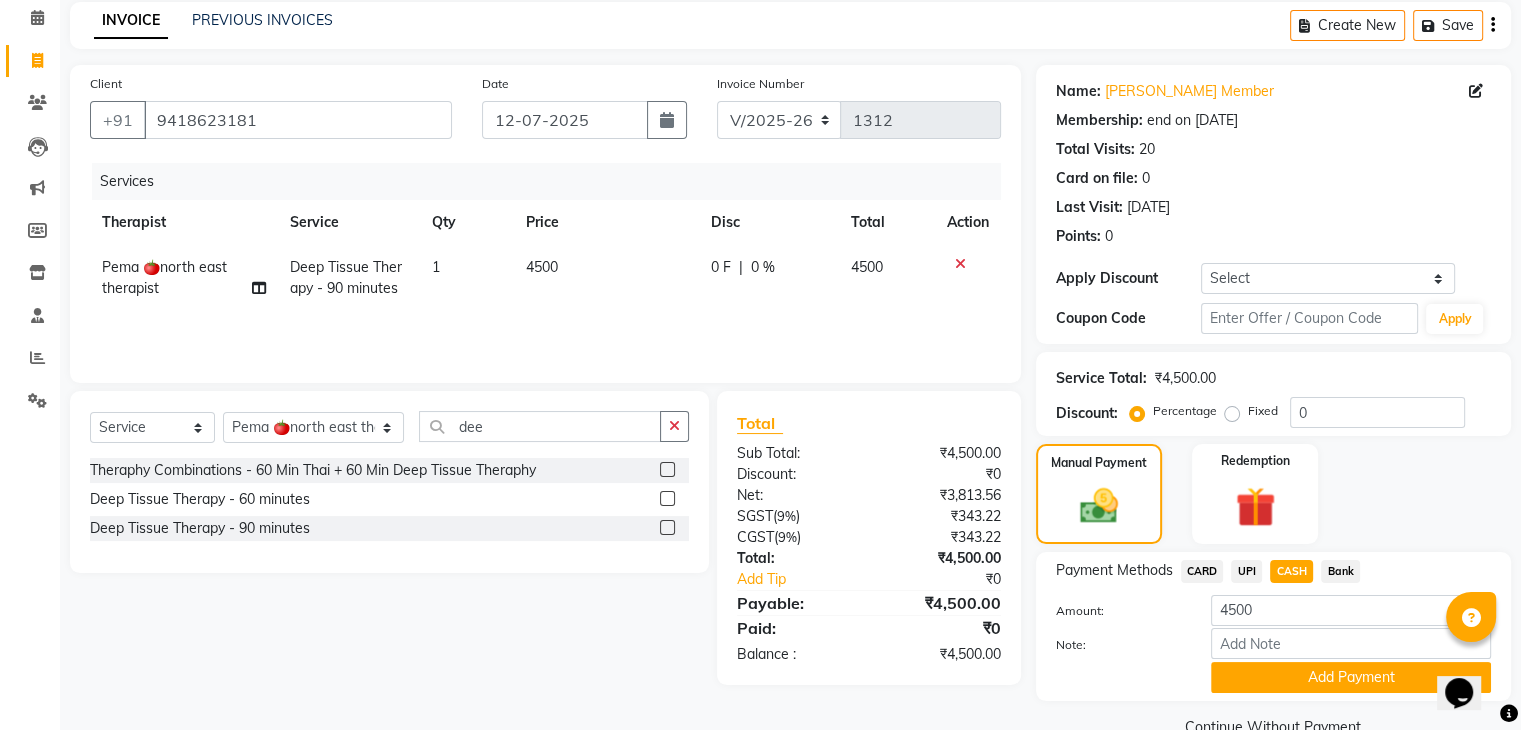 scroll, scrollTop: 96, scrollLeft: 0, axis: vertical 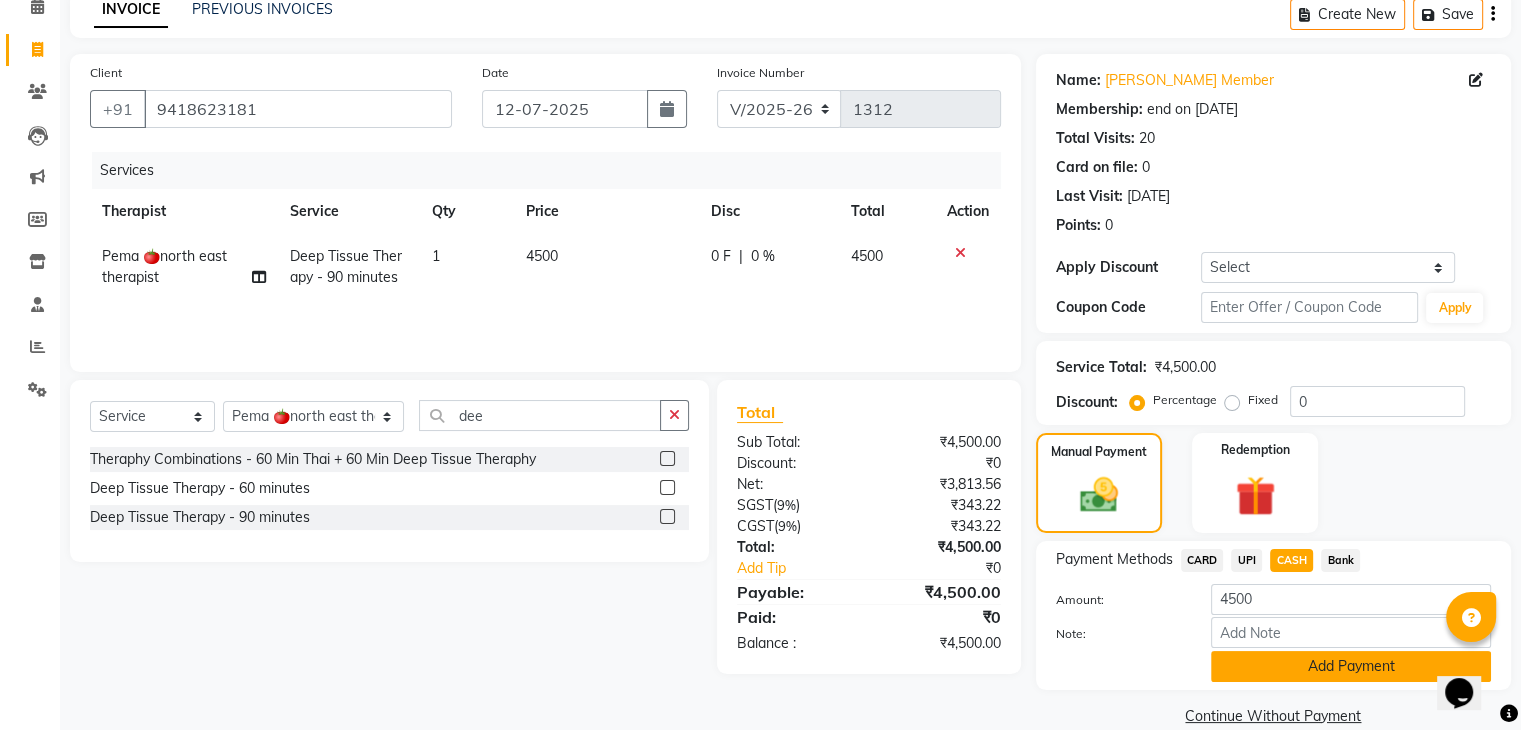 click on "Add Payment" 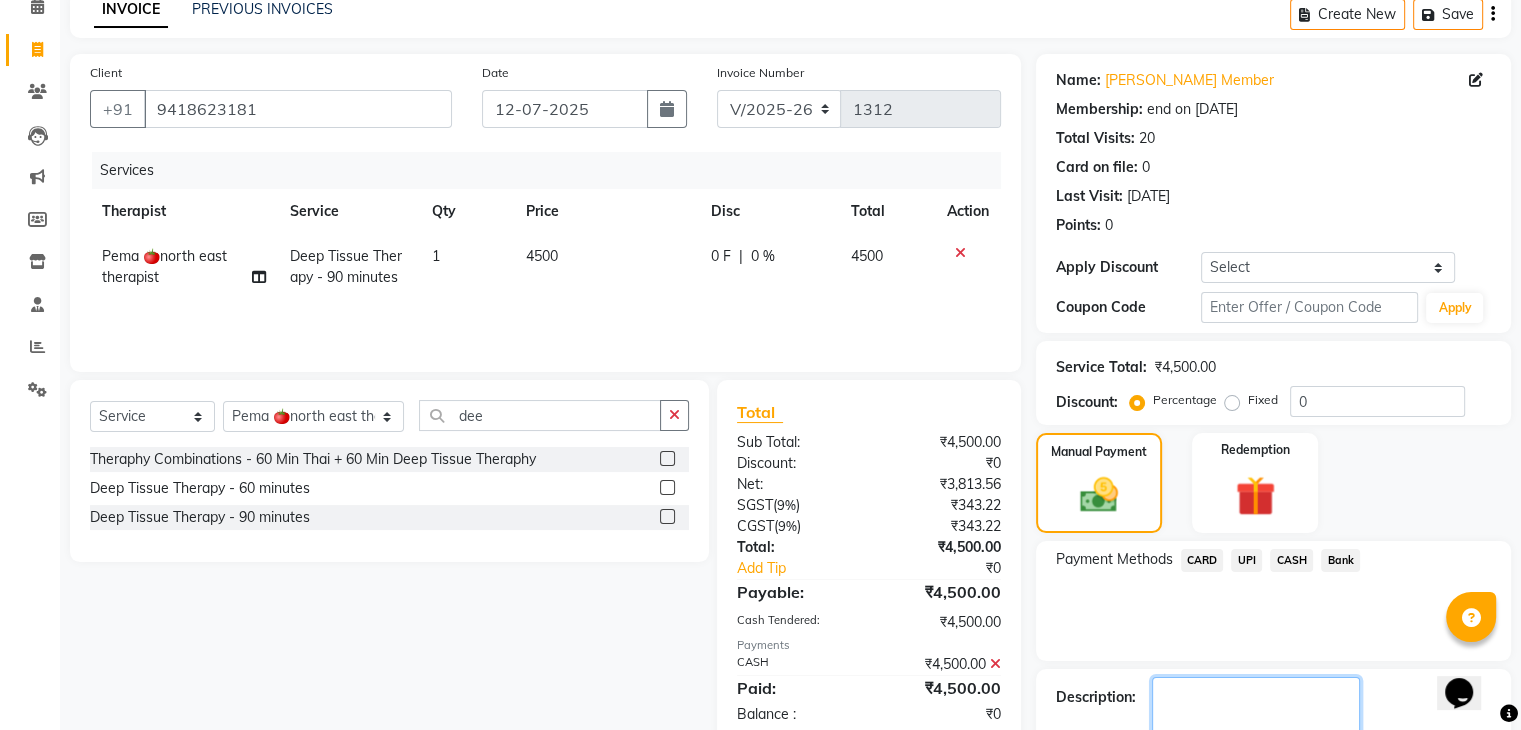 click 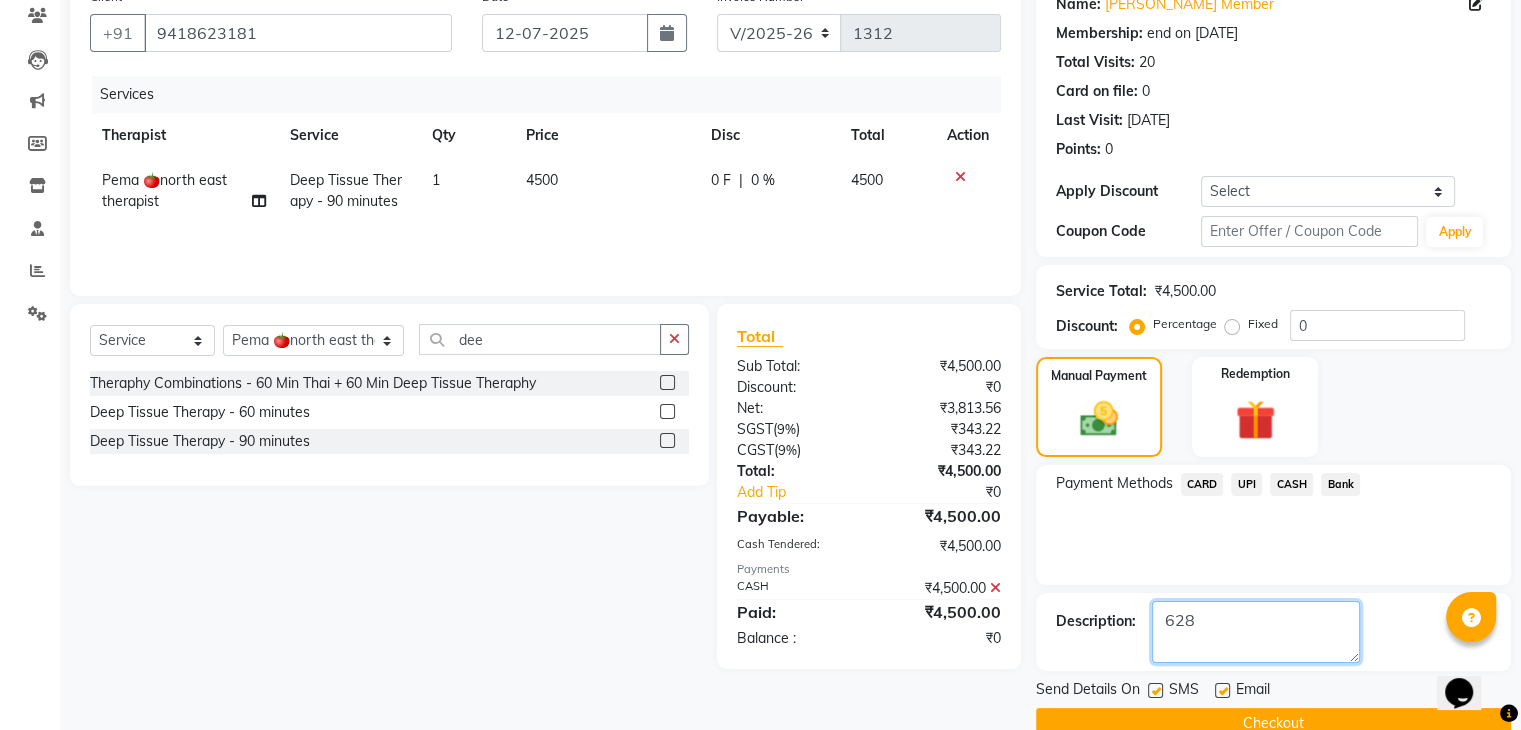 scroll, scrollTop: 209, scrollLeft: 0, axis: vertical 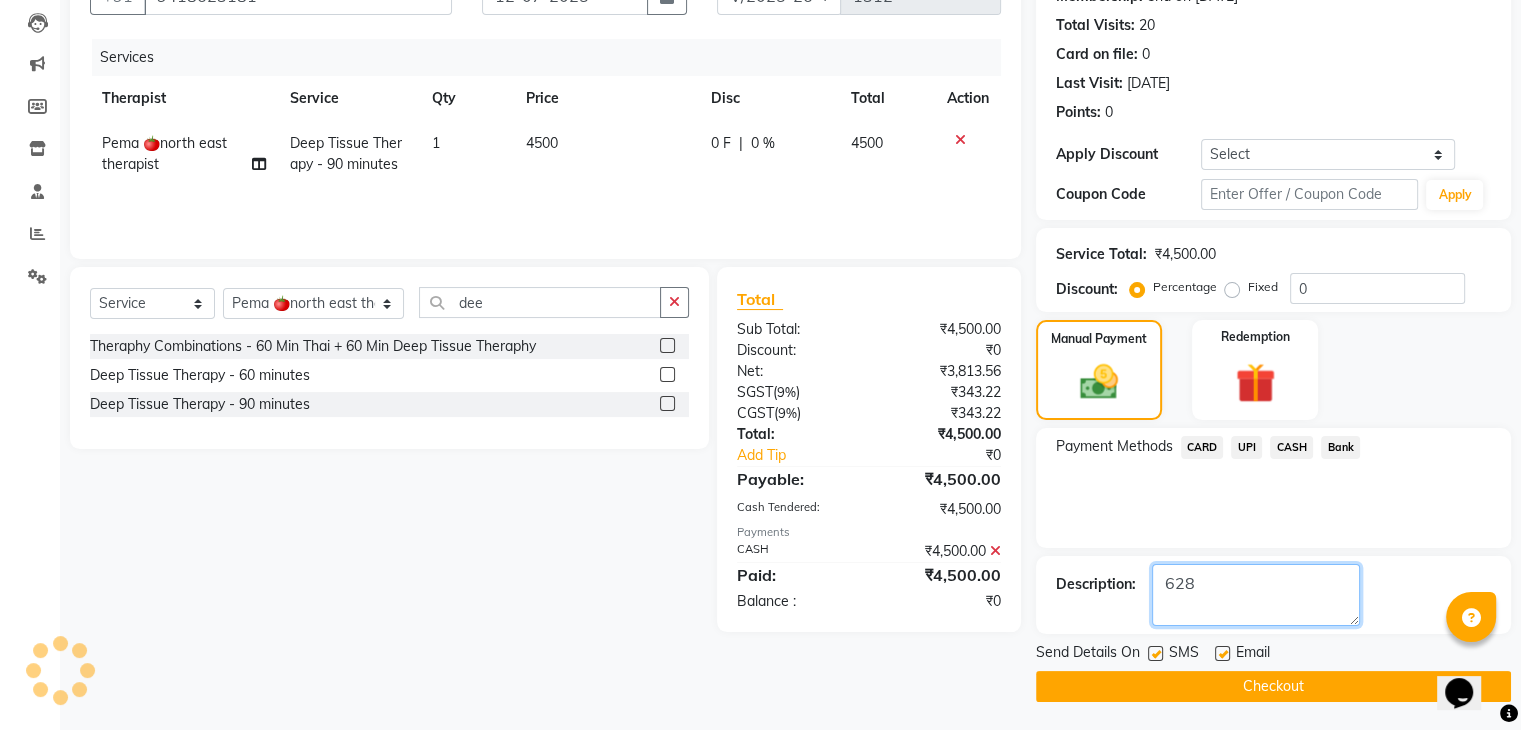 type on "628" 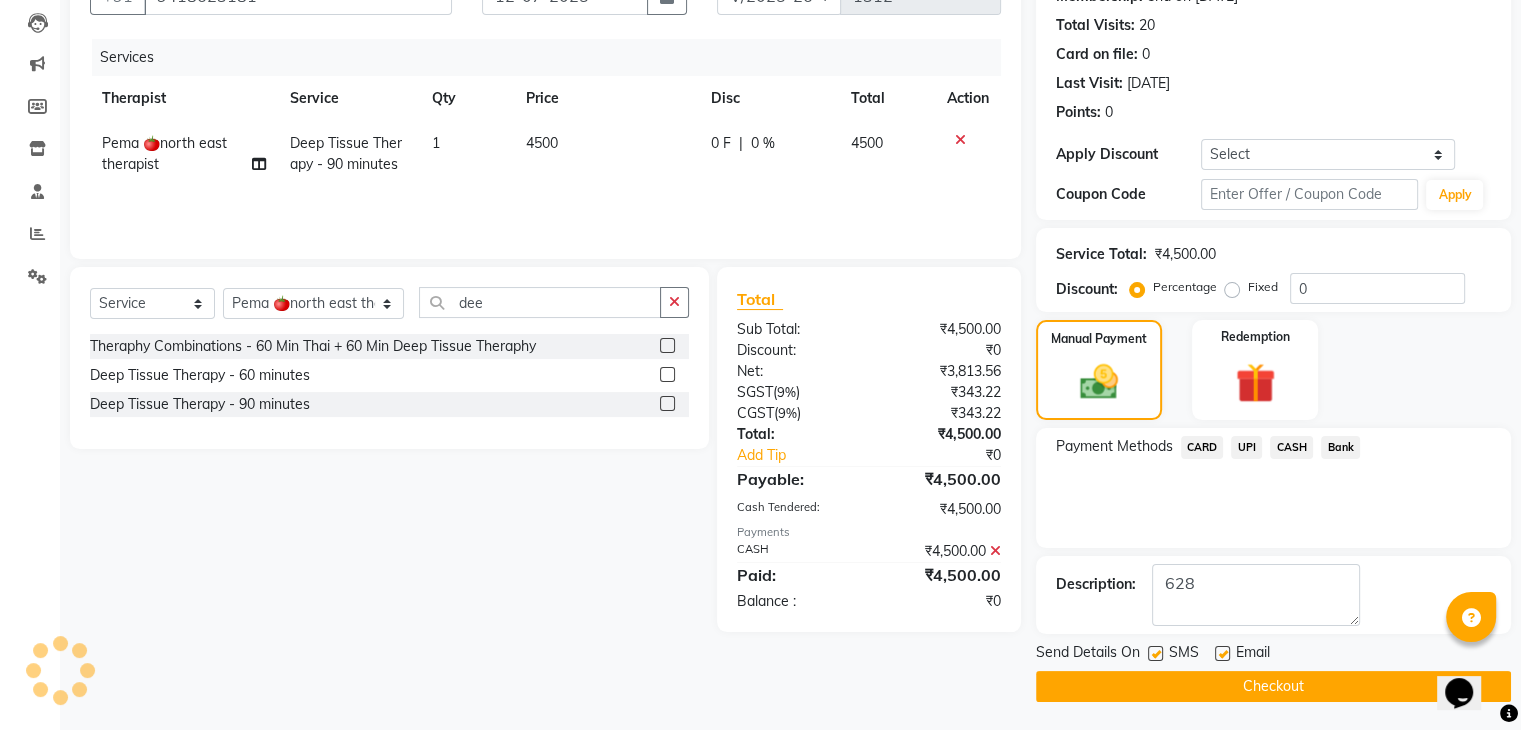 click on "SMS" 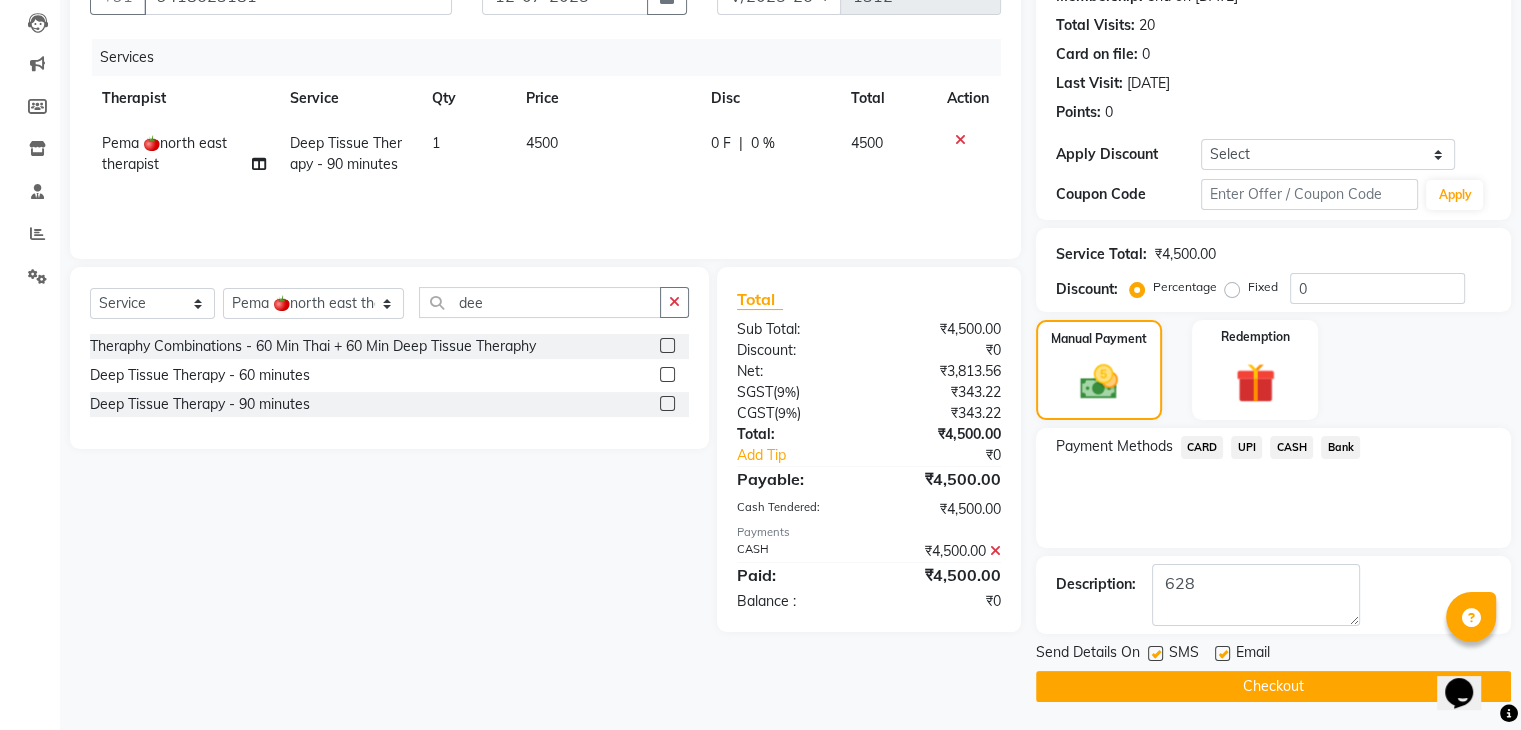 click 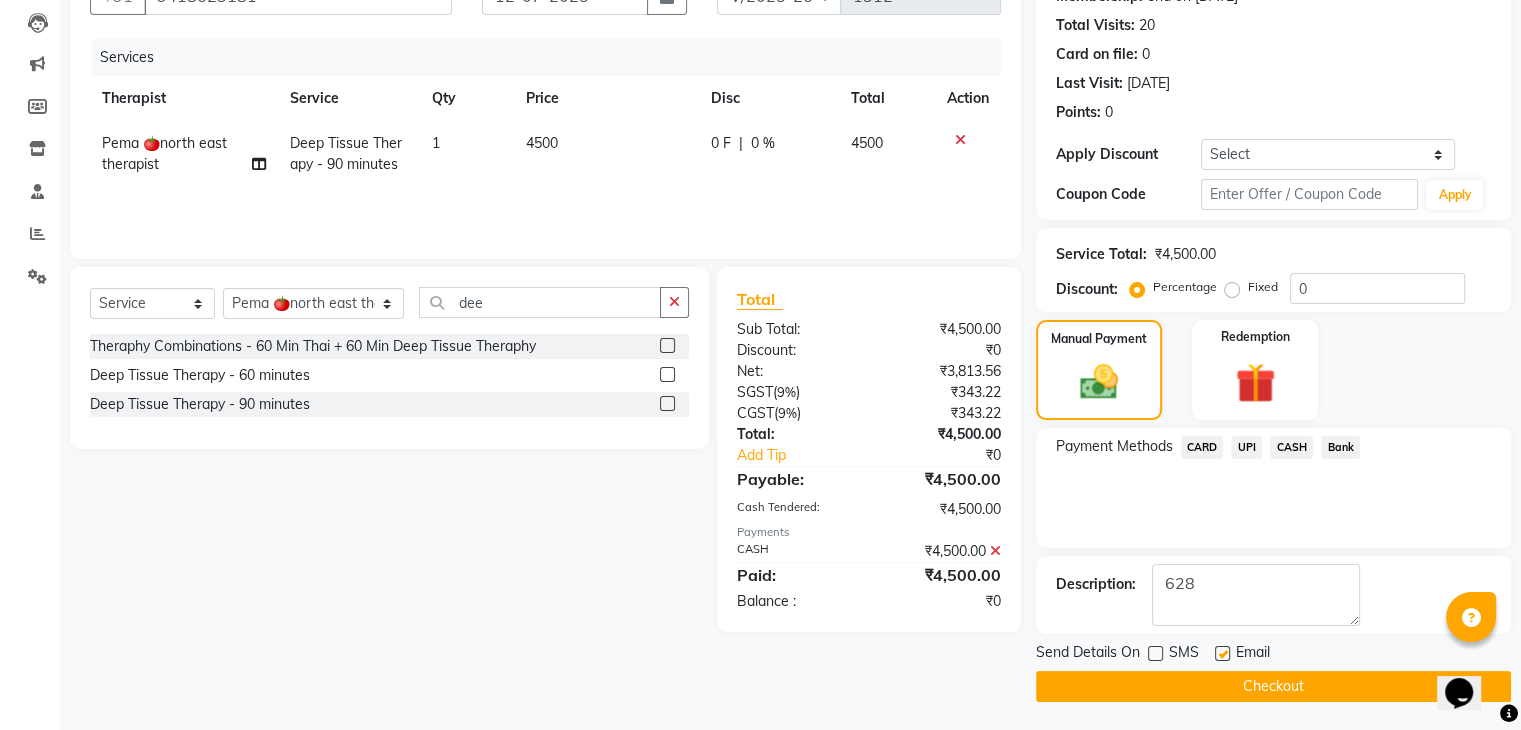 click on "Checkout" 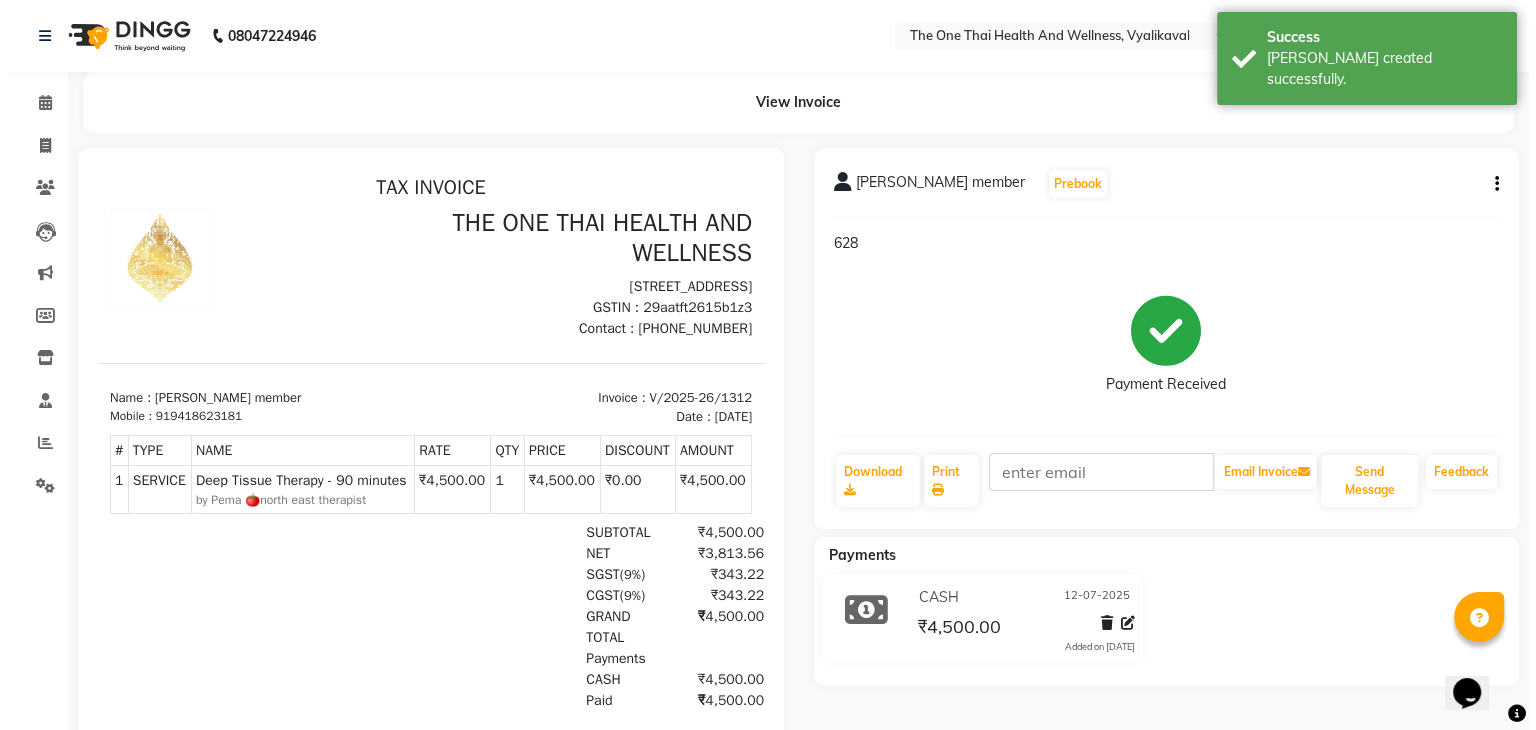 scroll, scrollTop: 0, scrollLeft: 0, axis: both 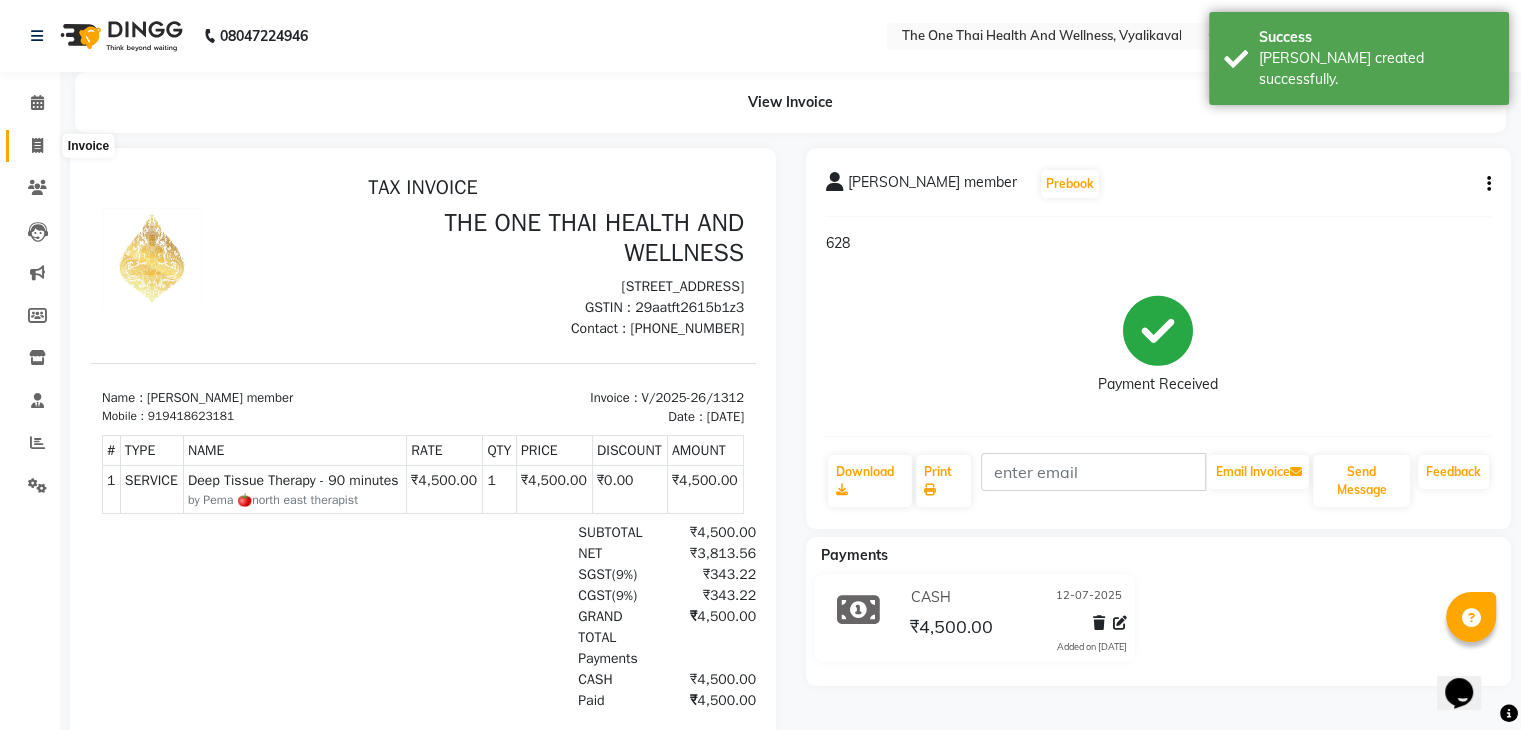 click 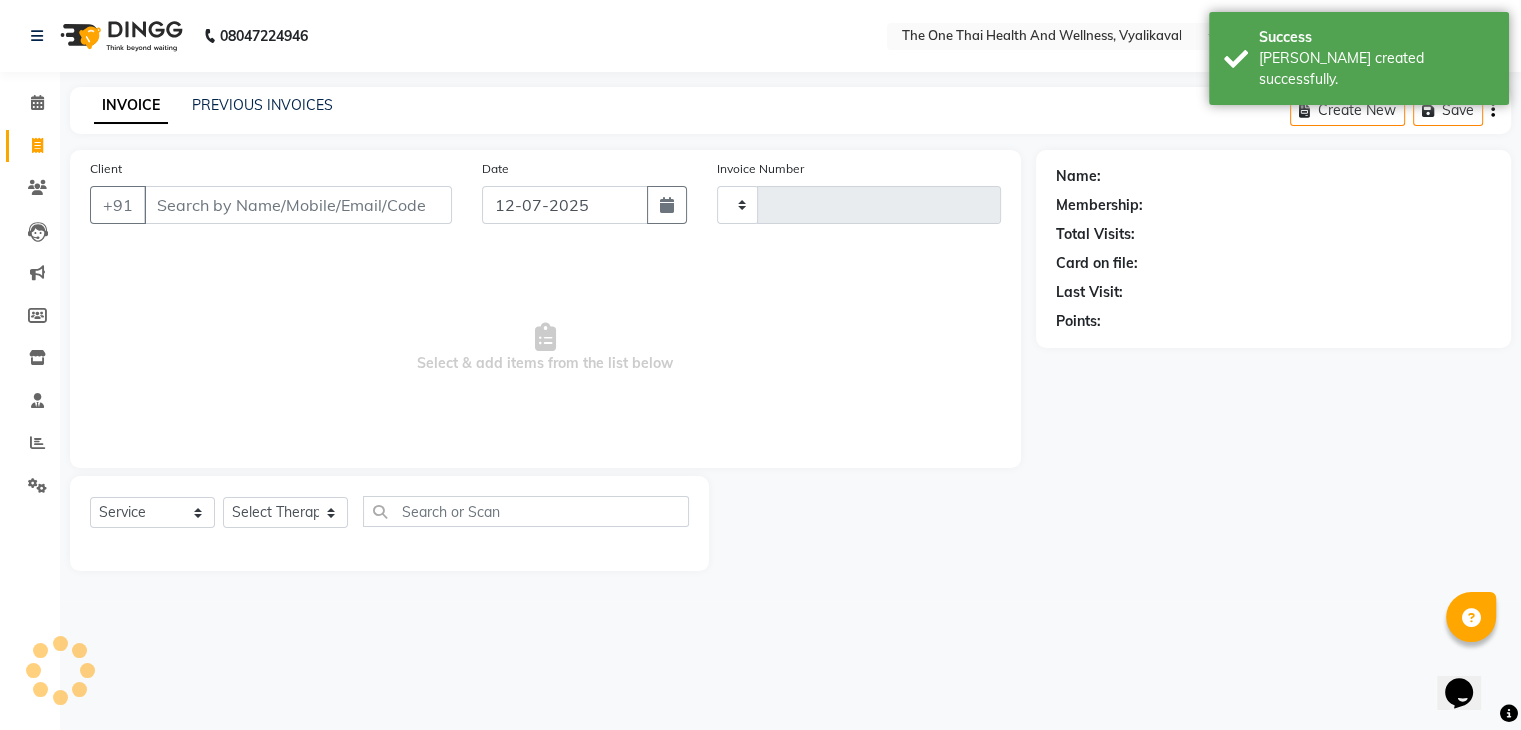 type on "1313" 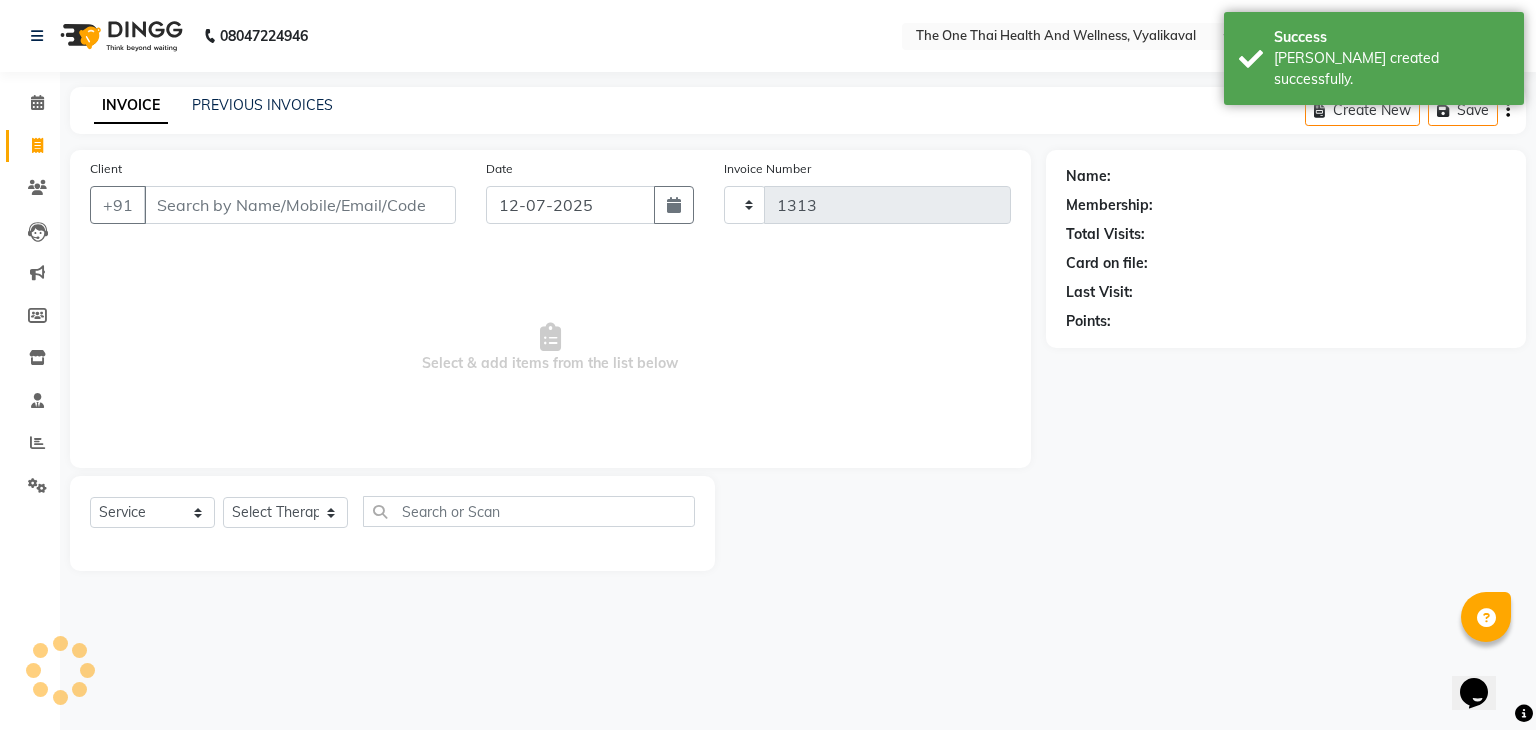 select on "5972" 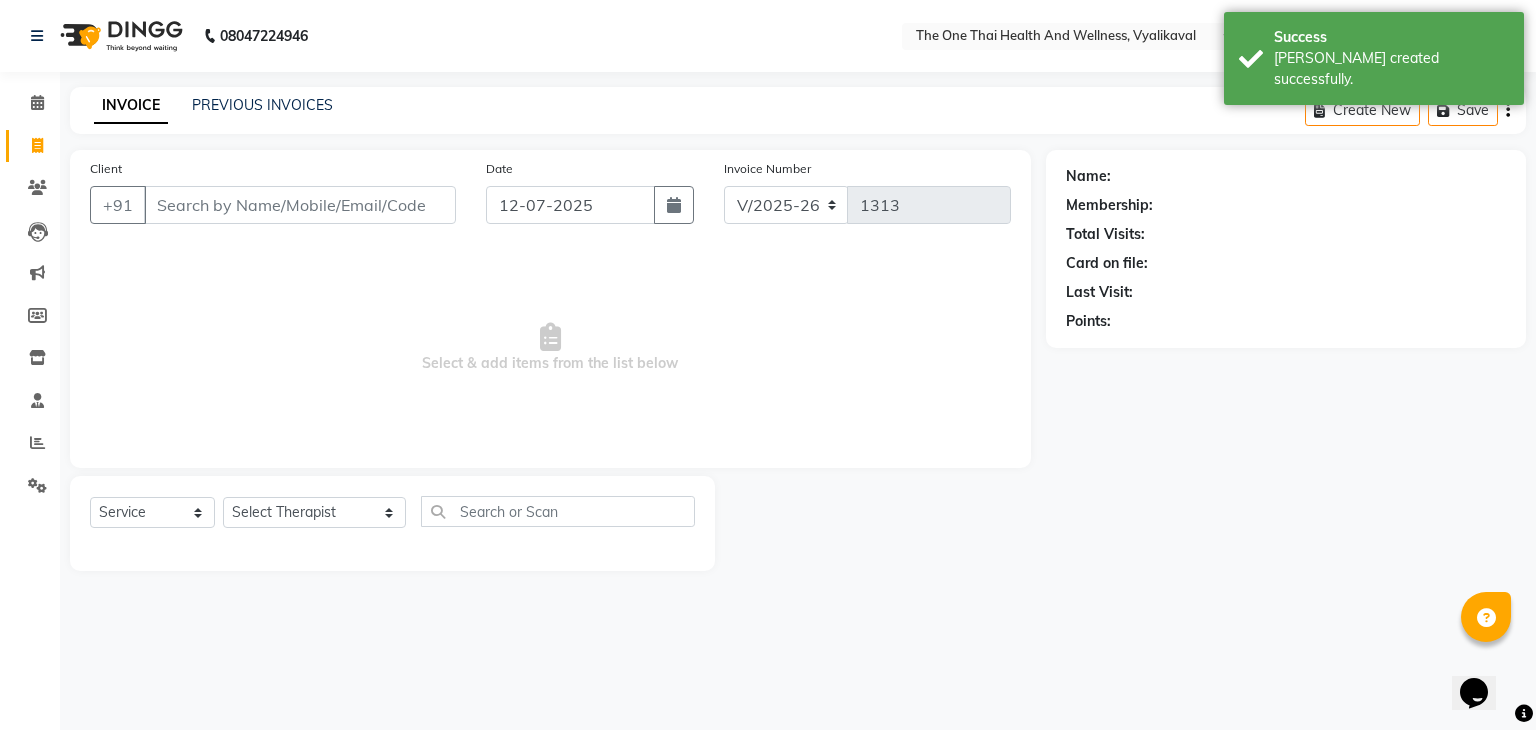 click on "Client" at bounding box center [300, 205] 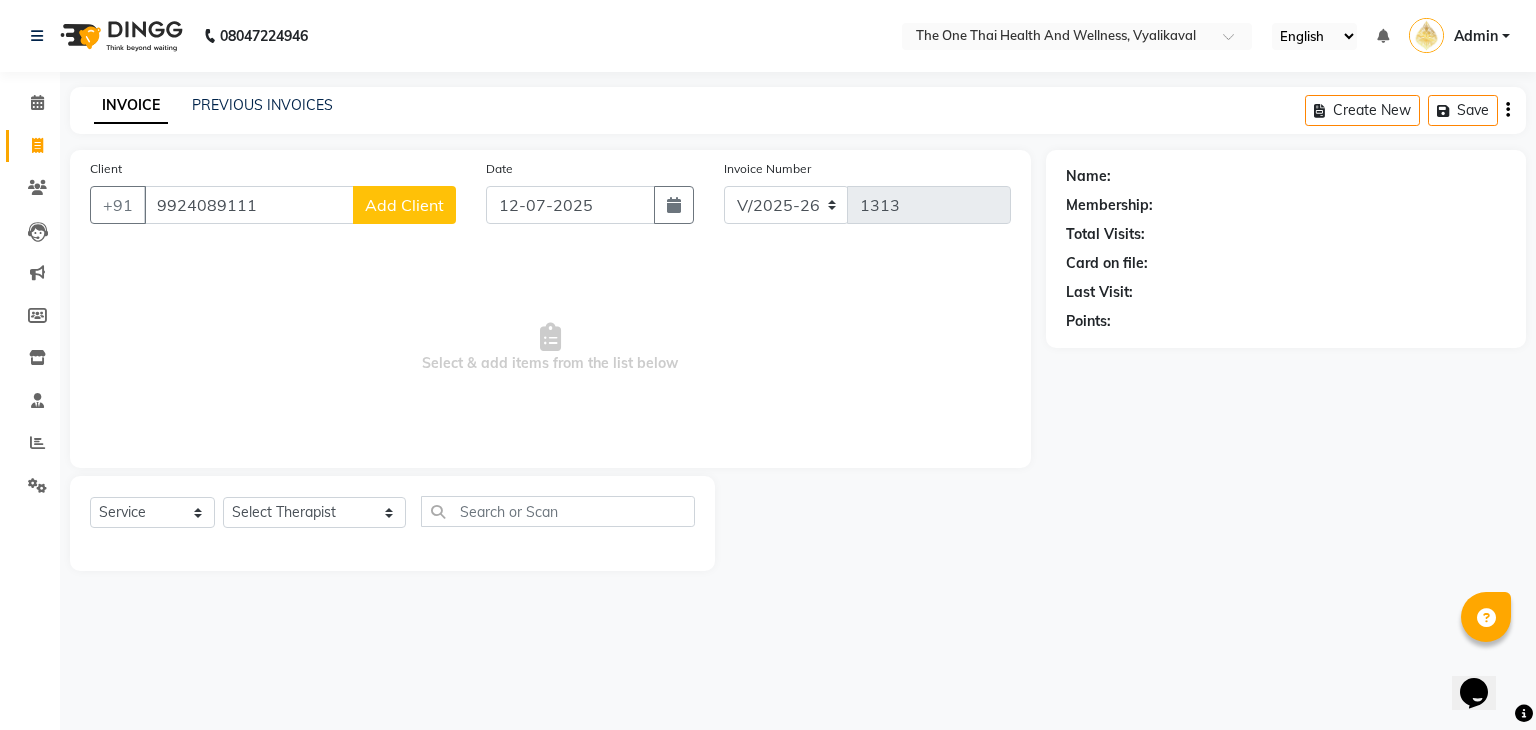 type on "9924089111" 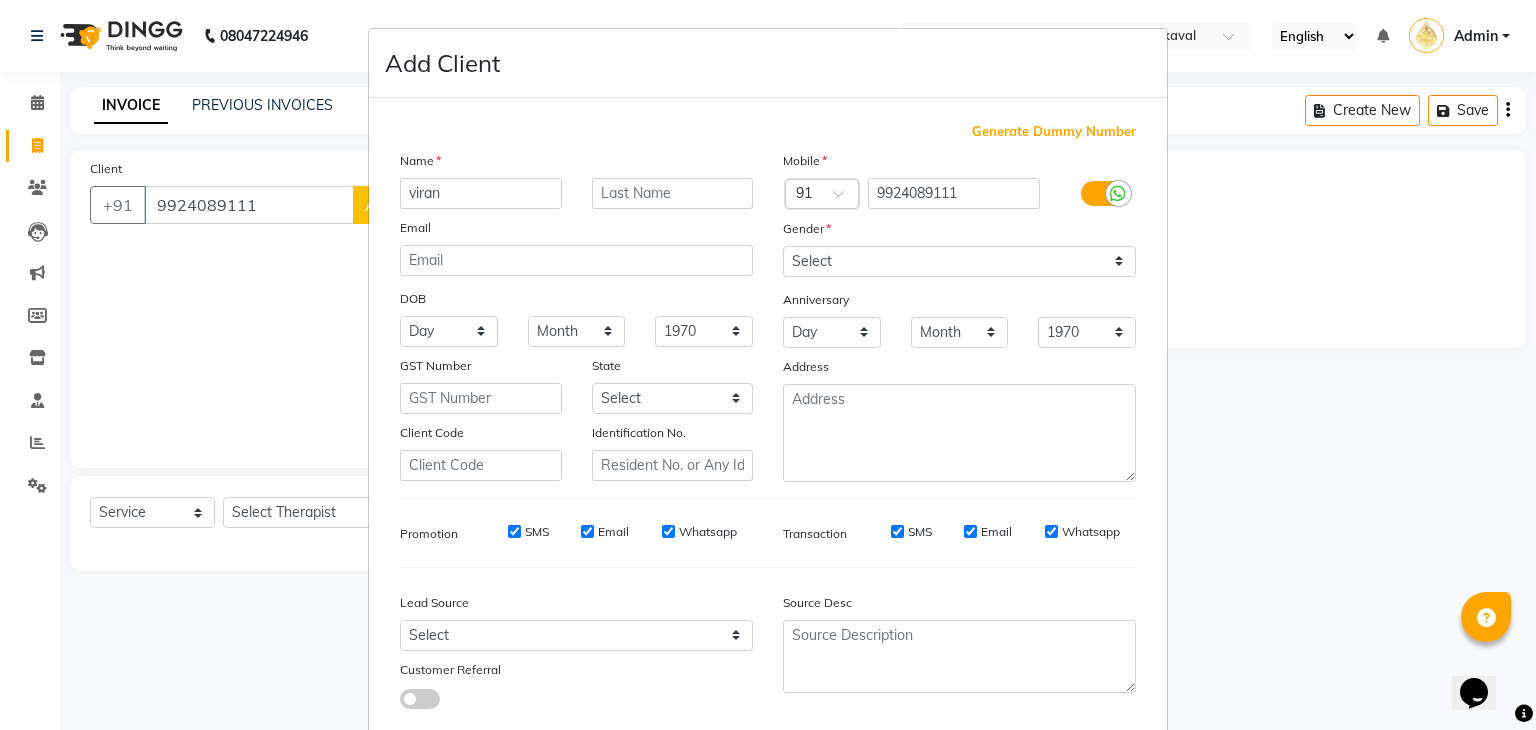 type on "viran" 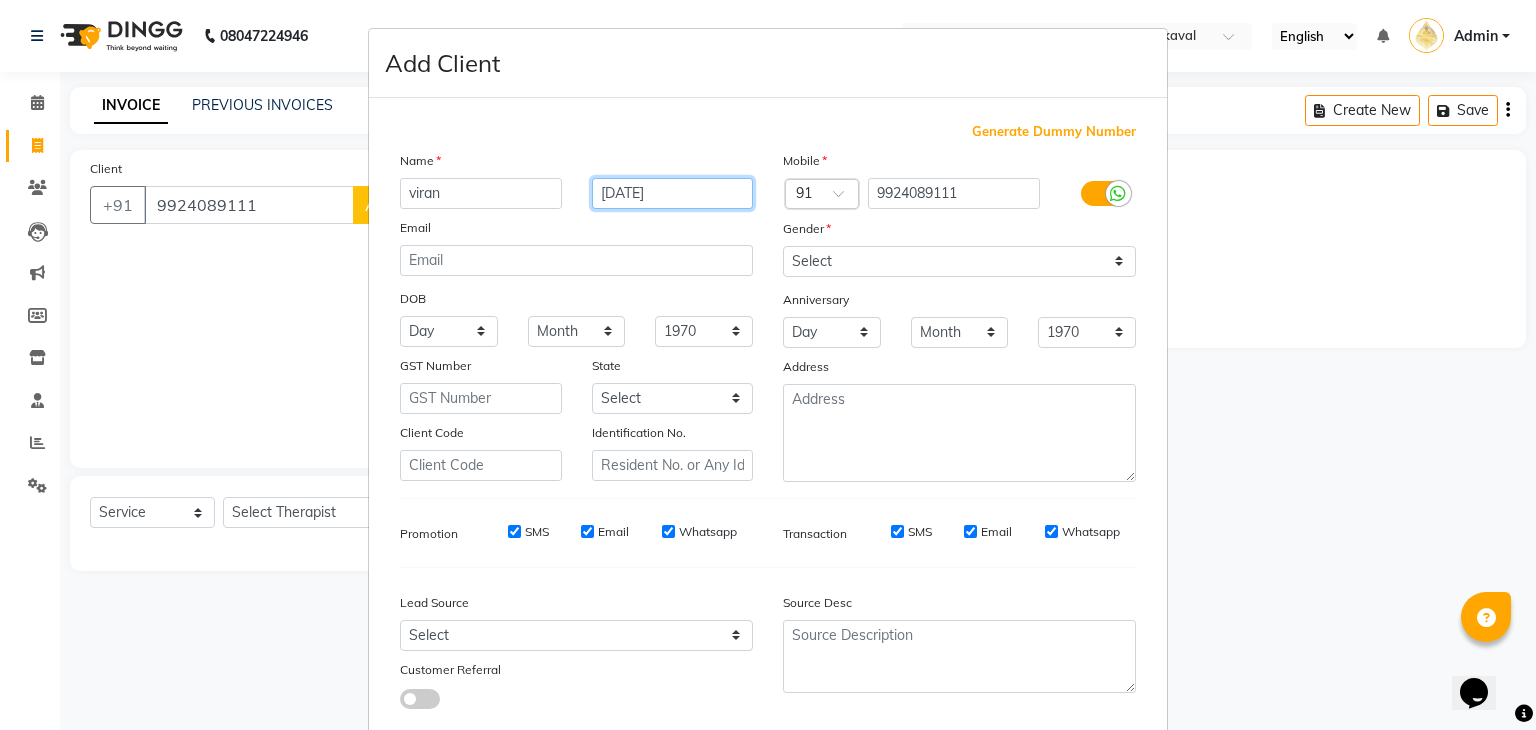 type on "[DATE]" 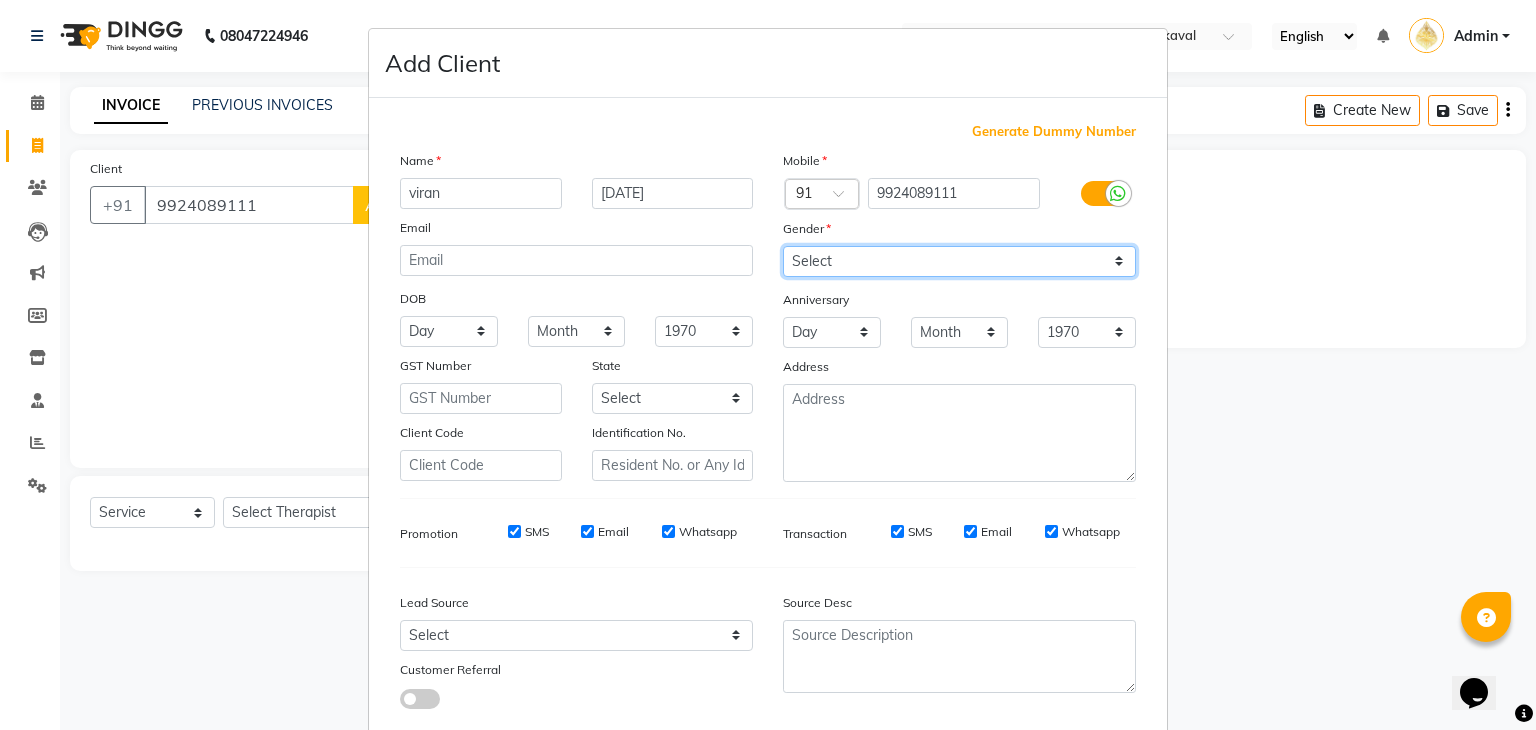 click on "Select [DEMOGRAPHIC_DATA] [DEMOGRAPHIC_DATA] Other Prefer Not To Say" at bounding box center (959, 261) 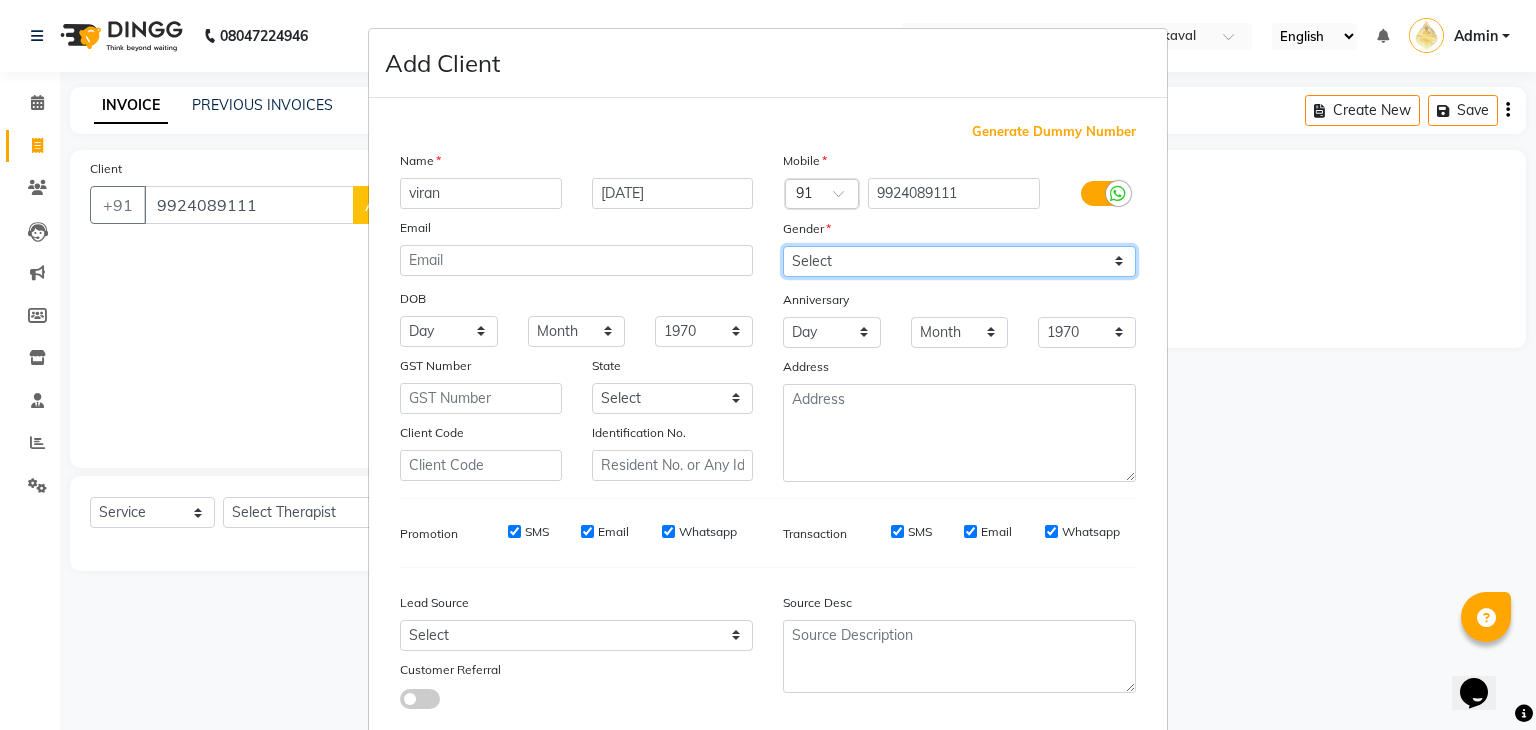 select on "[DEMOGRAPHIC_DATA]" 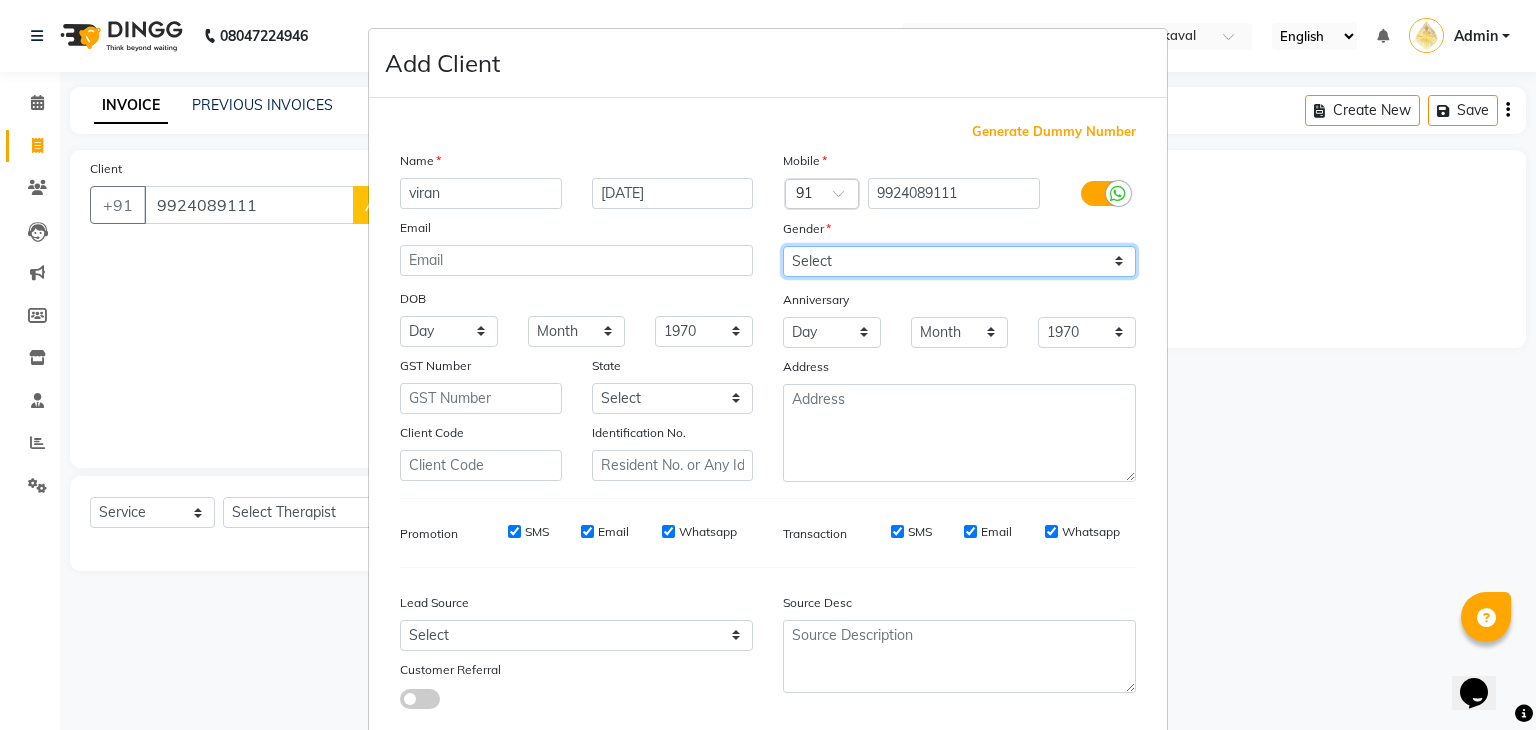 click on "Select [DEMOGRAPHIC_DATA] [DEMOGRAPHIC_DATA] Other Prefer Not To Say" at bounding box center (959, 261) 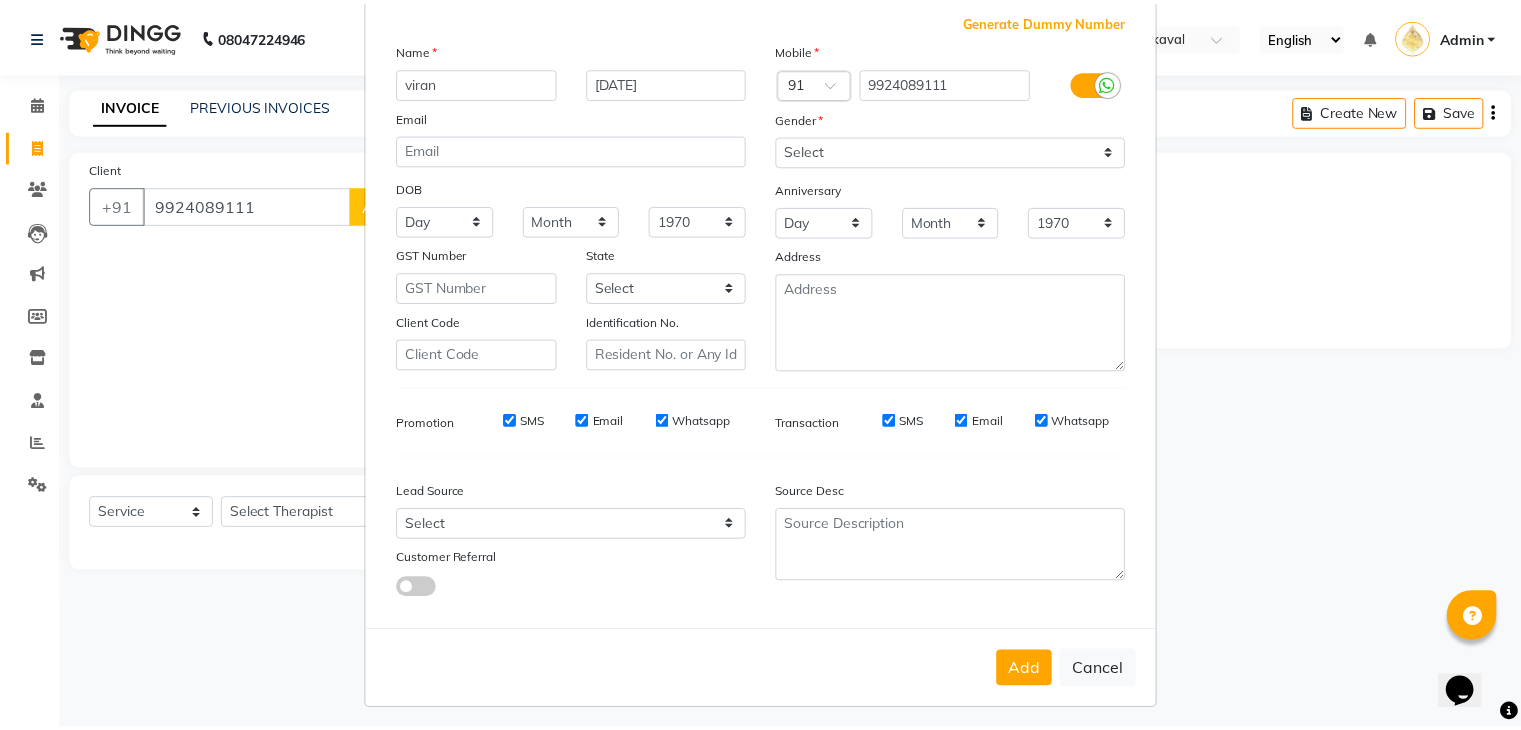 scroll, scrollTop: 127, scrollLeft: 0, axis: vertical 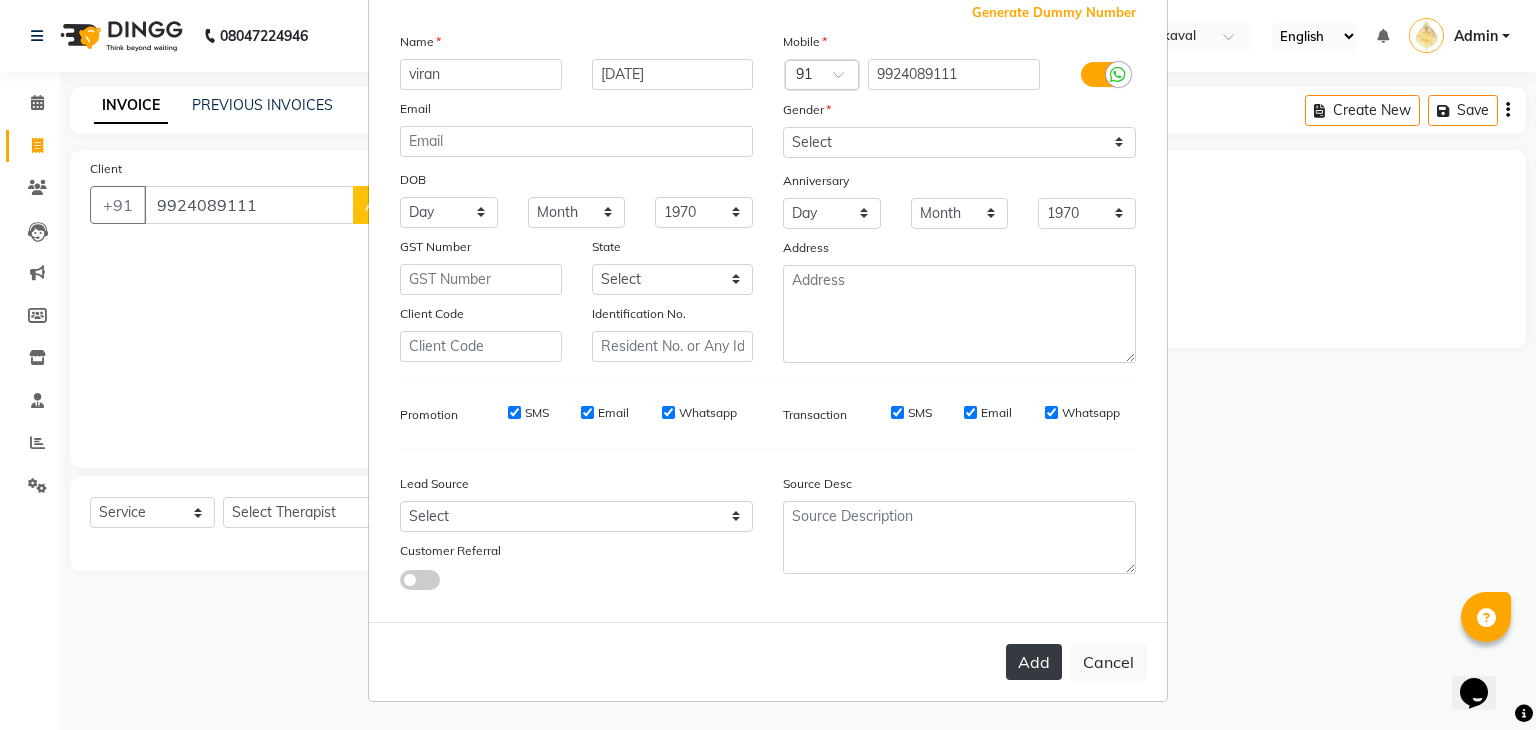 click on "Add" at bounding box center (1034, 662) 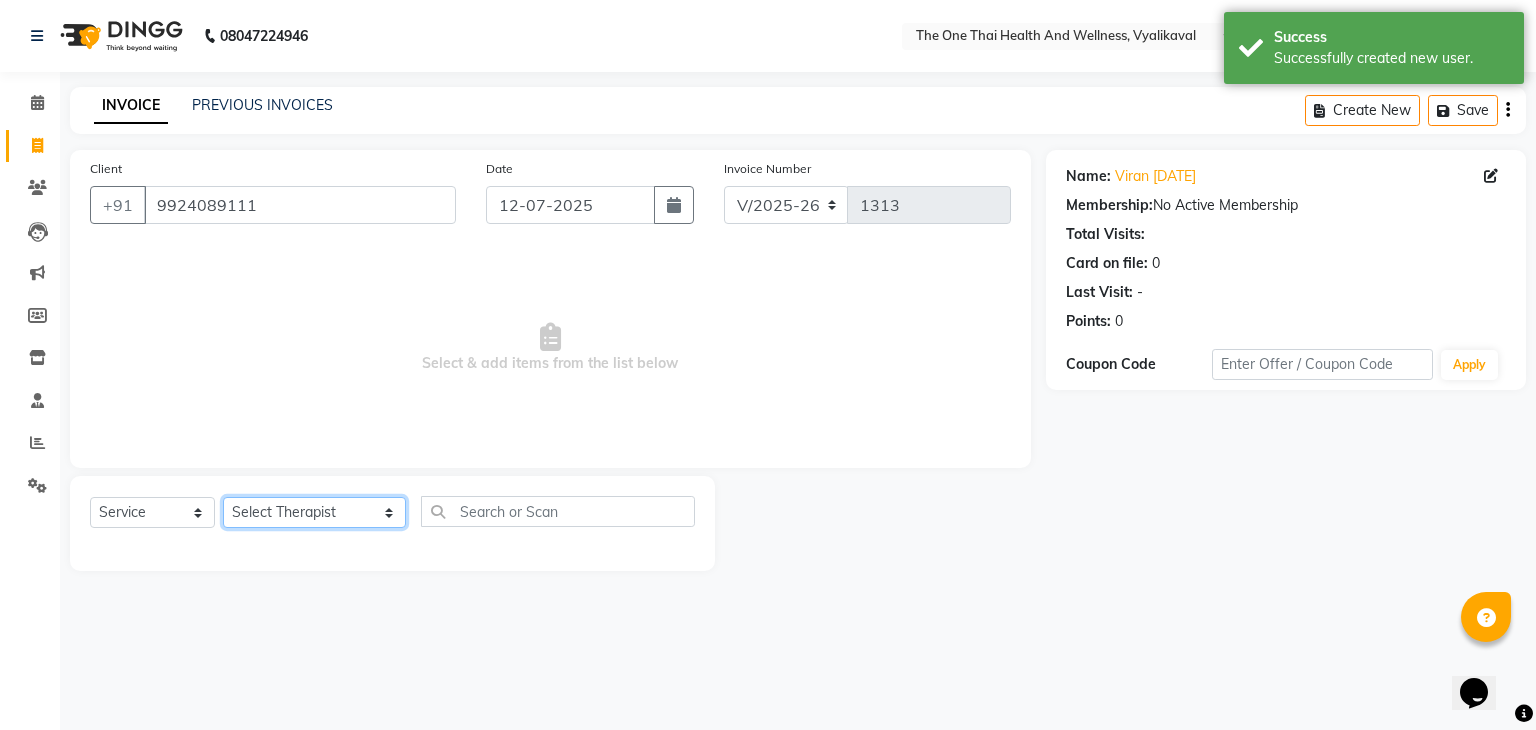 click on "Select Therapist [PERSON_NAME] 💚🍏thai therapist Ammy ❤️northeast therapist Ammy thai 💚therapist Beauty 💚🍅thai therapist Ester - NE 🔴🔴🔴 Ester 🟢 -🇹🇭thai  Grace northeast standby Jeena thai 🟢therapist [PERSON_NAME] ([PERSON_NAME])🍏🍏 thai therapist [PERSON_NAME] (nana ) [DATE]🌹northeast  [PERSON_NAME] 💚thai therapist [PERSON_NAME]🎃💚thai therapist  [PERSON_NAME] 🔴north east  Lucky thai 🪀💚therapist  Miya ❤️ northeast  Nana 🍅 northeast  Nana 🍏💚thai therapist  Orange 🧡thai therapist  Pema 🍅north east therapist  receptionist  [PERSON_NAME] ❤️northeast therapist ❤️ [PERSON_NAME] (nana) 🍏🍏thai therapist [PERSON_NAME] 💚💚thai therapist second login  Sofia thai therapist 🍏" 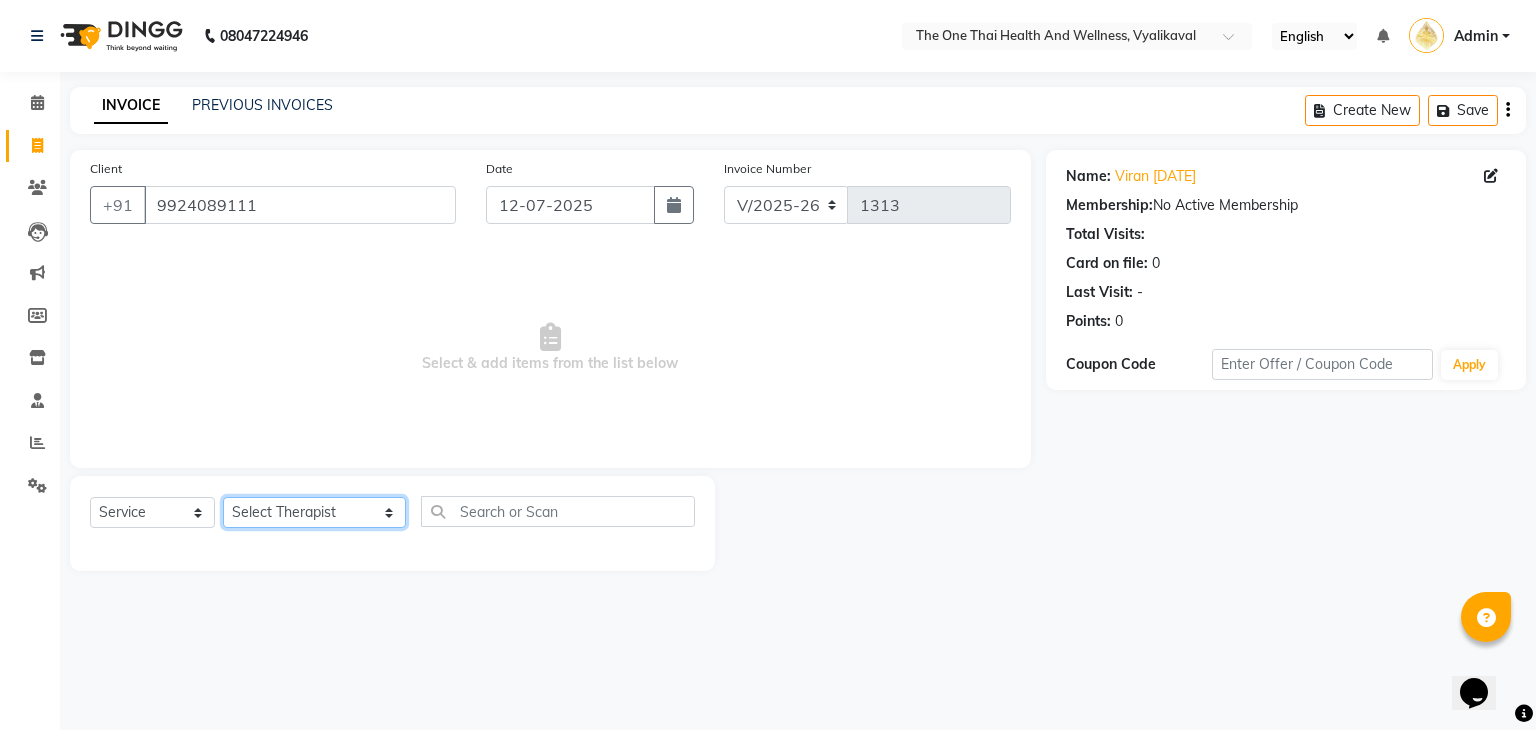 select on "69213" 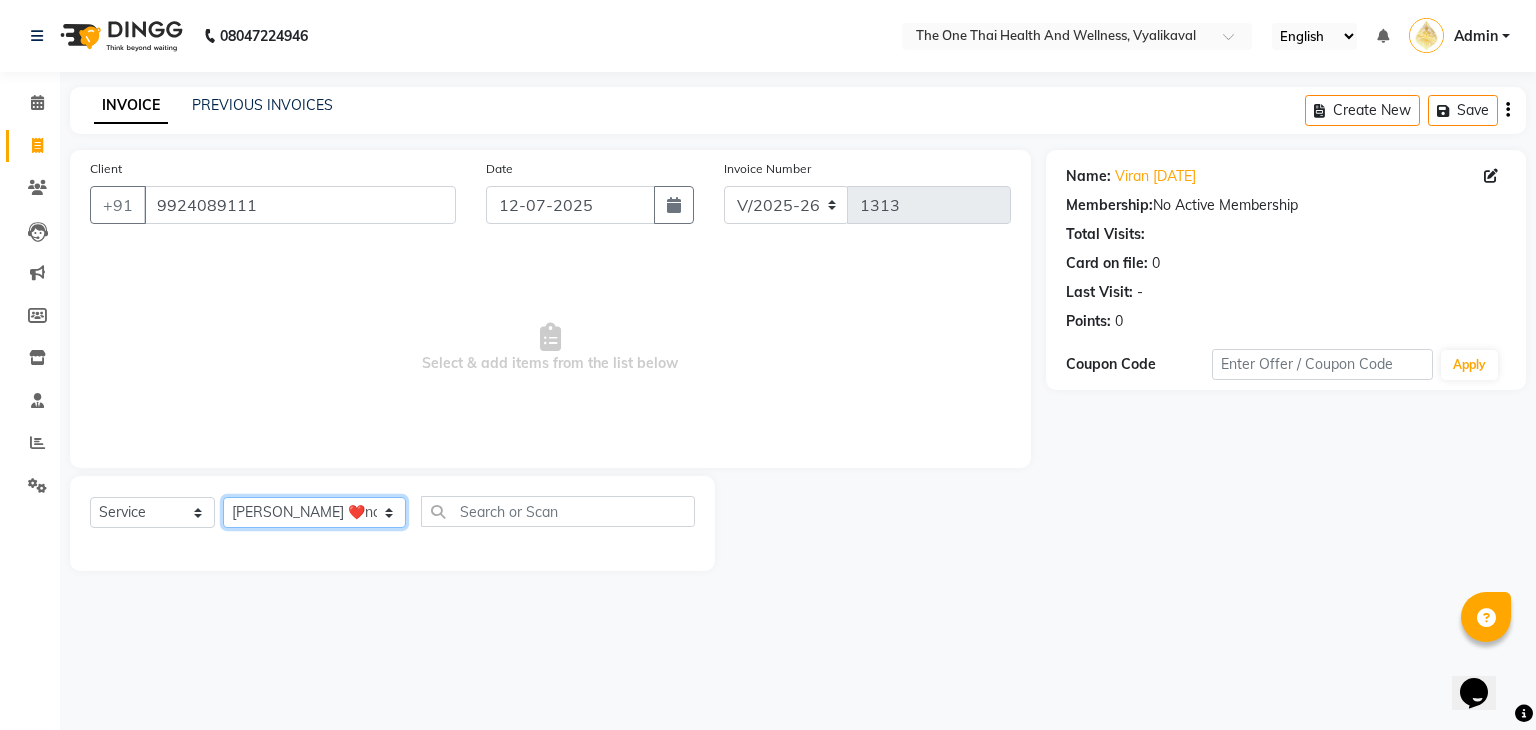 click on "Select Therapist [PERSON_NAME] 💚🍏thai therapist Ammy ❤️northeast therapist Ammy thai 💚therapist Beauty 💚🍅thai therapist Ester - NE 🔴🔴🔴 Ester 🟢 -🇹🇭thai  Grace northeast standby Jeena thai 🟢therapist [PERSON_NAME] ([PERSON_NAME])🍏🍏 thai therapist [PERSON_NAME] (nana ) [DATE]🌹northeast  [PERSON_NAME] 💚thai therapist [PERSON_NAME]🎃💚thai therapist  [PERSON_NAME] 🔴north east  Lucky thai 🪀💚therapist  Miya ❤️ northeast  Nana 🍅 northeast  Nana 🍏💚thai therapist  Orange 🧡thai therapist  Pema 🍅north east therapist  receptionist  [PERSON_NAME] ❤️northeast therapist ❤️ [PERSON_NAME] (nana) 🍏🍏thai therapist [PERSON_NAME] 💚💚thai therapist second login  Sofia thai therapist 🍏" 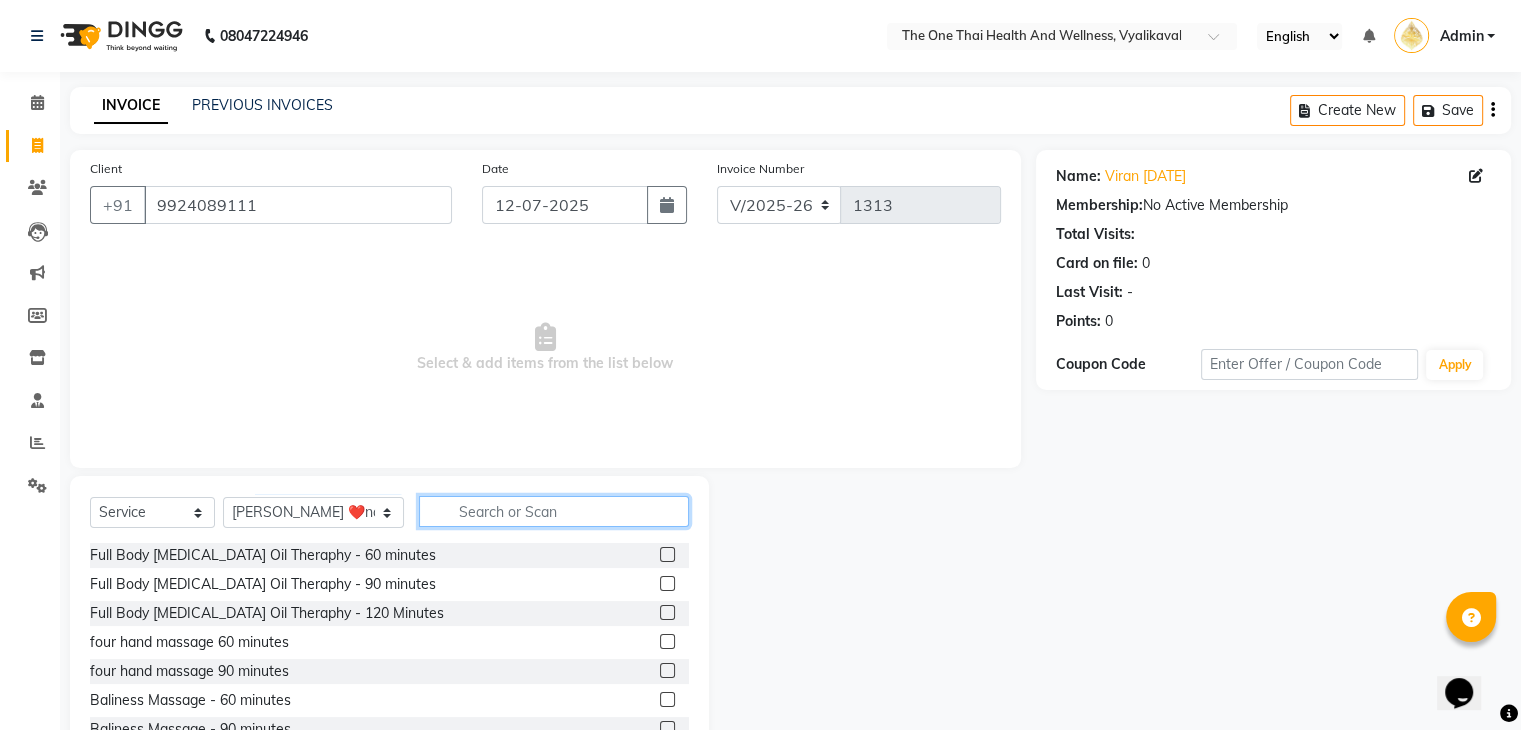 click 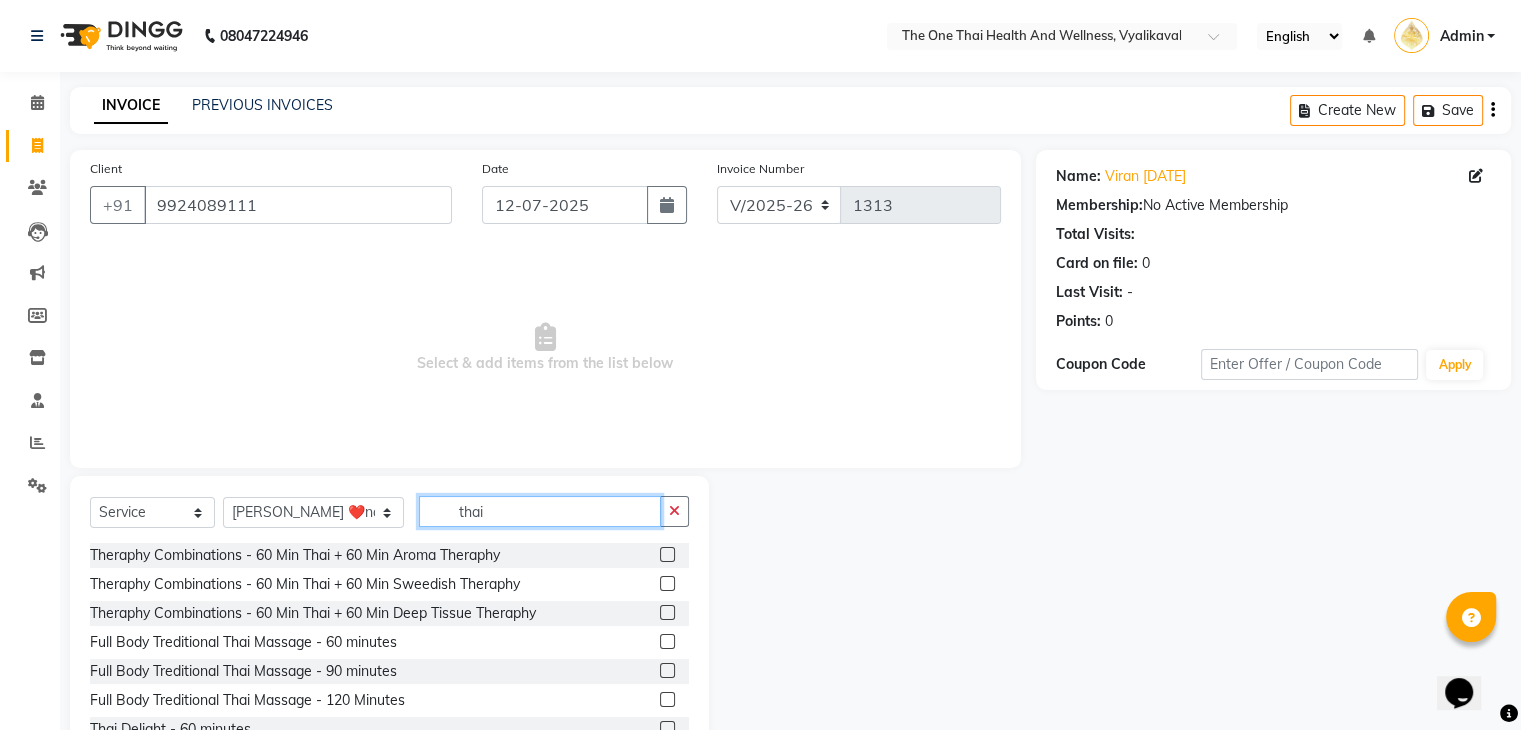 scroll, scrollTop: 89, scrollLeft: 0, axis: vertical 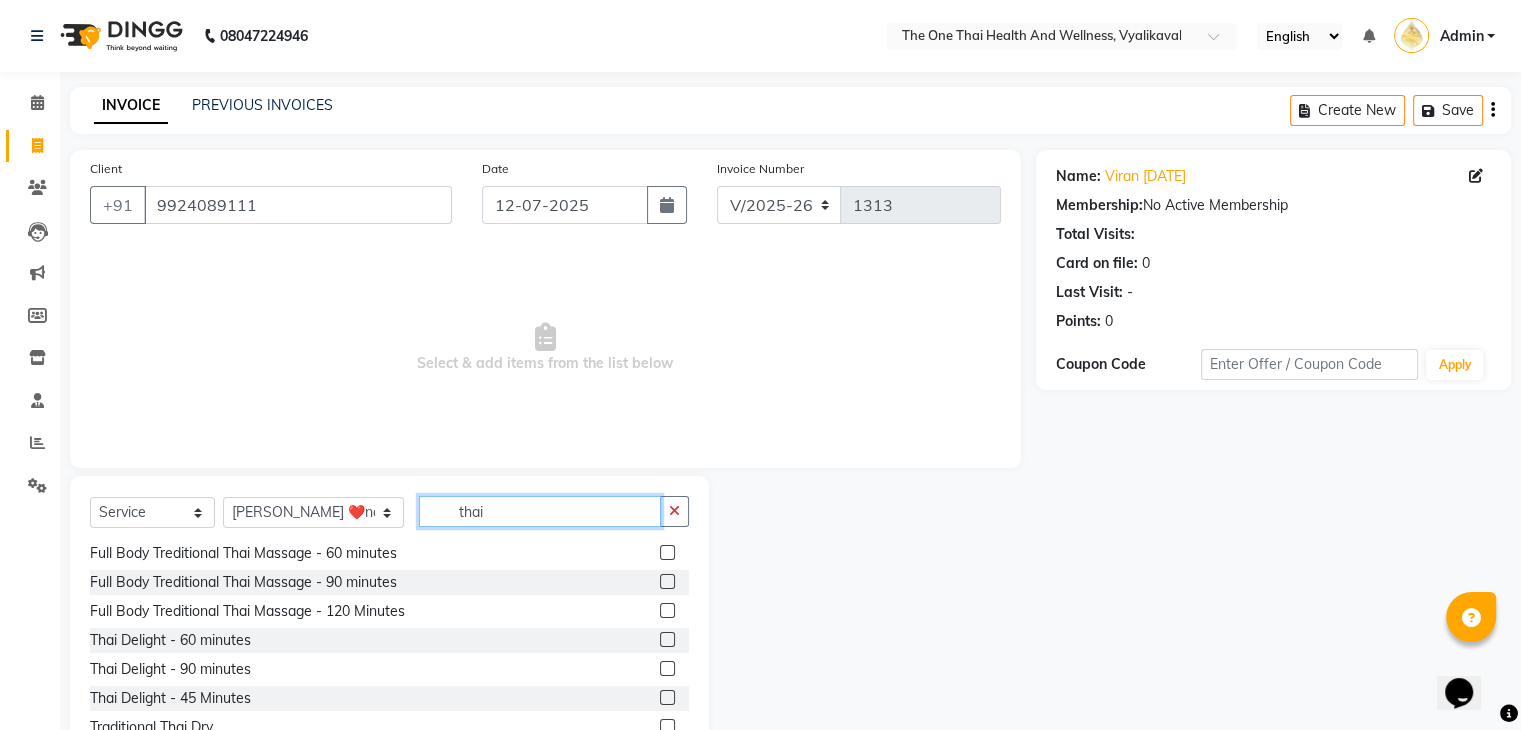 type on "thai" 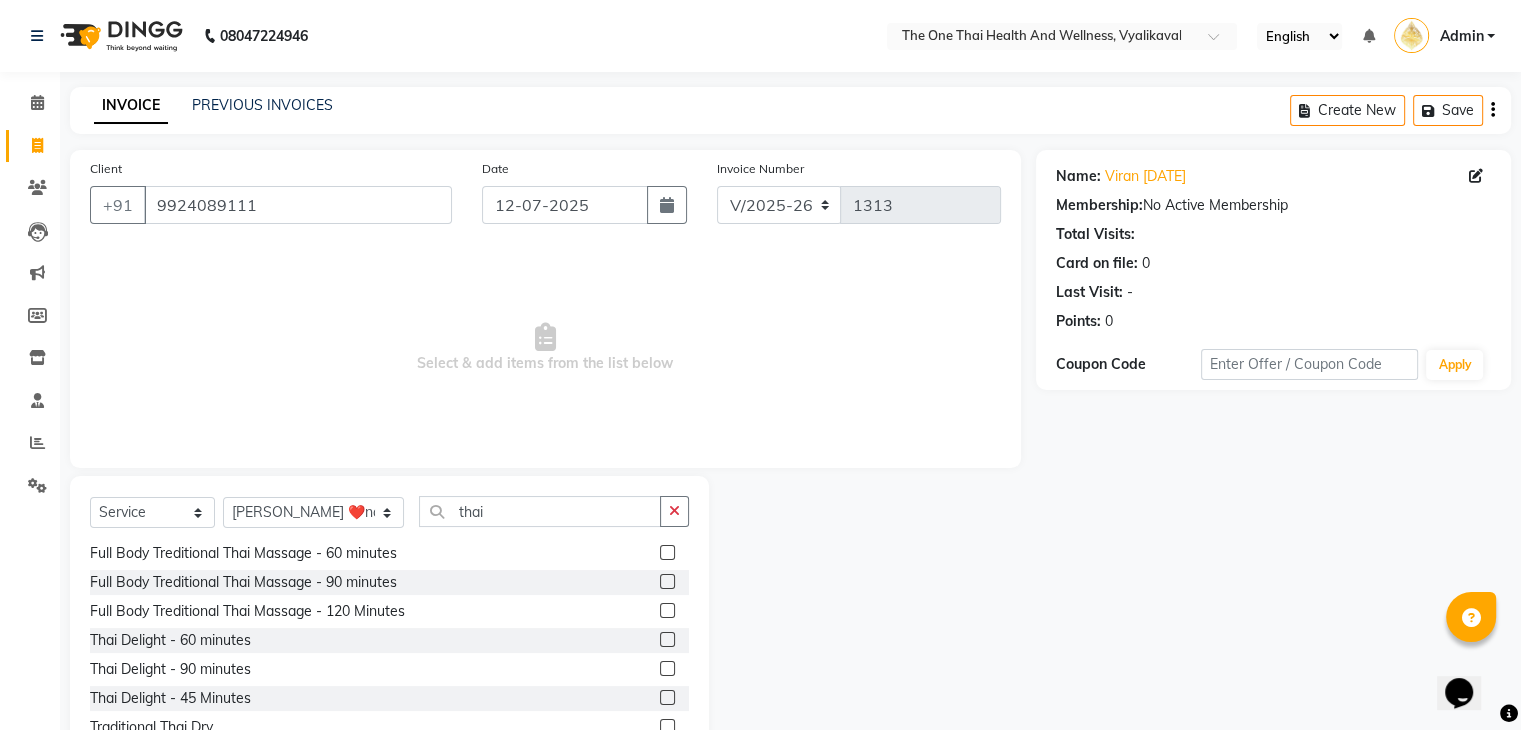 click 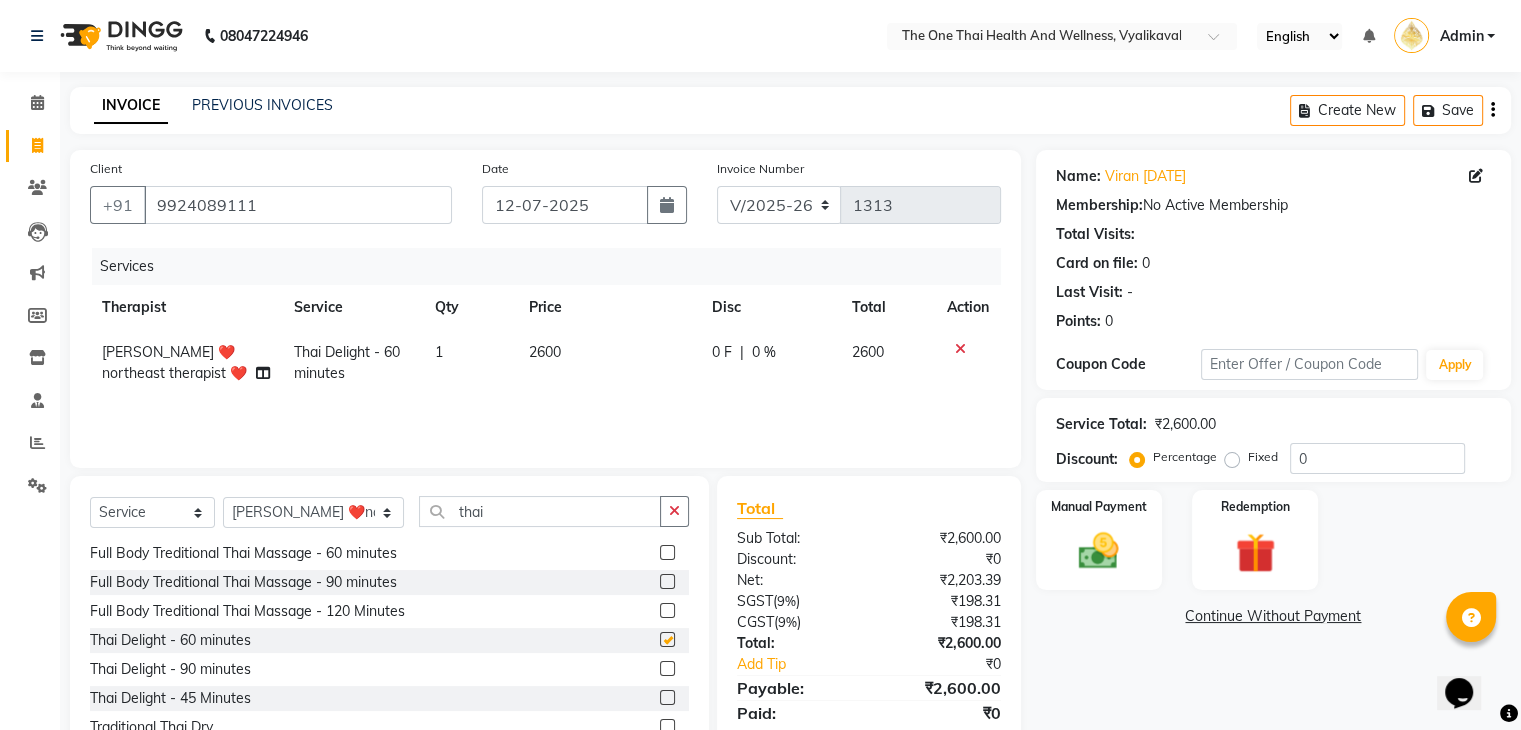 checkbox on "false" 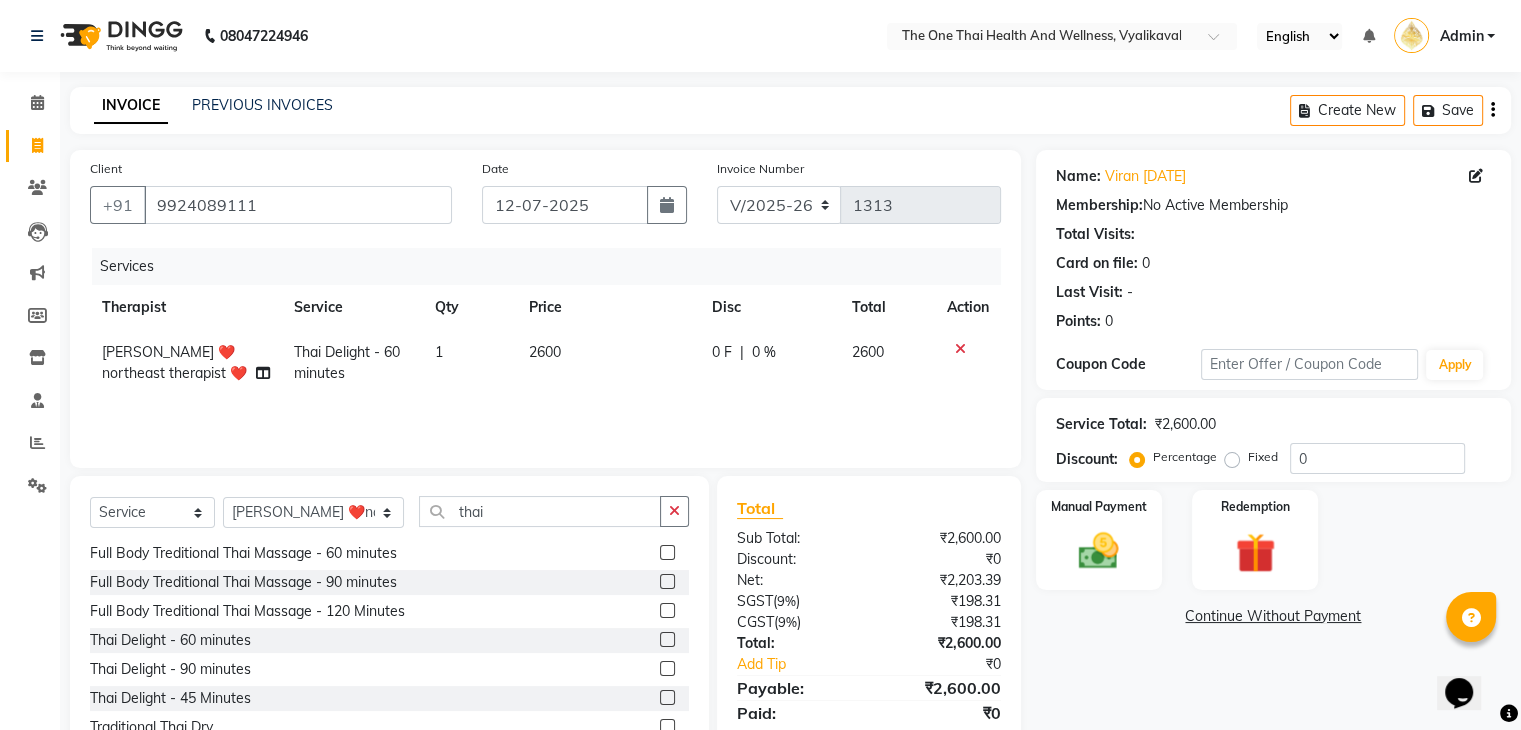 click on "0 F | 0 %" 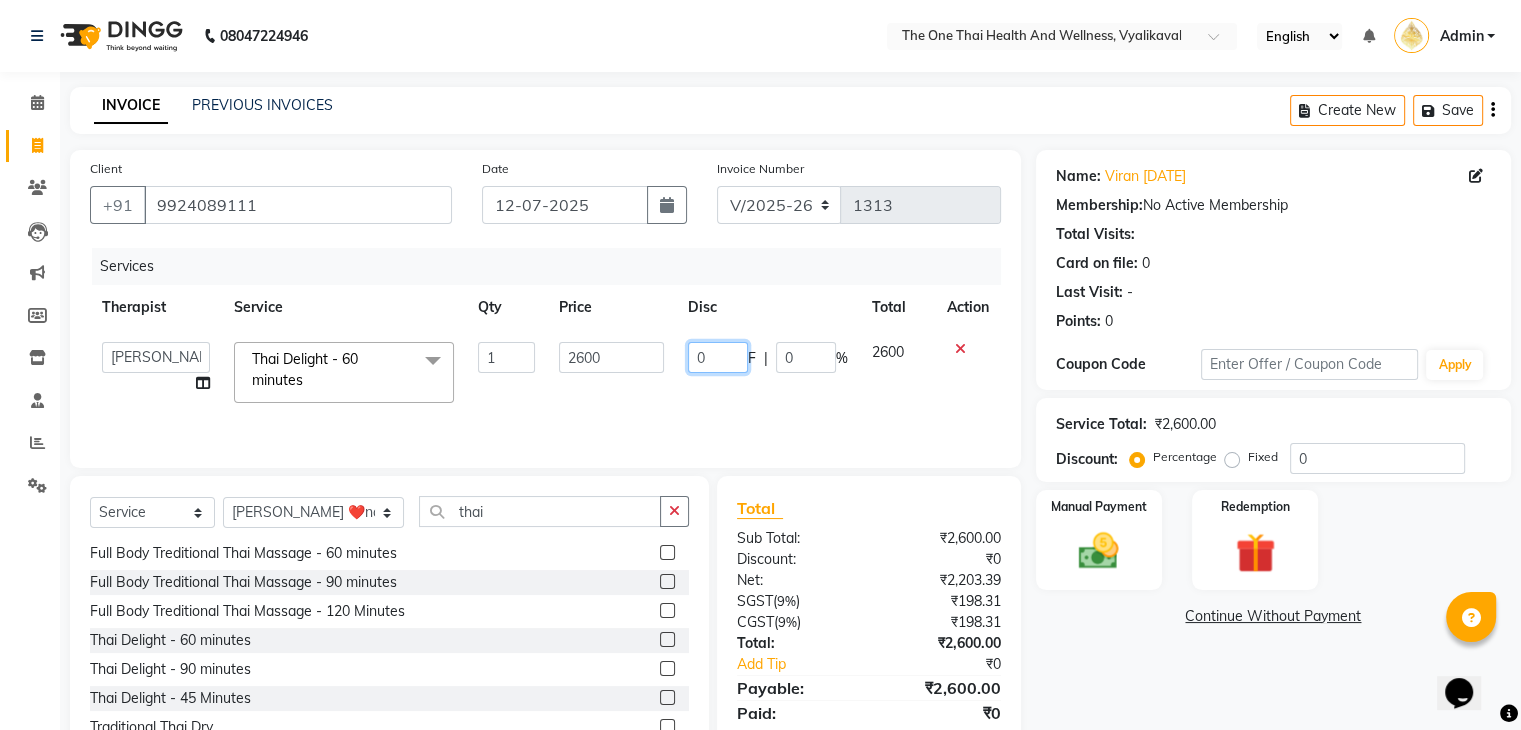 click on "0" 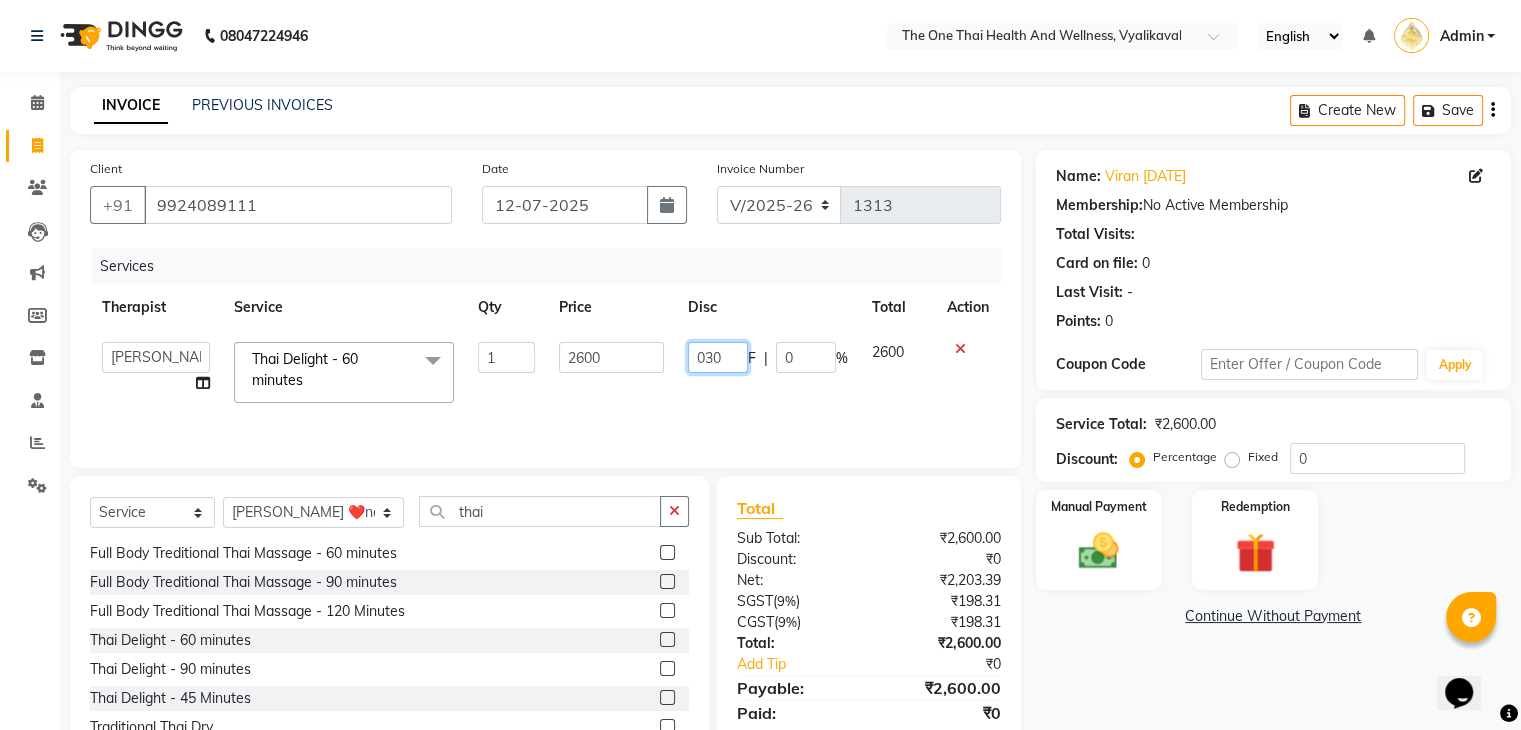 type on "0300" 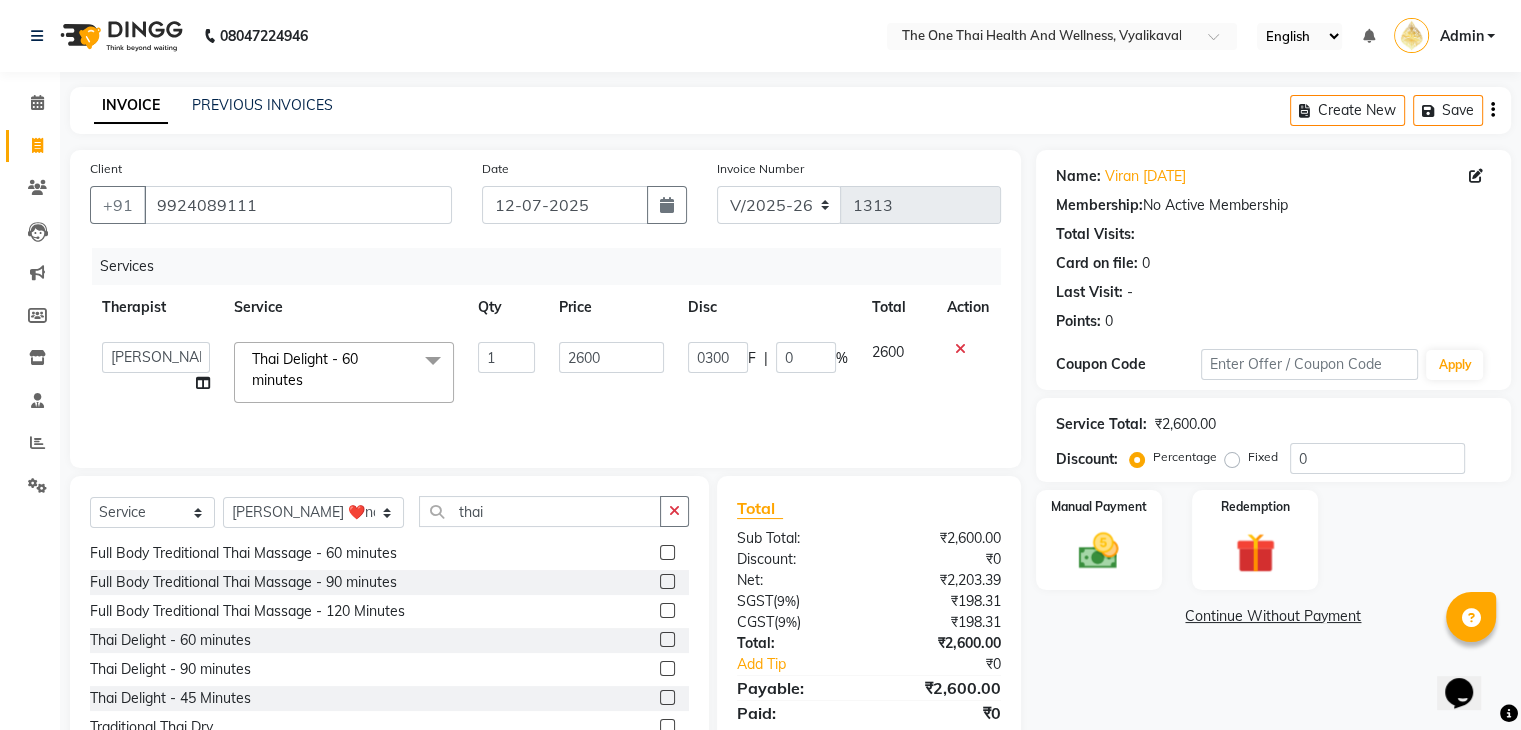 click on "Services Therapist Service Qty Price Disc Total Action  Admin   [PERSON_NAME] 💚🍏thai therapist   Ammy ❤️northeast therapist   Ammy thai 💚therapist   Beauty 💚🍅thai therapist   Ester - NE 🔴🔴🔴   Ester 🟢 -🇹🇭thai    Grace northeast standby   Jeena thai 🟢therapist   [PERSON_NAME] ([PERSON_NAME])🍏🍏 thai therapist   [PERSON_NAME] ([PERSON_NAME] ) [DATE]🌹northeast    [PERSON_NAME] 💚thai therapist   [PERSON_NAME]🎃💚thai therapist    [PERSON_NAME] 🔴north east    Lucky thai 🪀💚therapist    Miya ❤️ northeast    Nana 🍅 northeast    Nana 🍏💚thai therapist    Orange 🧡thai therapist    Pema 🍅north east therapist    receptionist    [PERSON_NAME] ❤️northeast therapist ❤️   [PERSON_NAME] (nana) 🍏🍏thai therapist   [PERSON_NAME] 💚💚thai therapist   second login    Sofia thai therapist 🍏  Thai Delight - 60 minutes  x Full Body [MEDICAL_DATA] Oil Theraphy  - 60 minutes Full Body [MEDICAL_DATA] Oil Theraphy  - 90 minutes Full Body [MEDICAL_DATA] Oil Theraphy  - 120 Minutes four hand massage 60 minutes Traditional Thai Dry" 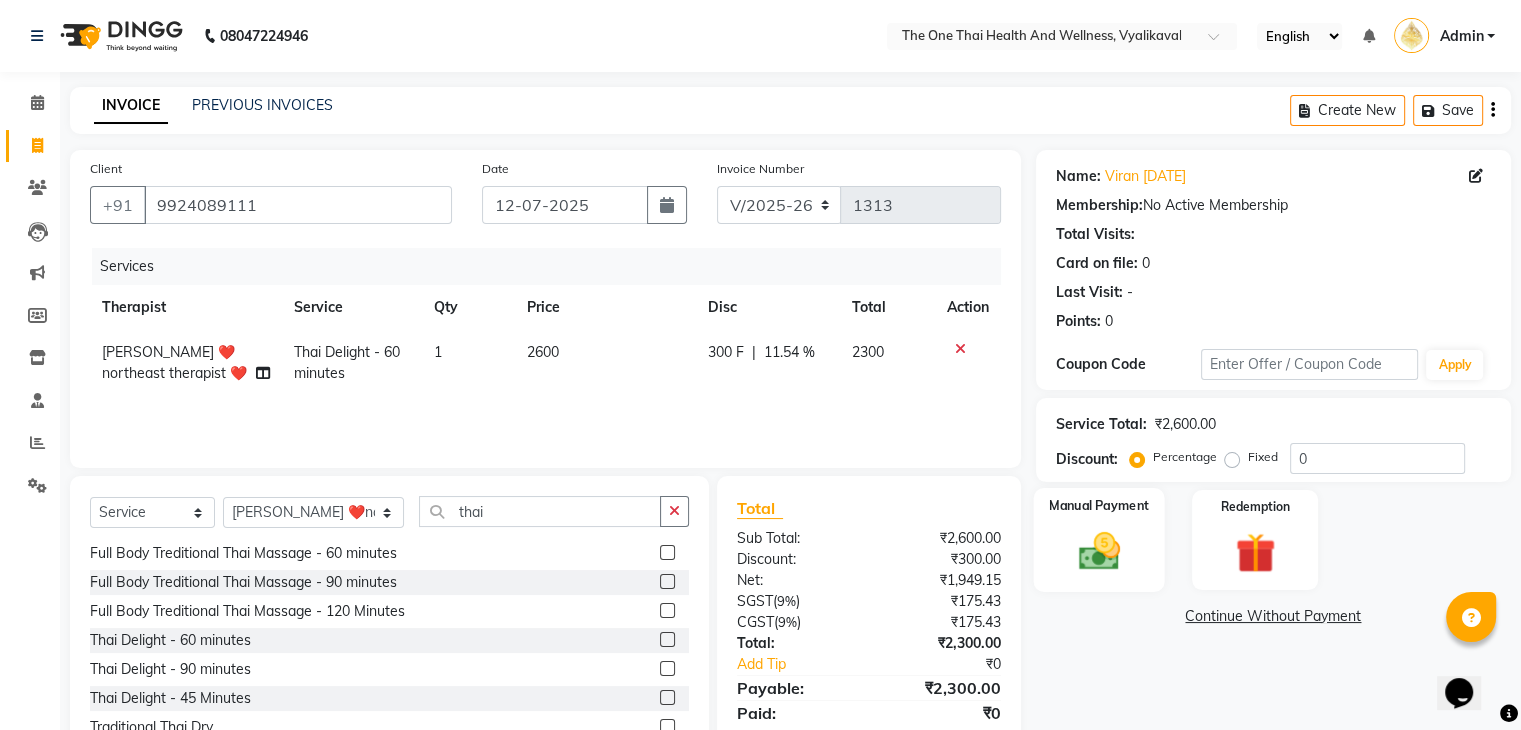 click 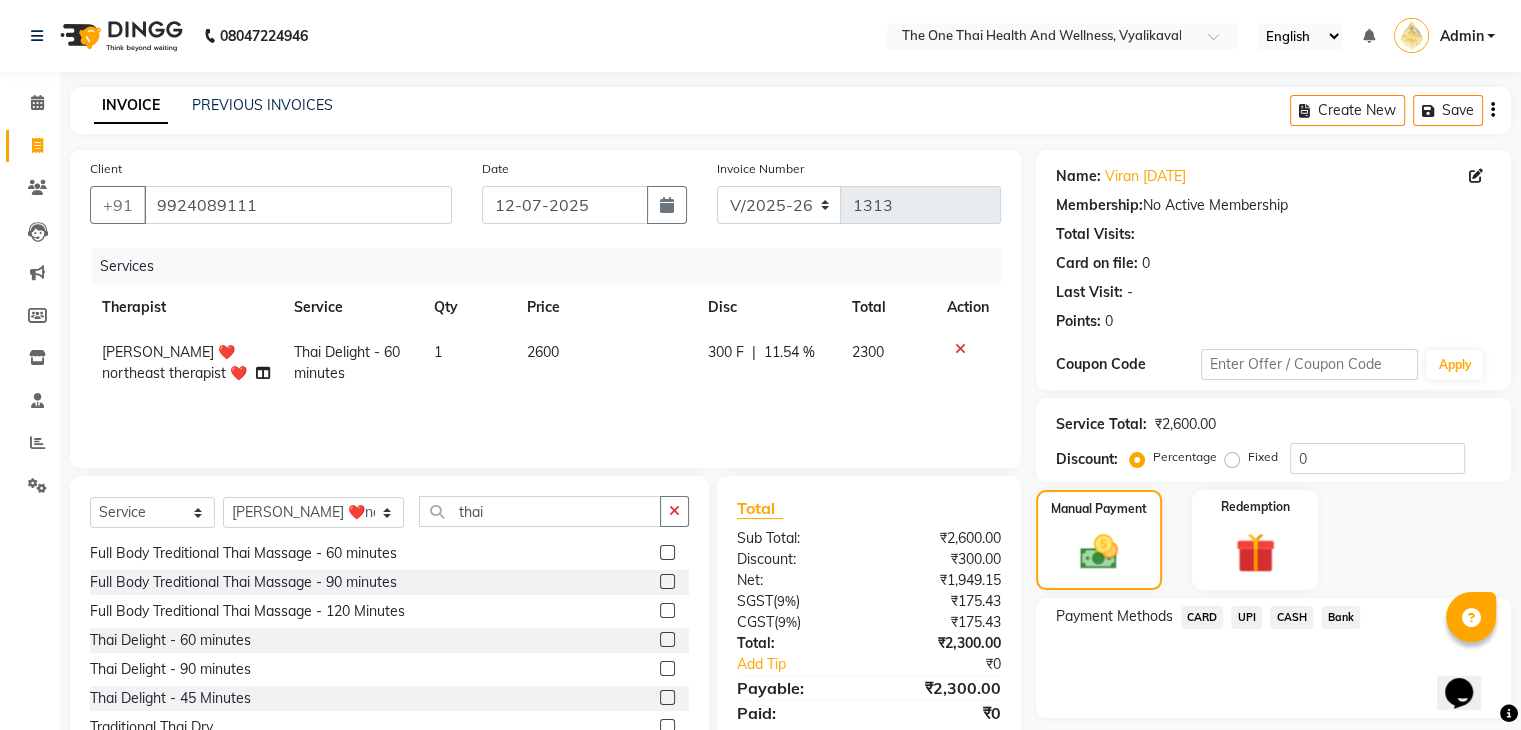 click on "CASH" 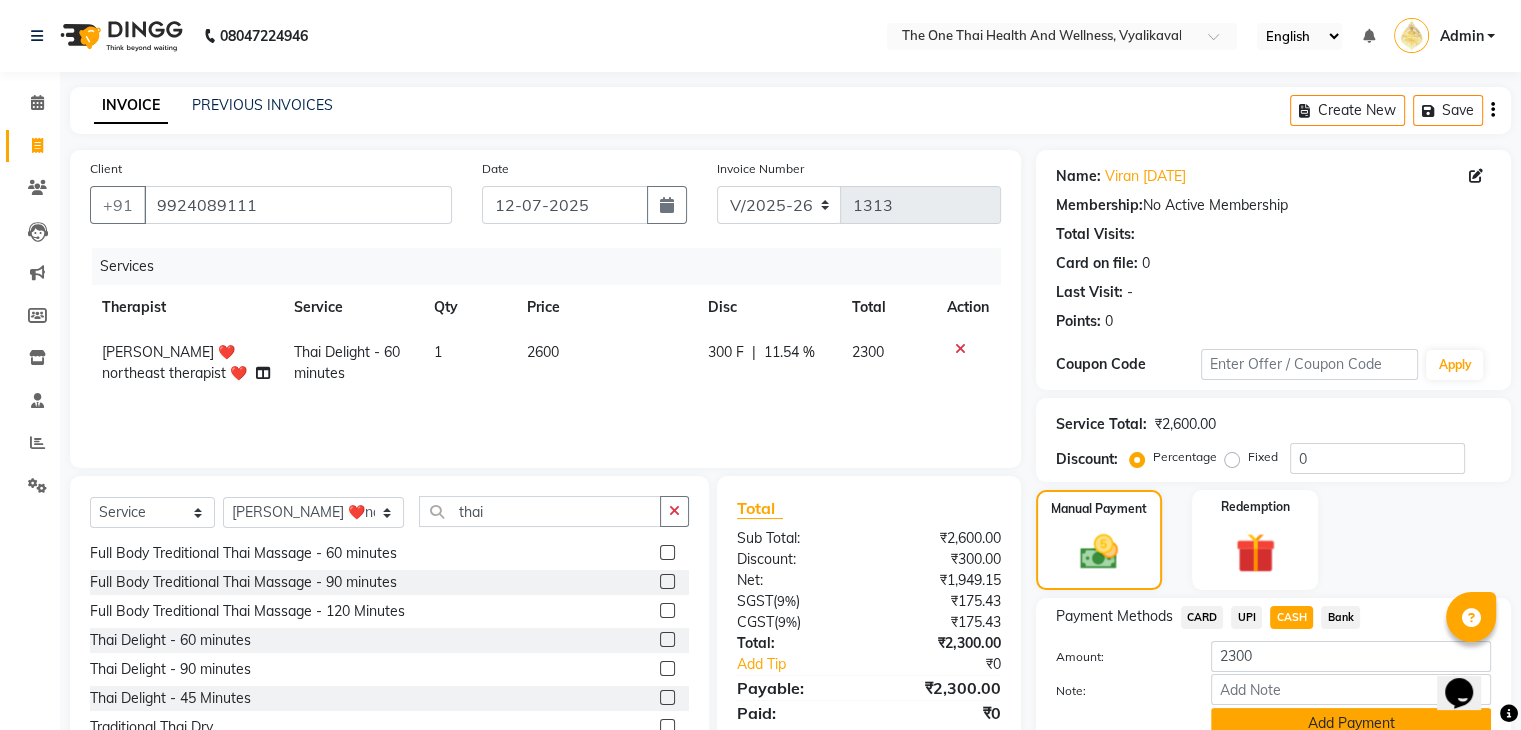 click on "Add Payment" 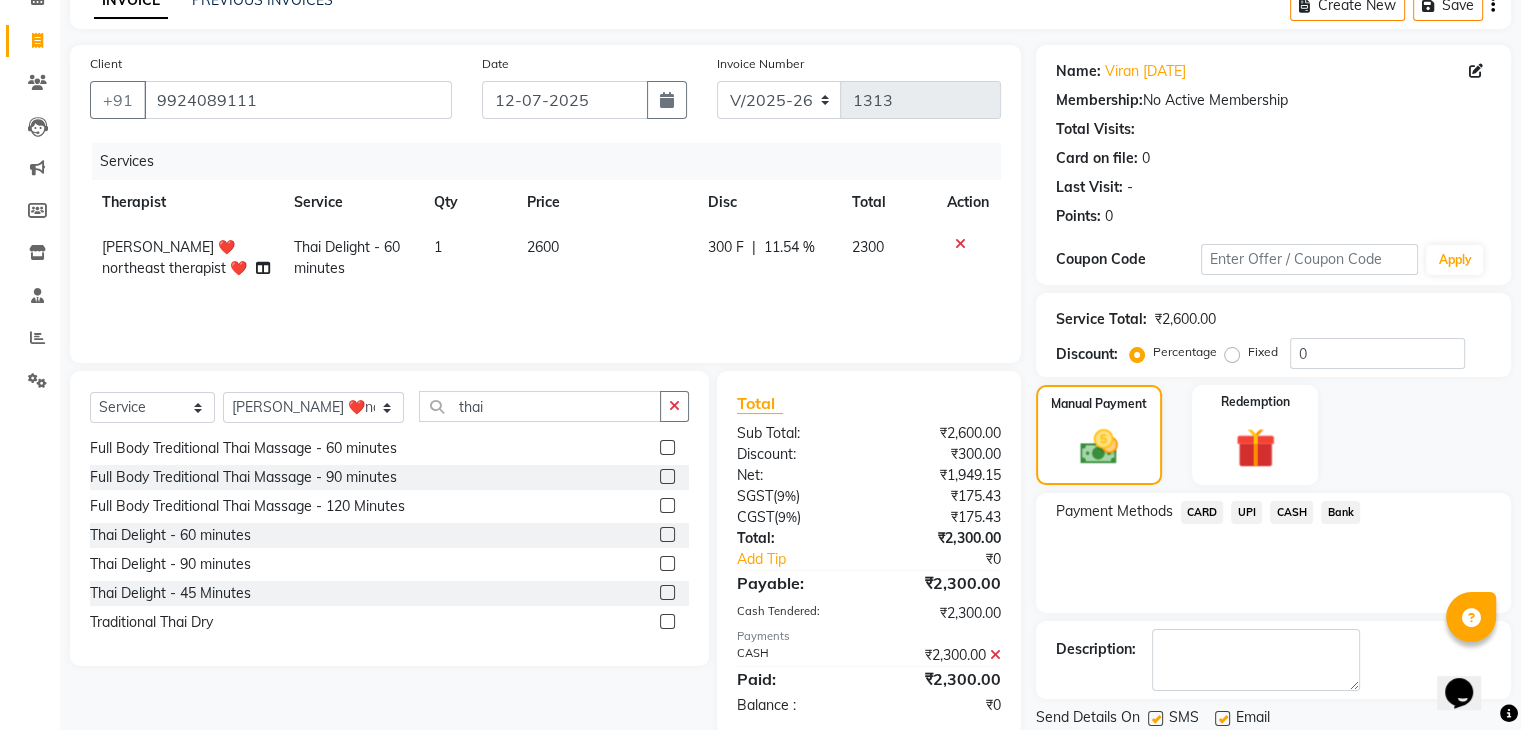 scroll, scrollTop: 120, scrollLeft: 0, axis: vertical 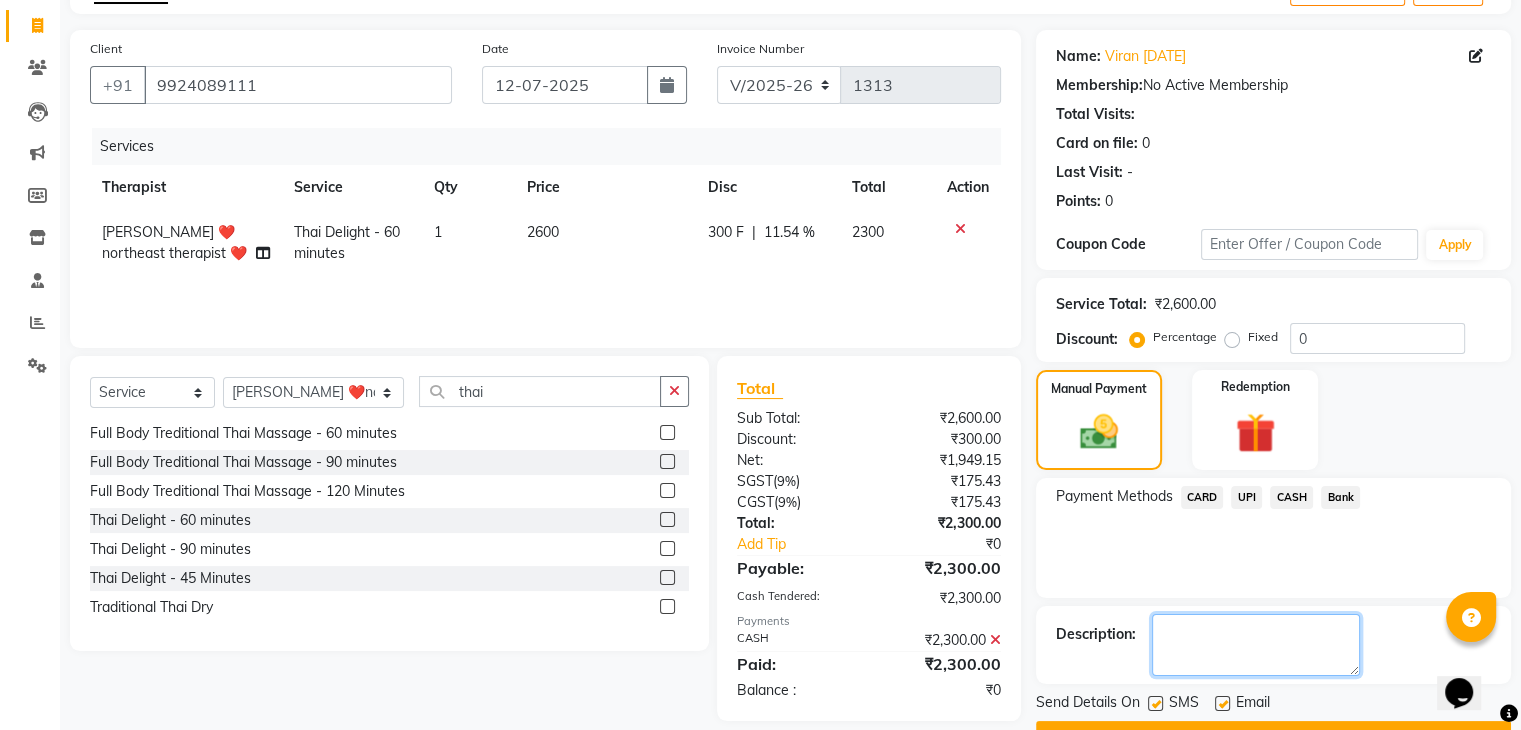 click 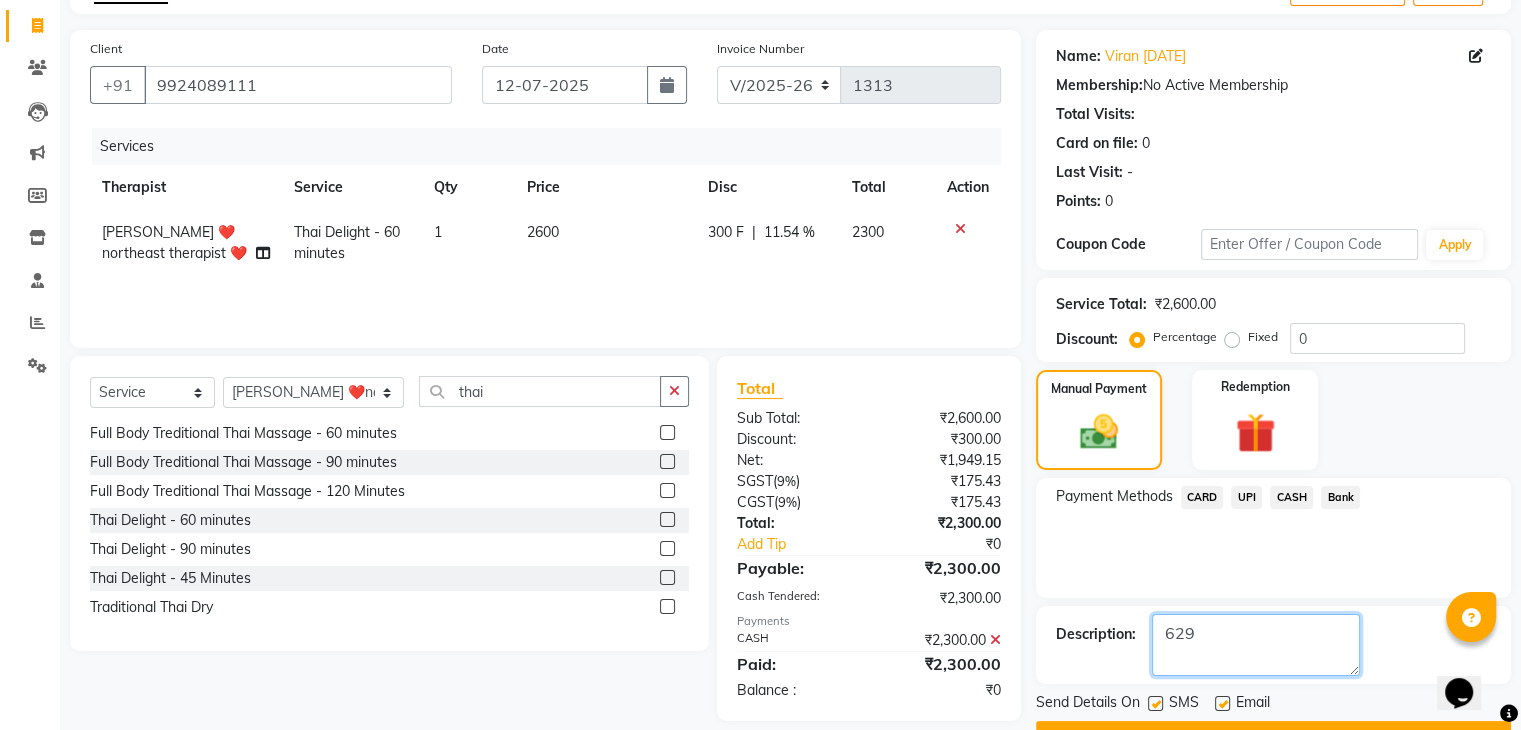 type on "629" 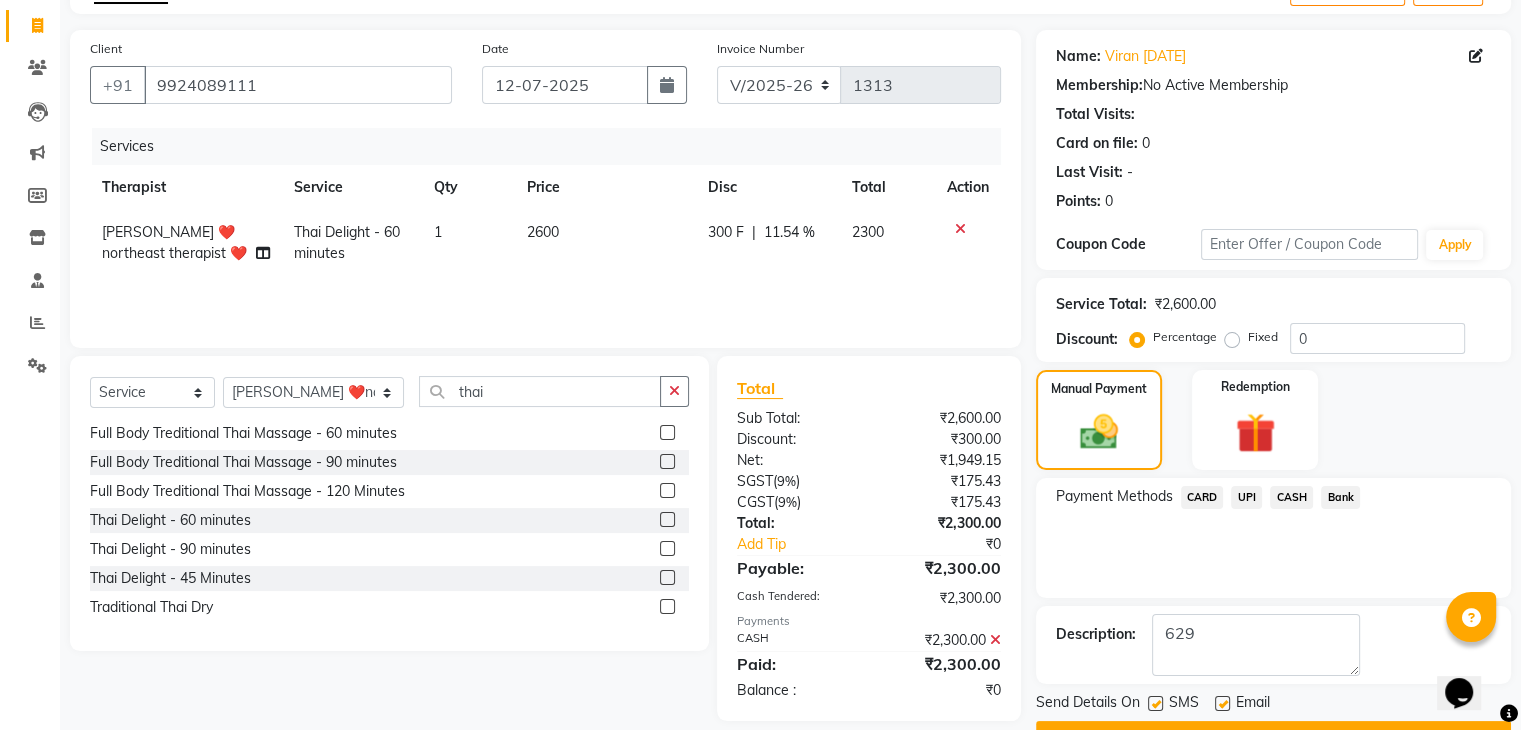 click 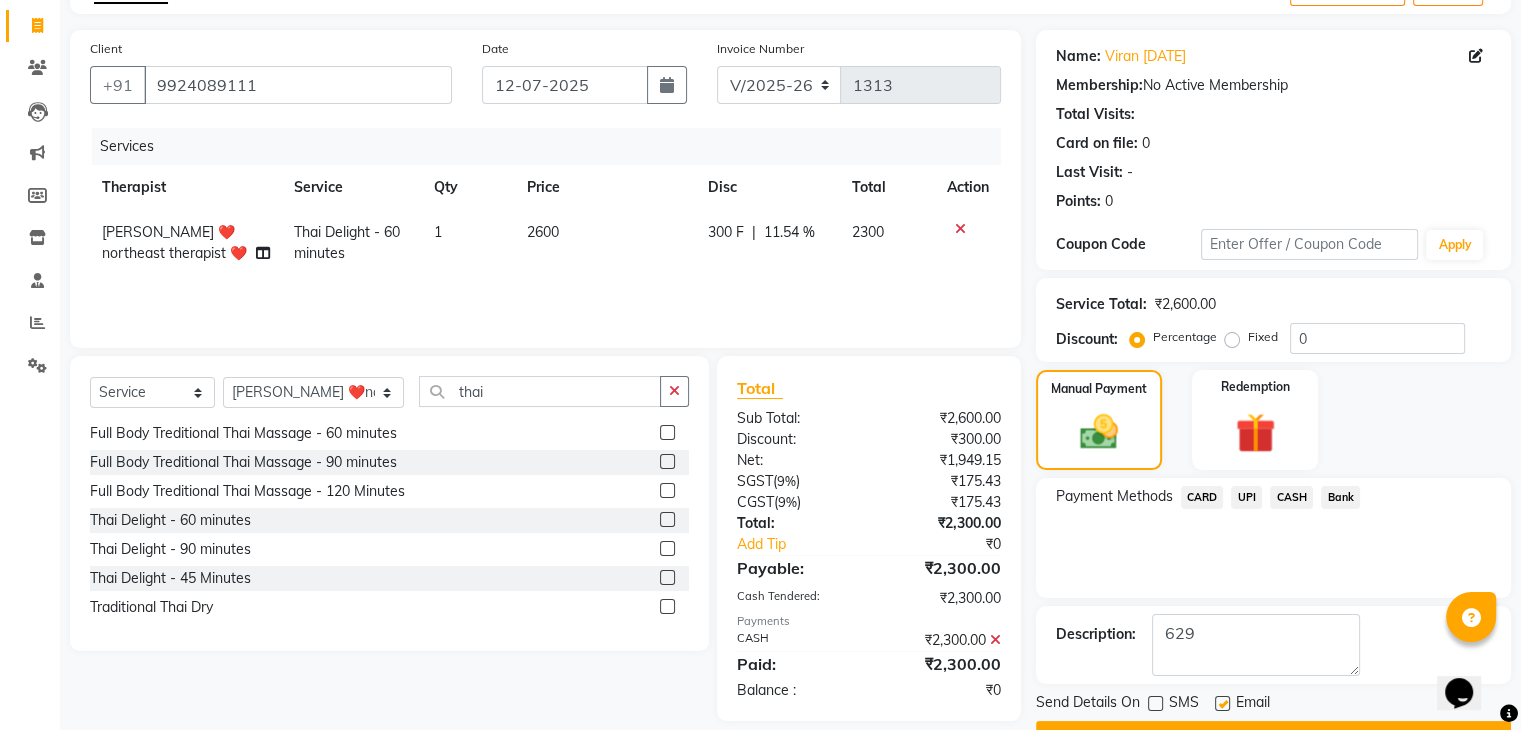 click on "Checkout" 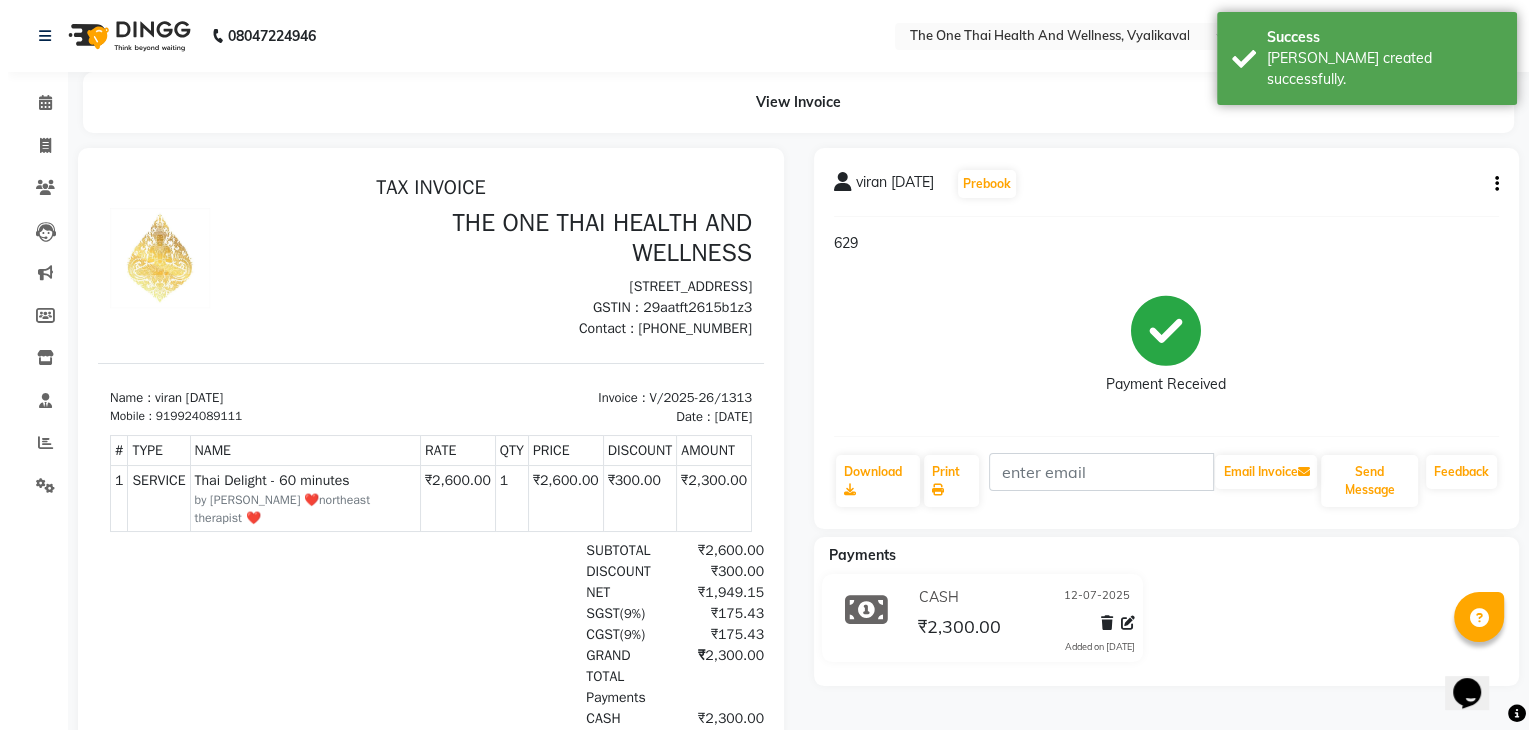 scroll, scrollTop: 0, scrollLeft: 0, axis: both 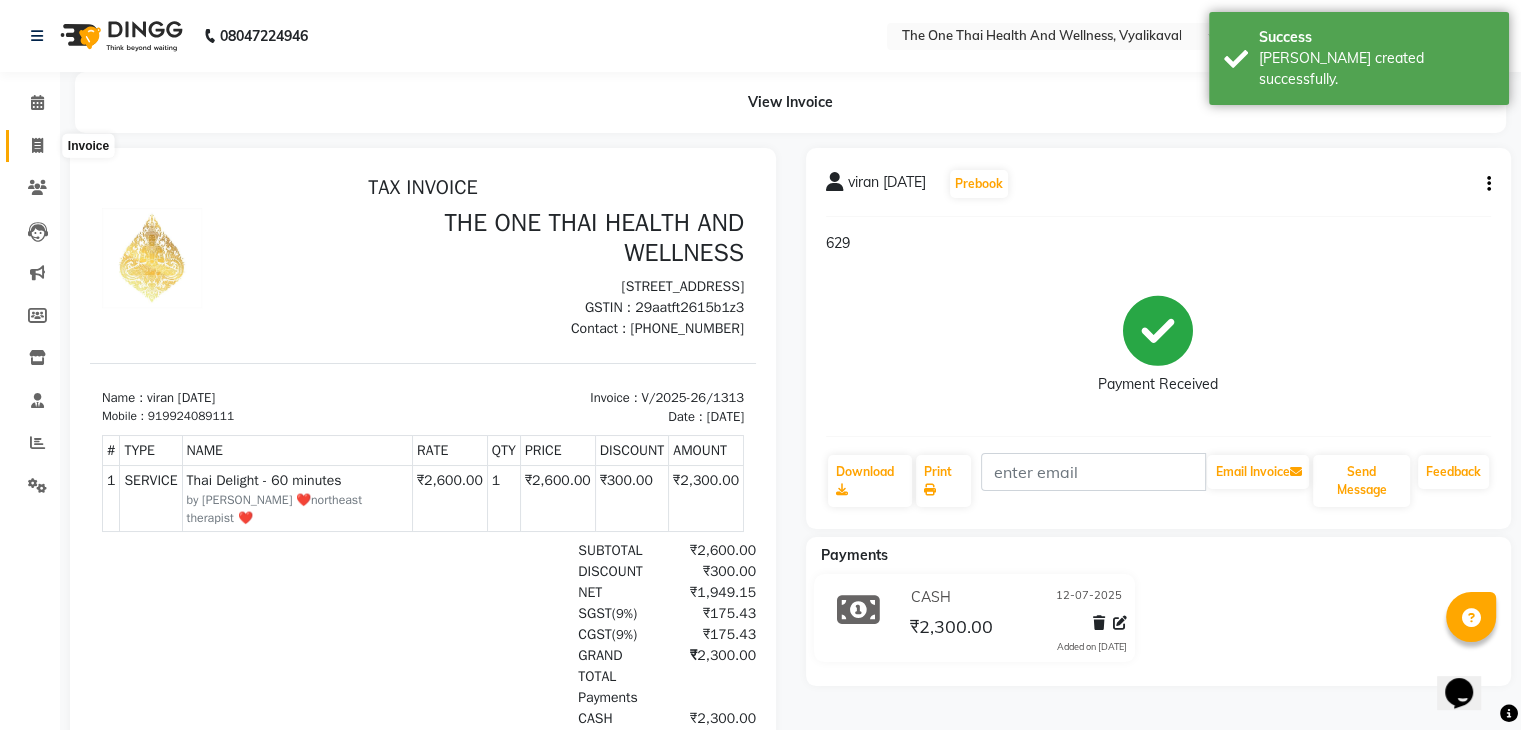 click 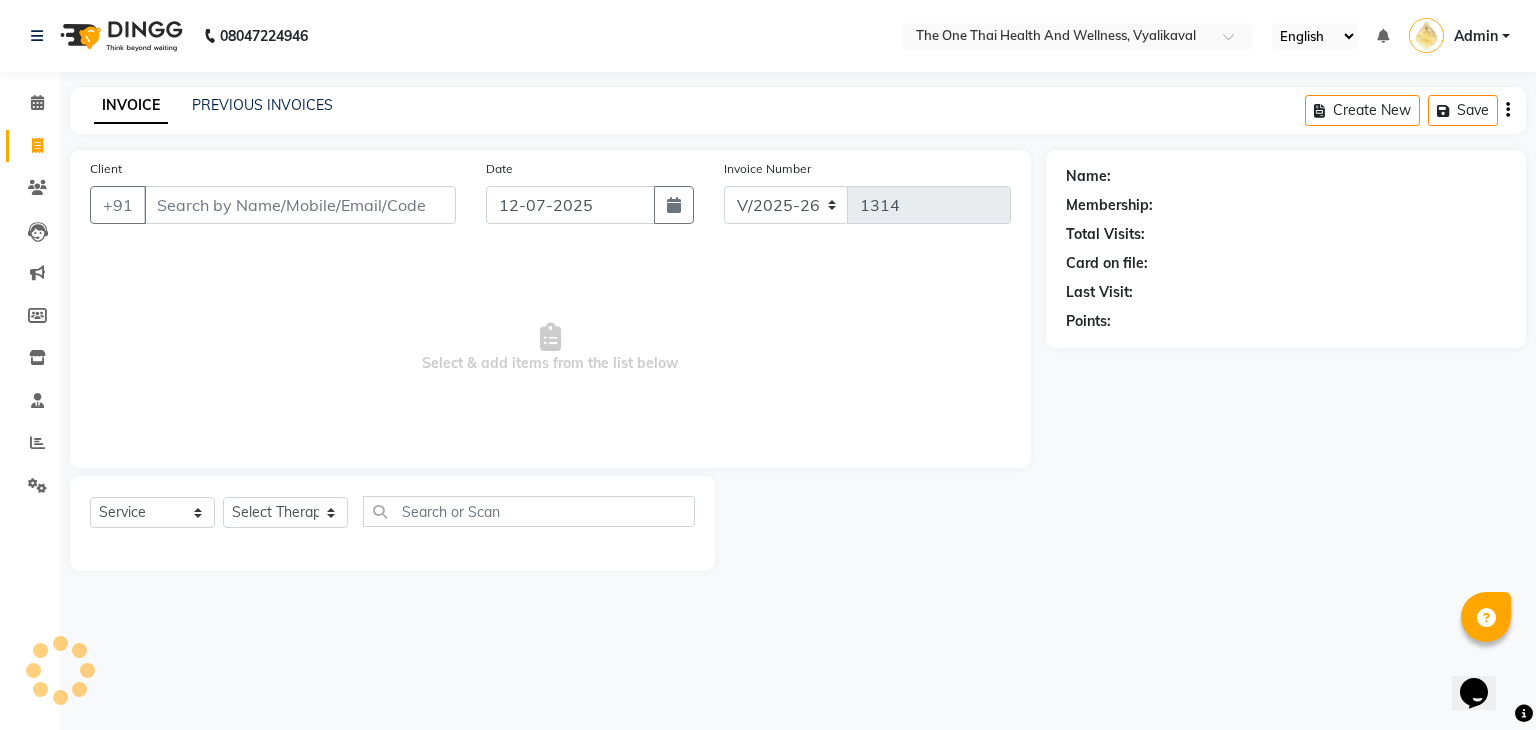 click on "Client" at bounding box center [300, 205] 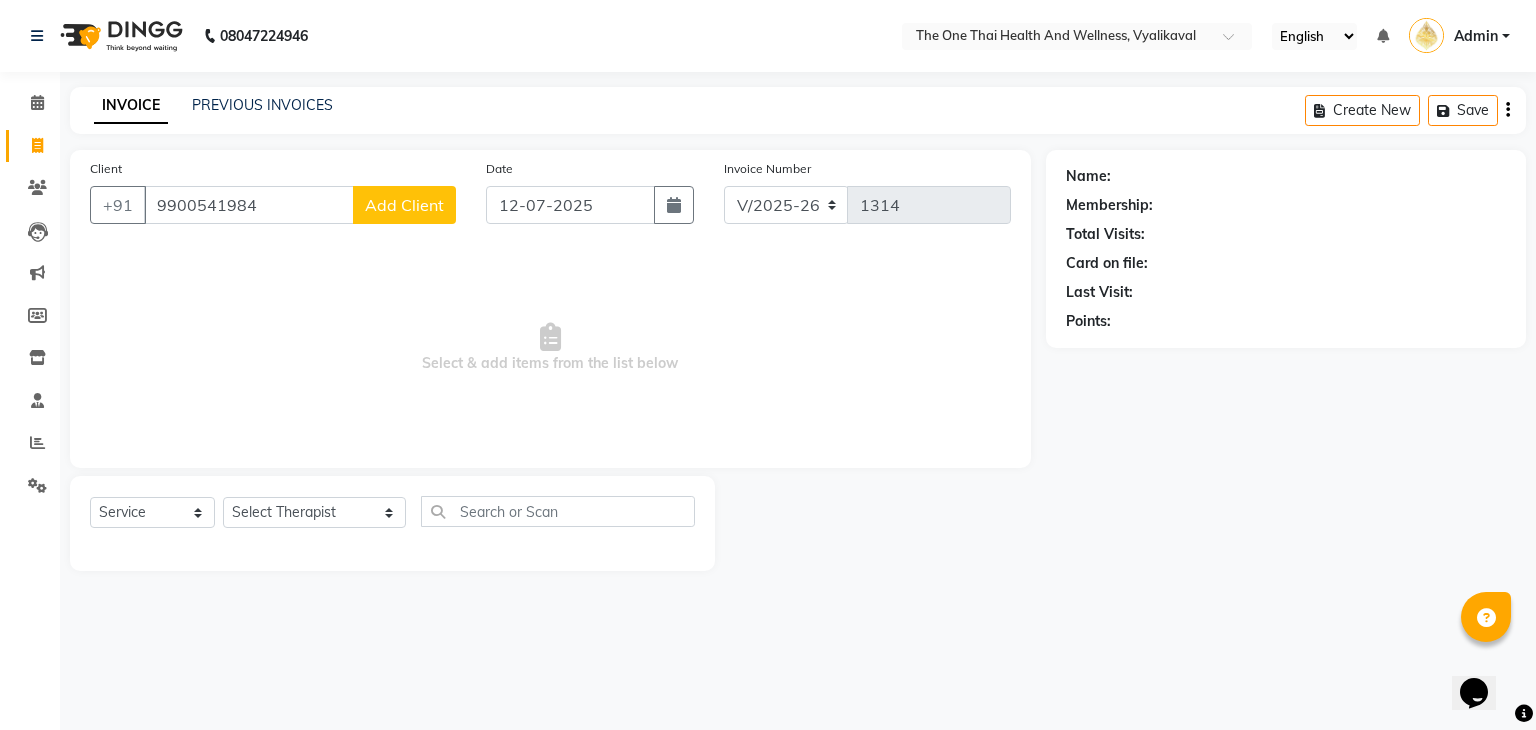 type on "9900541984" 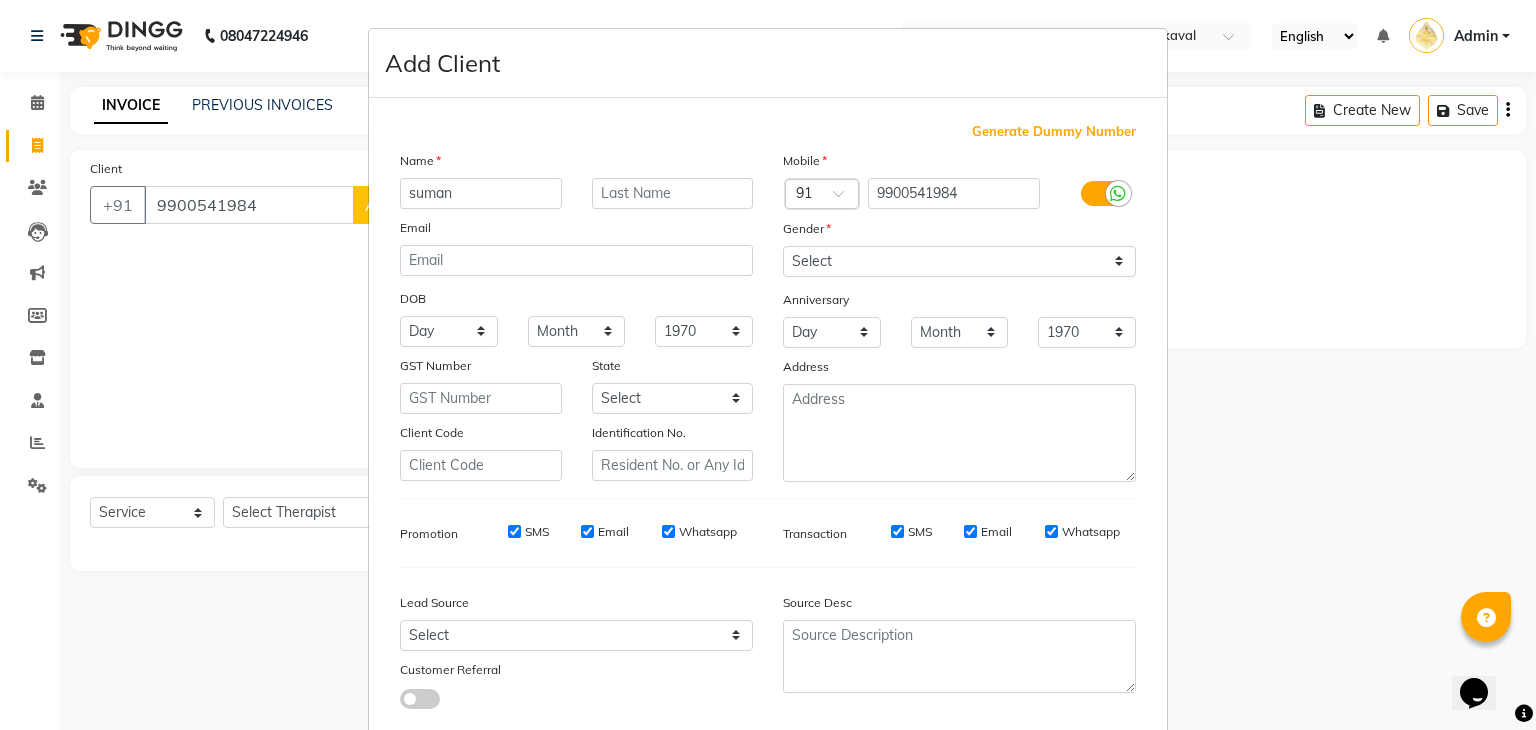 type on "suman" 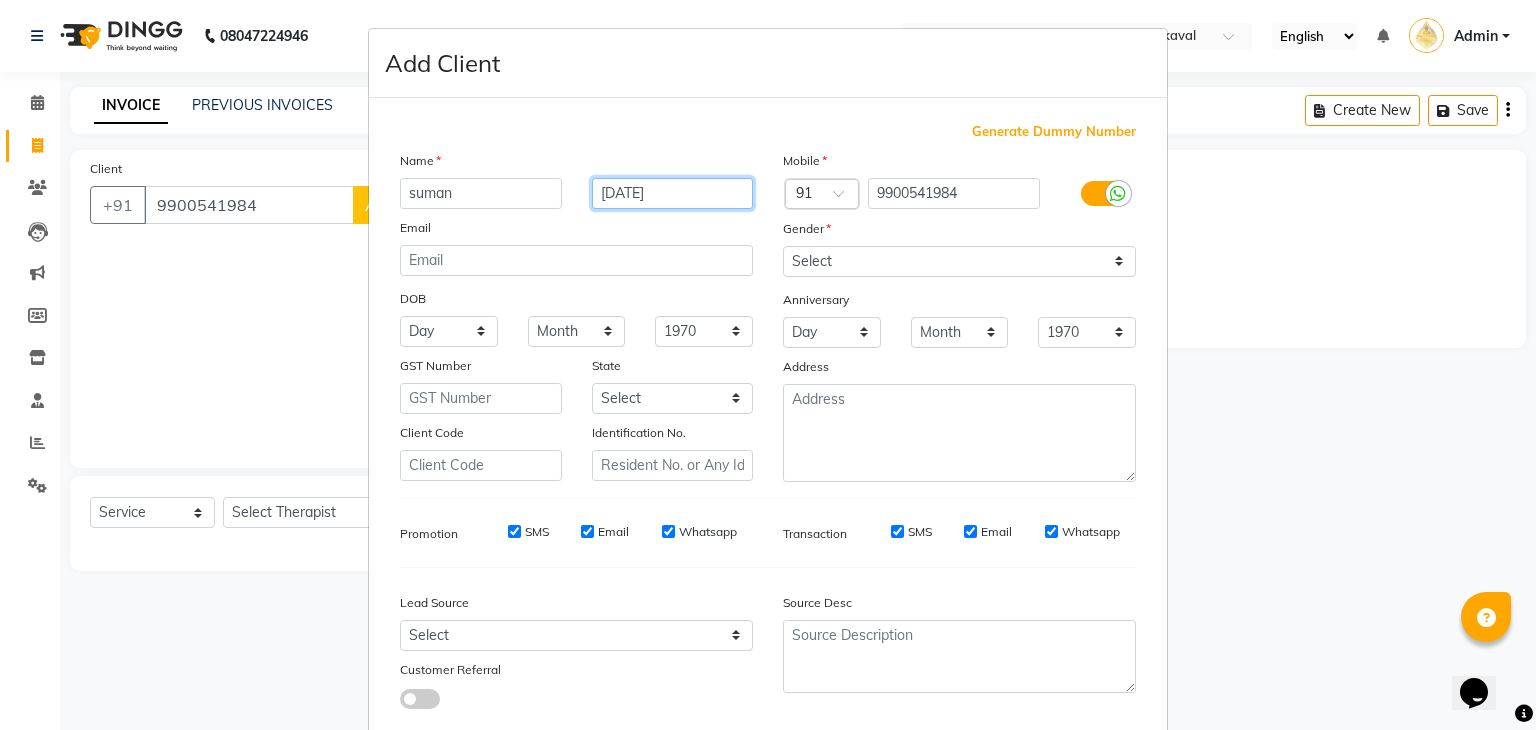 type on "[DATE]" 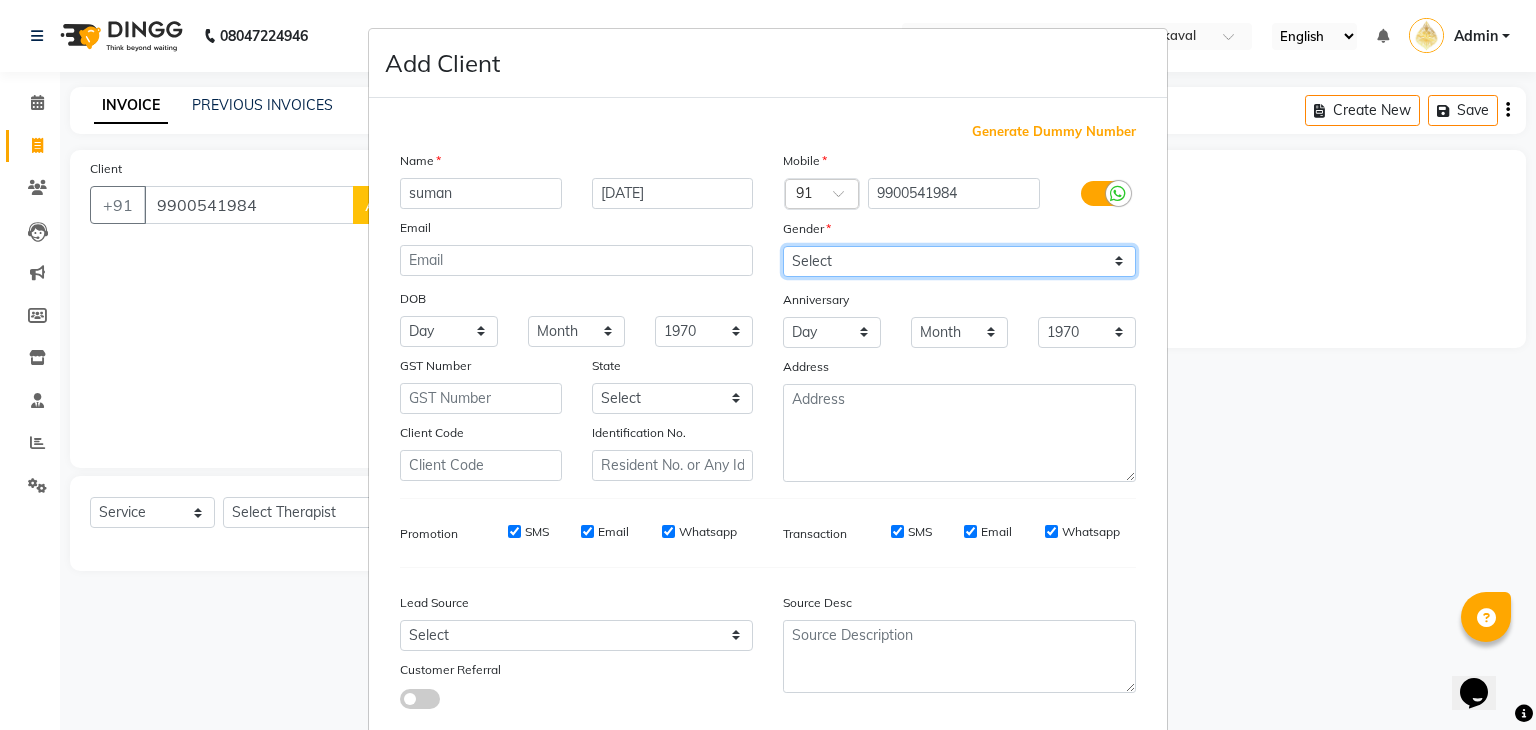 click on "Select [DEMOGRAPHIC_DATA] [DEMOGRAPHIC_DATA] Other Prefer Not To Say" at bounding box center [959, 261] 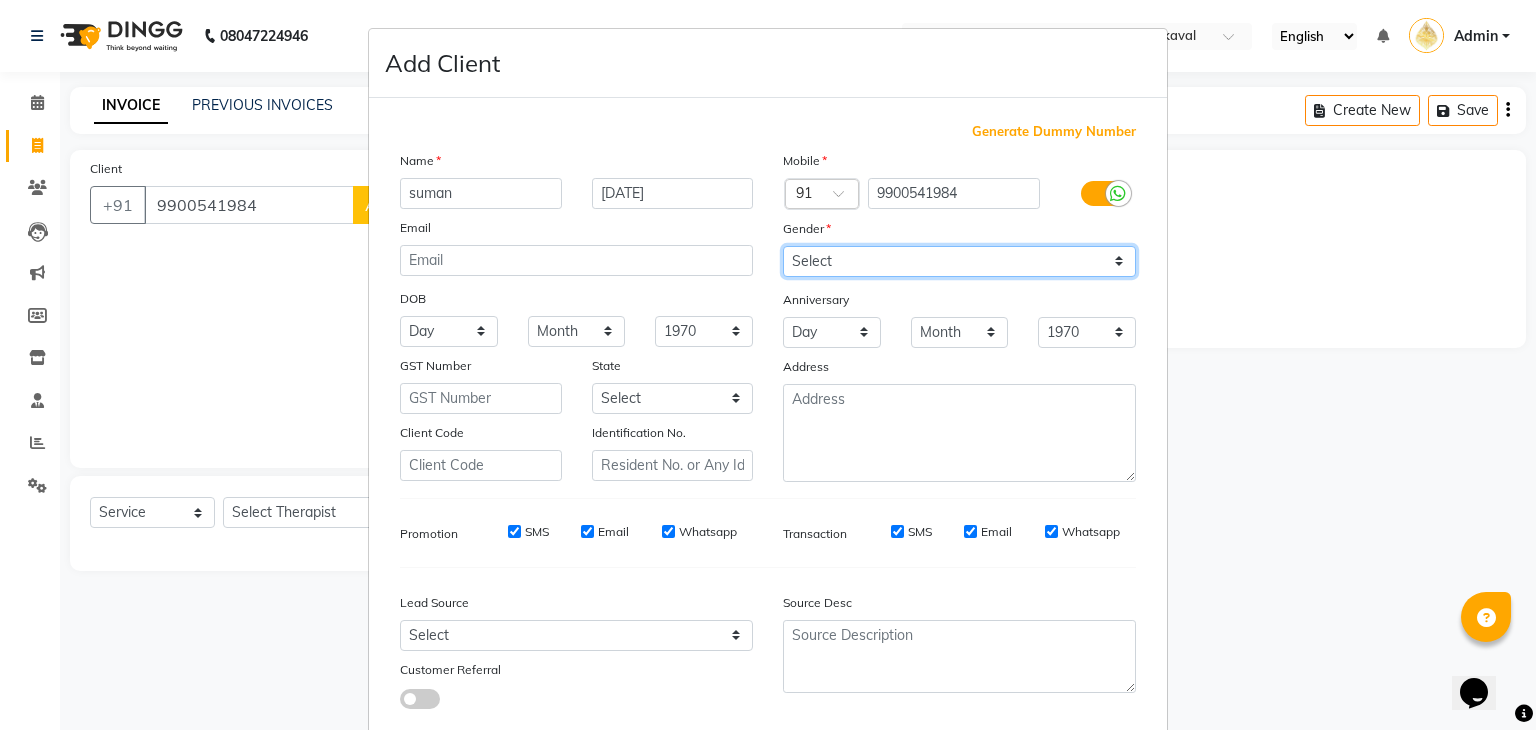select on "[DEMOGRAPHIC_DATA]" 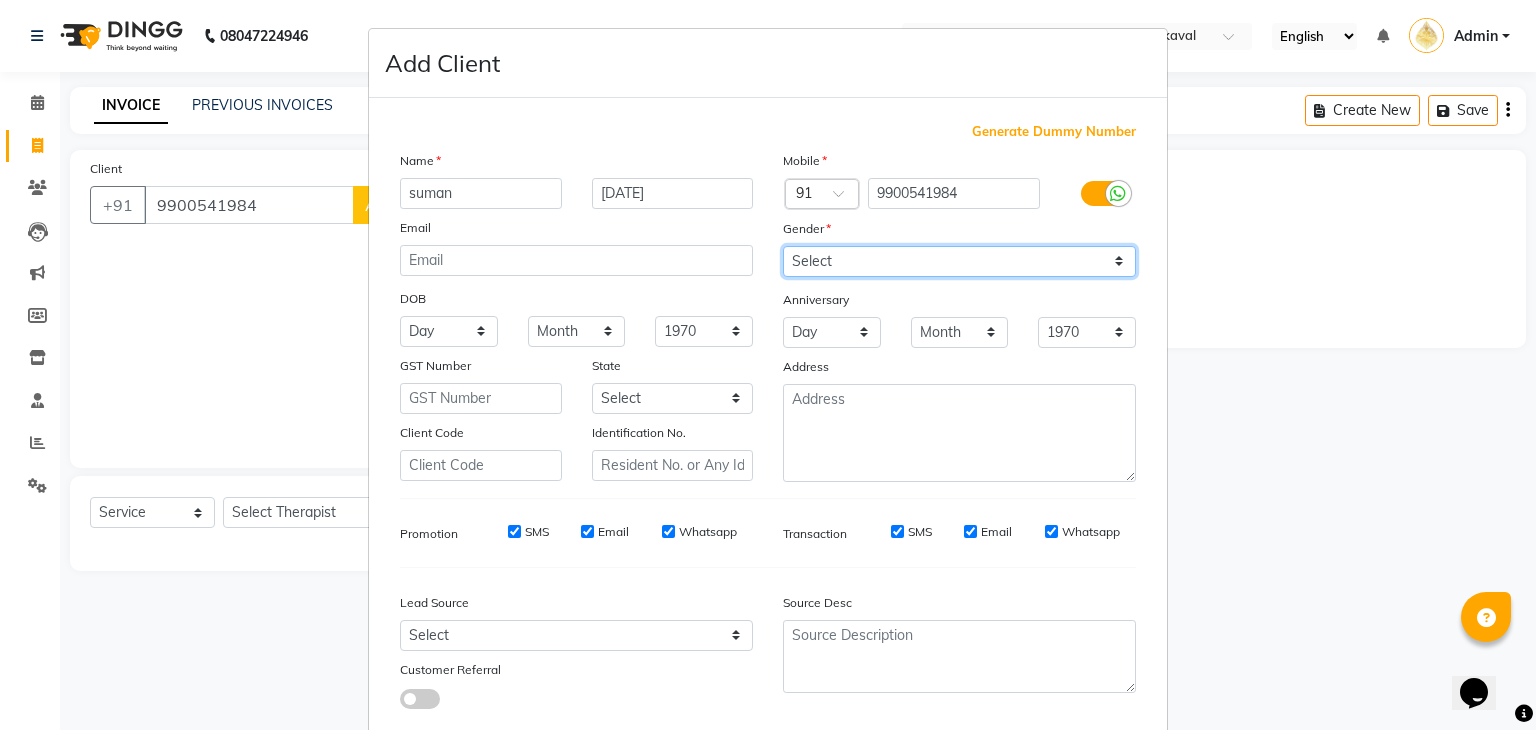 click on "Select [DEMOGRAPHIC_DATA] [DEMOGRAPHIC_DATA] Other Prefer Not To Say" at bounding box center [959, 261] 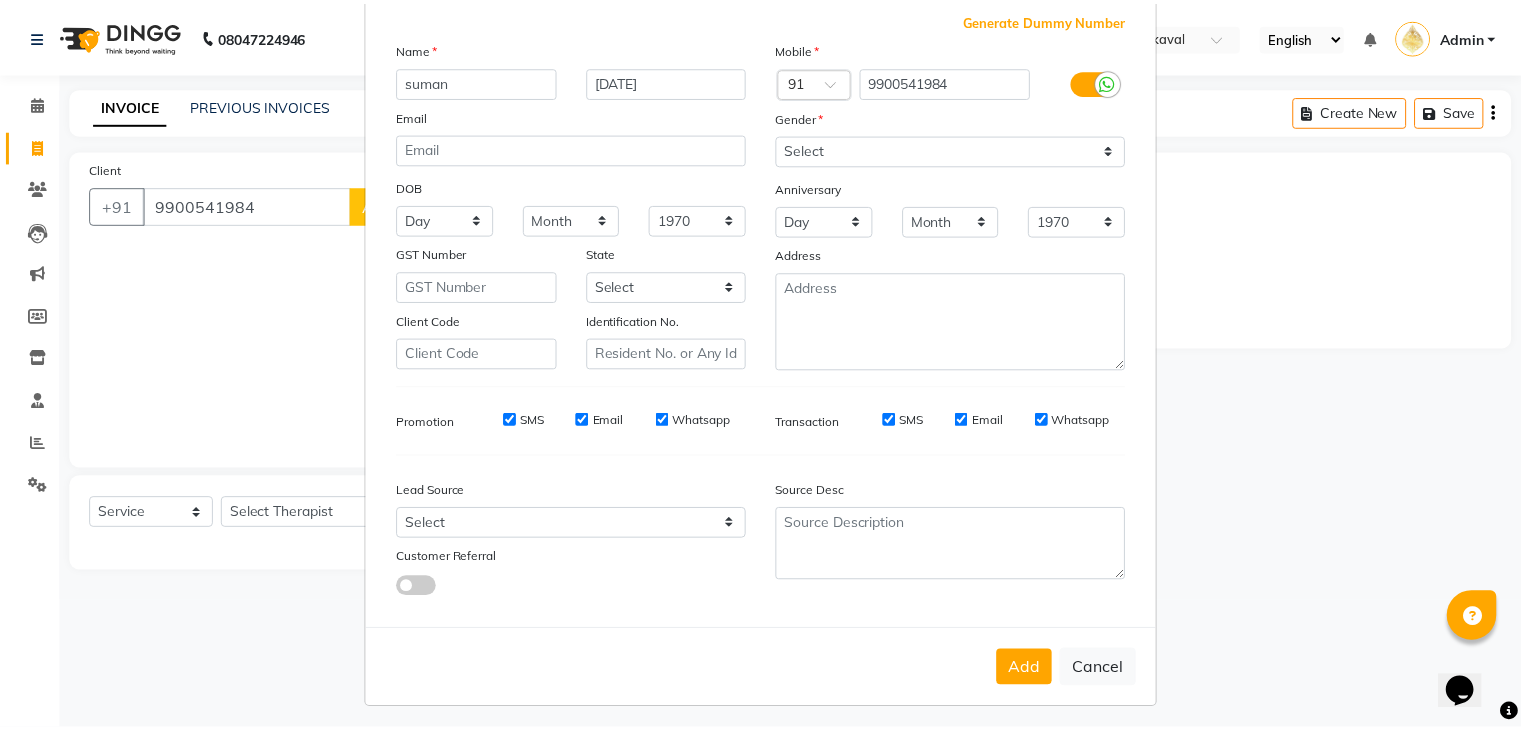 scroll, scrollTop: 127, scrollLeft: 0, axis: vertical 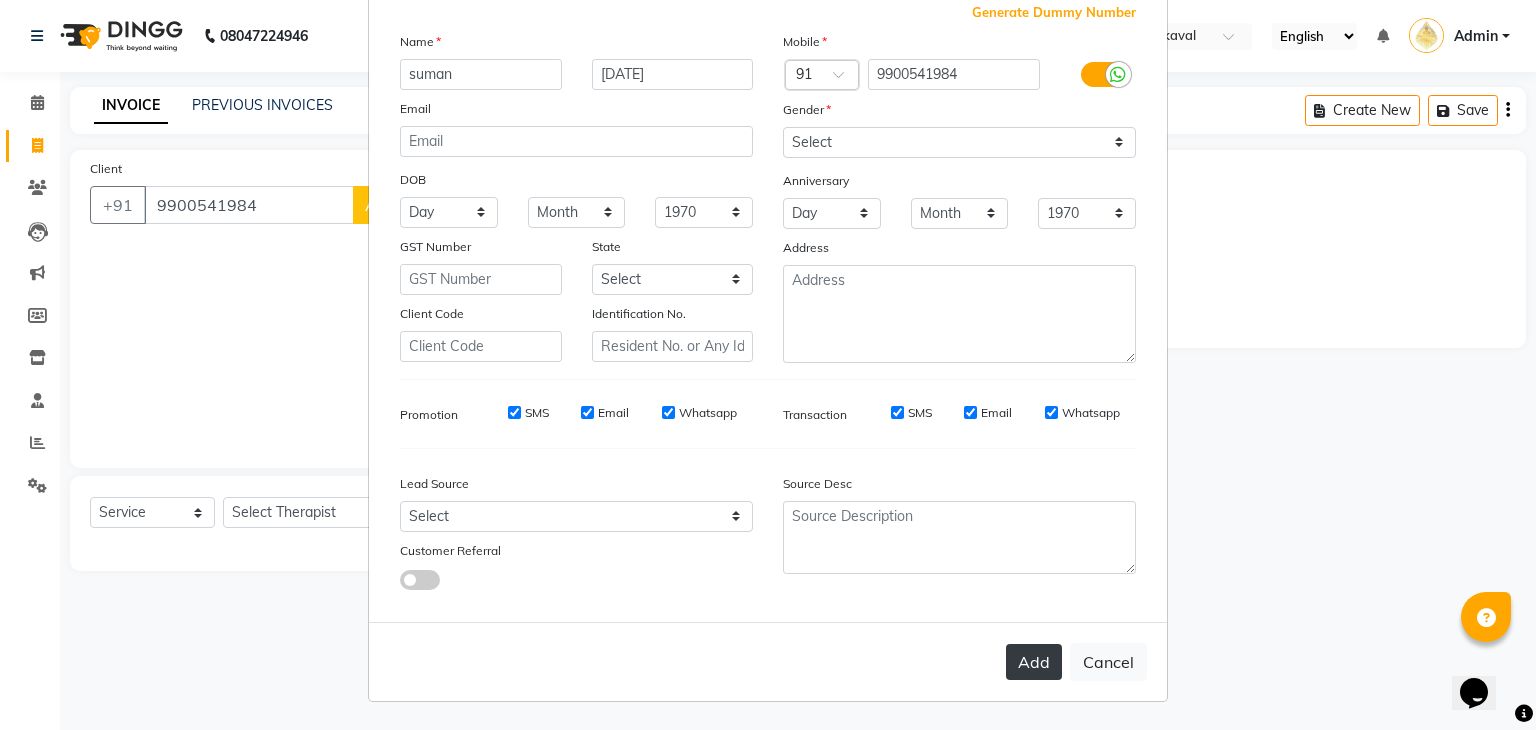 click on "Add" at bounding box center (1034, 662) 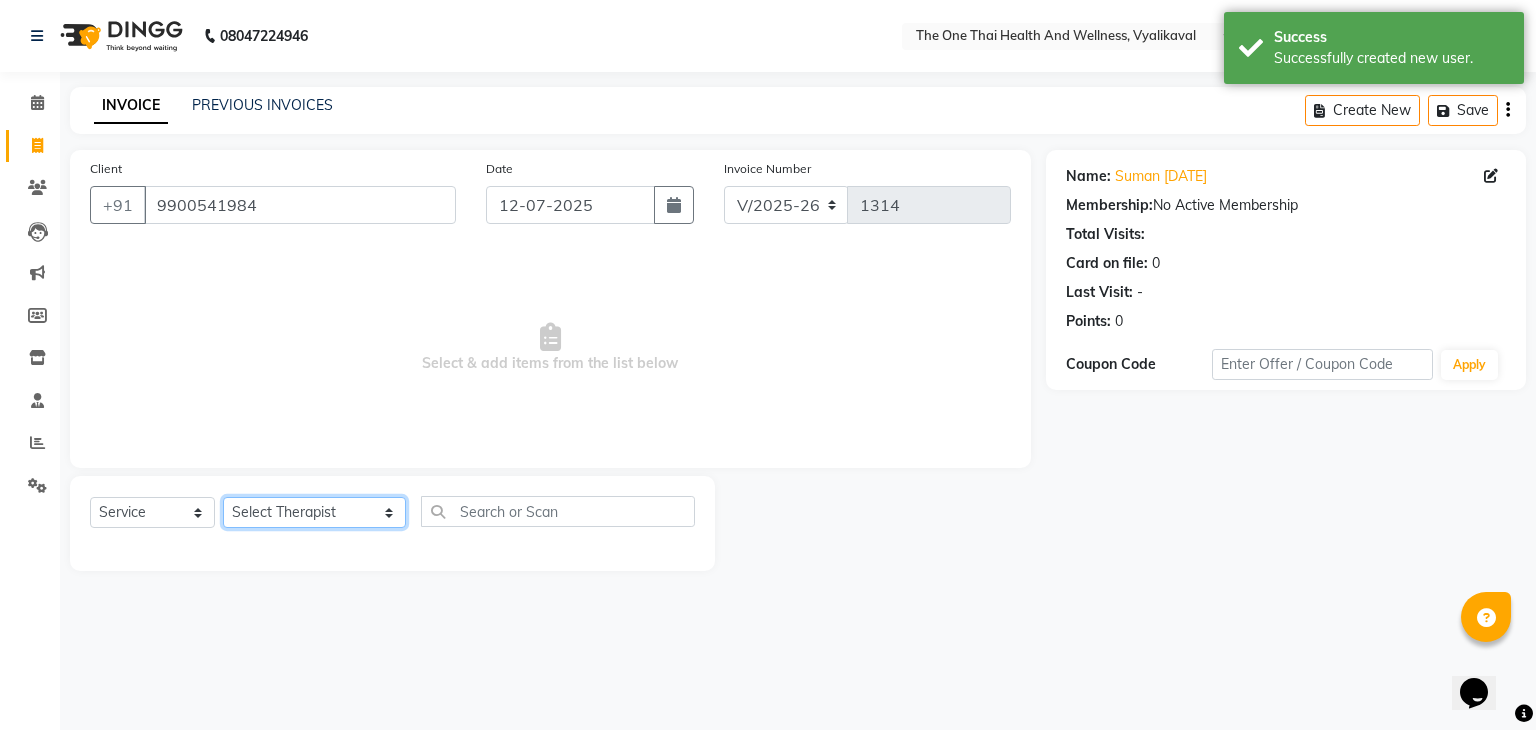 click on "Select Therapist [PERSON_NAME] 💚🍏thai therapist Ammy ❤️northeast therapist Ammy thai 💚therapist Beauty 💚🍅thai therapist Ester - NE 🔴🔴🔴 Ester 🟢 -🇹🇭thai  Grace northeast standby Jeena thai 🟢therapist [PERSON_NAME] ([PERSON_NAME])🍏🍏 thai therapist [PERSON_NAME] (nana ) [DATE]🌹northeast  [PERSON_NAME] 💚thai therapist [PERSON_NAME]🎃💚thai therapist  [PERSON_NAME] 🔴north east  Lucky thai 🪀💚therapist  Miya ❤️ northeast  Nana 🍅 northeast  Nana 🍏💚thai therapist  Orange 🧡thai therapist  Pema 🍅north east therapist  receptionist  [PERSON_NAME] ❤️northeast therapist ❤️ [PERSON_NAME] (nana) 🍏🍏thai therapist [PERSON_NAME] 💚💚thai therapist second login  Sofia thai therapist 🍏" 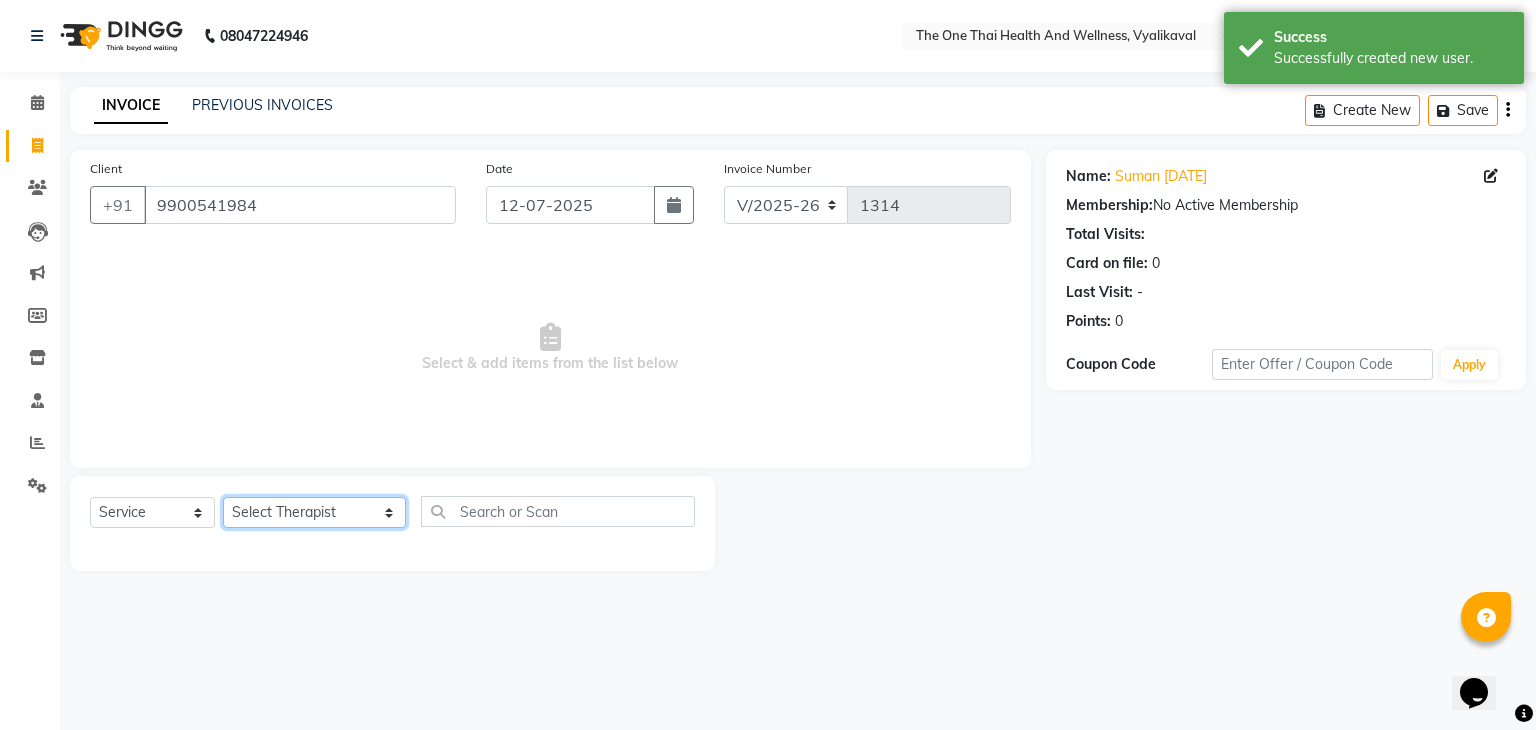 select on "86063" 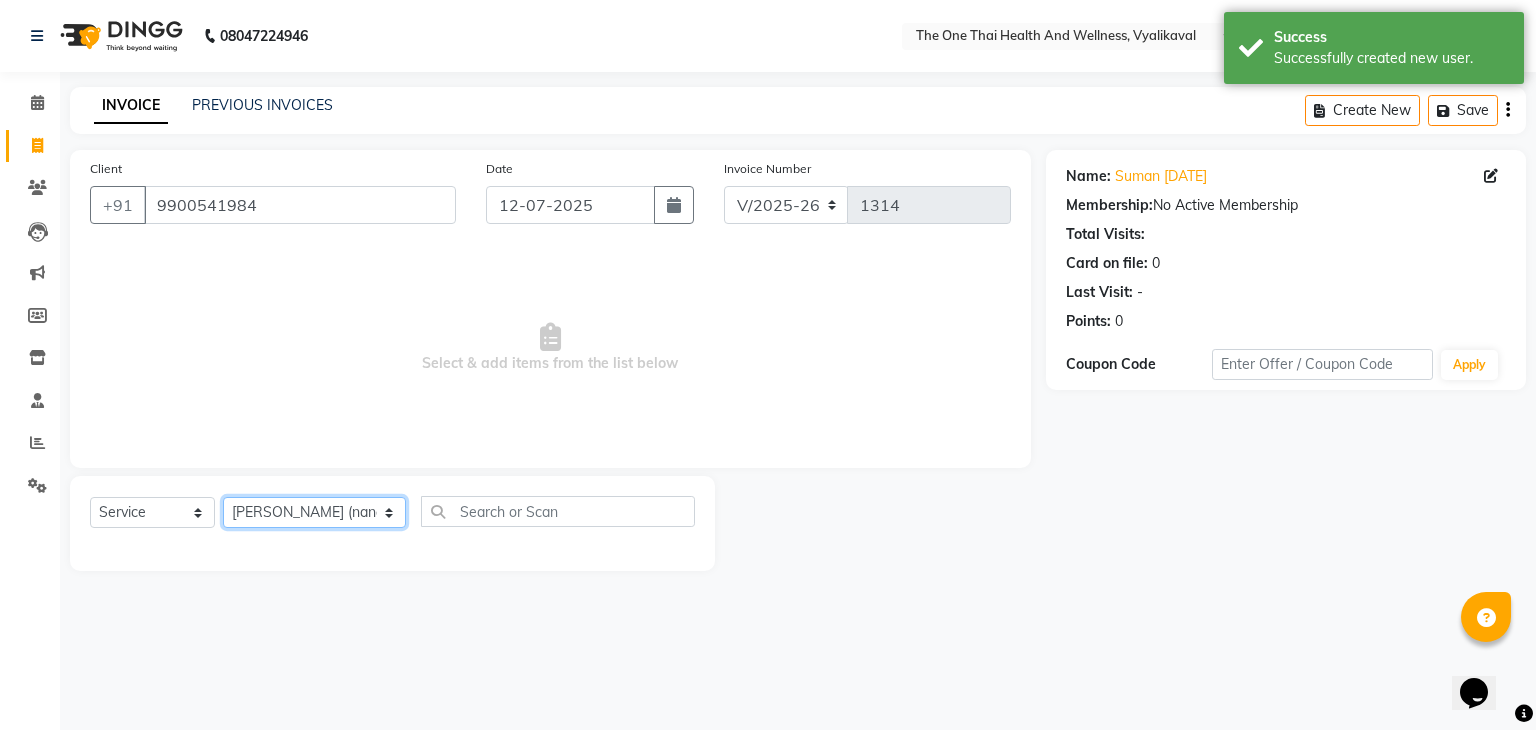 click on "Select Therapist [PERSON_NAME] 💚🍏thai therapist Ammy ❤️northeast therapist Ammy thai 💚therapist Beauty 💚🍅thai therapist Ester - NE 🔴🔴🔴 Ester 🟢 -🇹🇭thai  Grace northeast standby Jeena thai 🟢therapist [PERSON_NAME] ([PERSON_NAME])🍏🍏 thai therapist [PERSON_NAME] (nana ) [DATE]🌹northeast  [PERSON_NAME] 💚thai therapist [PERSON_NAME]🎃💚thai therapist  [PERSON_NAME] 🔴north east  Lucky thai 🪀💚therapist  Miya ❤️ northeast  Nana 🍅 northeast  Nana 🍏💚thai therapist  Orange 🧡thai therapist  Pema 🍅north east therapist  receptionist  [PERSON_NAME] ❤️northeast therapist ❤️ [PERSON_NAME] (nana) 🍏🍏thai therapist [PERSON_NAME] 💚💚thai therapist second login  Sofia thai therapist 🍏" 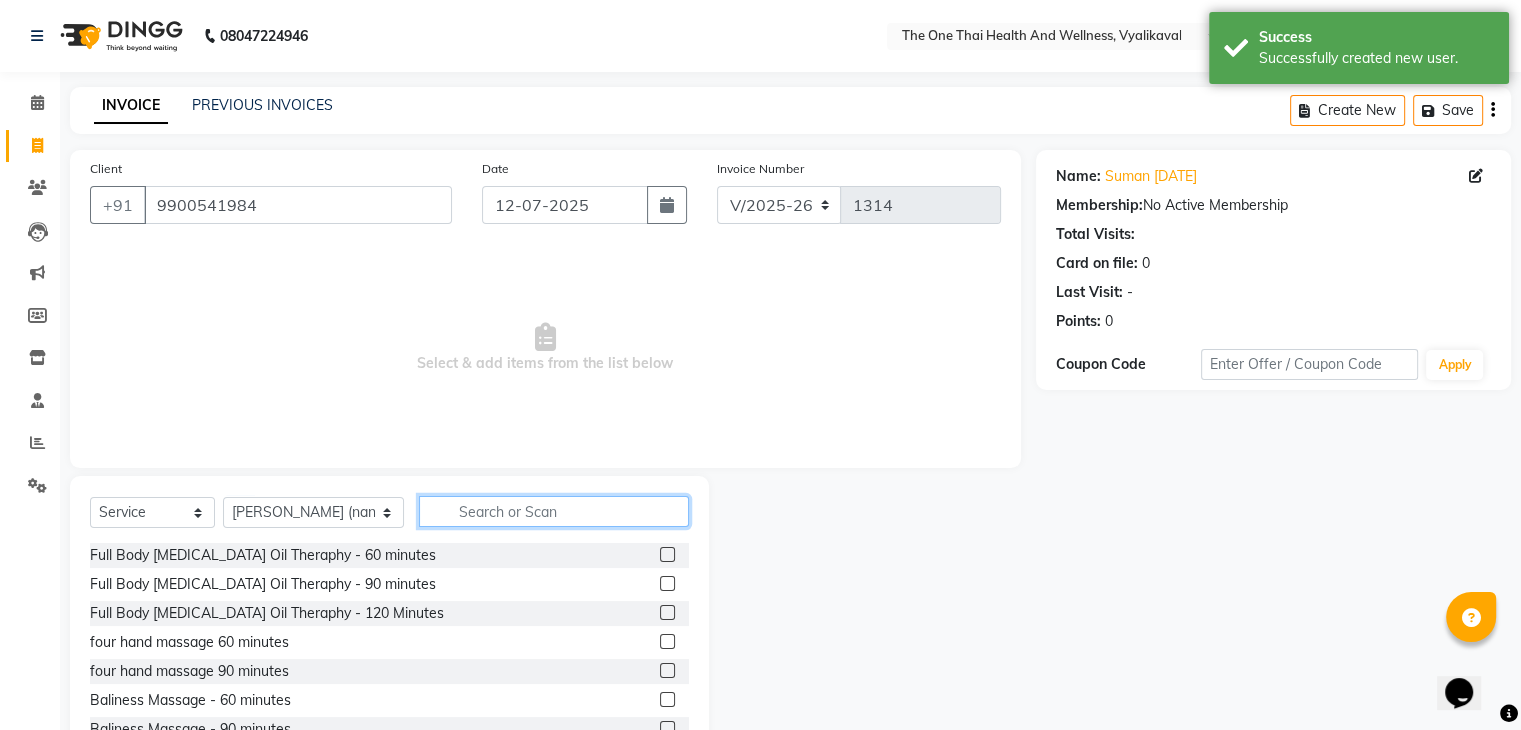 click 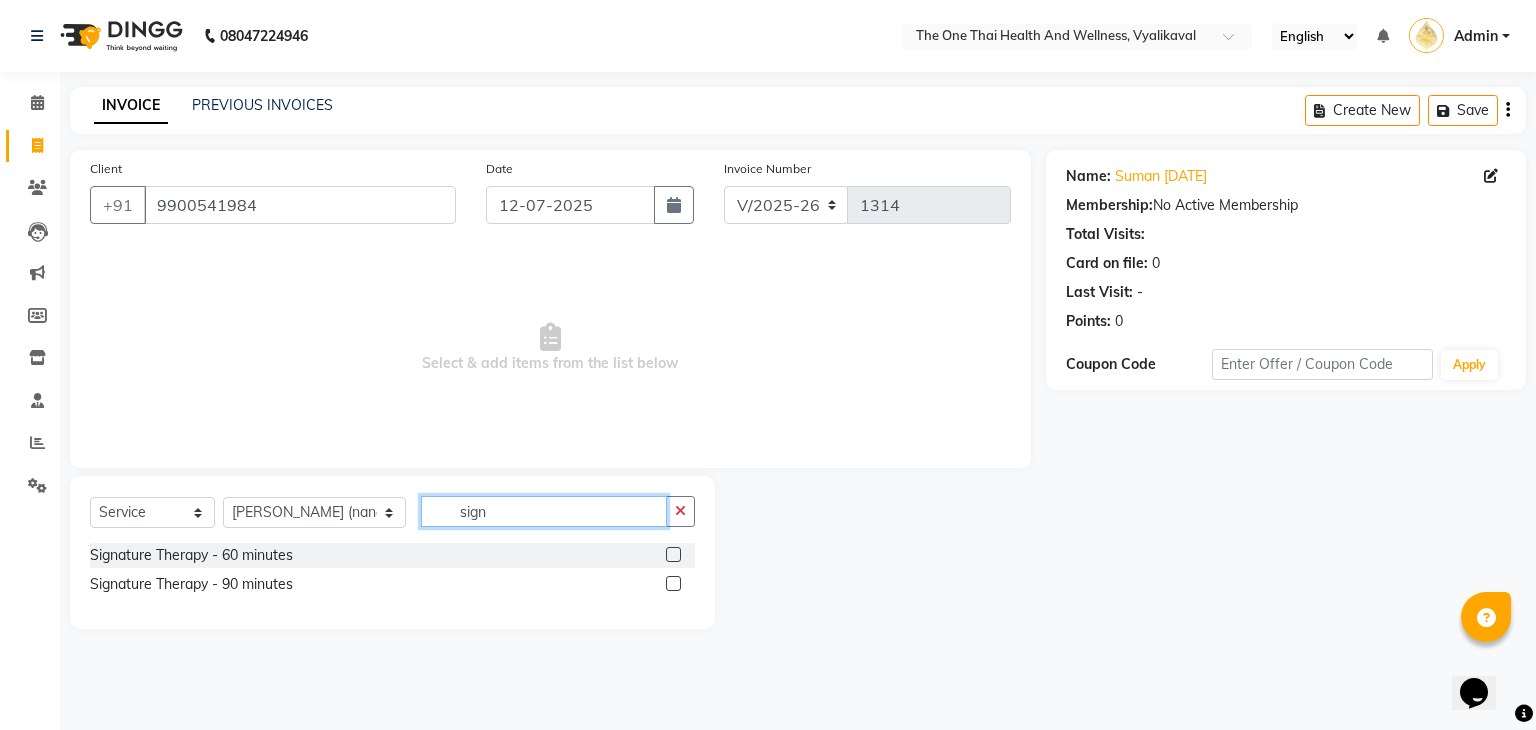 type on "sign" 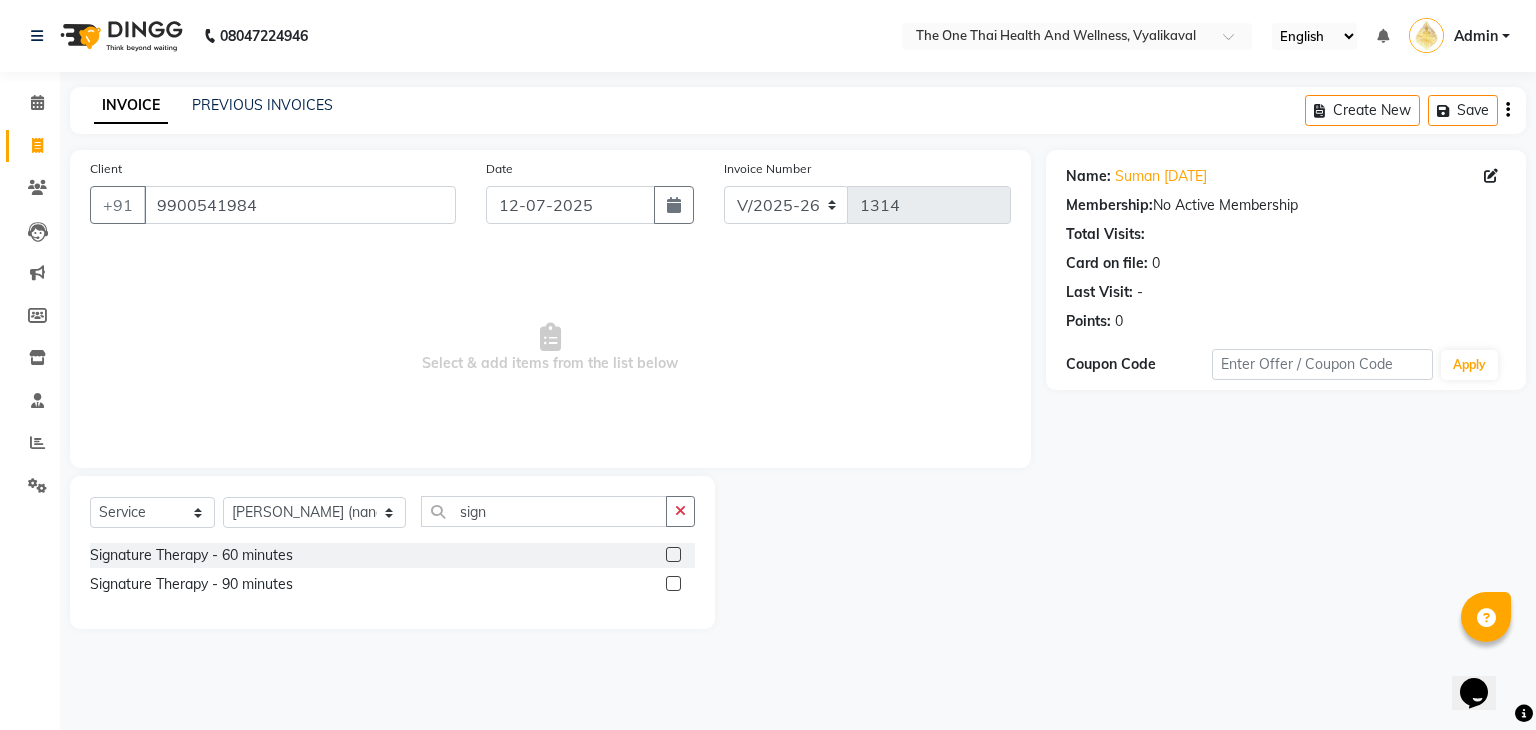 click 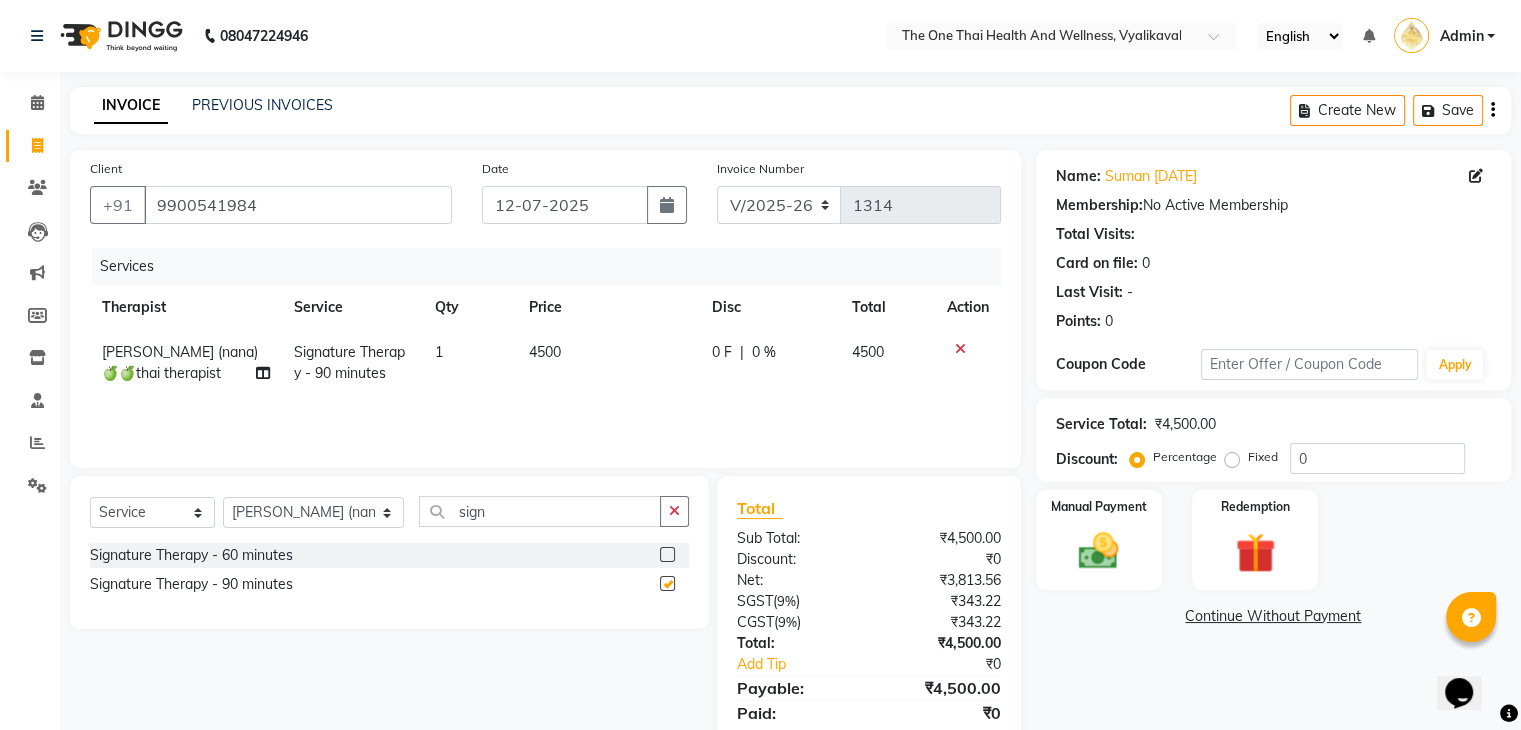 checkbox on "false" 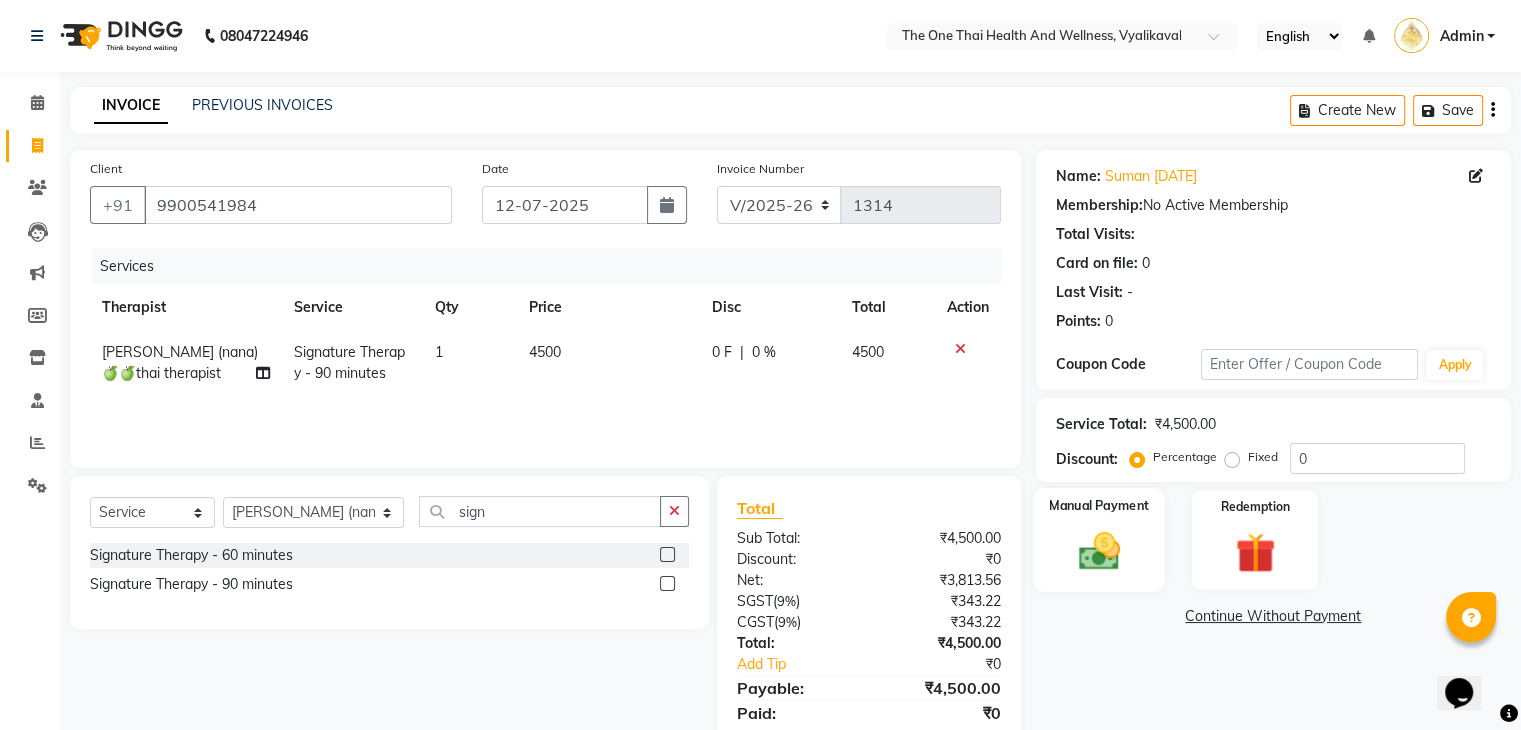 click 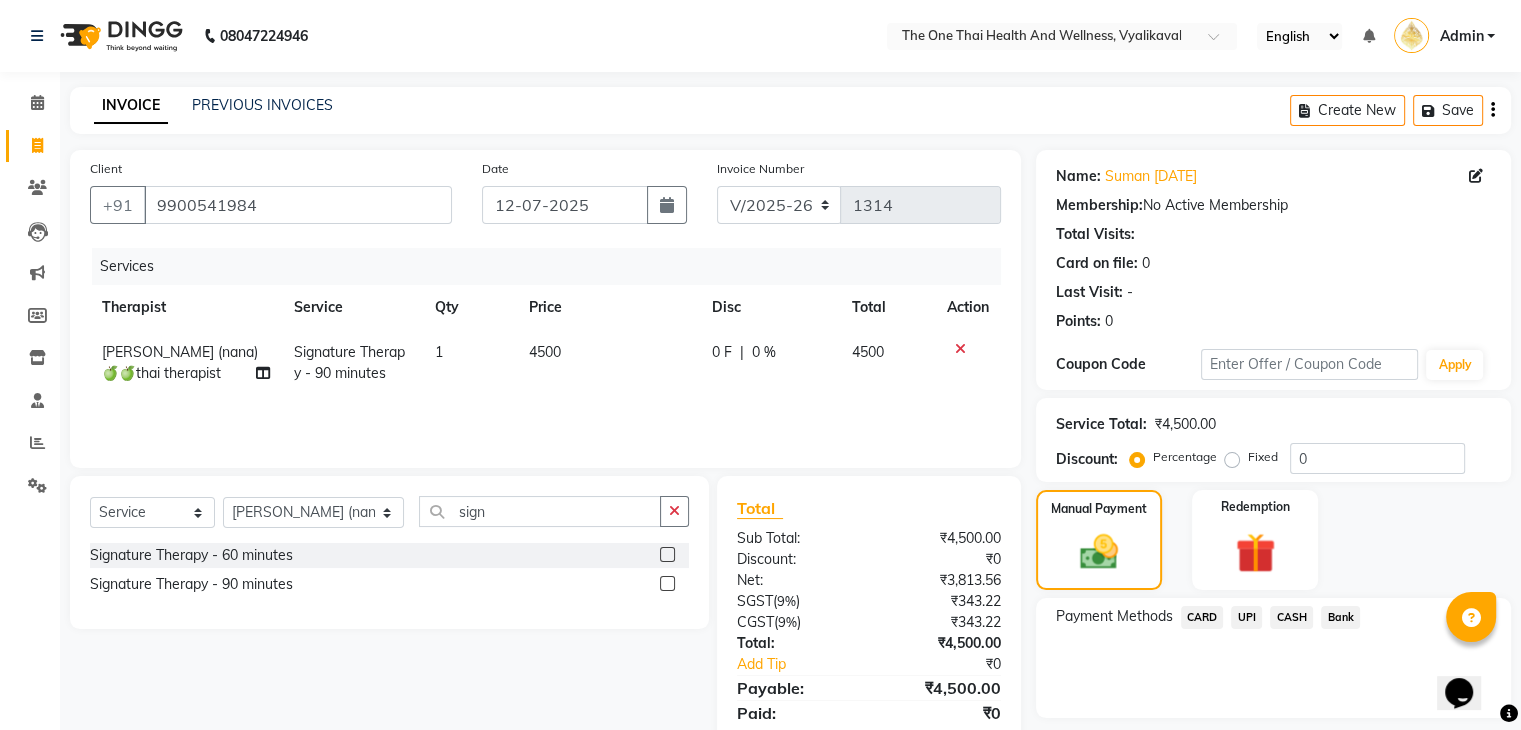 drag, startPoint x: 1244, startPoint y: 613, endPoint x: 1320, endPoint y: 622, distance: 76.53104 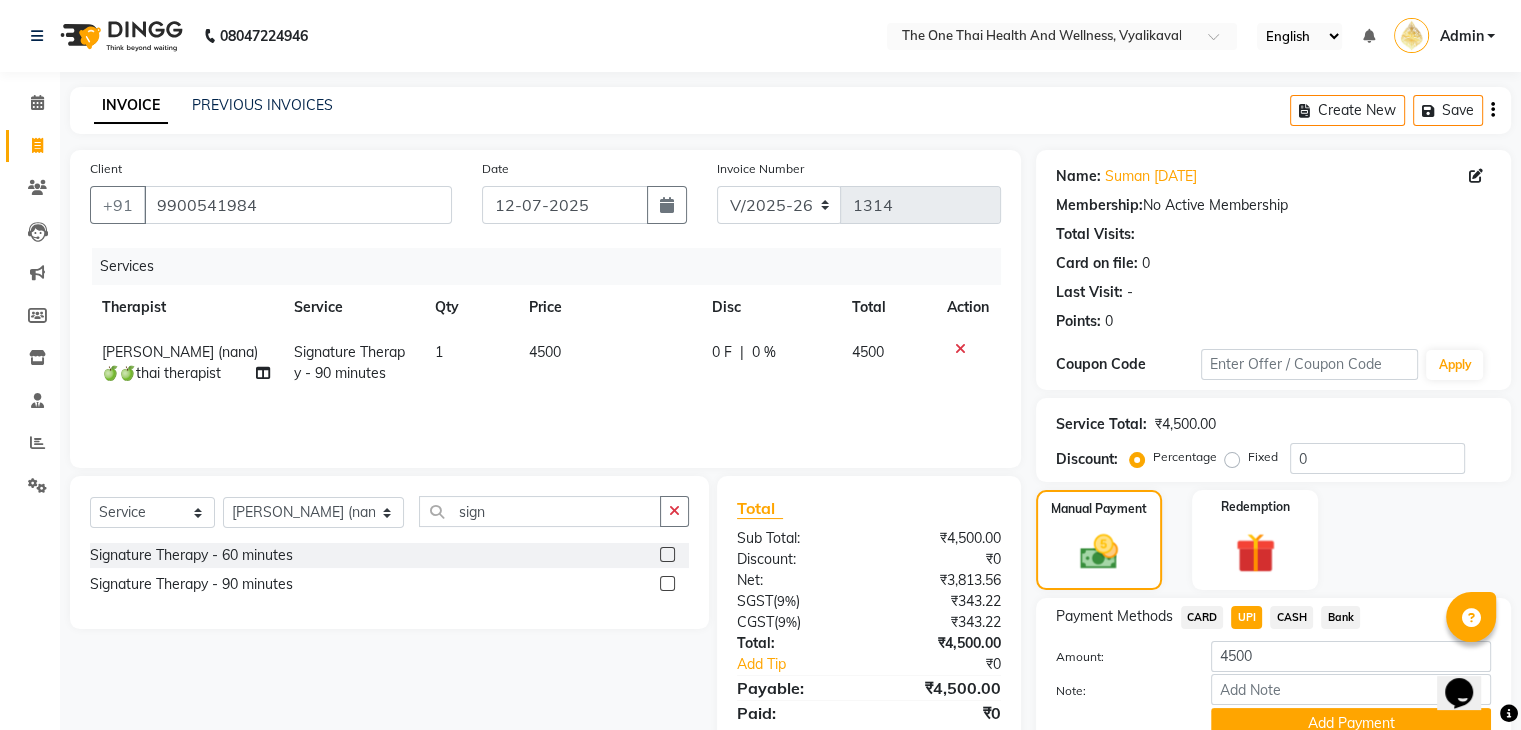 scroll, scrollTop: 89, scrollLeft: 0, axis: vertical 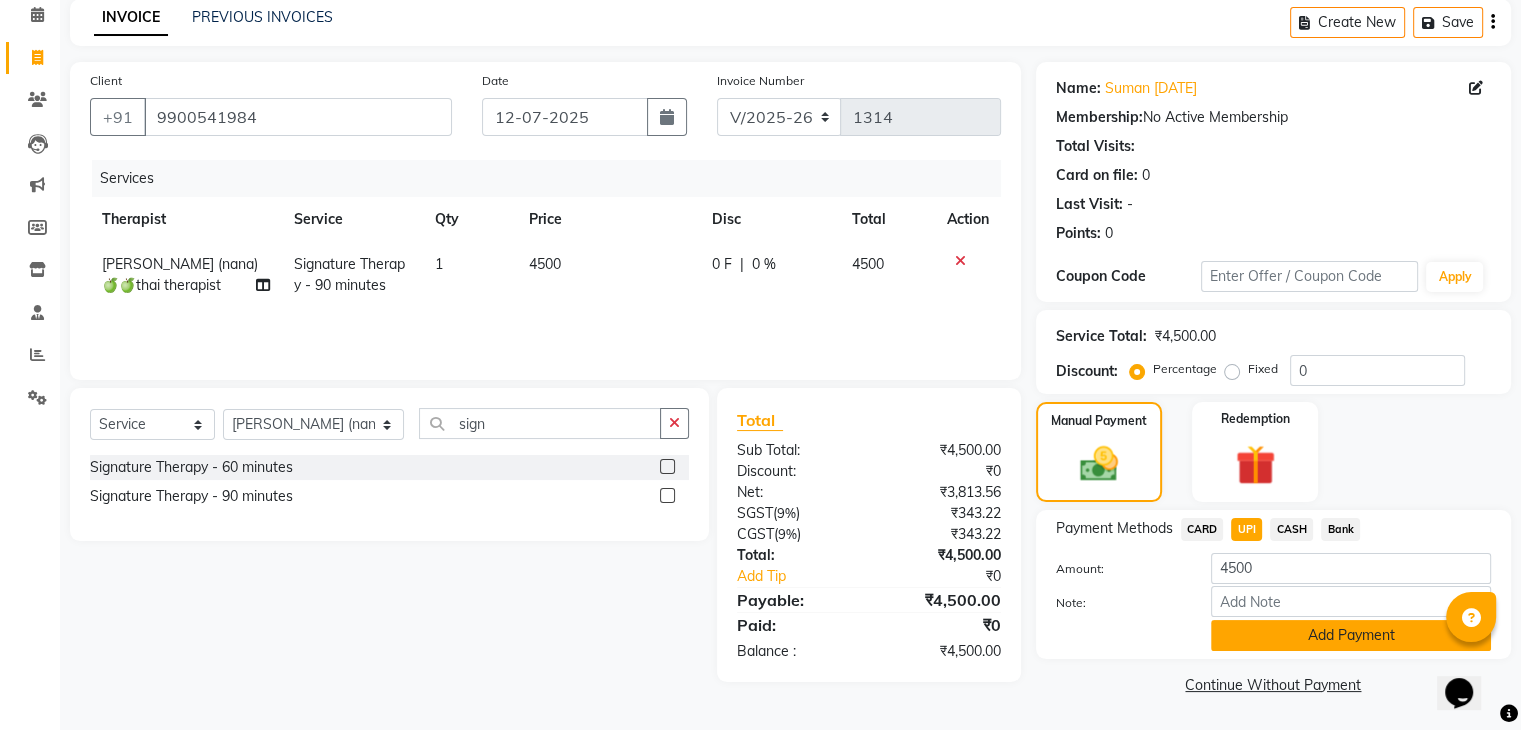 click on "Add Payment" 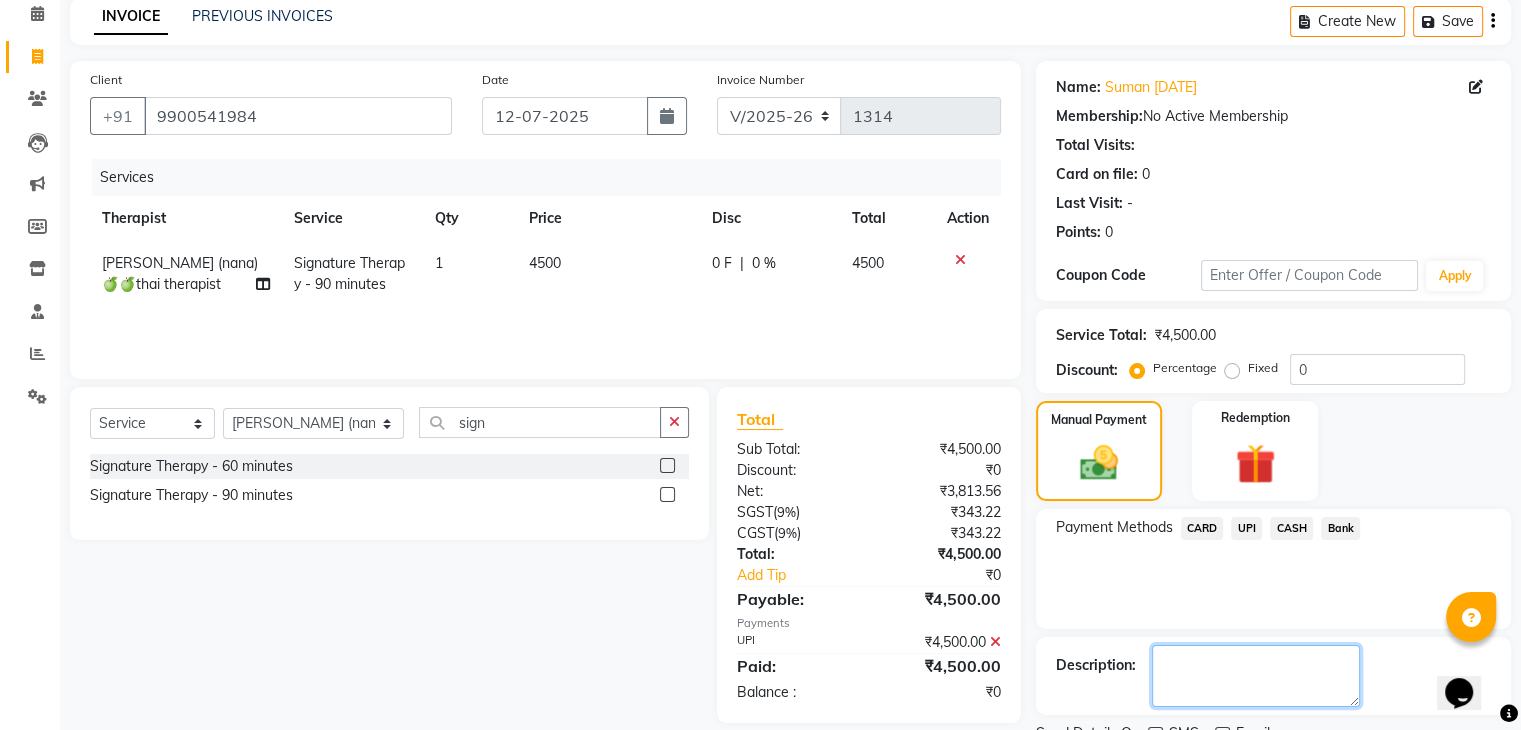 click 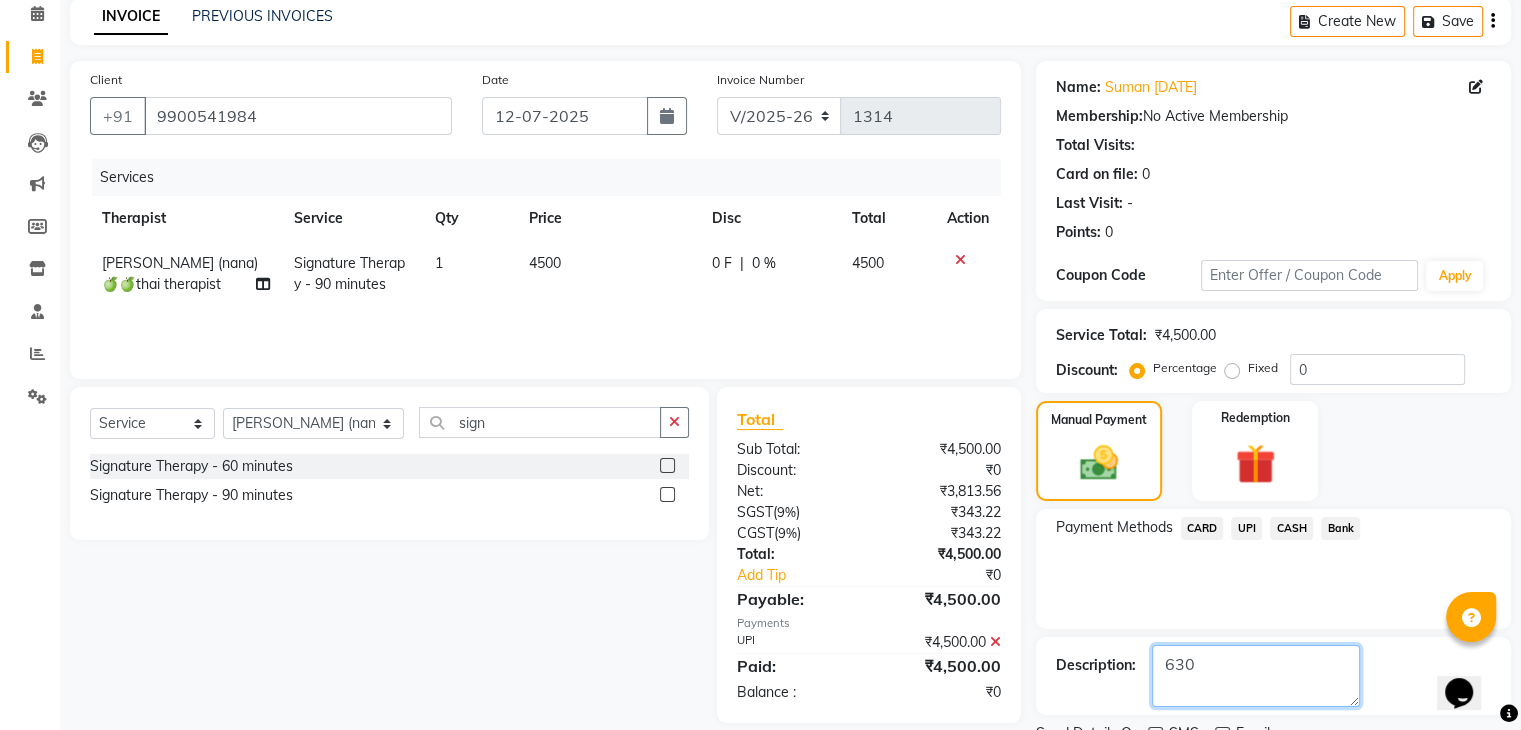 scroll, scrollTop: 171, scrollLeft: 0, axis: vertical 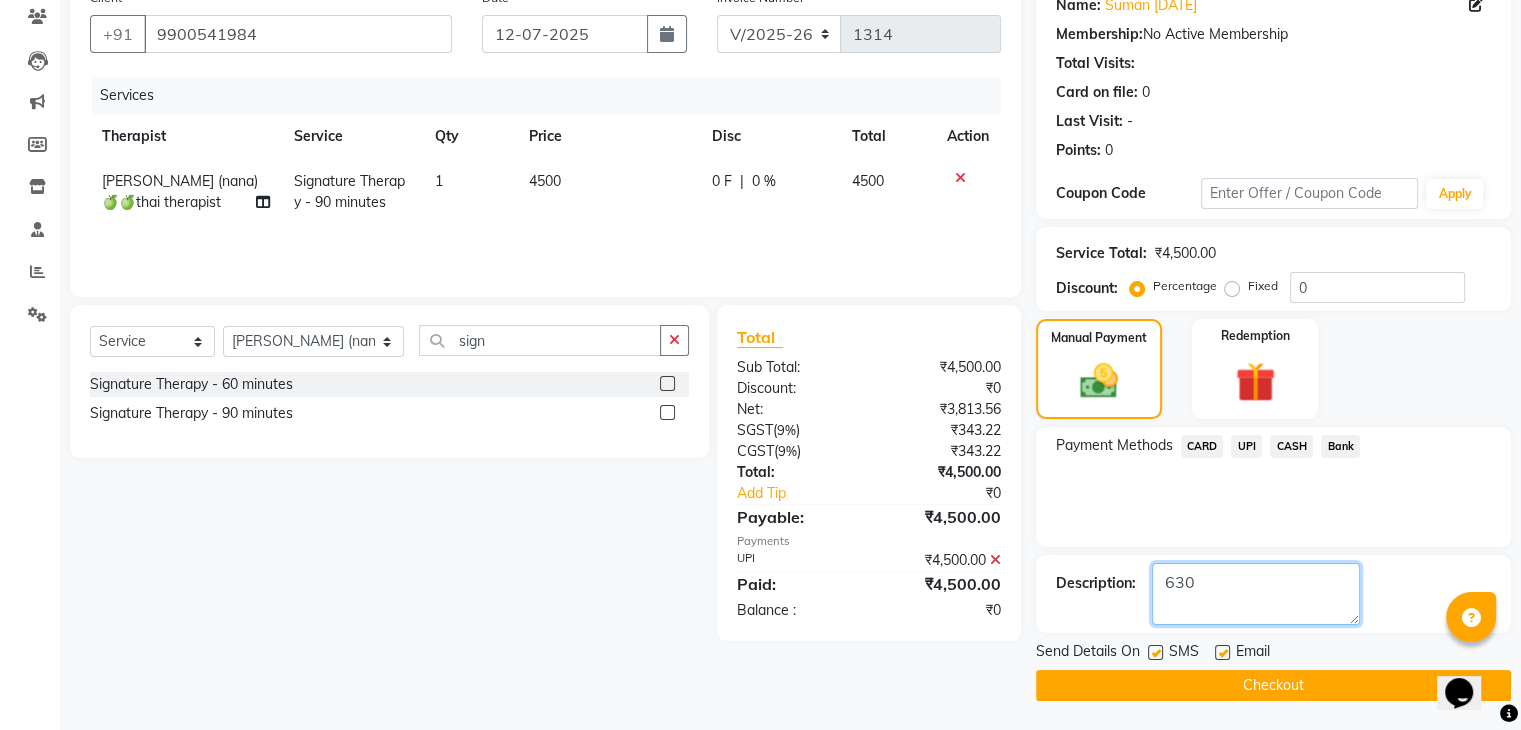 type on "630" 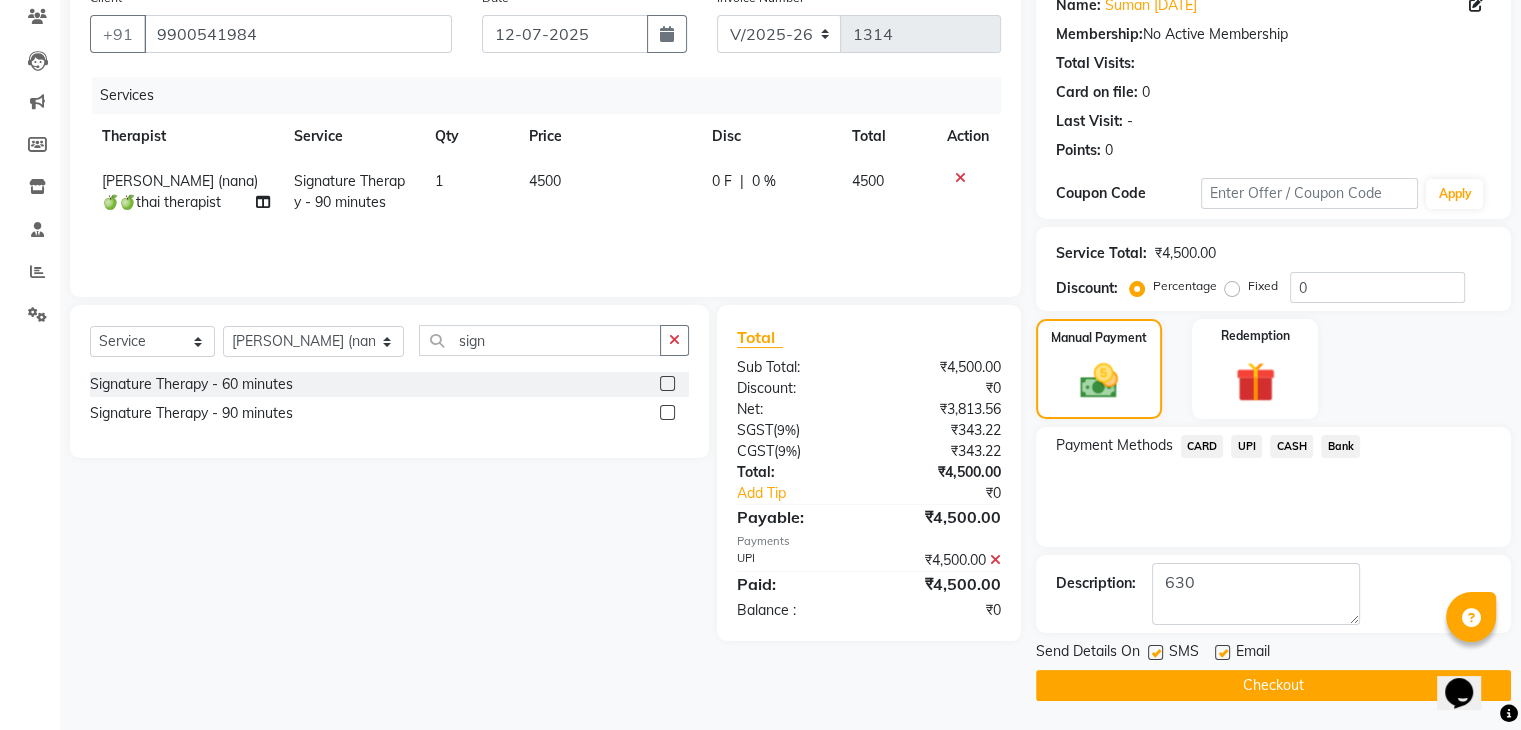 click 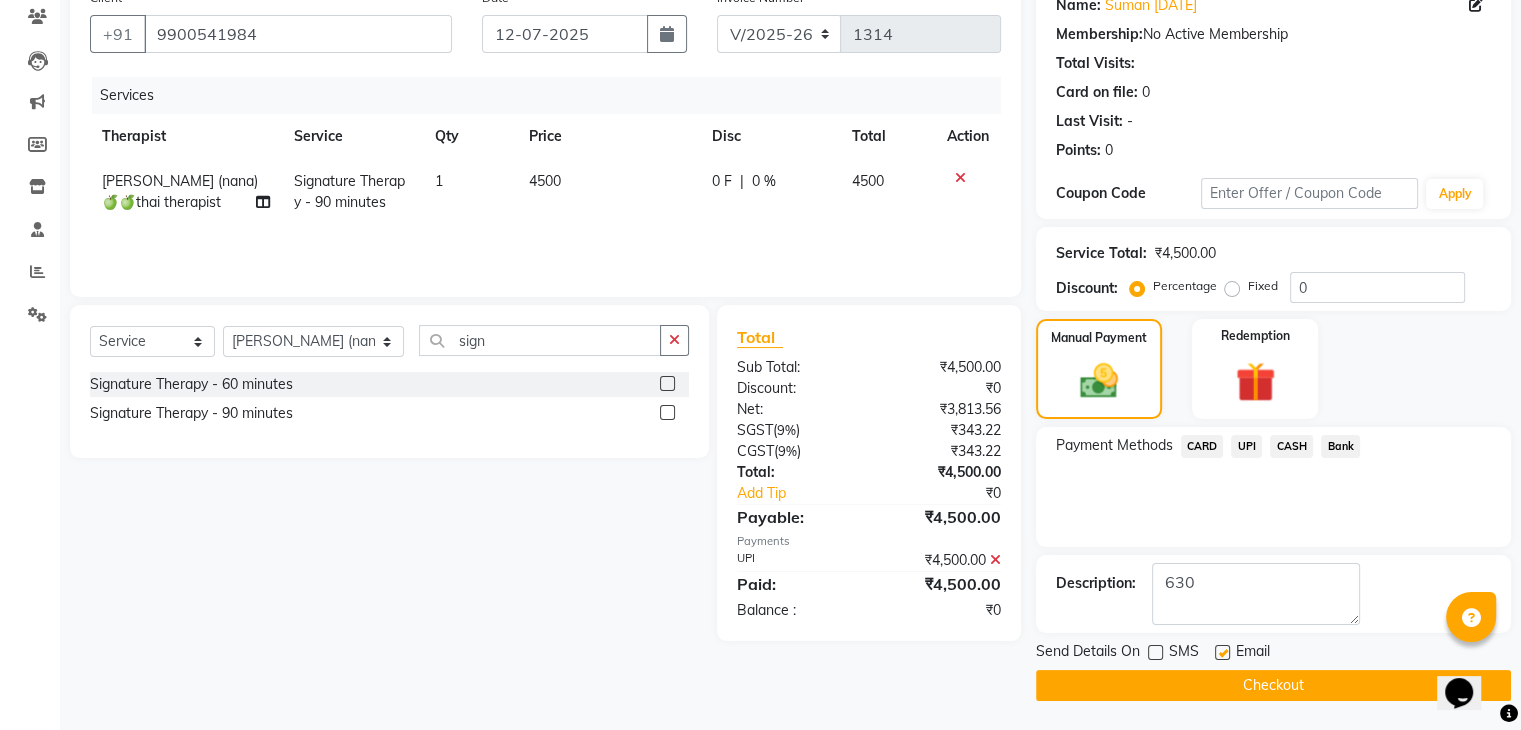 click on "Checkout" 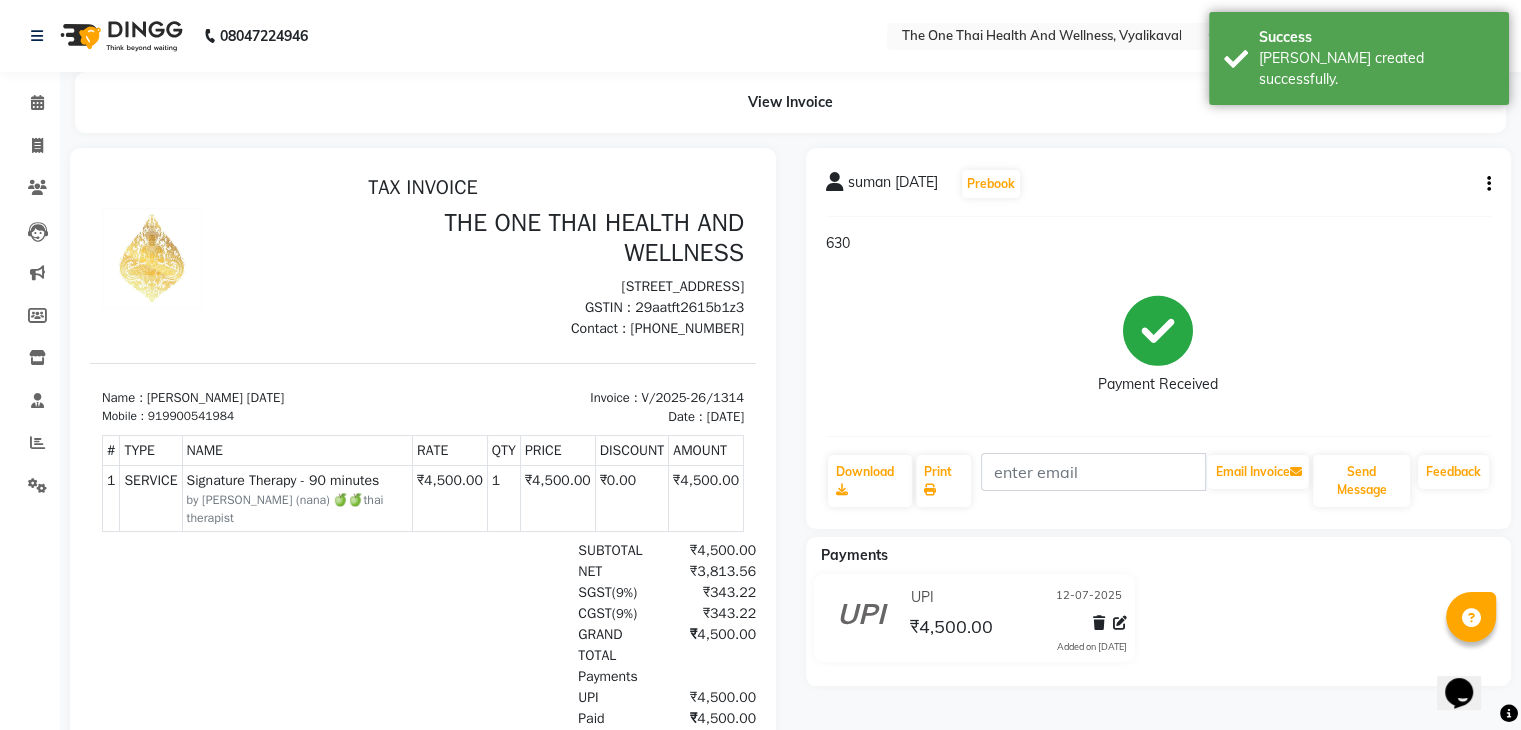 scroll, scrollTop: 0, scrollLeft: 0, axis: both 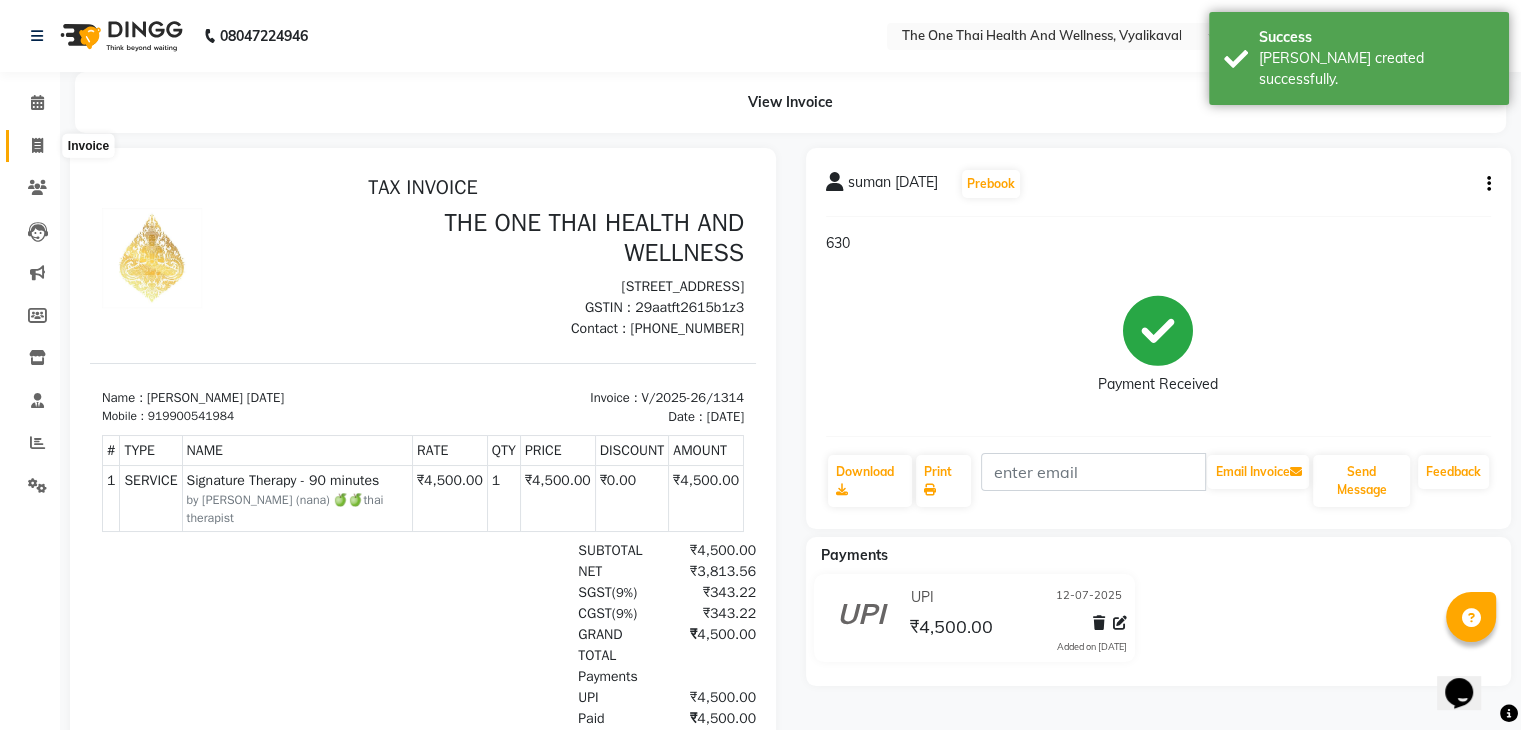 click 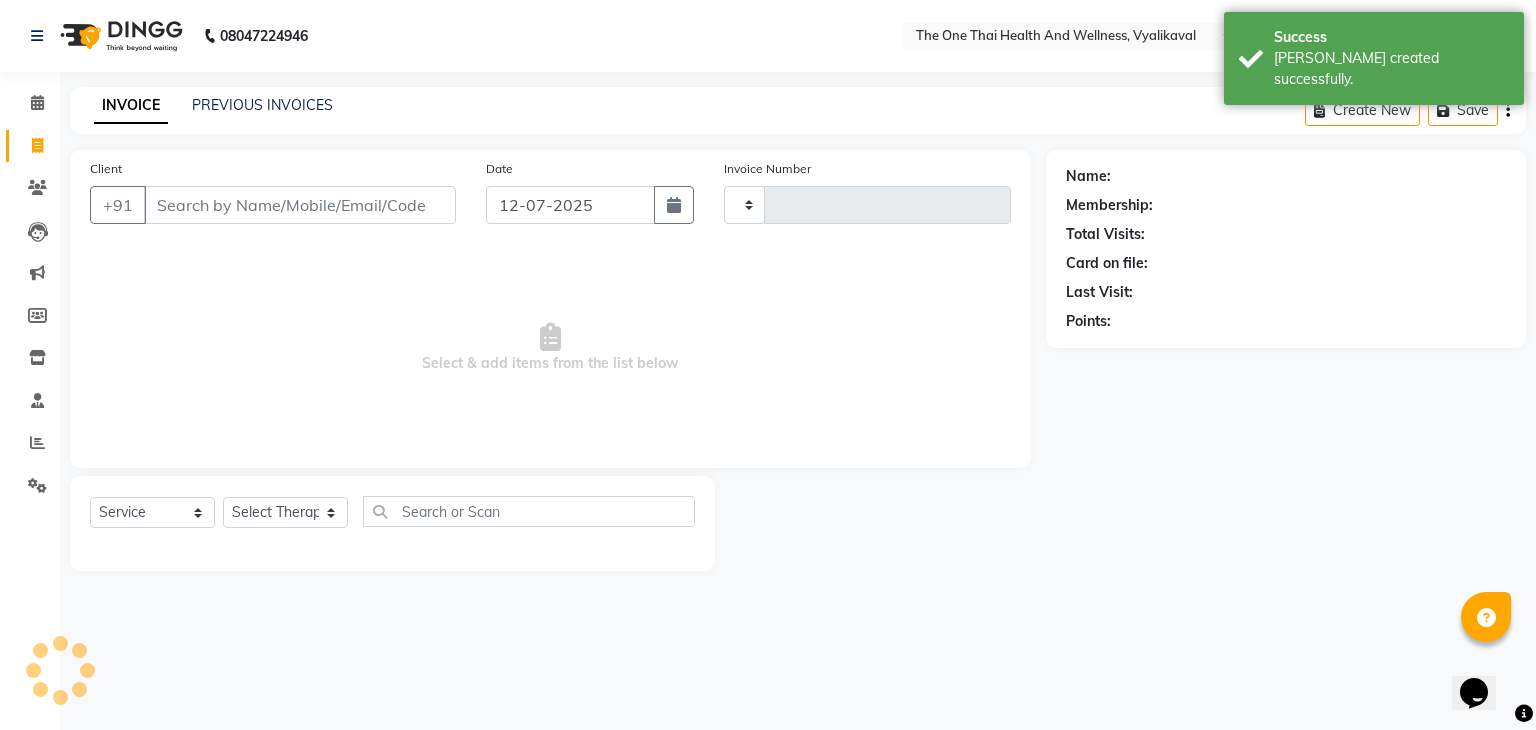 type on "1315" 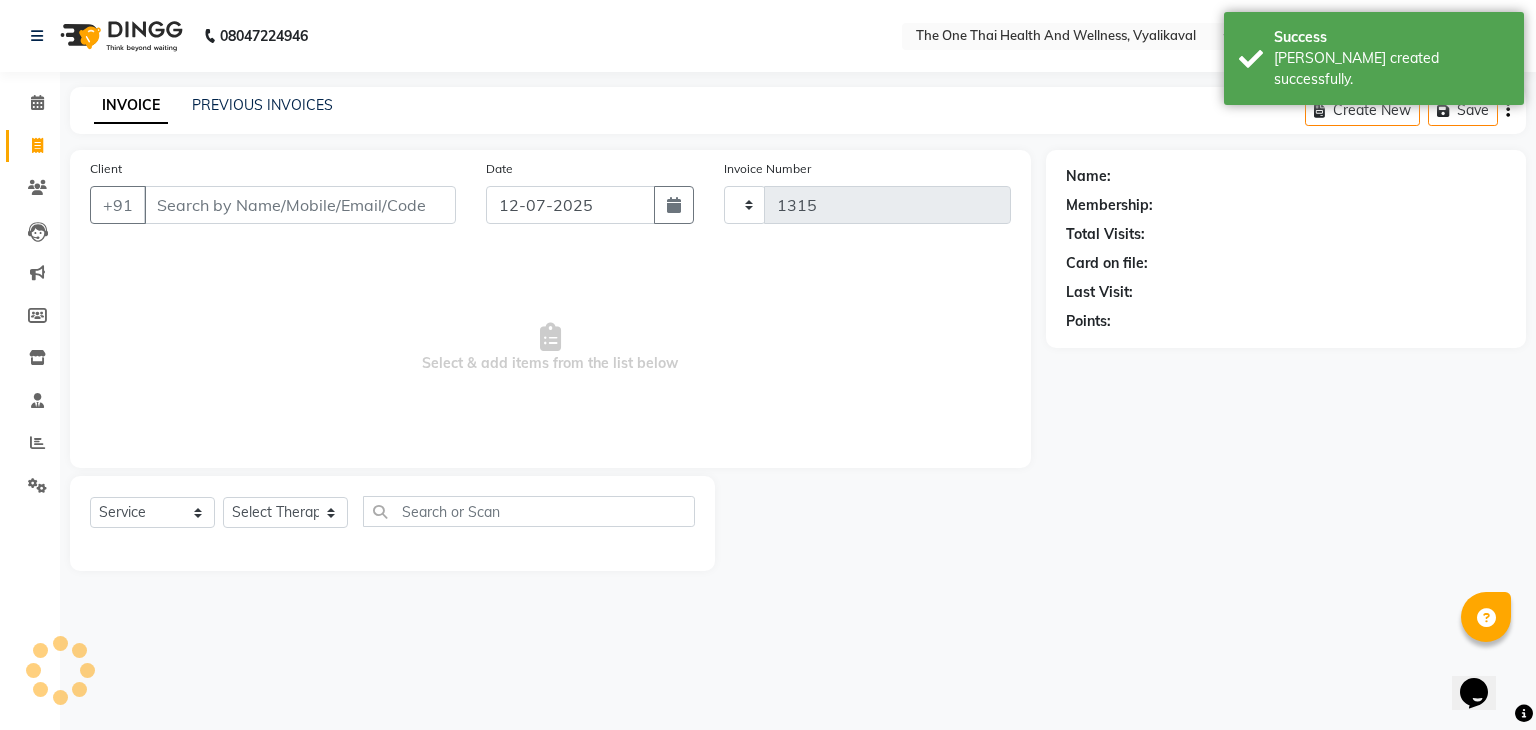 select on "5972" 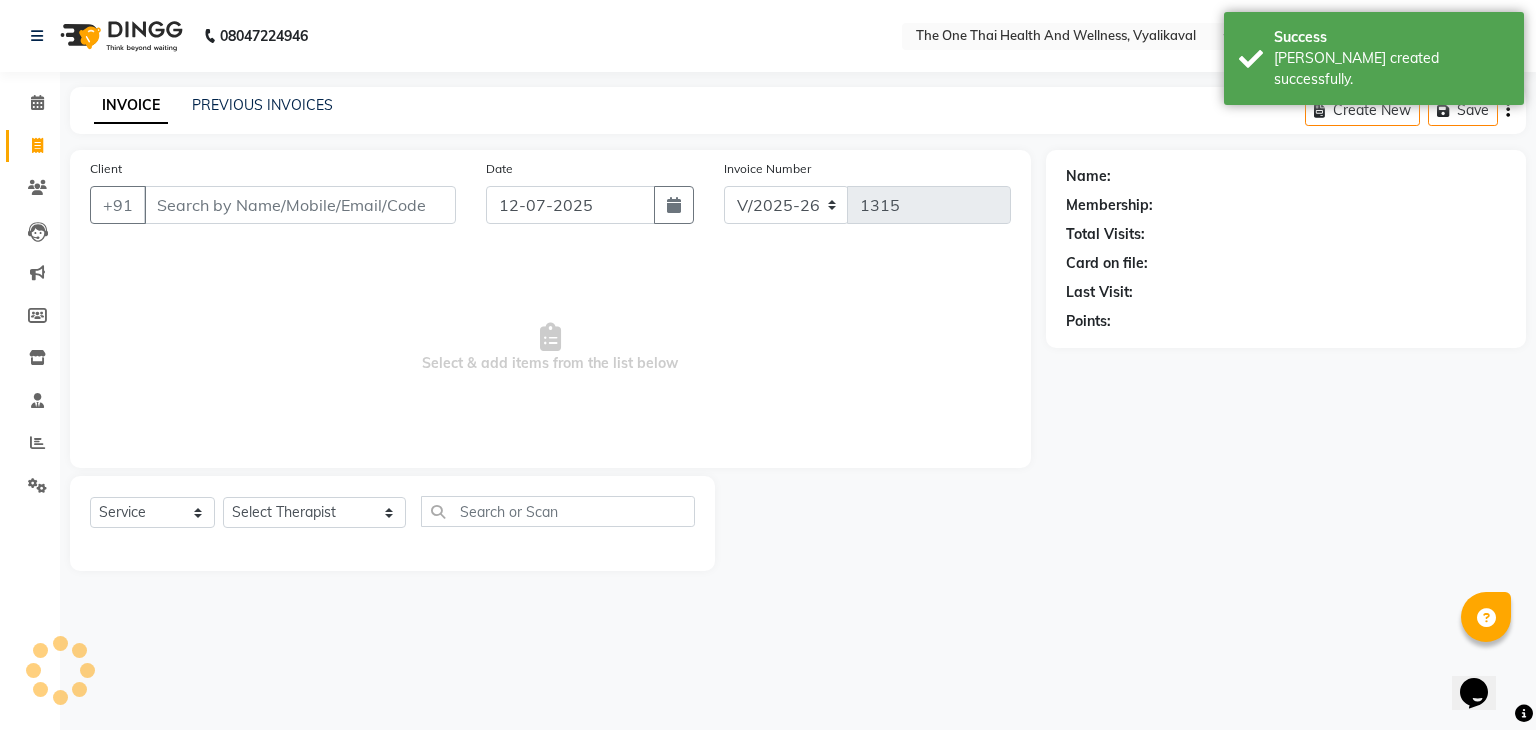 click on "Client" at bounding box center (300, 205) 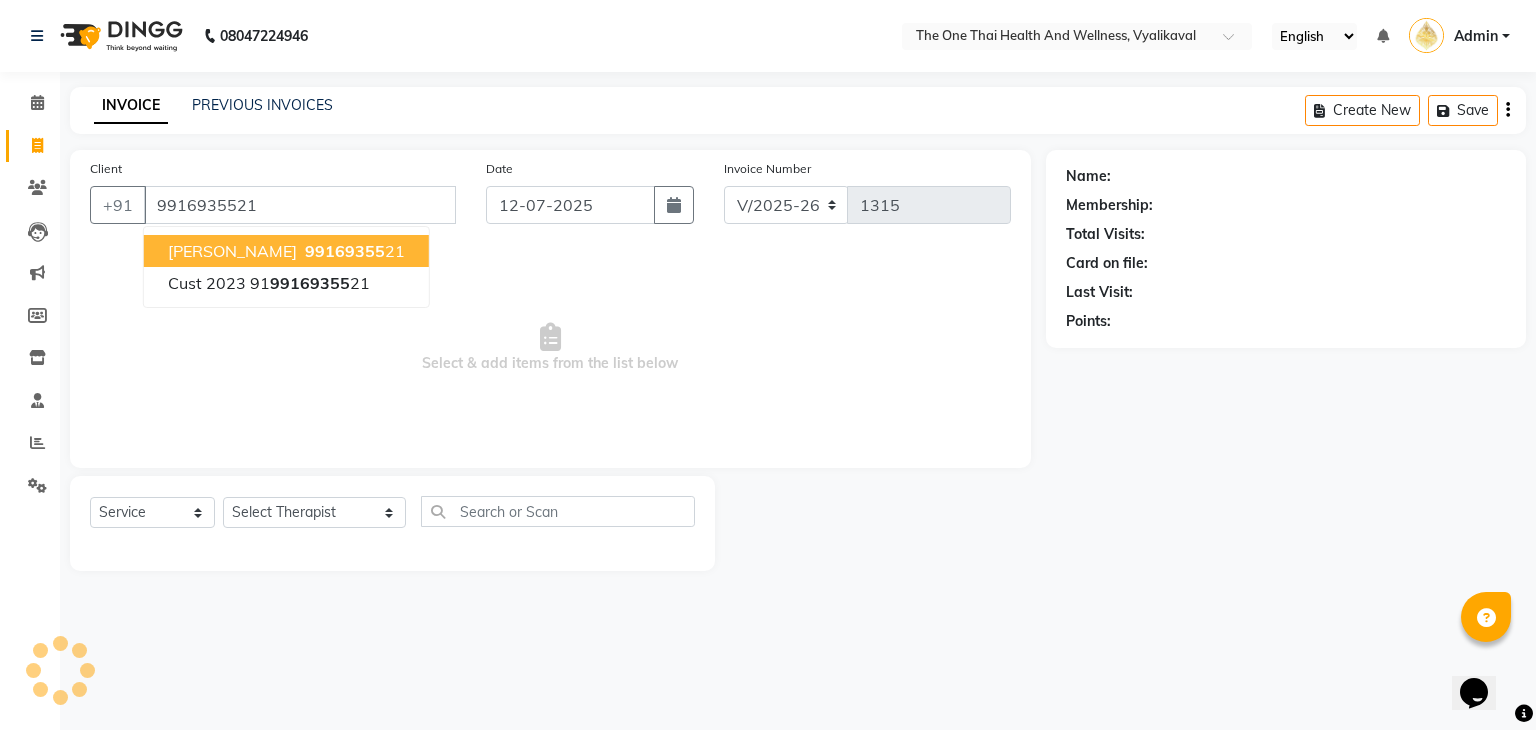 type on "9916935521" 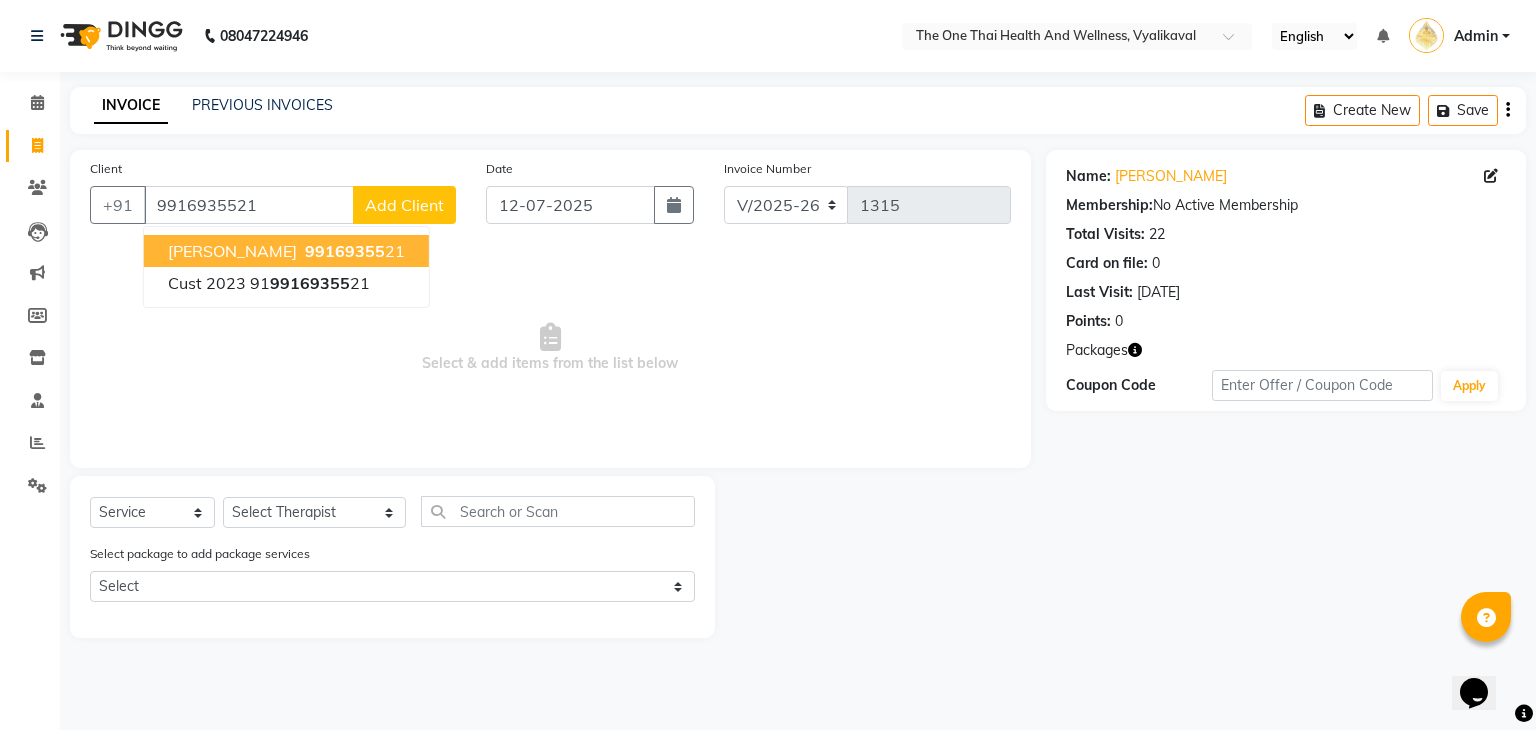 click on "[PERSON_NAME]" at bounding box center [232, 251] 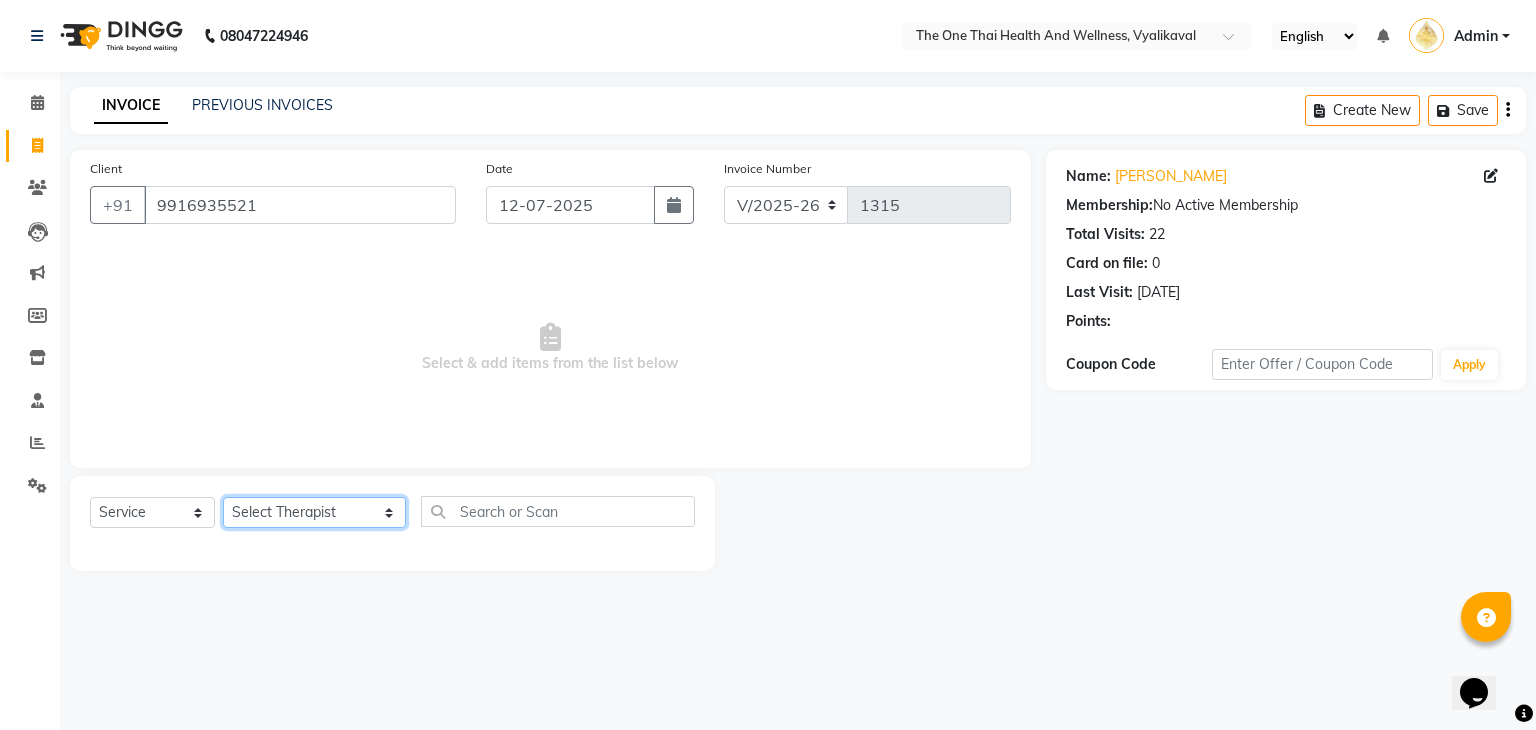 click on "Select Therapist [PERSON_NAME] 💚🍏thai therapist Ammy ❤️northeast therapist Ammy thai 💚therapist Beauty 💚🍅thai therapist Ester - NE 🔴🔴🔴 Ester 🟢 -🇹🇭thai  Grace northeast standby Jeena thai 🟢therapist [PERSON_NAME] ([PERSON_NAME])🍏🍏 thai therapist [PERSON_NAME] (nana ) [DATE]🌹northeast  [PERSON_NAME] 💚thai therapist [PERSON_NAME]🎃💚thai therapist  [PERSON_NAME] 🔴north east  Lucky thai 🪀💚therapist  Miya ❤️ northeast  Nana 🍅 northeast  Nana 🍏💚thai therapist  Orange 🧡thai therapist  Pema 🍅north east therapist  receptionist  [PERSON_NAME] ❤️northeast therapist ❤️ [PERSON_NAME] (nana) 🍏🍏thai therapist [PERSON_NAME] 💚💚thai therapist second login  Sofia thai therapist 🍏" 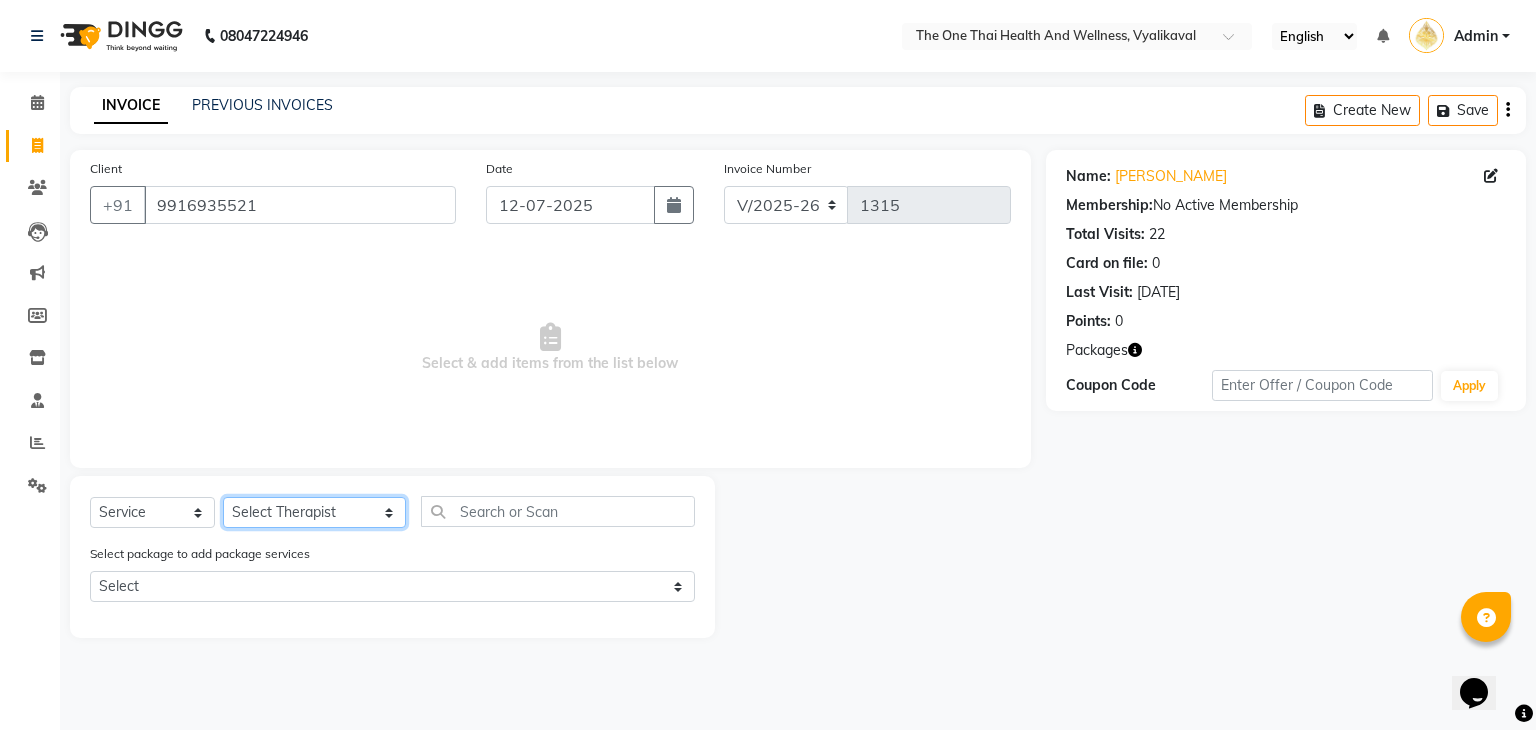 select on "85759" 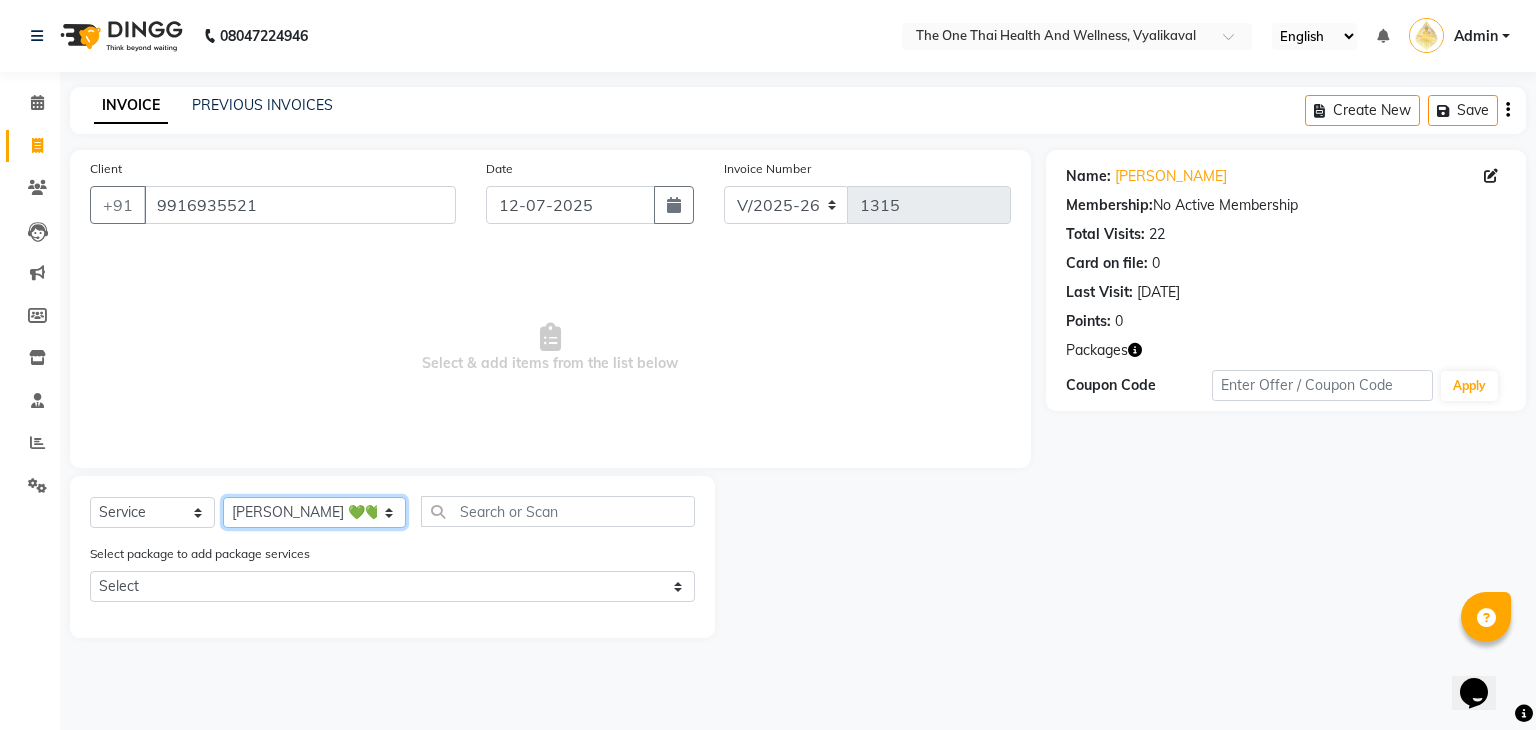 click on "Select Therapist [PERSON_NAME] 💚🍏thai therapist Ammy ❤️northeast therapist Ammy thai 💚therapist Beauty 💚🍅thai therapist Ester - NE 🔴🔴🔴 Ester 🟢 -🇹🇭thai  Grace northeast standby Jeena thai 🟢therapist [PERSON_NAME] ([PERSON_NAME])🍏🍏 thai therapist [PERSON_NAME] (nana ) [DATE]🌹northeast  [PERSON_NAME] 💚thai therapist [PERSON_NAME]🎃💚thai therapist  [PERSON_NAME] 🔴north east  Lucky thai 🪀💚therapist  Miya ❤️ northeast  Nana 🍅 northeast  Nana 🍏💚thai therapist  Orange 🧡thai therapist  Pema 🍅north east therapist  receptionist  [PERSON_NAME] ❤️northeast therapist ❤️ [PERSON_NAME] (nana) 🍏🍏thai therapist [PERSON_NAME] 💚💚thai therapist second login  Sofia thai therapist 🍏" 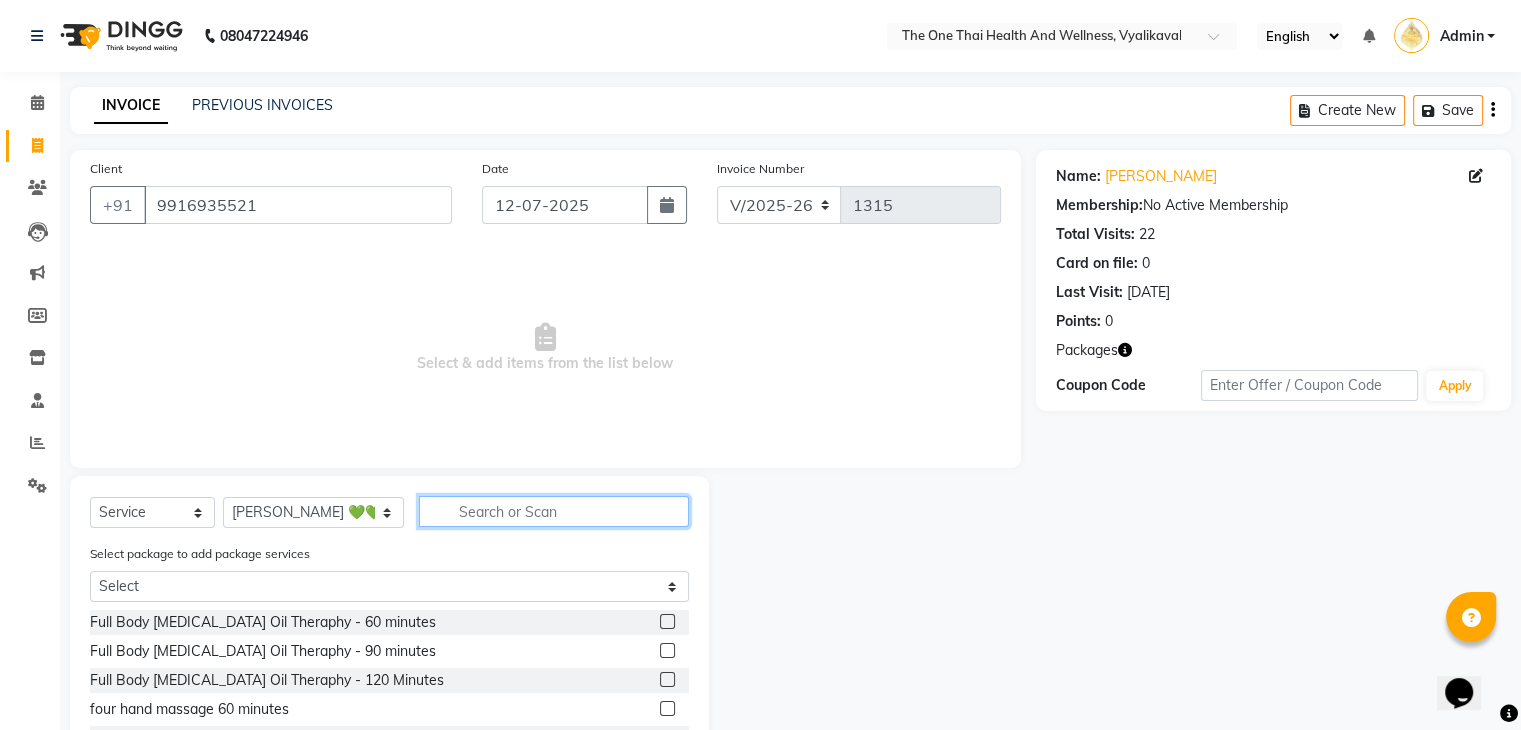 click 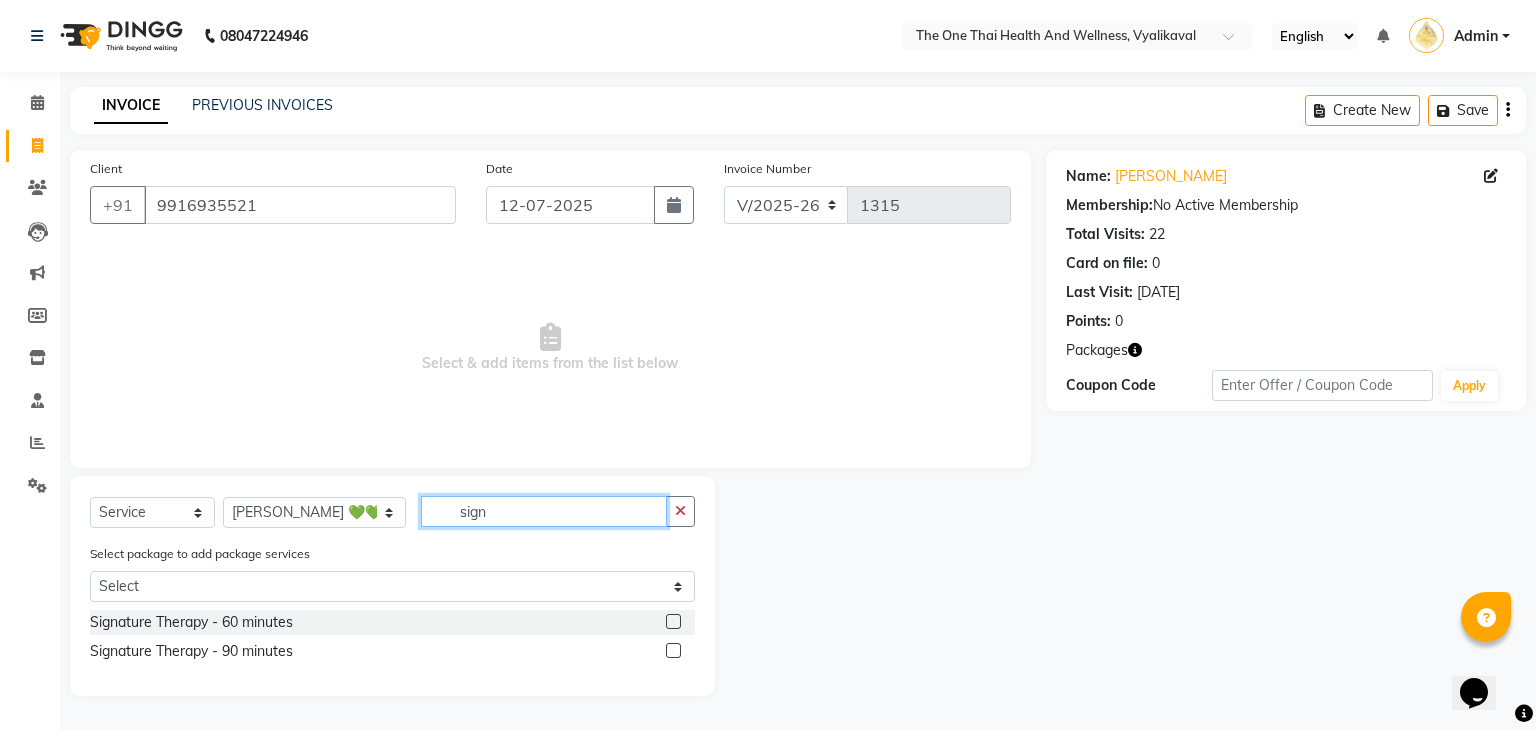 type on "sign" 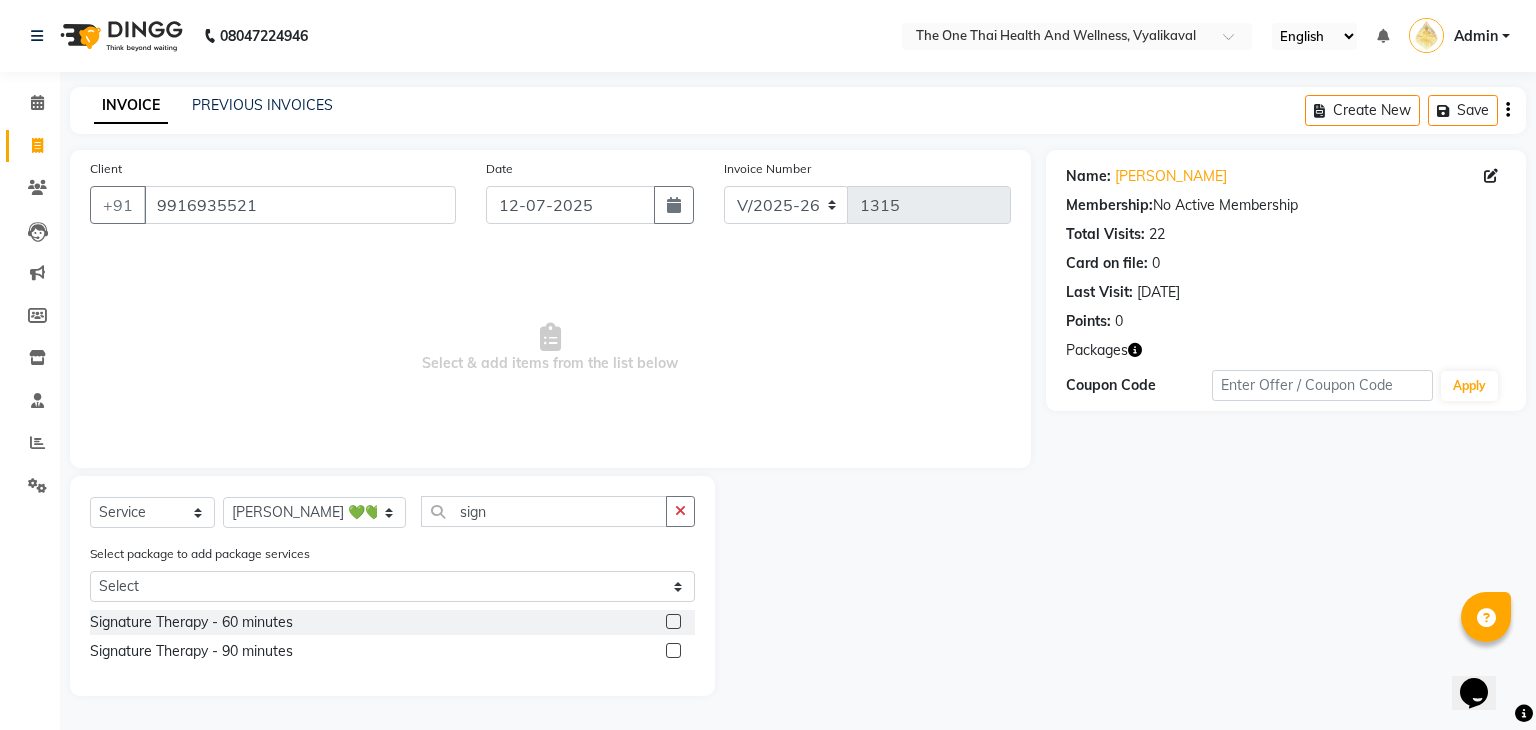 click 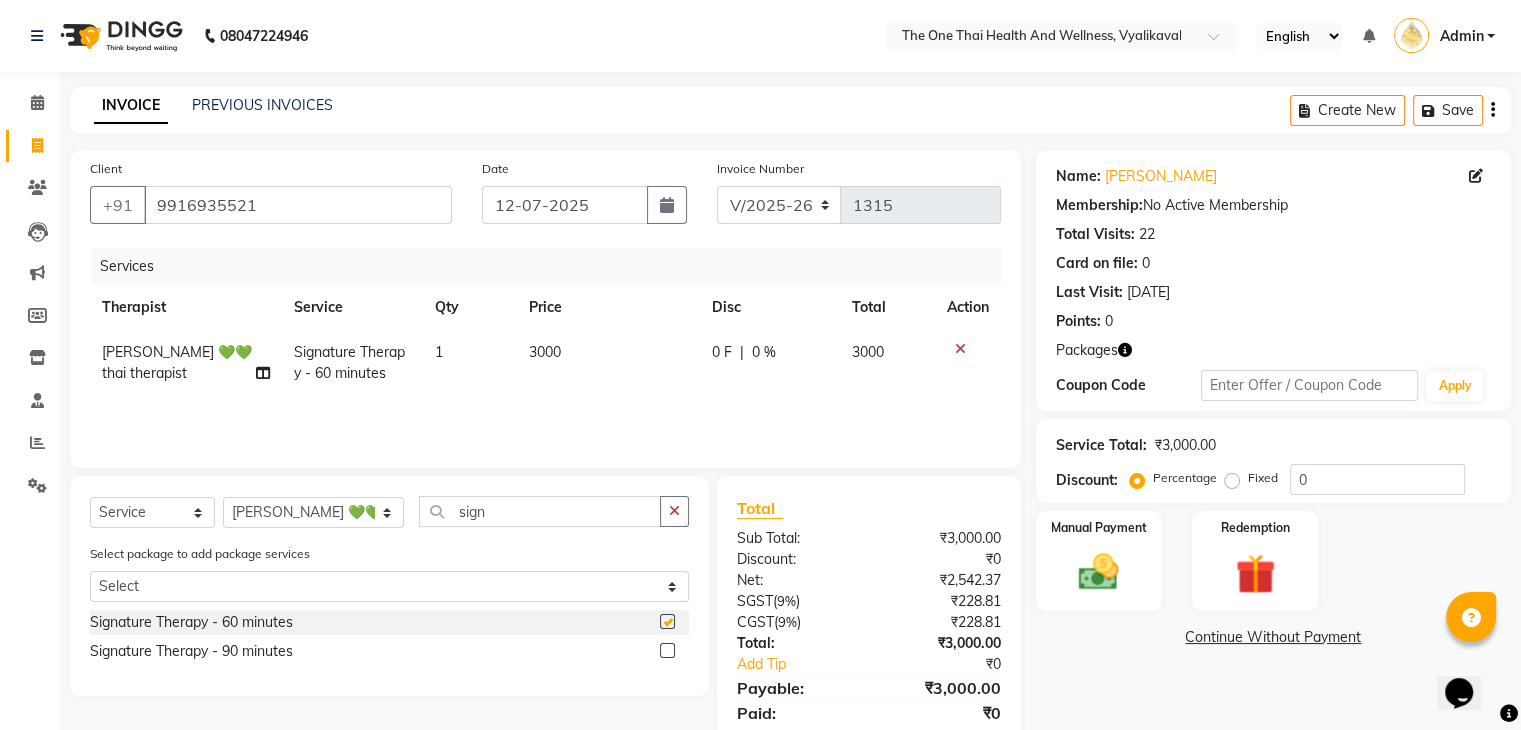 checkbox on "false" 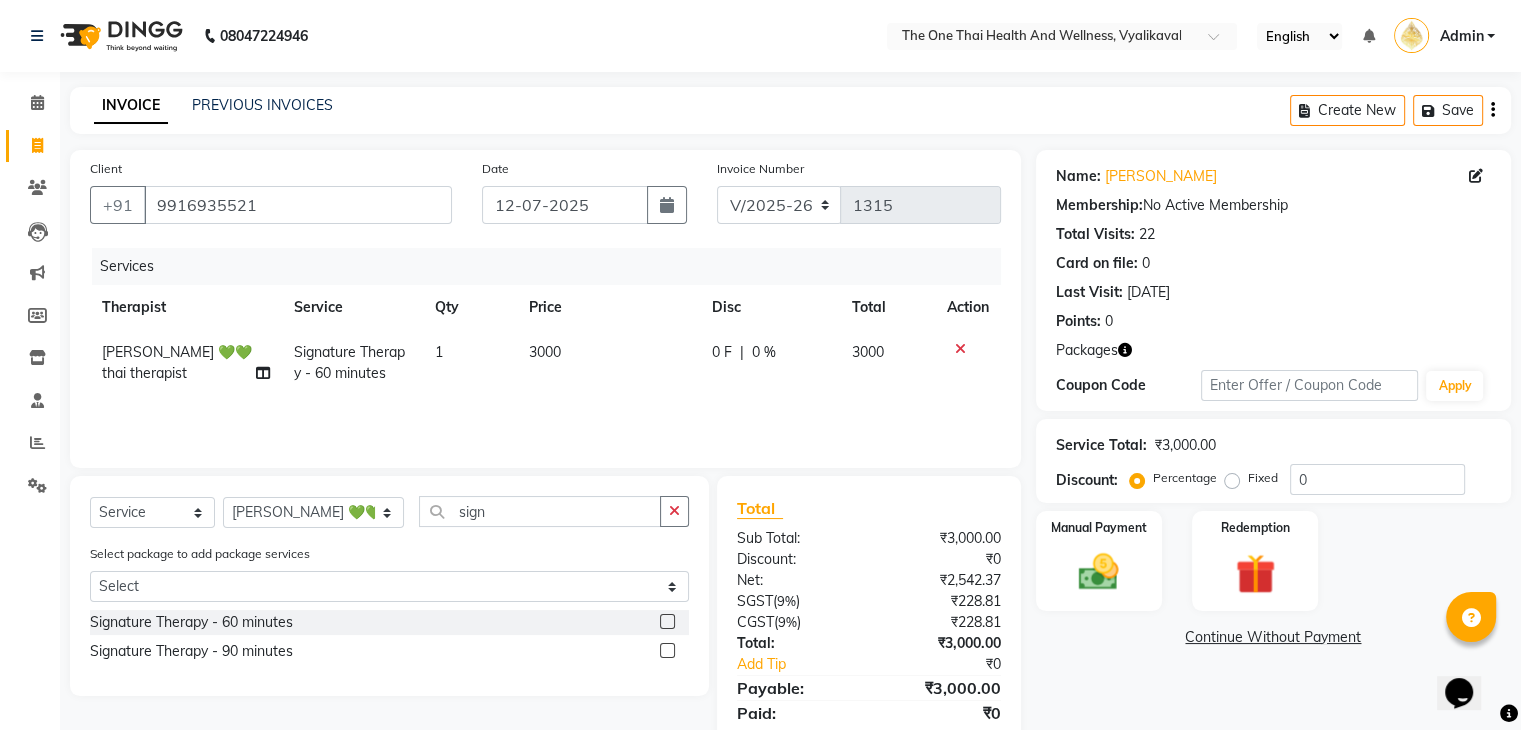 click on "|" 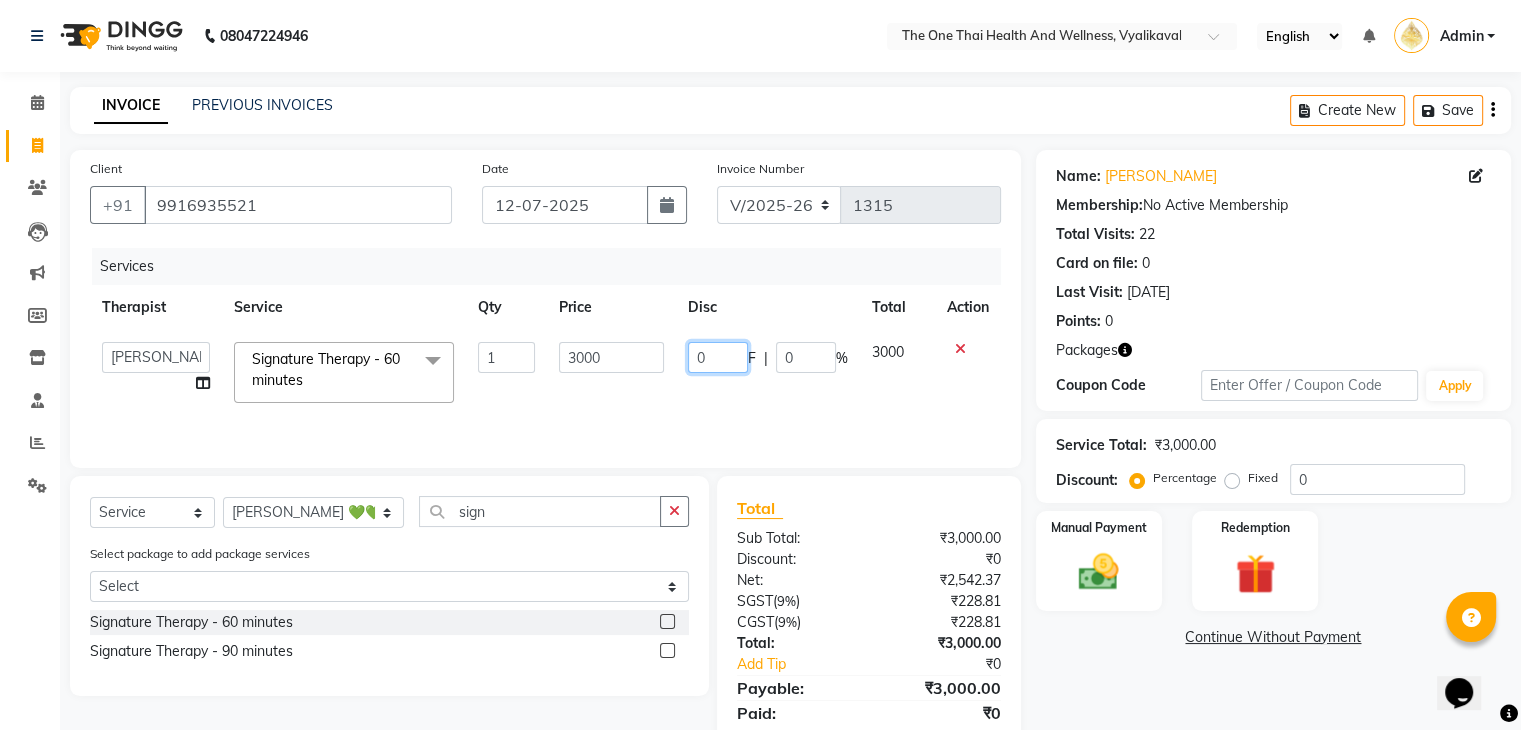click on "0" 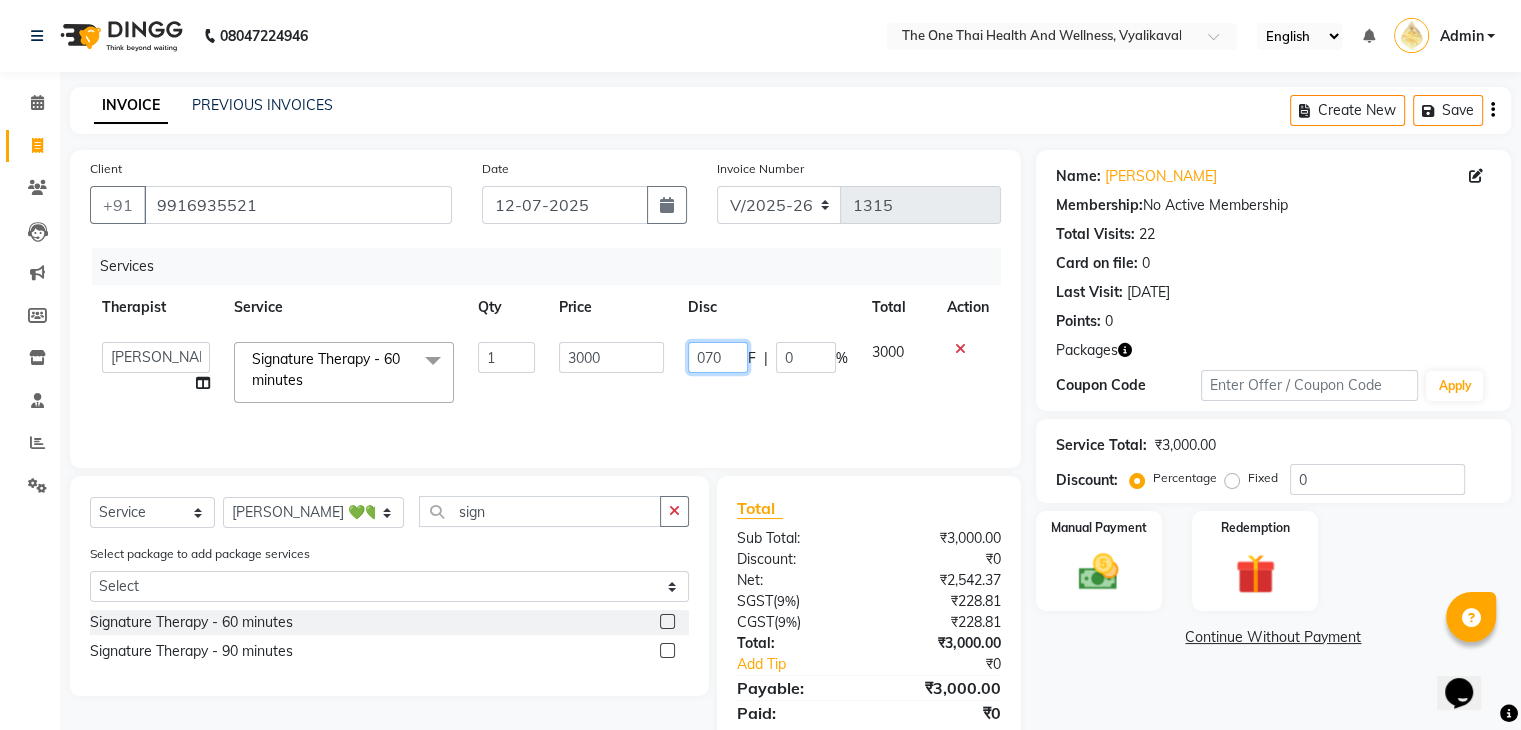 type on "0700" 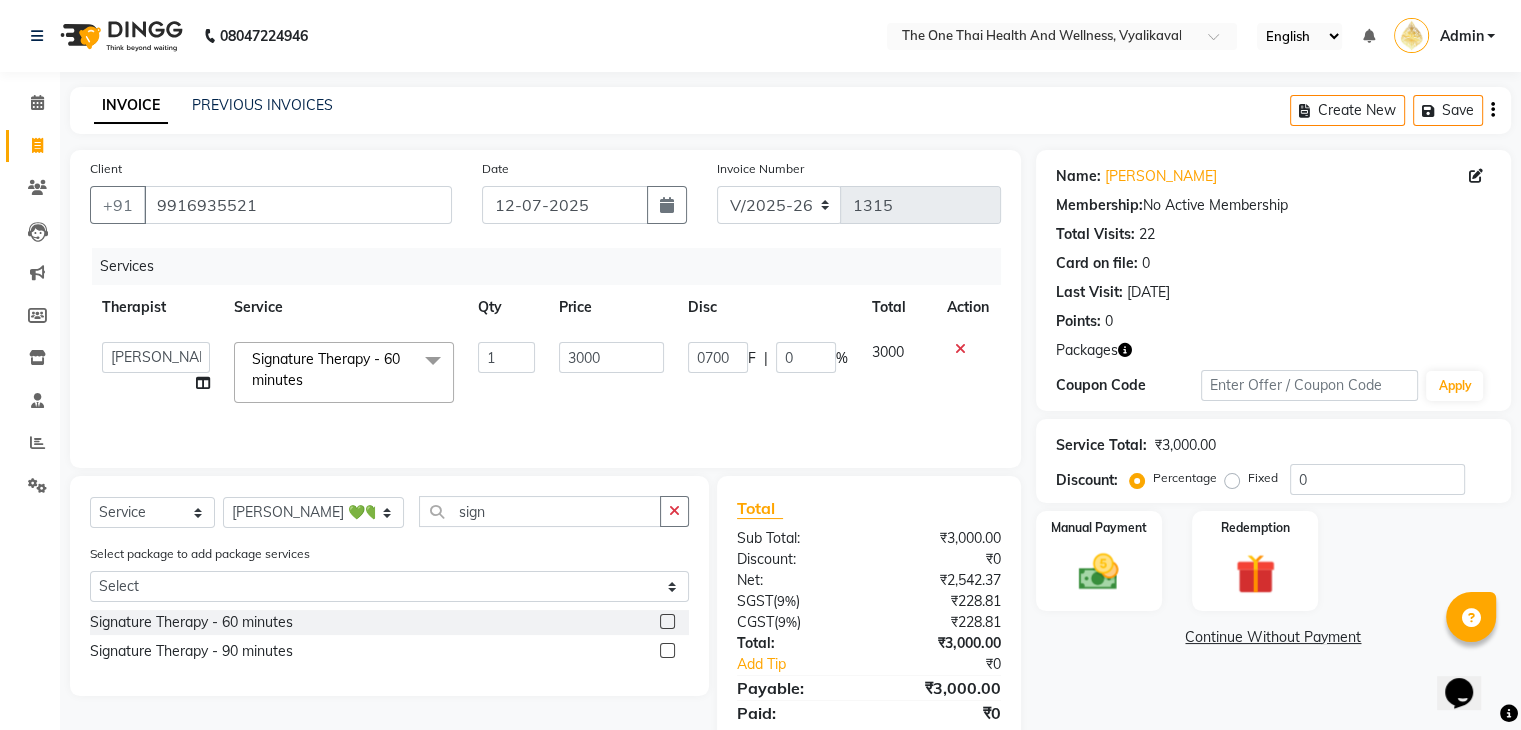 click on "Services Therapist Service Qty Price Disc Total Action  Admin   [PERSON_NAME] 💚🍏thai therapist   Ammy ❤️northeast therapist   Ammy thai 💚therapist   Beauty 💚🍅thai therapist   Ester - NE 🔴🔴🔴   Ester 🟢 -🇹🇭thai    Grace northeast standby   Jeena thai 🟢therapist   [PERSON_NAME] ([PERSON_NAME])🍏🍏 thai therapist   [PERSON_NAME] ([PERSON_NAME] ) [DATE]🌹northeast    [PERSON_NAME] 💚thai therapist   [PERSON_NAME]🎃💚thai therapist    [PERSON_NAME] 🔴north east    Lucky thai 🪀💚therapist    Miya ❤️ northeast    Nana 🍅 northeast    Nana 🍏💚thai therapist    Orange 🧡thai therapist    Pema 🍅north east therapist    receptionist    [PERSON_NAME] ❤️northeast therapist ❤️   [PERSON_NAME] (nana) 🍏🍏thai therapist   [PERSON_NAME] 💚💚thai therapist   second login    Sofia thai therapist 🍏  Signature Therapy - 60 minutes  x Full Body [MEDICAL_DATA] Oil Theraphy  - 60 minutes Full Body [MEDICAL_DATA] Oil Theraphy  - 90 minutes Full Body [MEDICAL_DATA] Oil Theraphy  - 120 Minutes four hand massage 60 minutes STEAM ROOM 1 F" 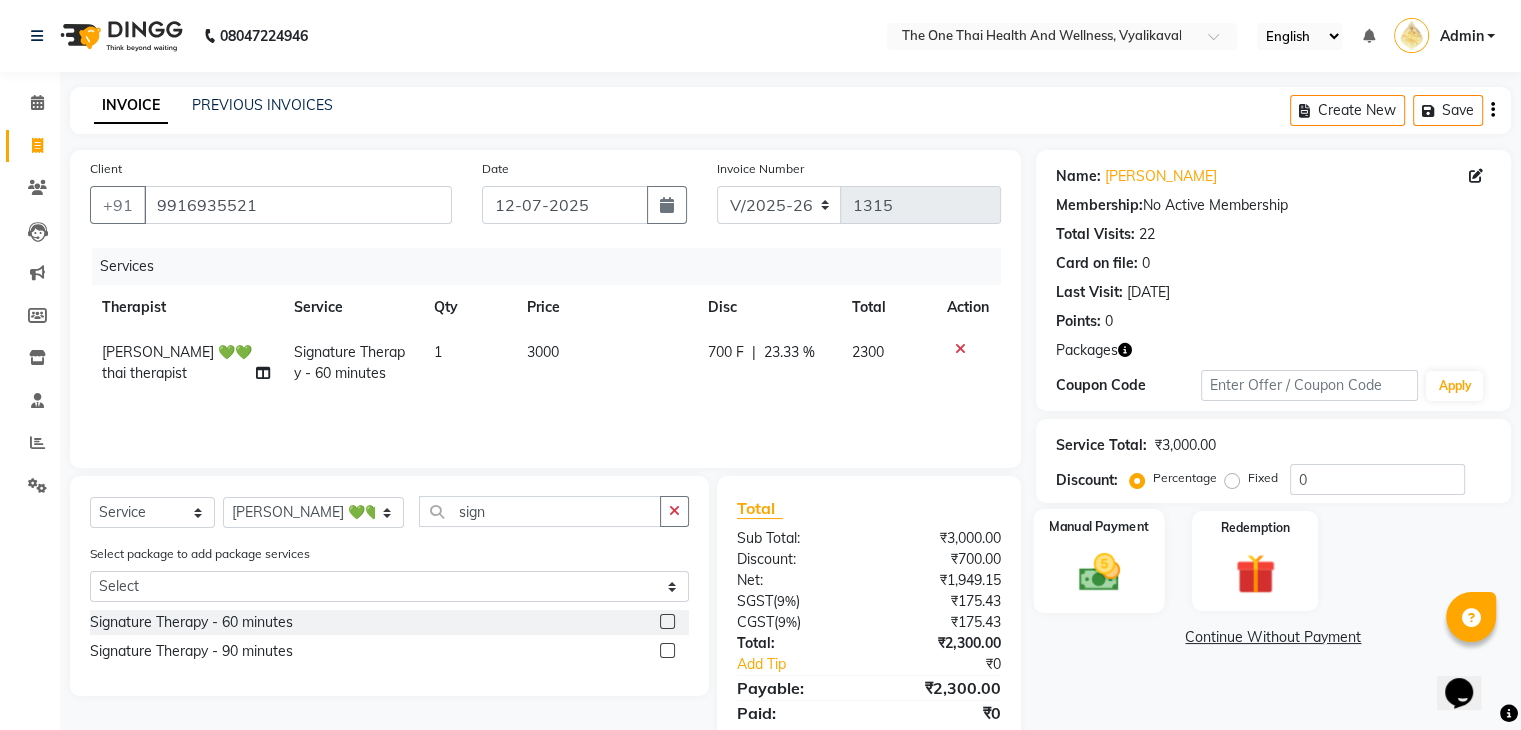 click on "Manual Payment" 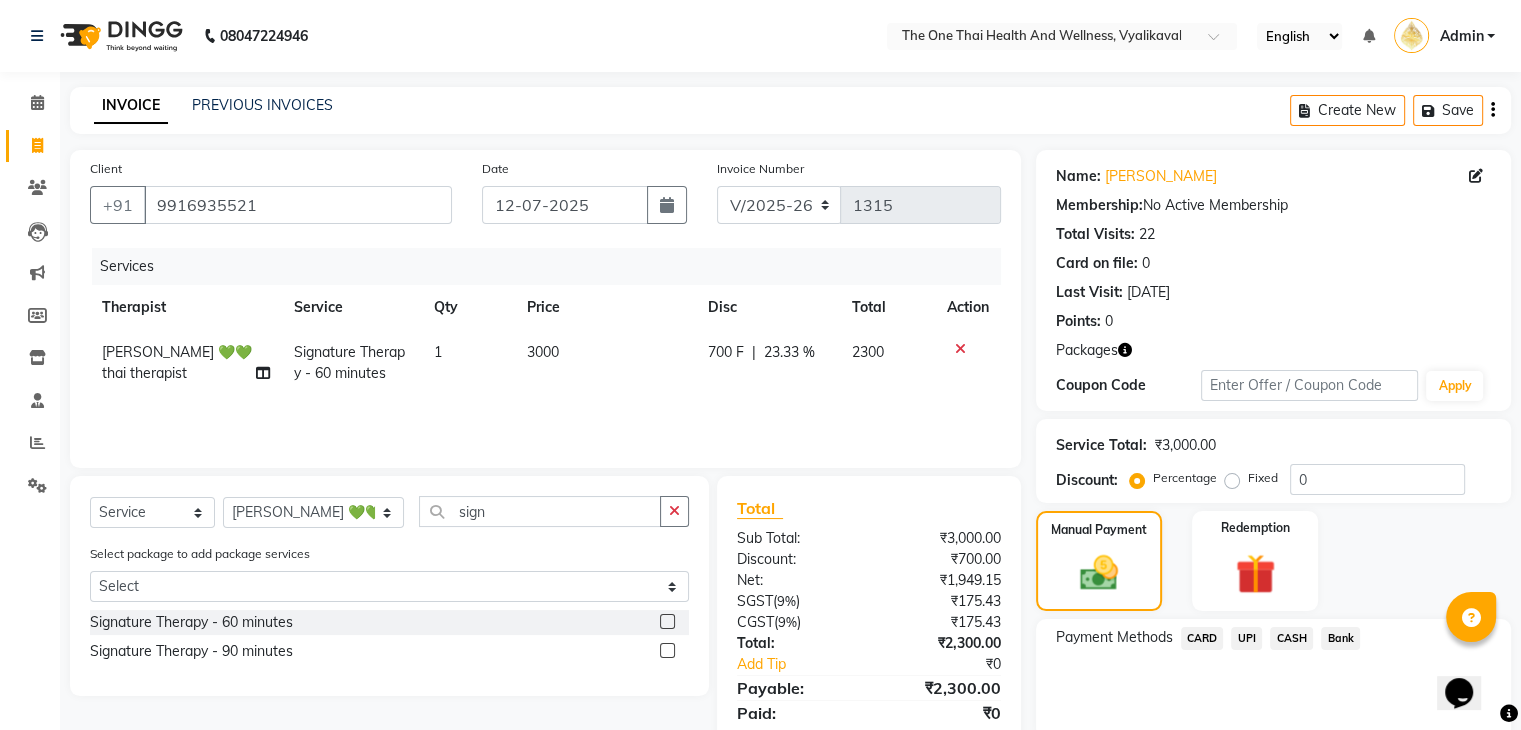 click on "CASH" 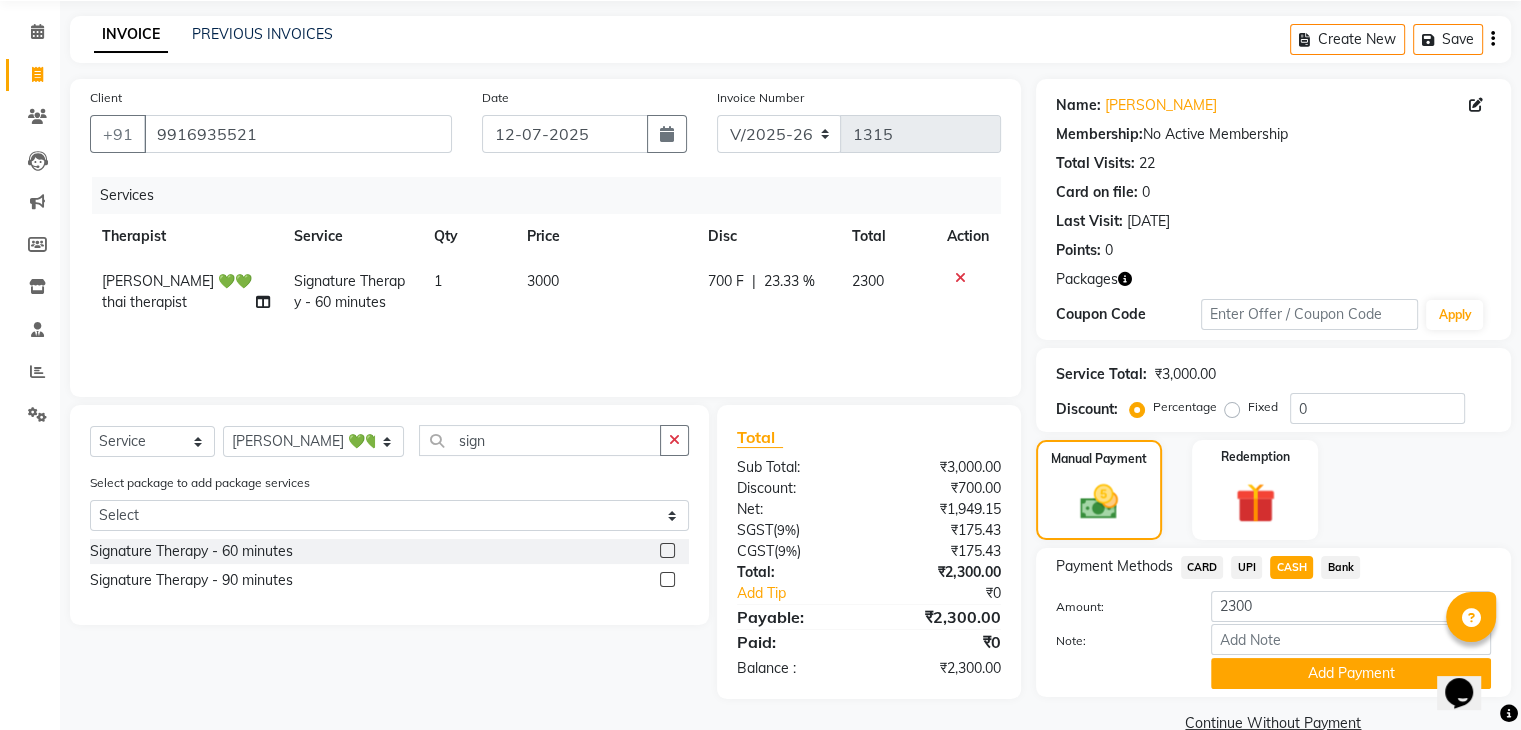 scroll, scrollTop: 110, scrollLeft: 0, axis: vertical 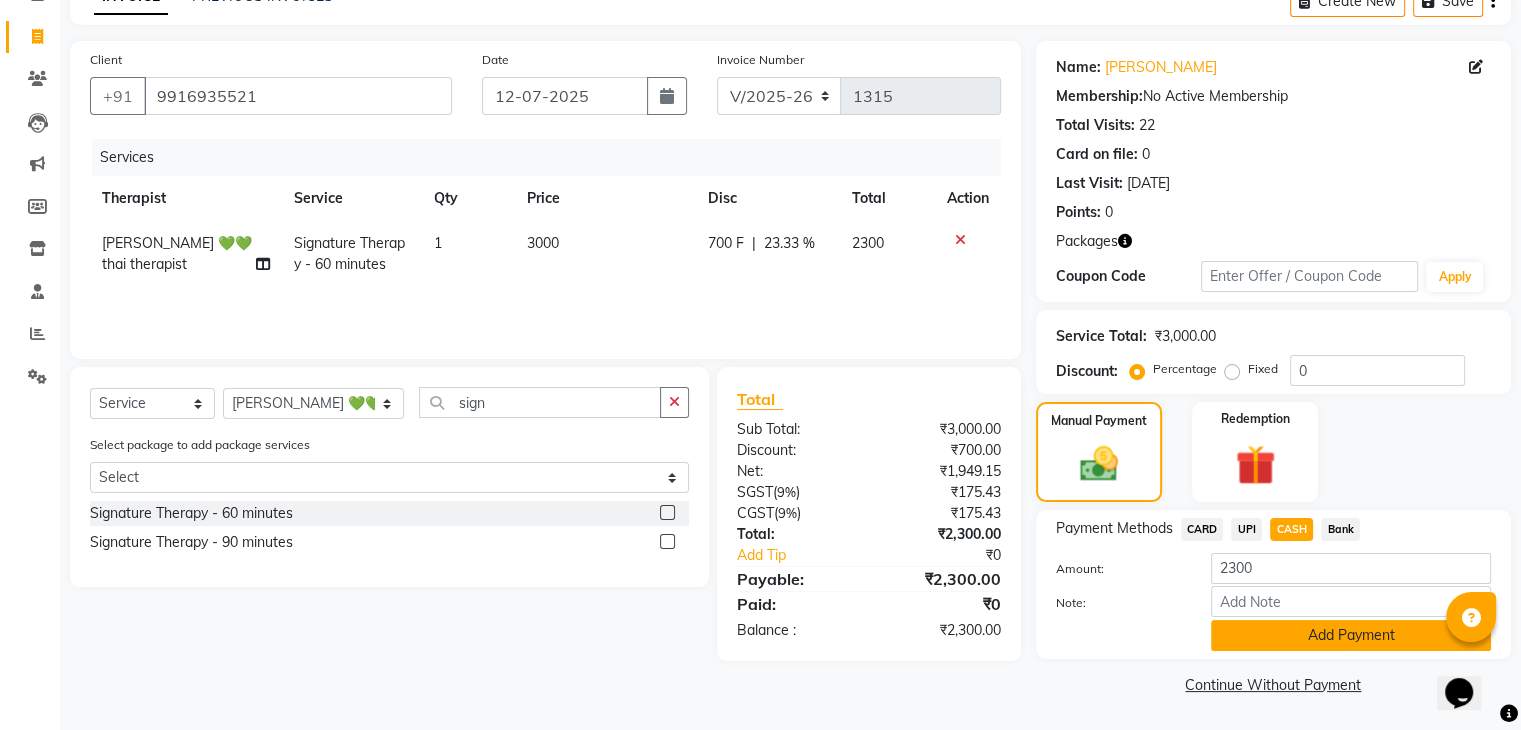 click on "Add Payment" 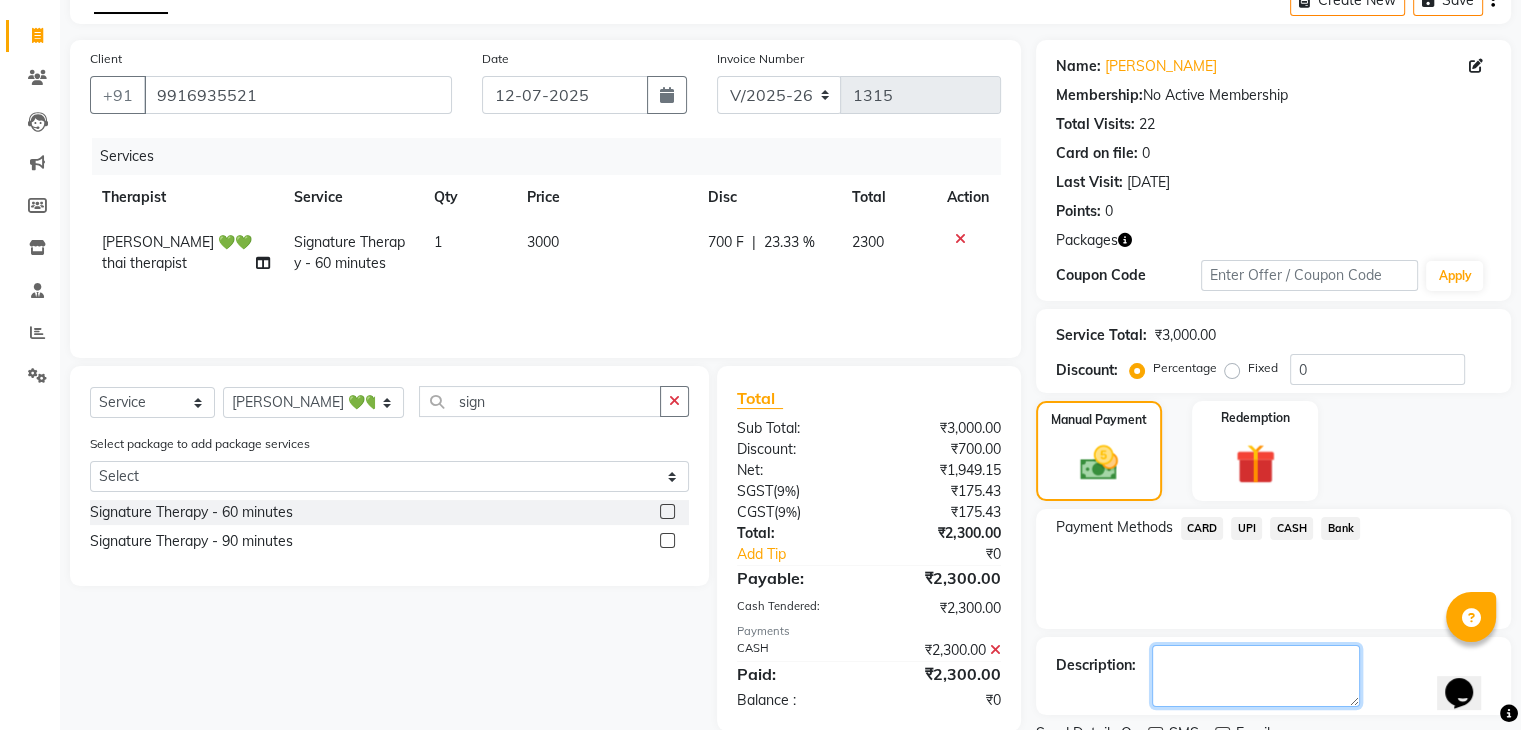 click 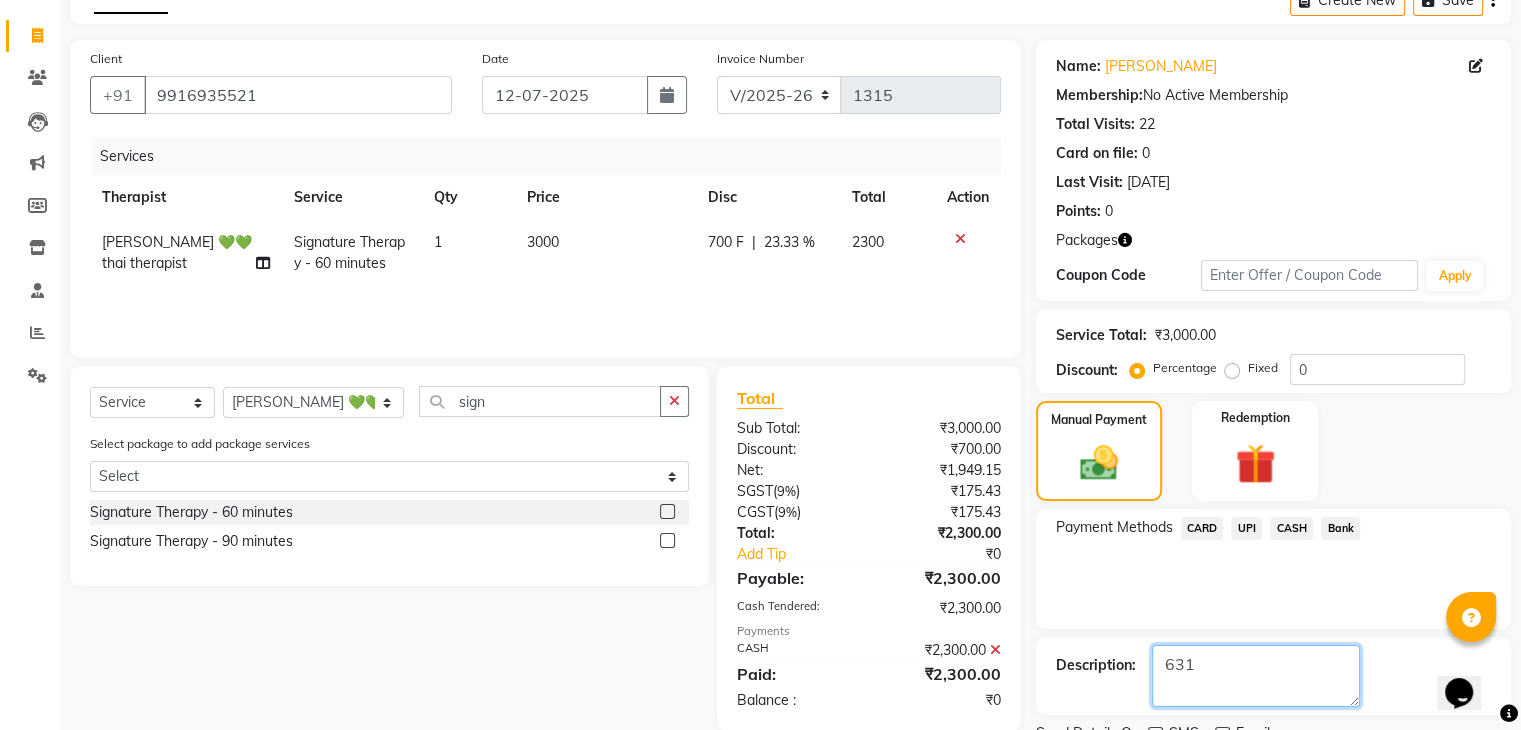scroll, scrollTop: 192, scrollLeft: 0, axis: vertical 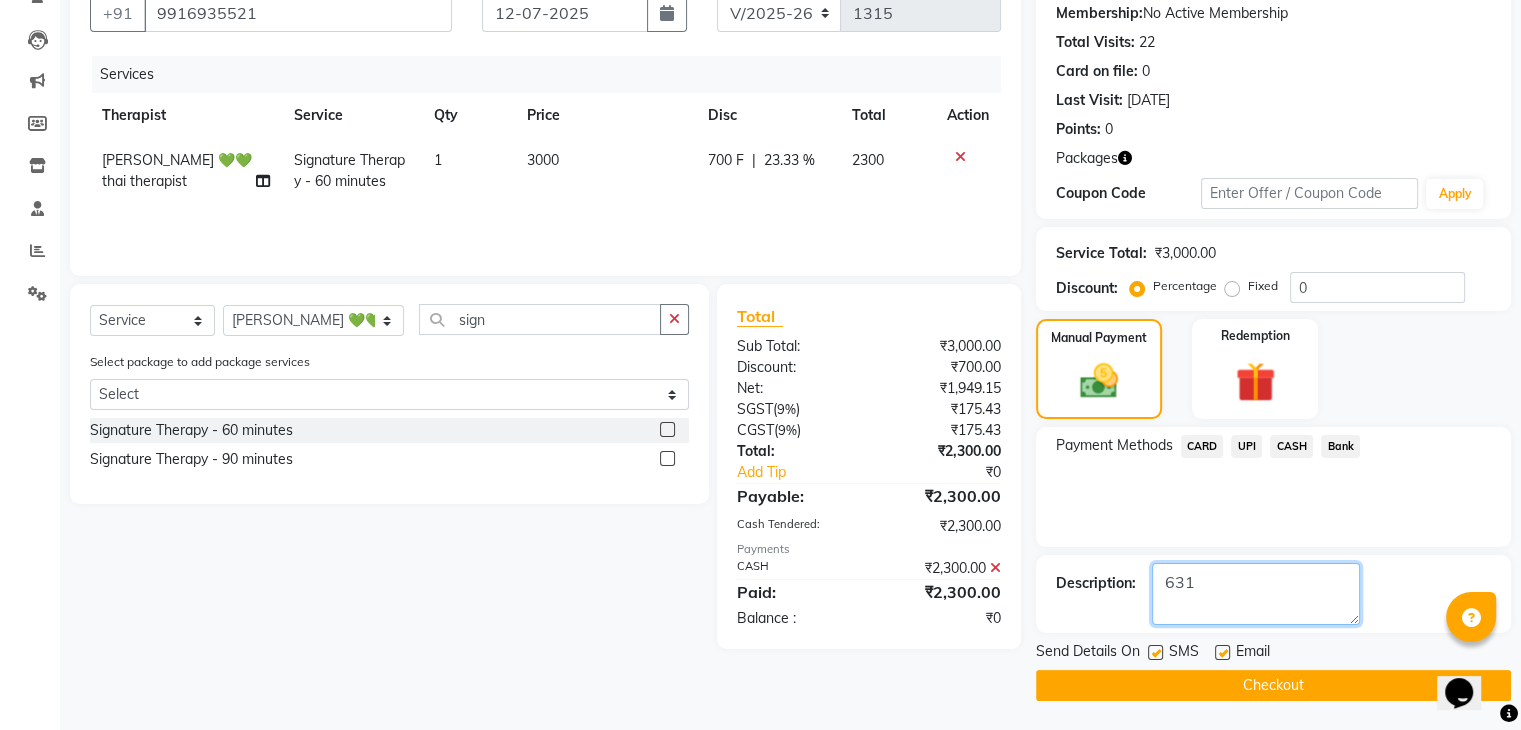 type on "631" 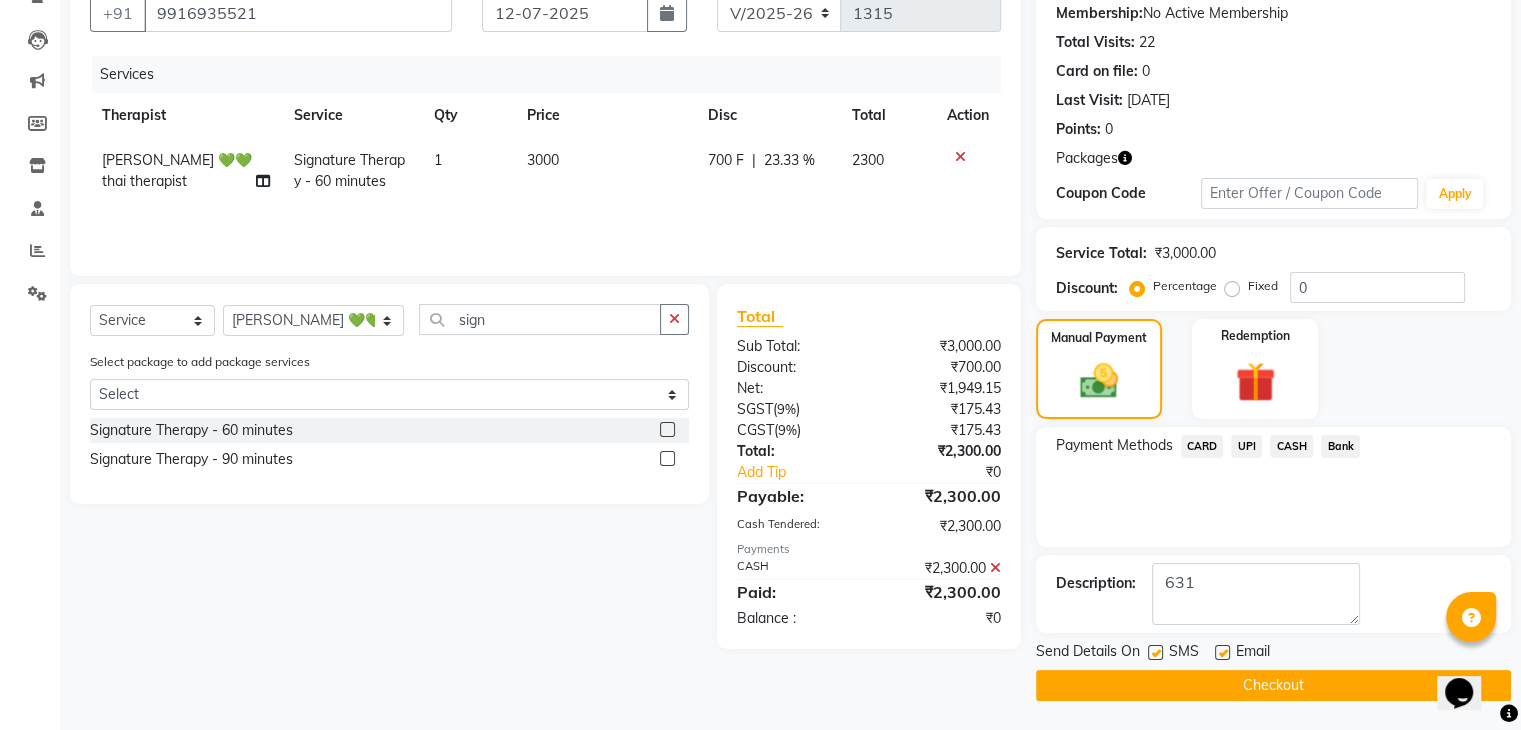click on "Send Details On SMS Email" 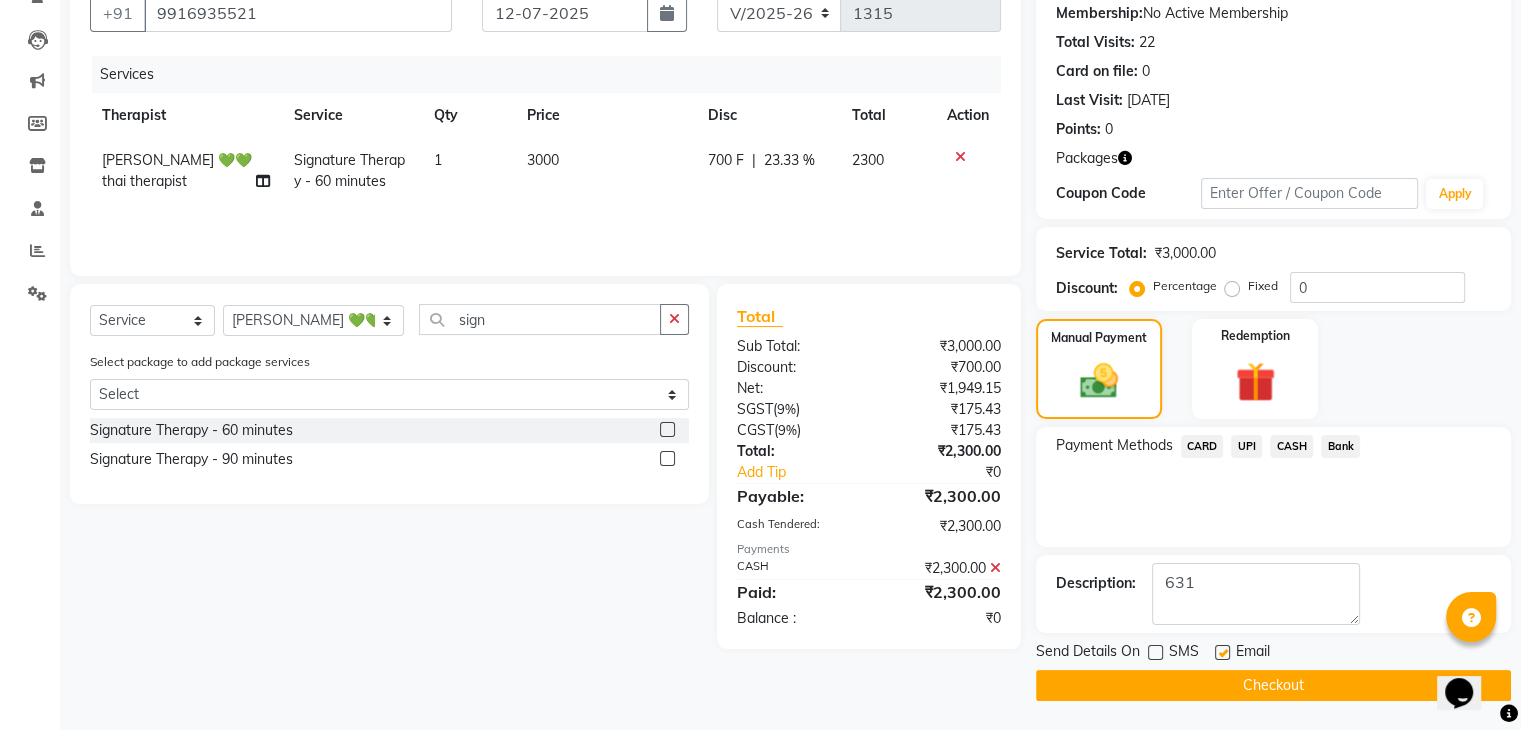 click on "Checkout" 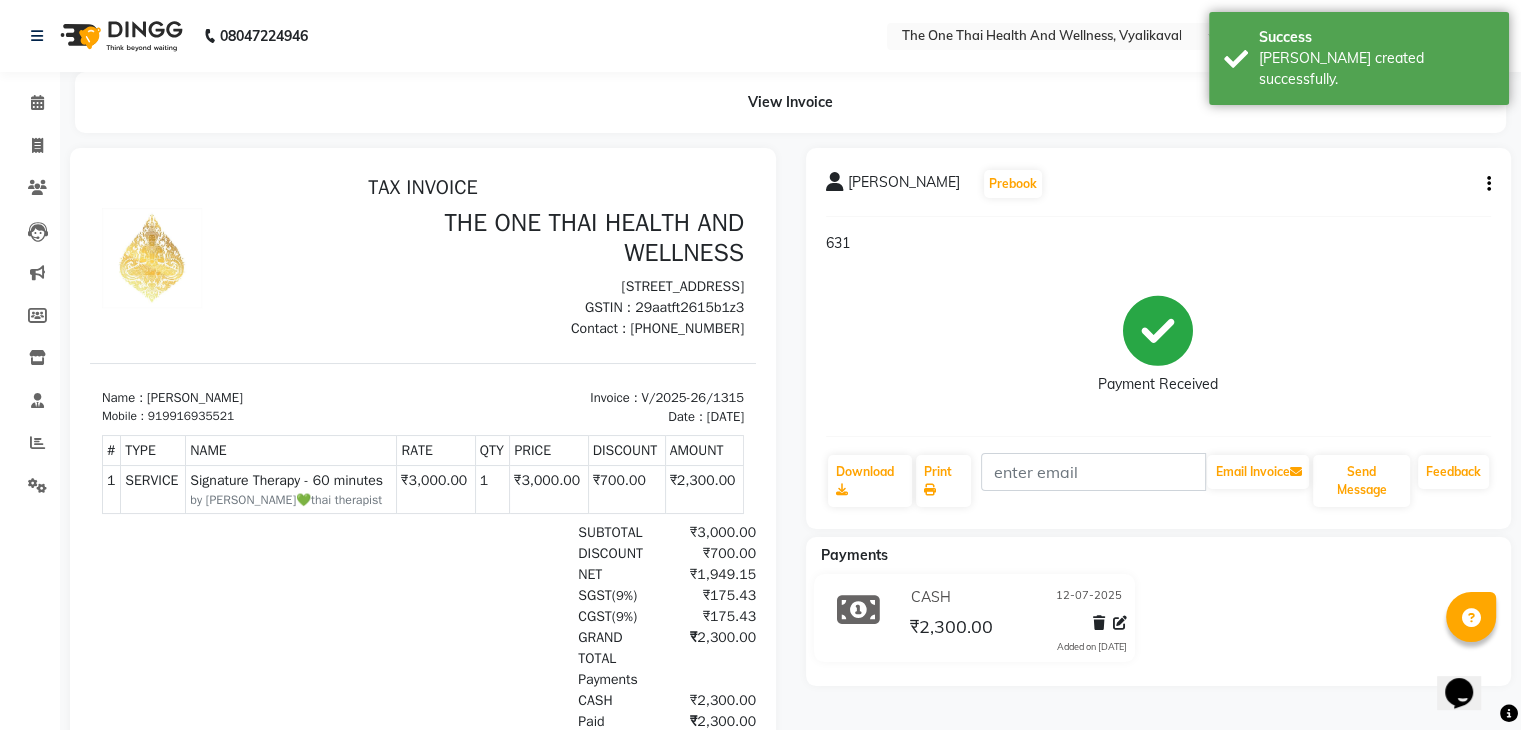 scroll, scrollTop: 0, scrollLeft: 0, axis: both 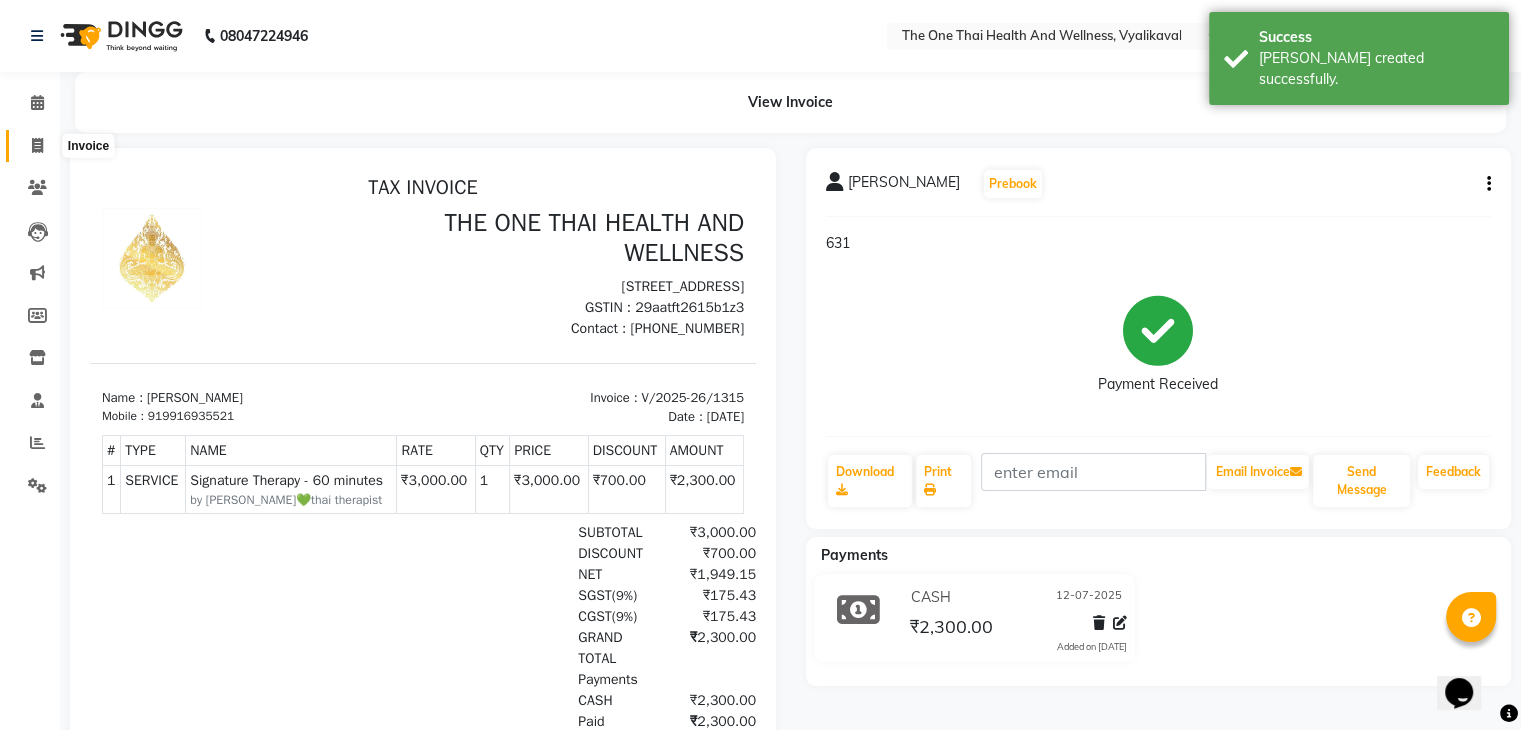 click 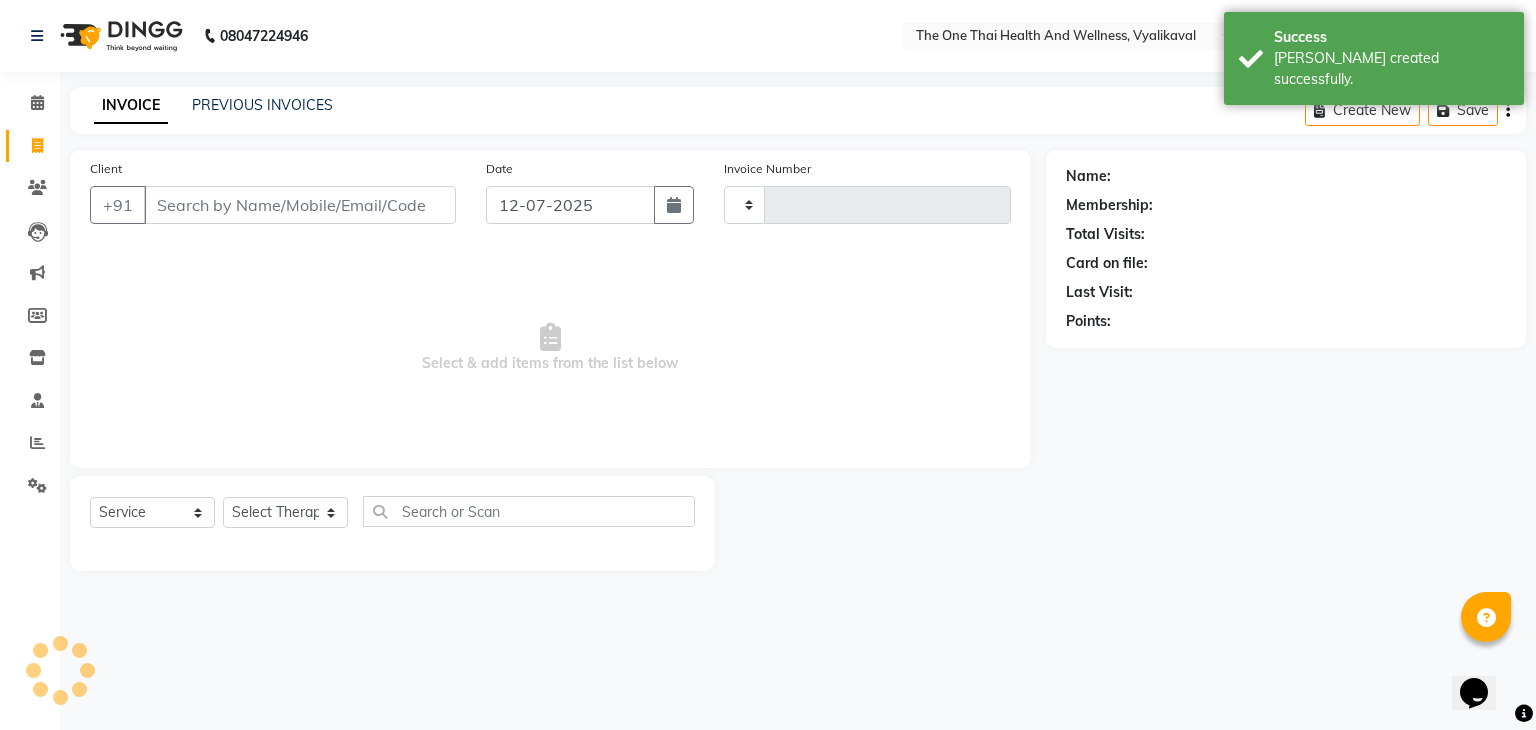 type on "1316" 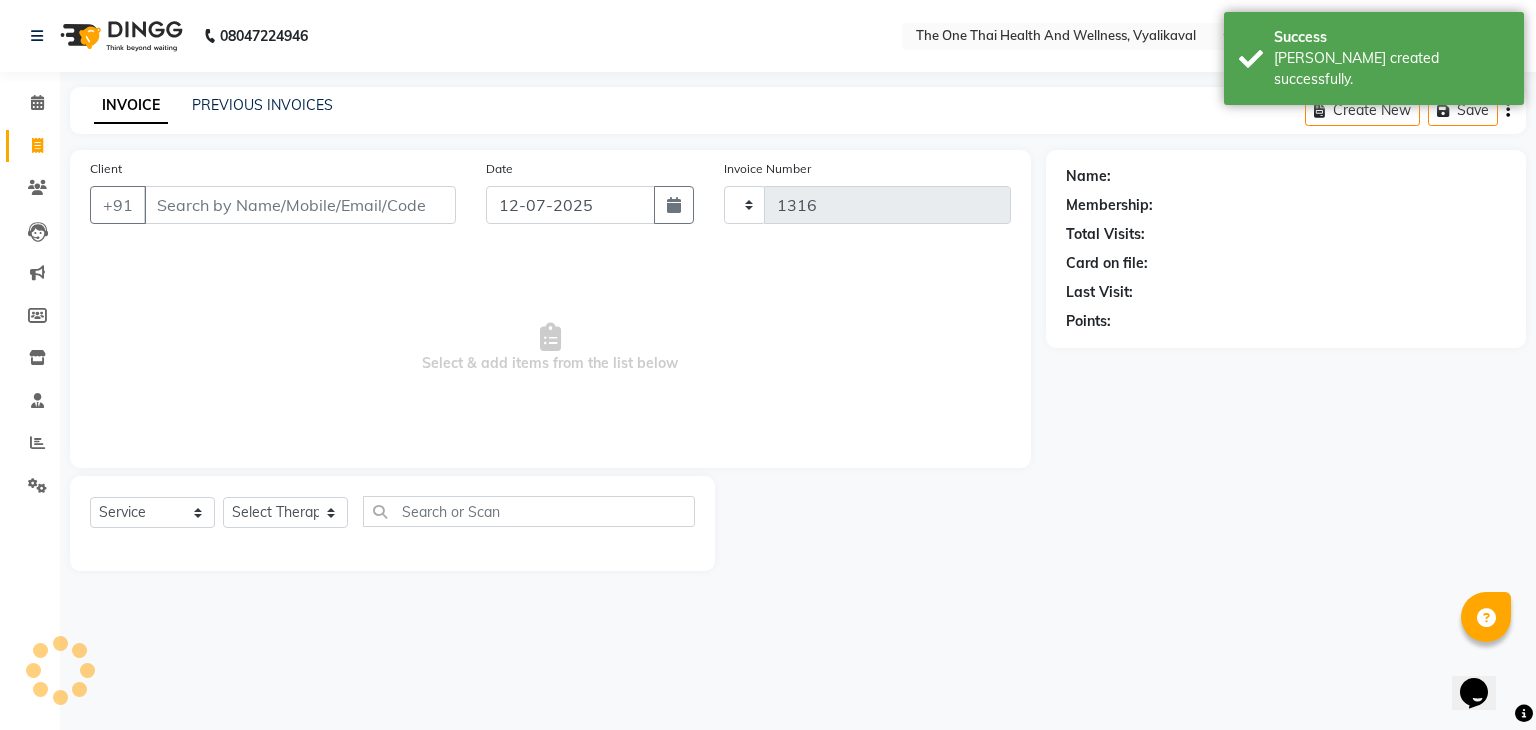 select on "5972" 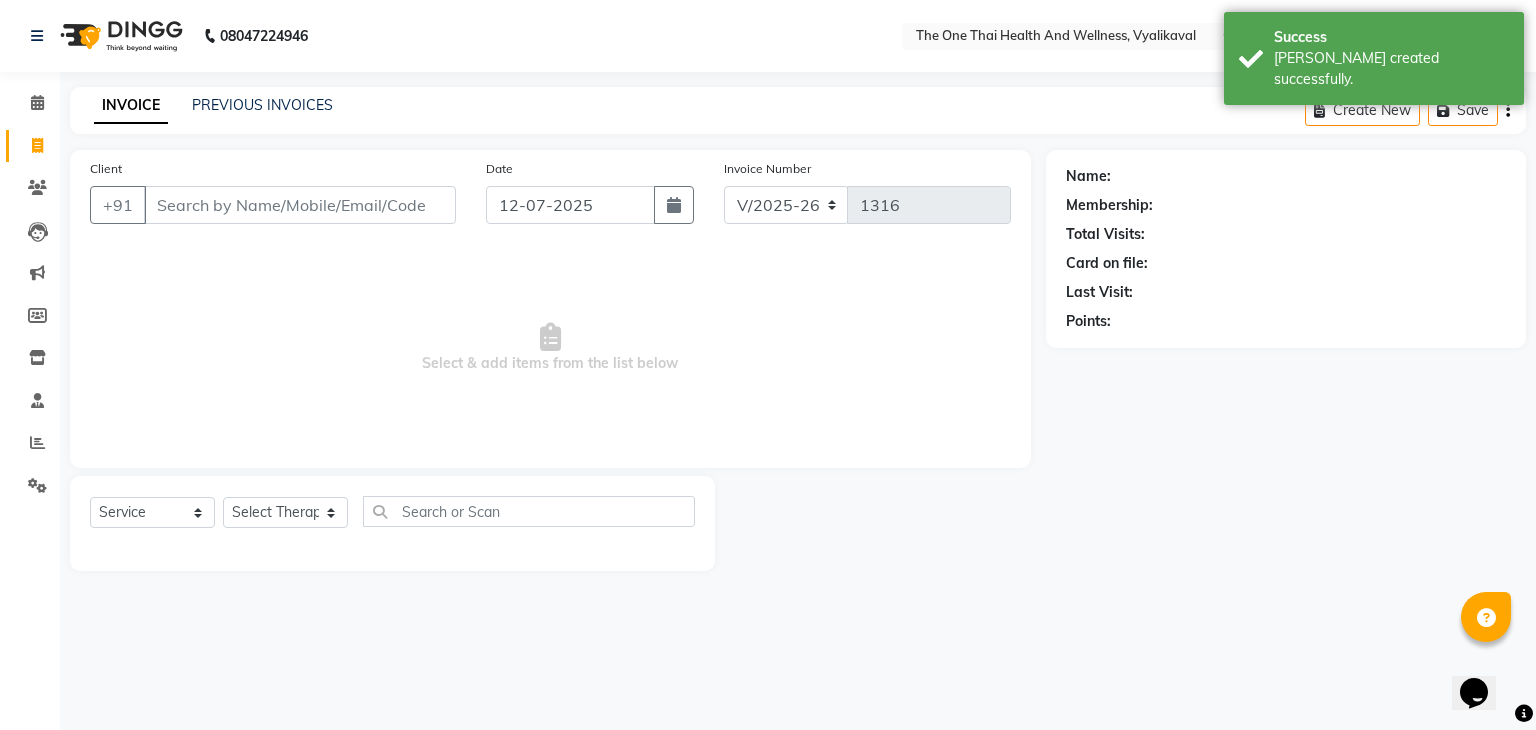 click on "Client" at bounding box center [300, 205] 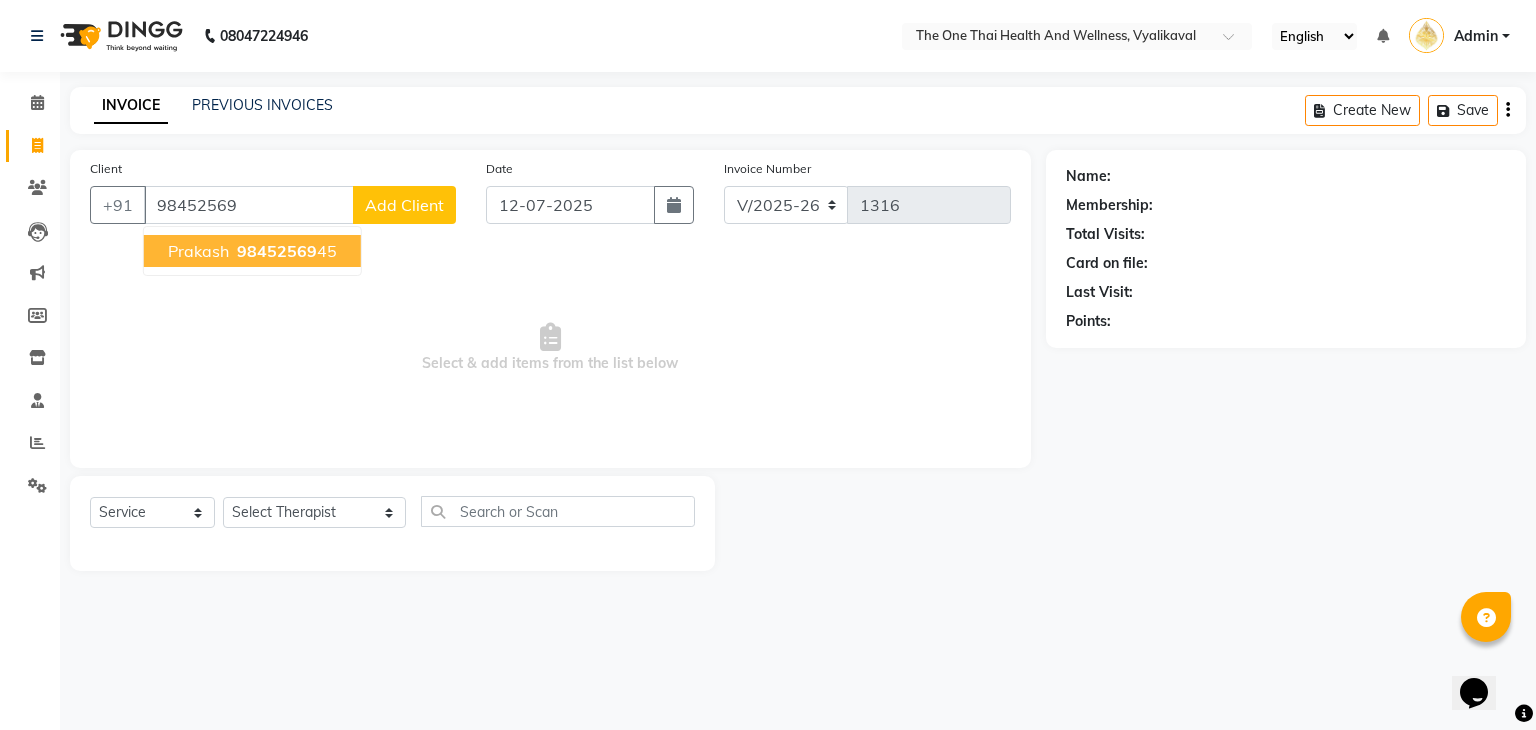 click on "Prakash" at bounding box center (198, 251) 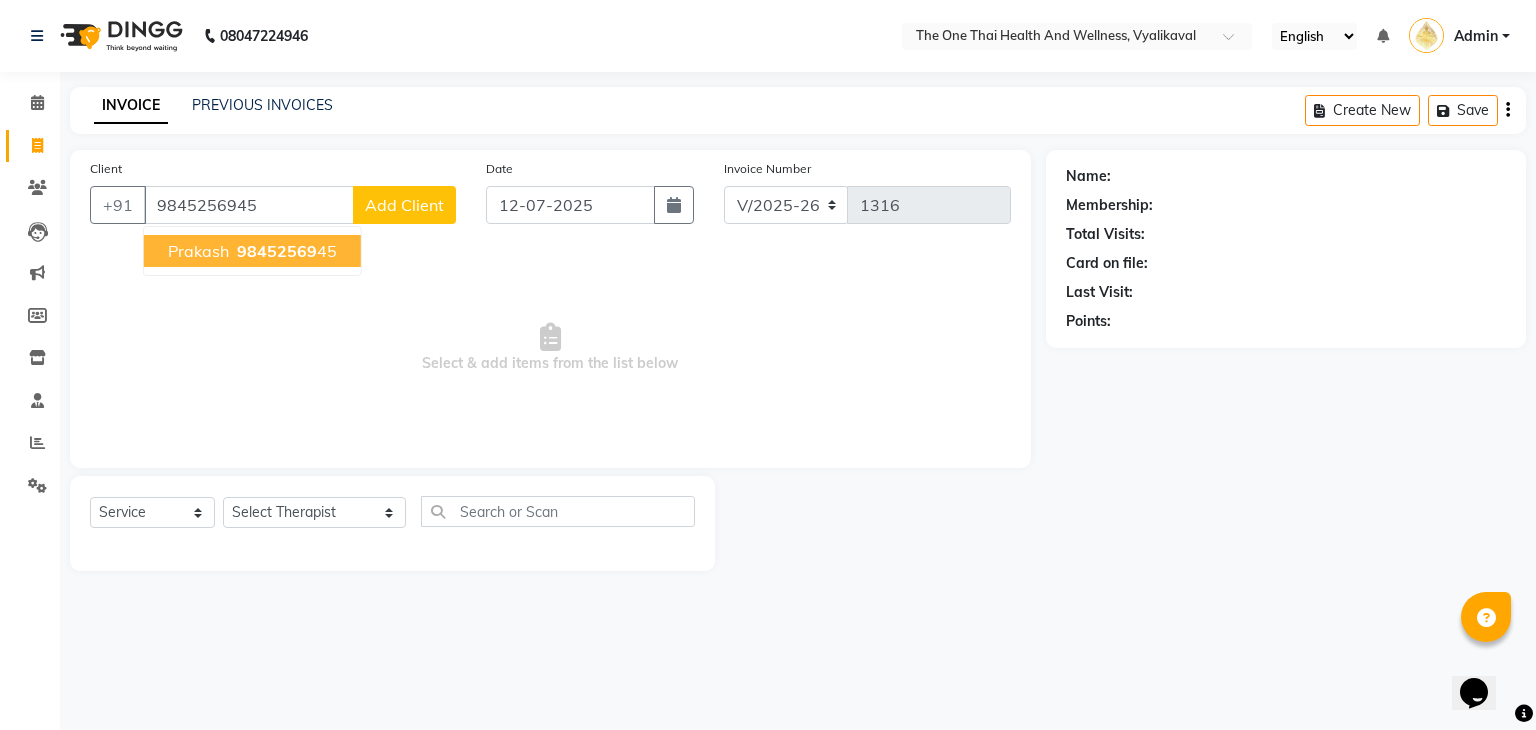type on "9845256945" 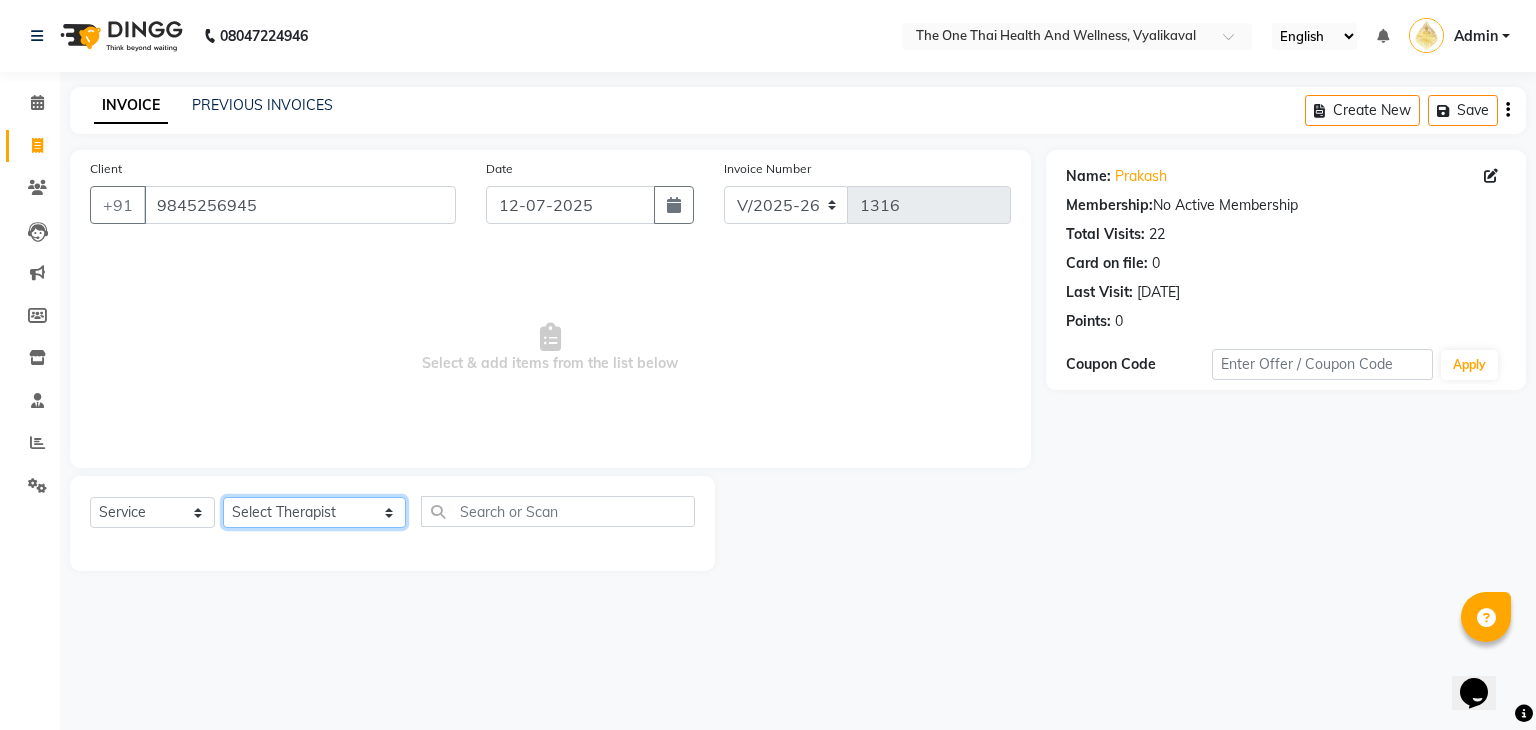 click on "Select Therapist [PERSON_NAME] 💚🍏thai therapist Ammy ❤️northeast therapist Ammy thai 💚therapist Beauty 💚🍅thai therapist Ester - NE 🔴🔴🔴 Ester 🟢 -🇹🇭thai  Grace northeast standby Jeena thai 🟢therapist [PERSON_NAME] ([PERSON_NAME])🍏🍏 thai therapist [PERSON_NAME] (nana ) [DATE]🌹northeast  [PERSON_NAME] 💚thai therapist [PERSON_NAME]🎃💚thai therapist  [PERSON_NAME] 🔴north east  Lucky thai 🪀💚therapist  Miya ❤️ northeast  Nana 🍅 northeast  Nana 🍏💚thai therapist  Orange 🧡thai therapist  Pema 🍅north east therapist  receptionist  [PERSON_NAME] ❤️northeast therapist ❤️ [PERSON_NAME] (nana) 🍏🍏thai therapist [PERSON_NAME] 💚💚thai therapist second login  Sofia thai therapist 🍏" 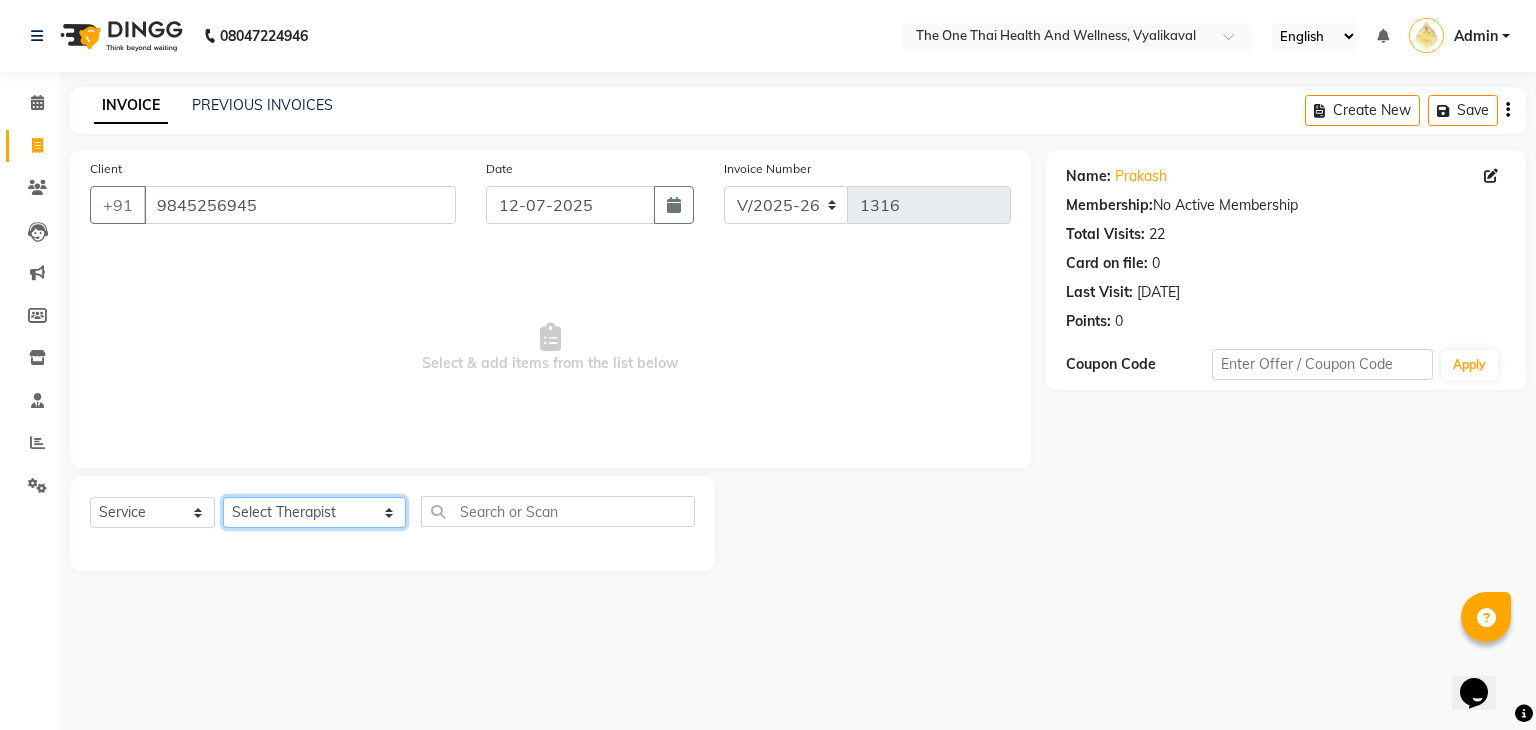 select on "74481" 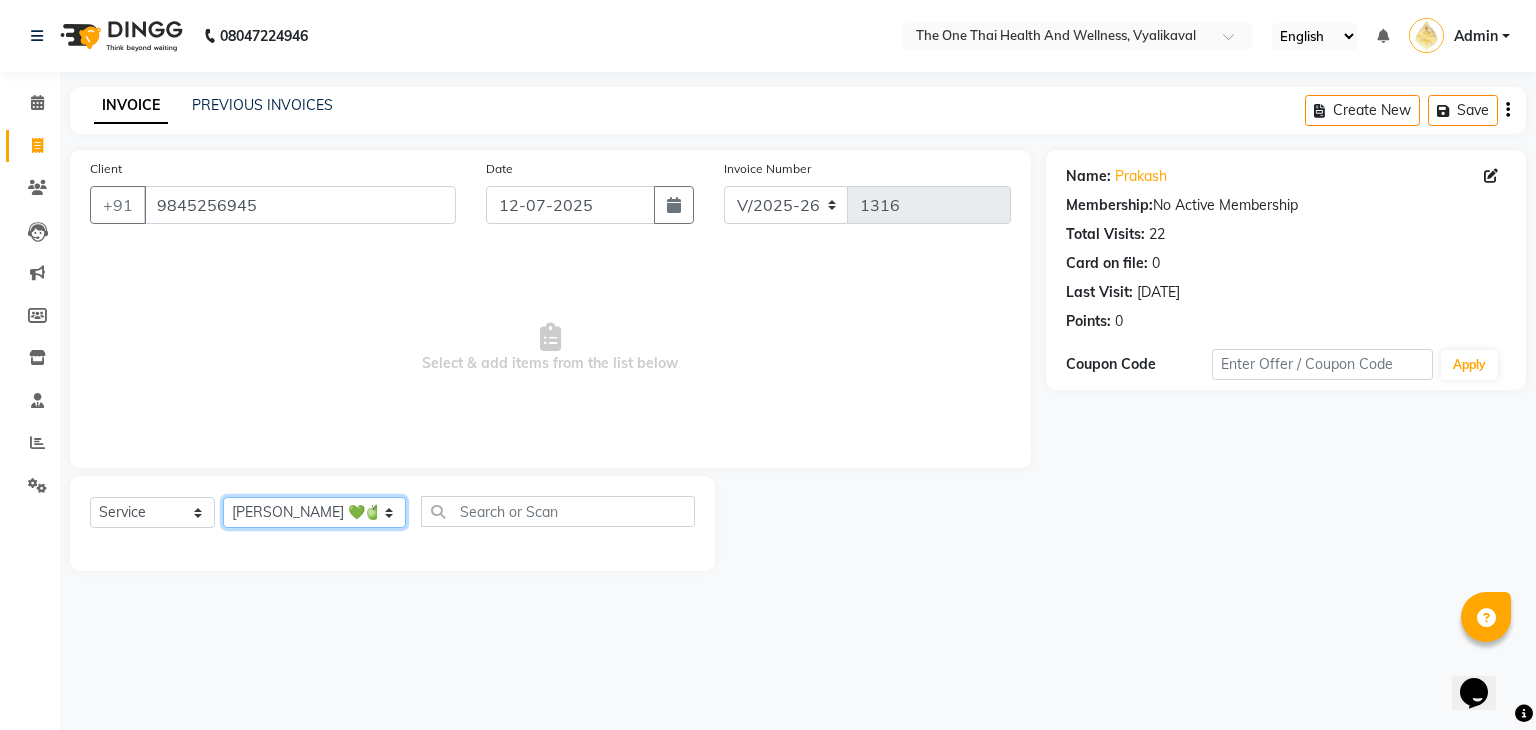 click on "Select Therapist [PERSON_NAME] 💚🍏thai therapist Ammy ❤️northeast therapist Ammy thai 💚therapist Beauty 💚🍅thai therapist Ester - NE 🔴🔴🔴 Ester 🟢 -🇹🇭thai  Grace northeast standby Jeena thai 🟢therapist [PERSON_NAME] ([PERSON_NAME])🍏🍏 thai therapist [PERSON_NAME] (nana ) [DATE]🌹northeast  [PERSON_NAME] 💚thai therapist [PERSON_NAME]🎃💚thai therapist  [PERSON_NAME] 🔴north east  Lucky thai 🪀💚therapist  Miya ❤️ northeast  Nana 🍅 northeast  Nana 🍏💚thai therapist  Orange 🧡thai therapist  Pema 🍅north east therapist  receptionist  [PERSON_NAME] ❤️northeast therapist ❤️ [PERSON_NAME] (nana) 🍏🍏thai therapist [PERSON_NAME] 💚💚thai therapist second login  Sofia thai therapist 🍏" 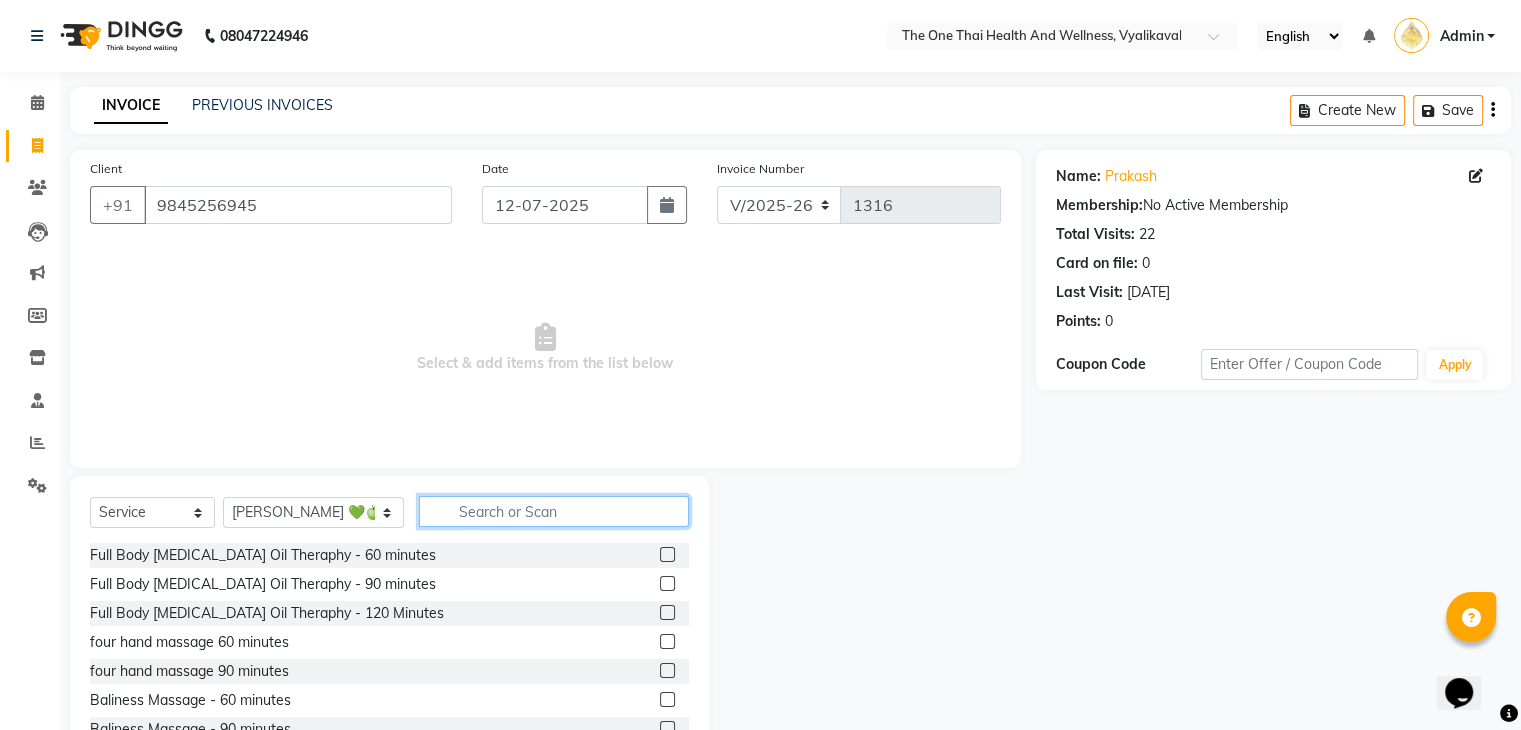 click 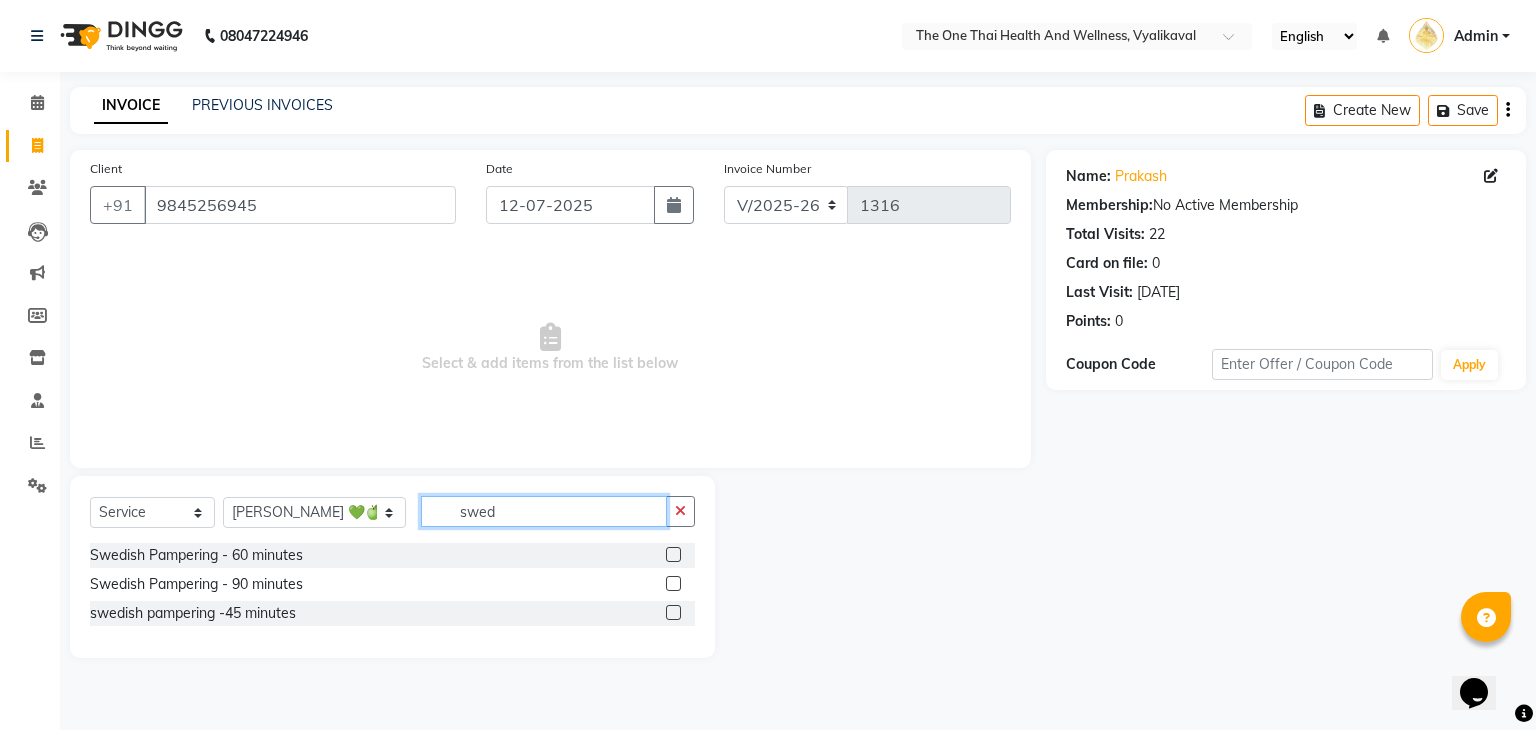type on "swed" 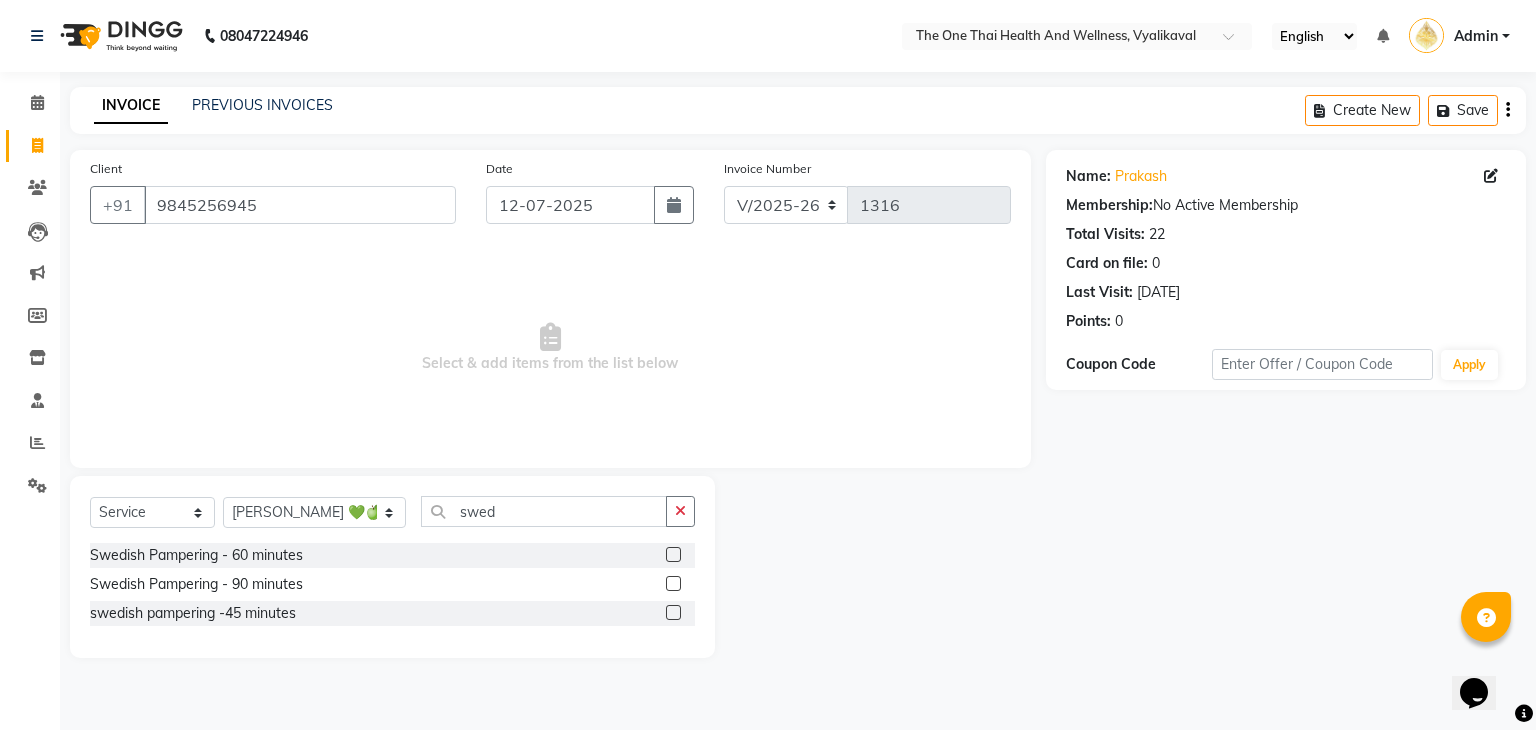 click 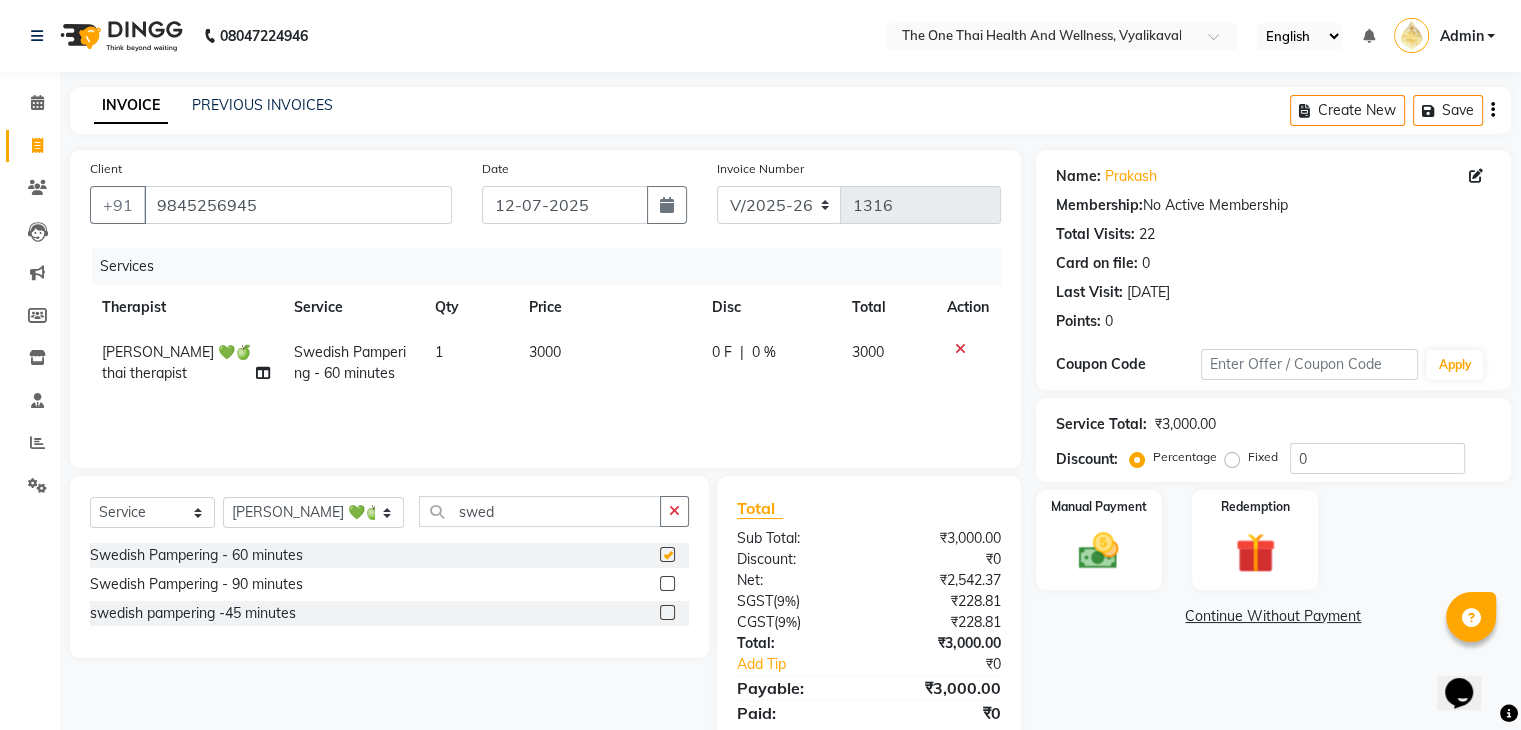 checkbox on "false" 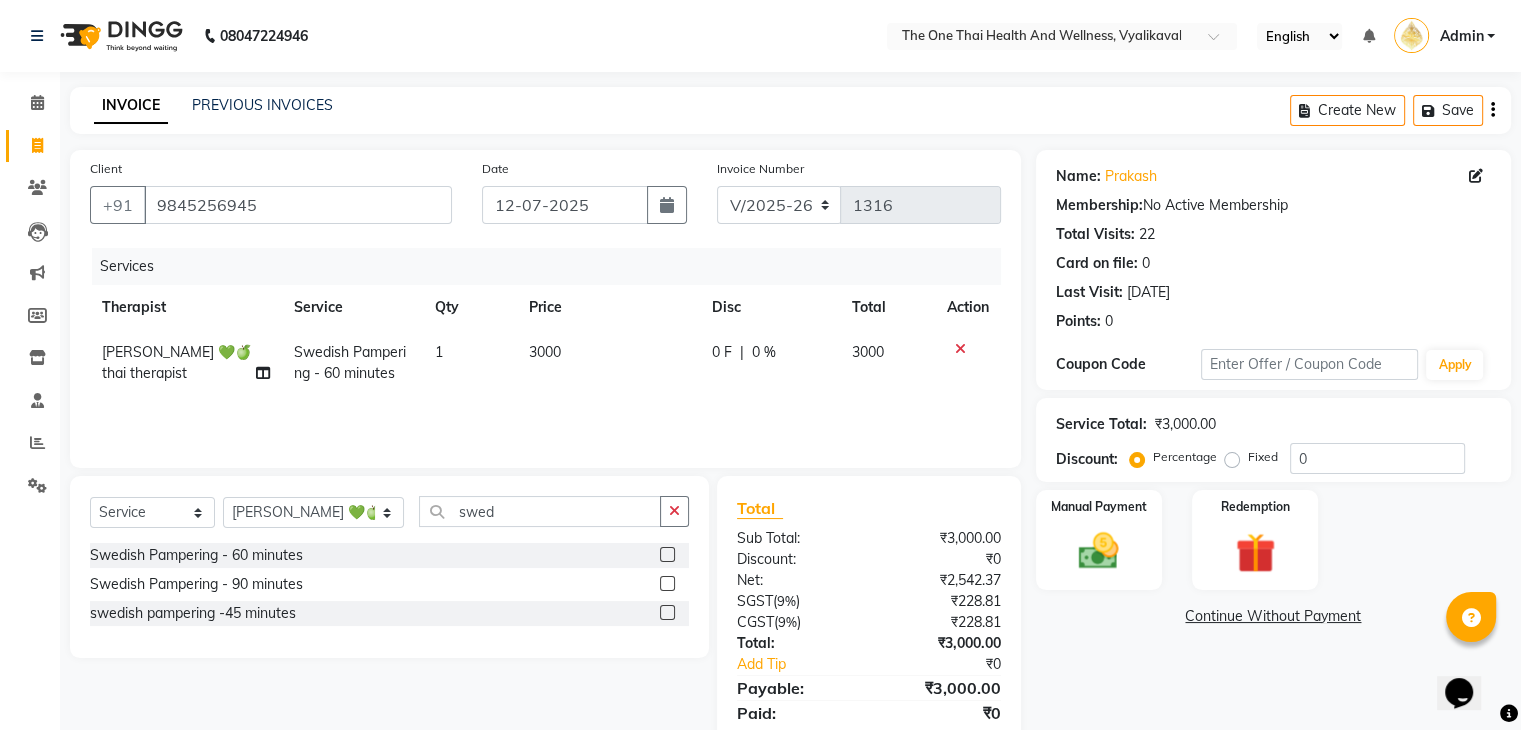 click on "0 F" 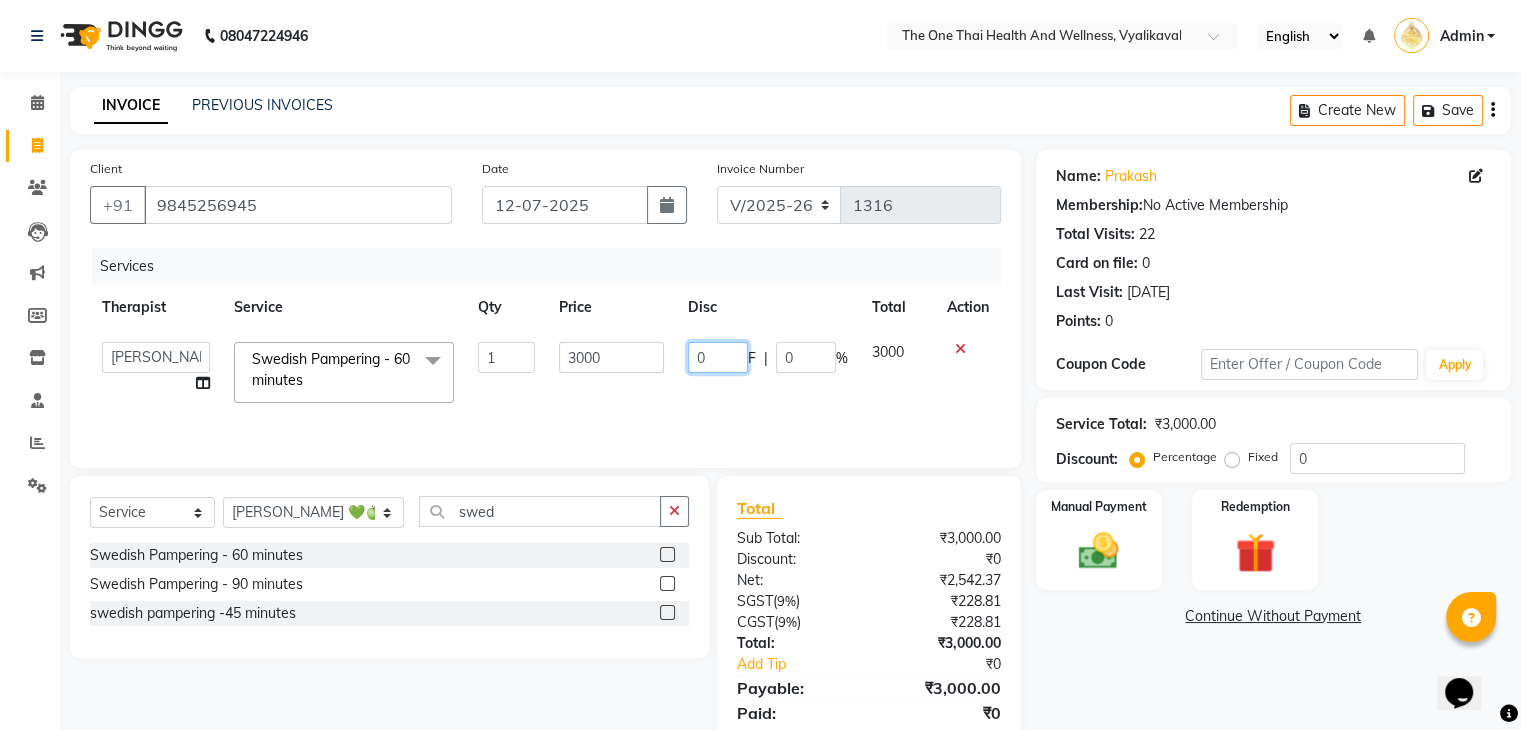 click on "0" 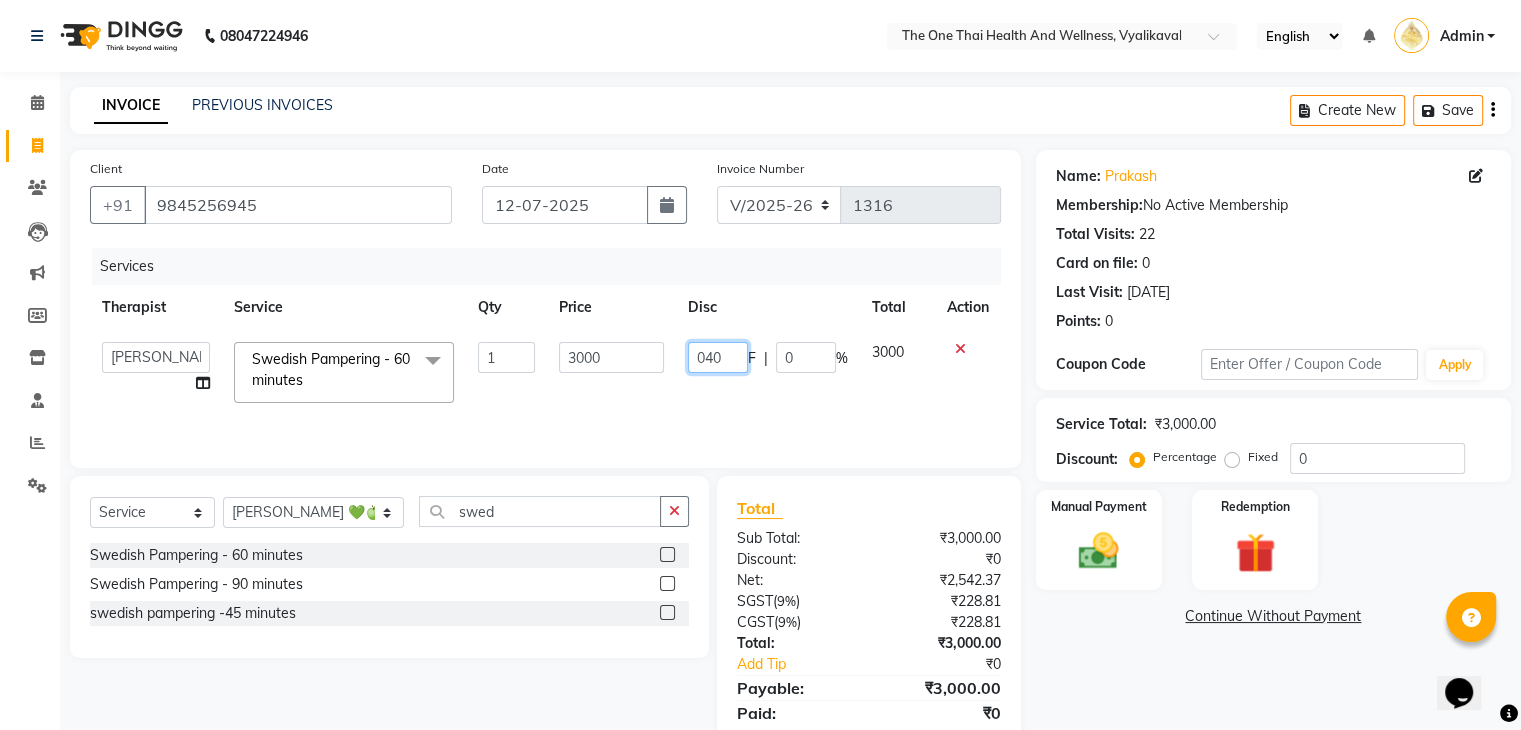 type on "0400" 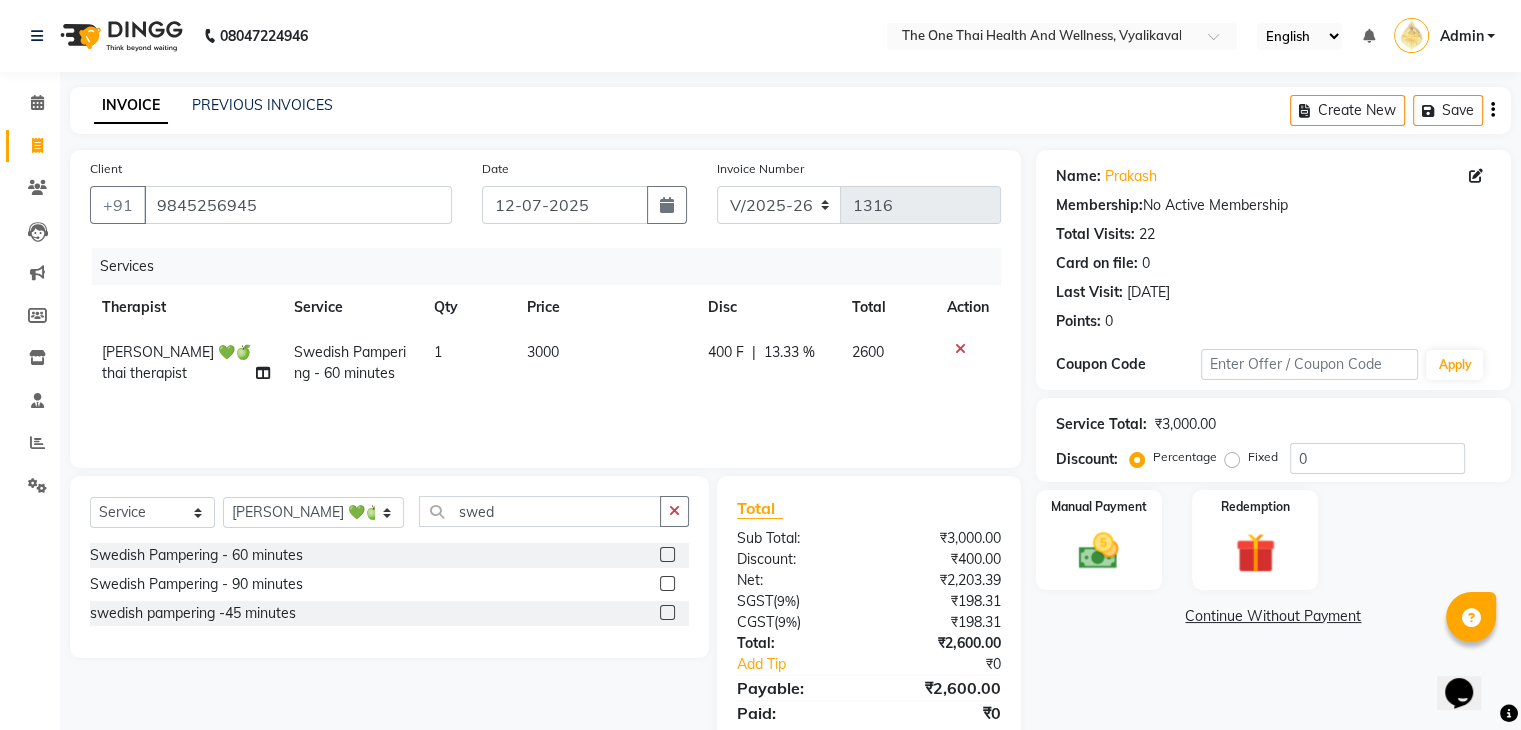 click on "Services Therapist Service Qty Price Disc Total Action [PERSON_NAME] 💚🍏thai therapist Swedish Pampering  - 60 minutes 1 3000 400 F | 13.33 % 2600" 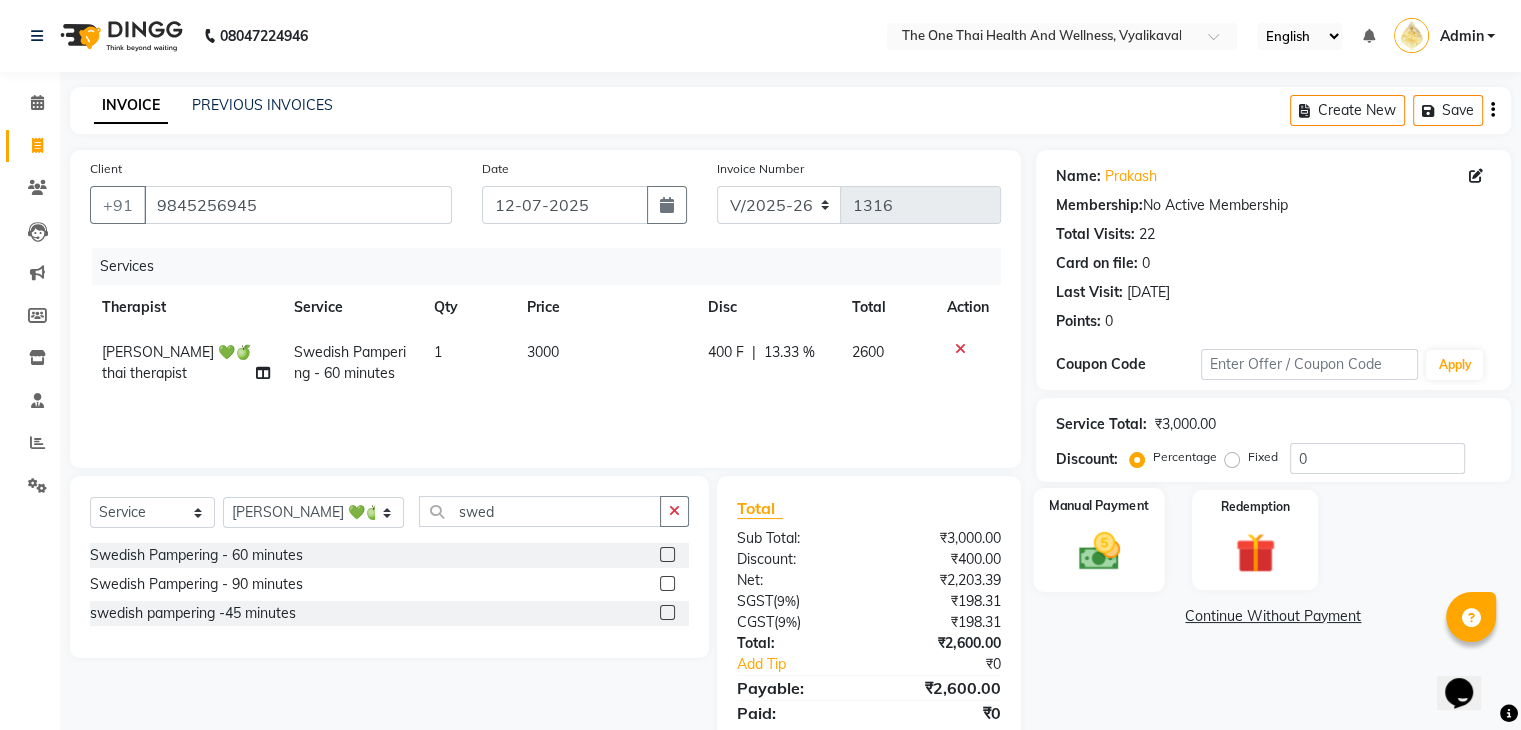 click on "Manual Payment" 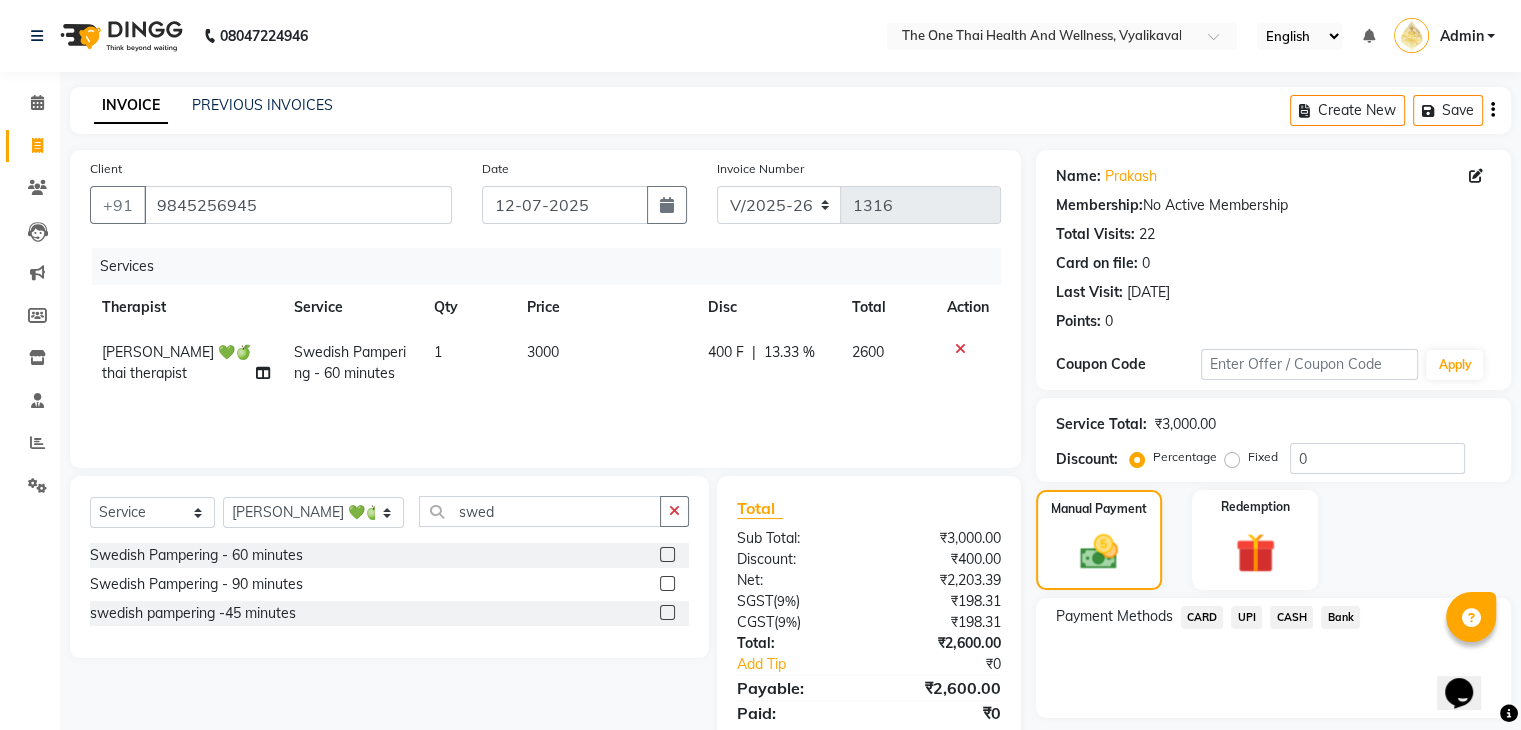 click on "CASH" 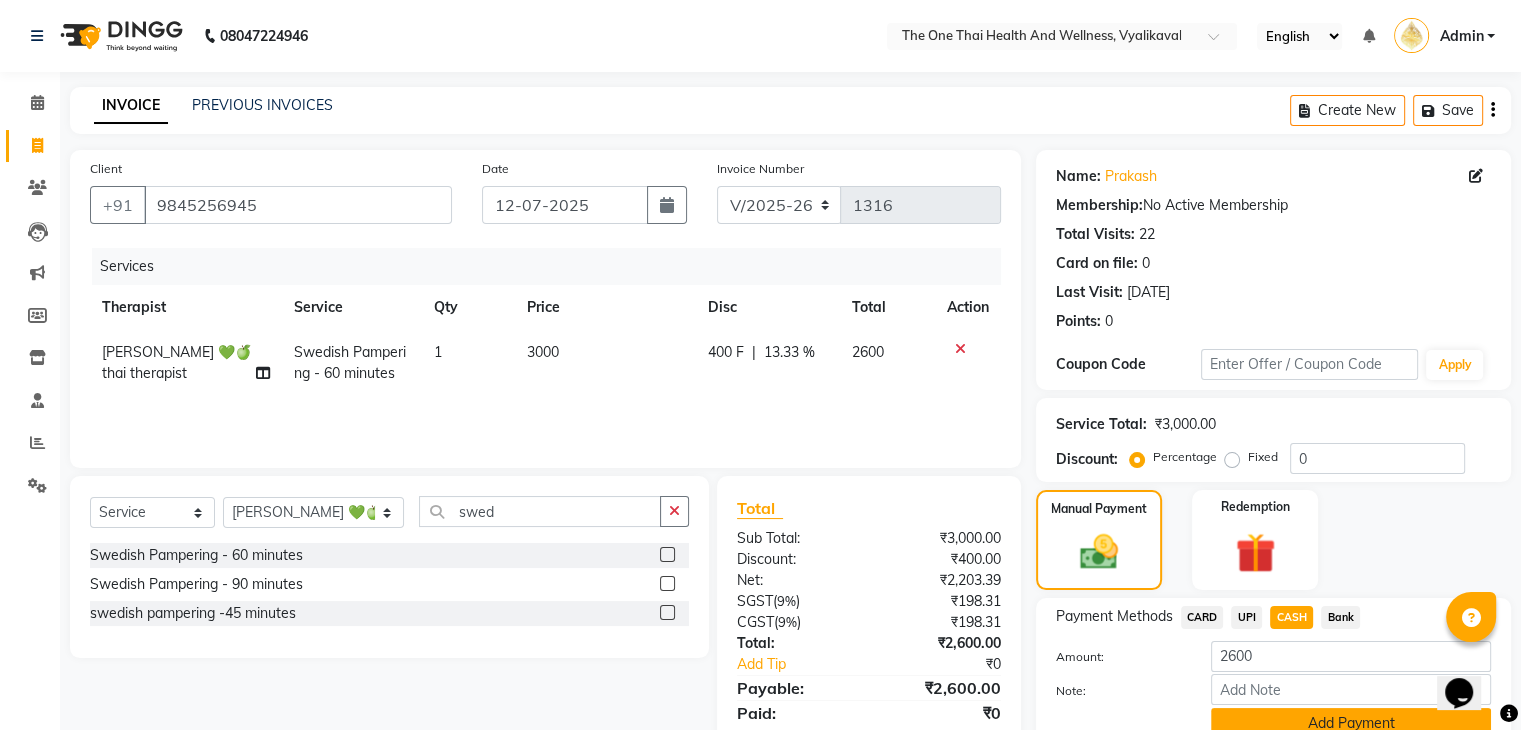click on "Add Payment" 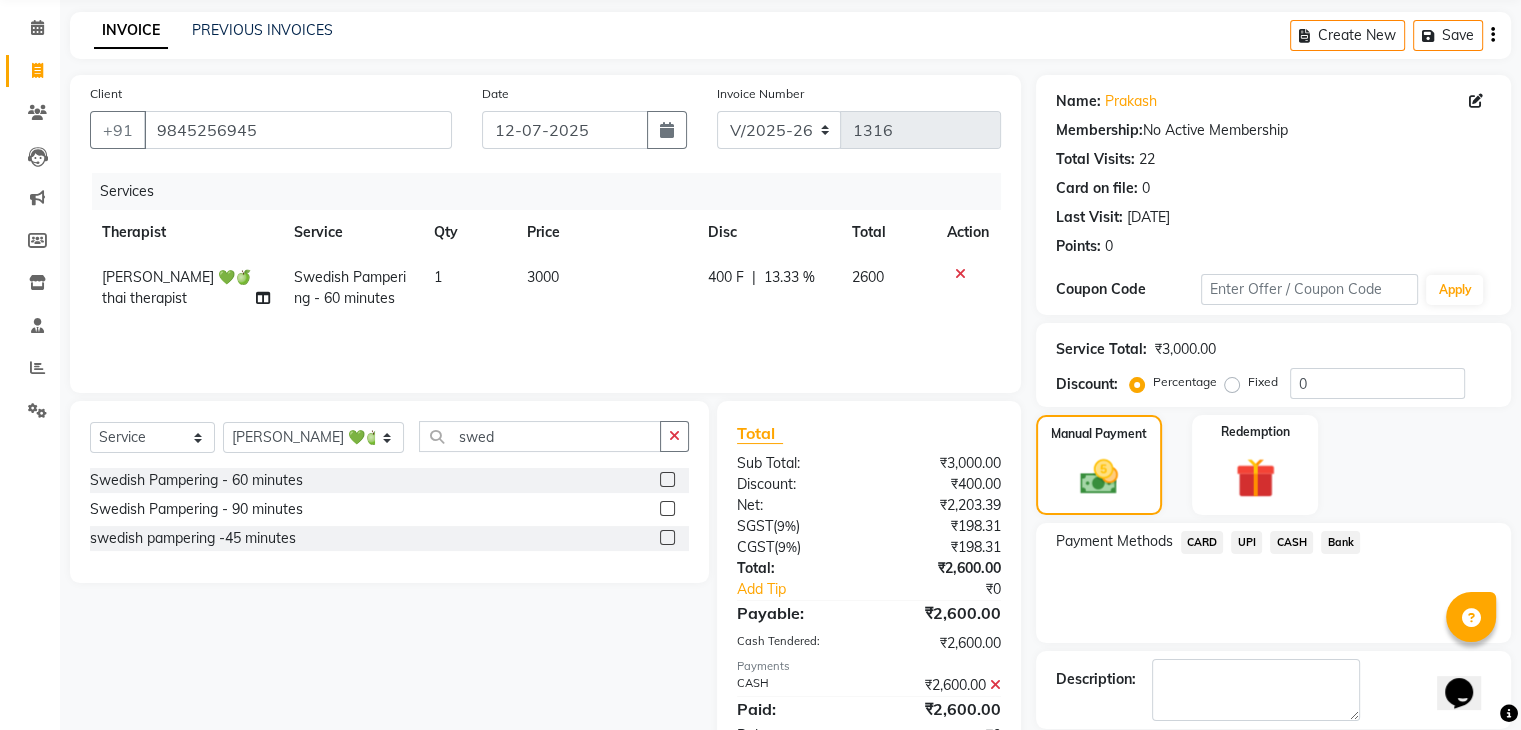 scroll, scrollTop: 100, scrollLeft: 0, axis: vertical 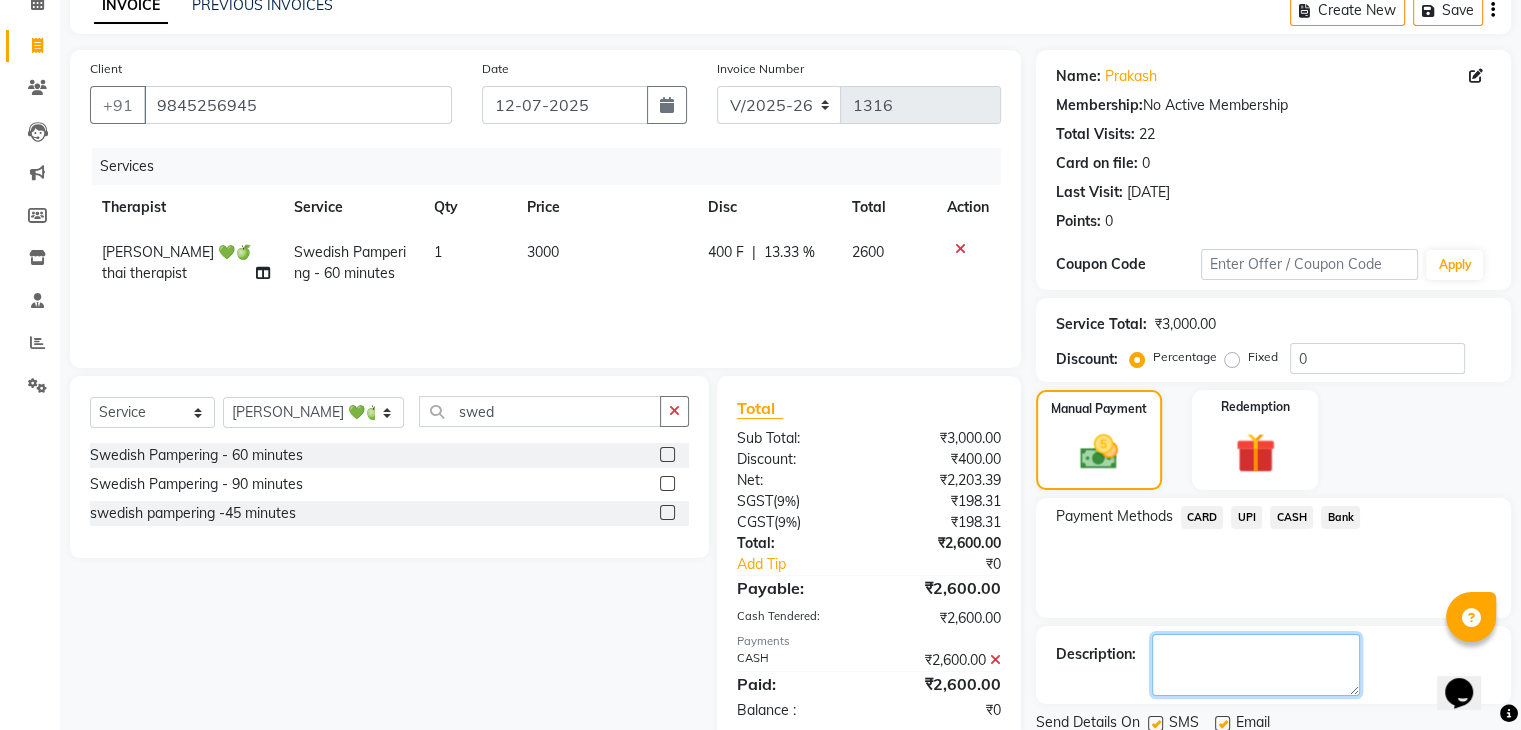 click 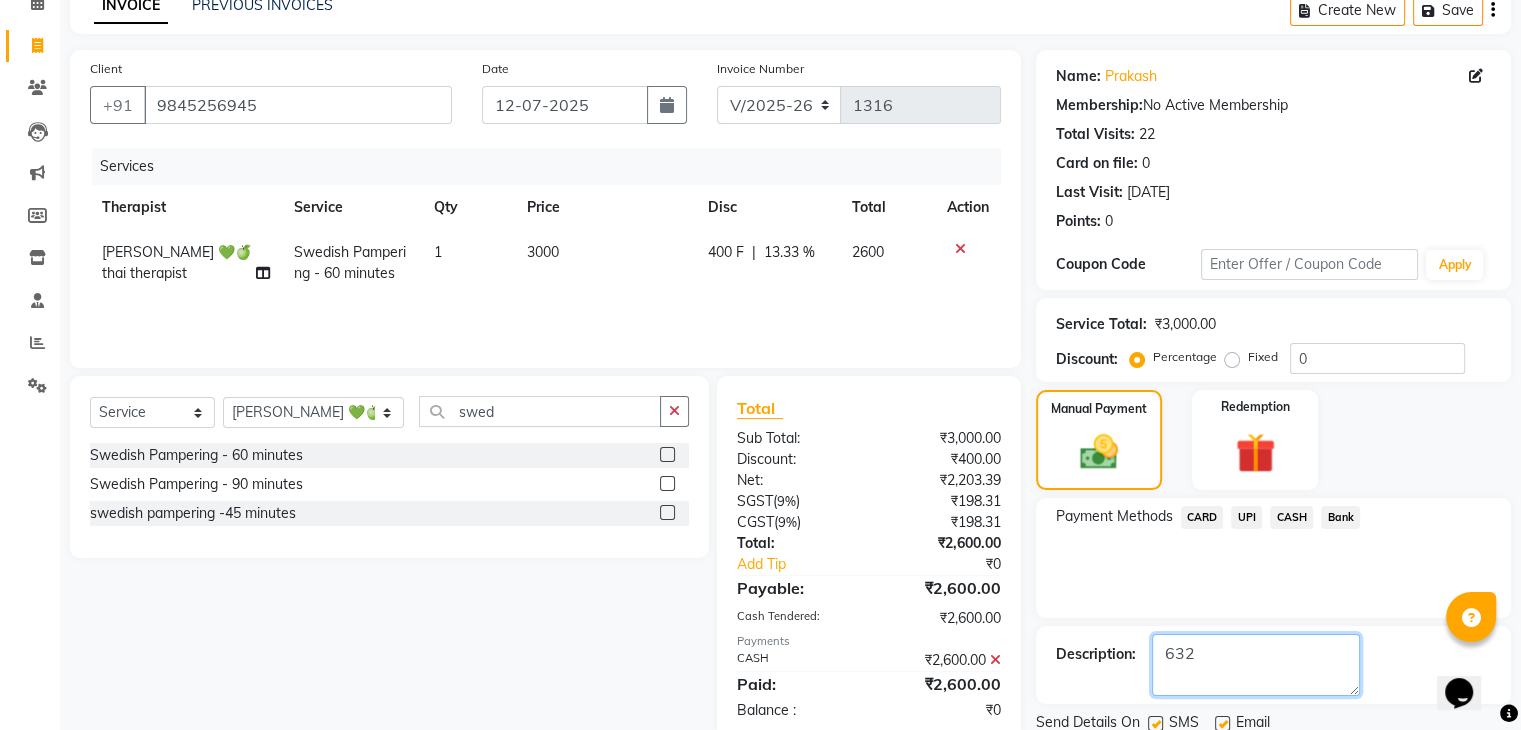 scroll, scrollTop: 171, scrollLeft: 0, axis: vertical 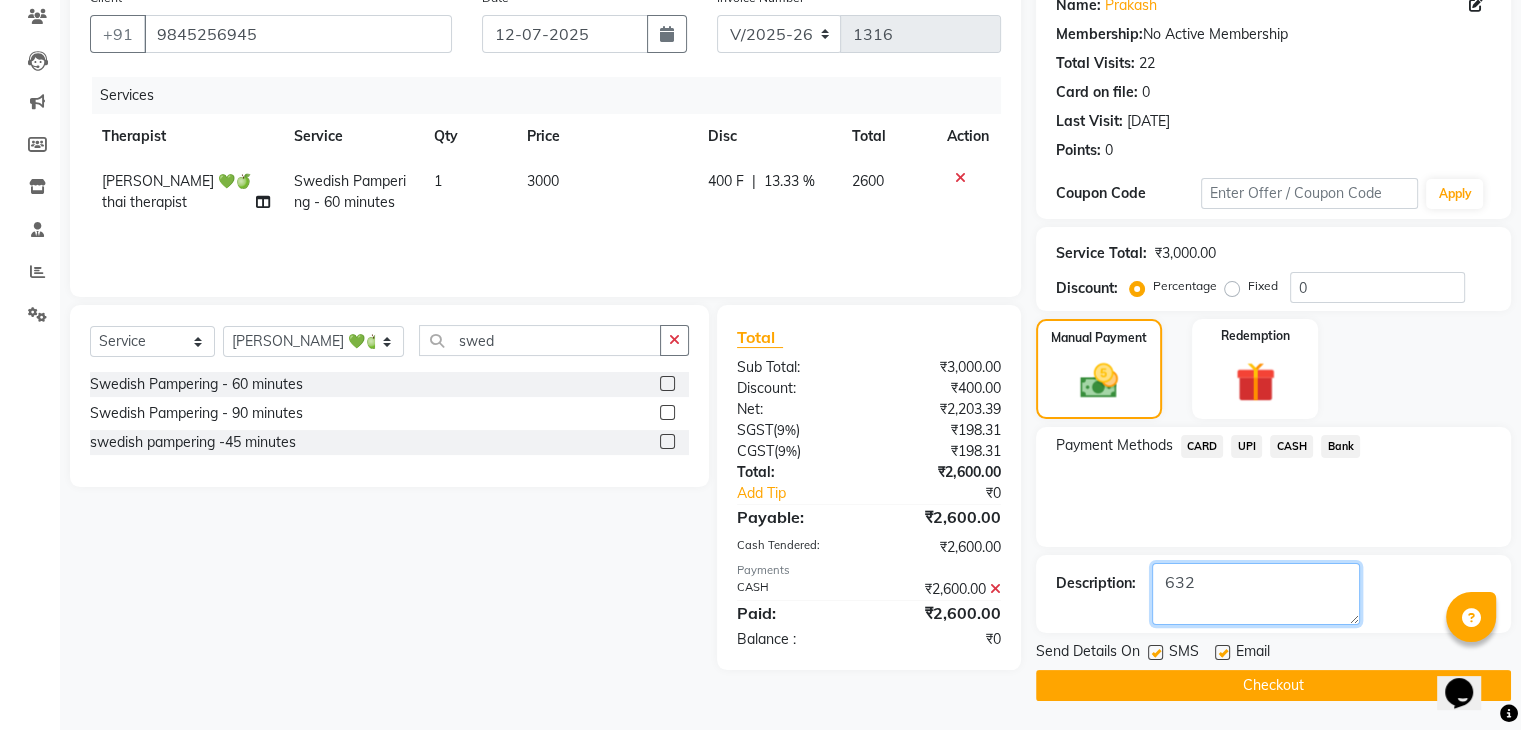 type on "632" 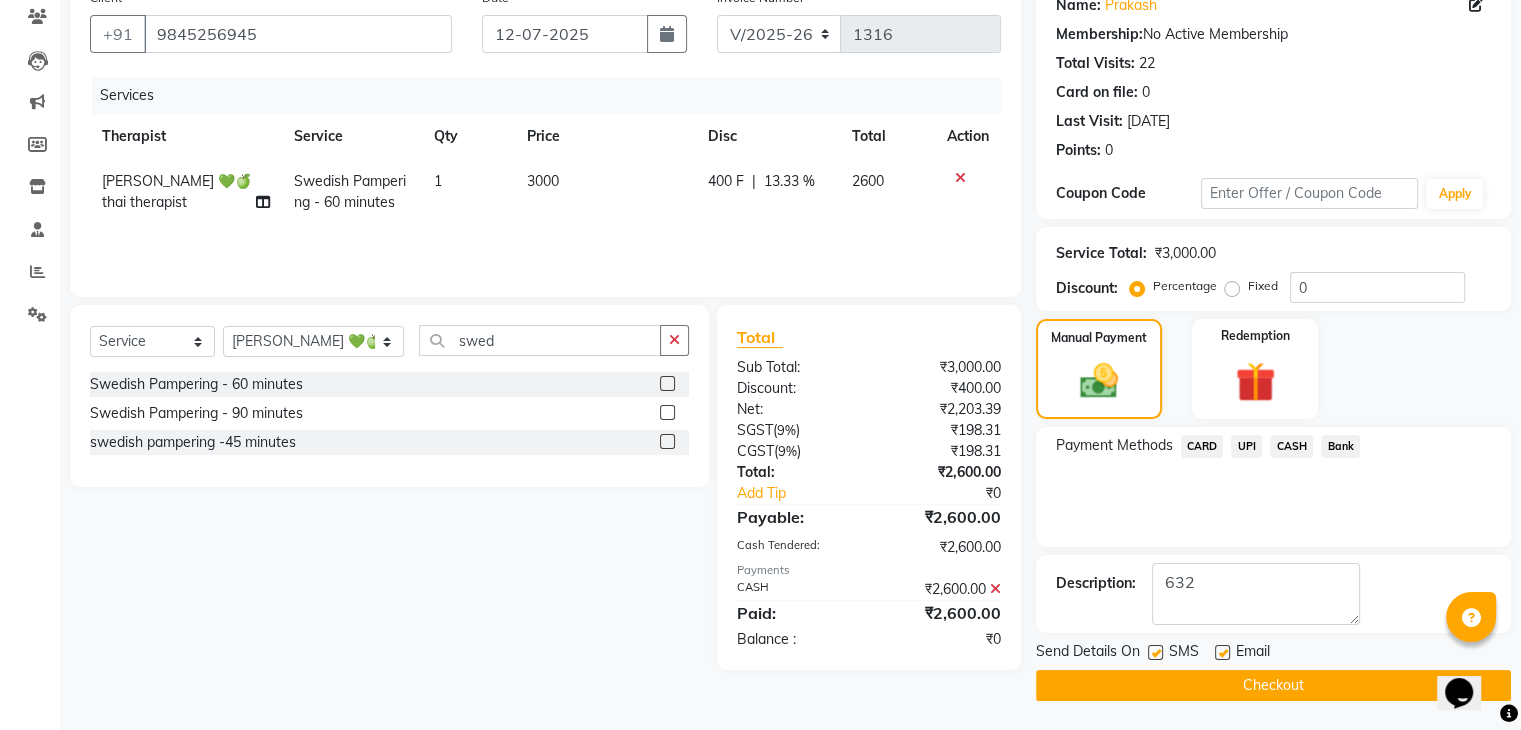 click on "SMS" 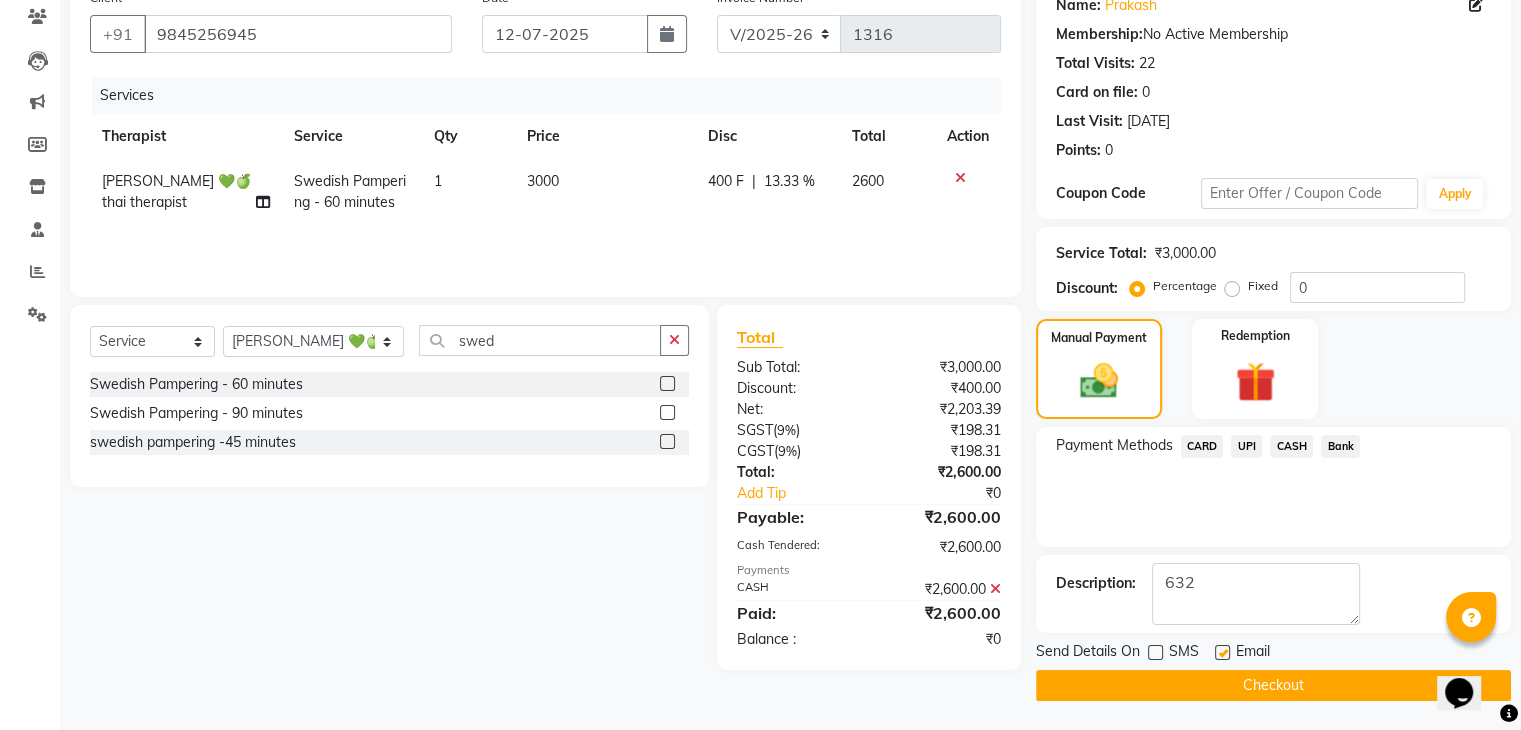 click on "Checkout" 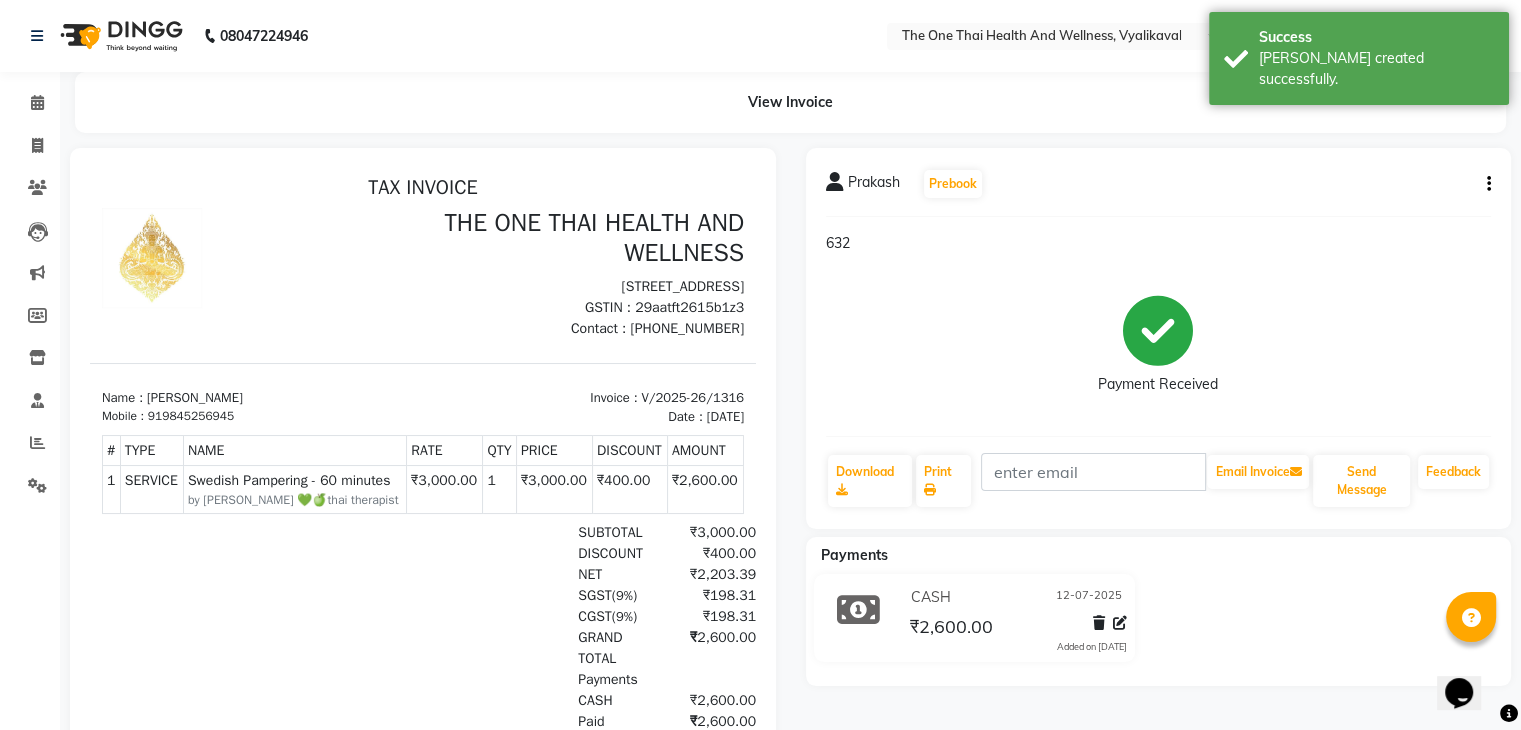scroll, scrollTop: 0, scrollLeft: 0, axis: both 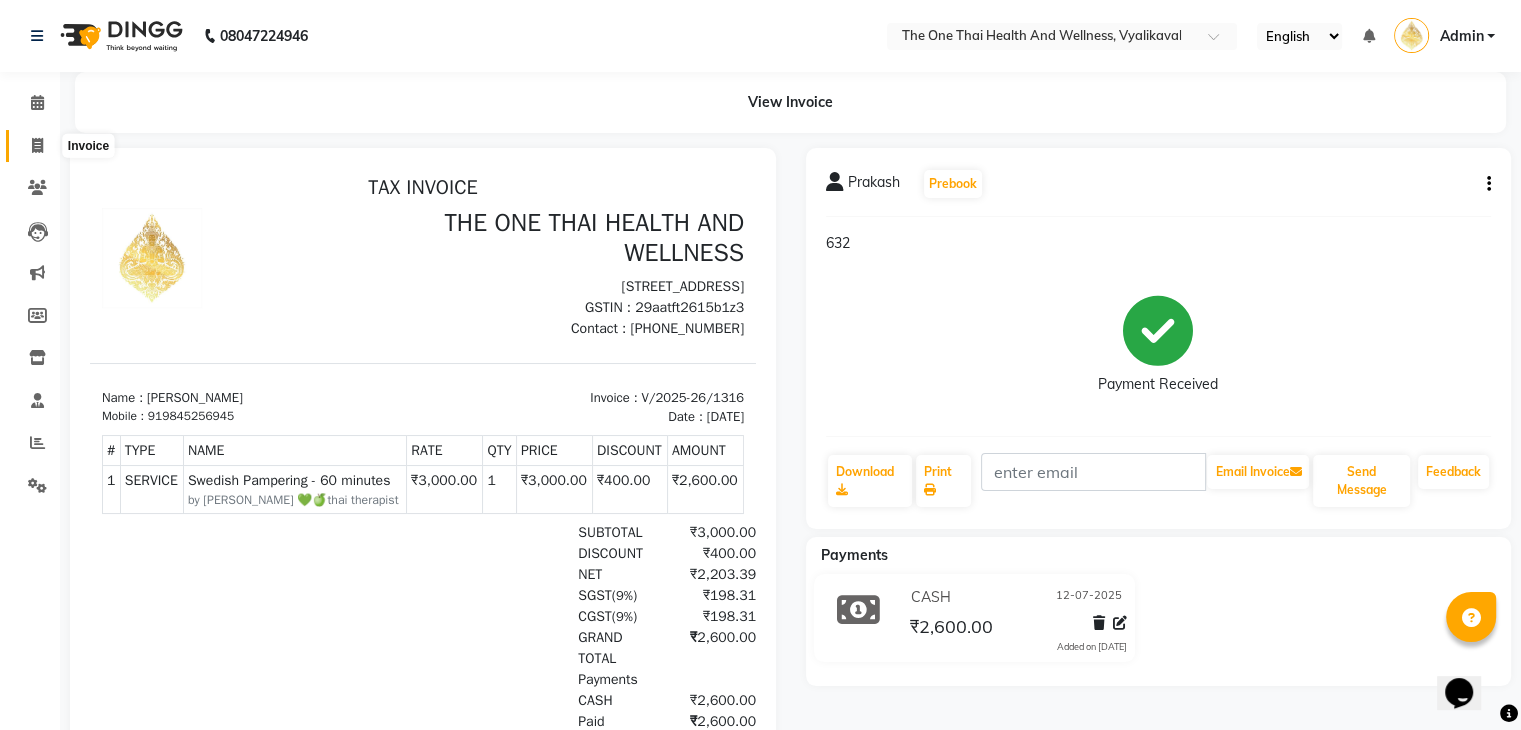 click 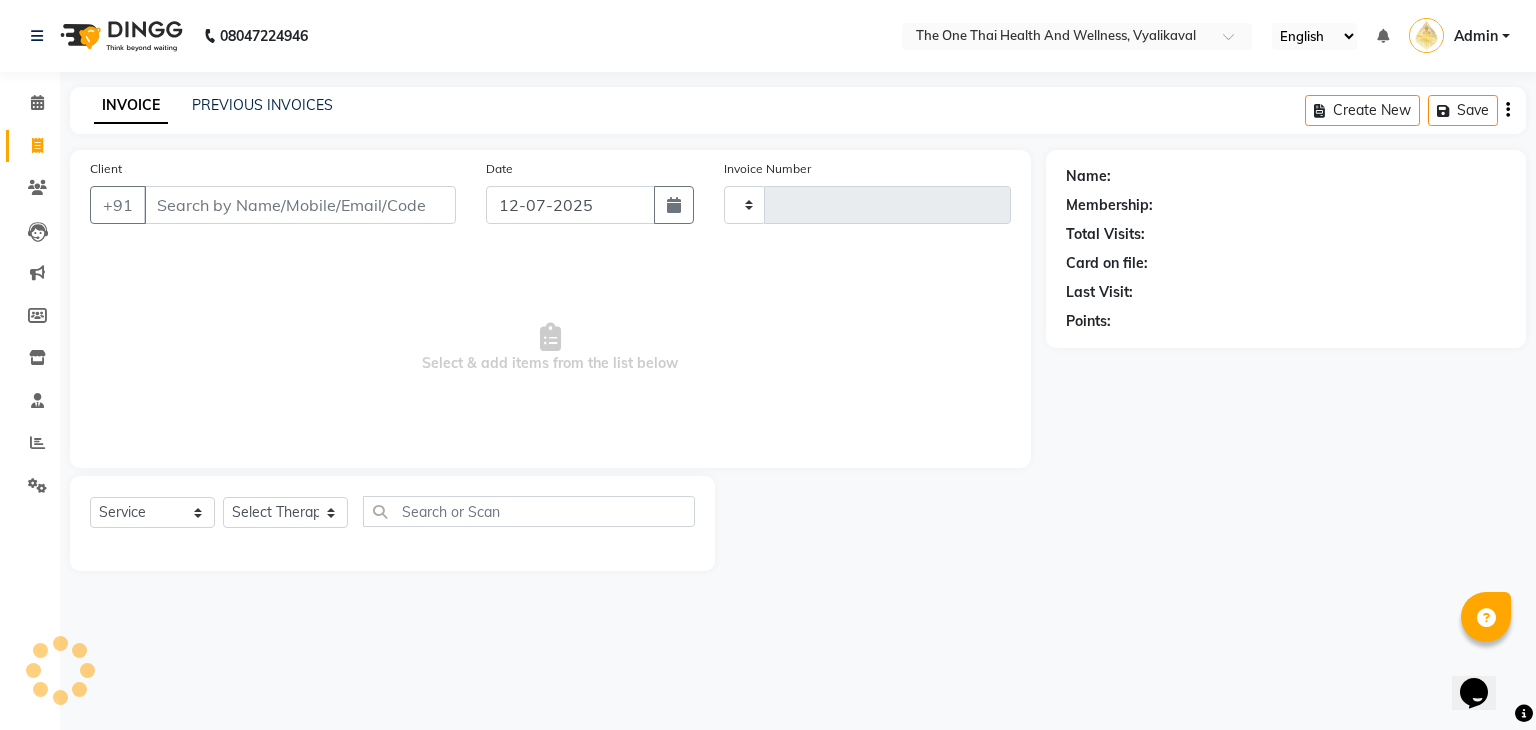 type on "1317" 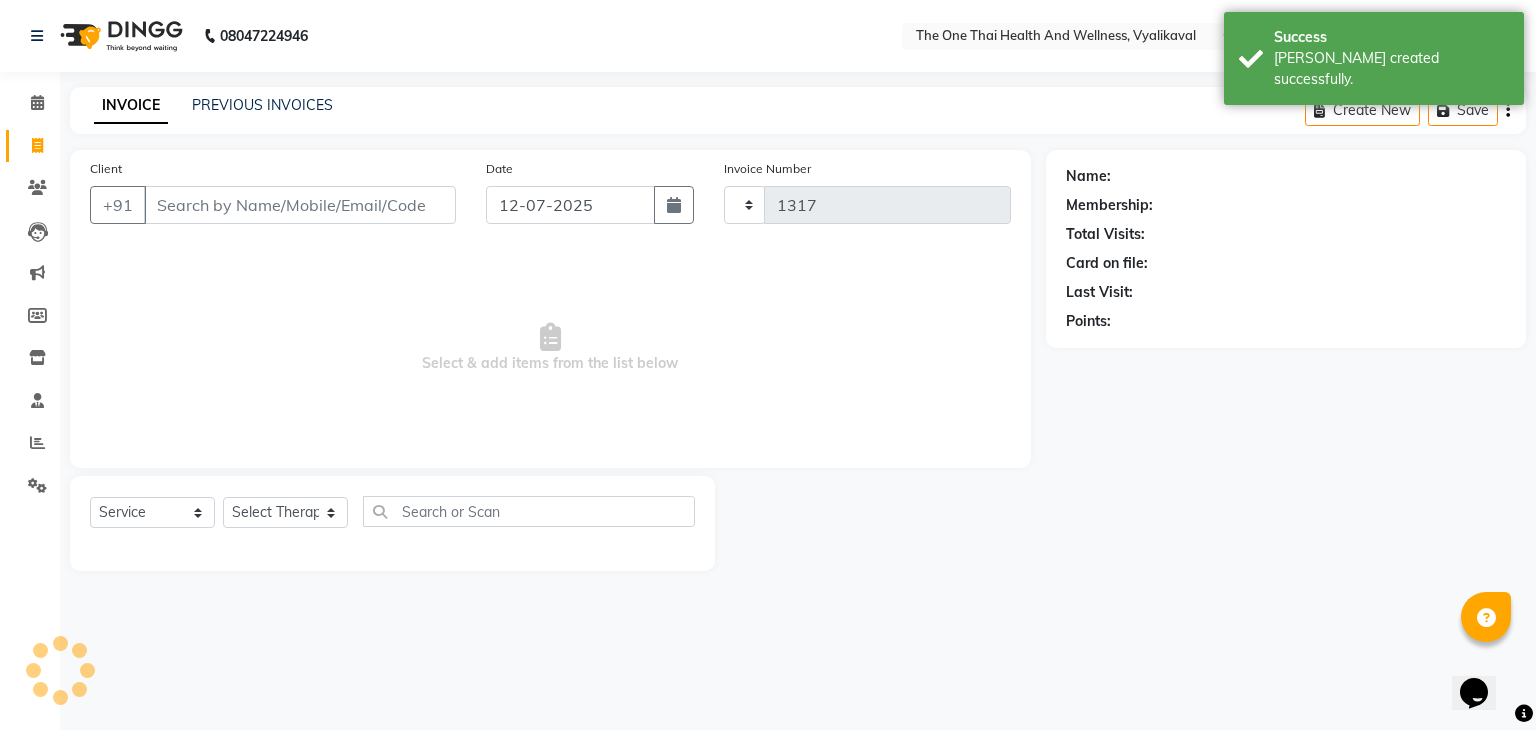 select on "5972" 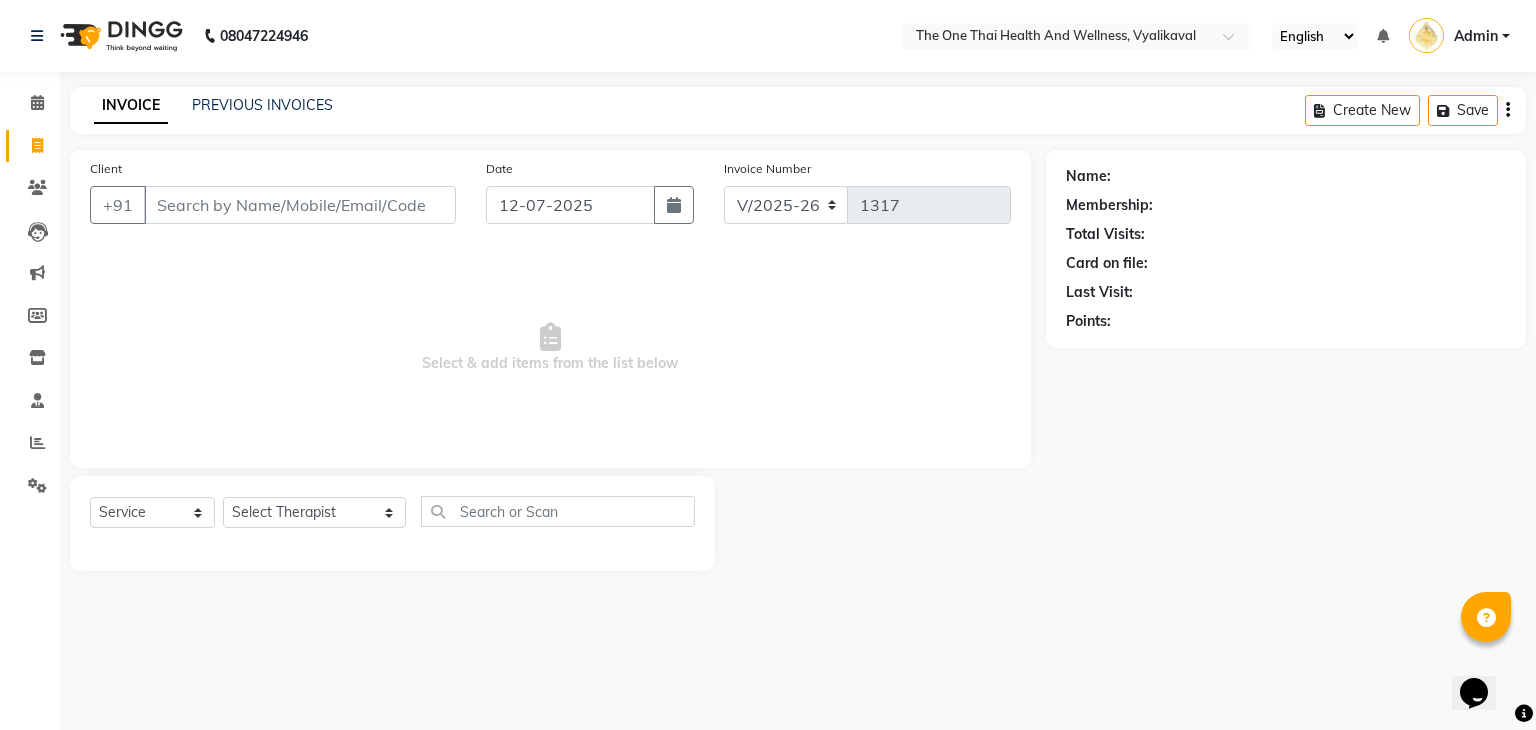 click on "Client +91" 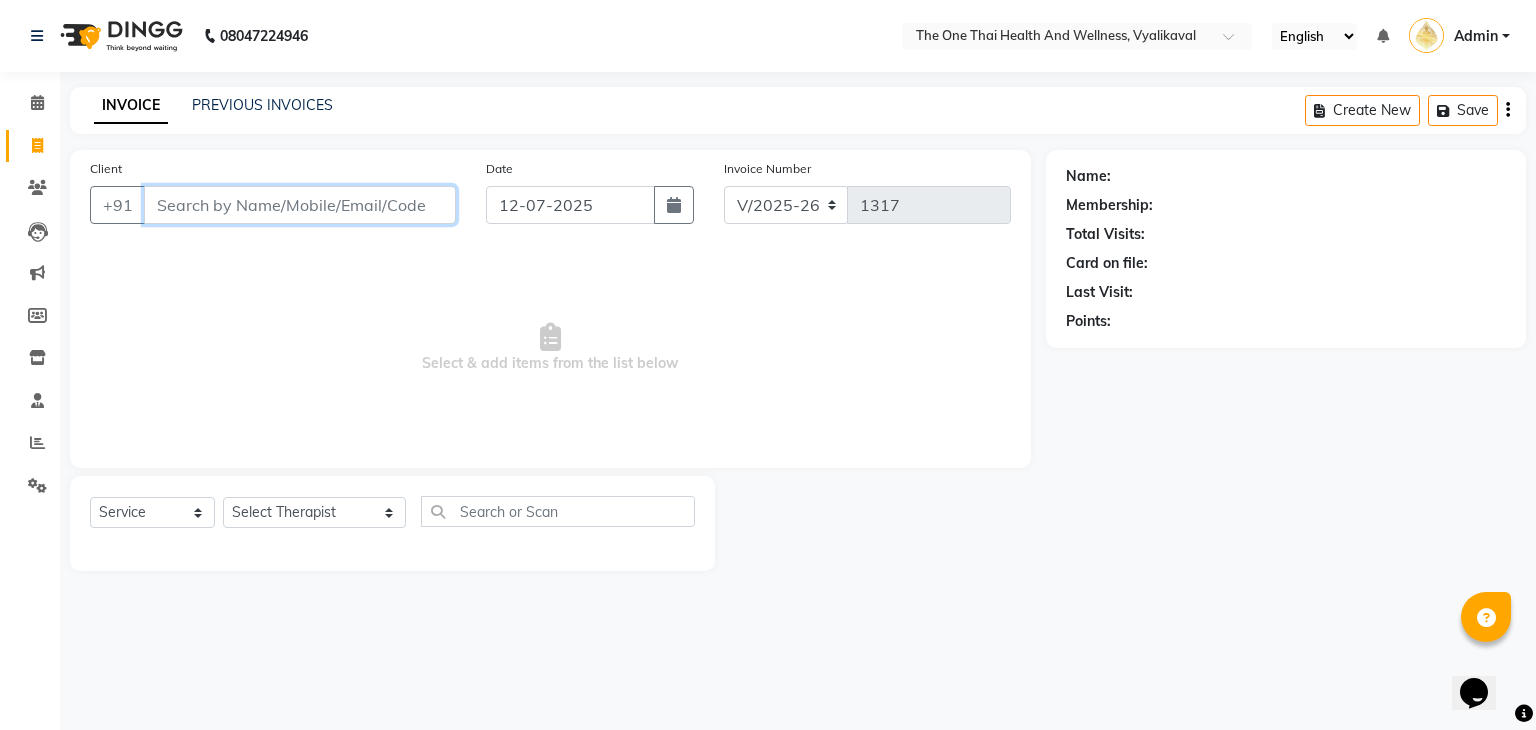 click on "Client" at bounding box center [300, 205] 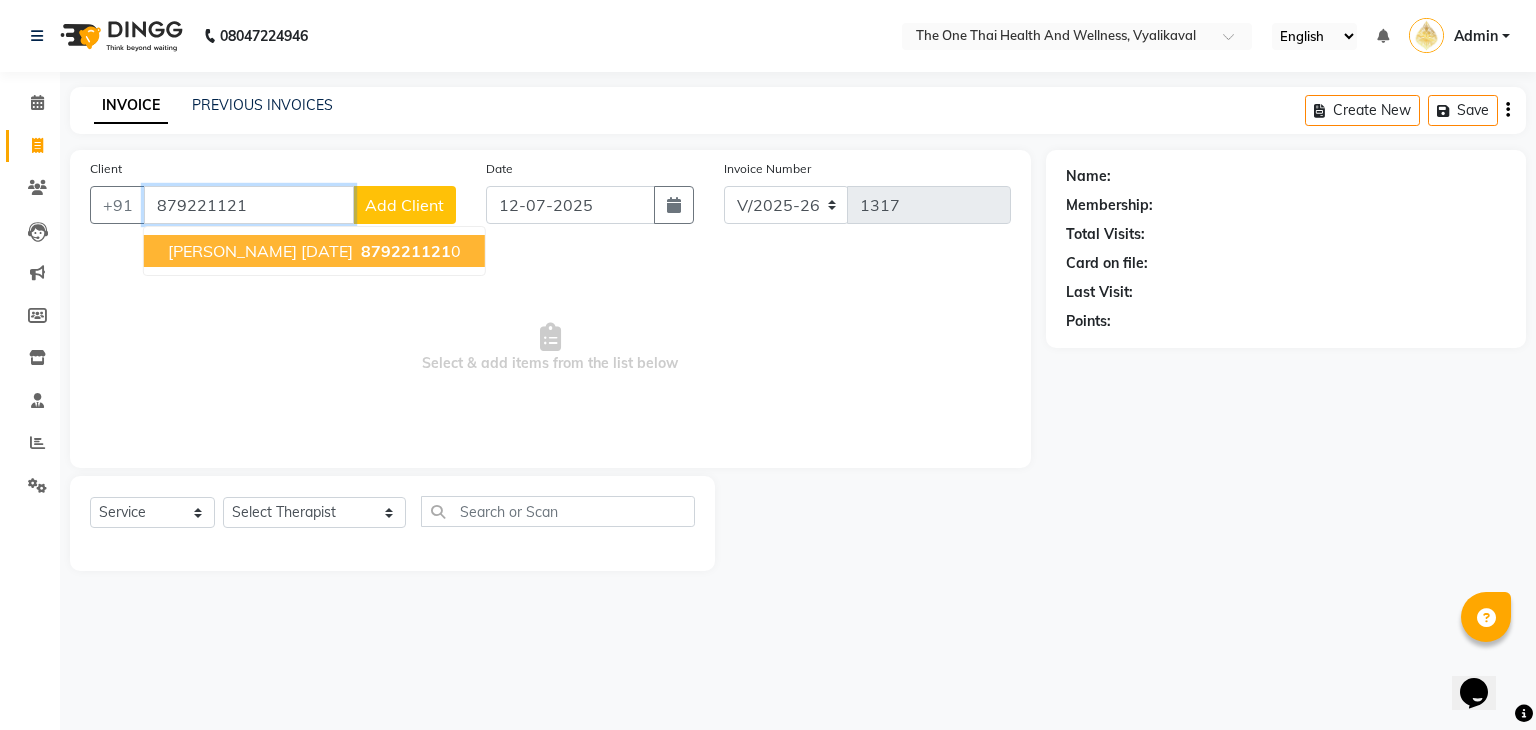 click on "[PERSON_NAME] [DATE]" at bounding box center (260, 251) 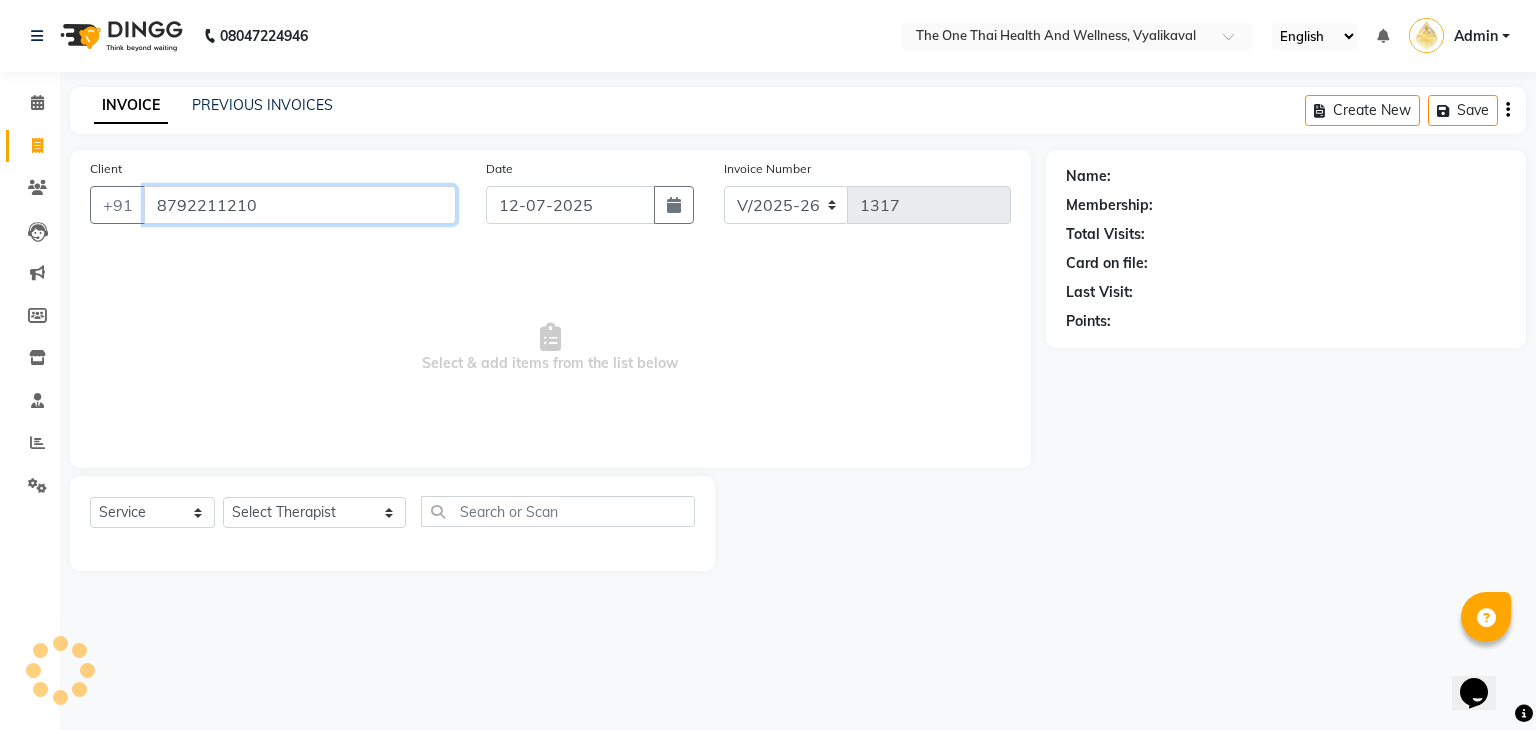 type on "8792211210" 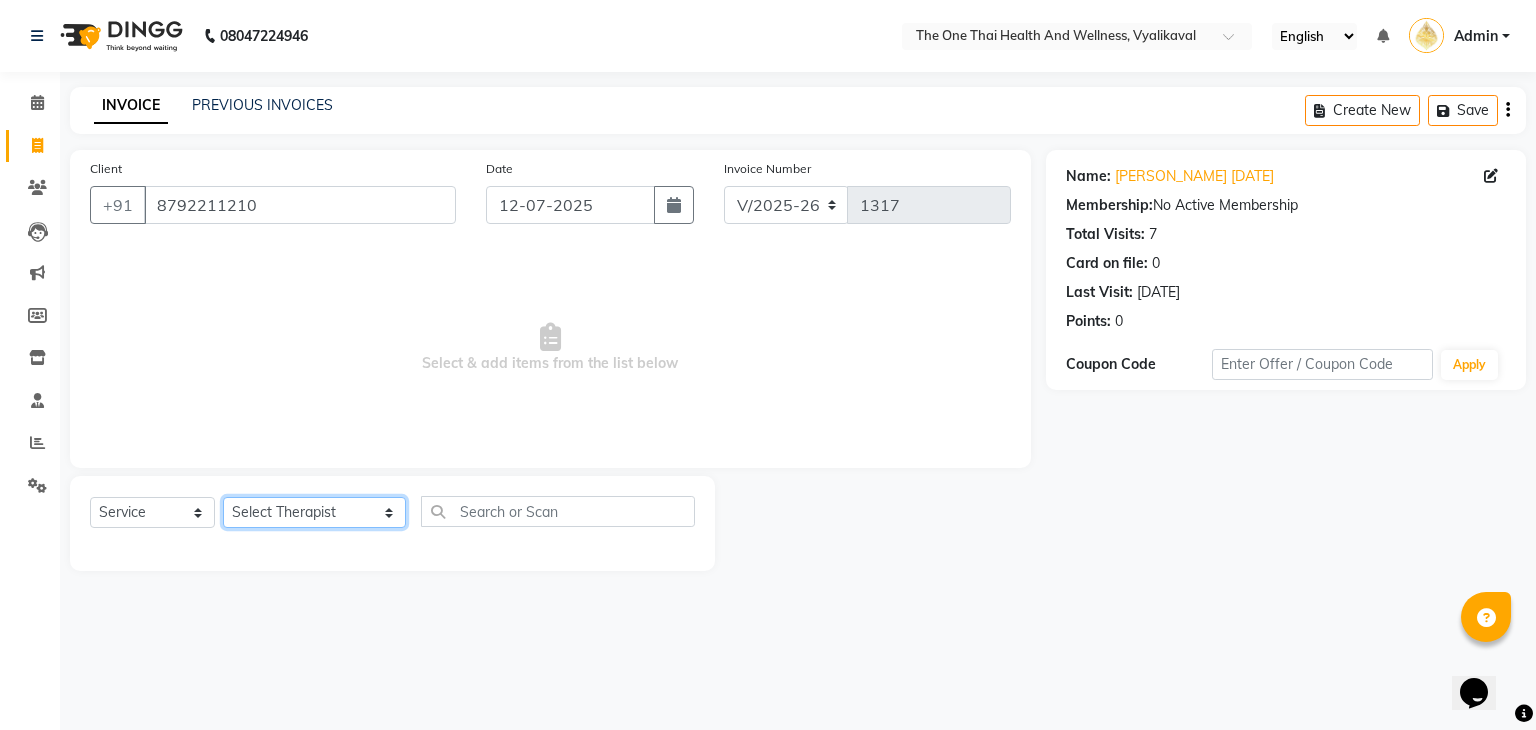 click on "Select Therapist [PERSON_NAME] 💚🍏thai therapist Ammy ❤️northeast therapist Ammy thai 💚therapist Beauty 💚🍅thai therapist Ester - NE 🔴🔴🔴 Ester 🟢 -🇹🇭thai  Grace northeast standby Jeena thai 🟢therapist [PERSON_NAME] ([PERSON_NAME])🍏🍏 thai therapist [PERSON_NAME] (nana ) [DATE]🌹northeast  [PERSON_NAME] 💚thai therapist [PERSON_NAME]🎃💚thai therapist  [PERSON_NAME] 🔴north east  Lucky thai 🪀💚therapist  Miya ❤️ northeast  Nana 🍅 northeast  Nana 🍏💚thai therapist  Orange 🧡thai therapist  Pema 🍅north east therapist  receptionist  [PERSON_NAME] ❤️northeast therapist ❤️ [PERSON_NAME] (nana) 🍏🍏thai therapist [PERSON_NAME] 💚💚thai therapist second login  Sofia thai therapist 🍏" 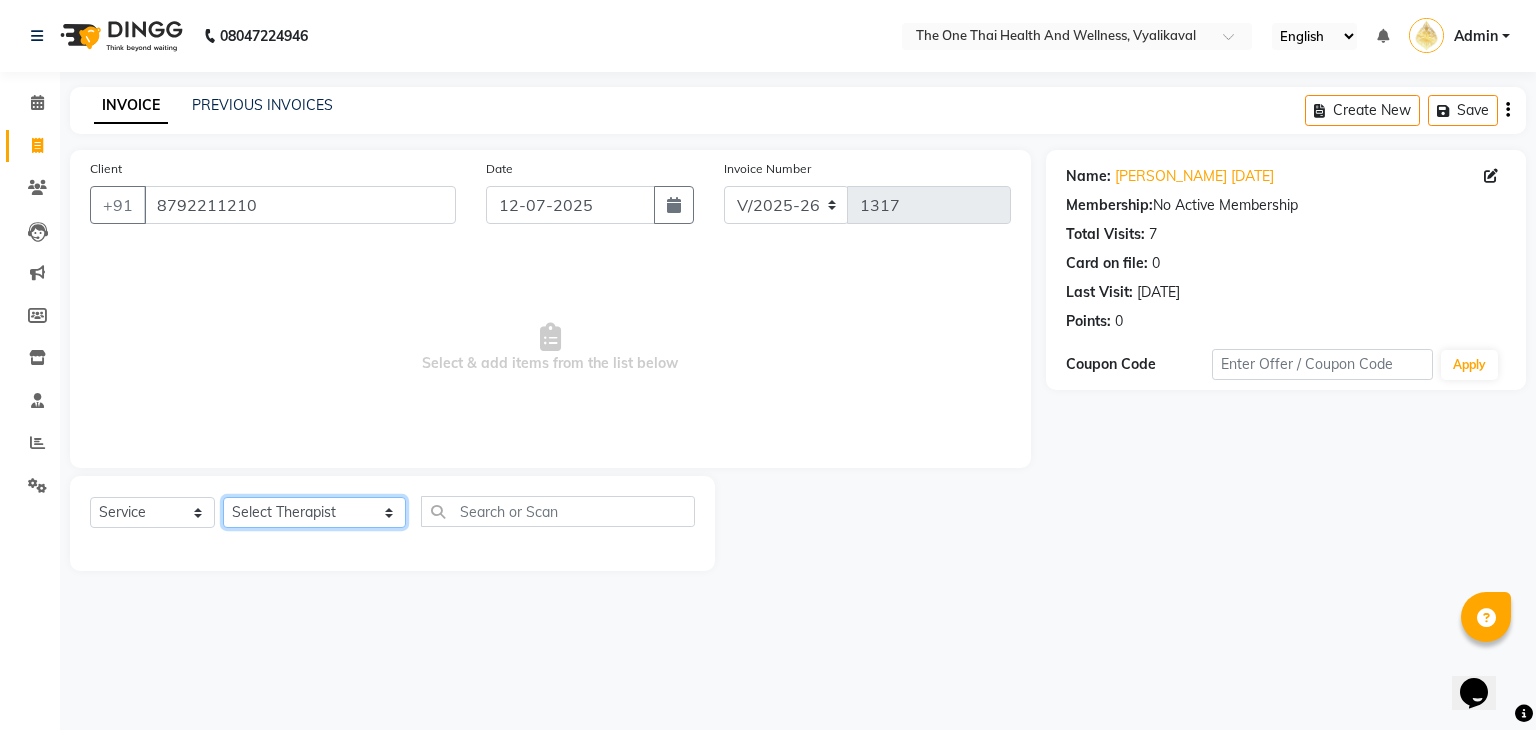 select on "60154" 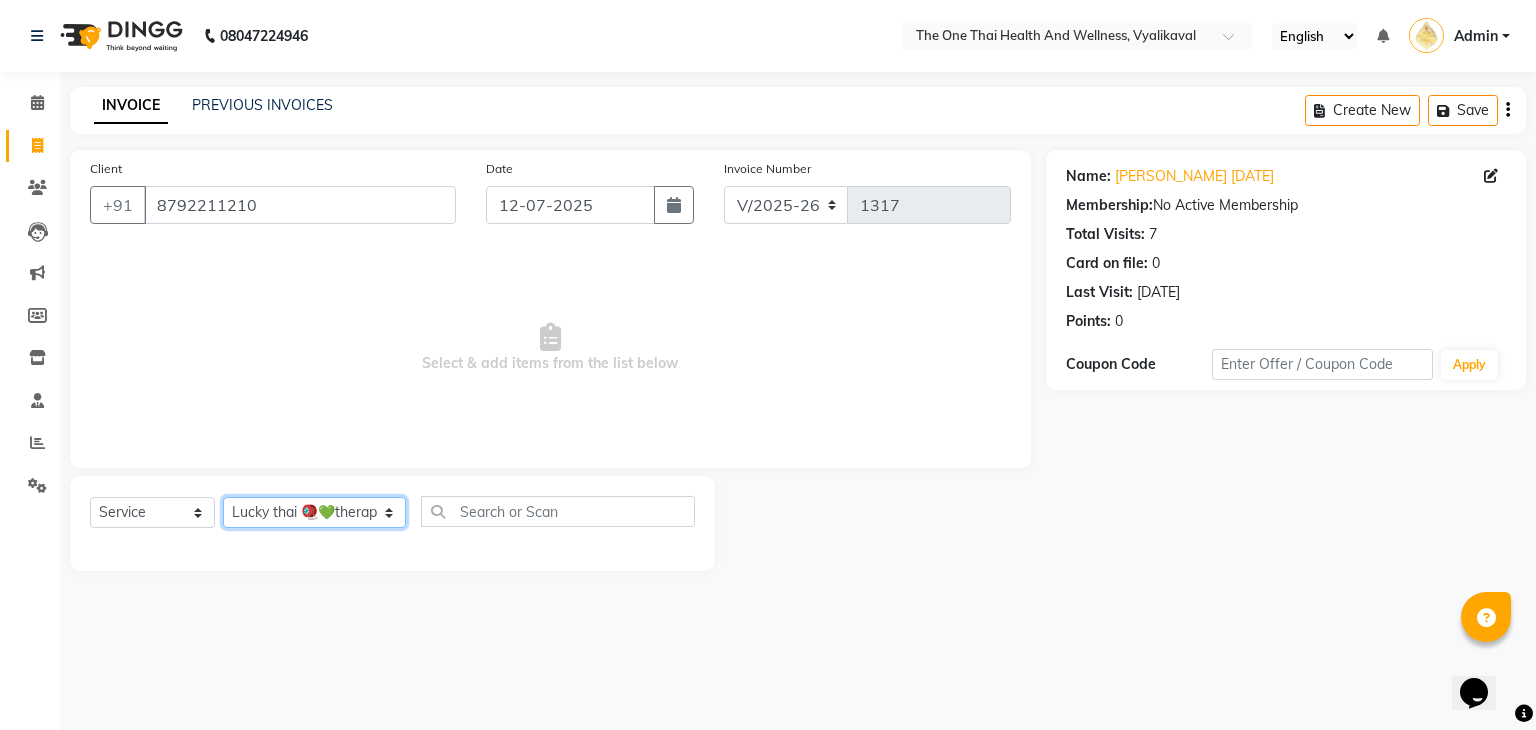 click on "Select Therapist [PERSON_NAME] 💚🍏thai therapist Ammy ❤️northeast therapist Ammy thai 💚therapist Beauty 💚🍅thai therapist Ester - NE 🔴🔴🔴 Ester 🟢 -🇹🇭thai  Grace northeast standby Jeena thai 🟢therapist [PERSON_NAME] ([PERSON_NAME])🍏🍏 thai therapist [PERSON_NAME] (nana ) [DATE]🌹northeast  [PERSON_NAME] 💚thai therapist [PERSON_NAME]🎃💚thai therapist  [PERSON_NAME] 🔴north east  Lucky thai 🪀💚therapist  Miya ❤️ northeast  Nana 🍅 northeast  Nana 🍏💚thai therapist  Orange 🧡thai therapist  Pema 🍅north east therapist  receptionist  [PERSON_NAME] ❤️northeast therapist ❤️ [PERSON_NAME] (nana) 🍏🍏thai therapist [PERSON_NAME] 💚💚thai therapist second login  Sofia thai therapist 🍏" 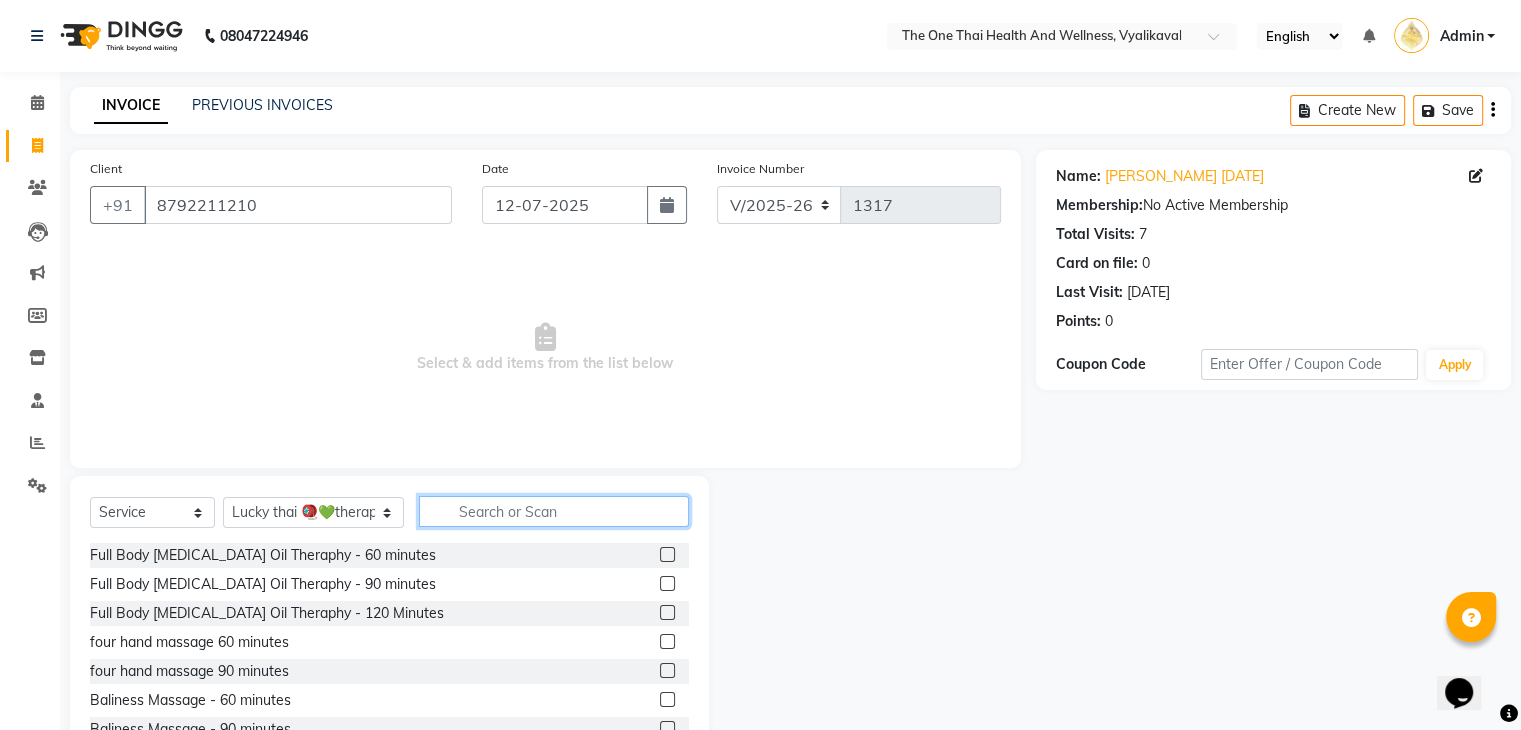 click 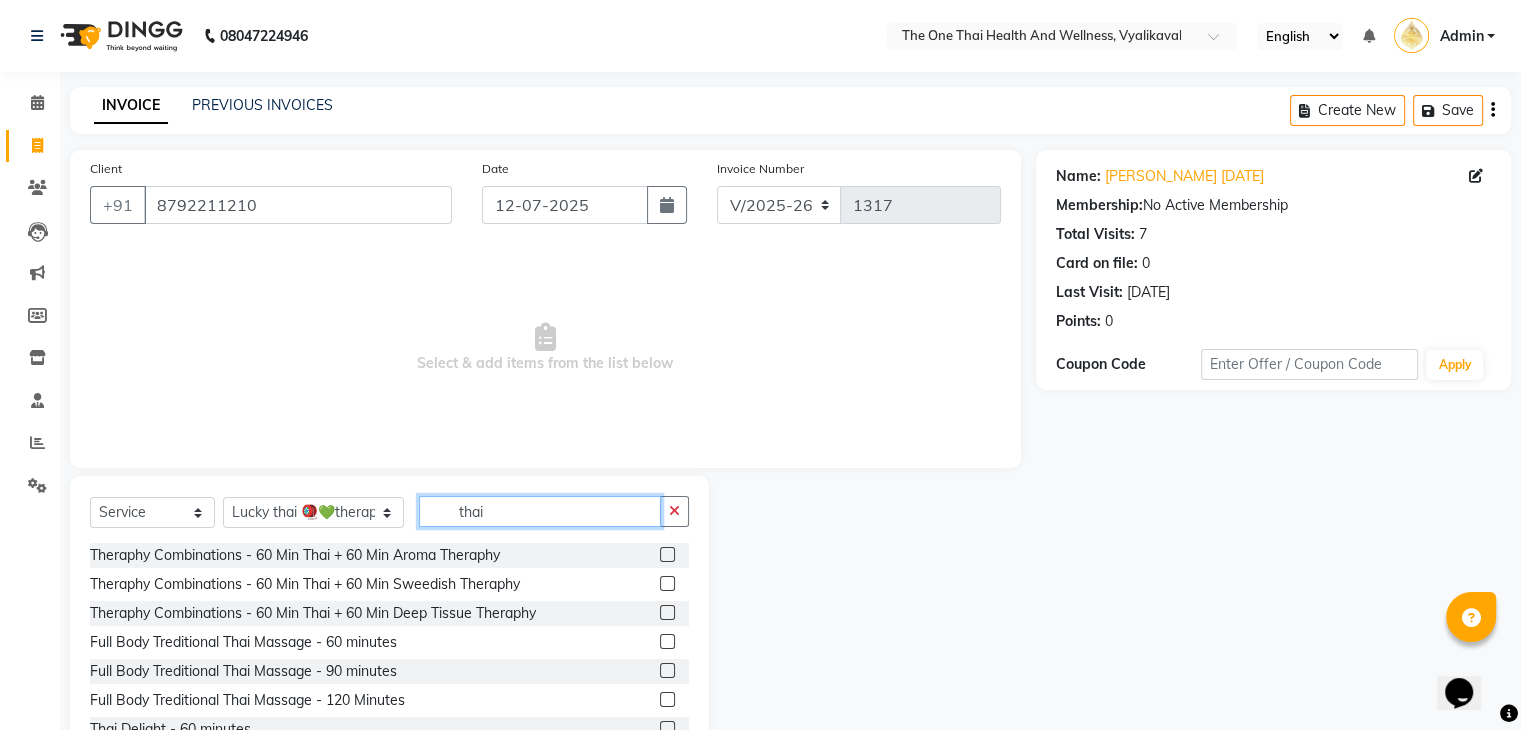 type on "thai" 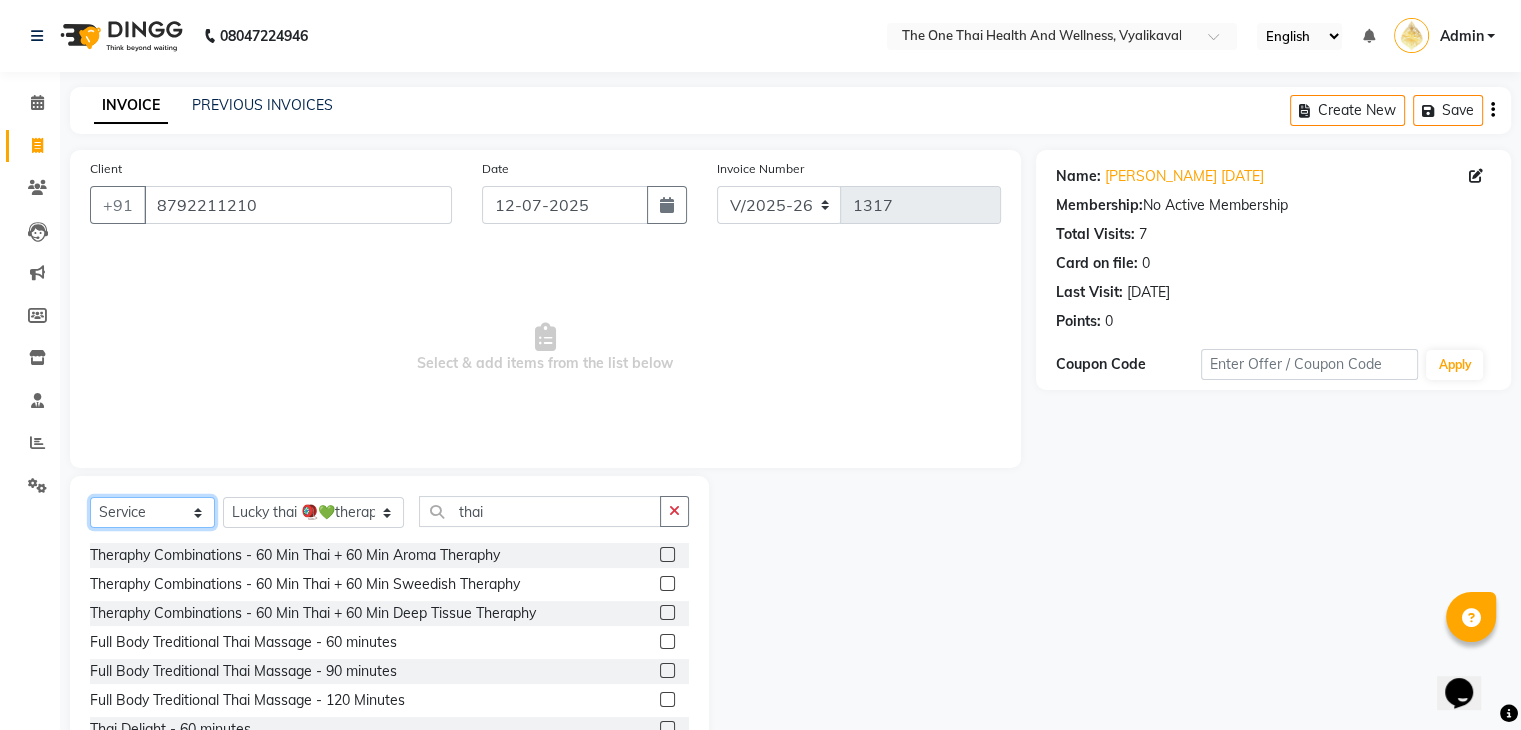 click on "Select  Service  Product  Membership  Package Voucher Prepaid Gift Card" 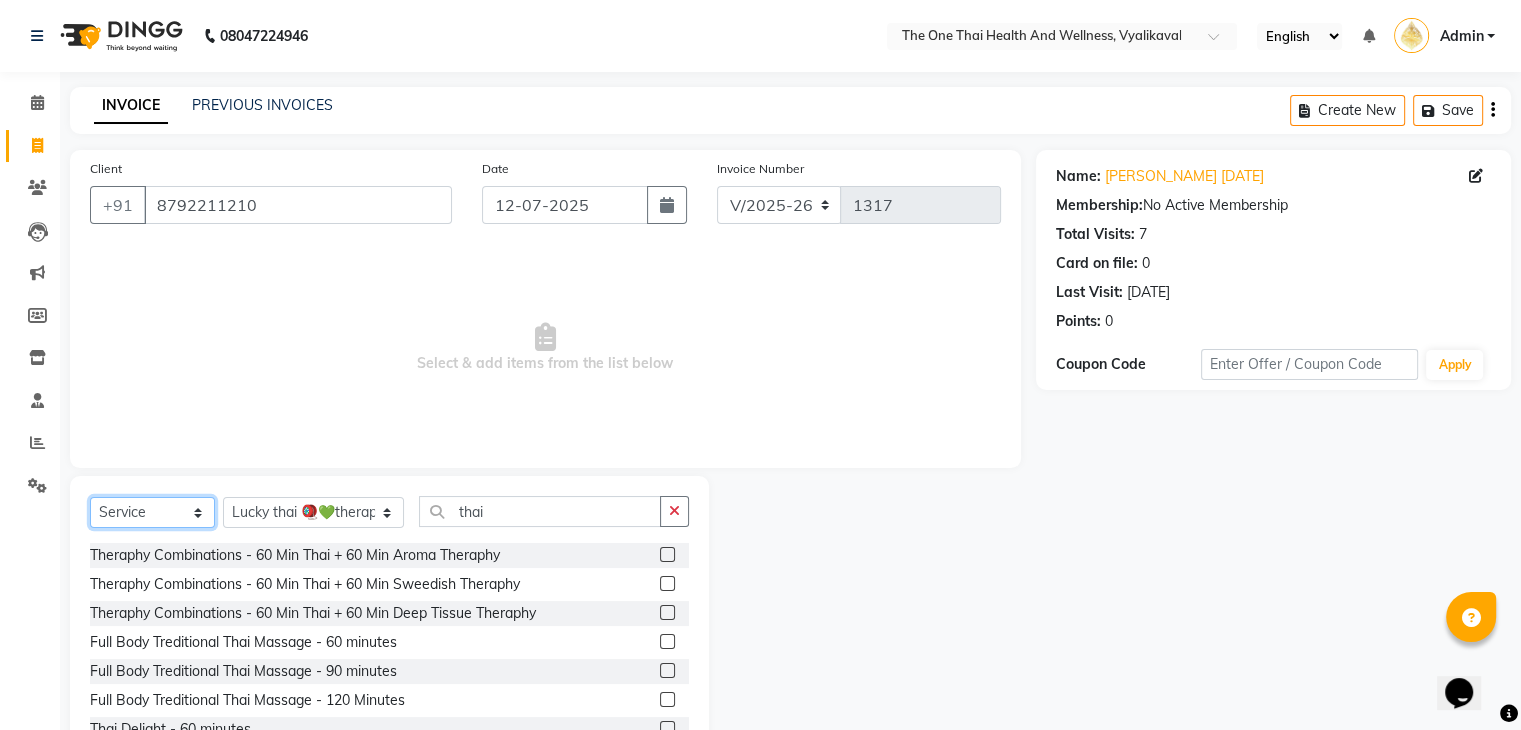 select on "package" 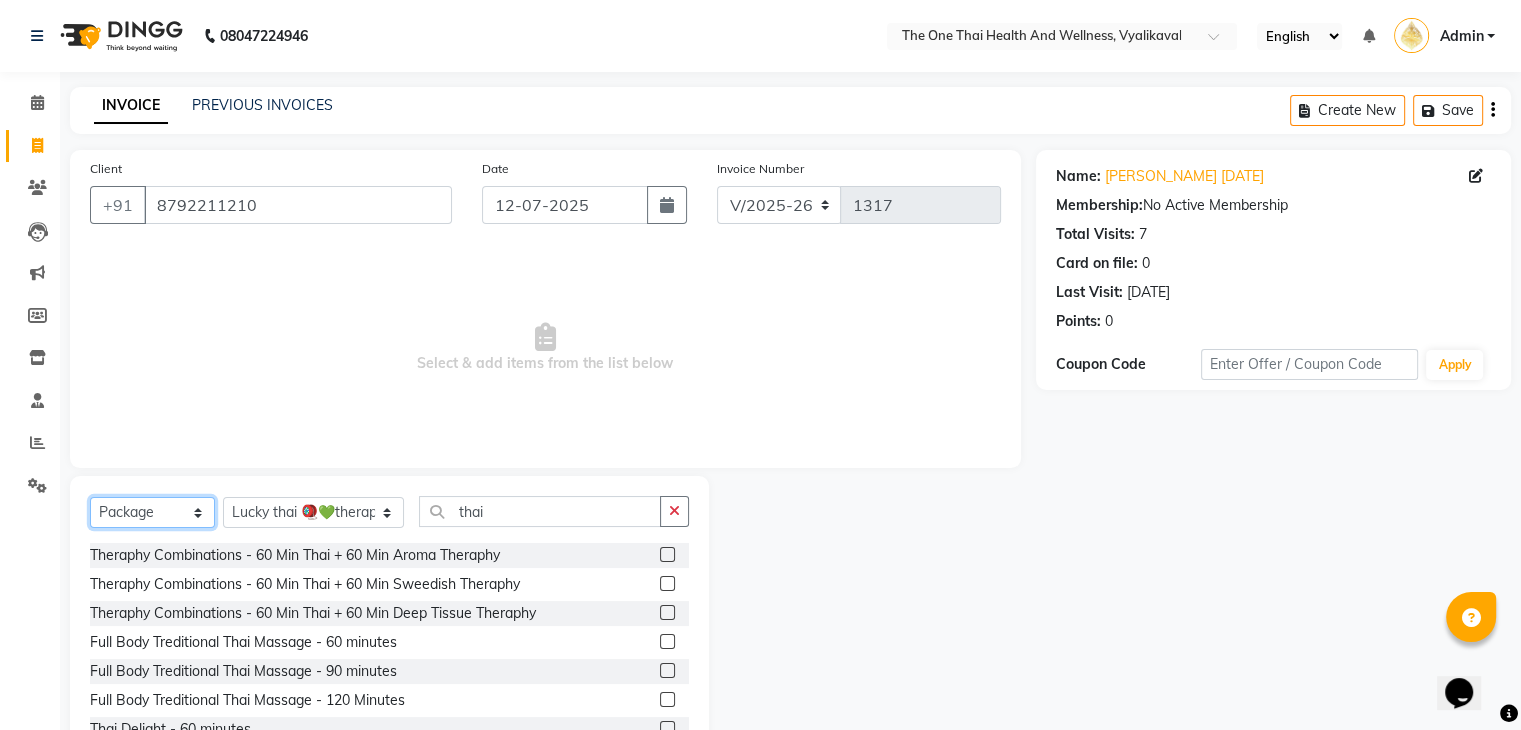 click on "Select  Service  Product  Membership  Package Voucher Prepaid Gift Card" 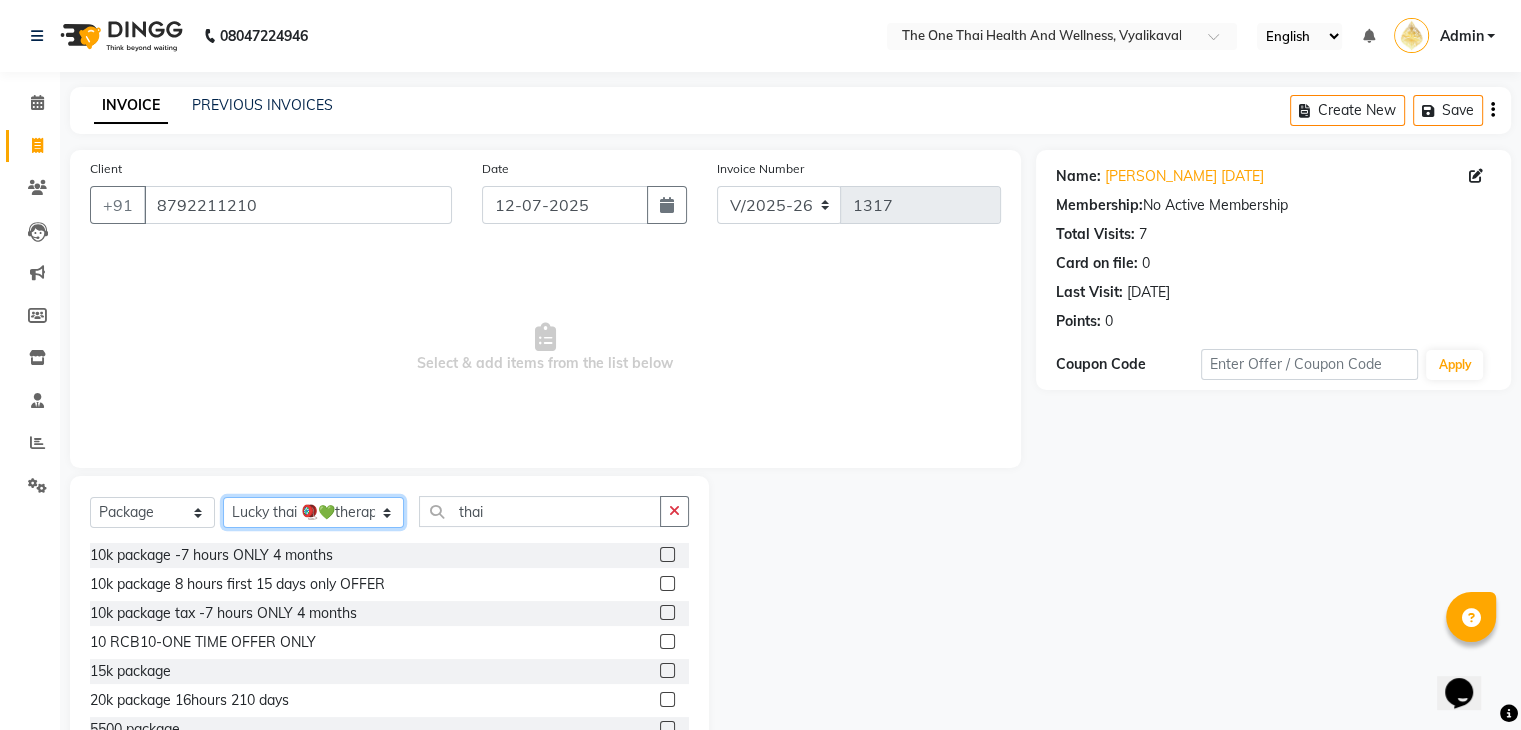 click on "Select Therapist [PERSON_NAME] 💚🍏thai therapist Ammy ❤️northeast therapist Ammy thai 💚therapist Beauty 💚🍅thai therapist Ester - NE 🔴🔴🔴 Ester 🟢 -🇹🇭thai  Grace northeast standby Jeena thai 🟢therapist [PERSON_NAME] ([PERSON_NAME])🍏🍏 thai therapist [PERSON_NAME] (nana ) [DATE]🌹northeast  [PERSON_NAME] 💚thai therapist [PERSON_NAME]🎃💚thai therapist  [PERSON_NAME] 🔴north east  Lucky thai 🪀💚therapist  Miya ❤️ northeast  Nana 🍅 northeast  Nana 🍏💚thai therapist  Orange 🧡thai therapist  Pema 🍅north east therapist  receptionist  [PERSON_NAME] ❤️northeast therapist ❤️ [PERSON_NAME] (nana) 🍏🍏thai therapist [PERSON_NAME] 💚💚thai therapist second login  Sofia thai therapist 🍏" 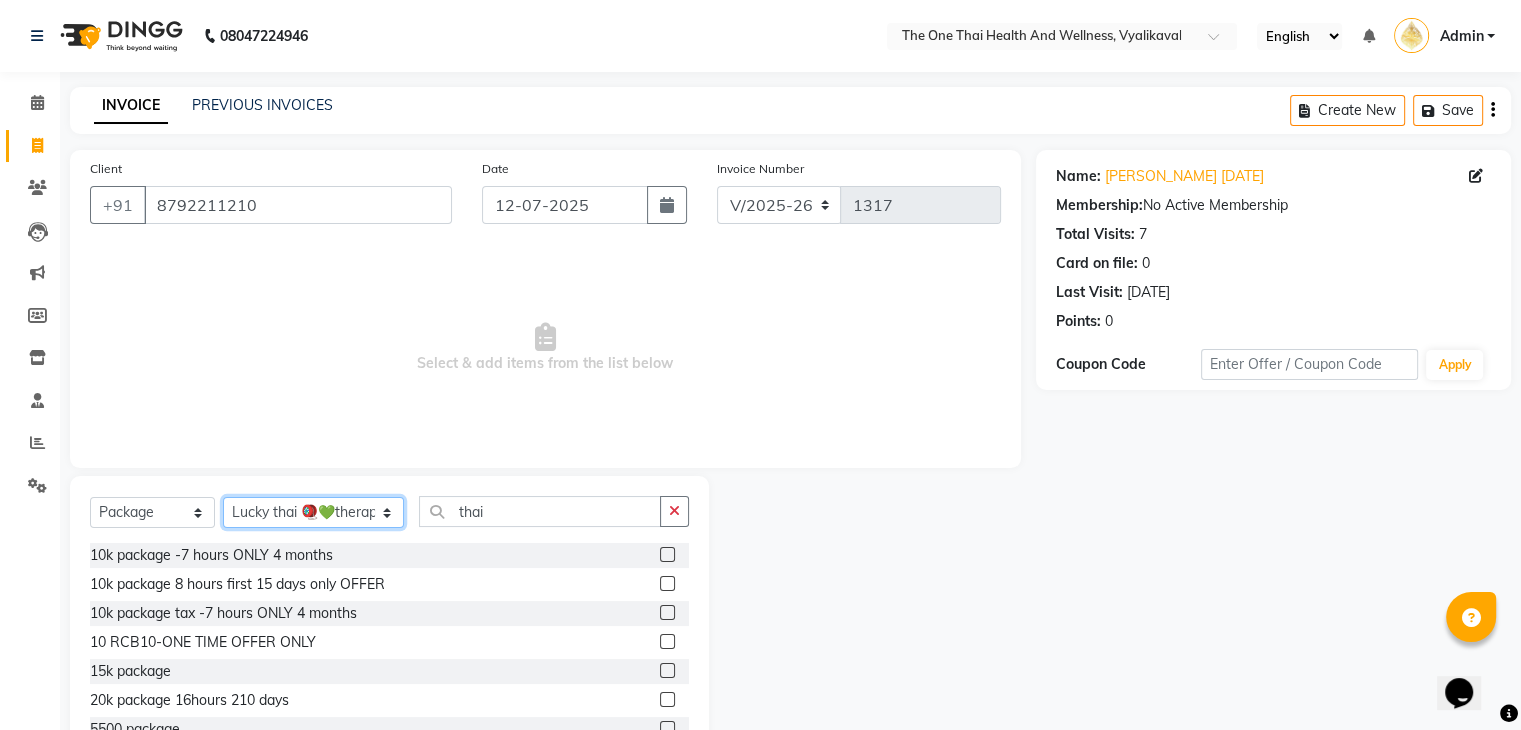 select on "46939" 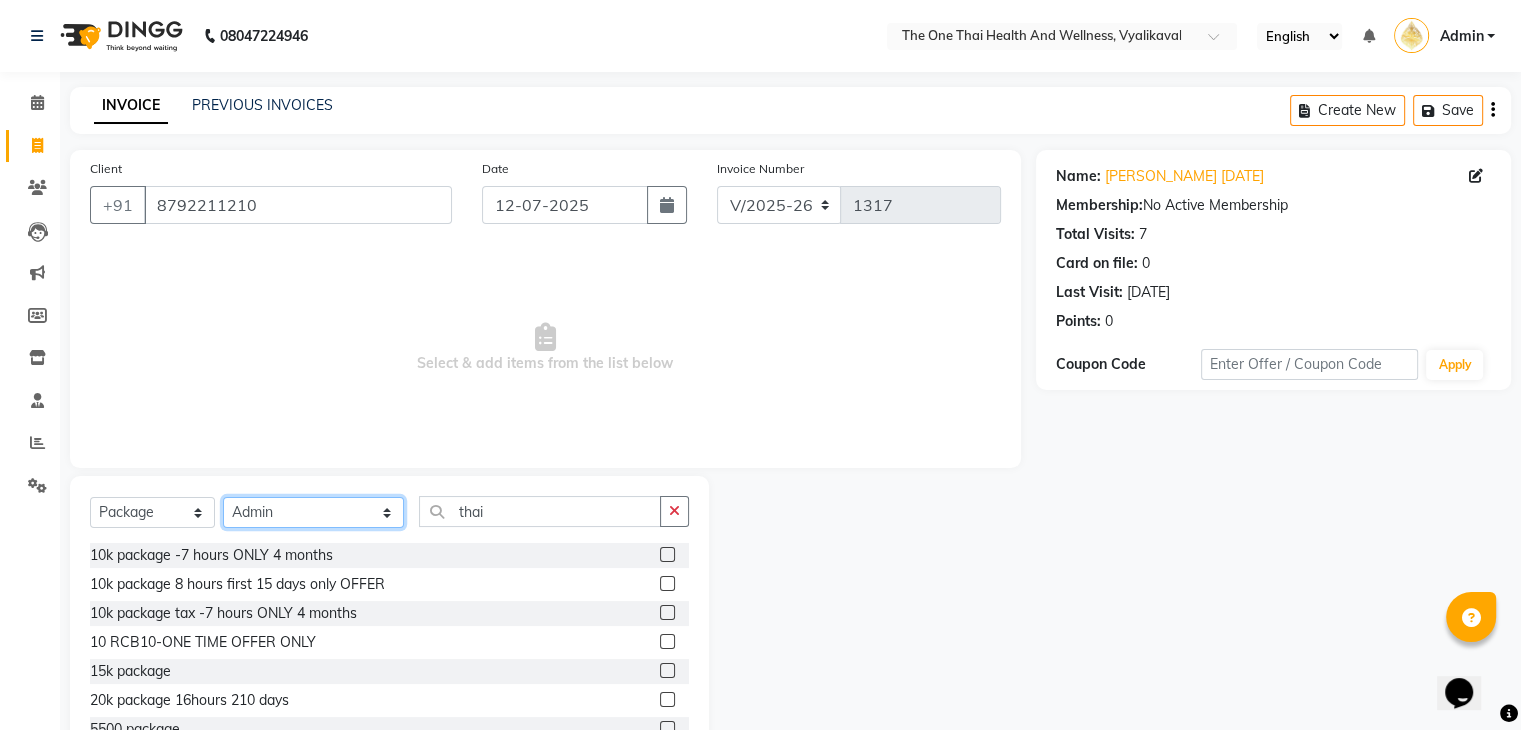 click on "Select Therapist [PERSON_NAME] 💚🍏thai therapist Ammy ❤️northeast therapist Ammy thai 💚therapist Beauty 💚🍅thai therapist Ester - NE 🔴🔴🔴 Ester 🟢 -🇹🇭thai  Grace northeast standby Jeena thai 🟢therapist [PERSON_NAME] ([PERSON_NAME])🍏🍏 thai therapist [PERSON_NAME] (nana ) [DATE]🌹northeast  [PERSON_NAME] 💚thai therapist [PERSON_NAME]🎃💚thai therapist  [PERSON_NAME] 🔴north east  Lucky thai 🪀💚therapist  Miya ❤️ northeast  Nana 🍅 northeast  Nana 🍏💚thai therapist  Orange 🧡thai therapist  Pema 🍅north east therapist  receptionist  [PERSON_NAME] ❤️northeast therapist ❤️ [PERSON_NAME] (nana) 🍏🍏thai therapist [PERSON_NAME] 💚💚thai therapist second login  Sofia thai therapist 🍏" 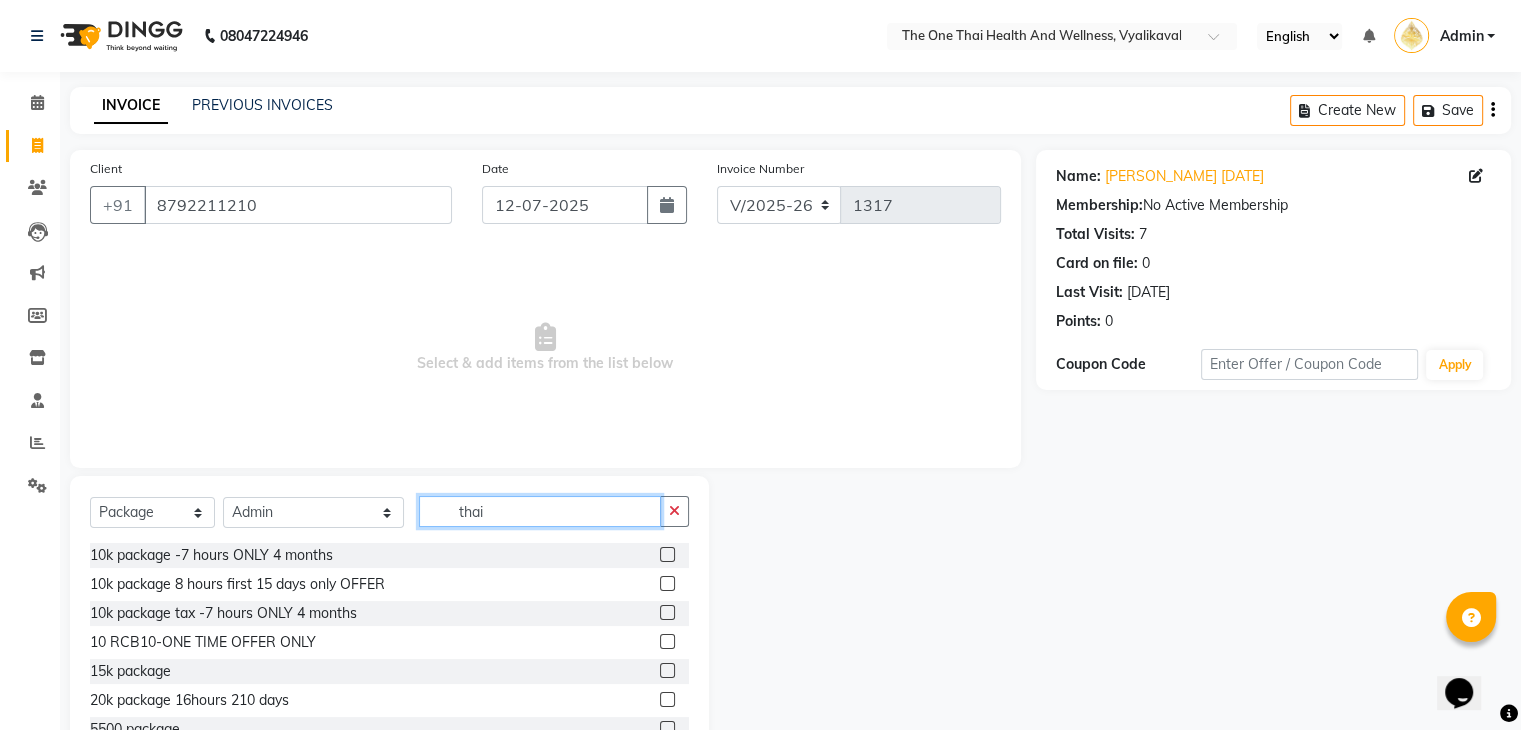 click on "thai" 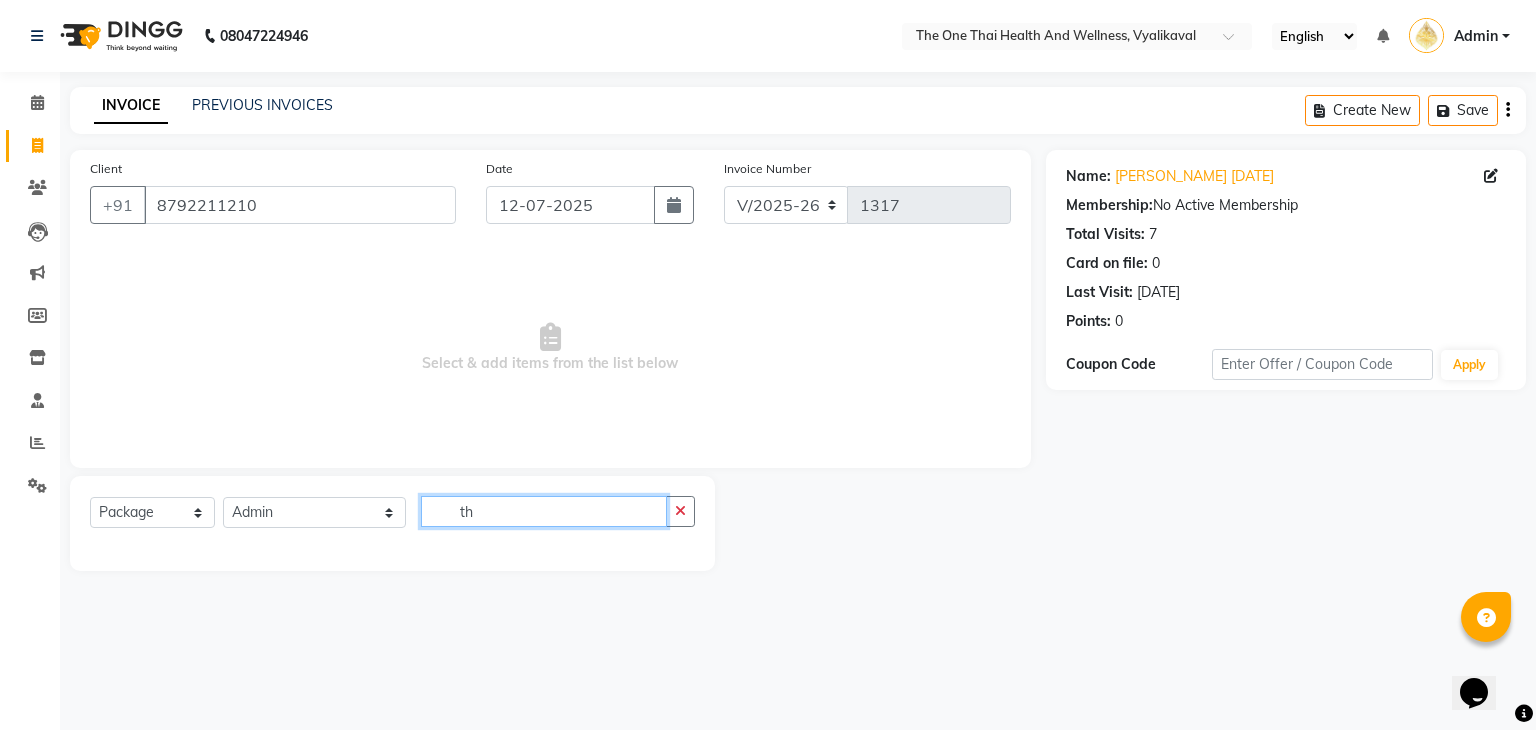 type on "t" 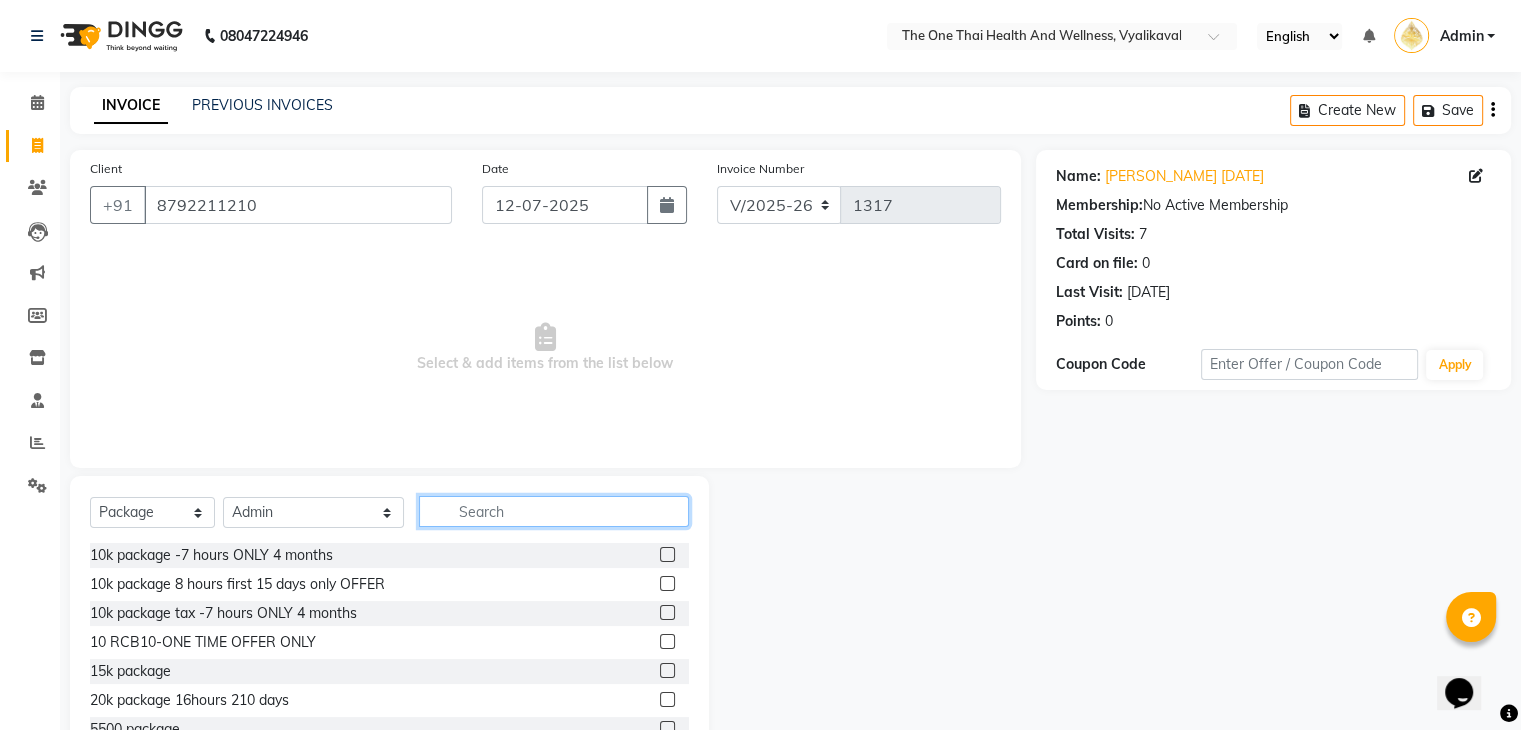 scroll, scrollTop: 89, scrollLeft: 0, axis: vertical 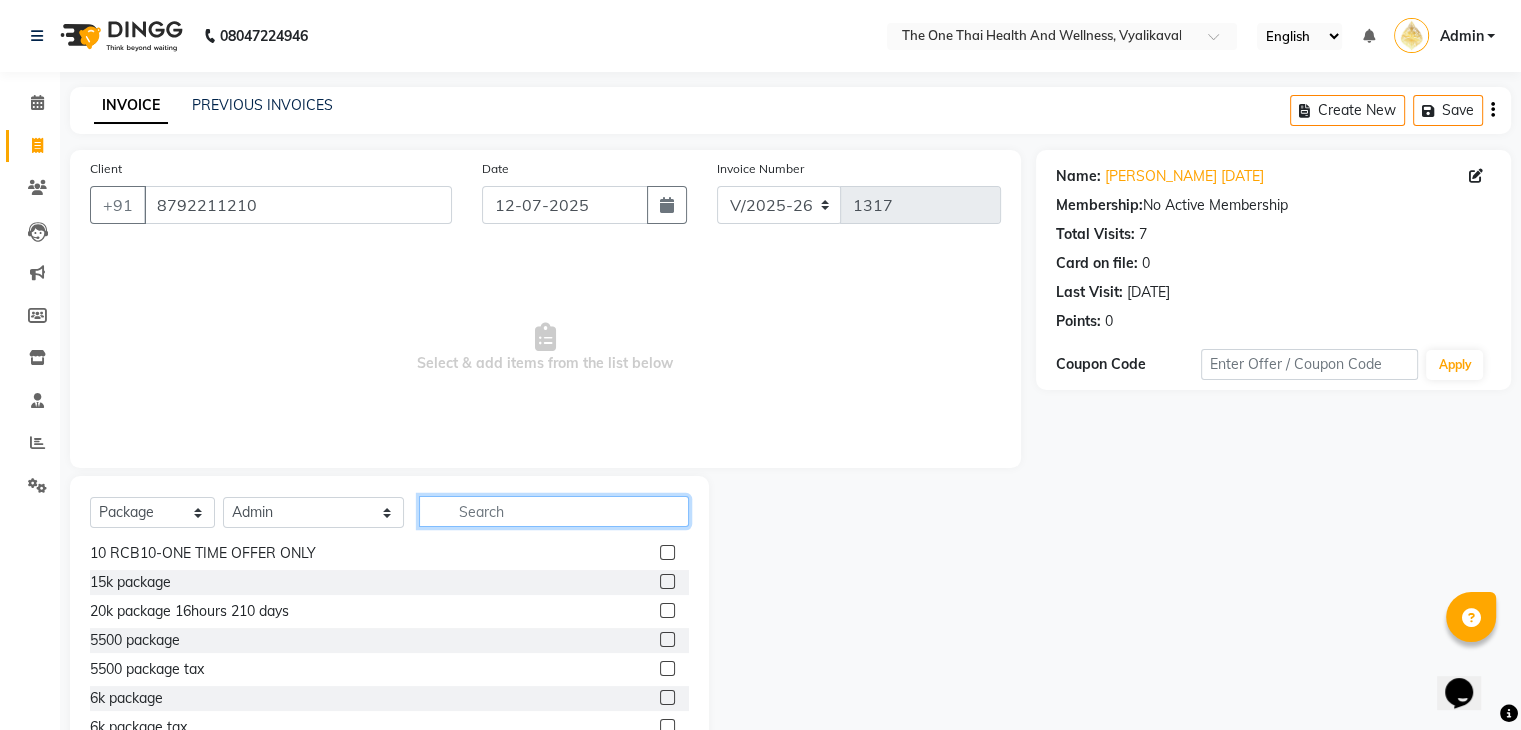 type 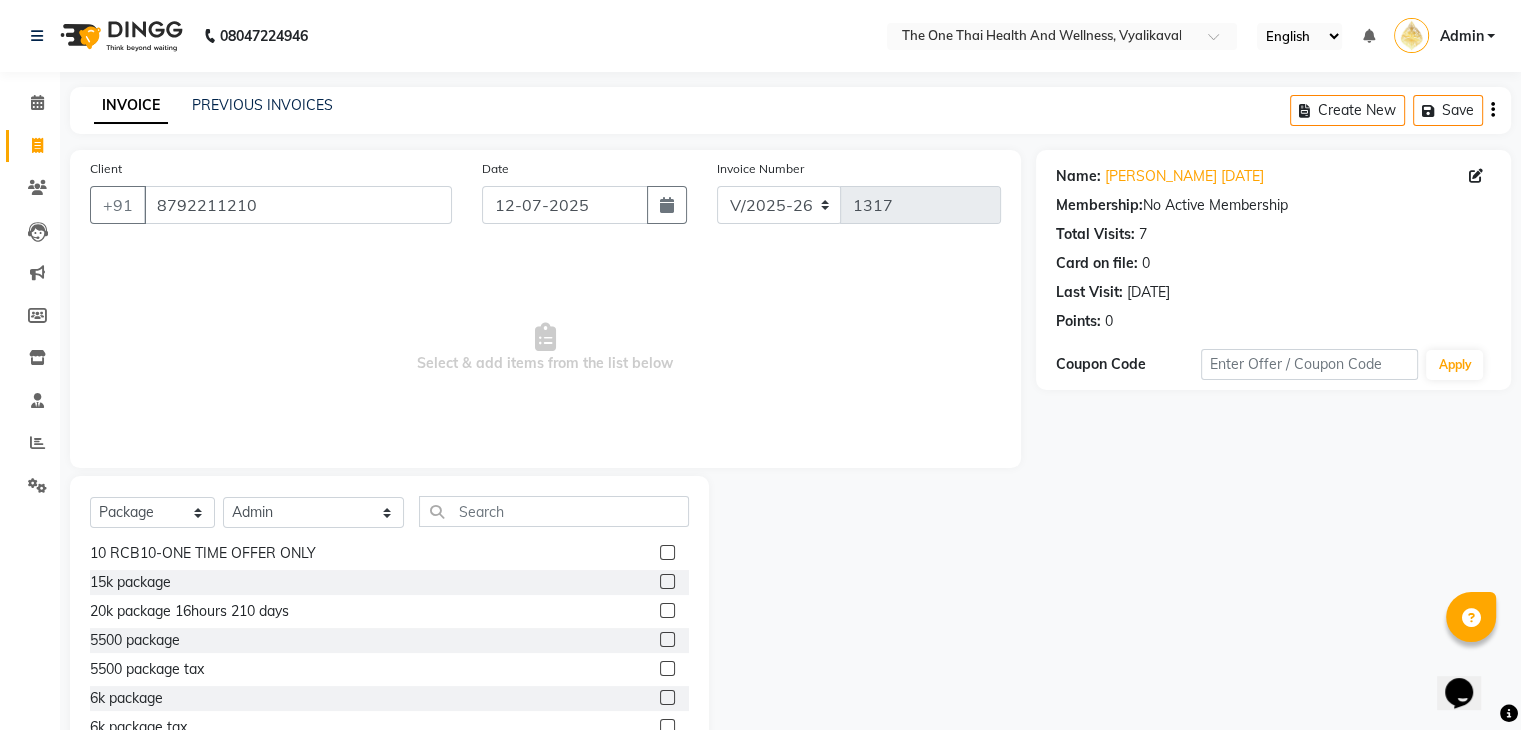 click 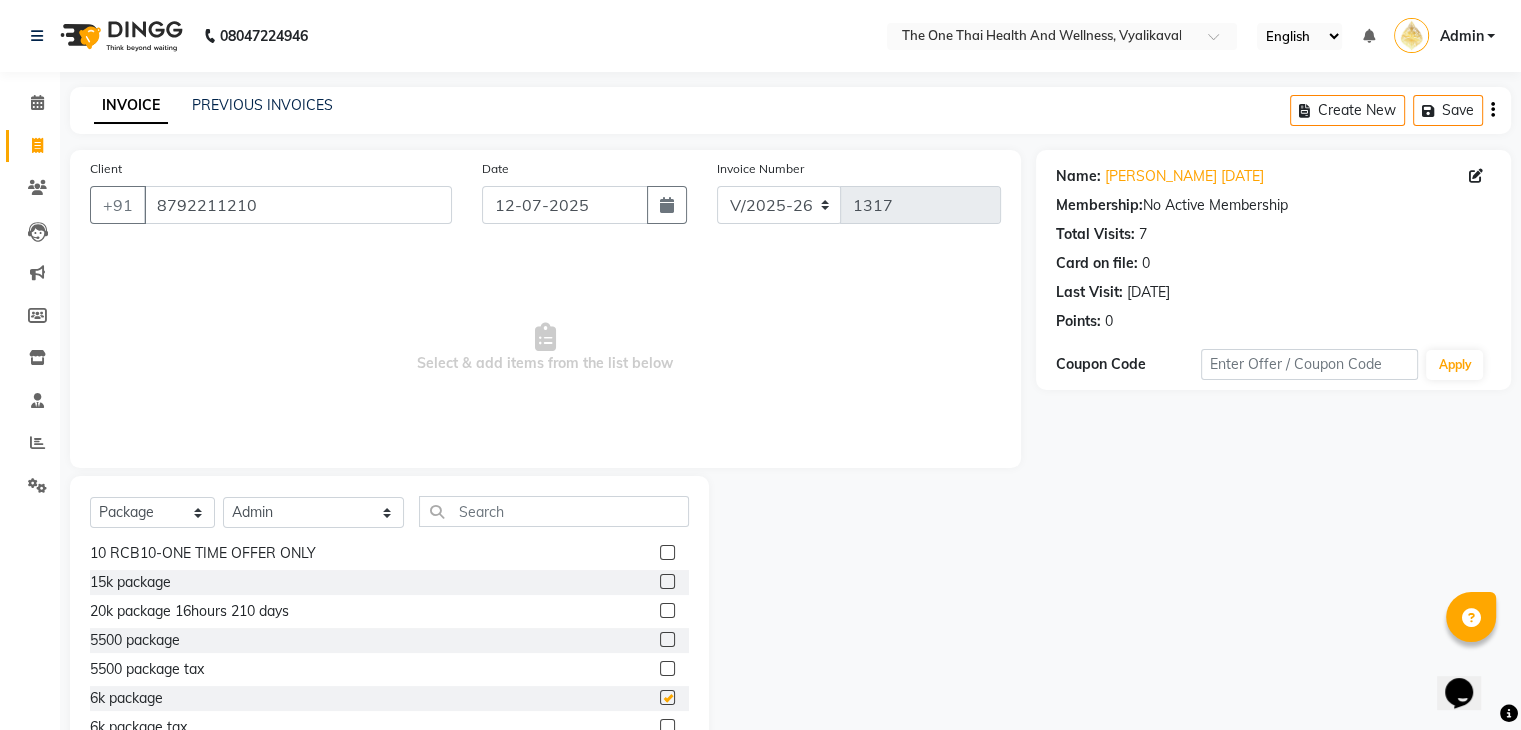 click 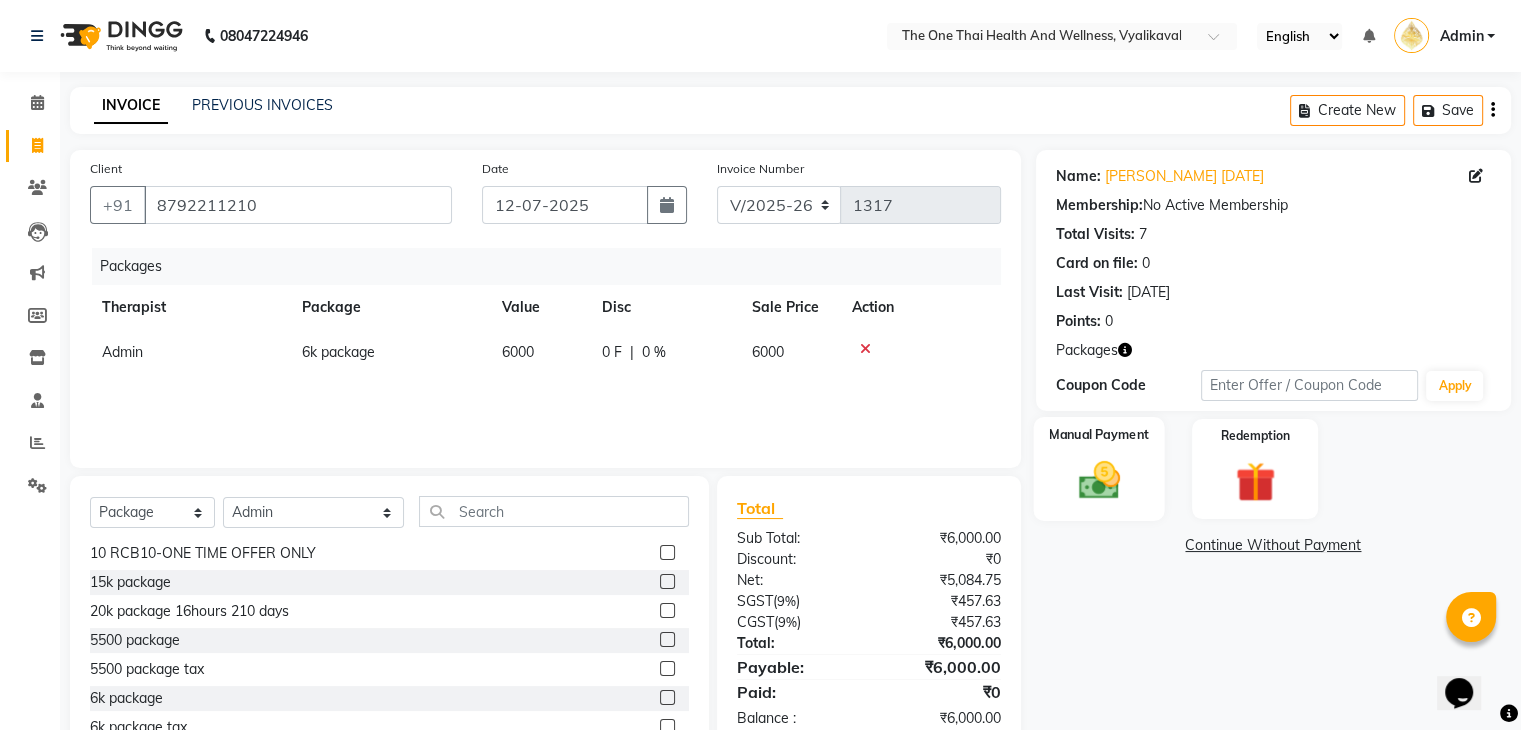 click 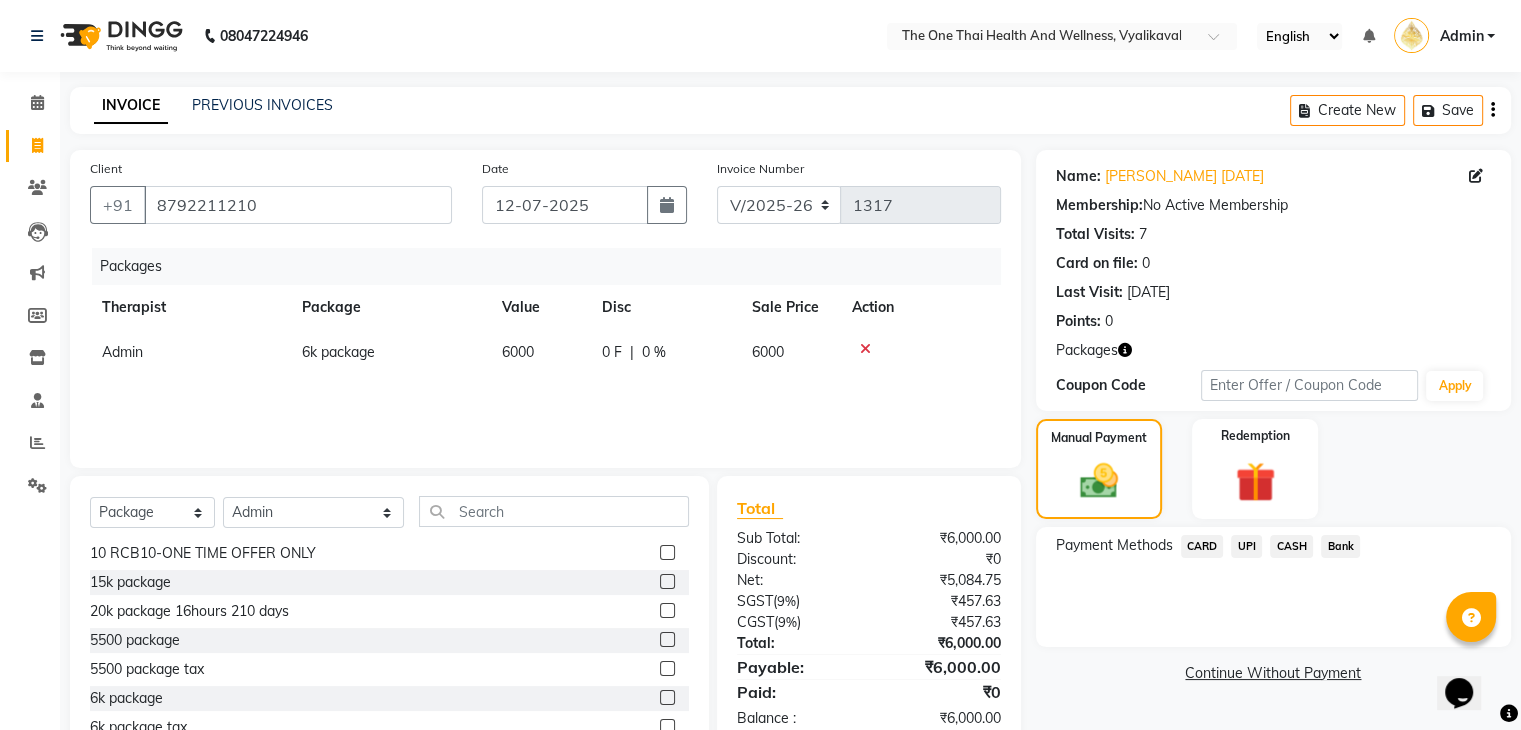 click on "UPI" 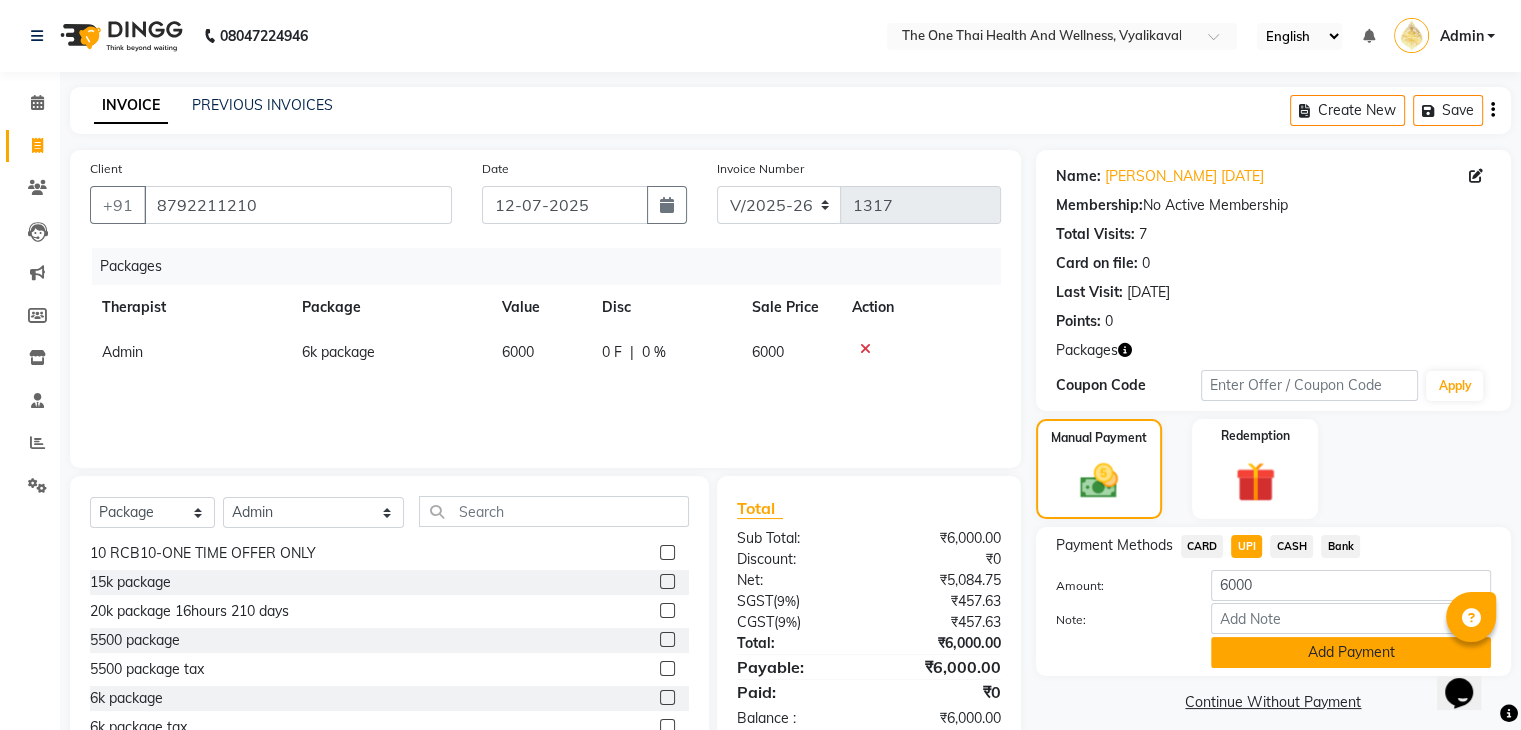 click on "Add Payment" 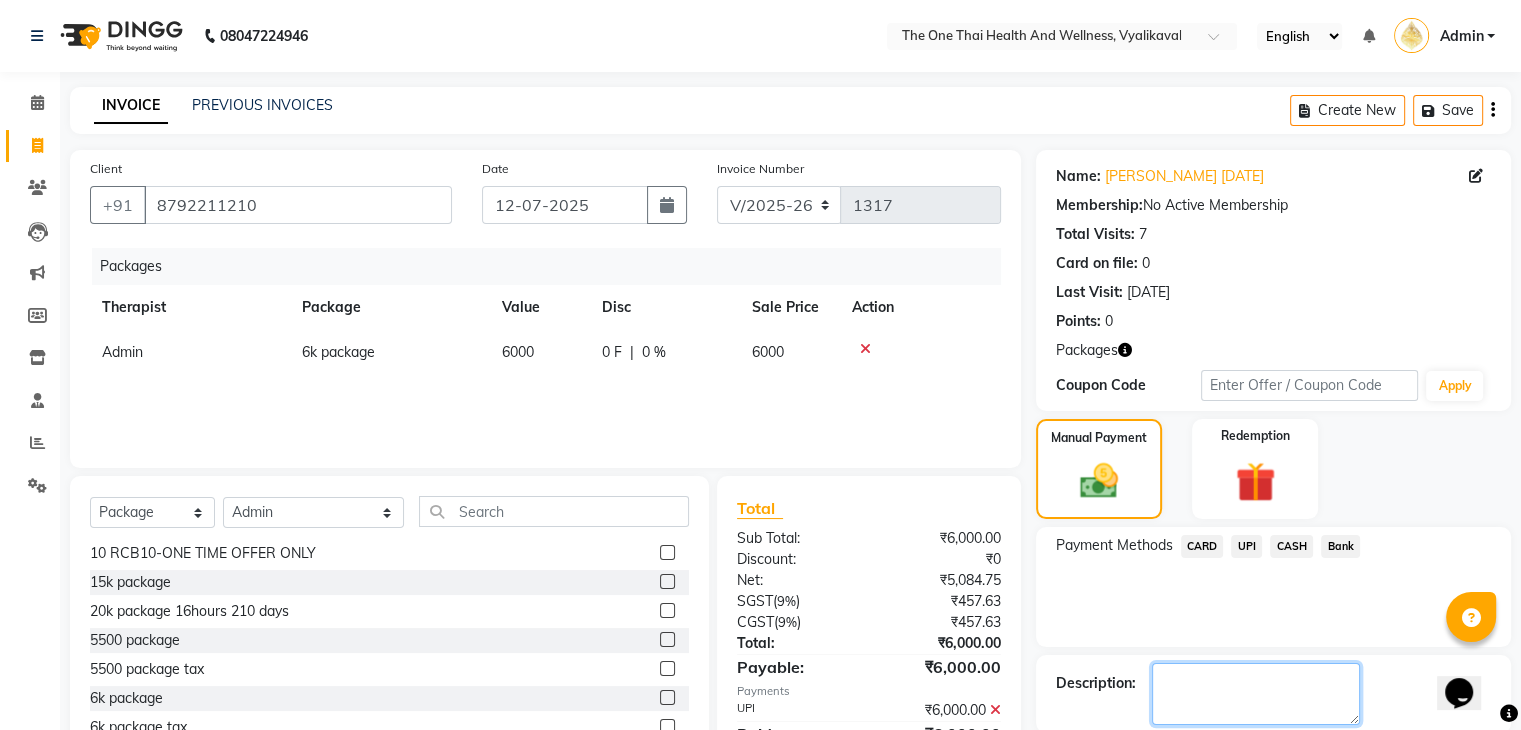 click 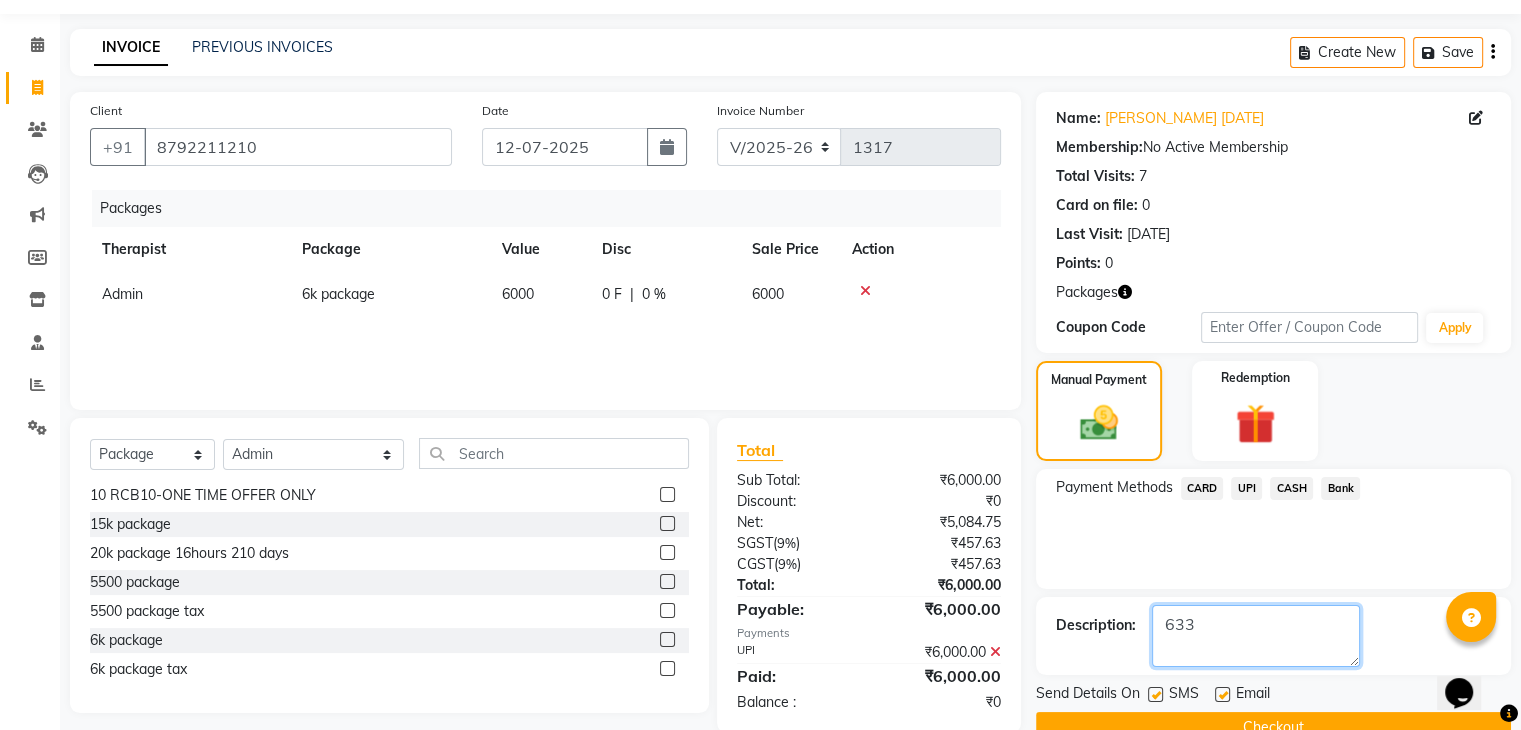 scroll, scrollTop: 100, scrollLeft: 0, axis: vertical 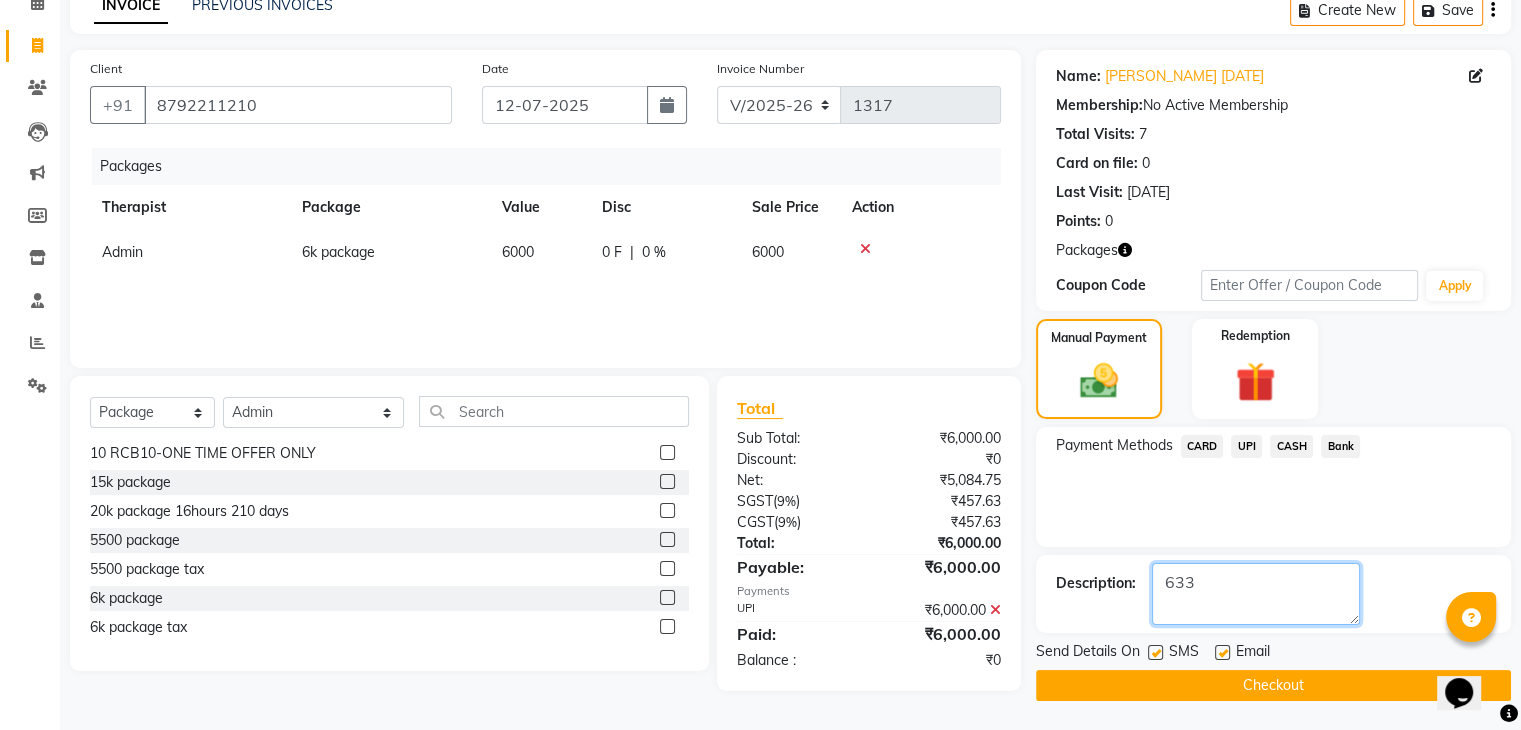 type on "633" 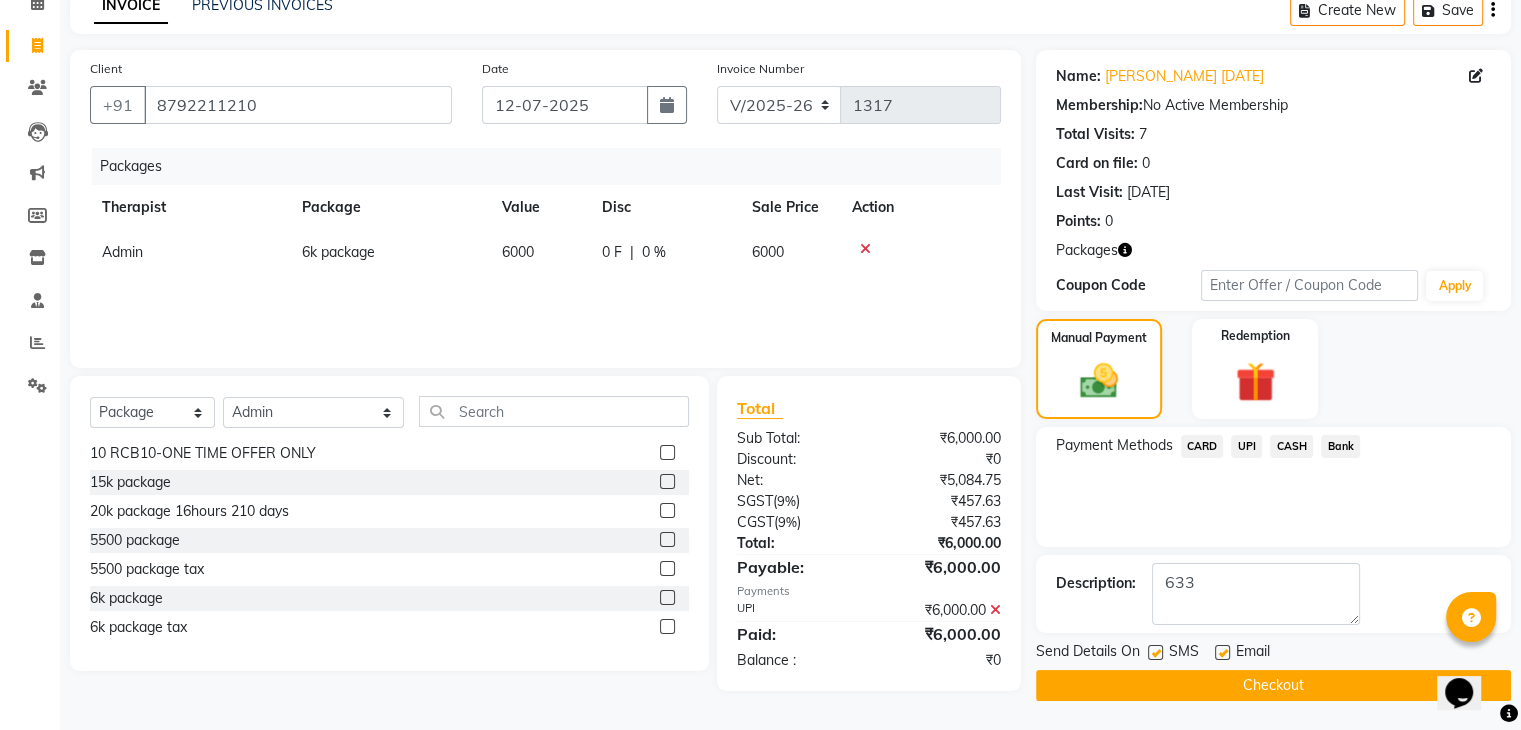 click 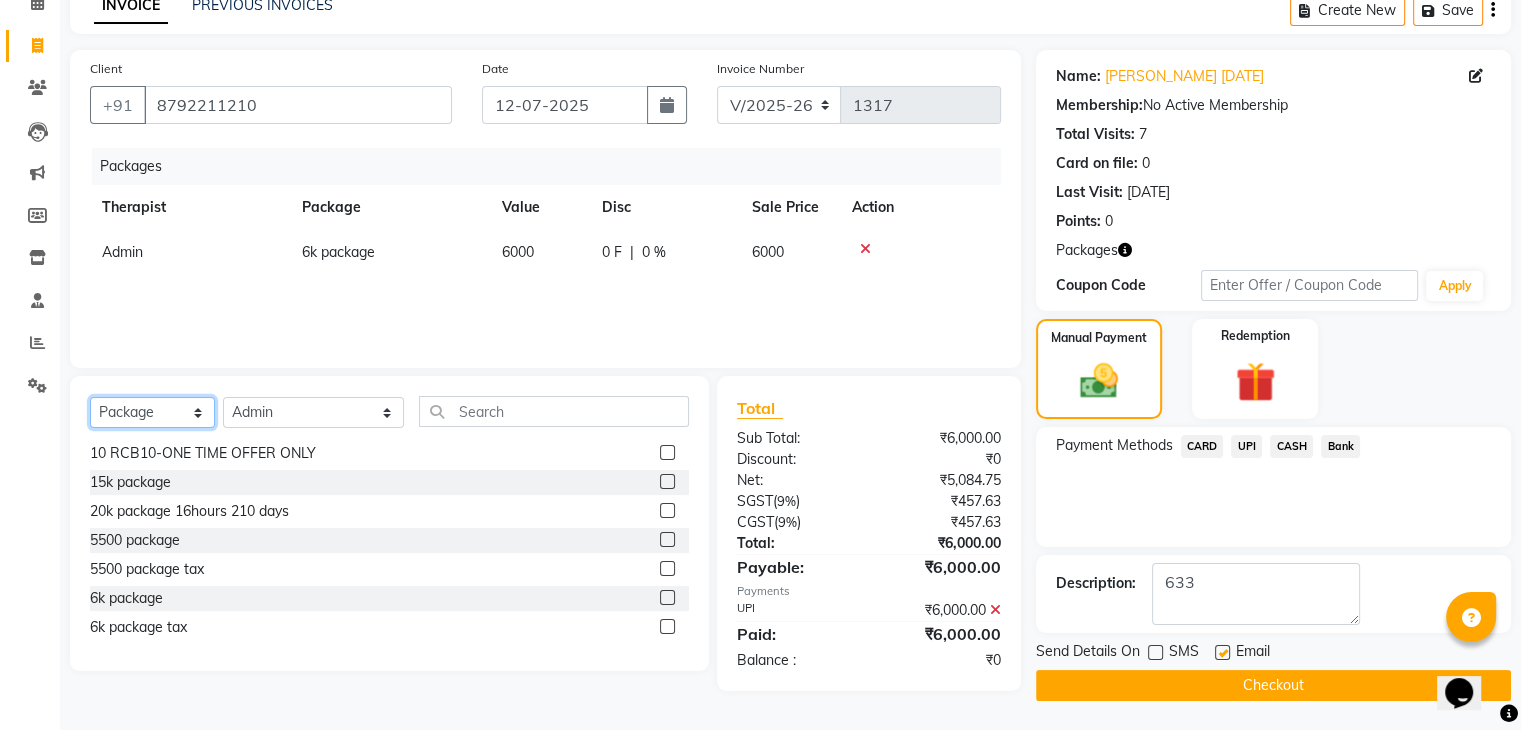 click on "Select  Service  Product  Membership  Package Voucher Prepaid Gift Card" 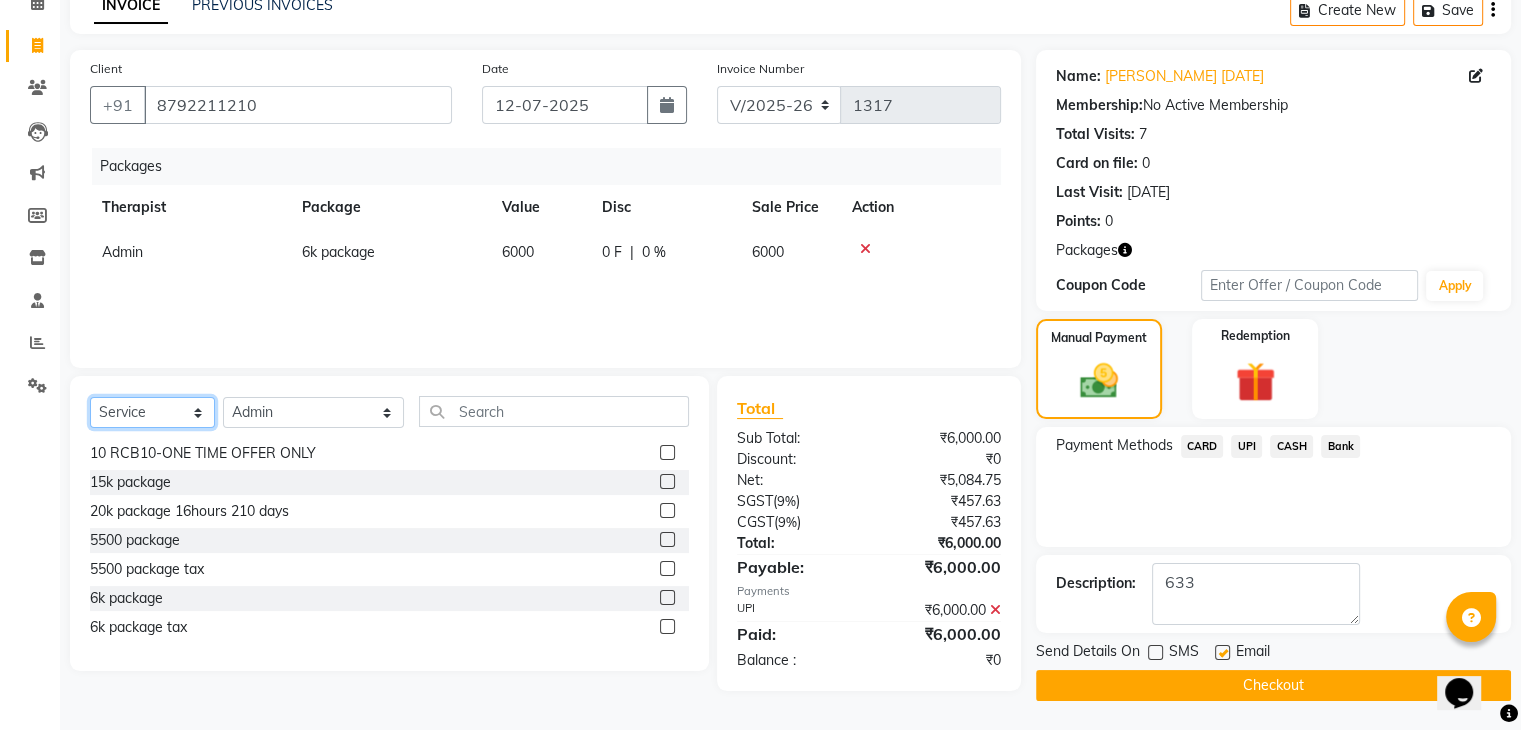 click on "Select  Service  Product  Membership  Package Voucher Prepaid Gift Card" 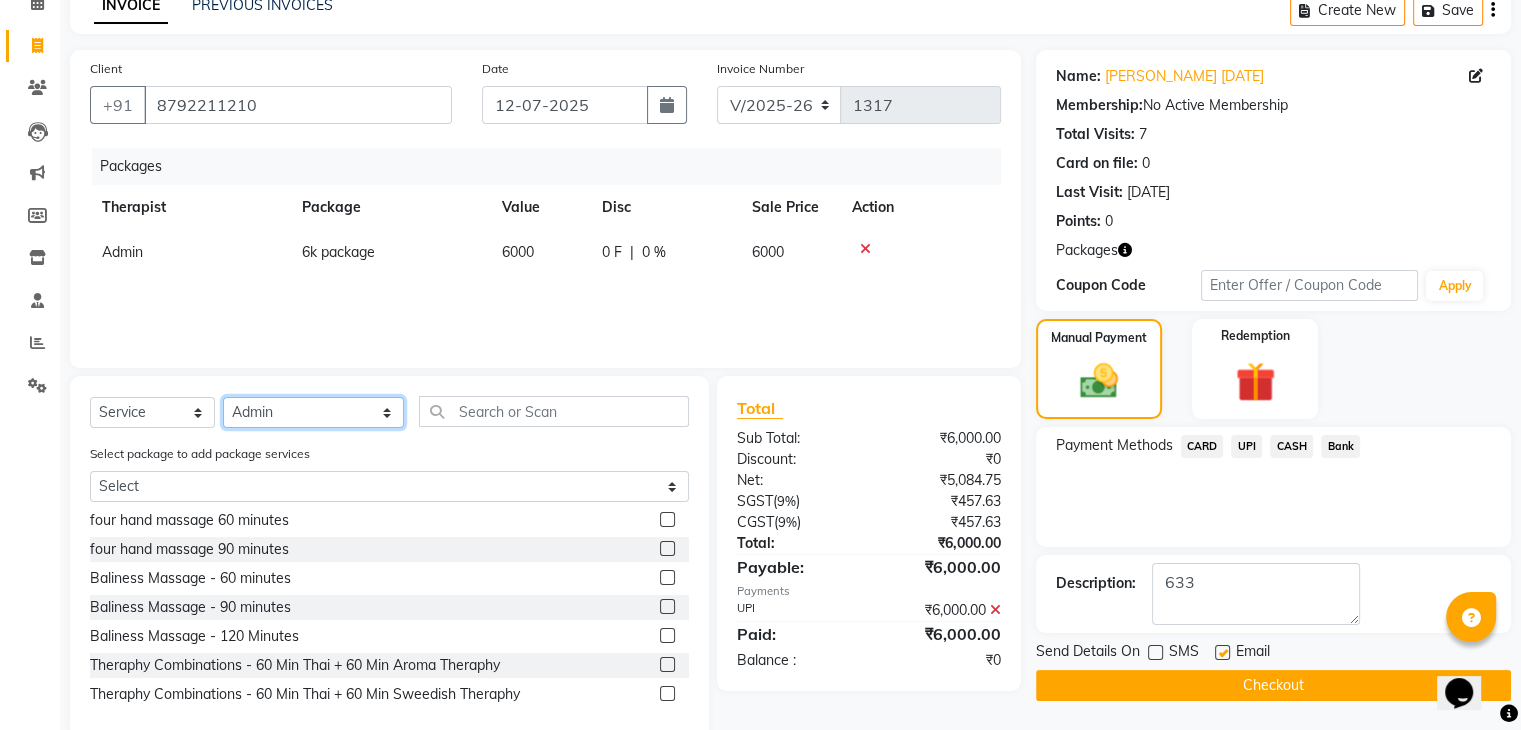 click on "Select Therapist [PERSON_NAME] 💚🍏thai therapist Ammy ❤️northeast therapist Ammy thai 💚therapist Beauty 💚🍅thai therapist Ester - NE 🔴🔴🔴 Ester 🟢 -🇹🇭thai  Grace northeast standby Jeena thai 🟢therapist [PERSON_NAME] ([PERSON_NAME])🍏🍏 thai therapist [PERSON_NAME] (nana ) [DATE]🌹northeast  [PERSON_NAME] 💚thai therapist [PERSON_NAME]🎃💚thai therapist  [PERSON_NAME] 🔴north east  Lucky thai 🪀💚therapist  Miya ❤️ northeast  Nana 🍅 northeast  Nana 🍏💚thai therapist  Orange 🧡thai therapist  Pema 🍅north east therapist  receptionist  [PERSON_NAME] ❤️northeast therapist ❤️ [PERSON_NAME] (nana) 🍏🍏thai therapist [PERSON_NAME] 💚💚thai therapist second login  Sofia thai therapist 🍏" 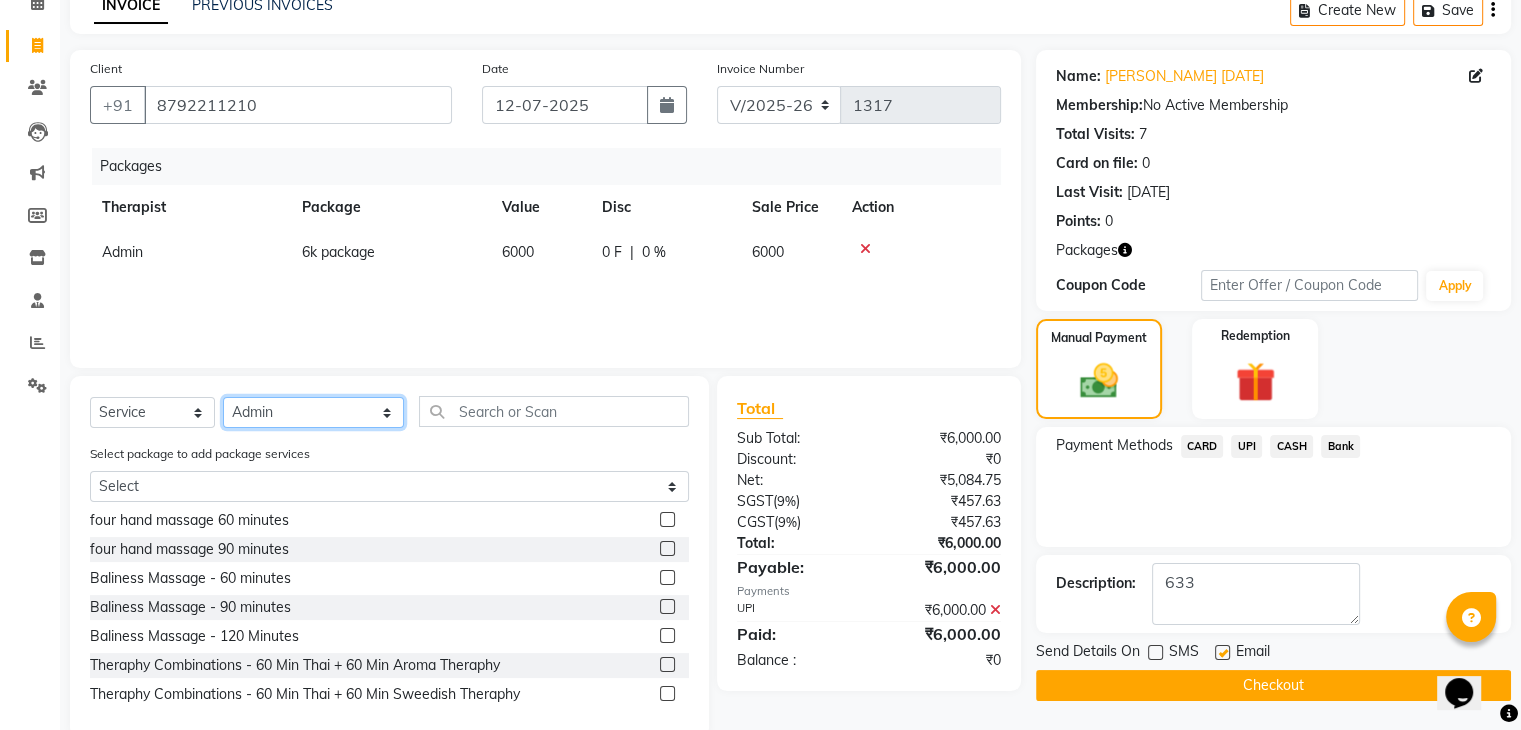 select on "60154" 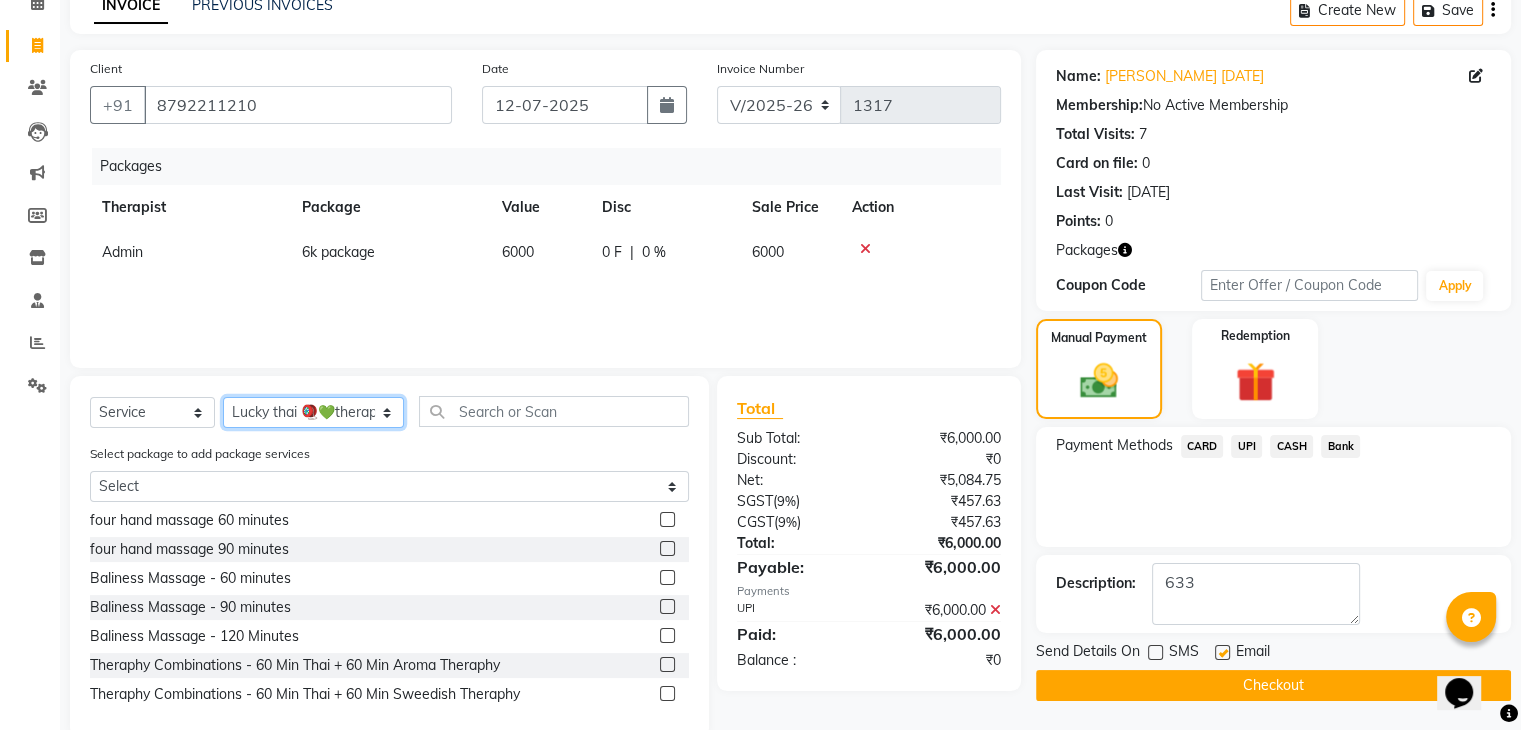 click on "Select Therapist [PERSON_NAME] 💚🍏thai therapist Ammy ❤️northeast therapist Ammy thai 💚therapist Beauty 💚🍅thai therapist Ester - NE 🔴🔴🔴 Ester 🟢 -🇹🇭thai  Grace northeast standby Jeena thai 🟢therapist [PERSON_NAME] ([PERSON_NAME])🍏🍏 thai therapist [PERSON_NAME] (nana ) [DATE]🌹northeast  [PERSON_NAME] 💚thai therapist [PERSON_NAME]🎃💚thai therapist  [PERSON_NAME] 🔴north east  Lucky thai 🪀💚therapist  Miya ❤️ northeast  Nana 🍅 northeast  Nana 🍏💚thai therapist  Orange 🧡thai therapist  Pema 🍅north east therapist  receptionist  [PERSON_NAME] ❤️northeast therapist ❤️ [PERSON_NAME] (nana) 🍏🍏thai therapist [PERSON_NAME] 💚💚thai therapist second login  Sofia thai therapist 🍏" 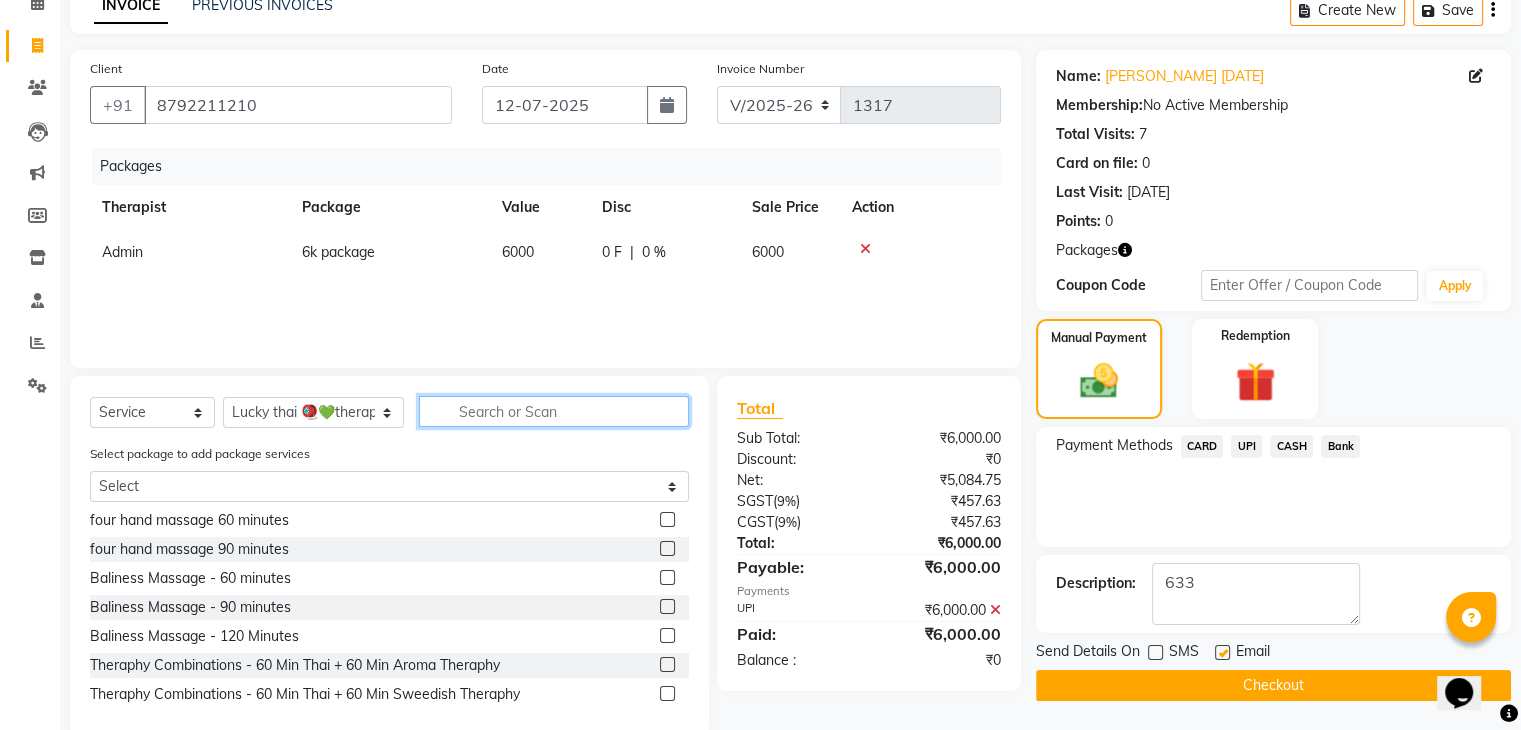 click 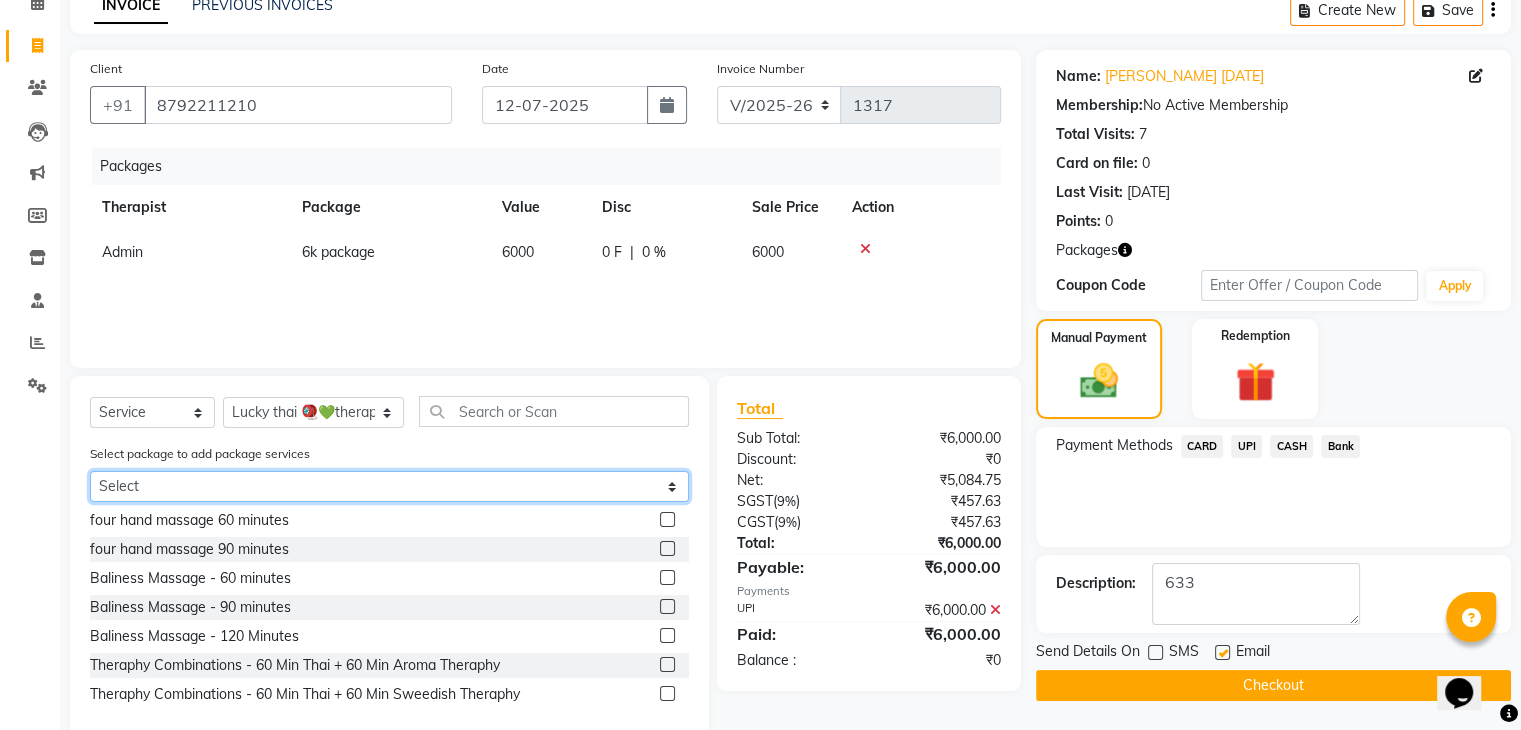 click on "Select 6k package" 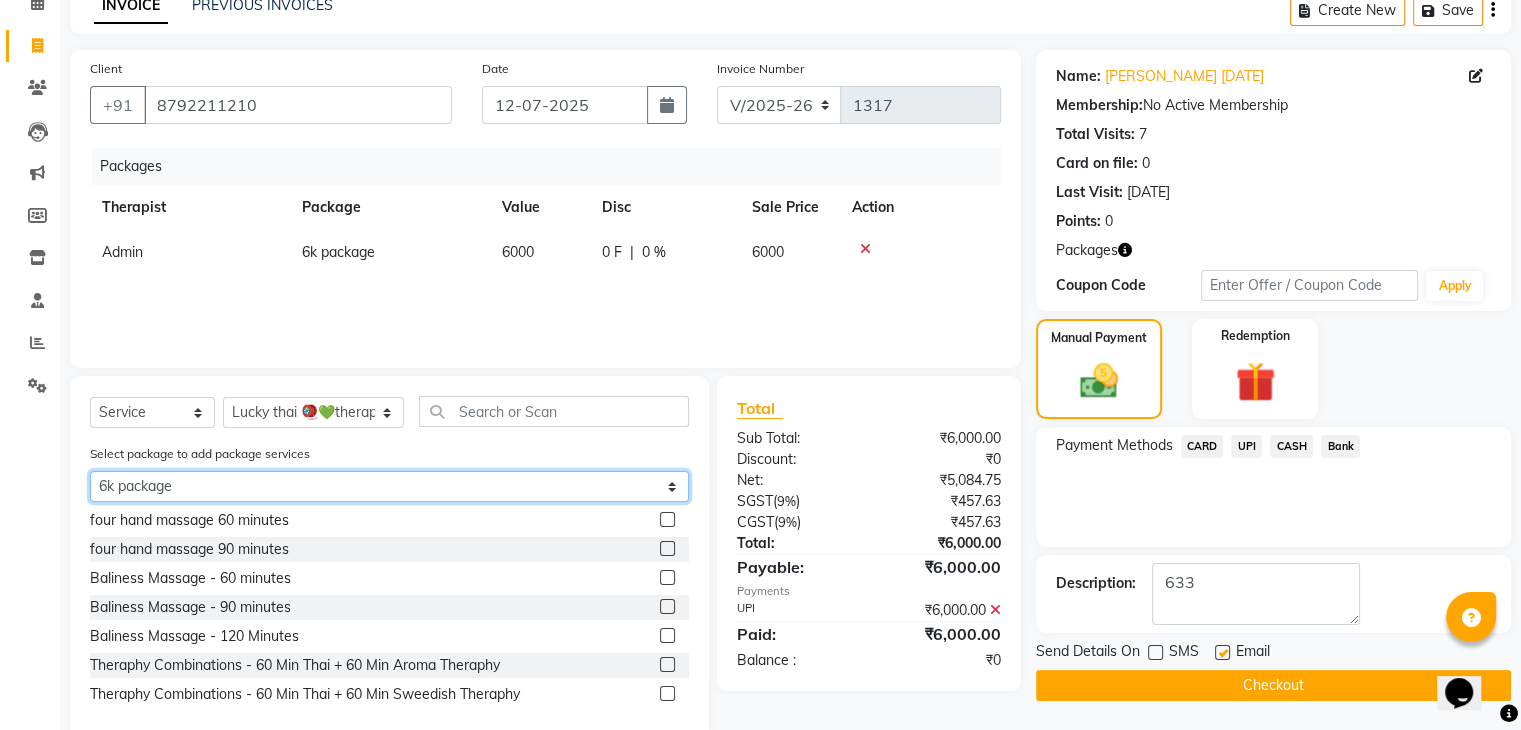 click on "Select 6k package" 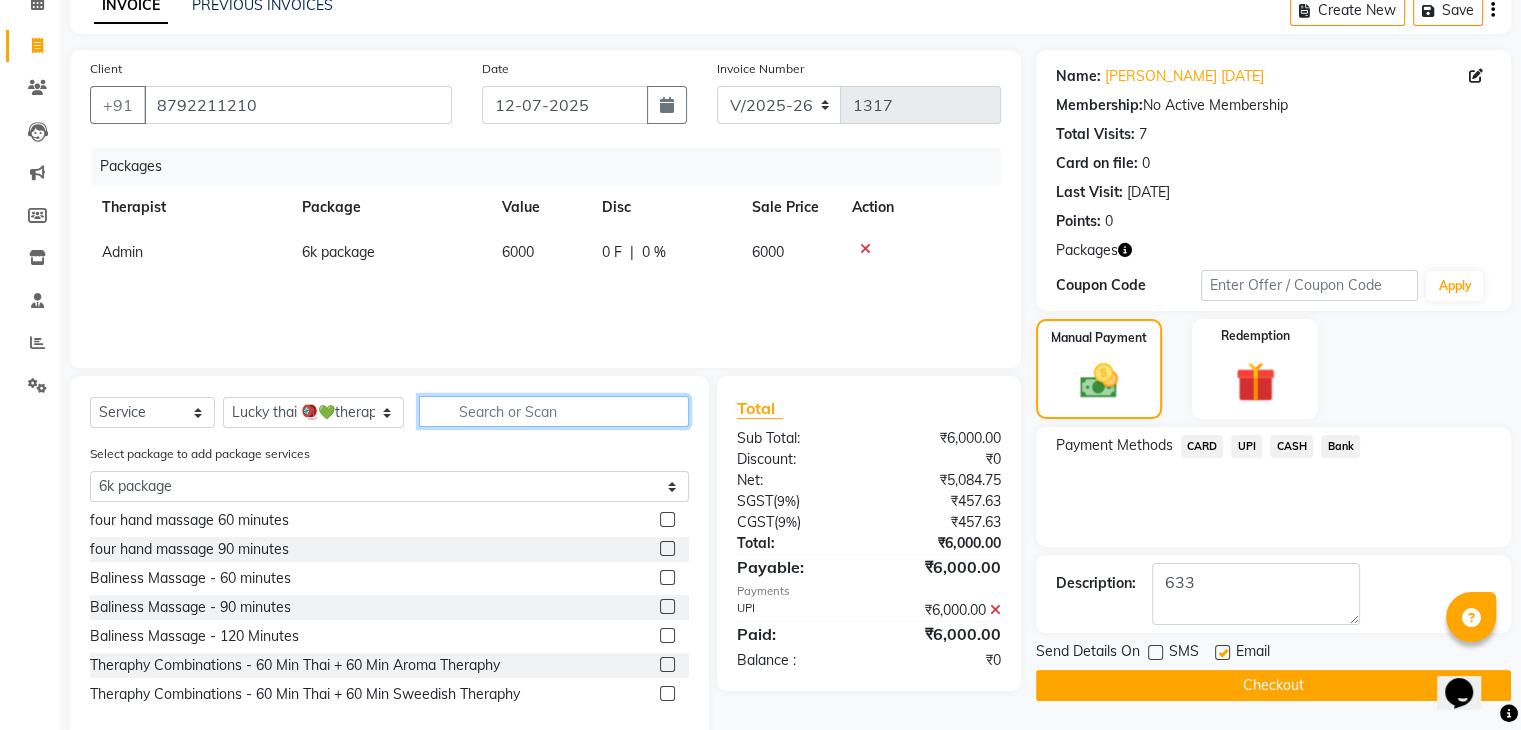 click 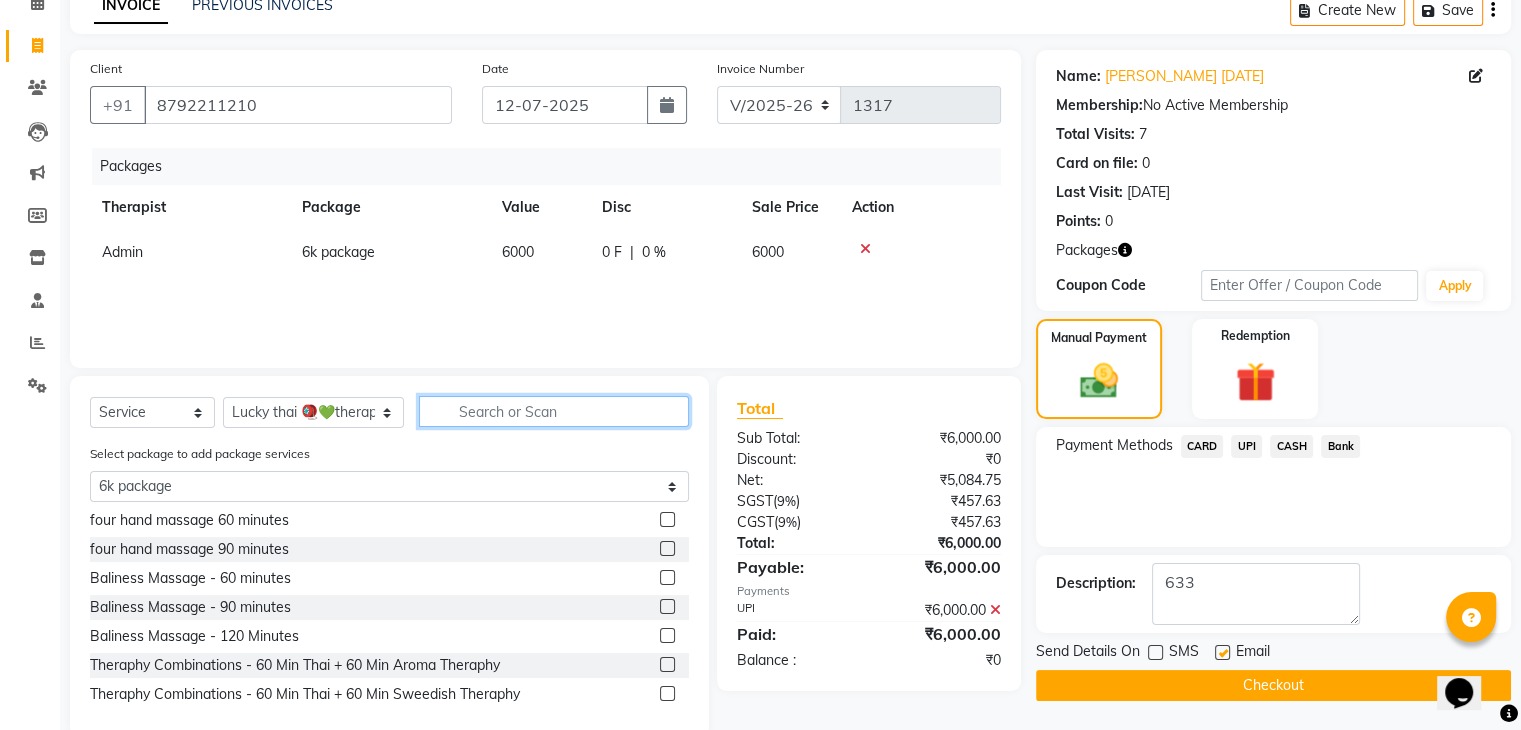 type on "t" 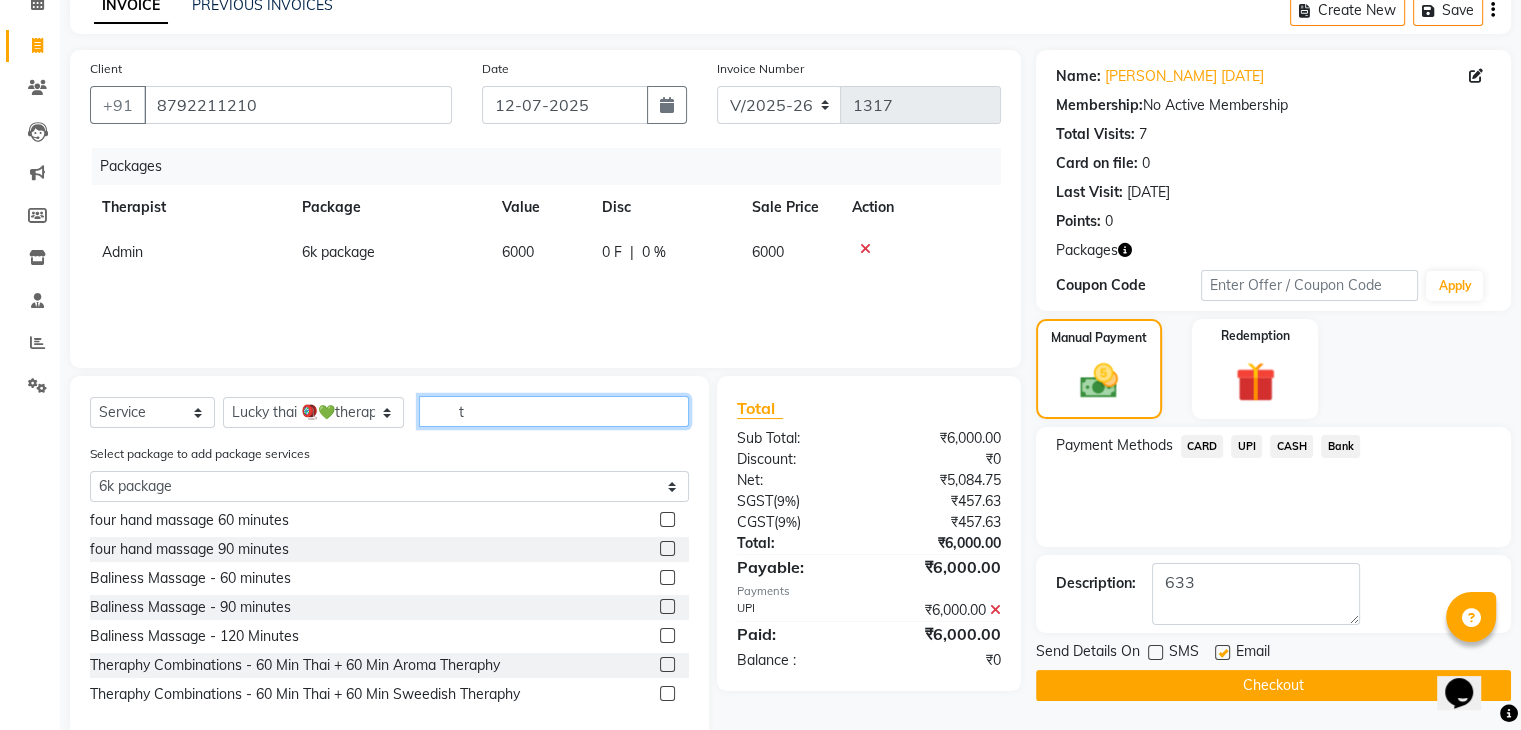 select on "0: undefined" 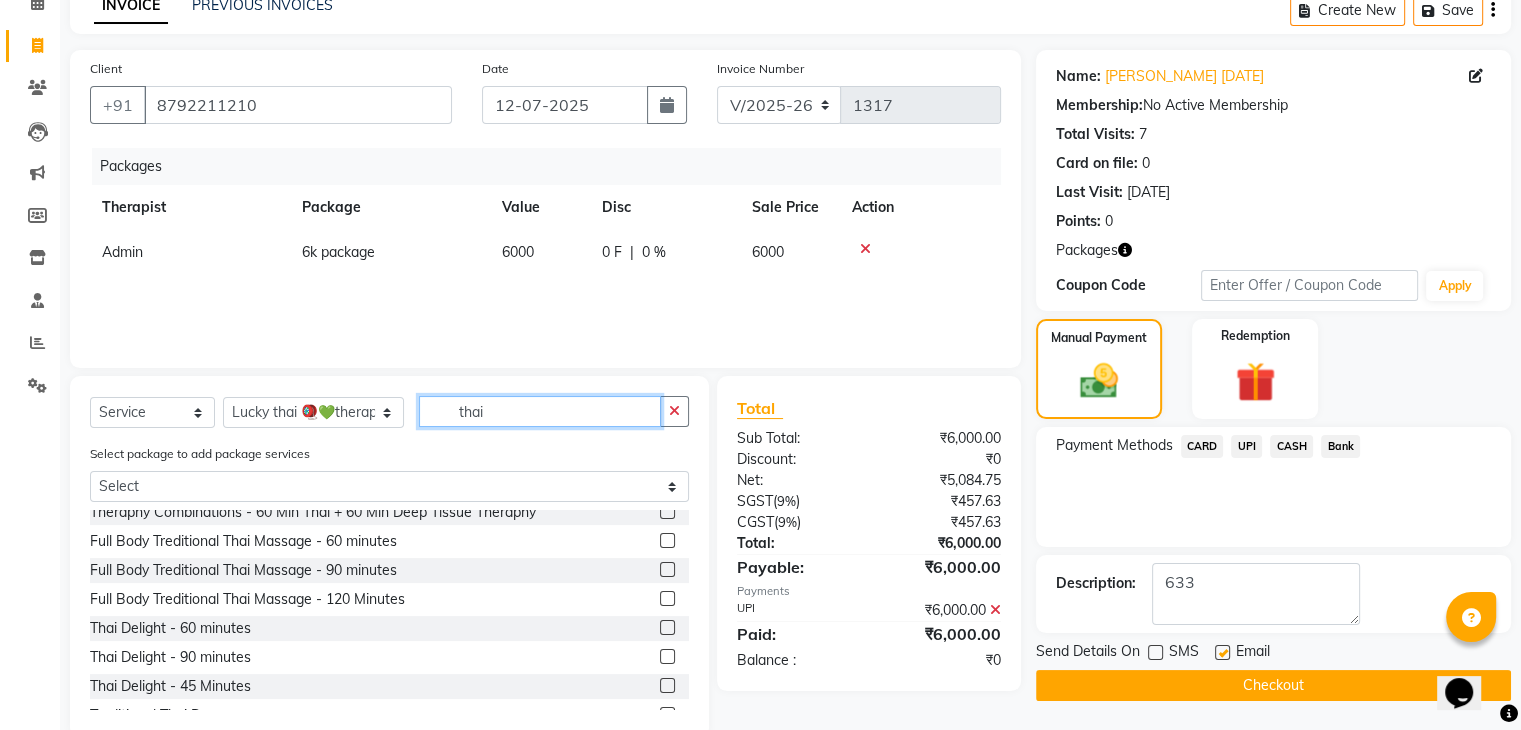 scroll, scrollTop: 74, scrollLeft: 0, axis: vertical 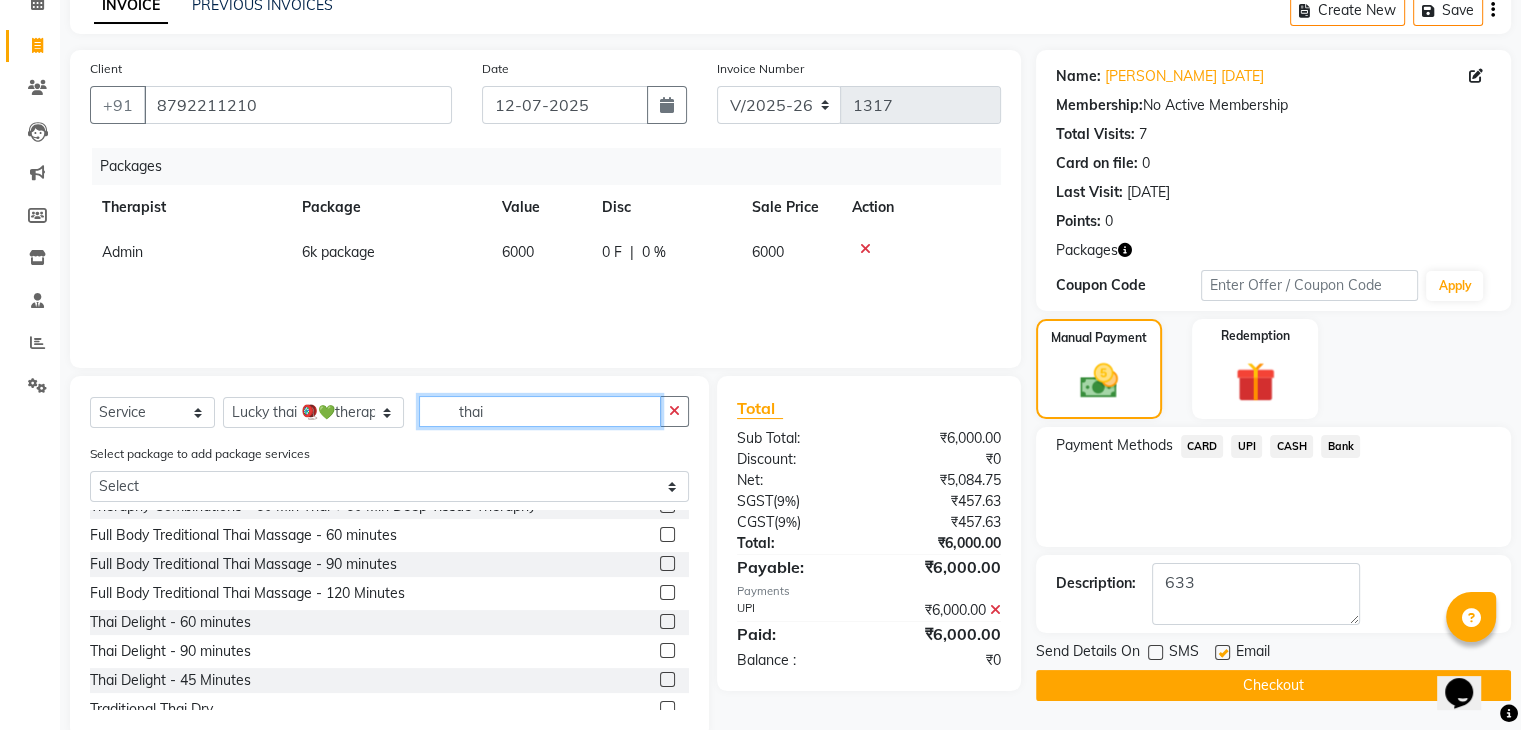type on "thai" 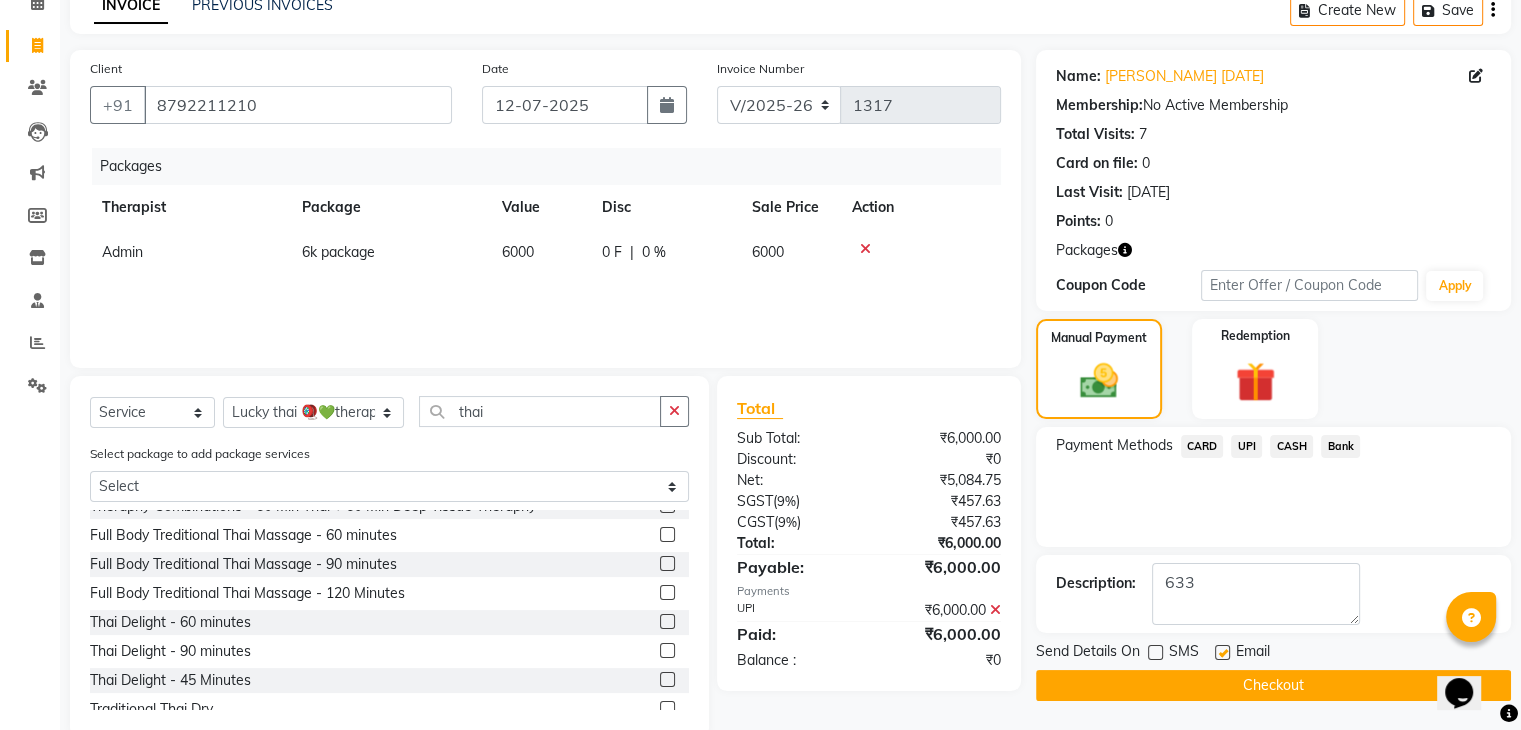 click 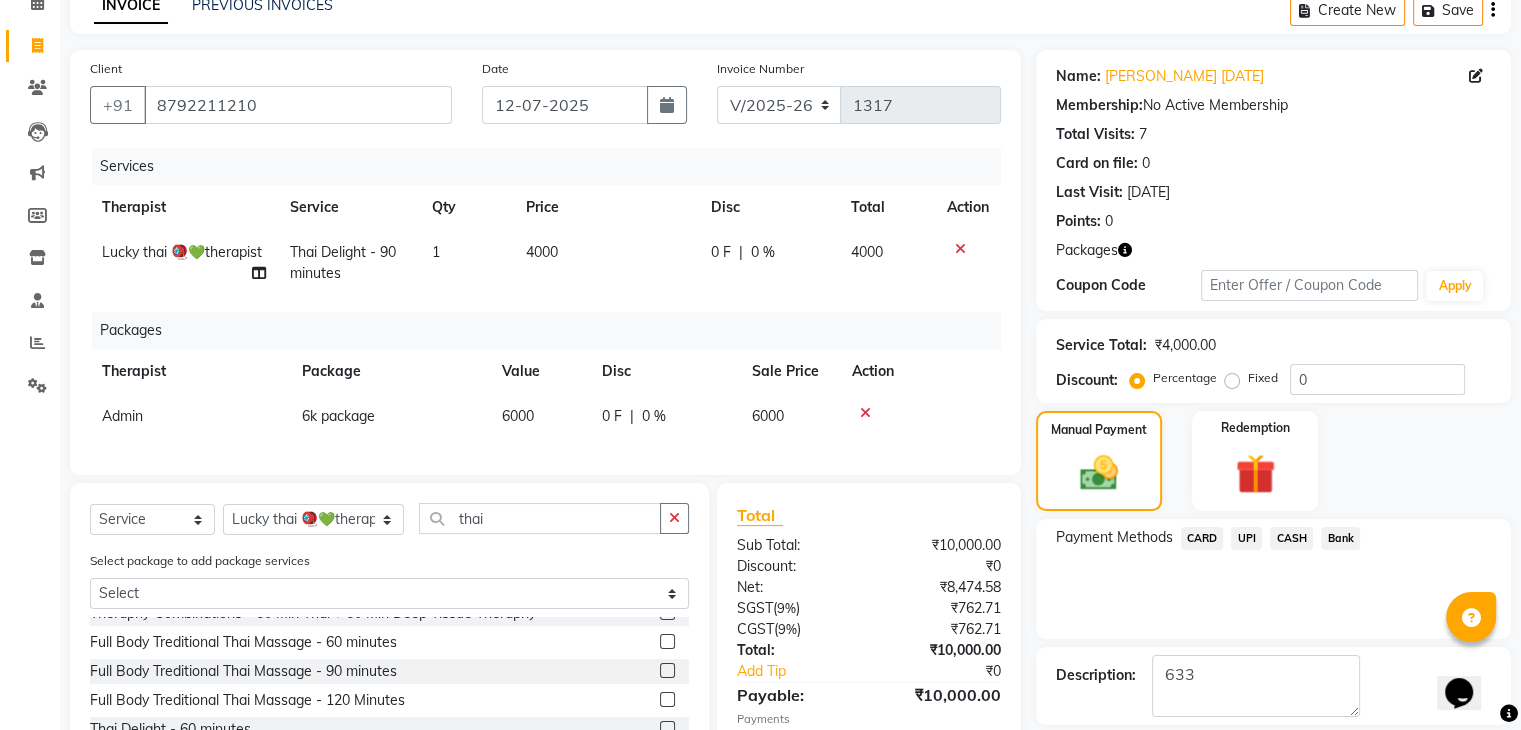 checkbox on "false" 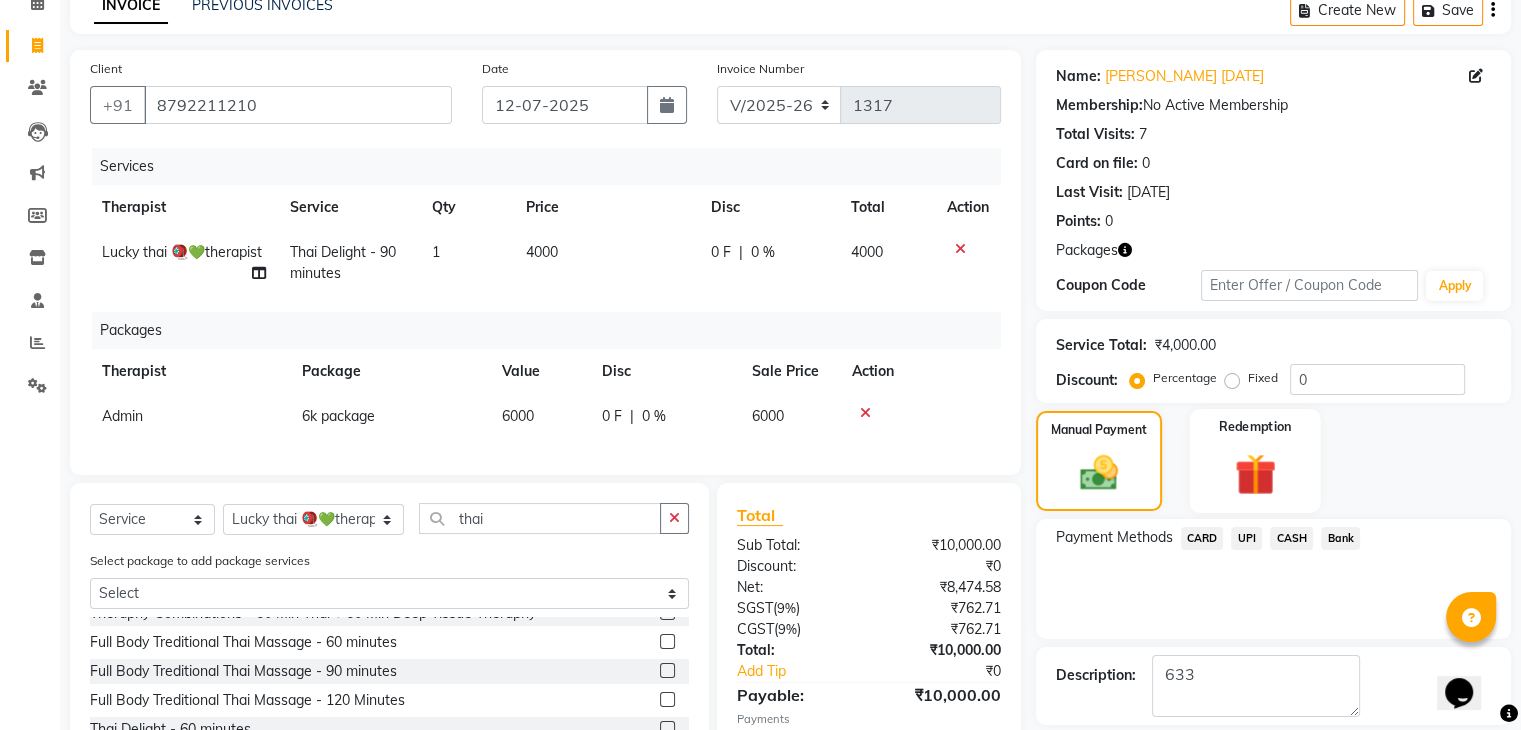 click on "Redemption" 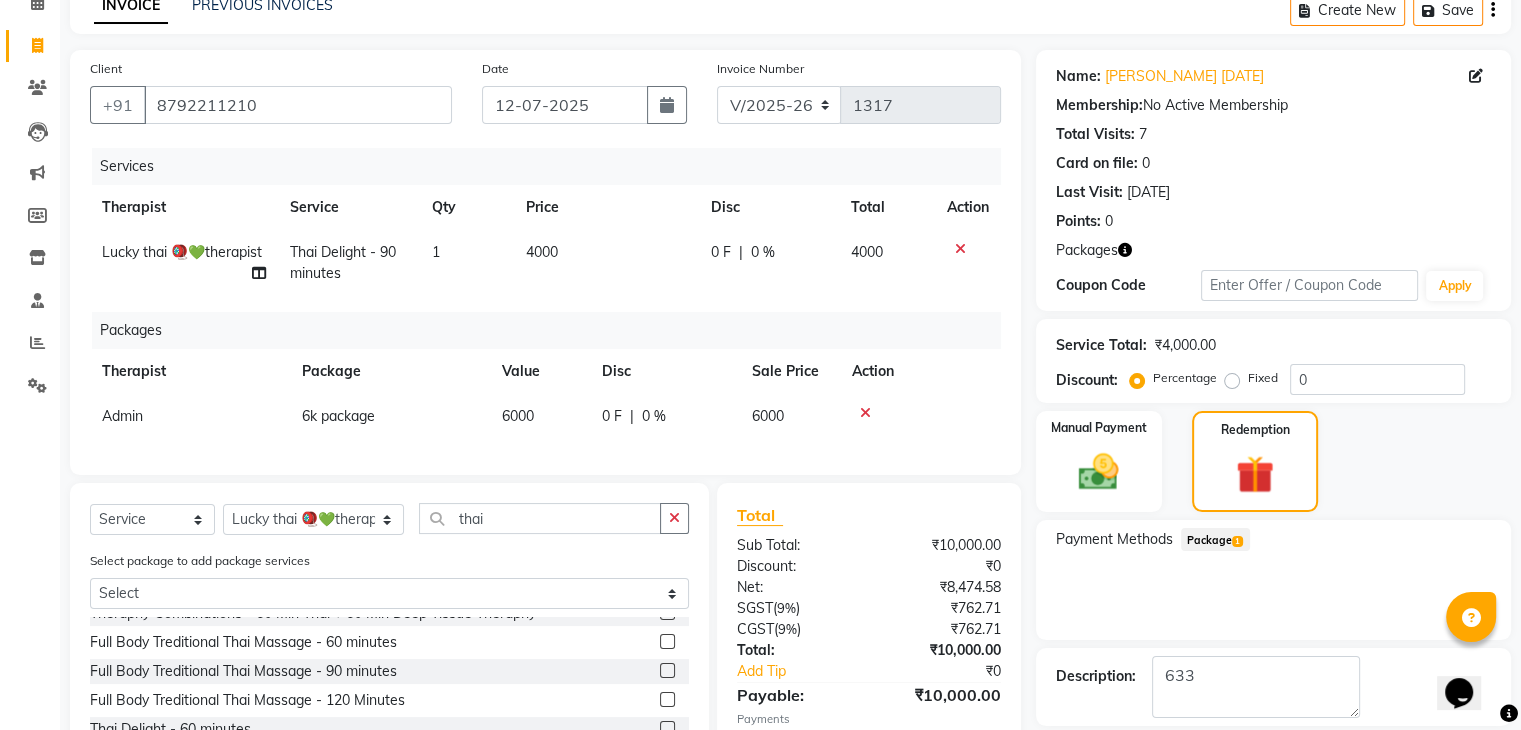 click on "Package  1" 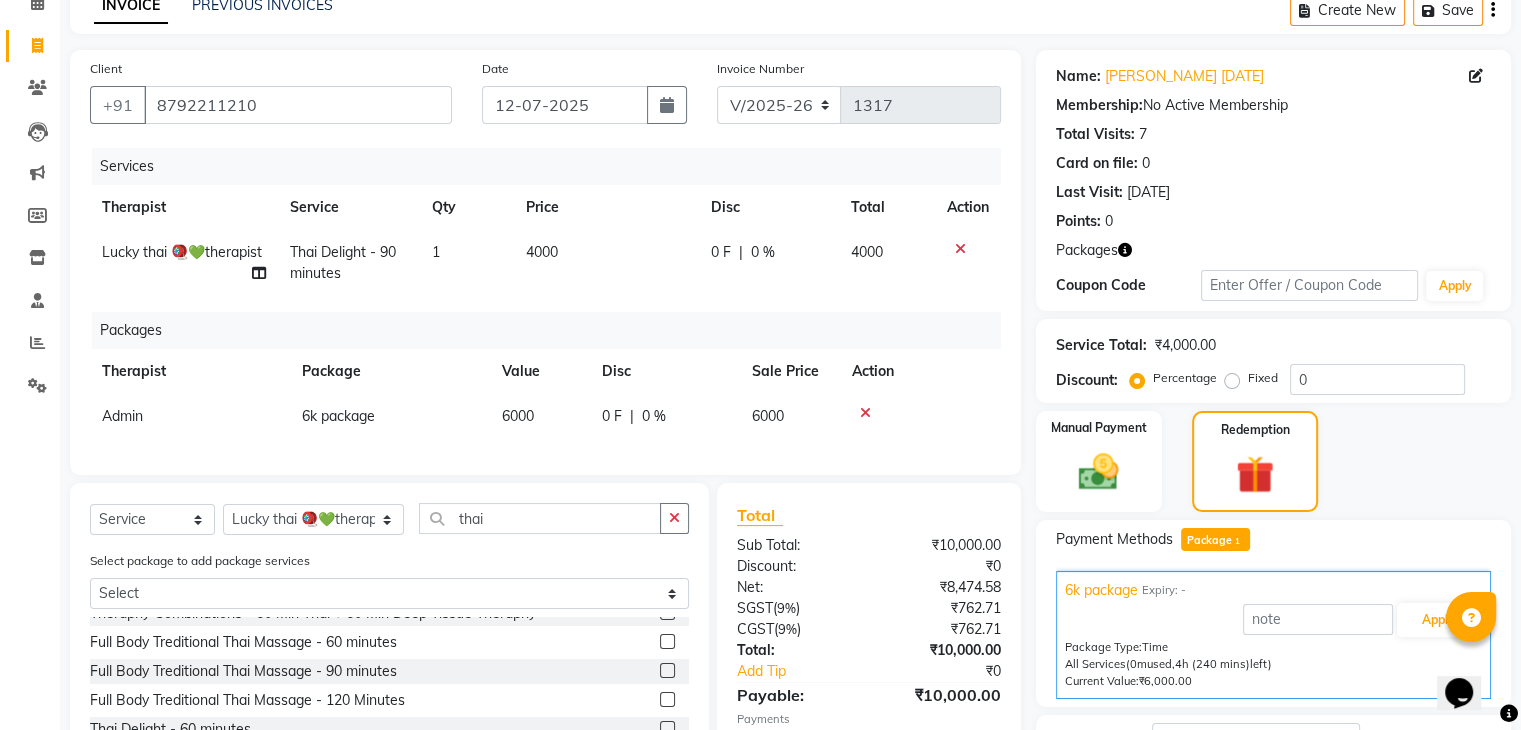 click at bounding box center [1471, 617] 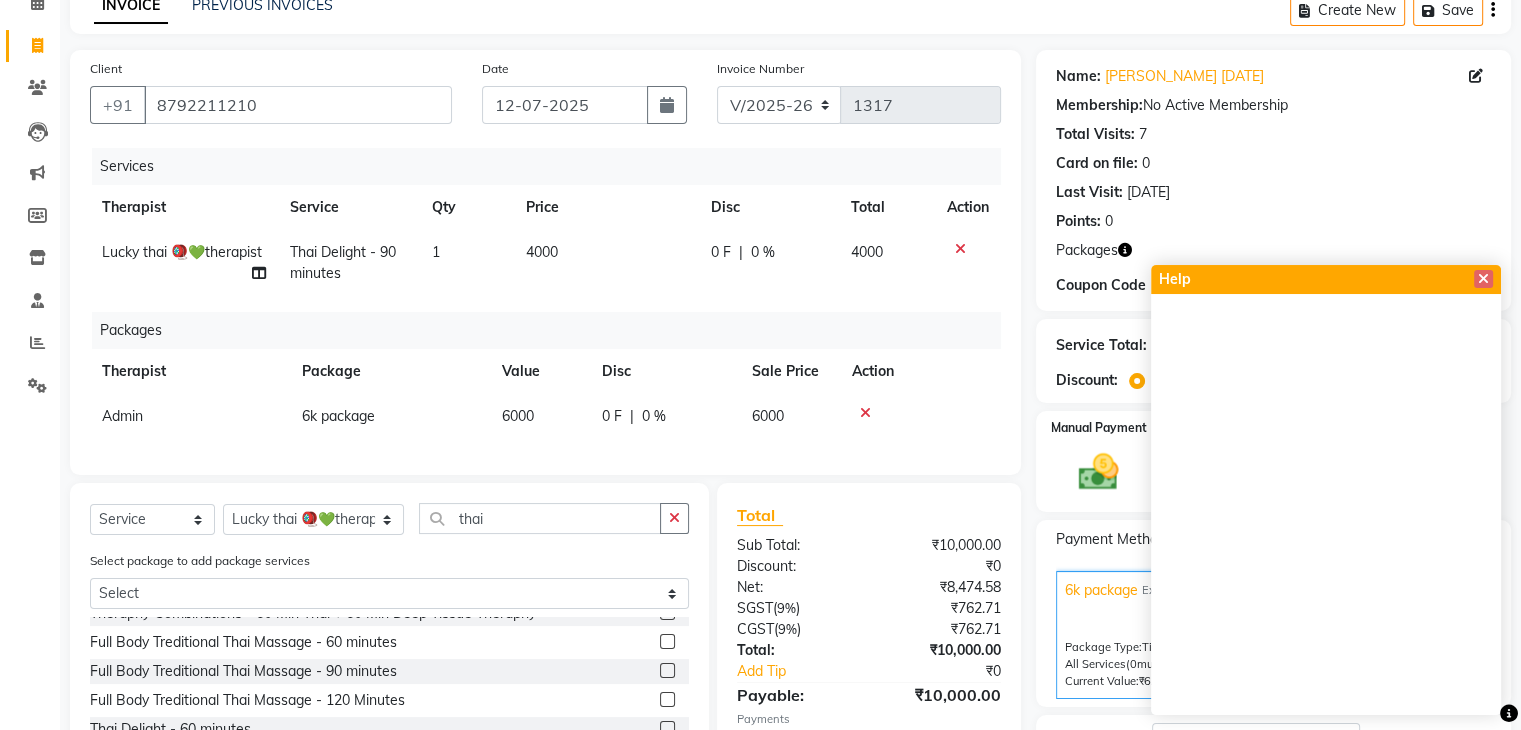 click on "Last Visit:   [DATE]" 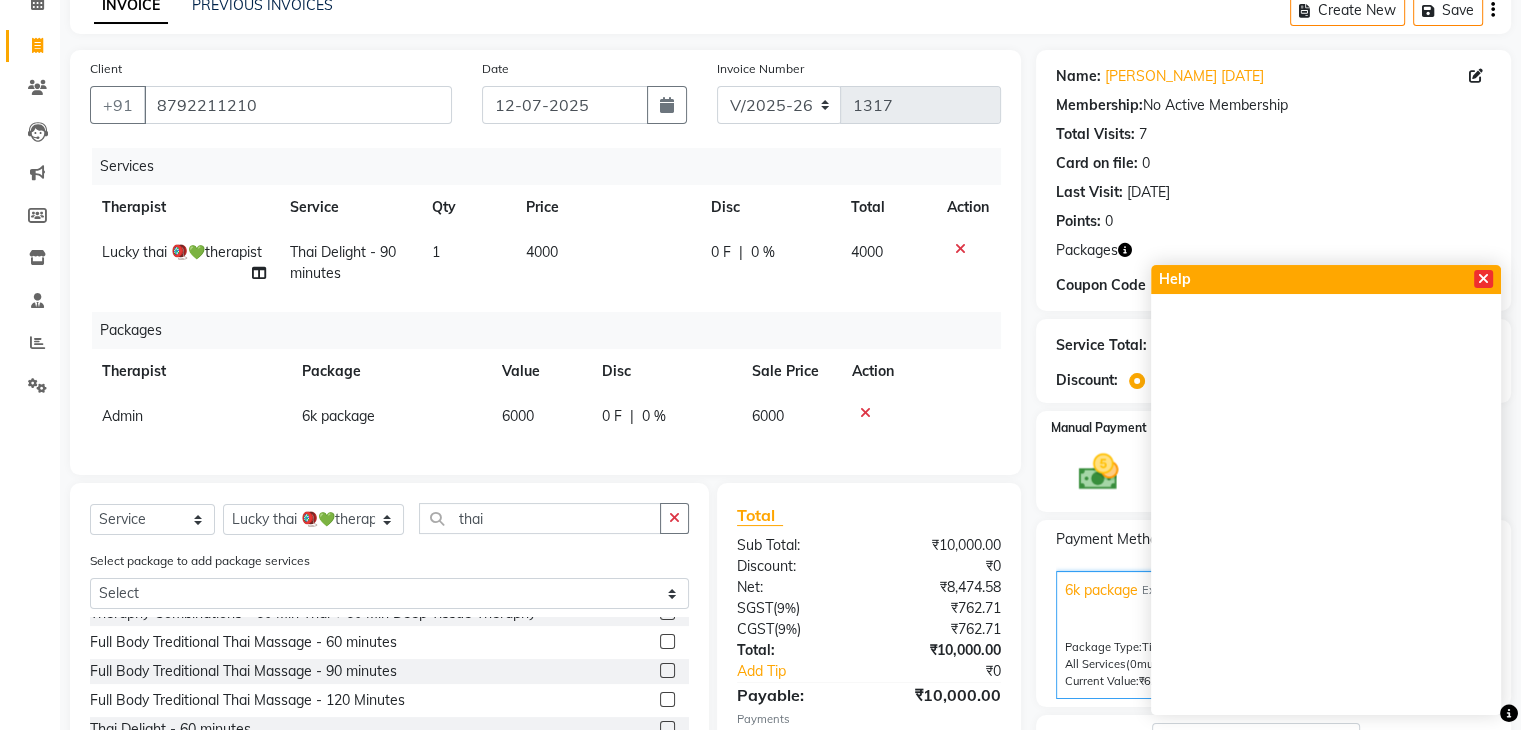 click at bounding box center (1483, 279) 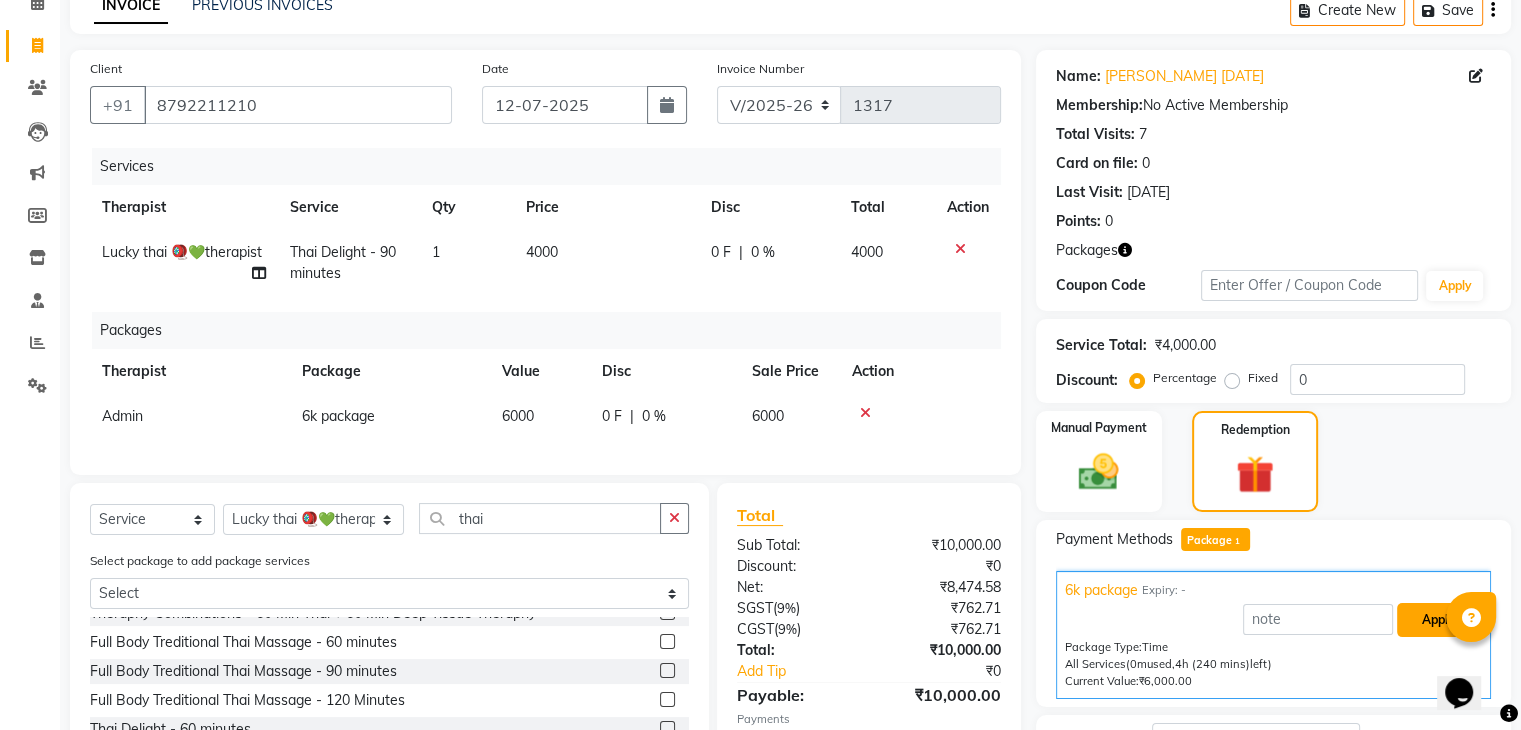 click on "Apply" at bounding box center [1438, 620] 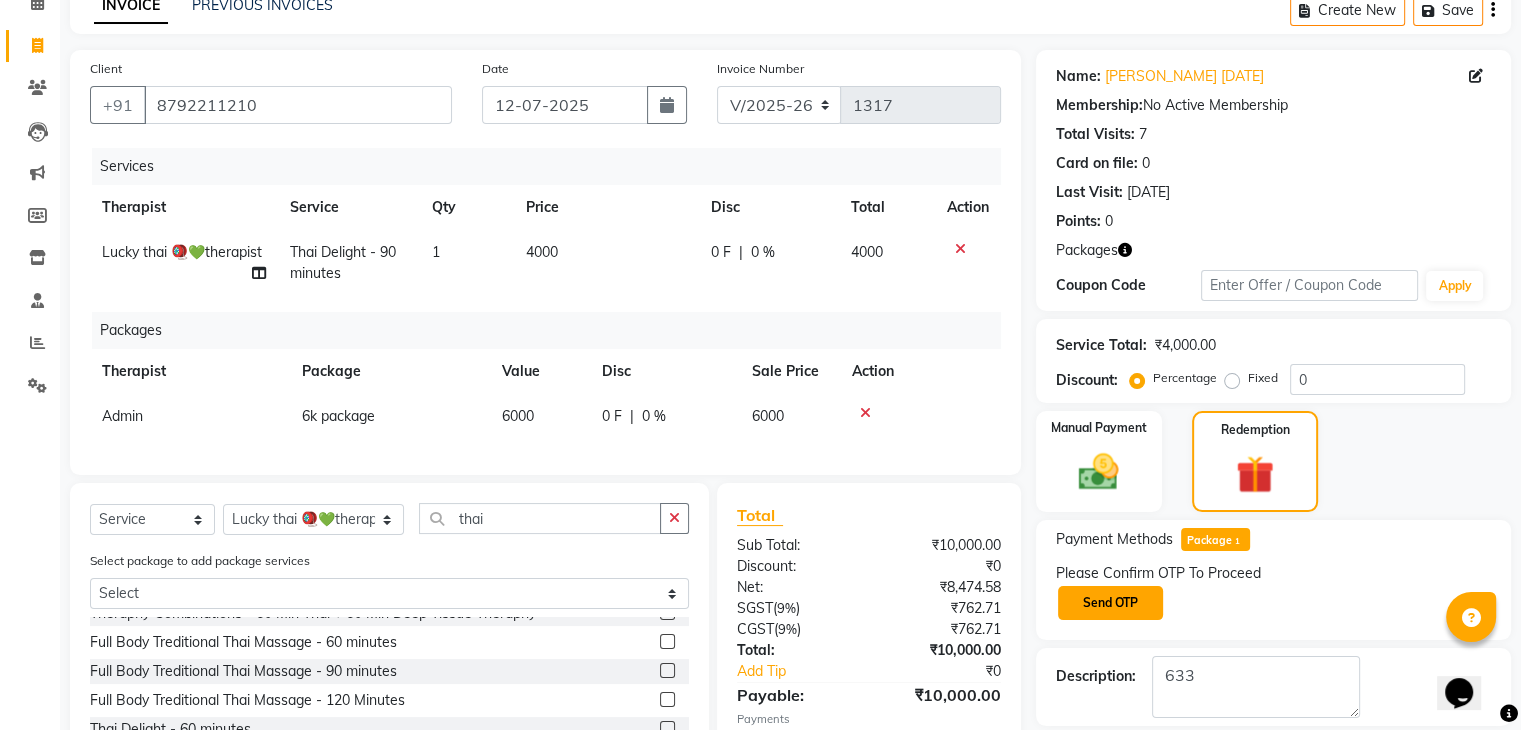 click on "Send OTP" 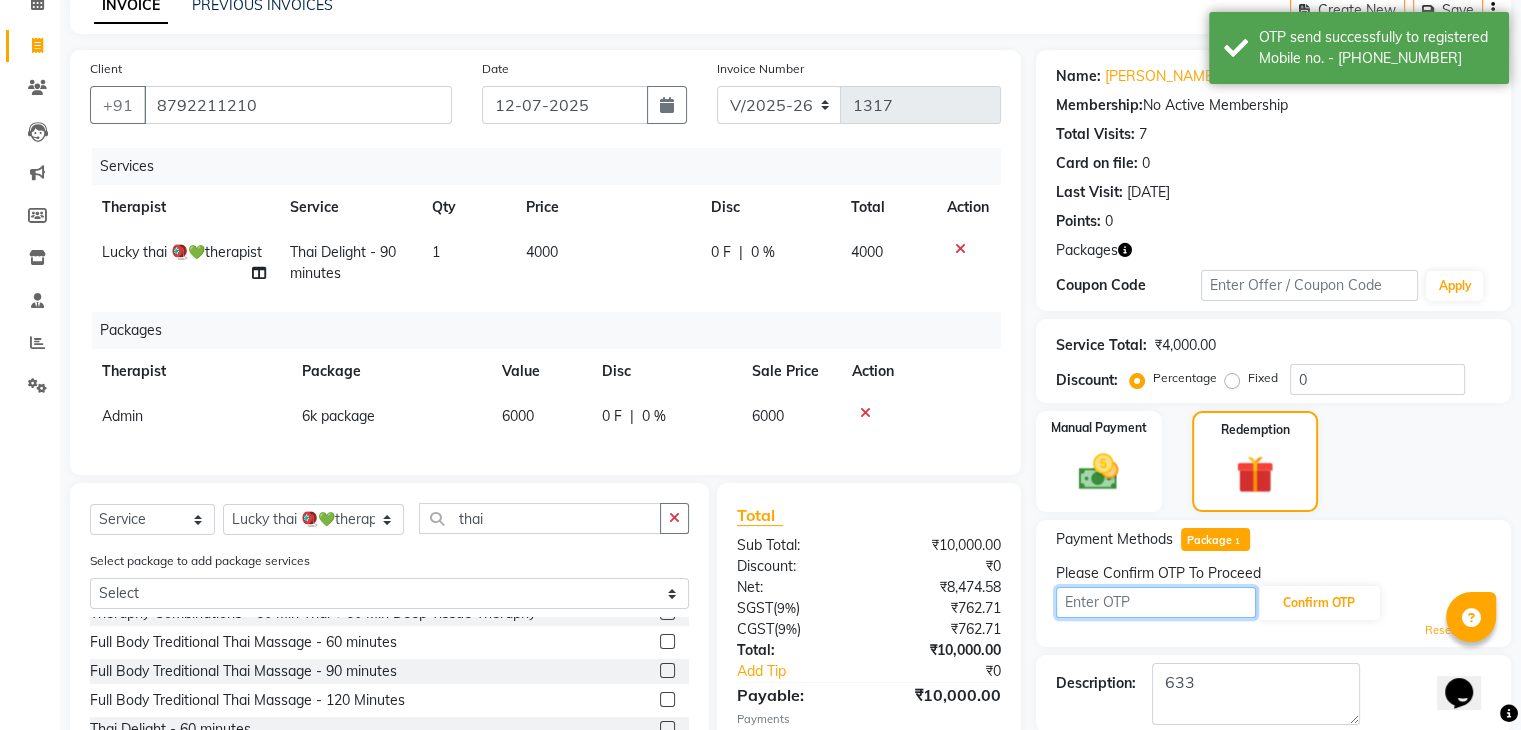 click at bounding box center [1156, 602] 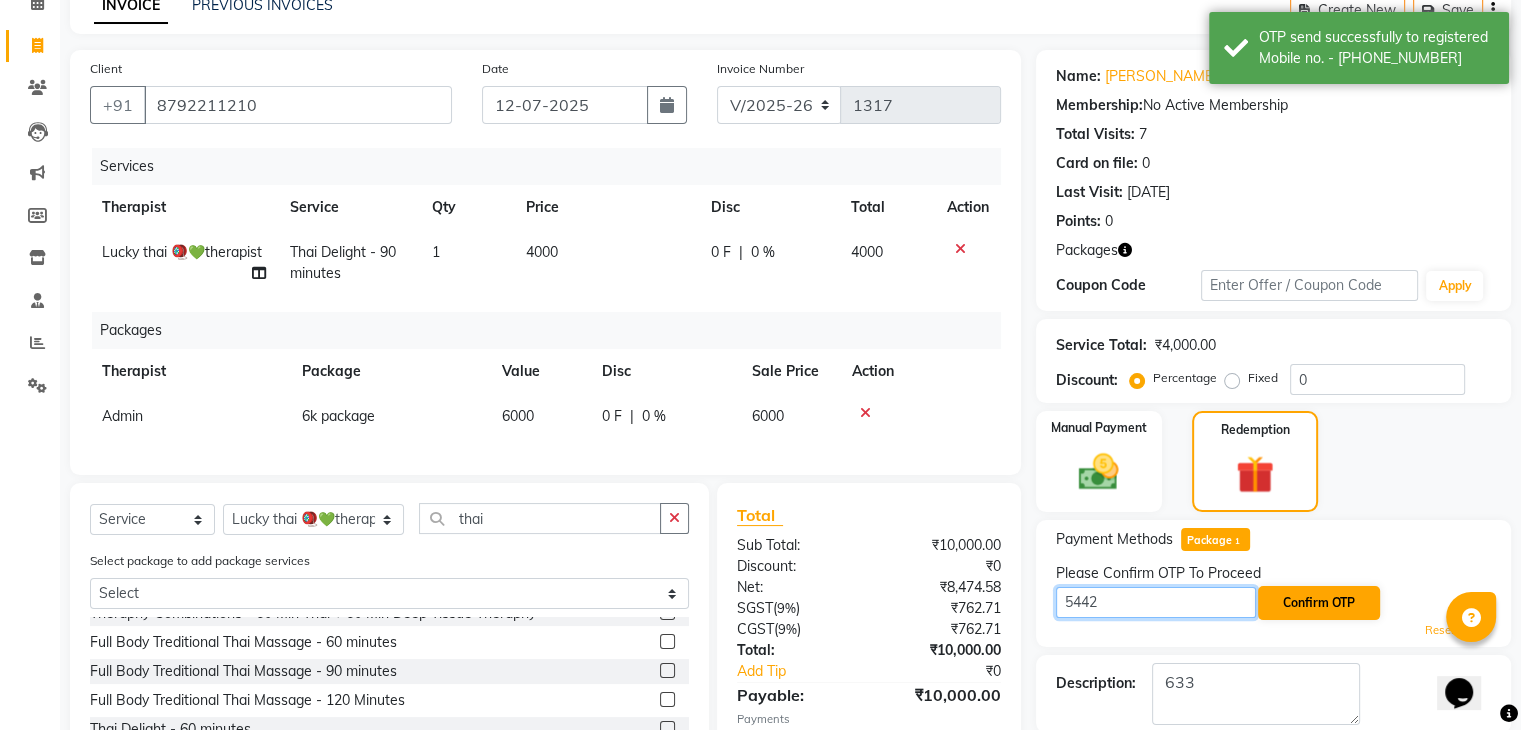 type on "5442" 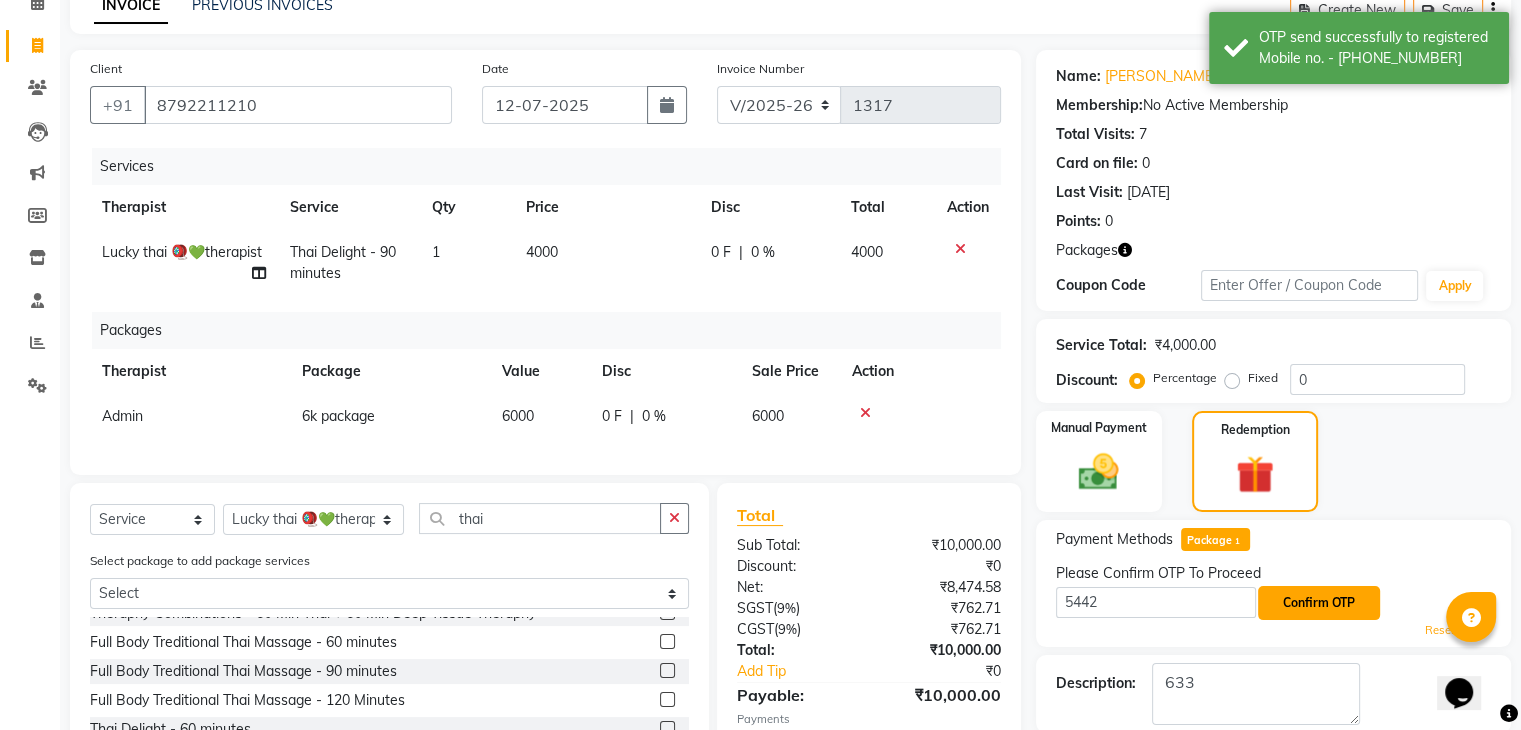 click on "Confirm OTP" 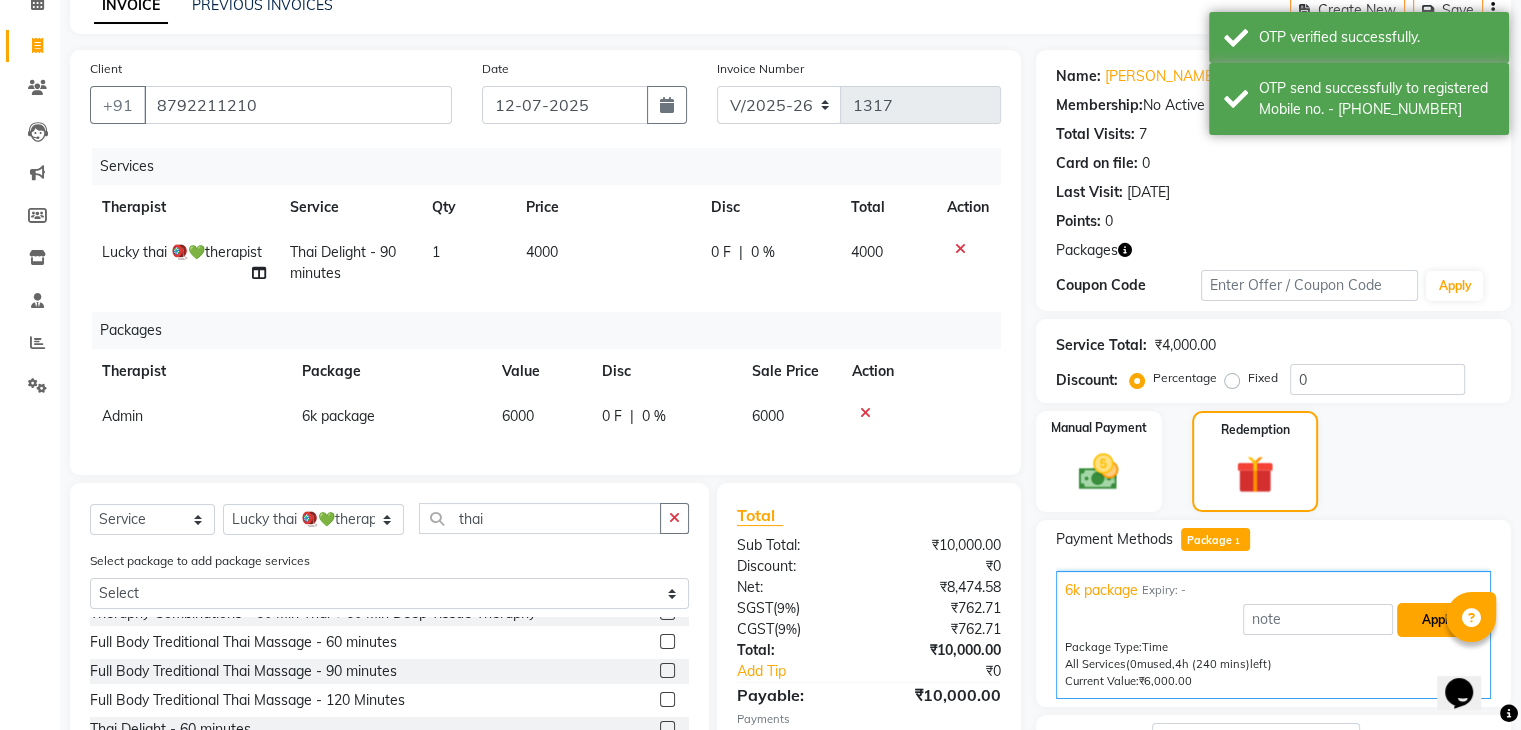 click on "Apply" at bounding box center [1438, 620] 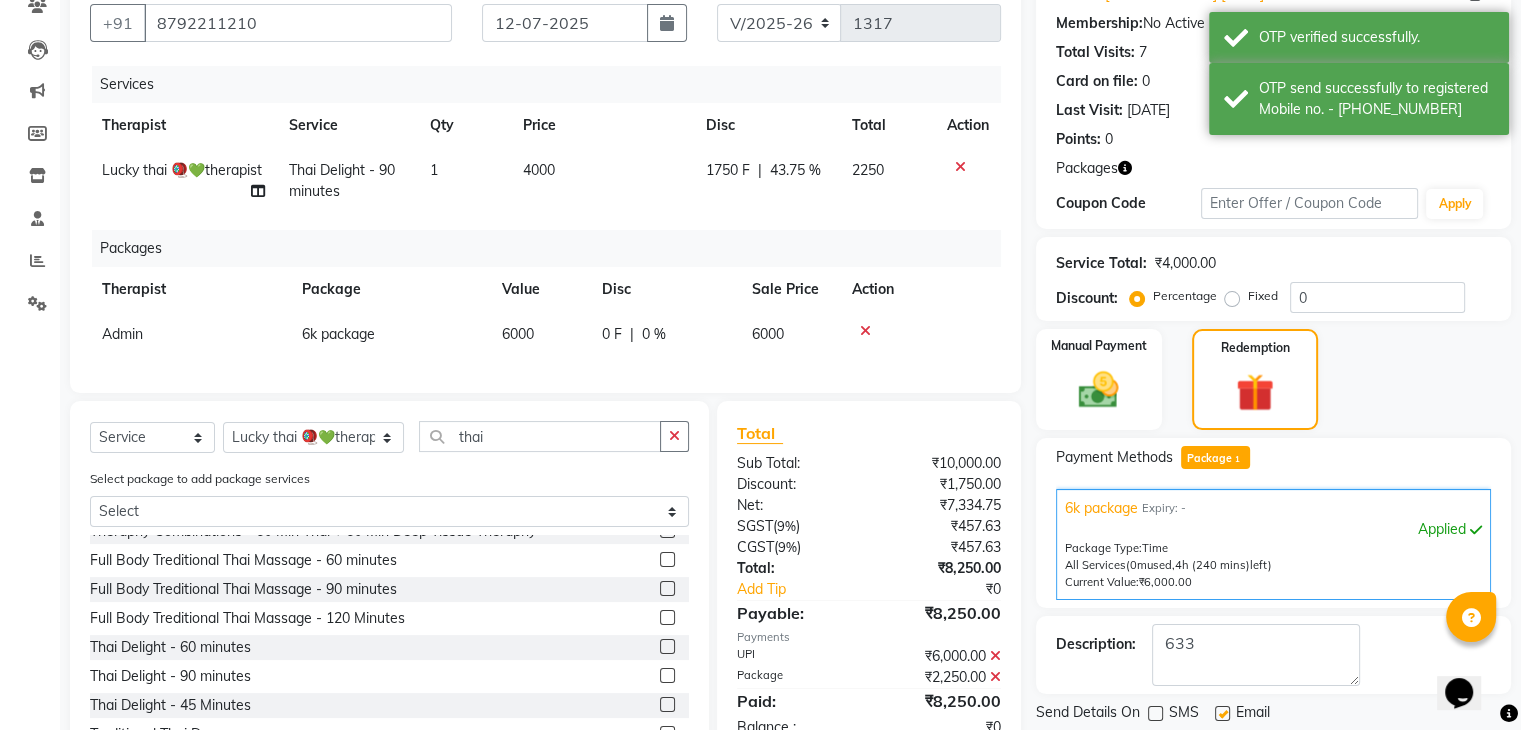 scroll, scrollTop: 262, scrollLeft: 0, axis: vertical 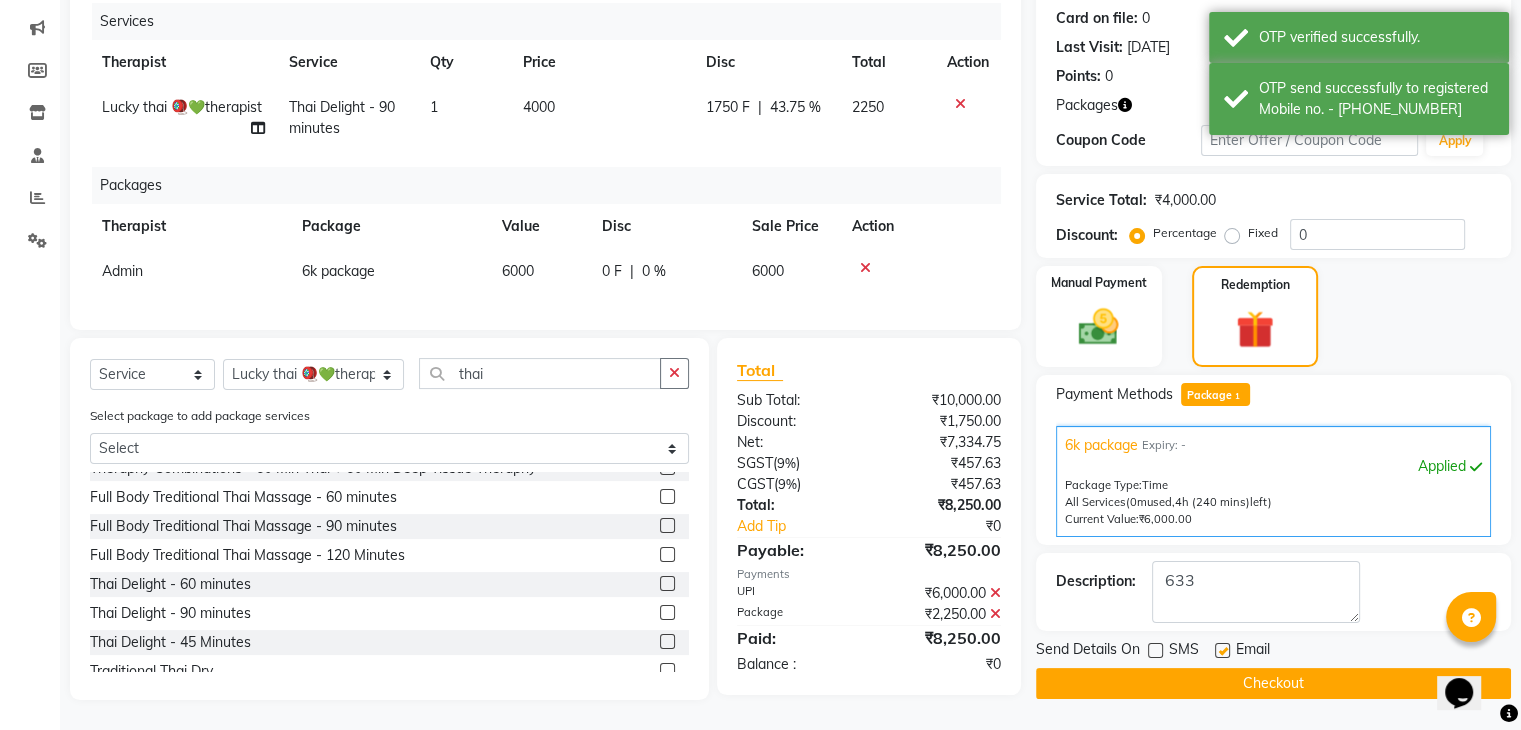 click on "Checkout" 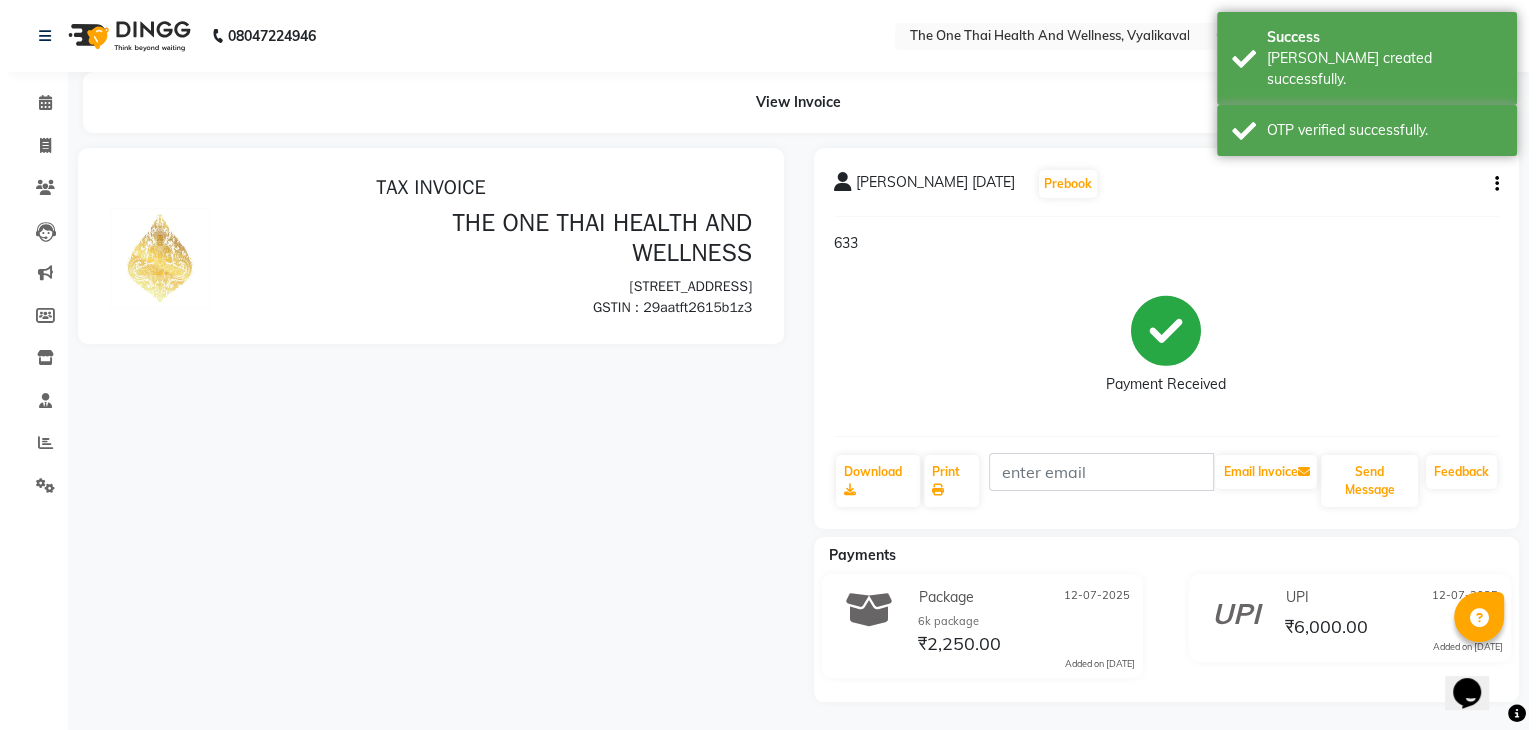 scroll, scrollTop: 0, scrollLeft: 0, axis: both 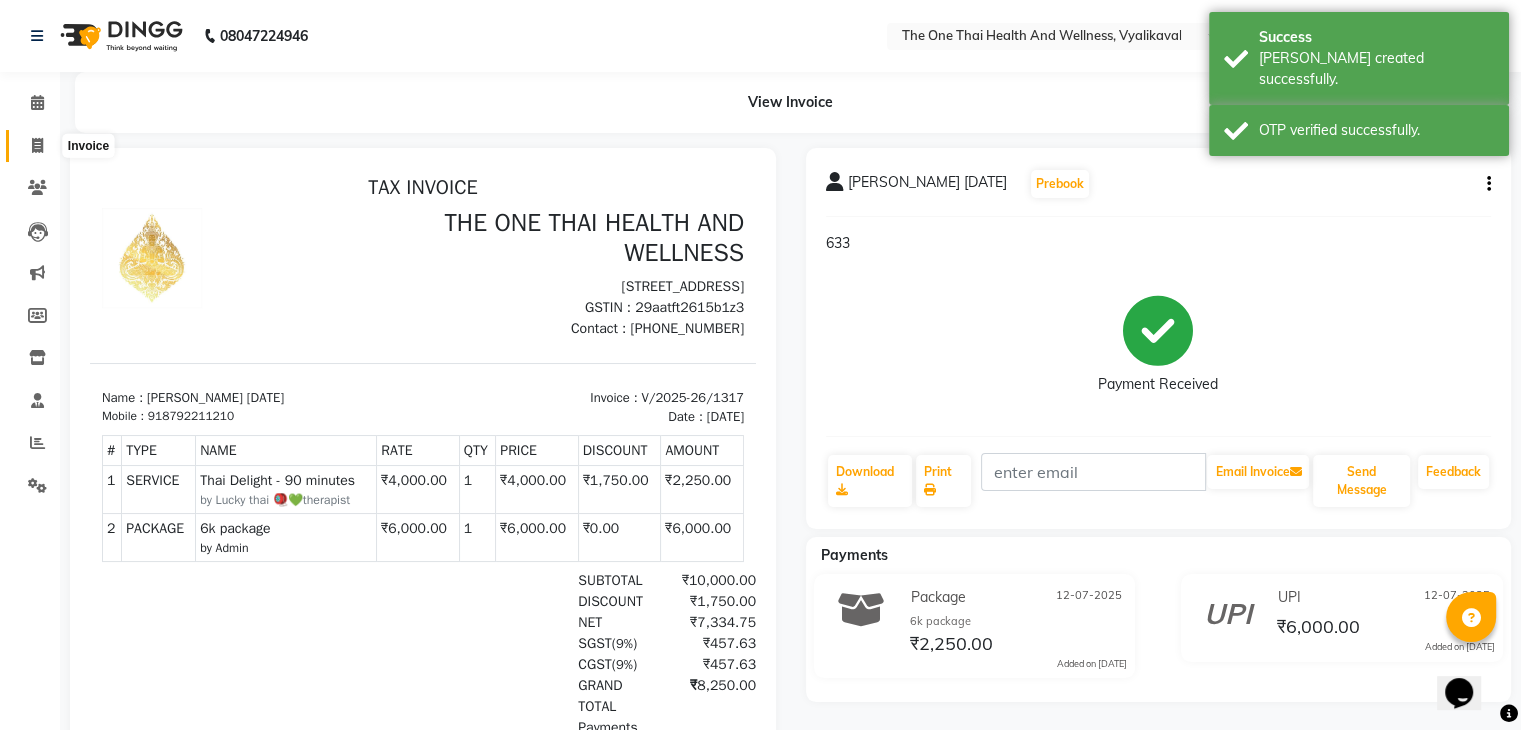 click 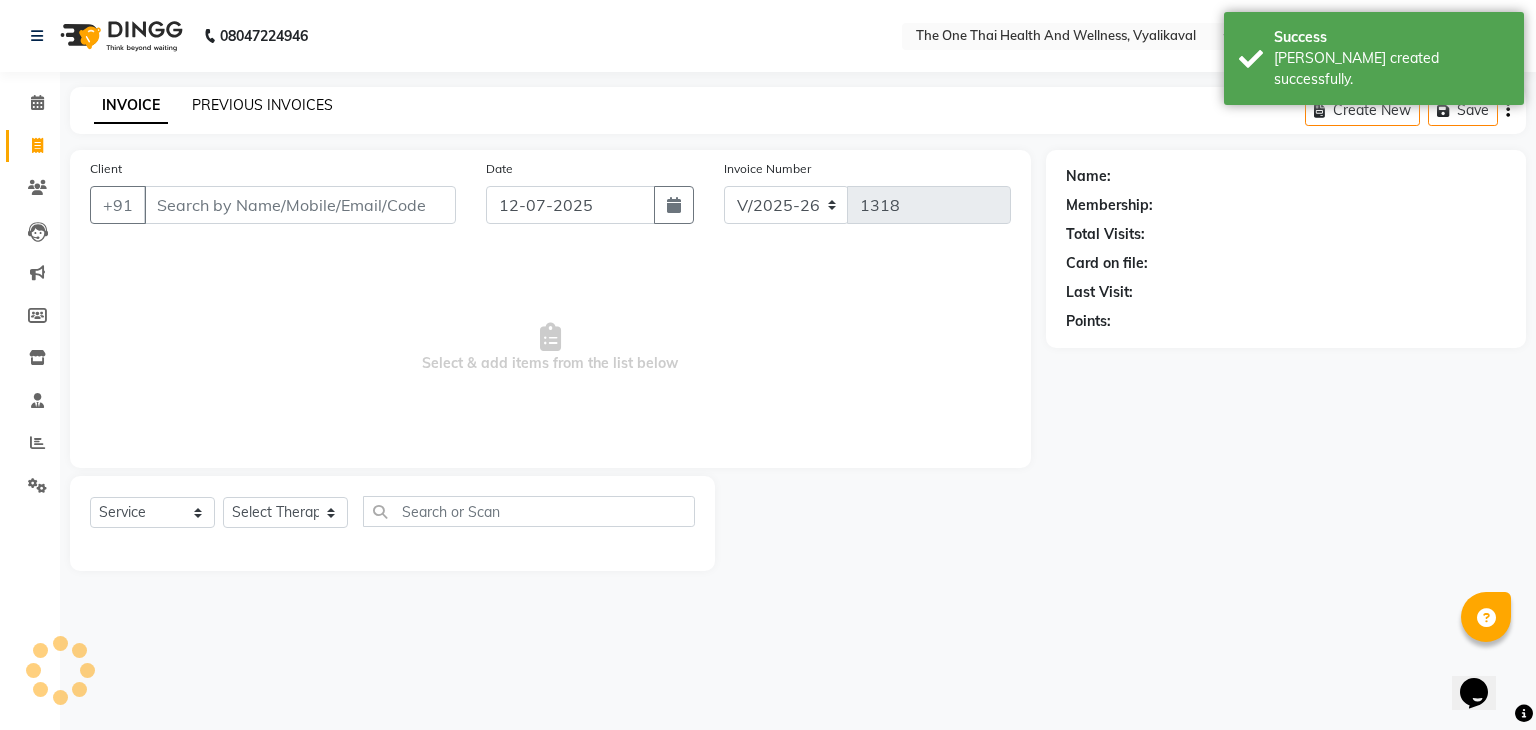 click on "PREVIOUS INVOICES" 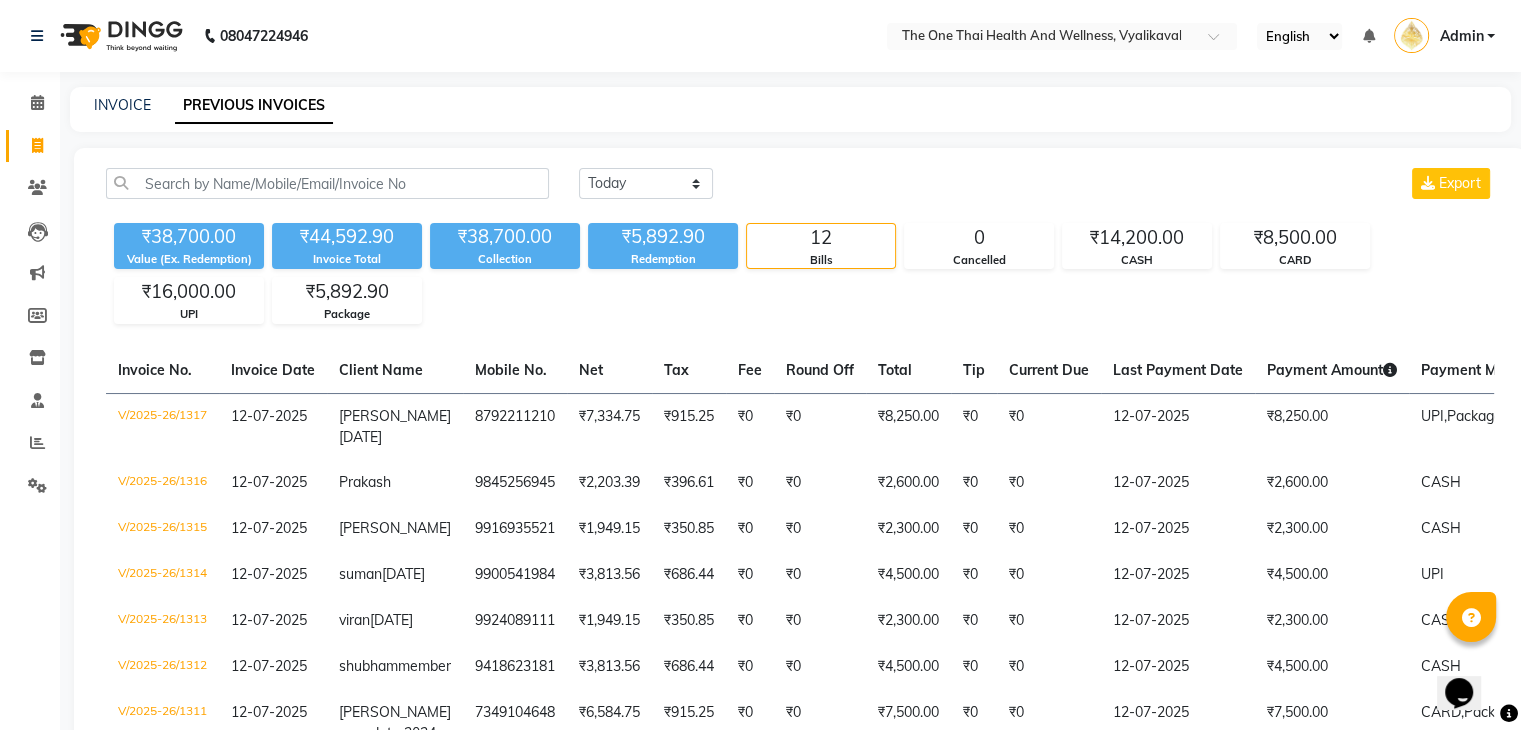 click on "Admin" at bounding box center [1461, 36] 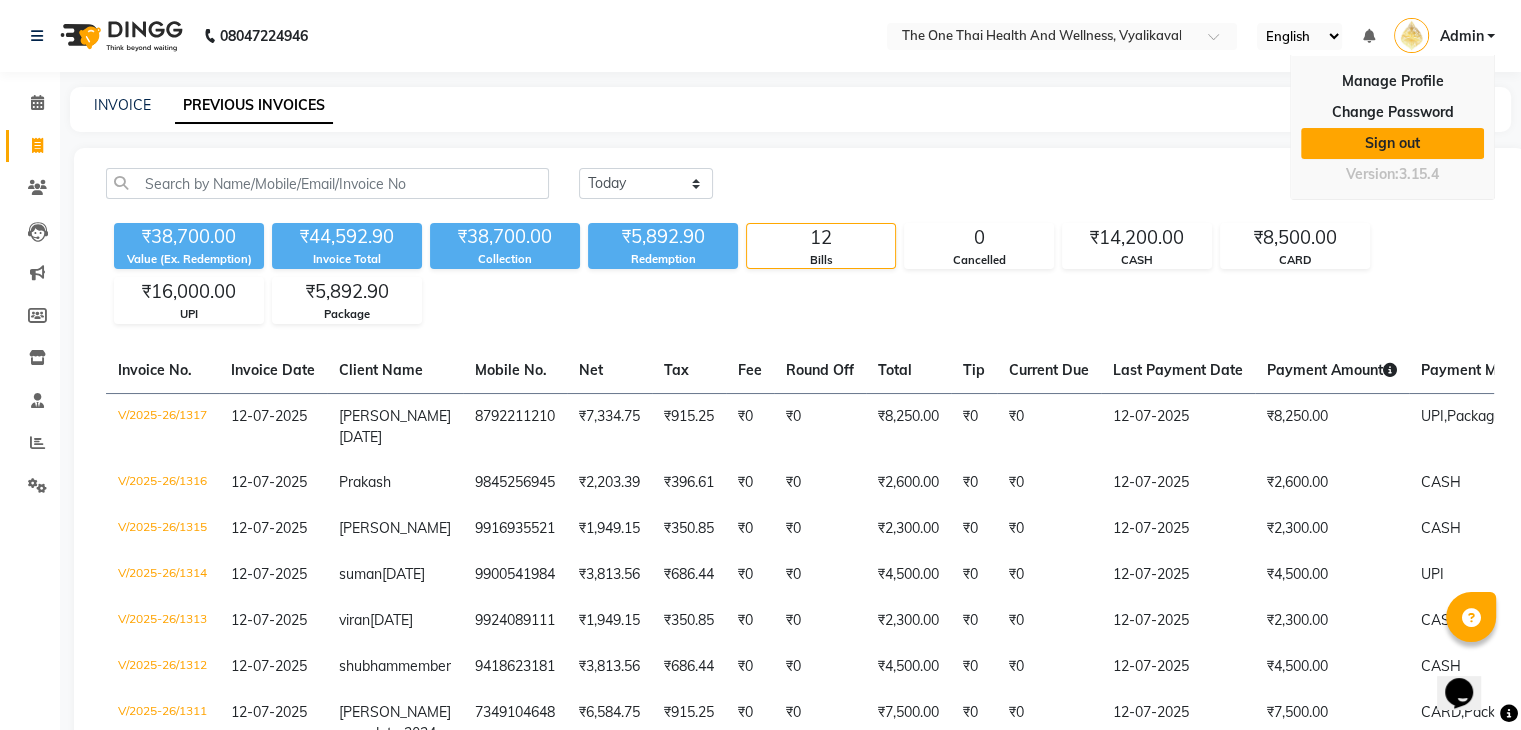 click on "Sign out" at bounding box center (1392, 143) 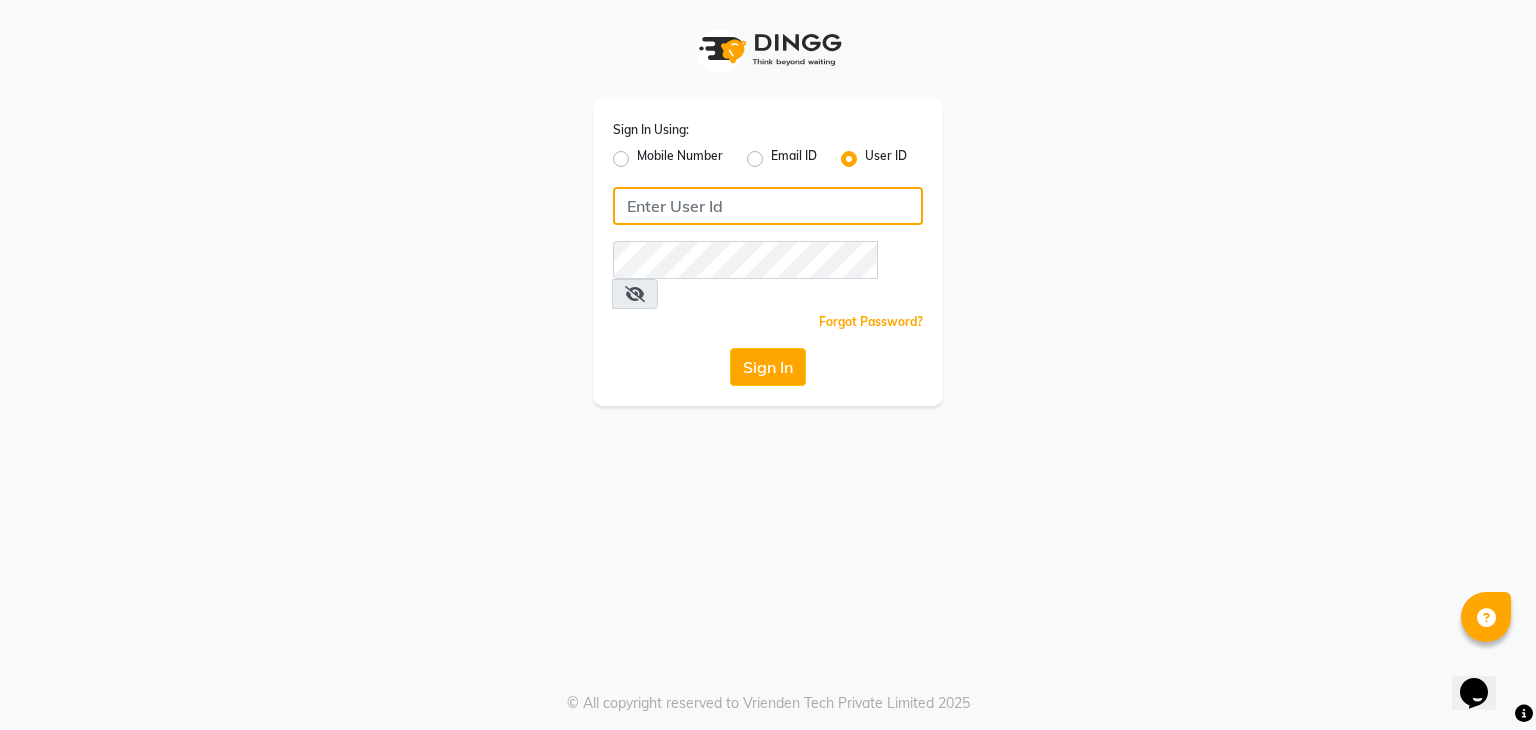 click 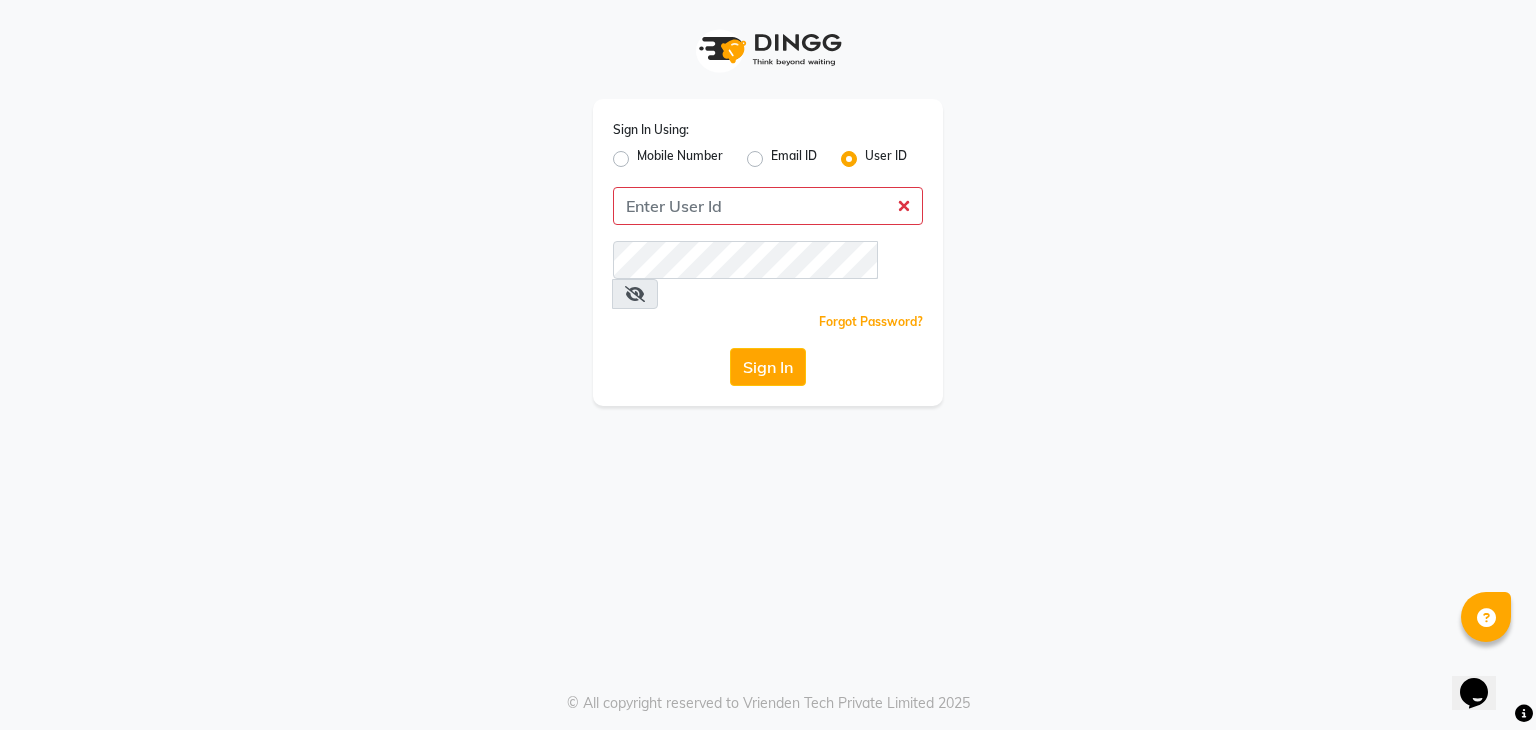 click on "Mobile Number" 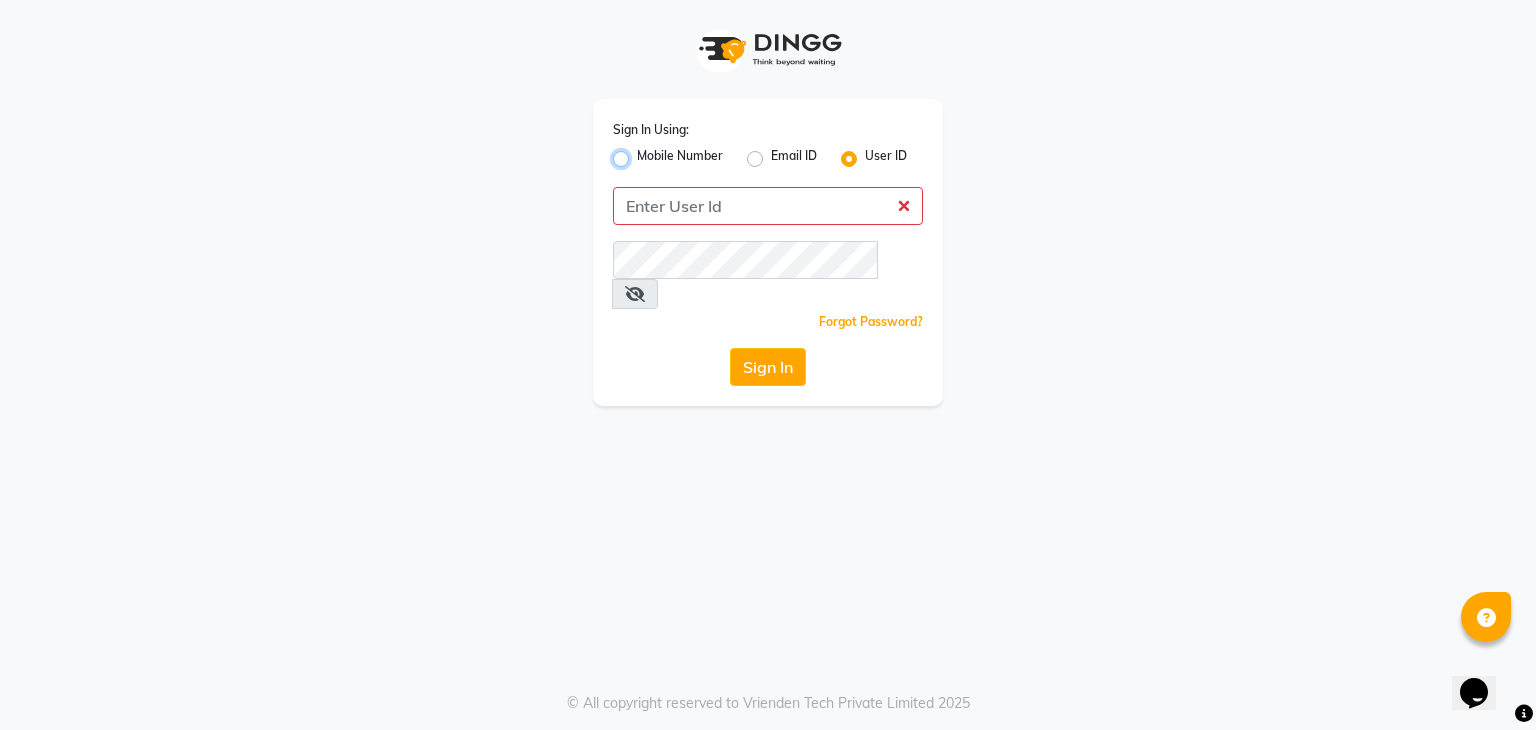 click on "Mobile Number" at bounding box center [643, 153] 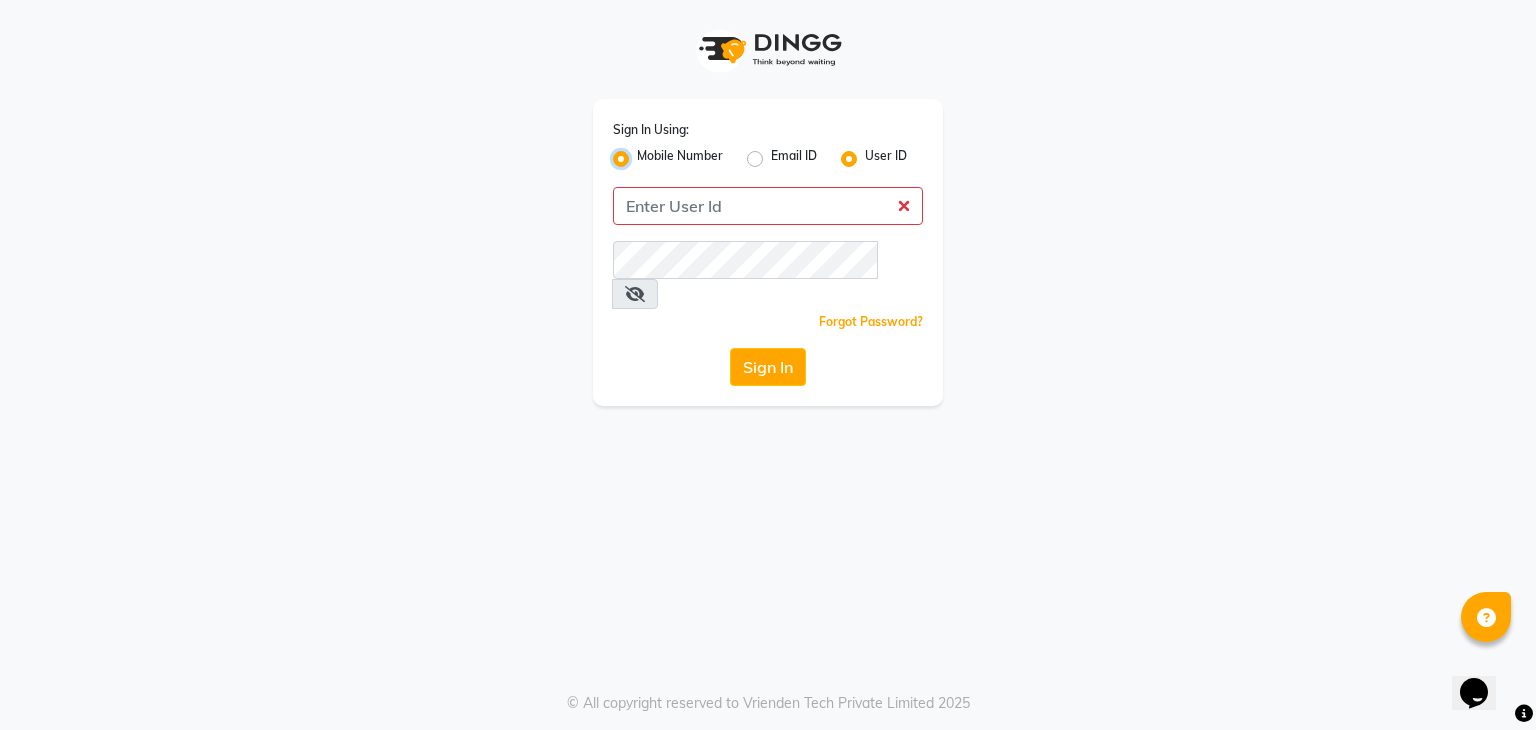 radio on "false" 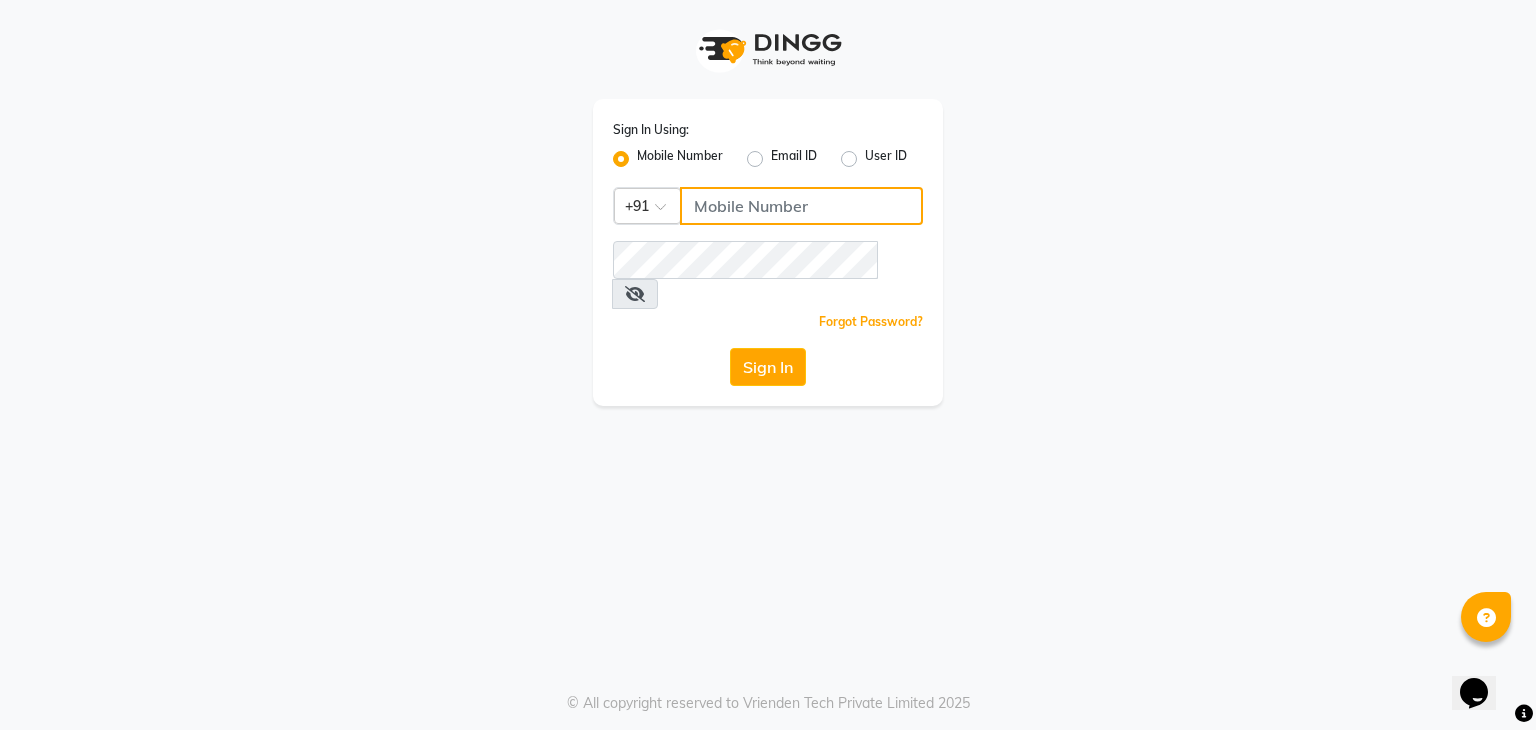 click 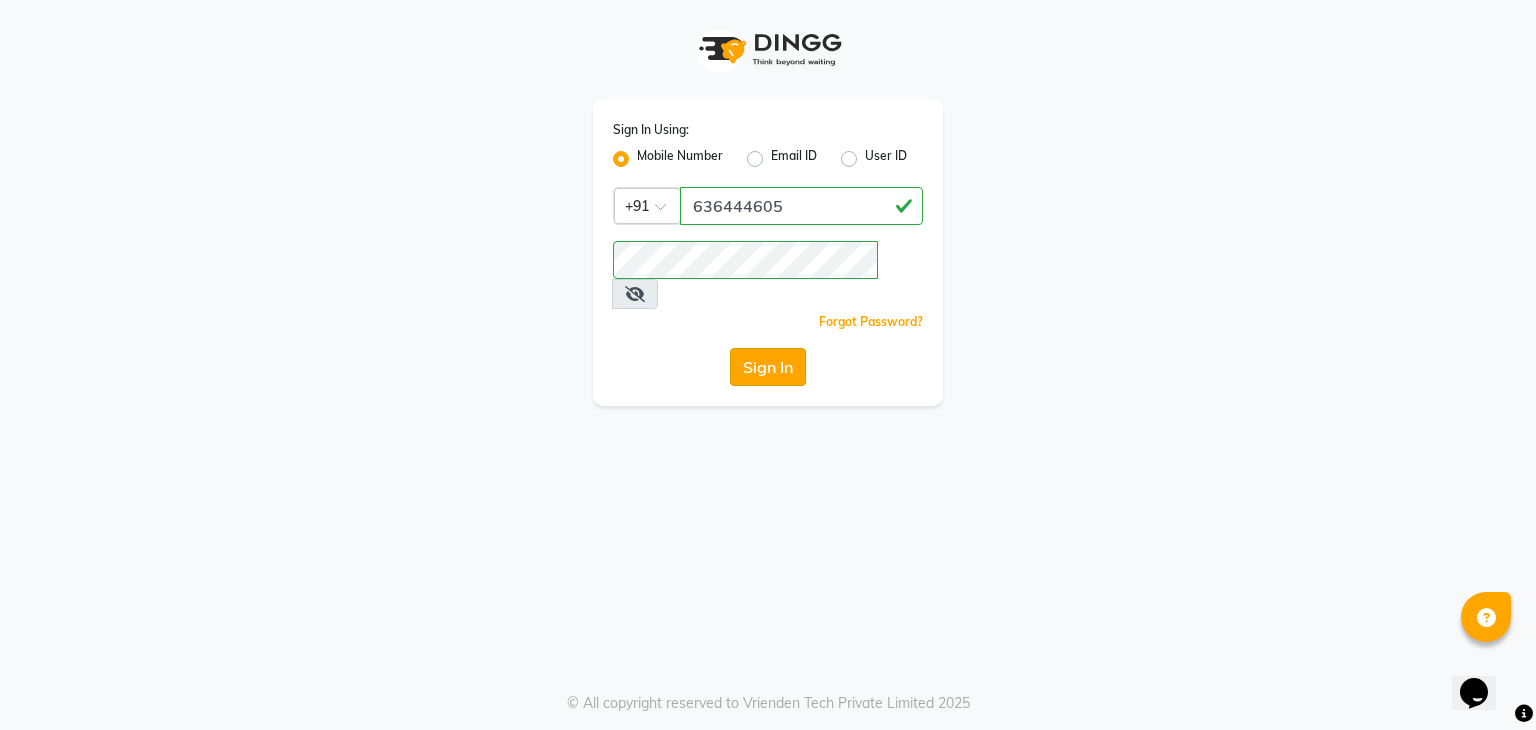 click on "Sign In" 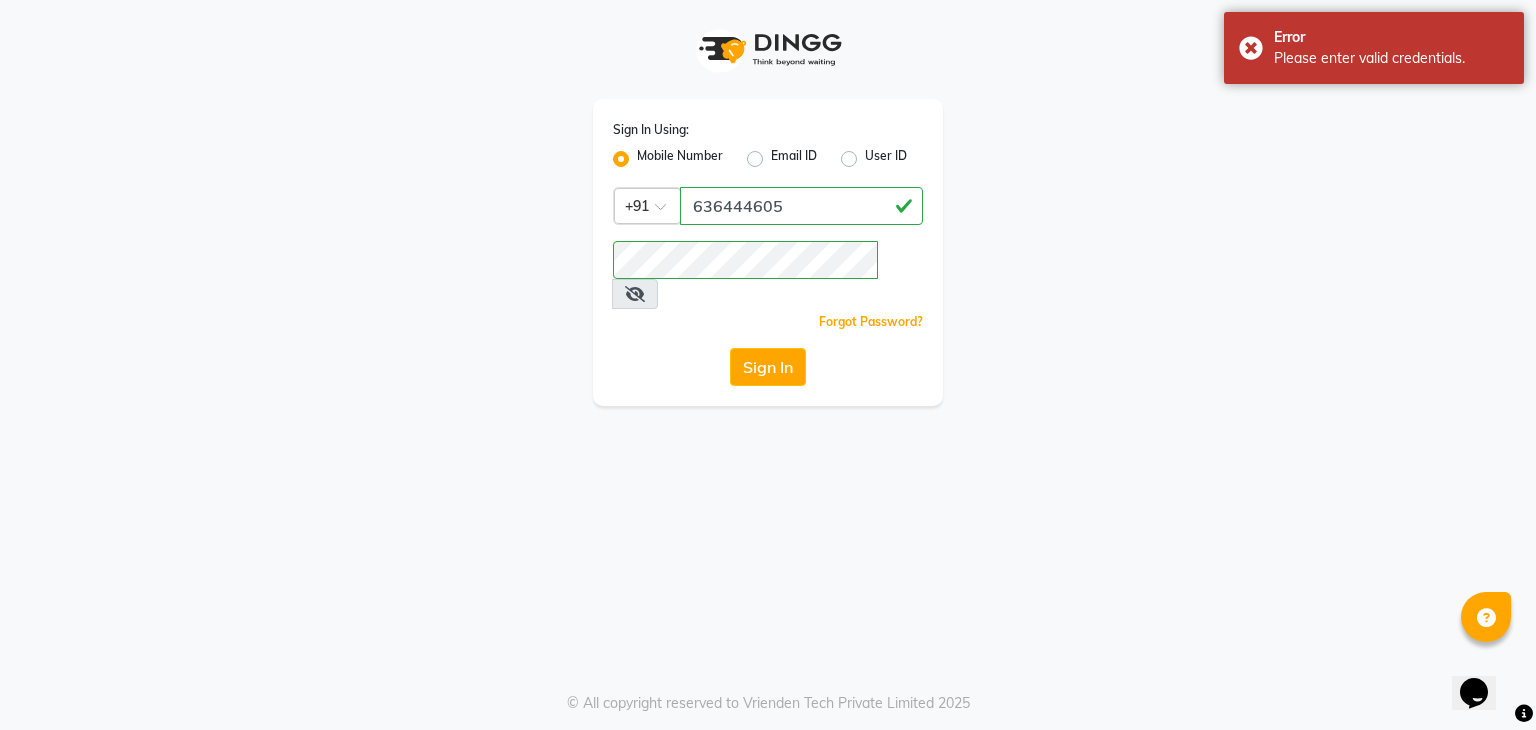 click at bounding box center (635, 294) 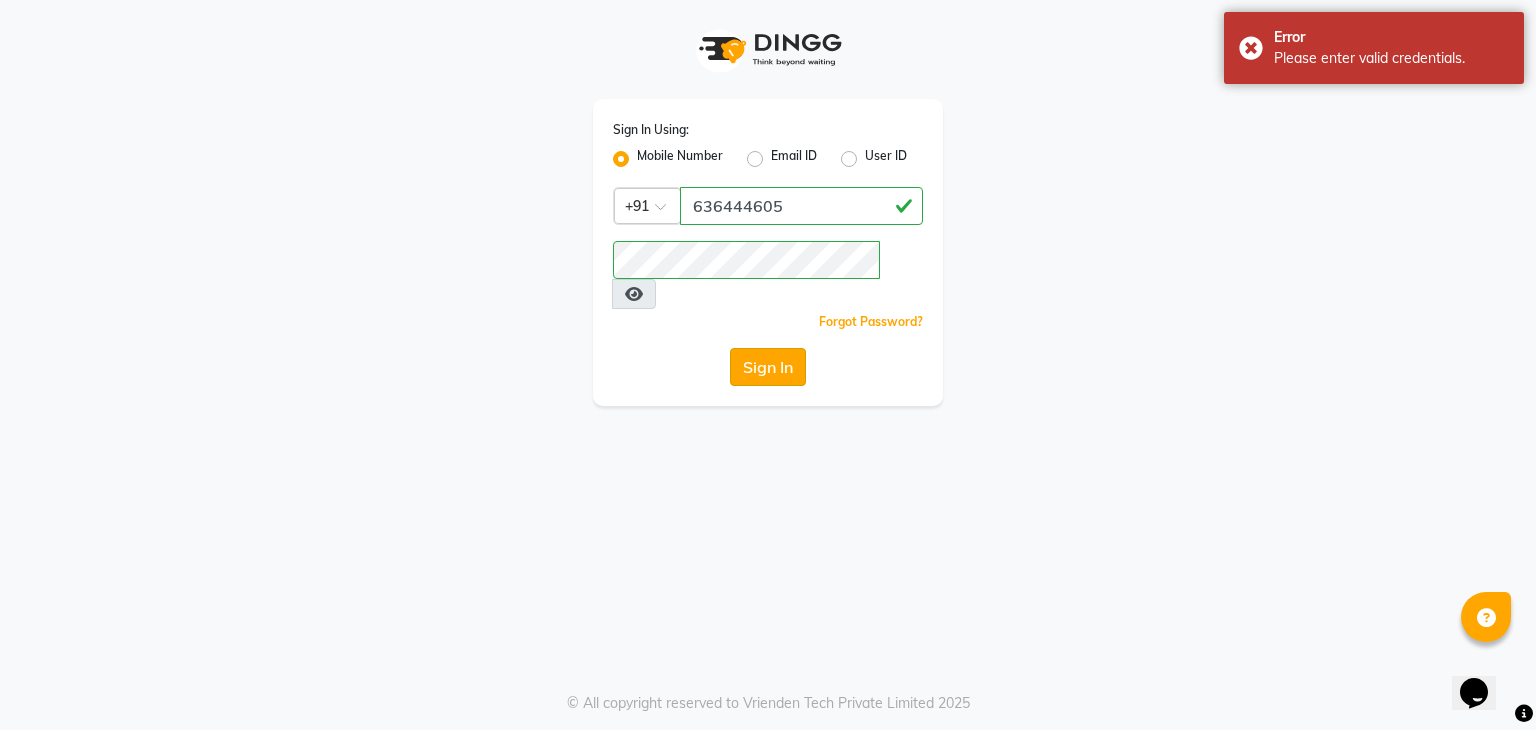 click on "Sign In" 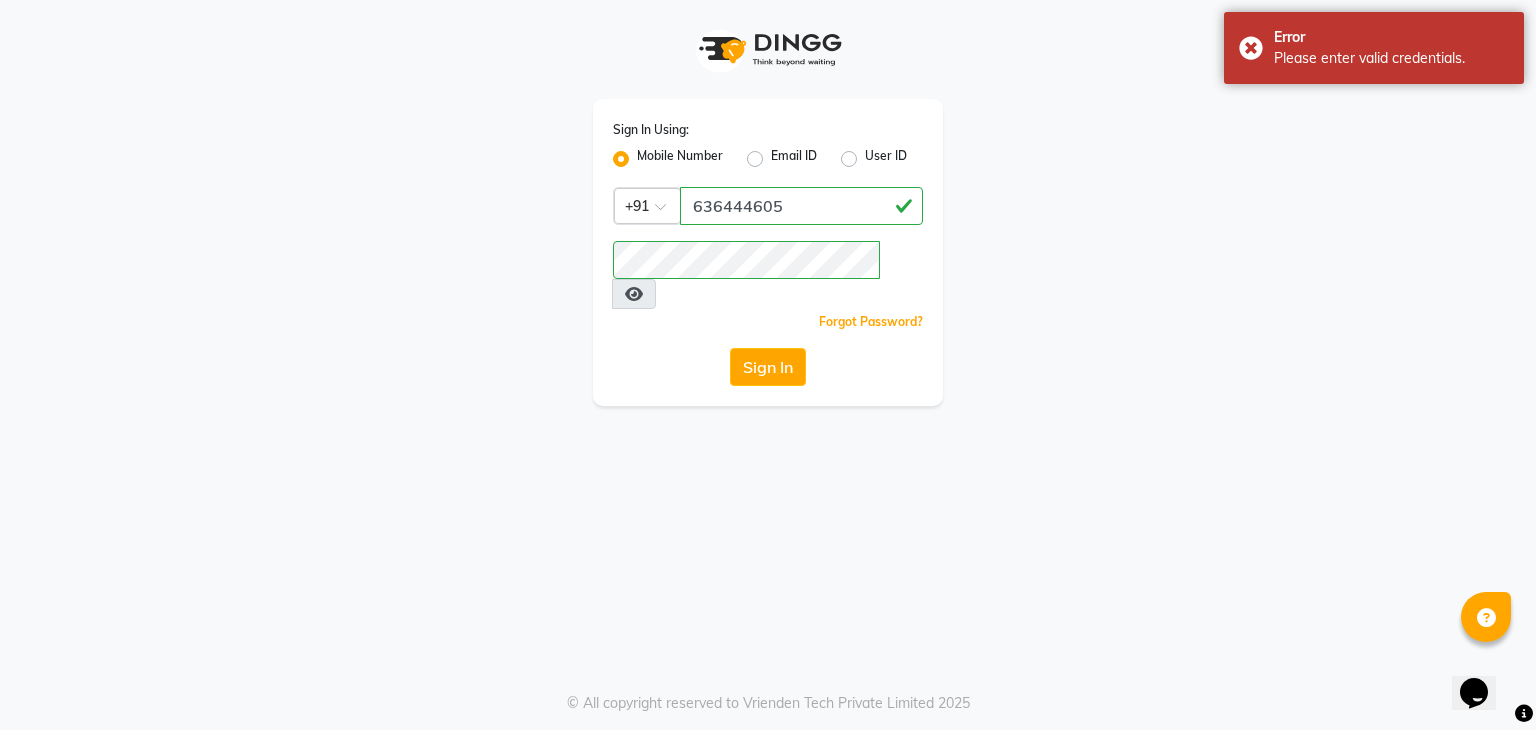 click on "Sign In" 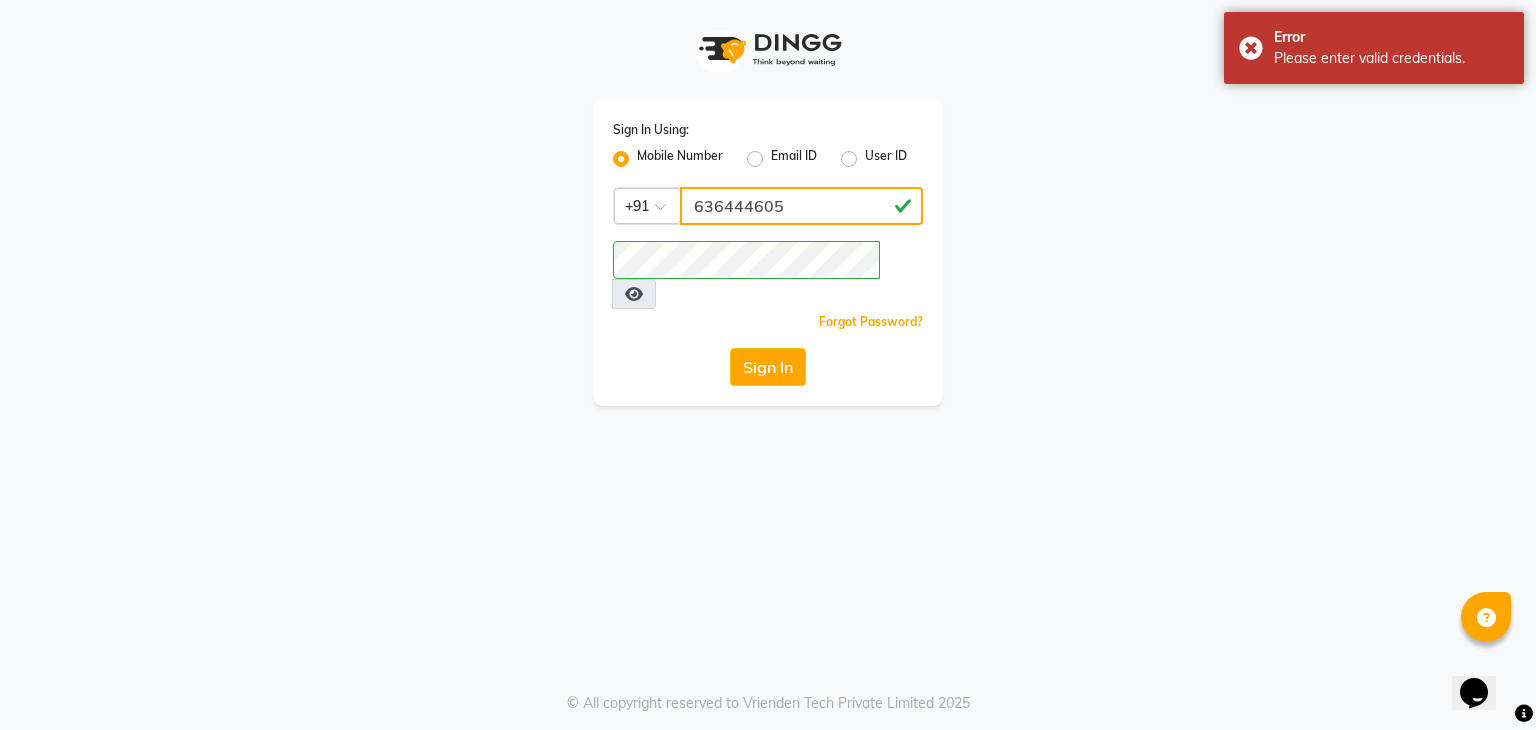 click on "636444605" 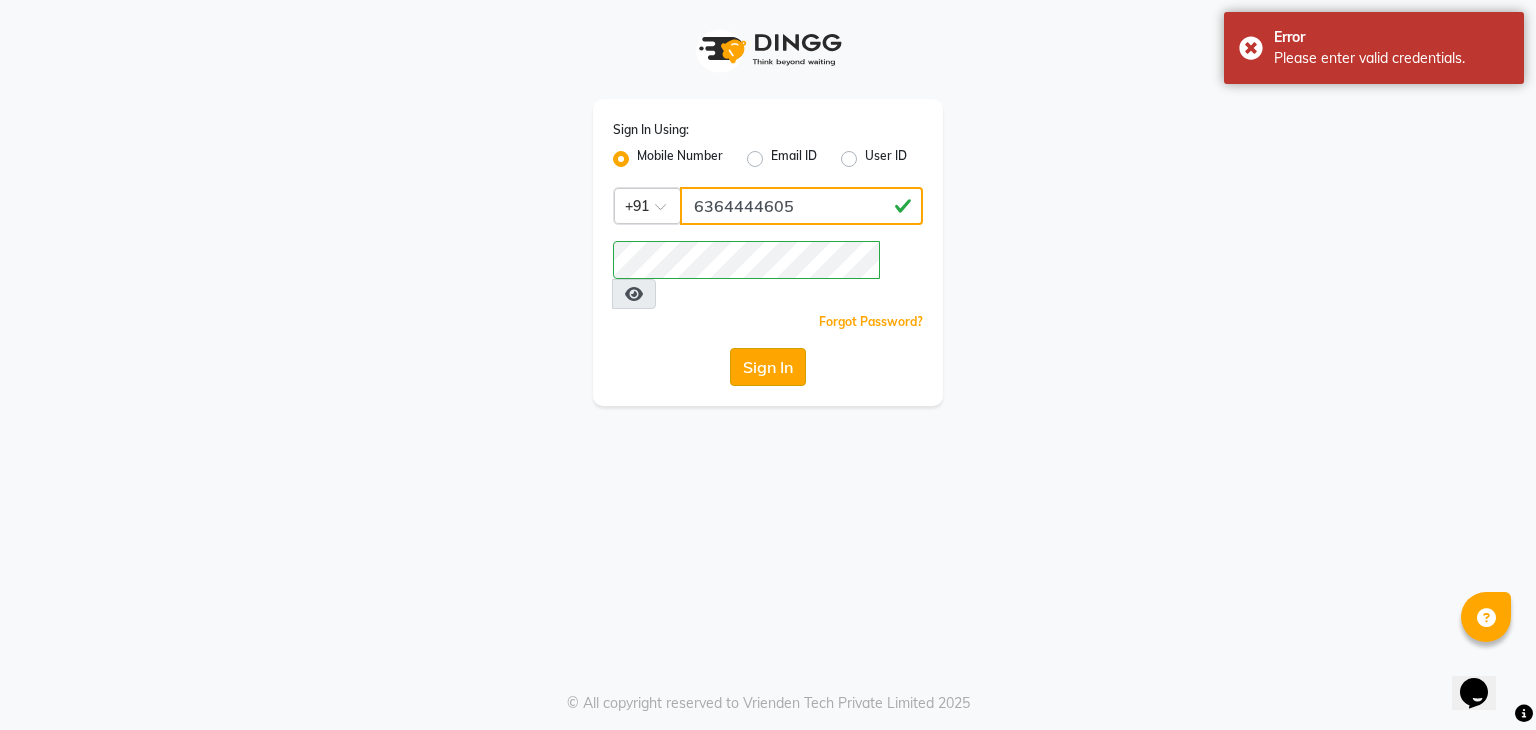 type on "6364444605" 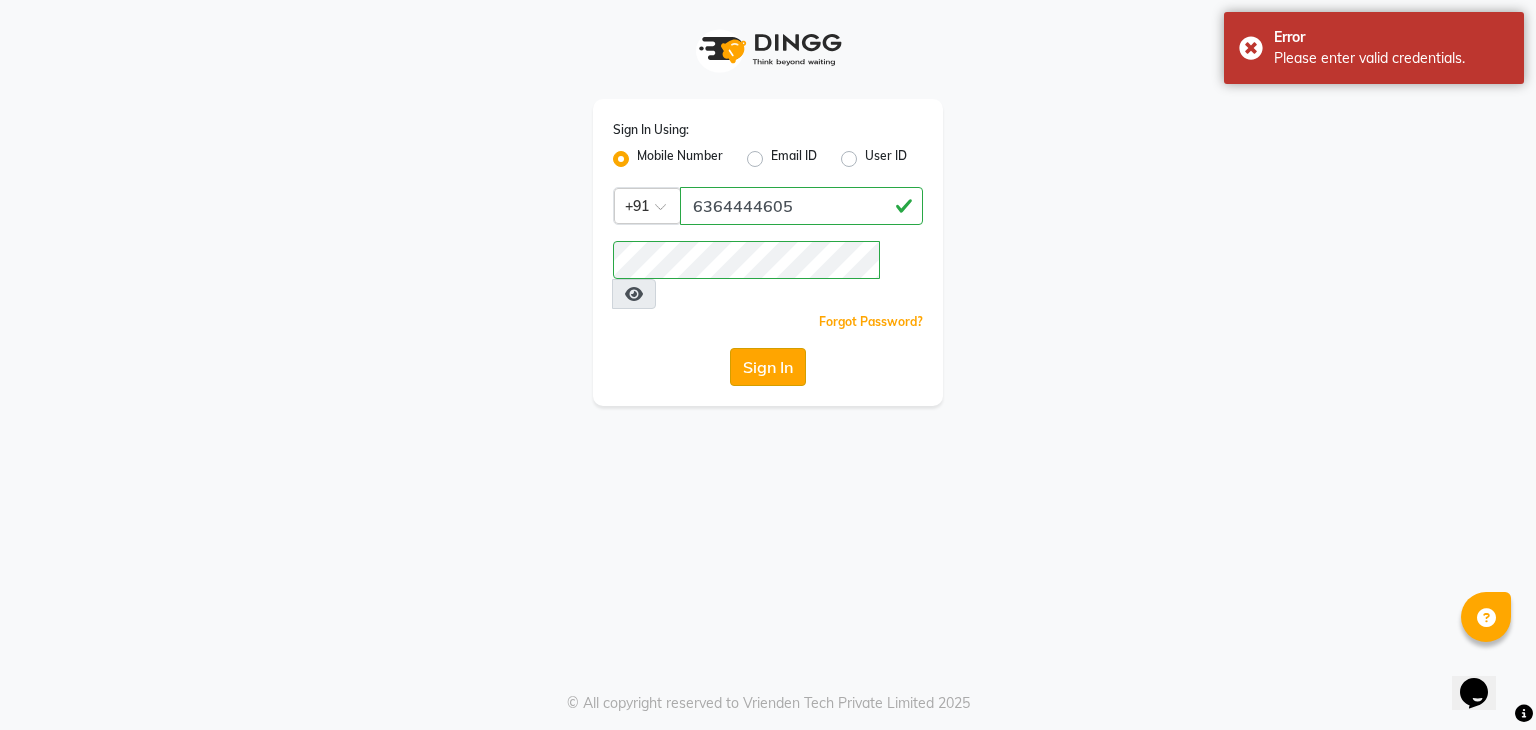 click on "Sign In" 